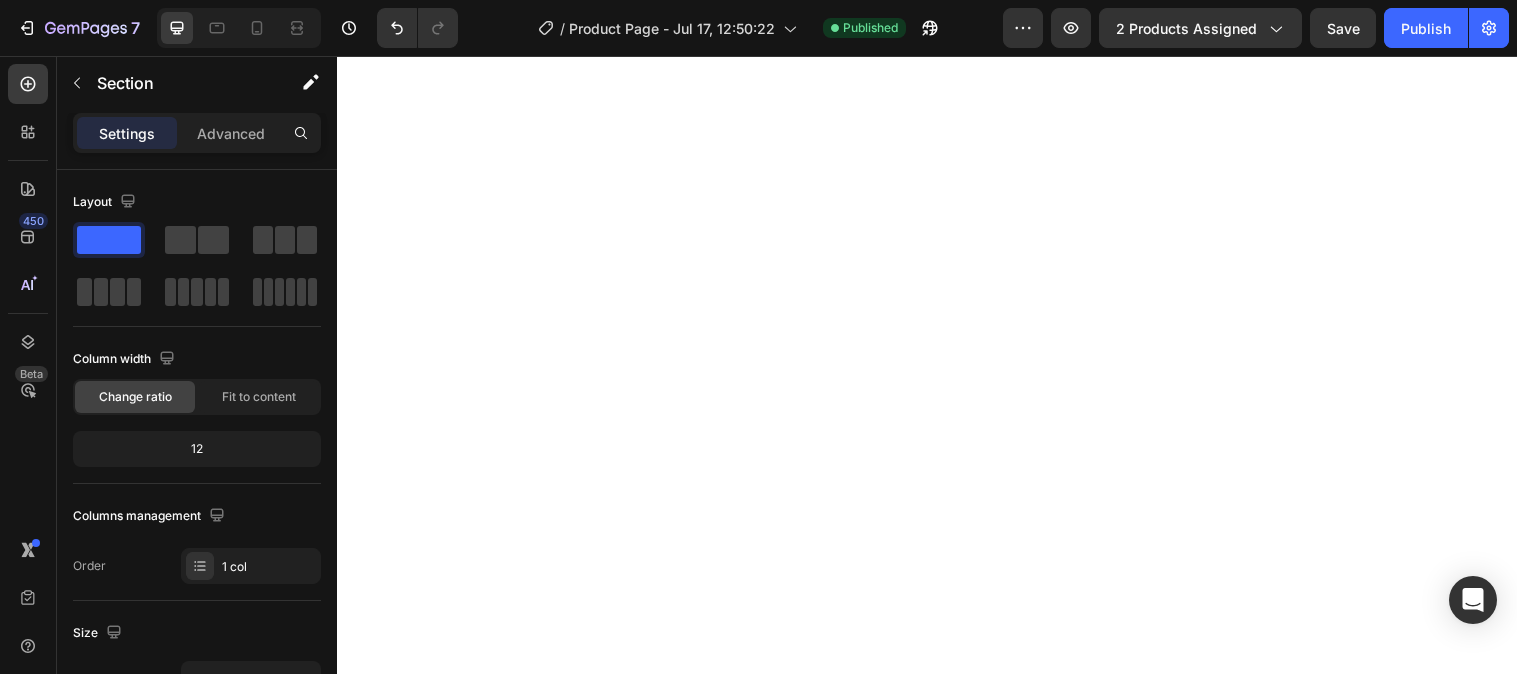 scroll, scrollTop: 0, scrollLeft: 0, axis: both 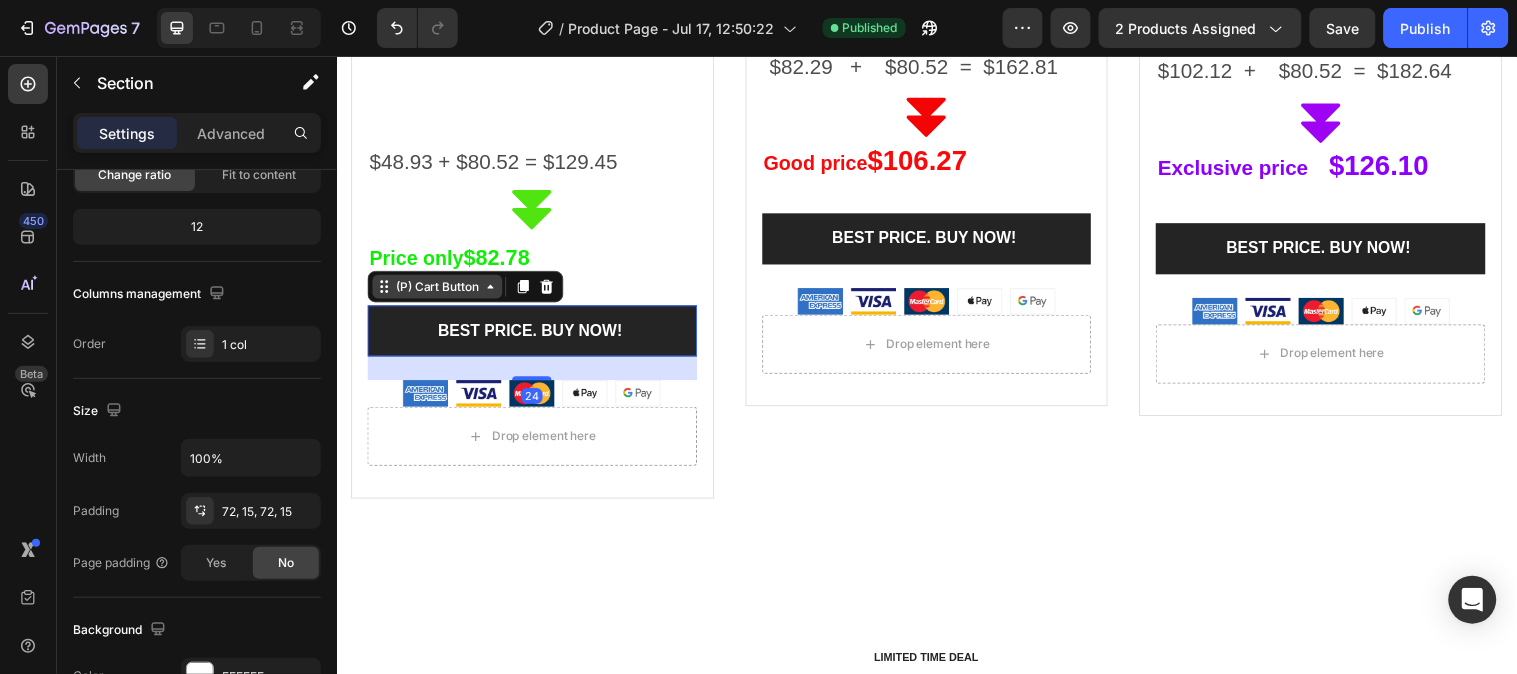 click on "(P) Cart Button" at bounding box center (439, 290) 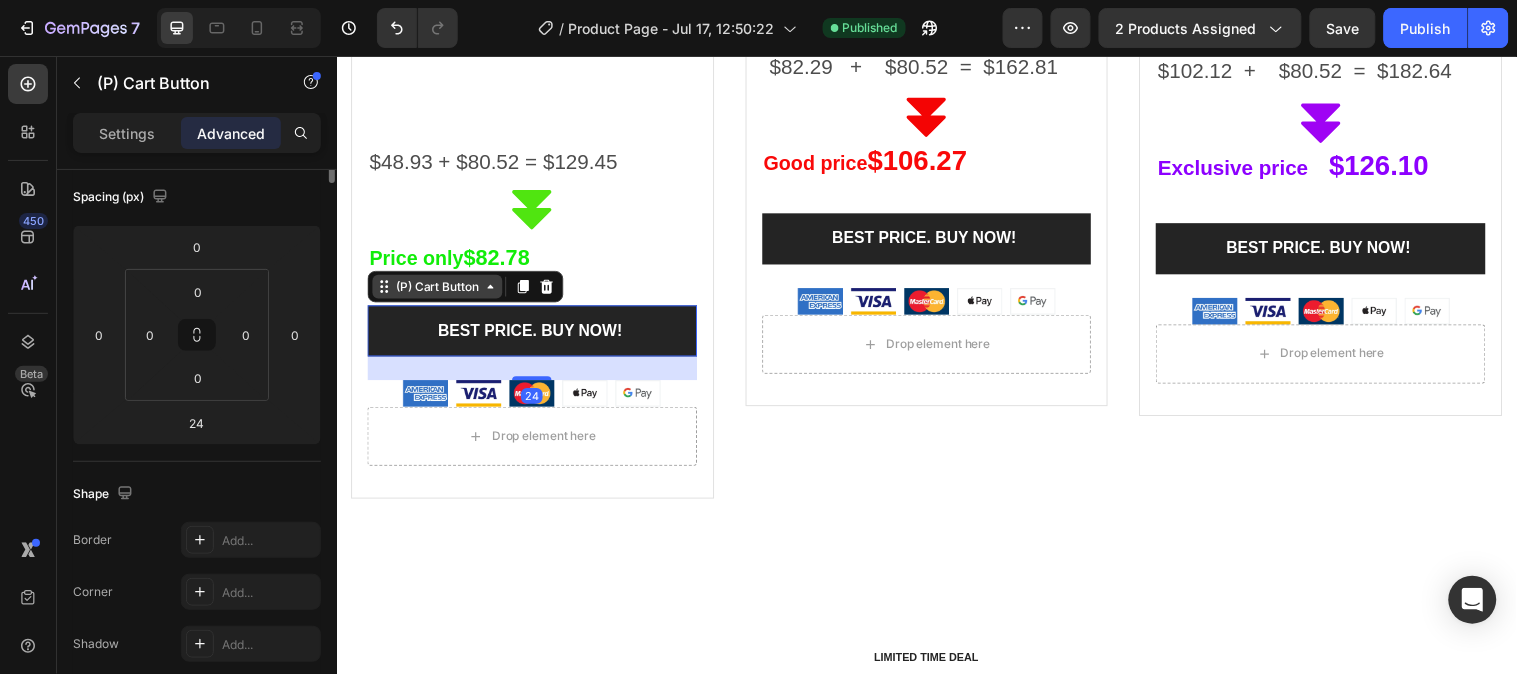 scroll, scrollTop: 0, scrollLeft: 0, axis: both 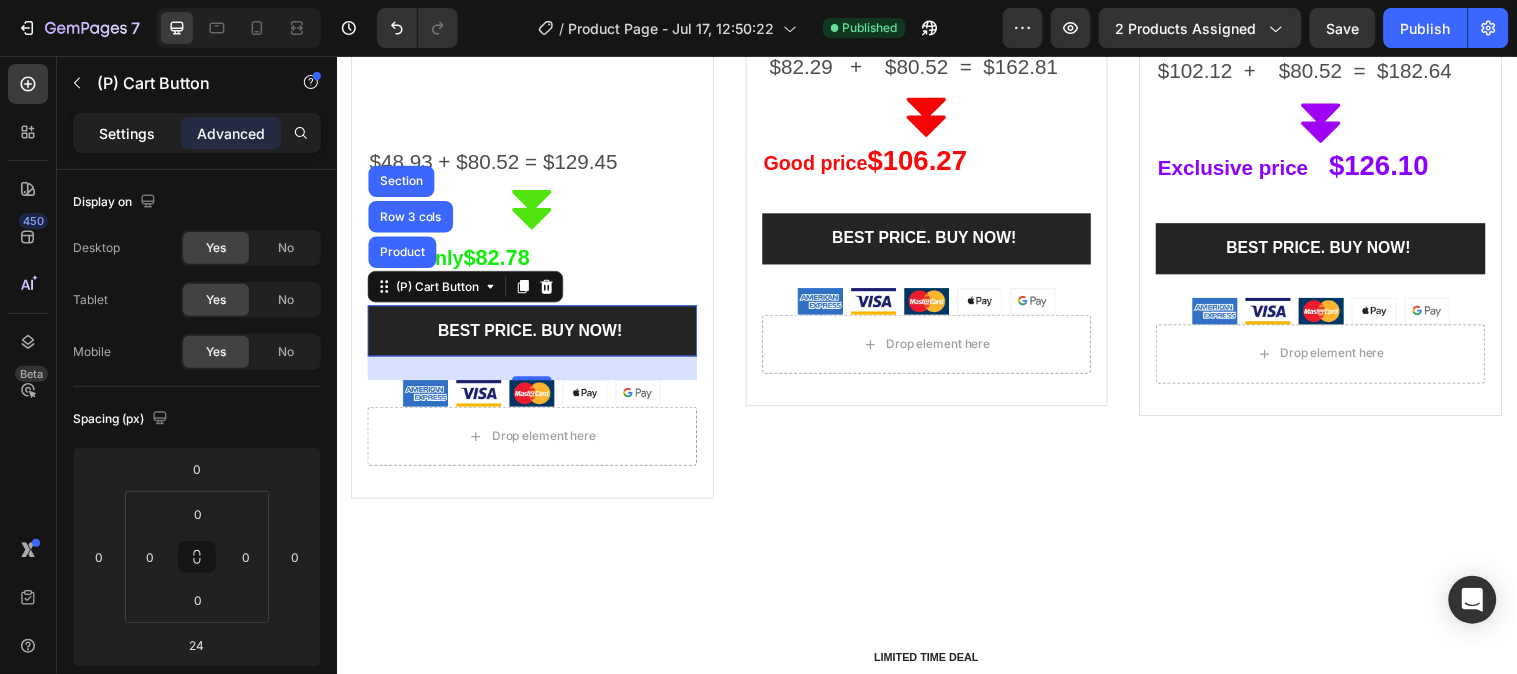 click on "Settings" at bounding box center (127, 133) 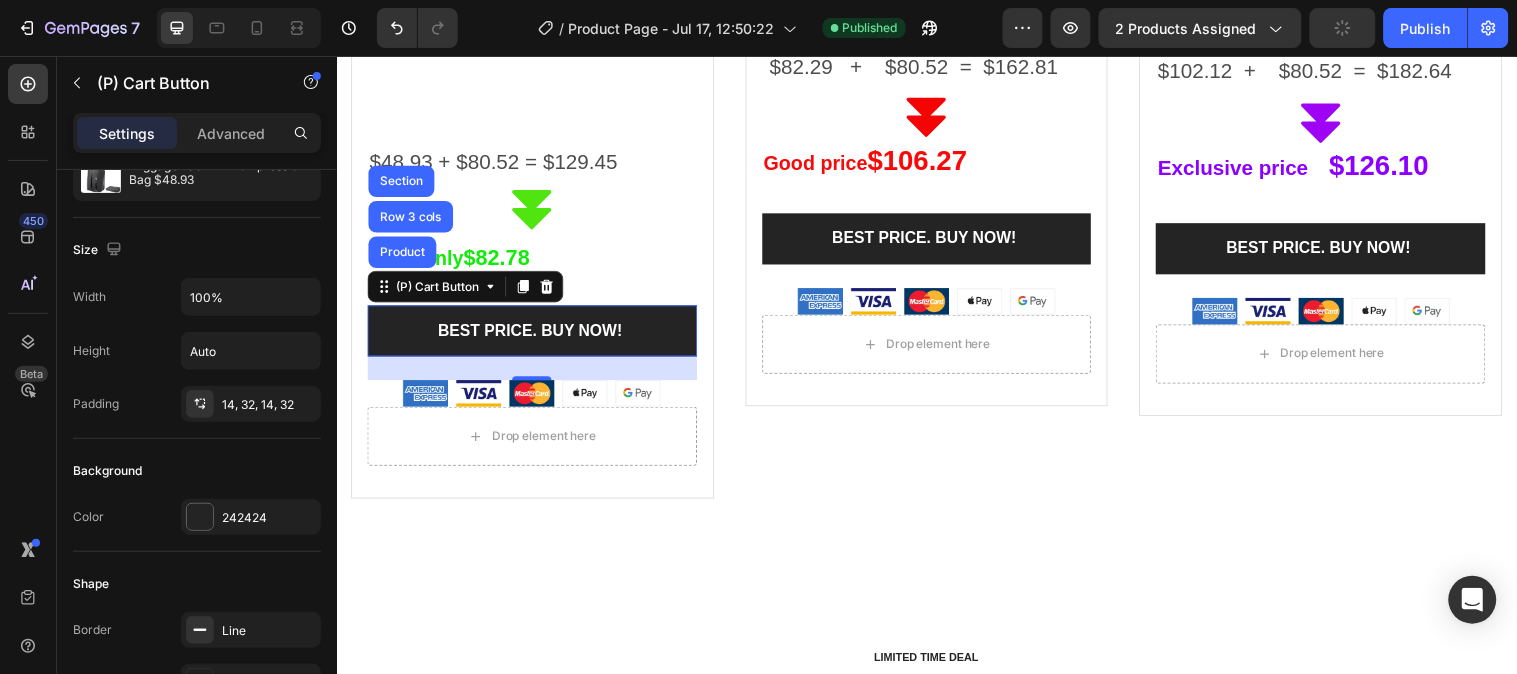 scroll, scrollTop: 0, scrollLeft: 0, axis: both 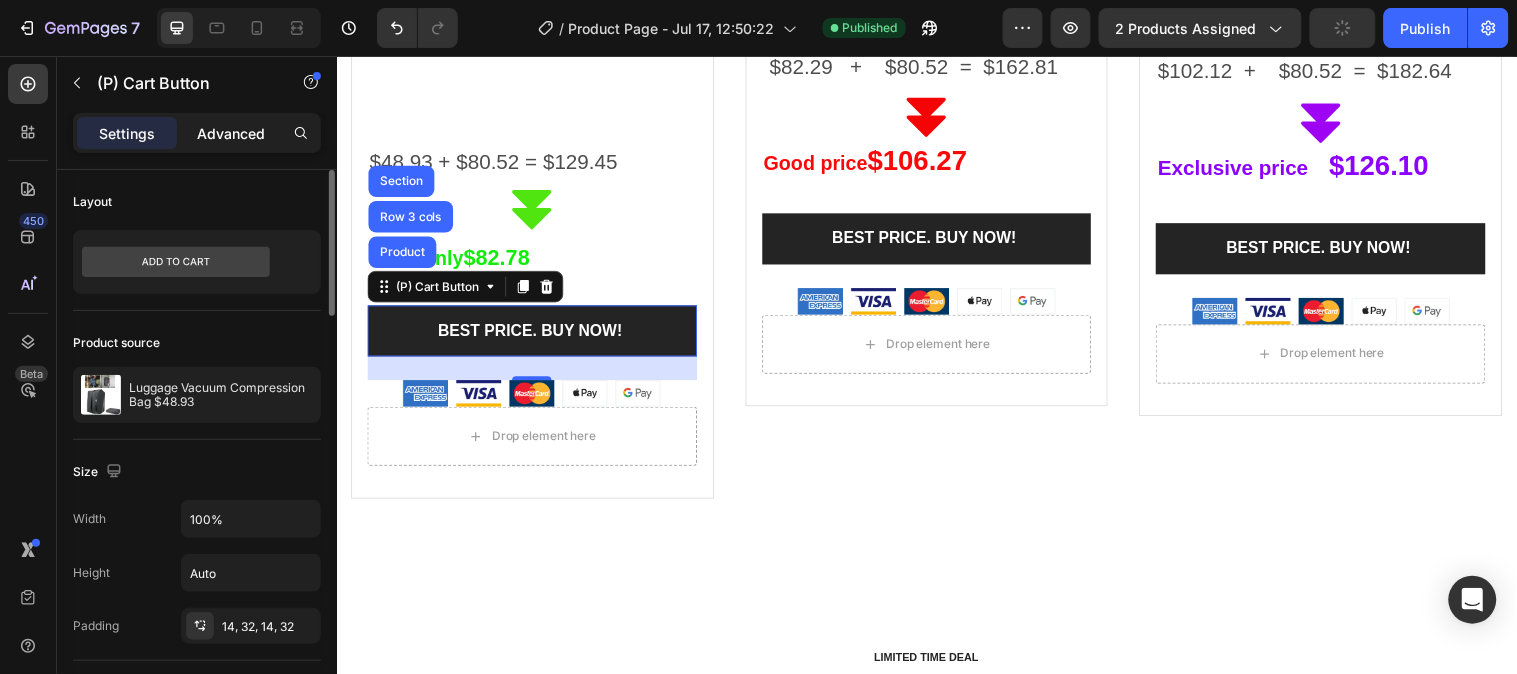click on "Advanced" at bounding box center (231, 133) 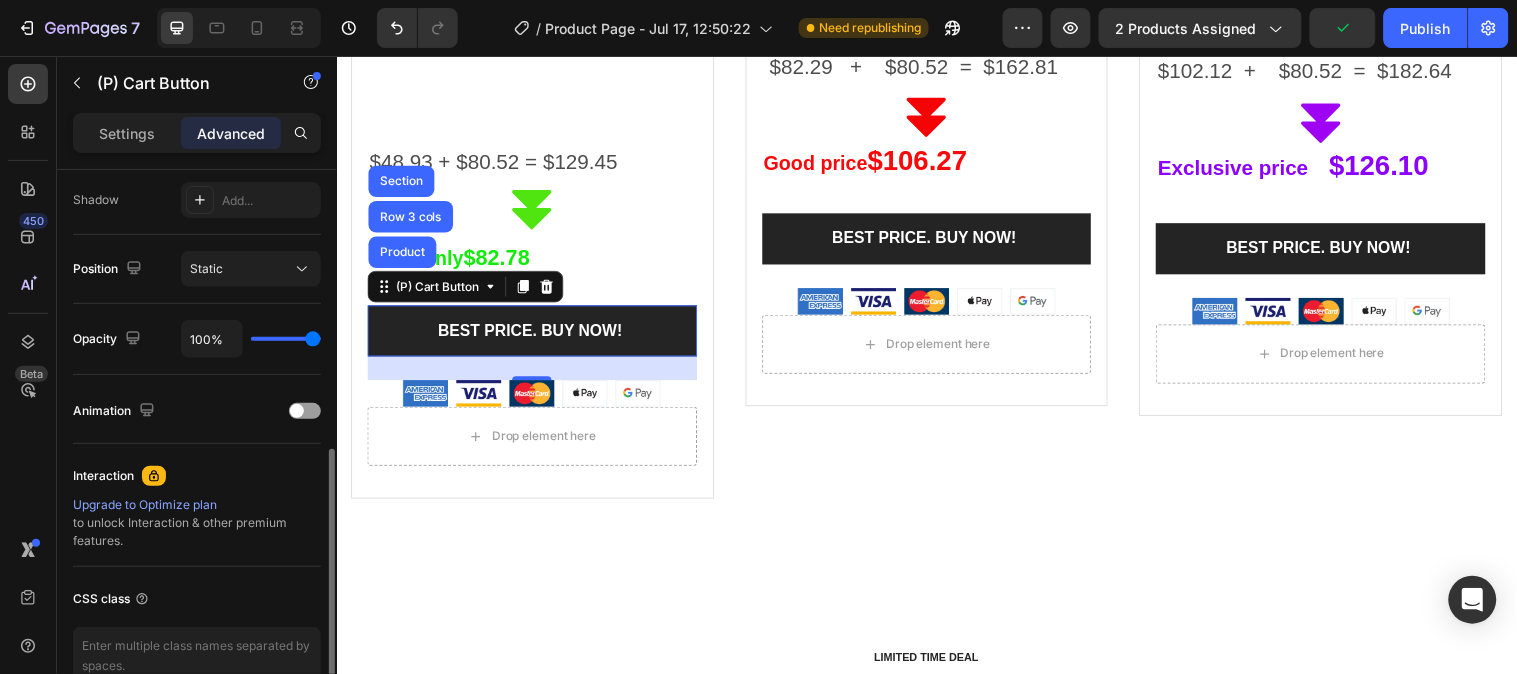 scroll, scrollTop: 775, scrollLeft: 0, axis: vertical 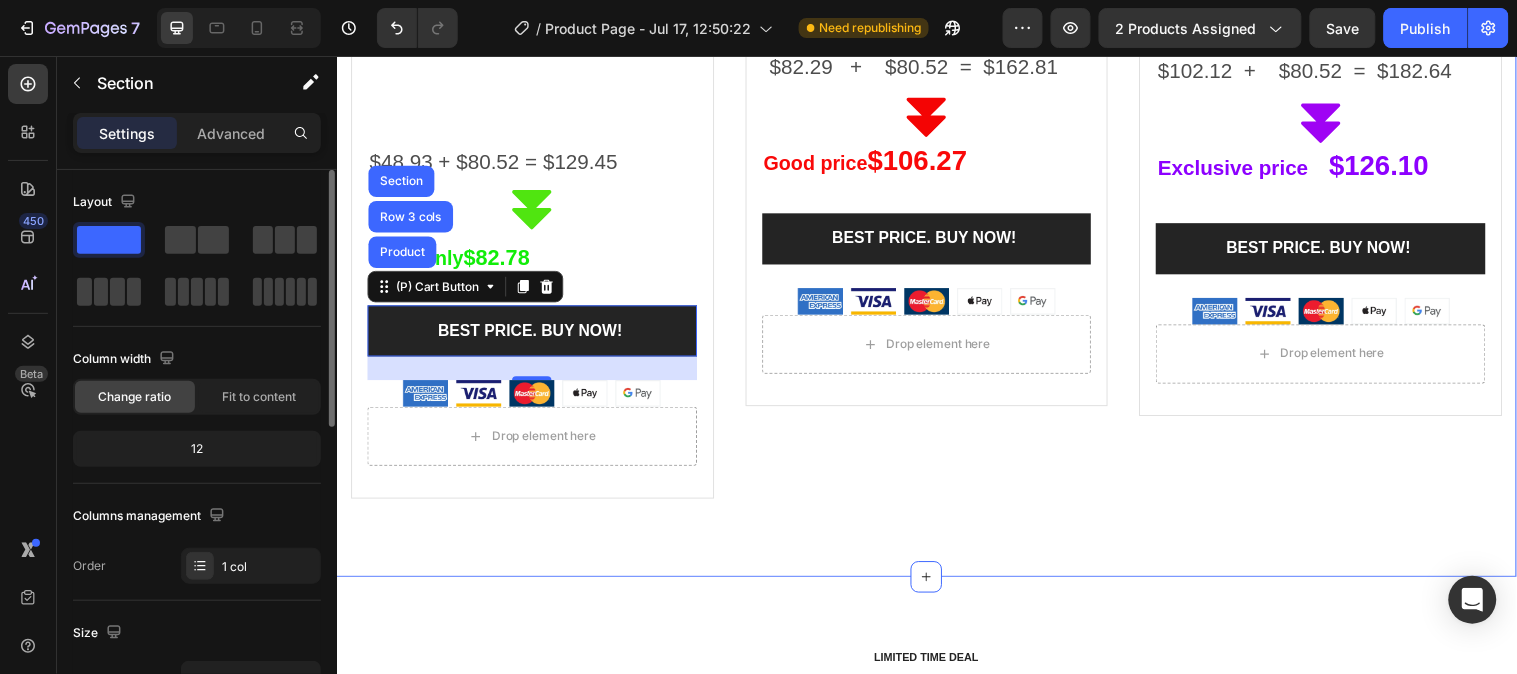 click on ""Must to have" for travel and home  Heading The luggage vacuum compression bag is a must-have product for travel, clothing storage, or keeping dry food in emergency survival kits. Text block Row BUY 1+ Heading FOR TRAVEL ONLY Text block Image Text Block
Icon Image Row   $48.93 + $80.52 = $129.45 Text Block
Icon Price only      $82.78 Text Block BEST PRICE. BUY NOW! (P) Cart Button Product Row 3 cols Section   24 Image
Drop element here Product BUY 2+ Heading FOR TRAVEL & STORAGE IN EMERGENCY CASE. Text block Image
Icon Image Row   $82.29   +    $80.52  =  $162.81 Text Block
Icon Good price   $106.27 Text Block Row BEST PRICE. BUY NOW! (P) Cart Button Image
Drop element here Product BUY 3+ Heading FOR ALL FAMILY TRAVEL &  STORAGE  Text block Image
Icon Image Row  $102.12  +    $80.52  =  $182.64 Text Block
Icon Exclusive price      $126.10 Text Block Image Row" at bounding box center [936, 74] 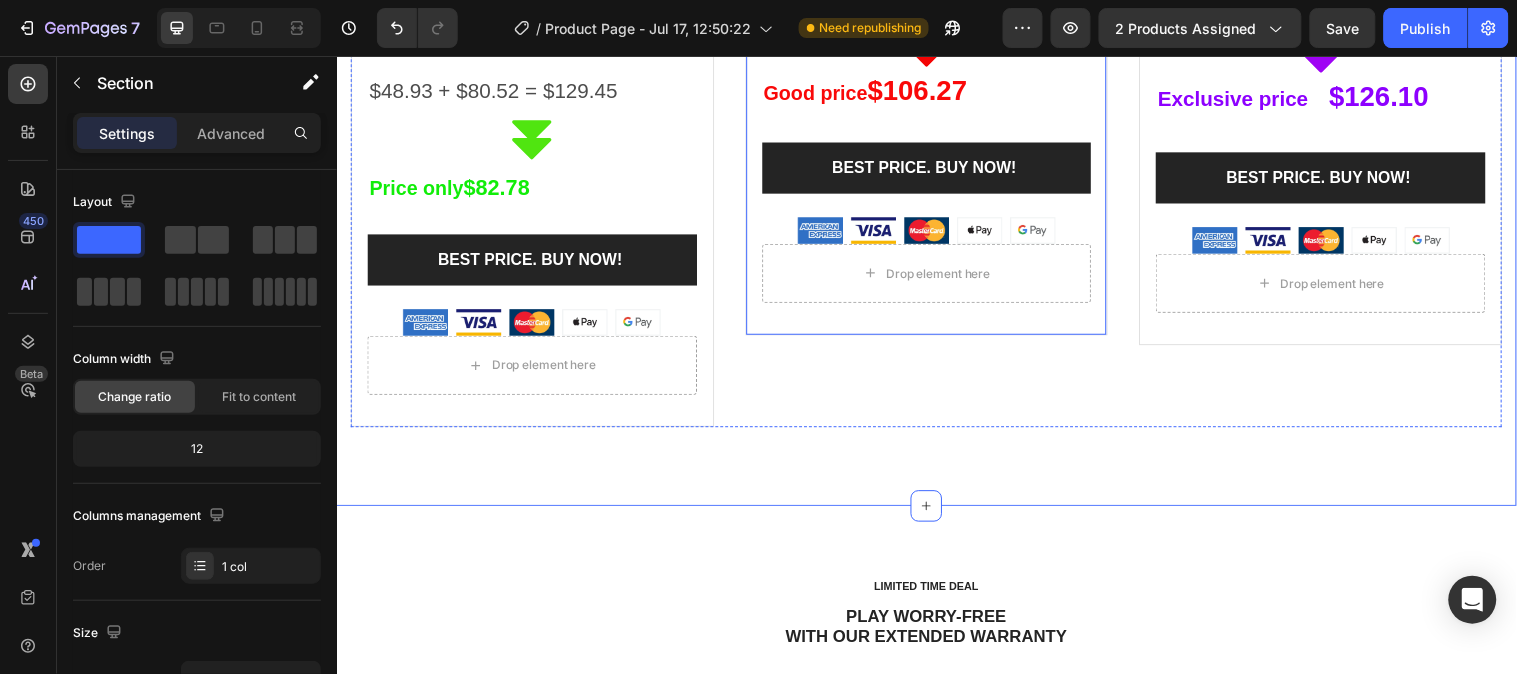 scroll, scrollTop: 7427, scrollLeft: 0, axis: vertical 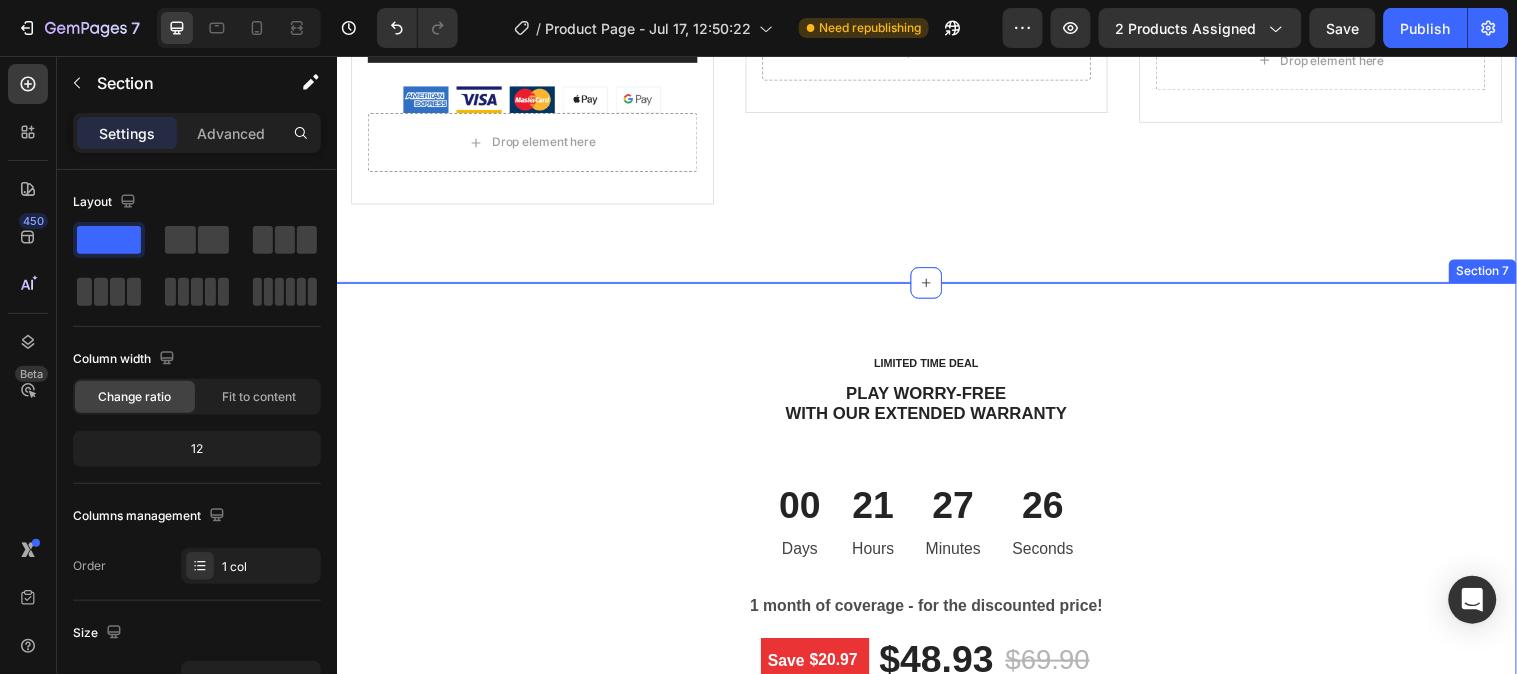 click on "LIMITED TIME DEAL Text block PLAY WORRY-FREE  WITH OUR EXTENDED WARRANTY Heading 00 Days 21 Hours 27 Minutes 26 Seconds CountDown Timer 1 month of coverage - for the discounted price! Text block Save $20.97 (P) Tag $48.93 (P) Price (P) Price $69.90 (P) Price (P) Price Row GET LIMITED DEAL (P) Cart Button Product Row Image Row Section 7" at bounding box center [936, 602] 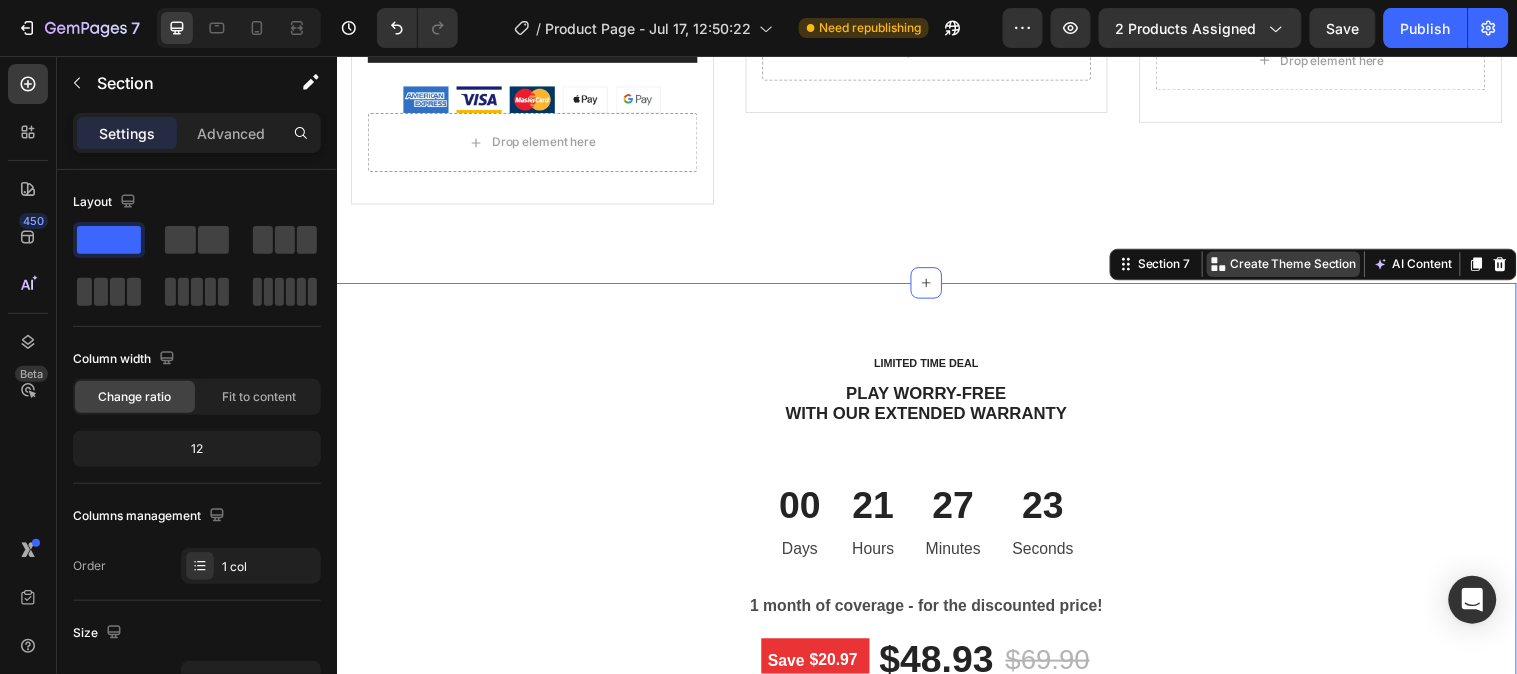 click on "Create Theme Section" at bounding box center [1309, 267] 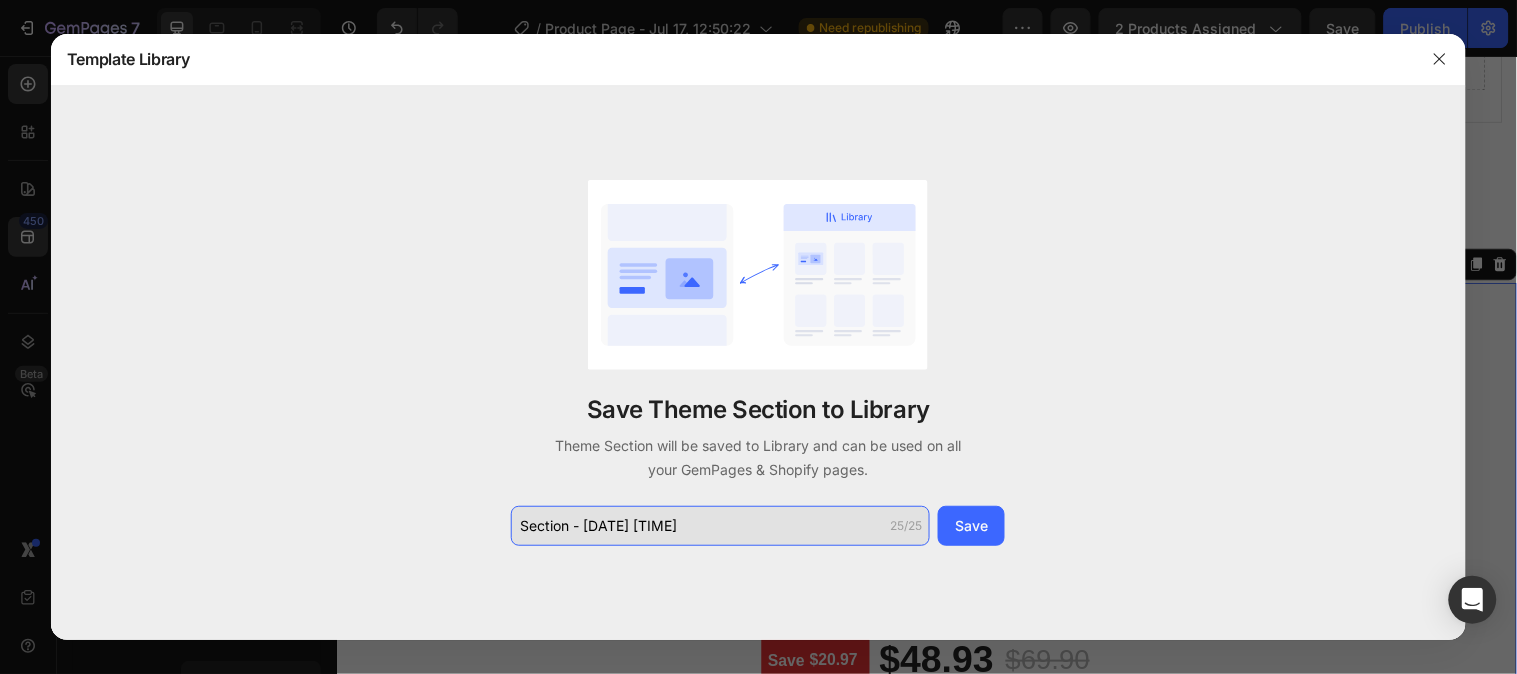 click on "Section - Aug 04 17:22:37" 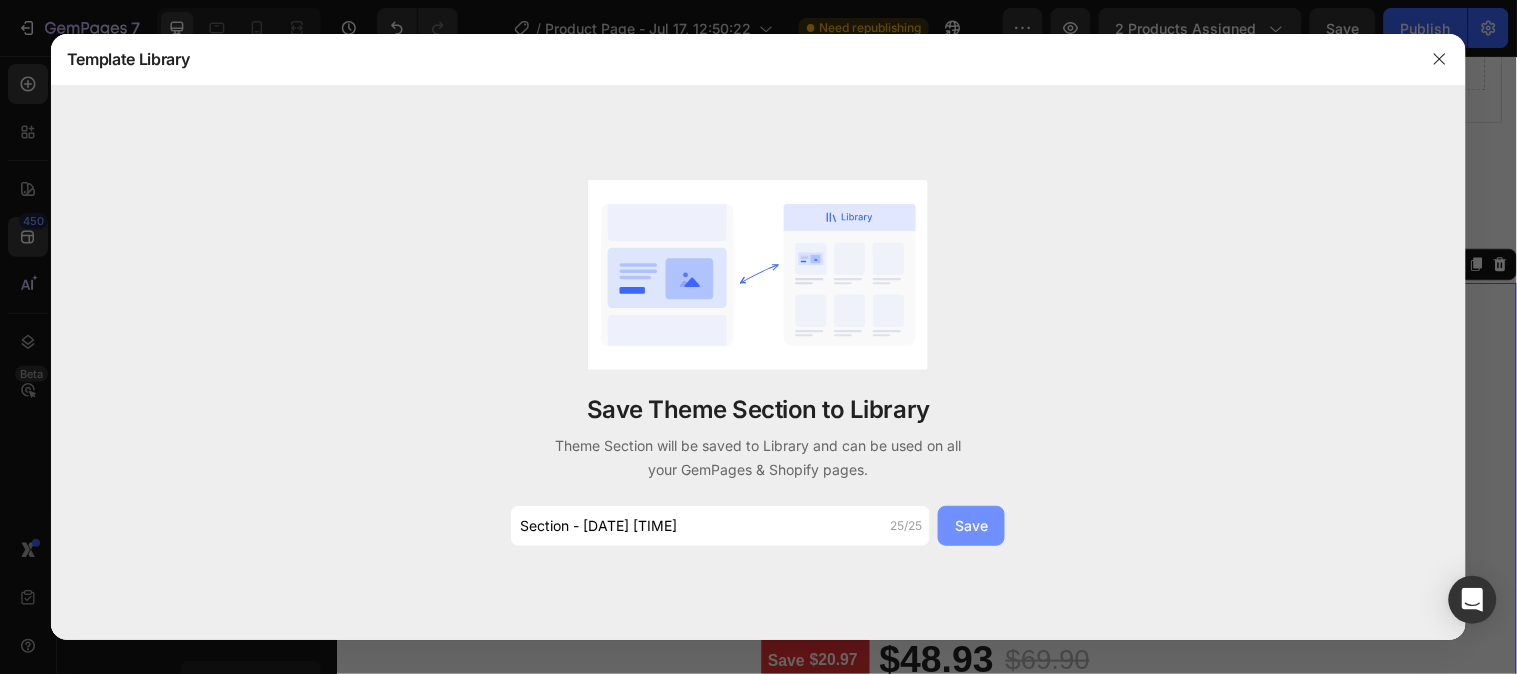 click on "Save" at bounding box center (971, 525) 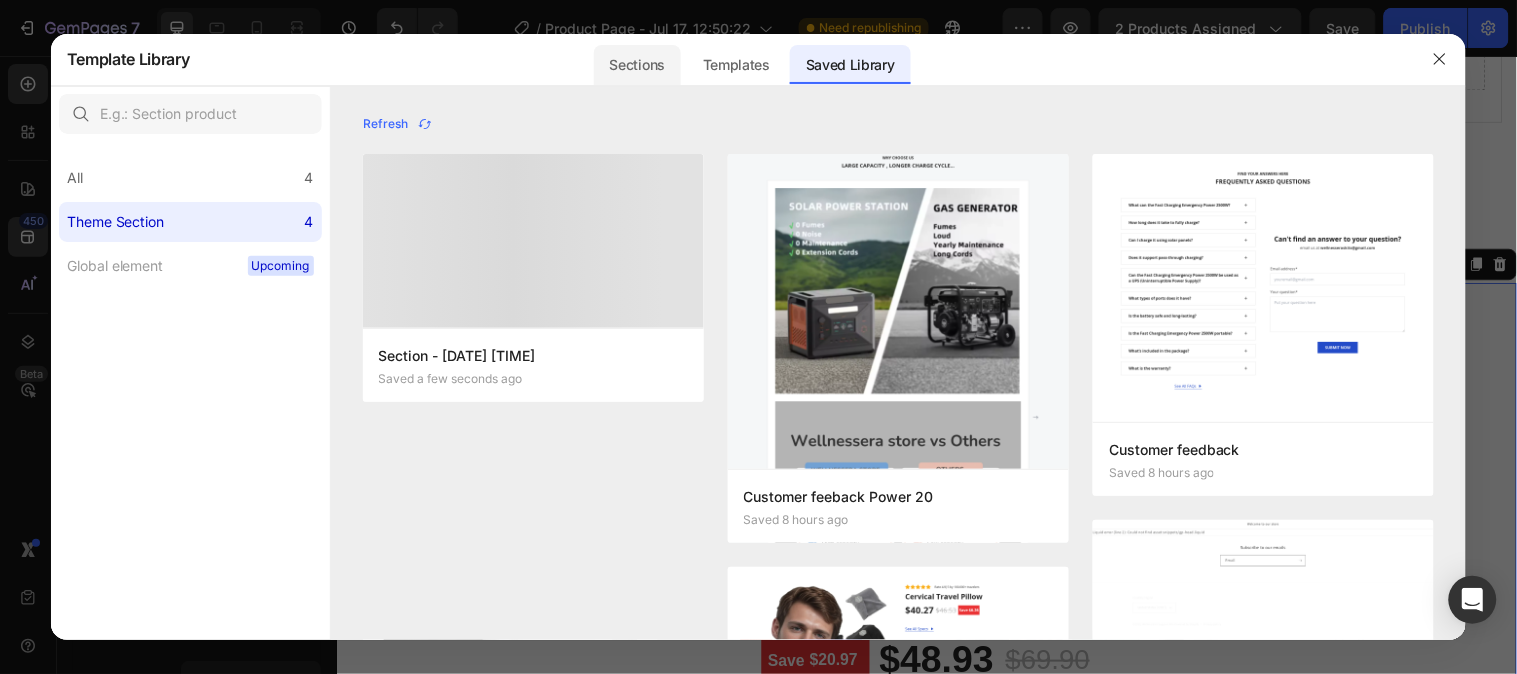 click on "Sections" 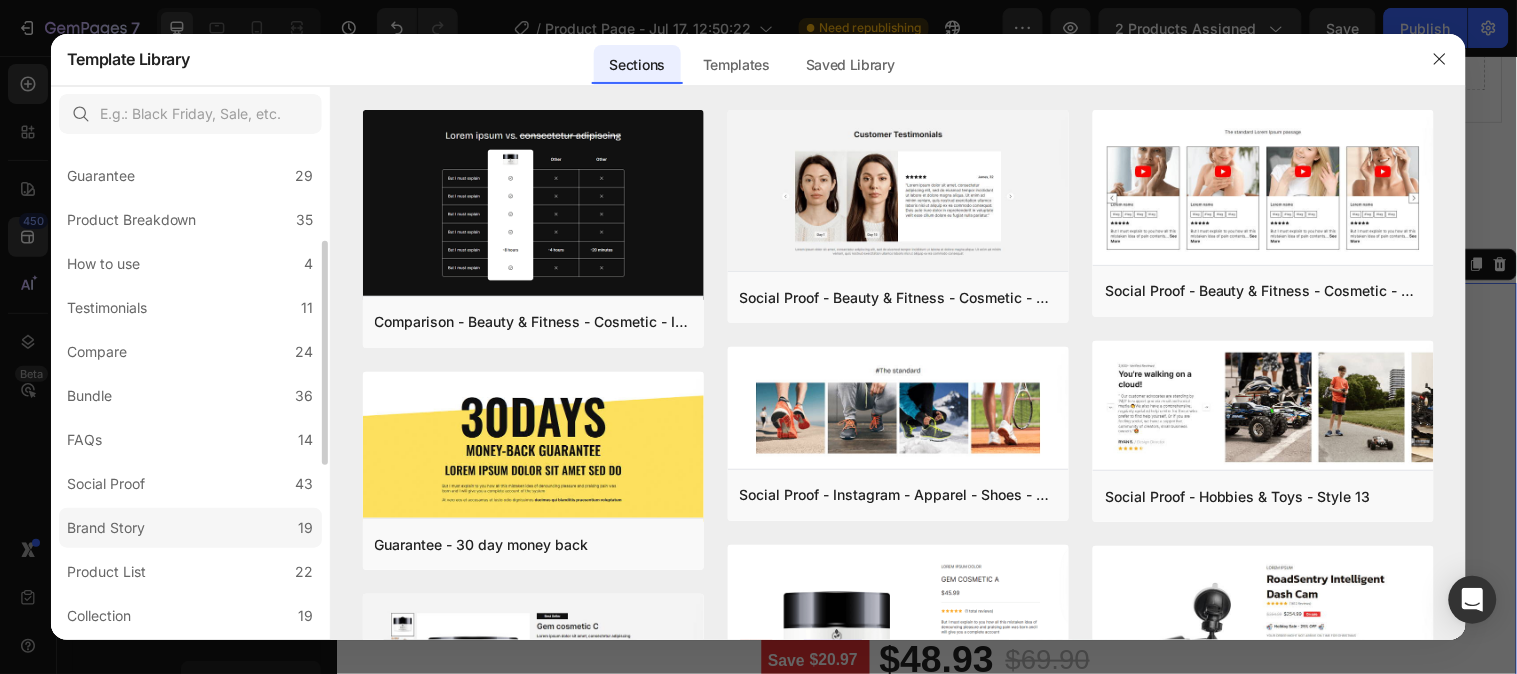scroll, scrollTop: 333, scrollLeft: 0, axis: vertical 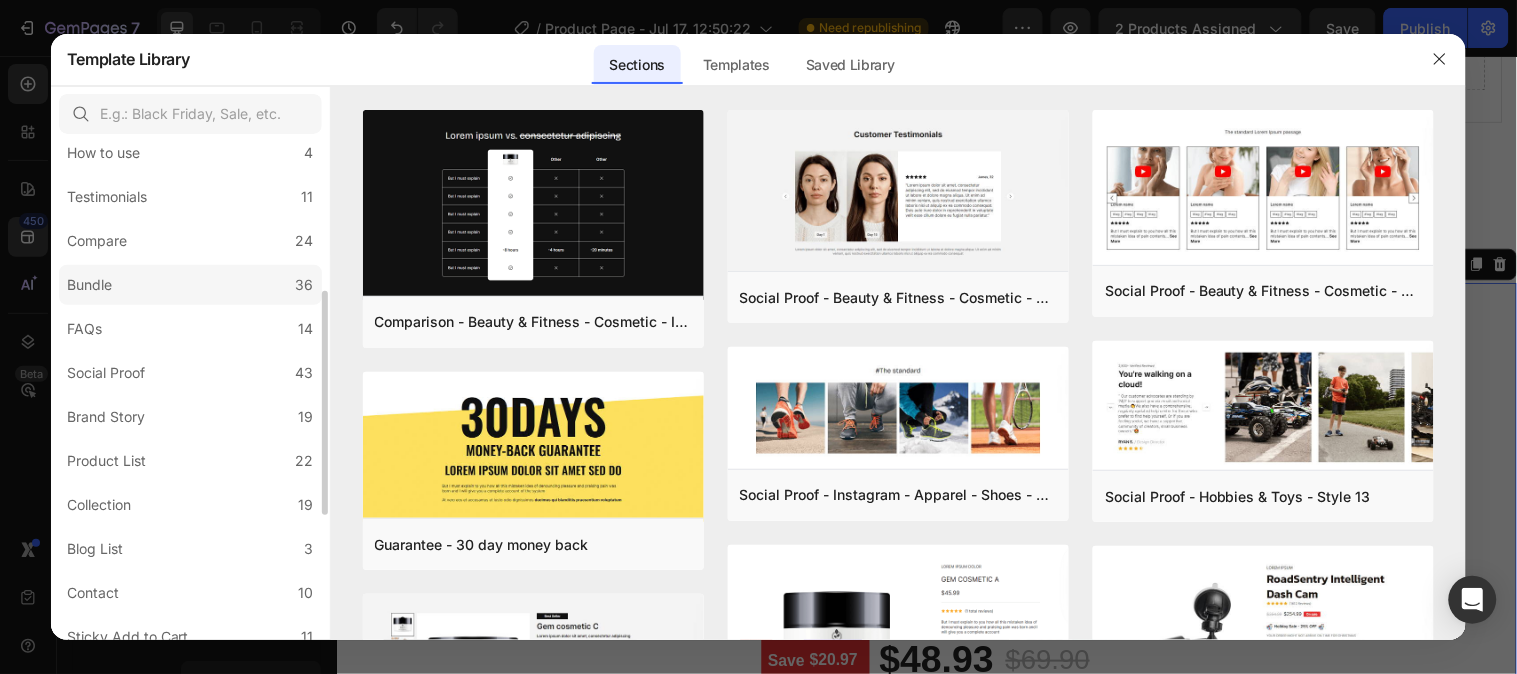 click on "Bundle 36" 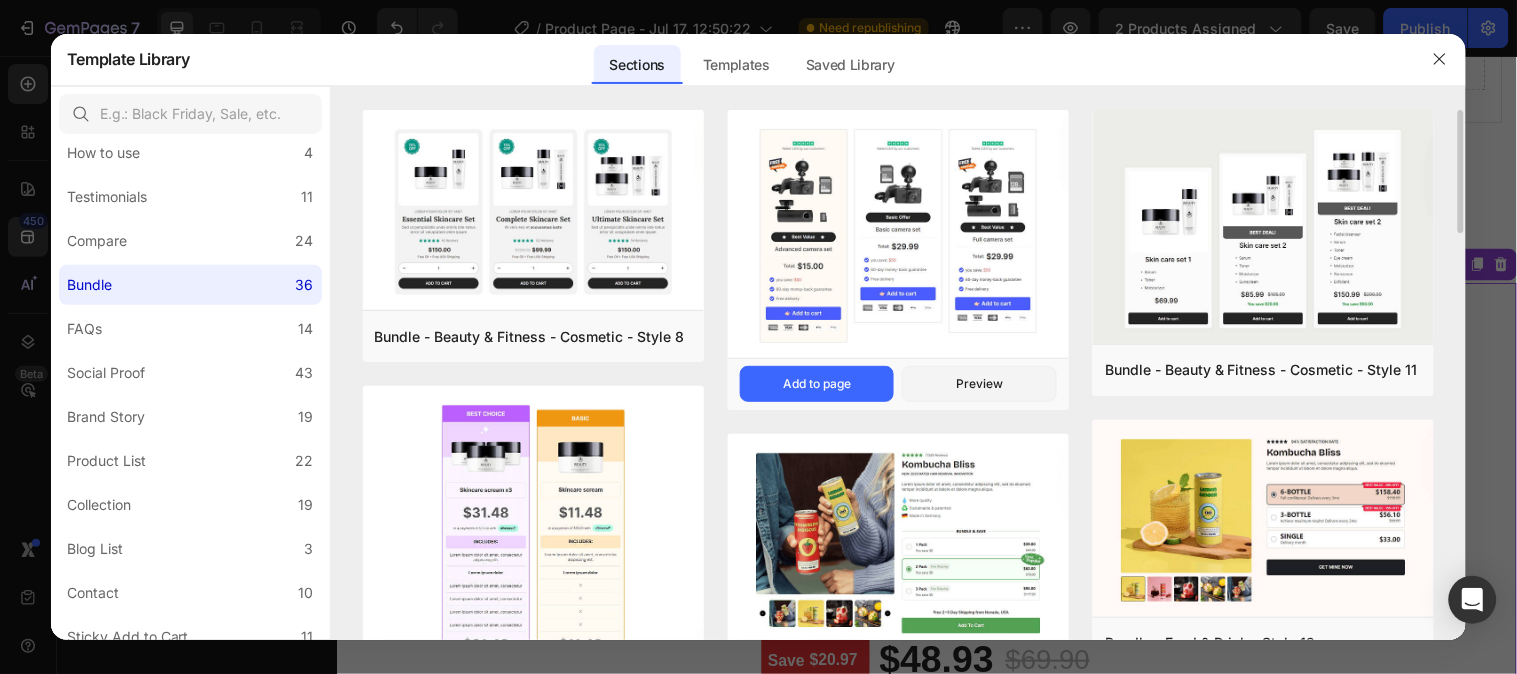 click at bounding box center (898, 236) 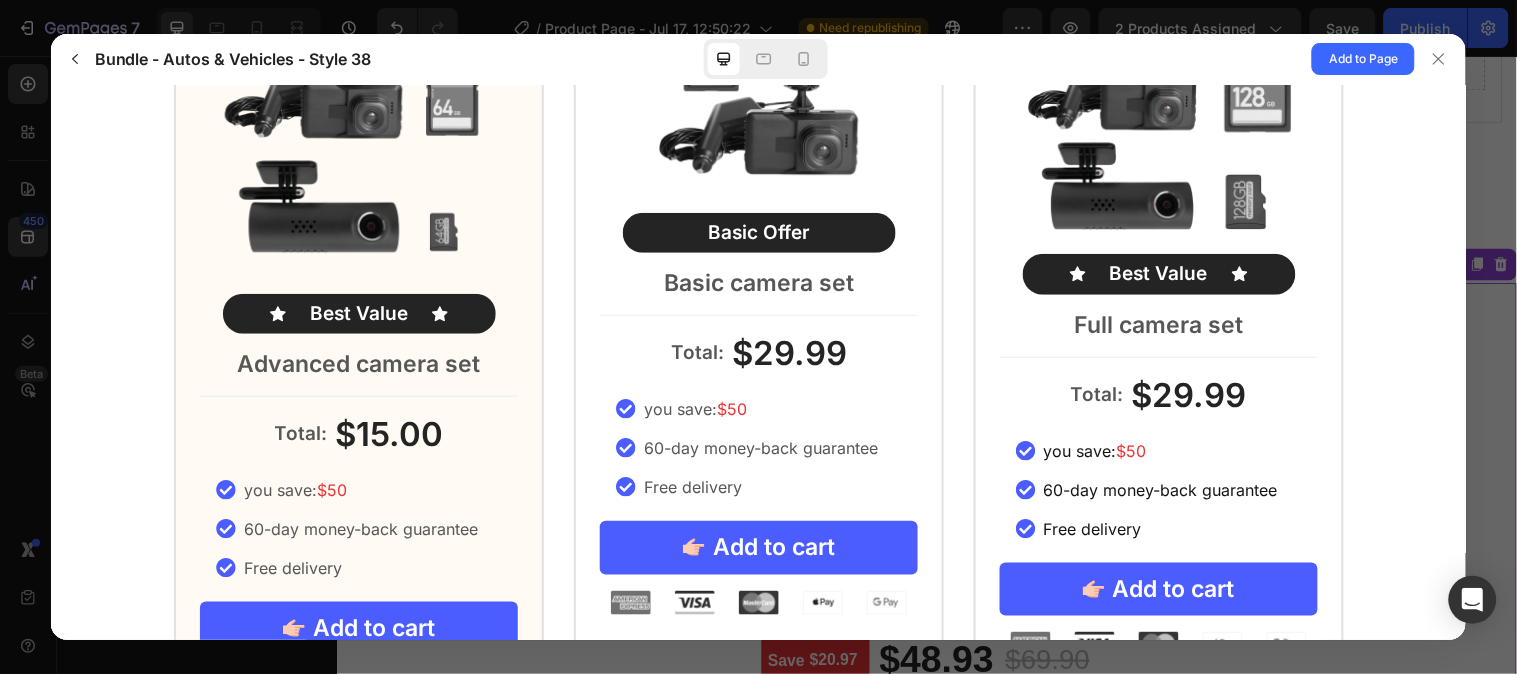 scroll, scrollTop: 258, scrollLeft: 0, axis: vertical 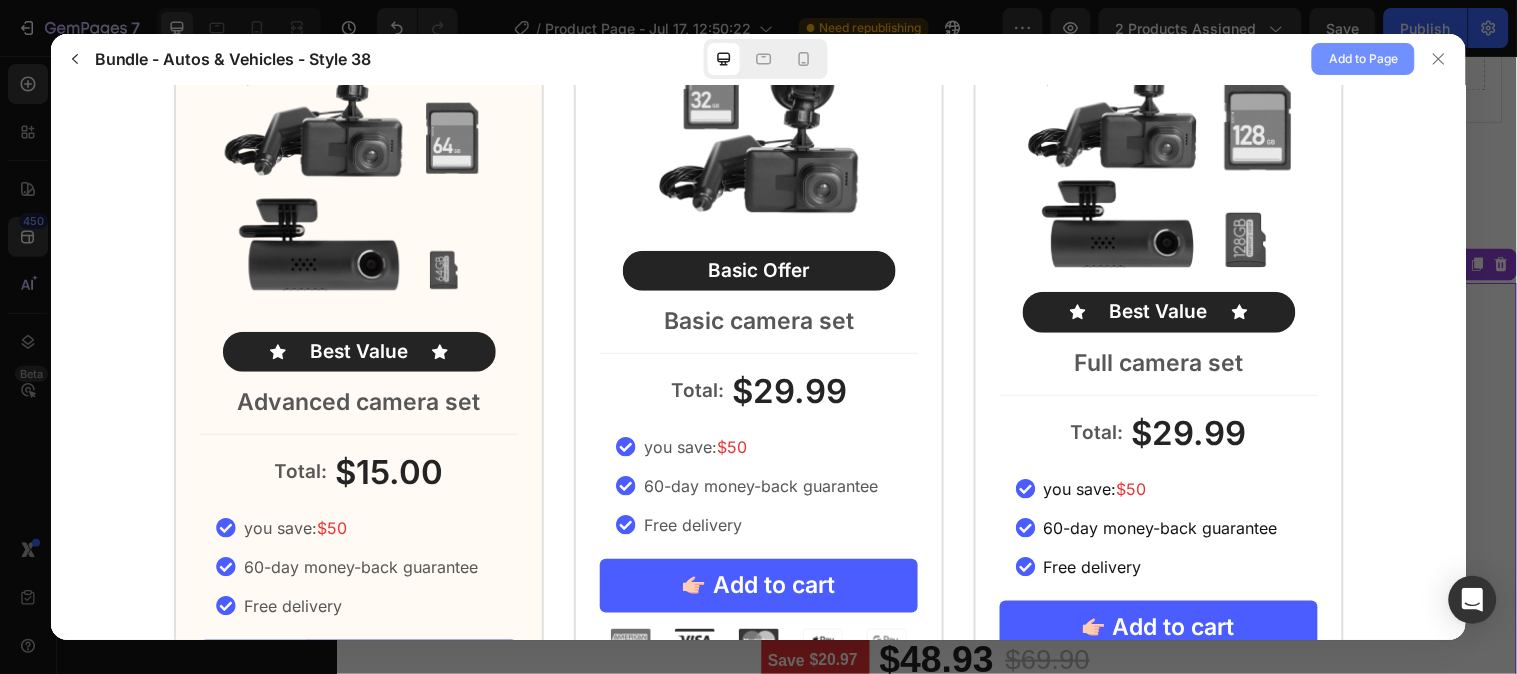click on "Add to Page" 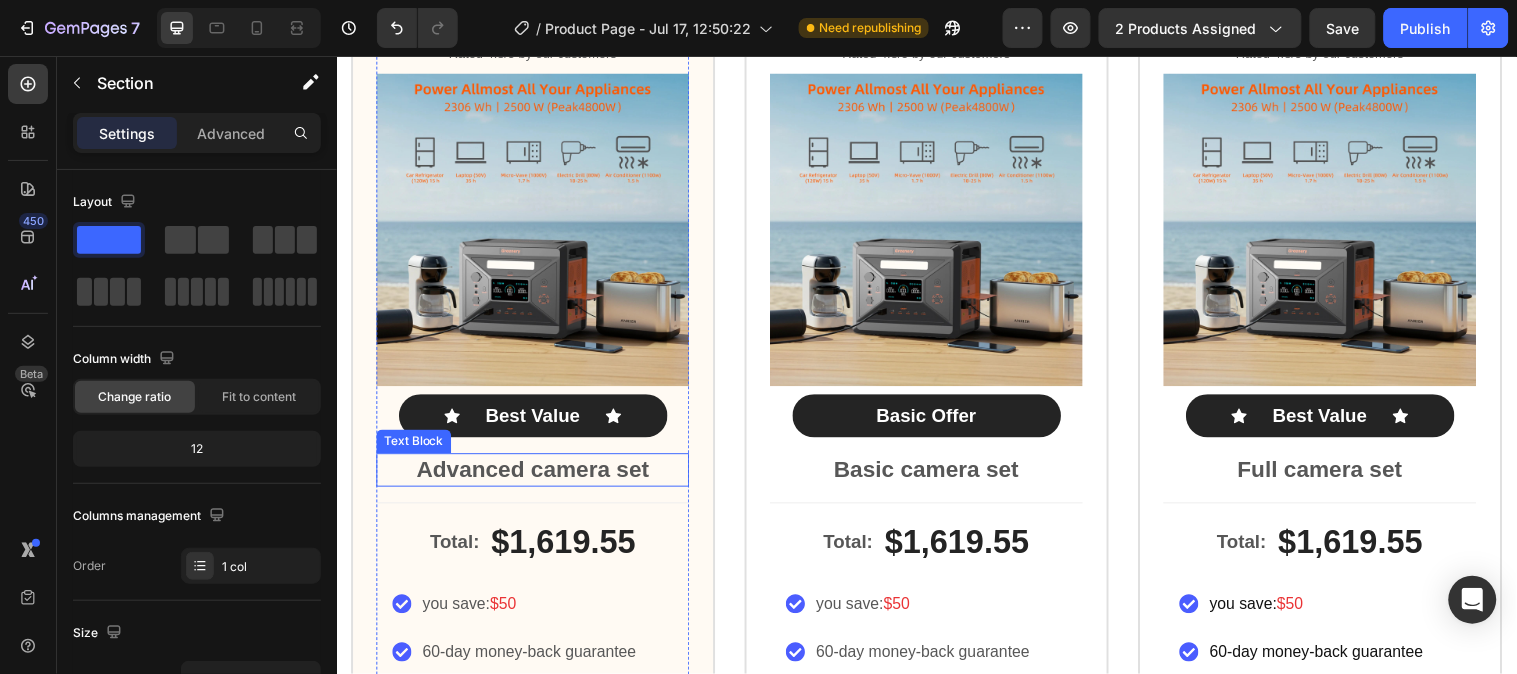 scroll, scrollTop: 10407, scrollLeft: 0, axis: vertical 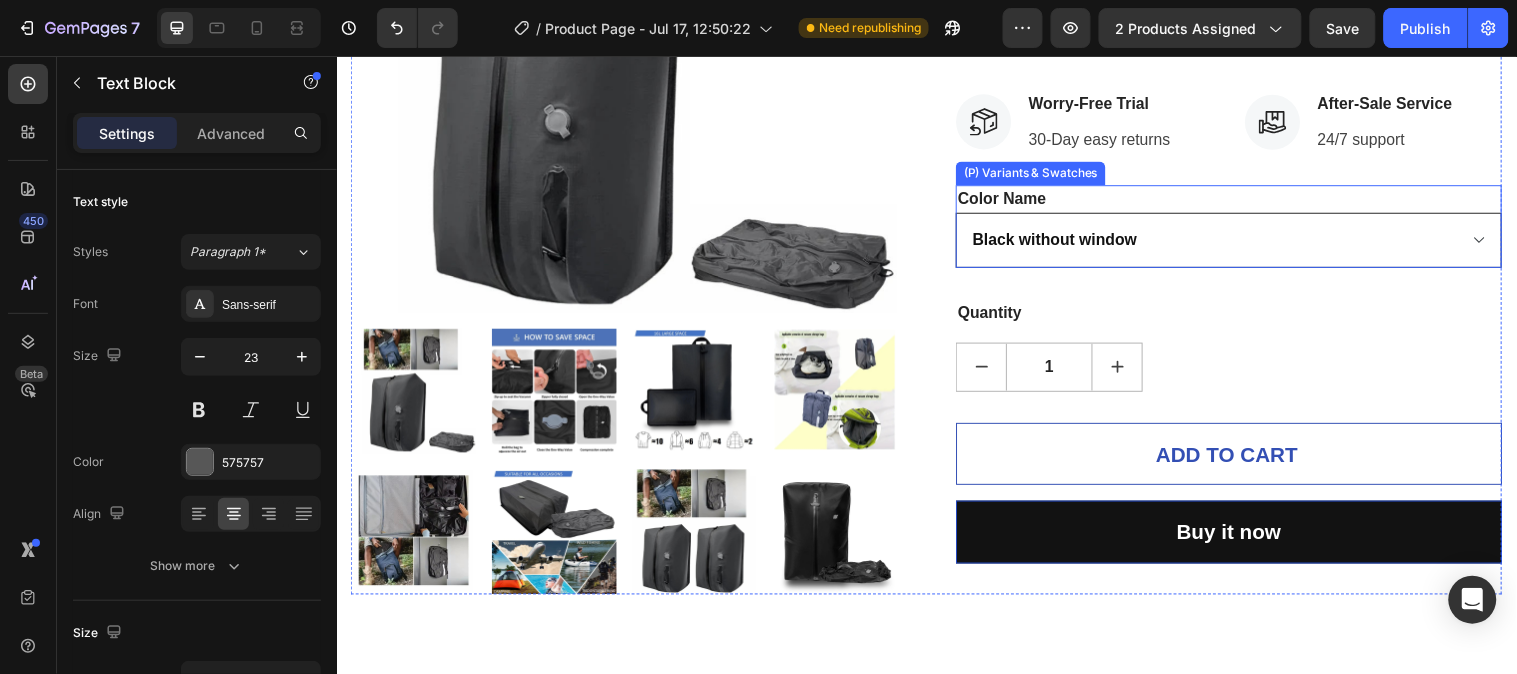 click on "Black without window 2 pcs black 1 pcs black" at bounding box center [1243, 242] 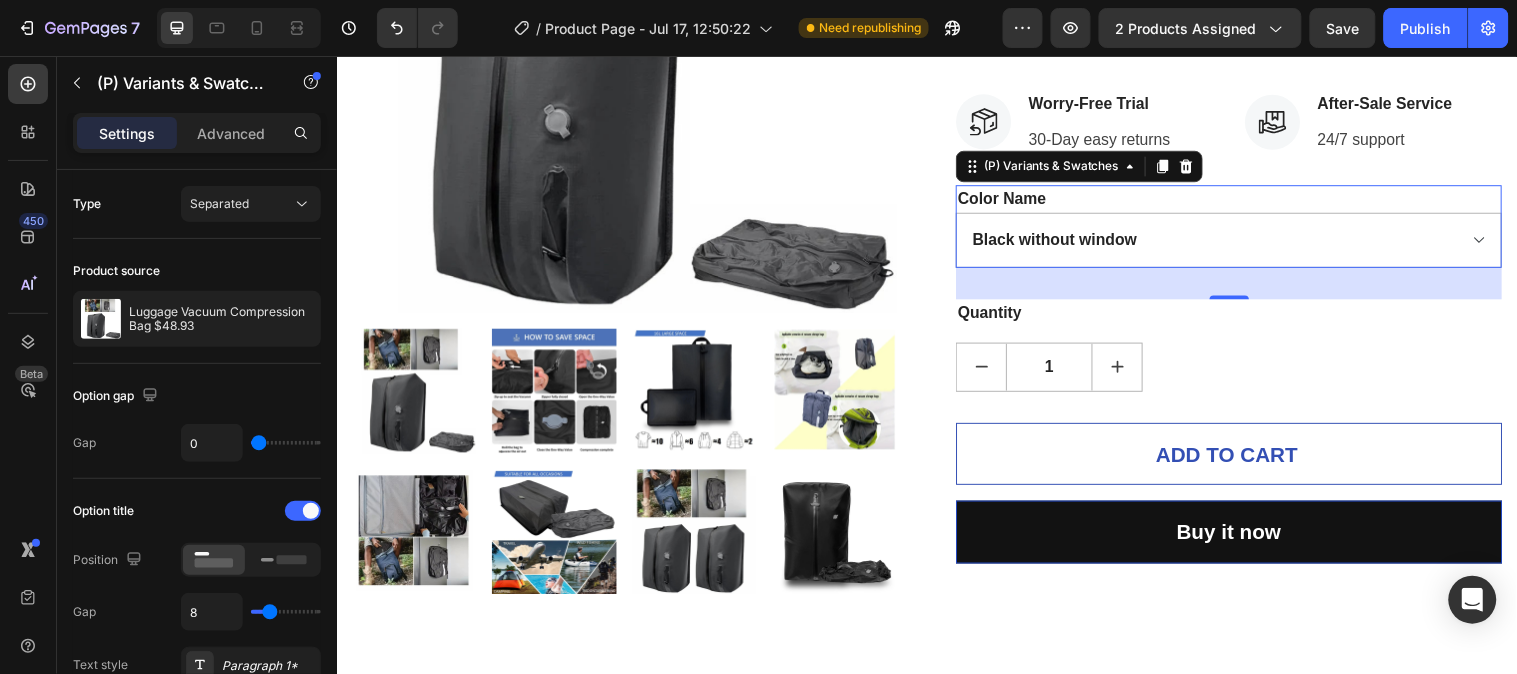 click on "Black without window 2 pcs black 1 pcs black" at bounding box center (1243, 242) 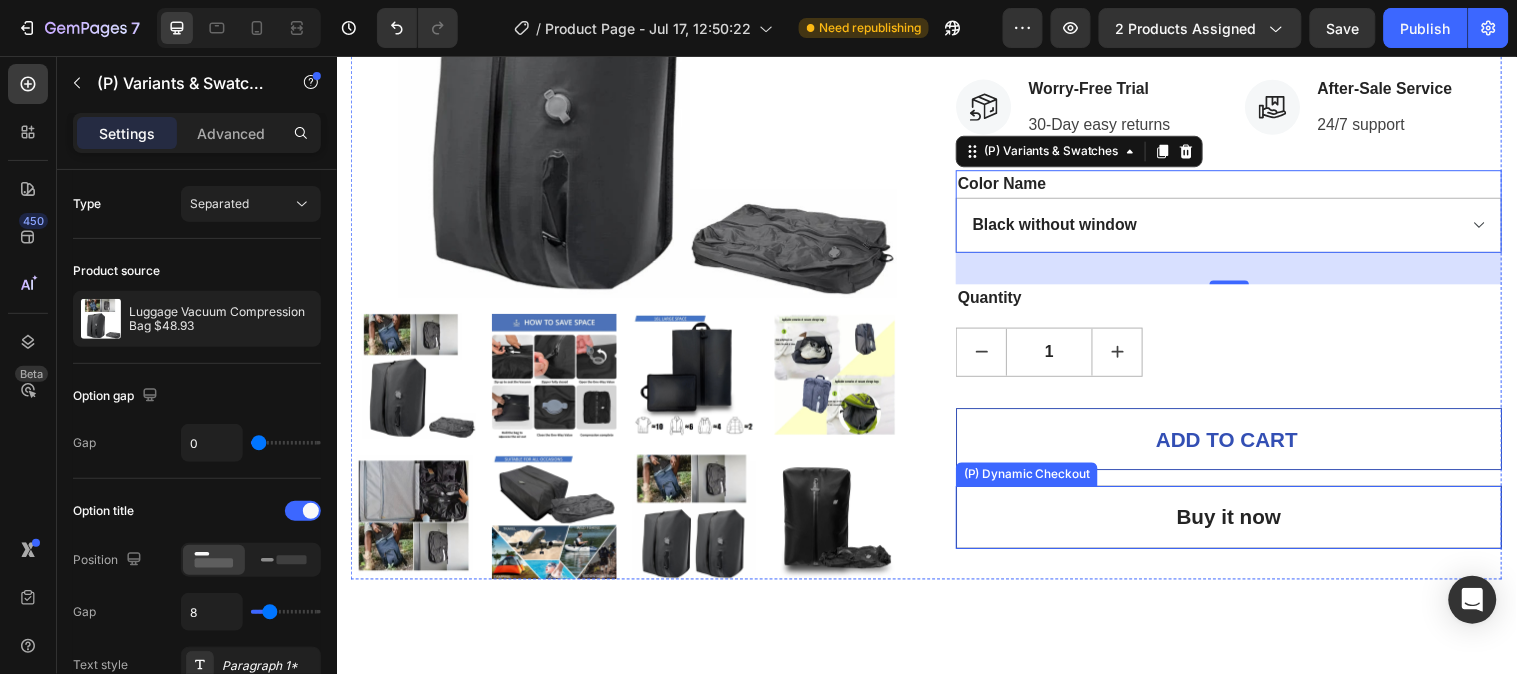 scroll, scrollTop: 407, scrollLeft: 0, axis: vertical 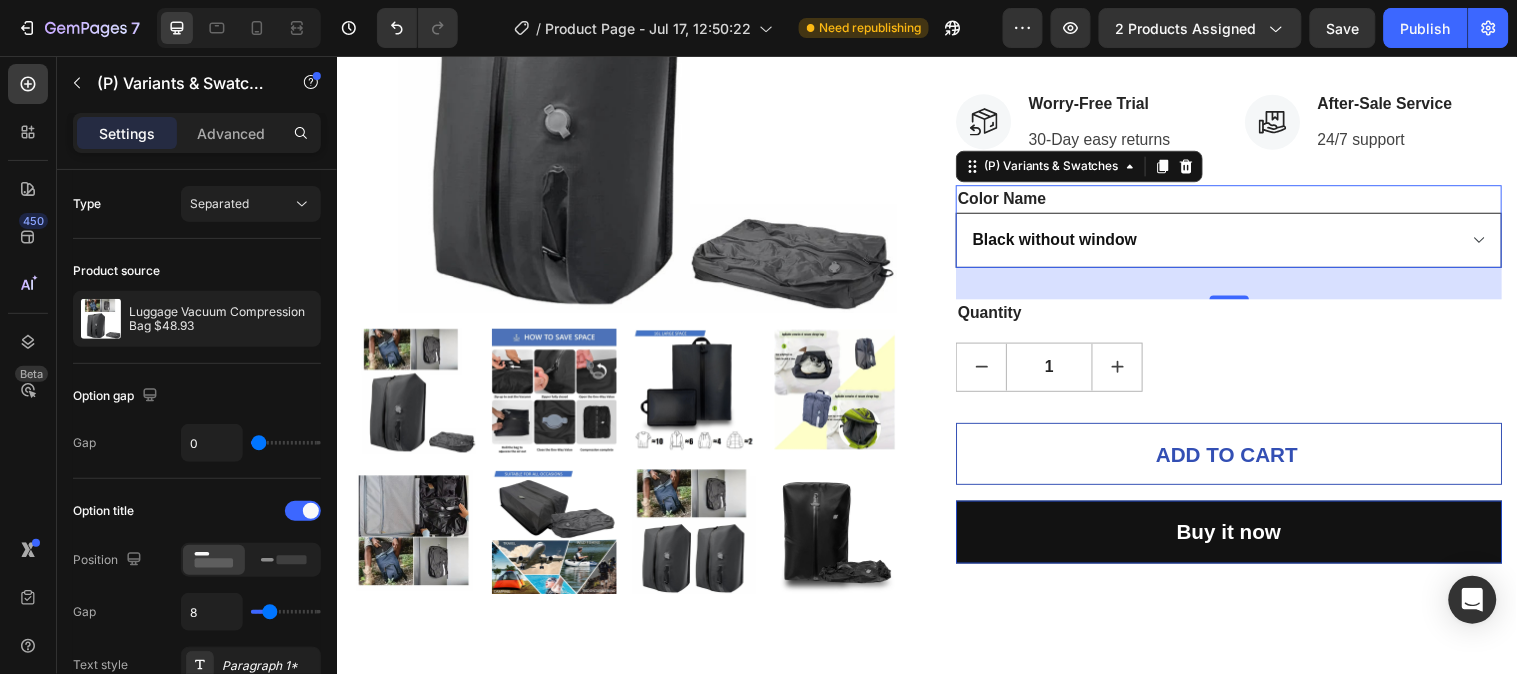 click on "Black without window 2 pcs black 1 pcs black" at bounding box center (1243, 242) 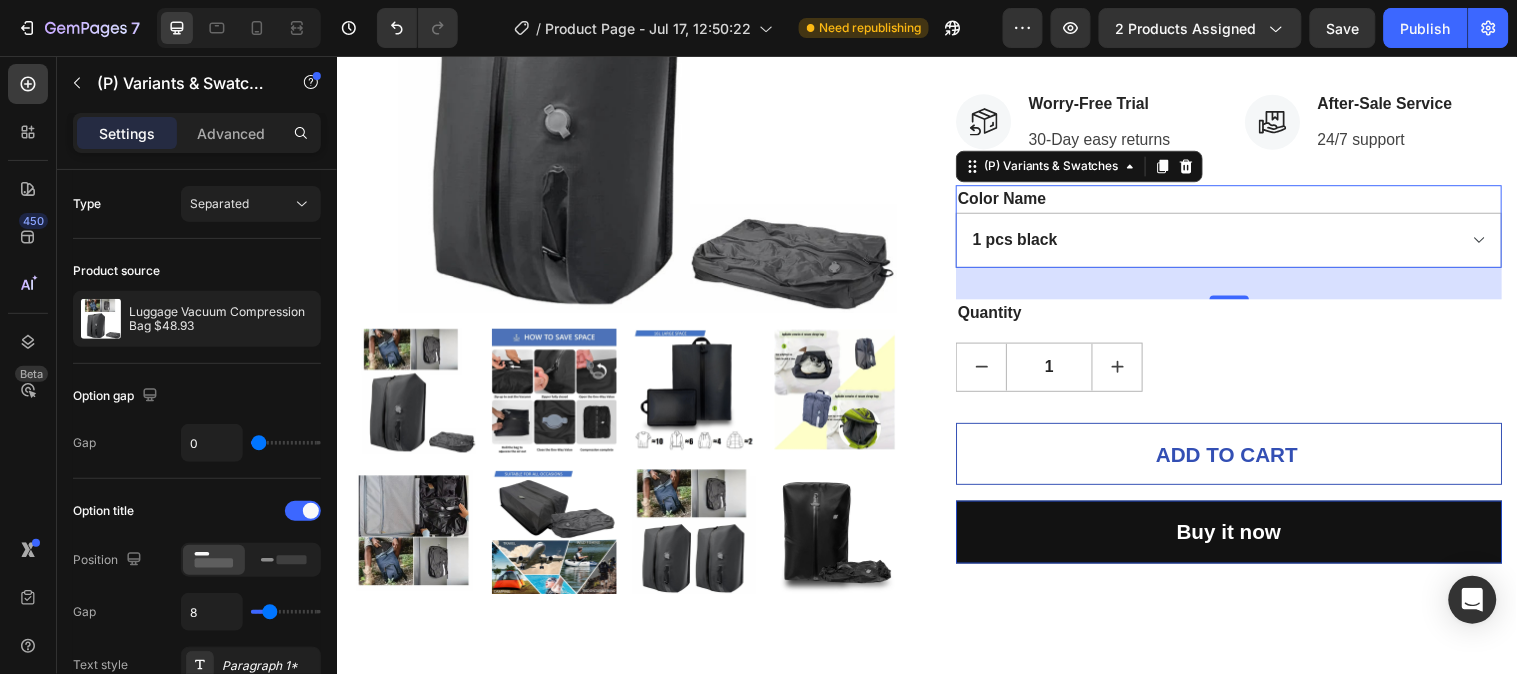click on "Black without window 2 pcs black 1 pcs black" at bounding box center (1243, 242) 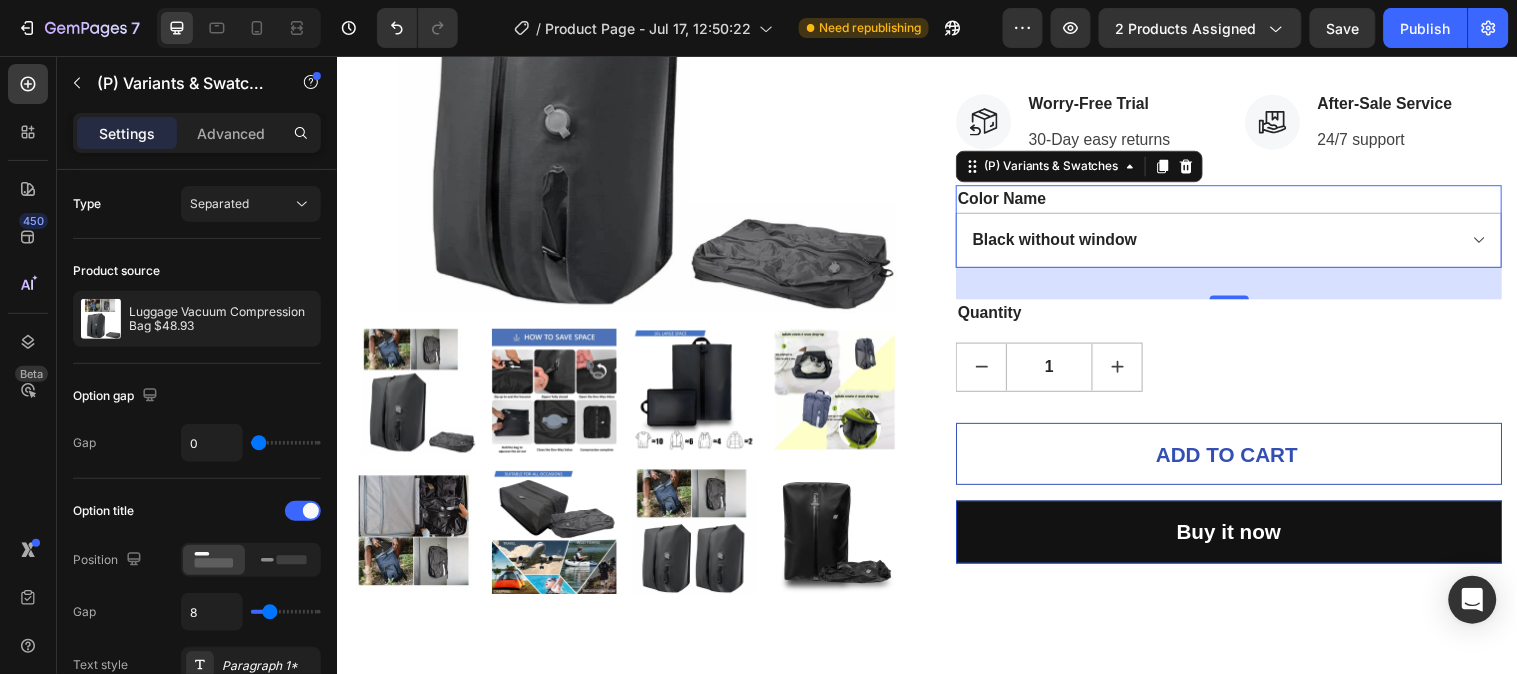 select on "1 pcs black" 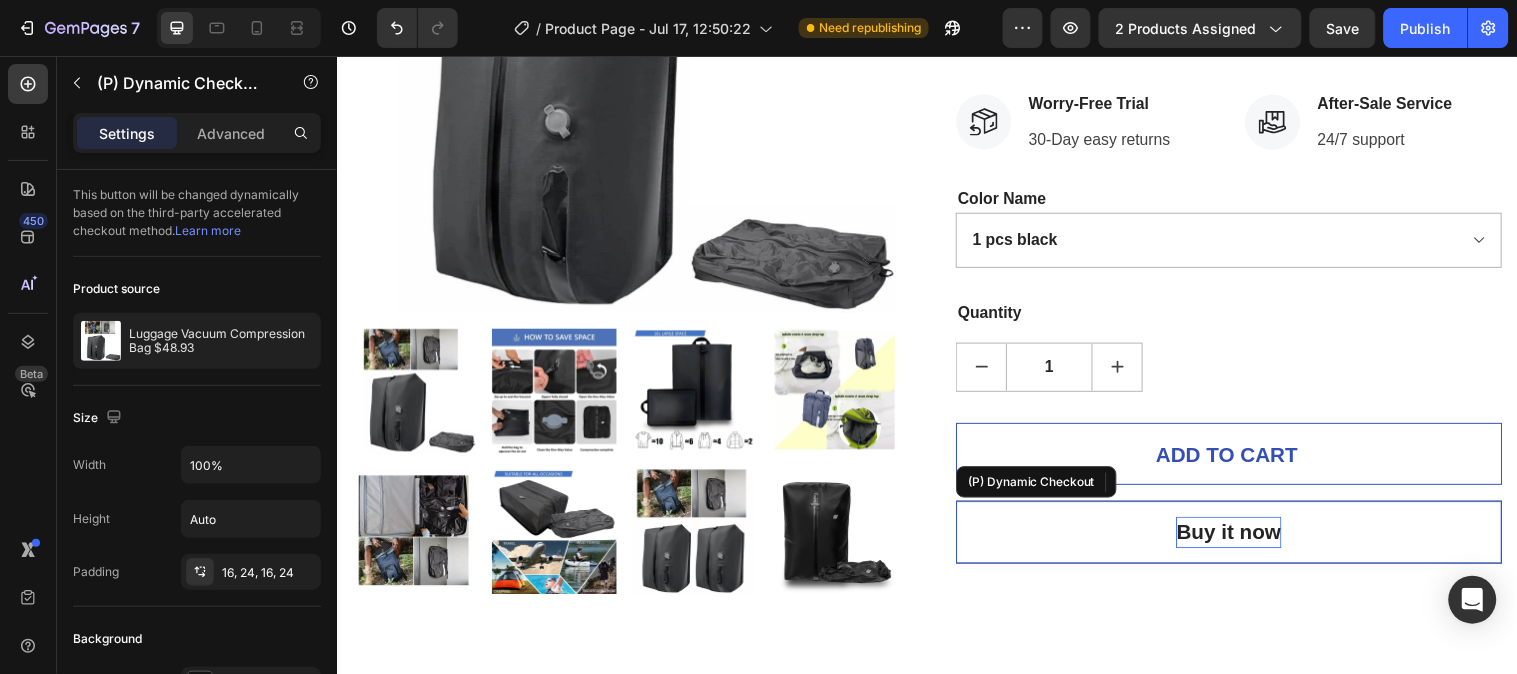 click on "Buy it now" at bounding box center (1243, 539) 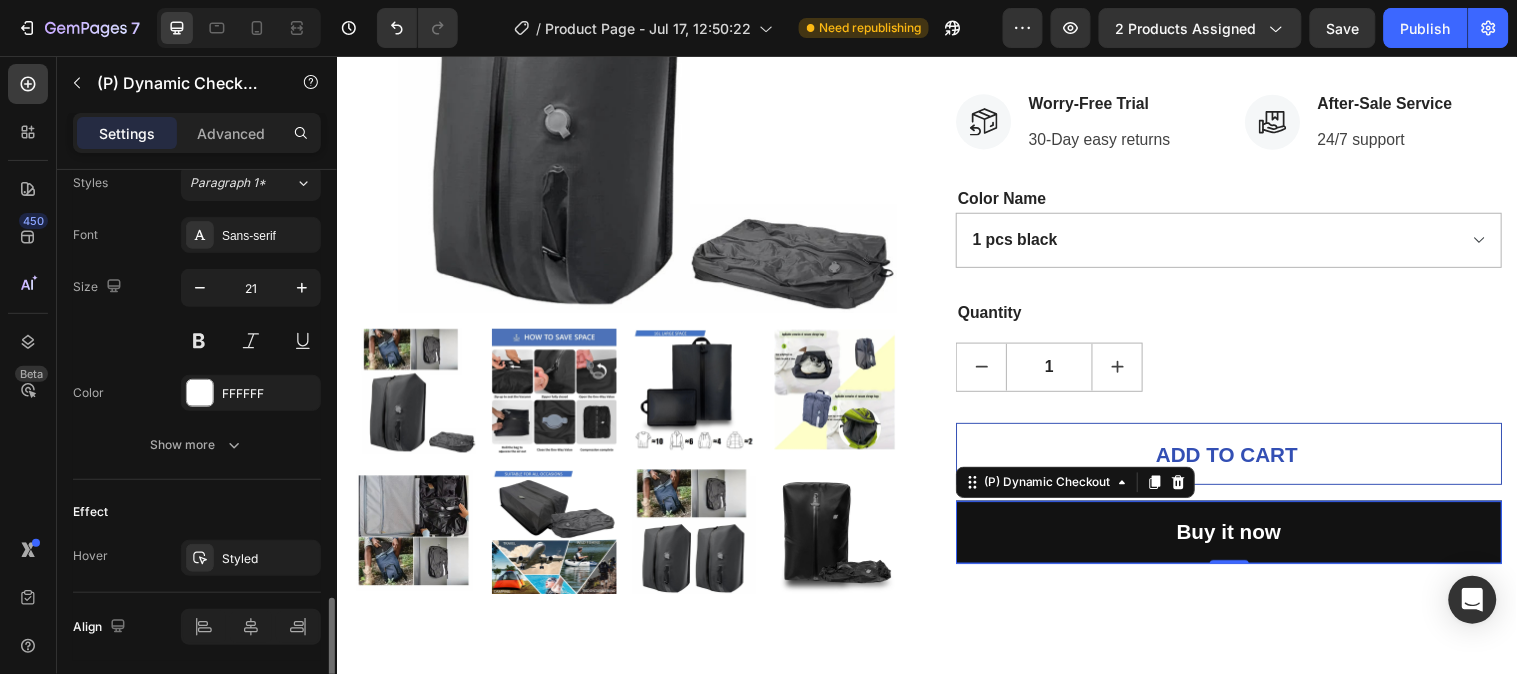 scroll, scrollTop: 961, scrollLeft: 0, axis: vertical 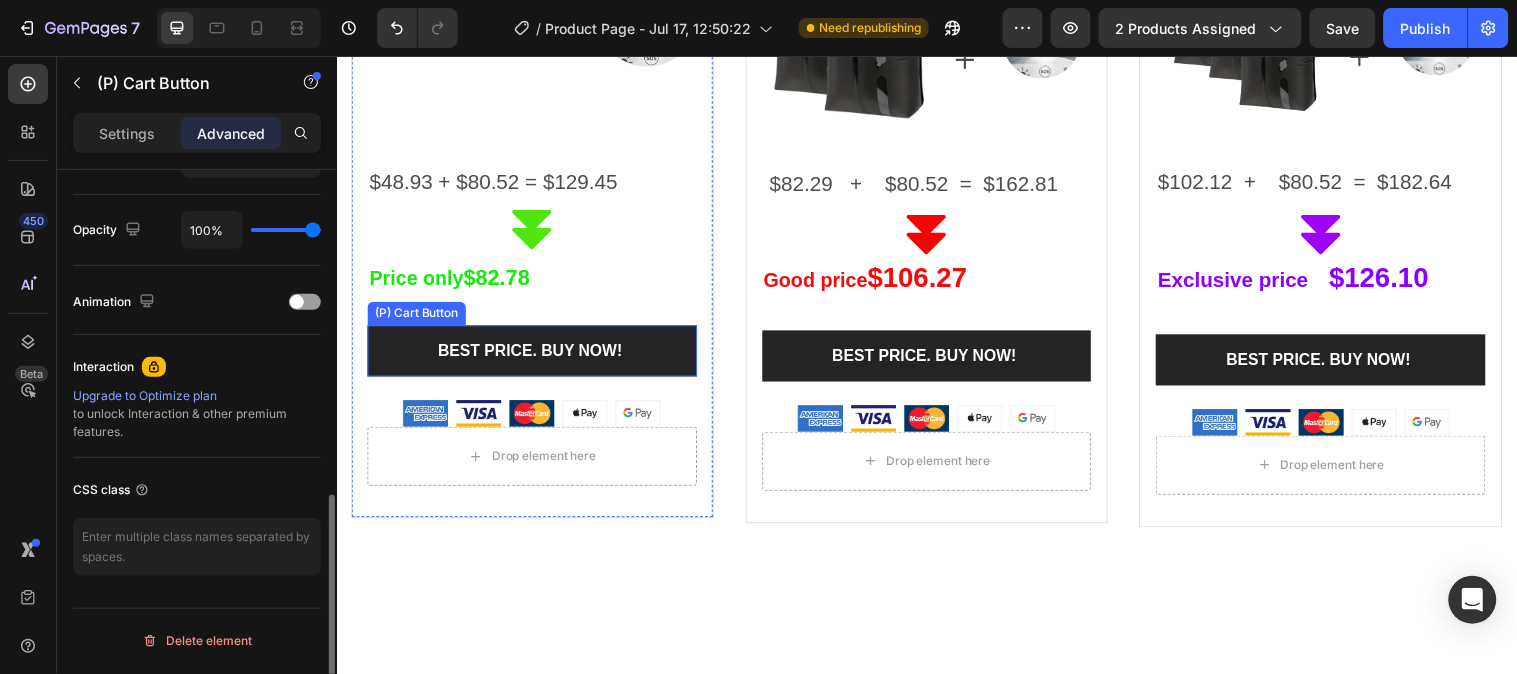 click on "(P) Cart Button" at bounding box center (418, 317) 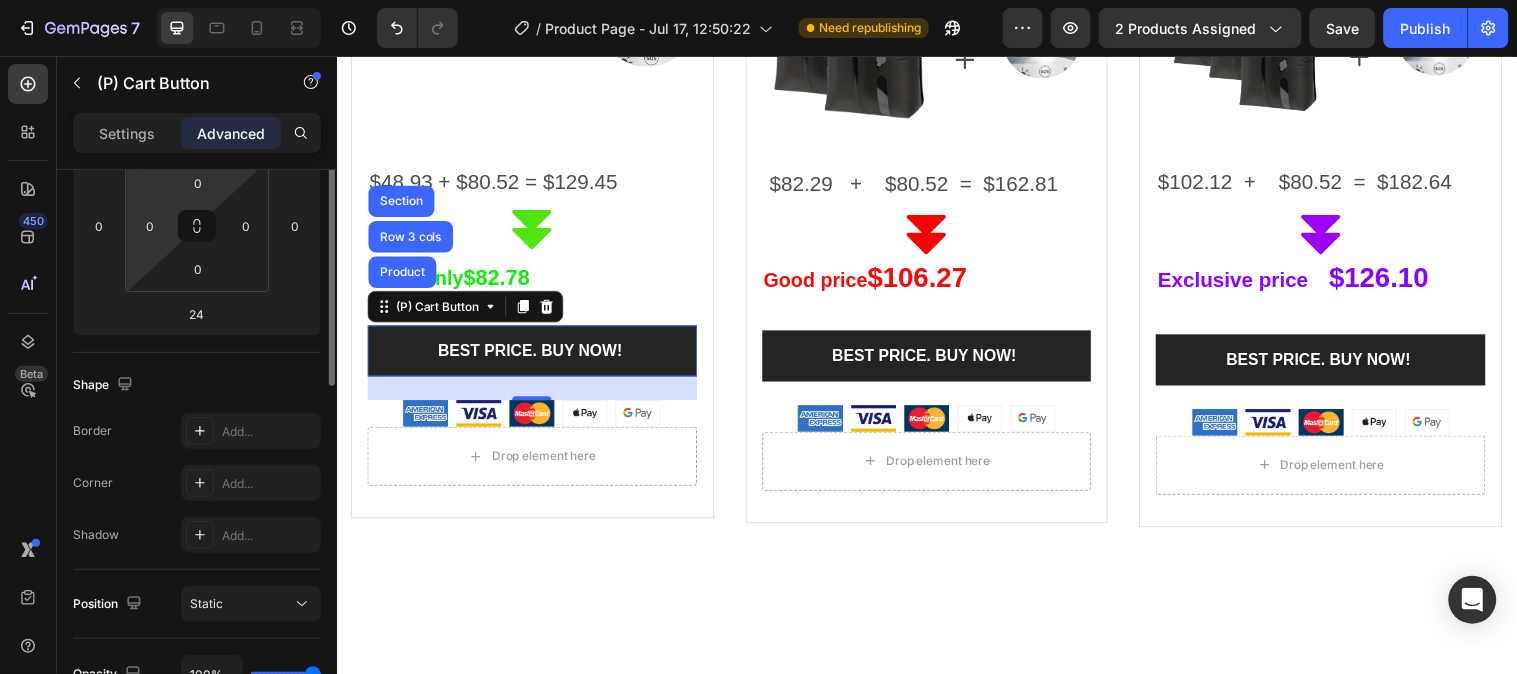 scroll, scrollTop: 220, scrollLeft: 0, axis: vertical 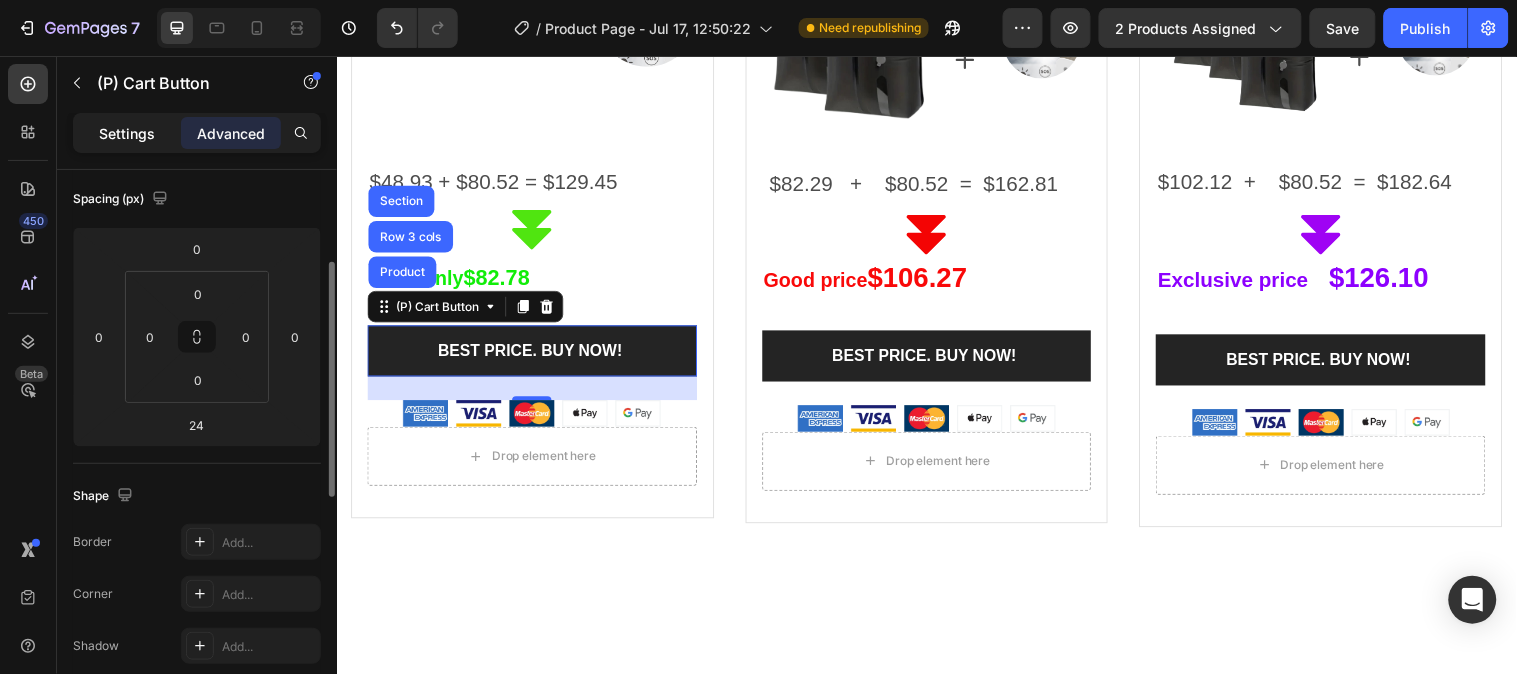 click on "Settings" at bounding box center [127, 133] 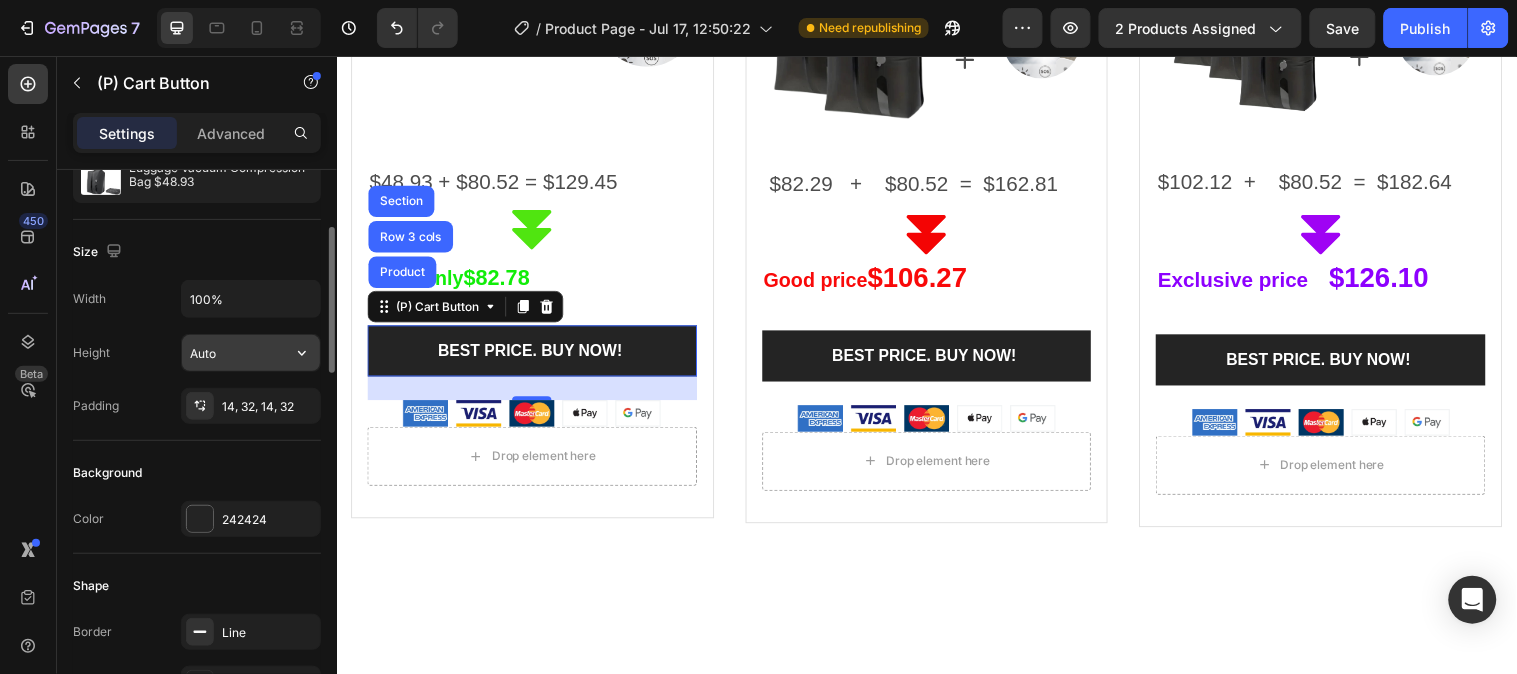scroll, scrollTop: 108, scrollLeft: 0, axis: vertical 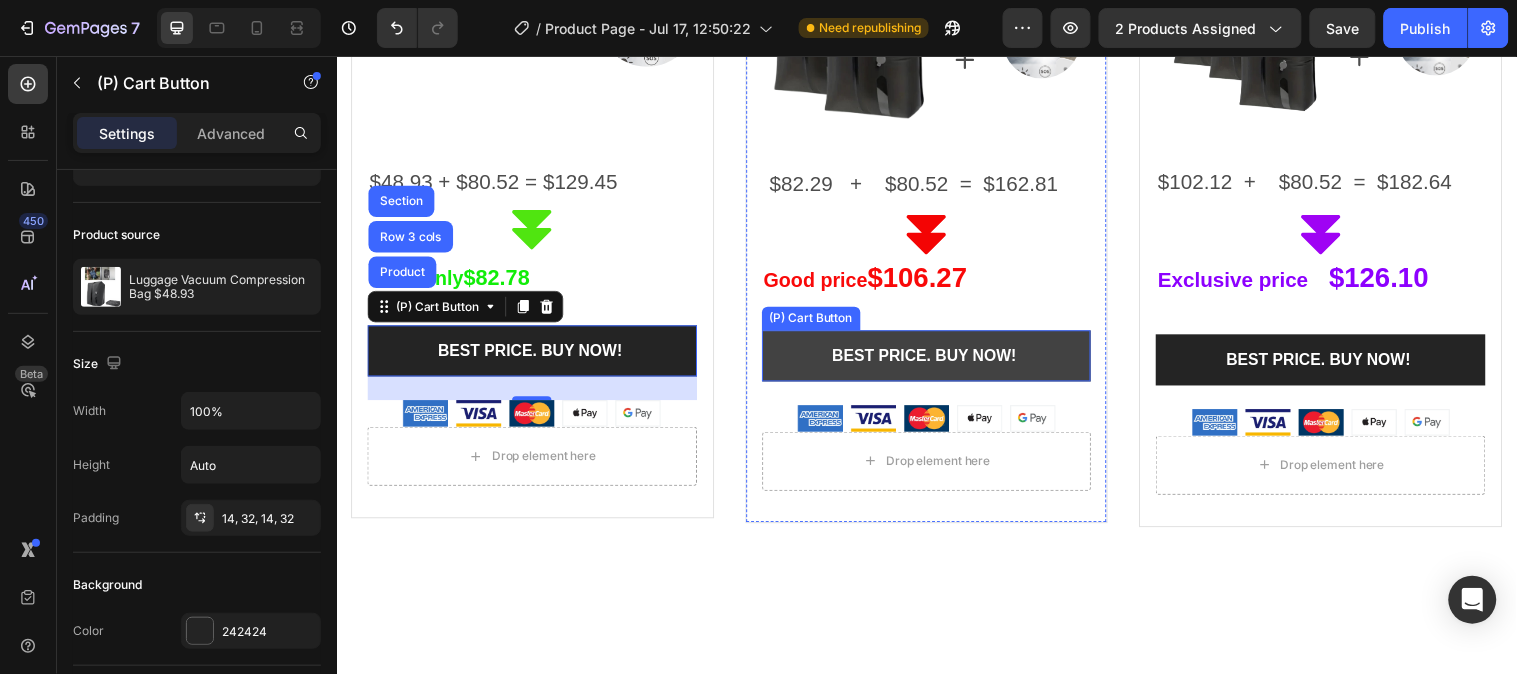 click on "BEST PRICE. BUY NOW!" at bounding box center [936, 360] 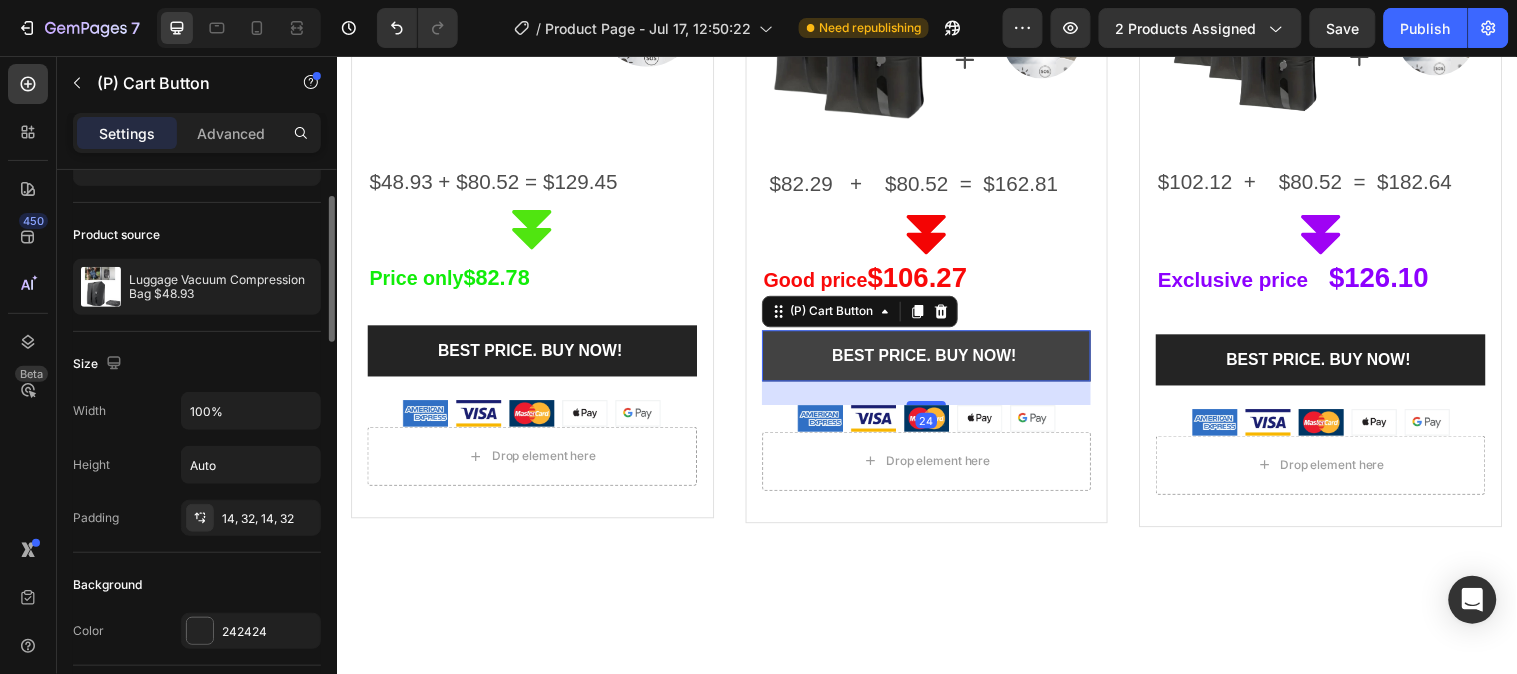 scroll, scrollTop: 107, scrollLeft: 0, axis: vertical 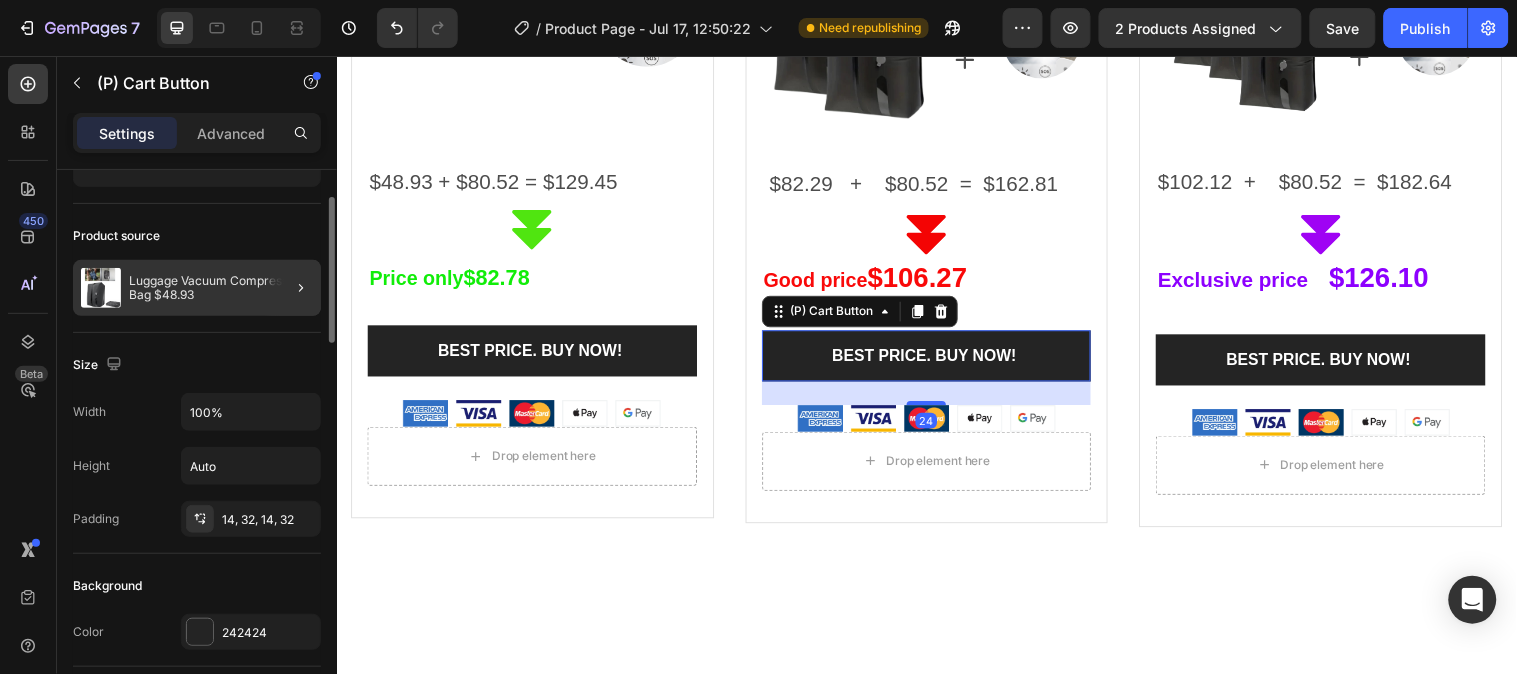 click 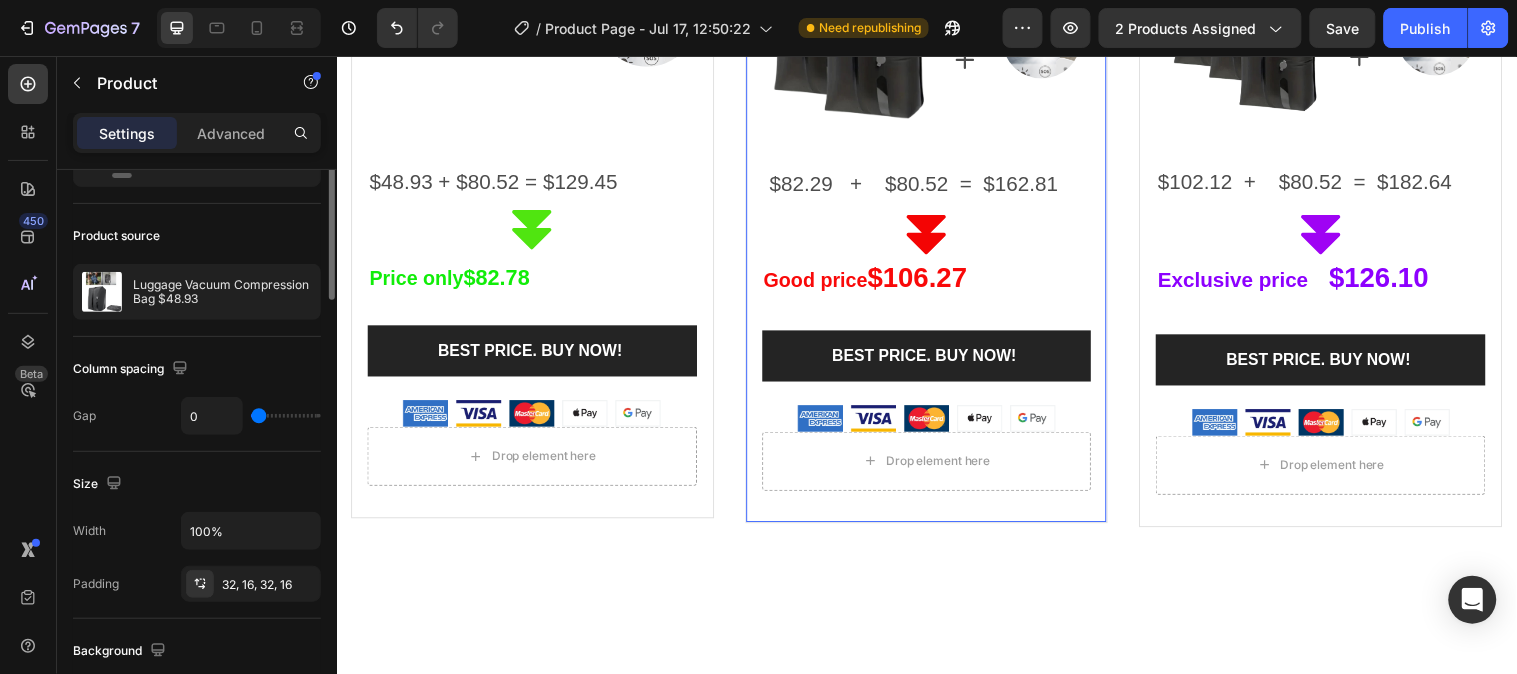 scroll, scrollTop: 0, scrollLeft: 0, axis: both 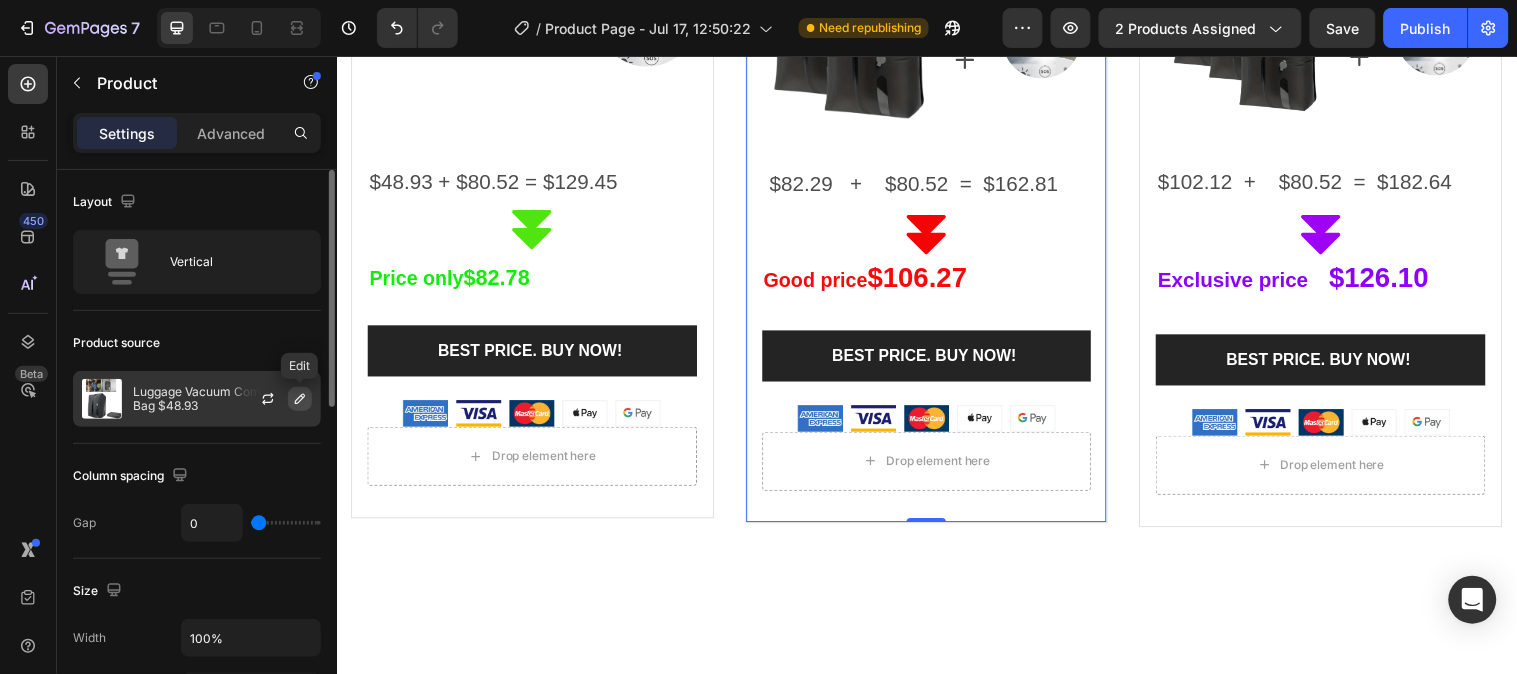 click 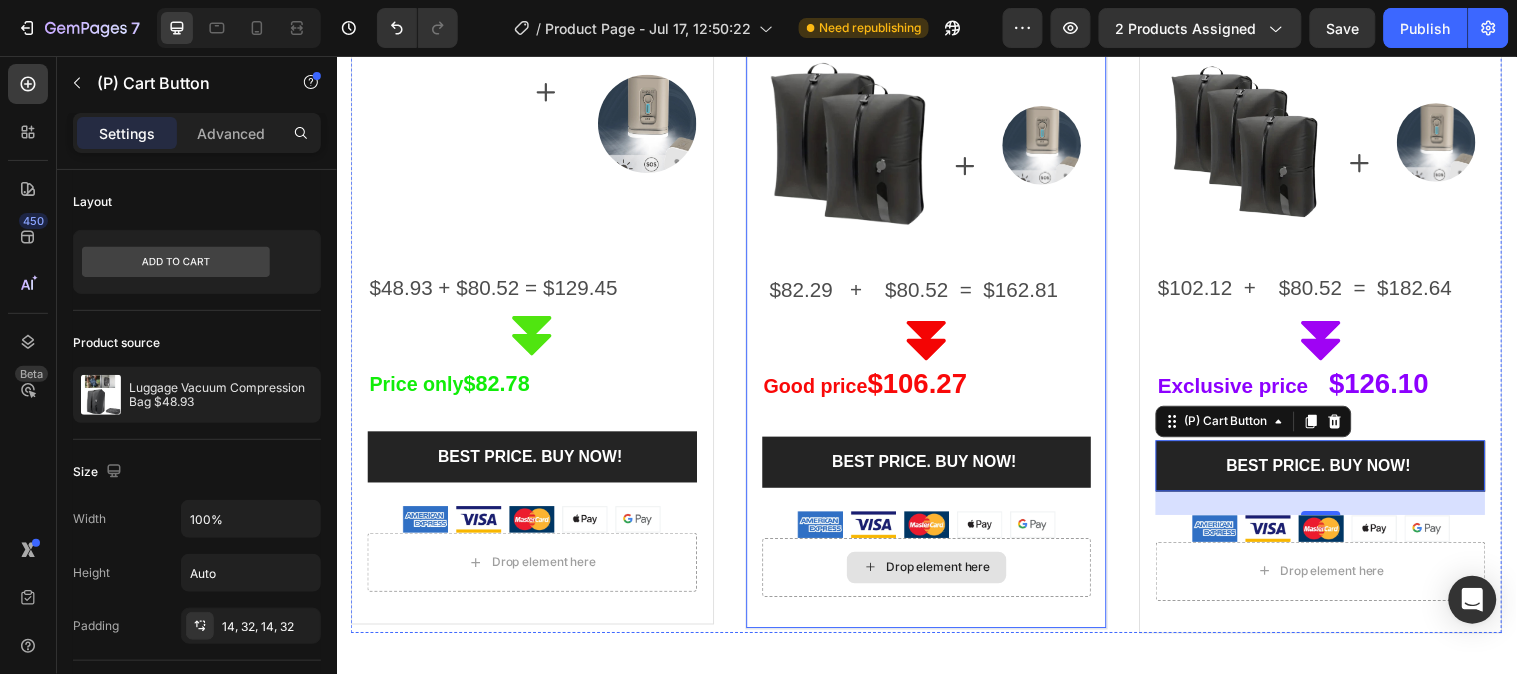 scroll, scrollTop: 7300, scrollLeft: 0, axis: vertical 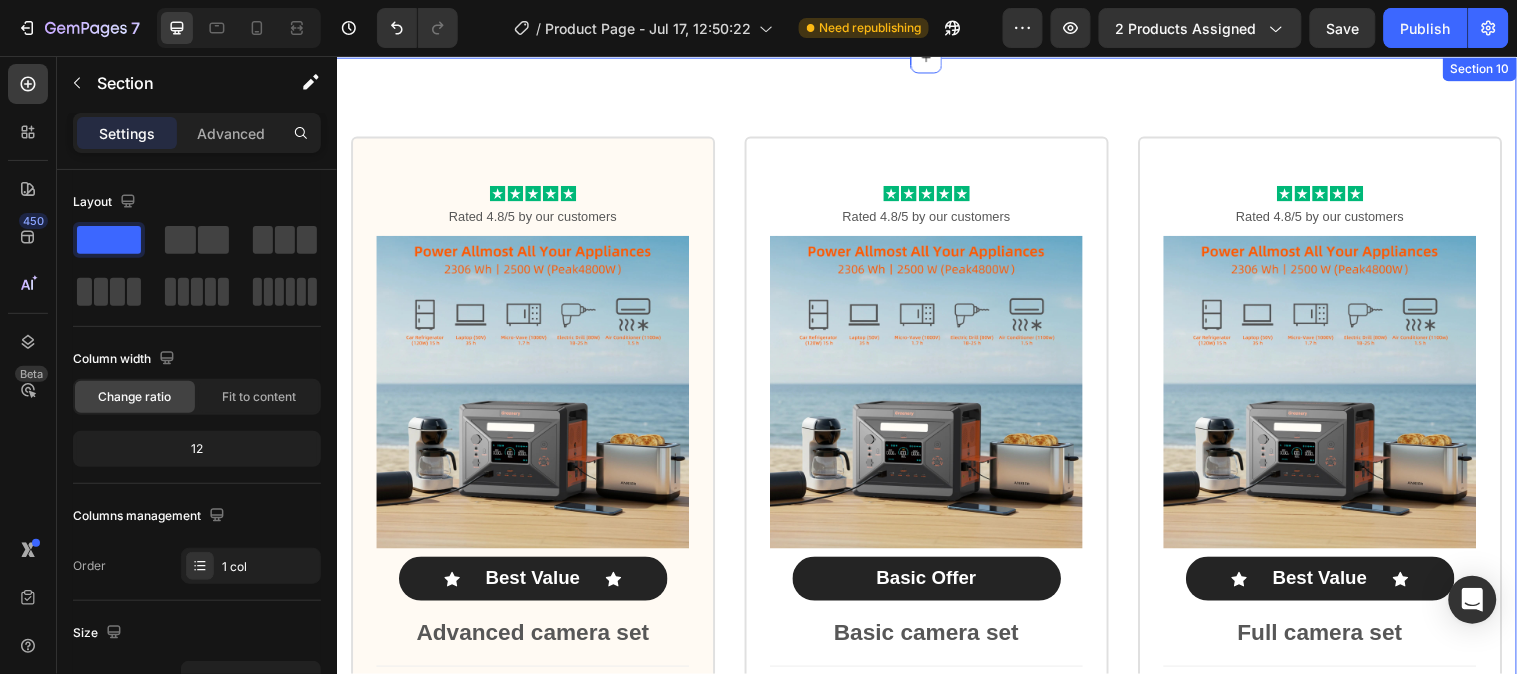 click on "Icon
Icon
Icon
Icon
Icon Icon List Rated 4.8/5 by our customers Text Block Product Images Icon Best Value Text Block Icon Row Advanced camera set Text Block Total: Text Block $1,619.55 Product Price Product Price Row you save:  $50 60-day money-back guarantee Free delivery Item List
Add to cart Add to Cart Row Image Image Image Image Image Row Product Row
Icon
Icon
Icon
Icon
Icon Icon List Rated 4.8/5 by our customers Text Block Product Images Basic Offer Text Block Row Basic camera set Text Block Total: Text Block $1,619.55 Product Price Product Price Row you save:  $50 60-day money-back guarantee Free delivery Item List
Add to cart Add to Cart Row Image Image Image Image Image Row Product Row
Icon
Icon
Icon
Icon
Icon Icon List Rated 4.8/5 by our customers Text Block Product Images Icon Best Value Text Block Icon Row Full camera set Text Block Total: Text Block Row" at bounding box center (936, 586) 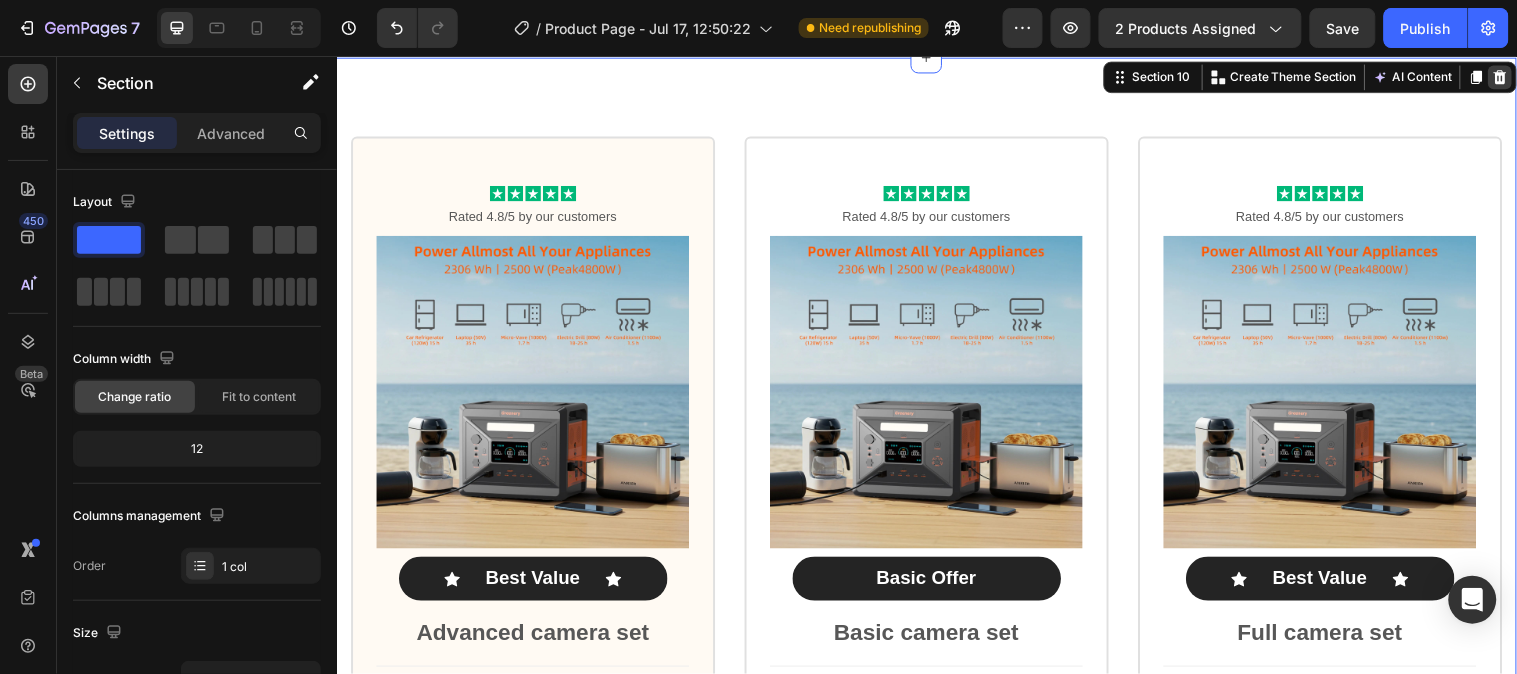 click 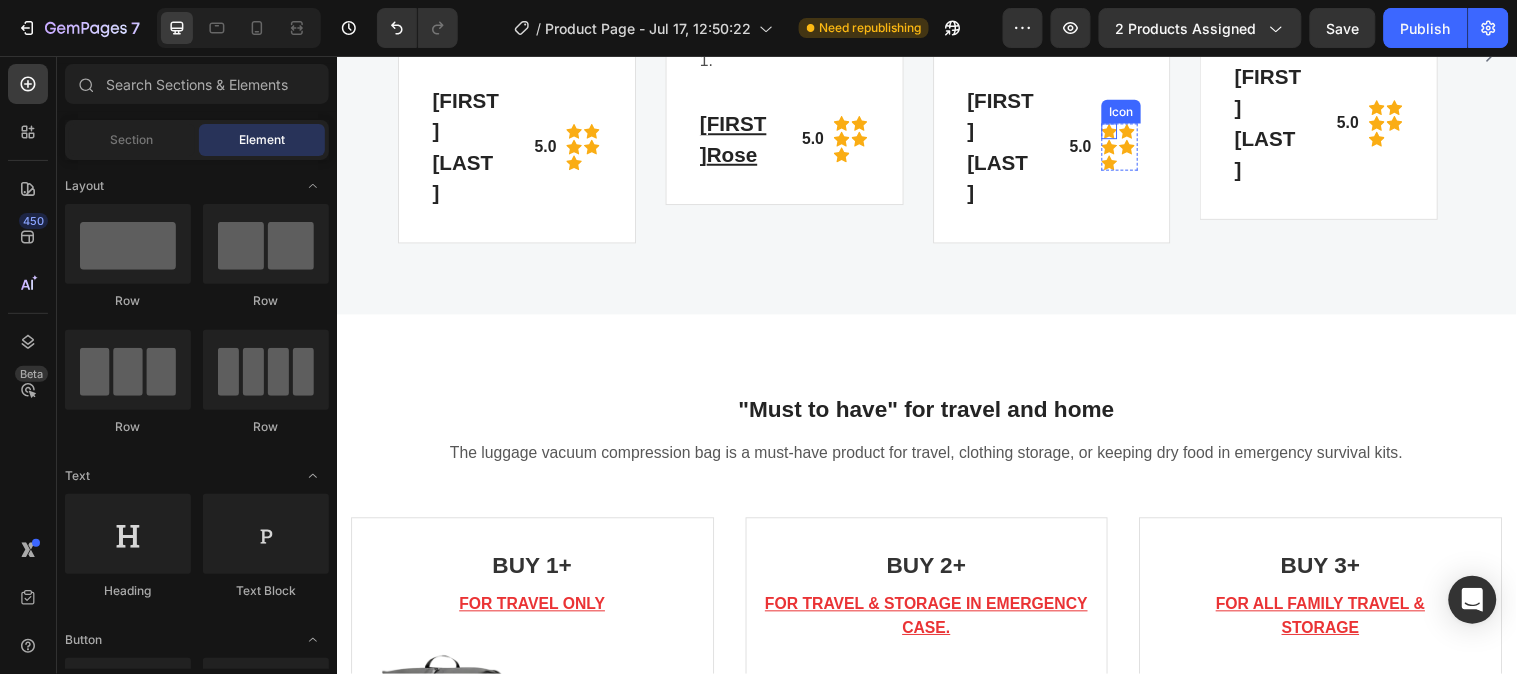 scroll, scrollTop: 6431, scrollLeft: 0, axis: vertical 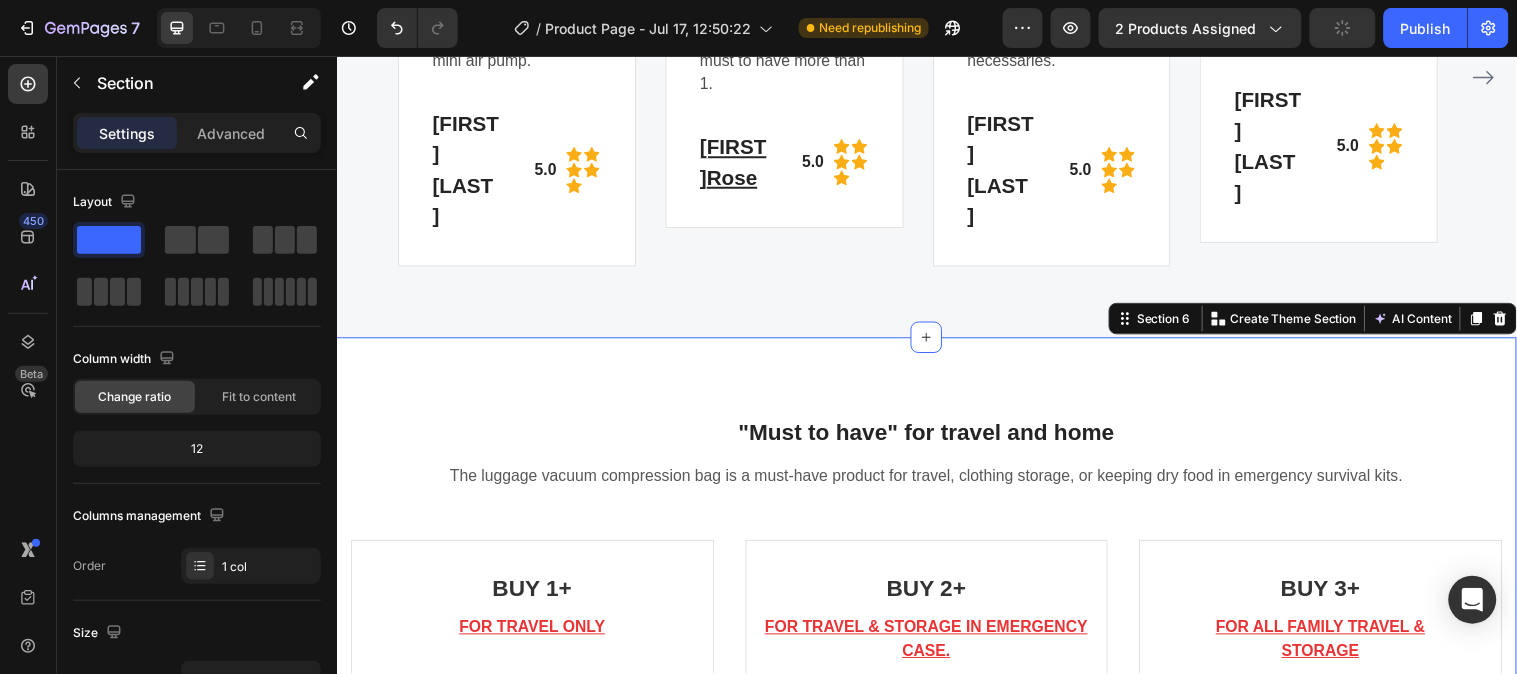 click on ""Must to have" for travel and home  Heading The luggage vacuum compression bag is a must-have product for travel, clothing storage, or keeping dry food in emergency survival kits. Text block Row BUY 1+ Heading FOR TRAVEL ONLY Text block Image Text Block
Icon Image Row   $48.93 + $80.52 = $129.45 Text Block
Icon Price only      $82.78 Text Block BEST PRICE. BUY NOW! (P) Cart Button Image
Drop element here Product BUY 2+ Heading FOR TRAVEL & STORAGE IN EMERGENCY CASE. Text block Image
Icon Image Row   $82.29   +    $80.52  =  $162.81 Text Block
Icon Good price   $106.27 Text Block Row BEST PRICE. BUY NOW! (P) Cart Button Image
Drop element here Product BUY 3+ Heading FOR ALL FAMILY TRAVEL &  STORAGE  Text block Image
Icon Image Row  $102.12  +    $80.52  =  $182.64 Text Block
Icon Exclusive price      $126.10 Text Block BEST PRICE. BUY NOW! (P) Cart Button Row" at bounding box center [936, 856] 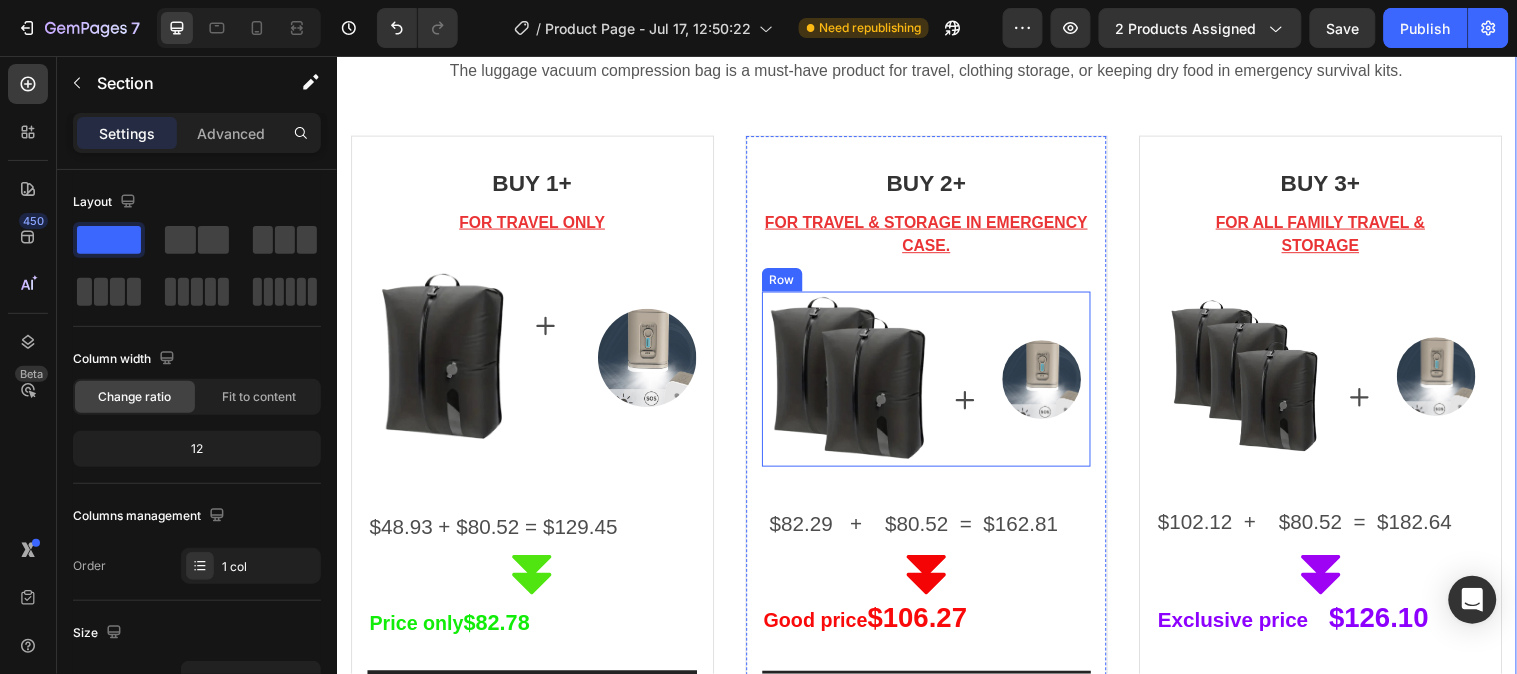 scroll, scrollTop: 6986, scrollLeft: 0, axis: vertical 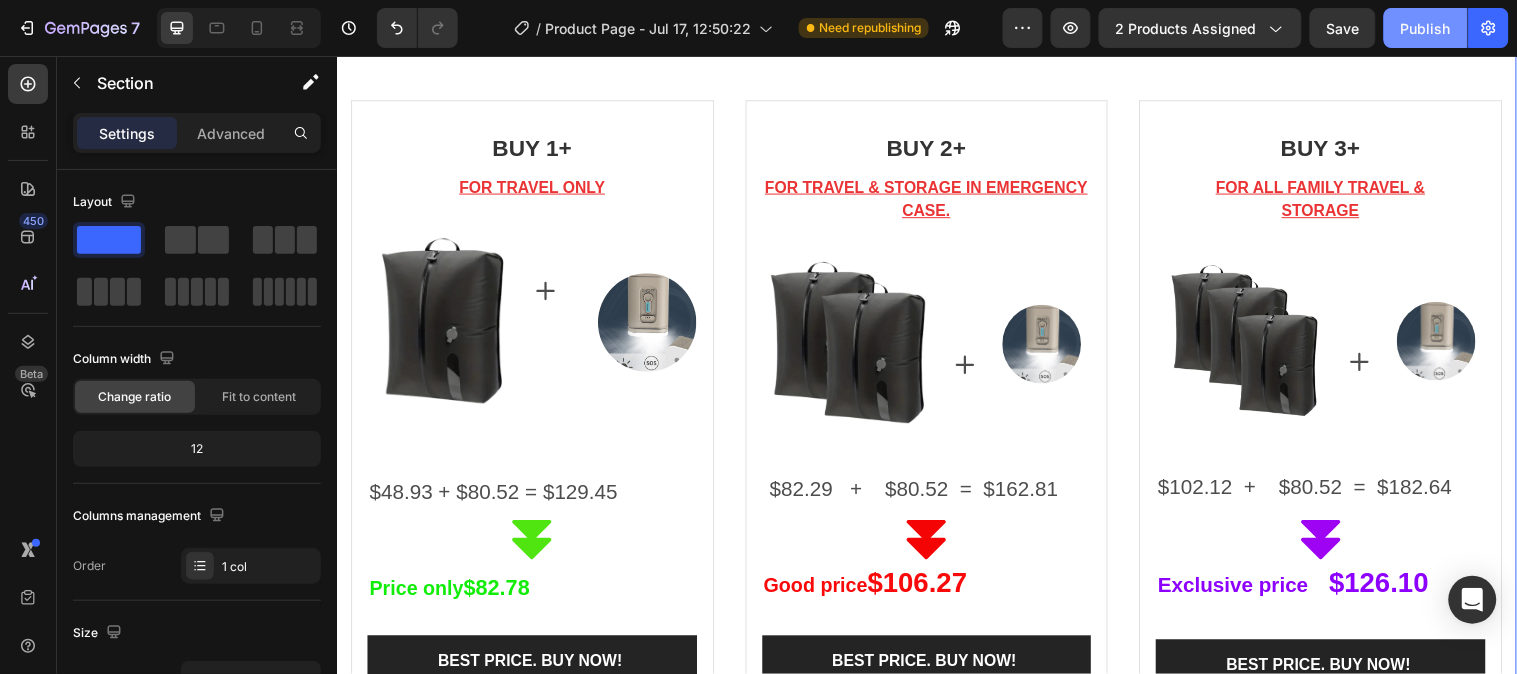 click on "Publish" at bounding box center [1426, 28] 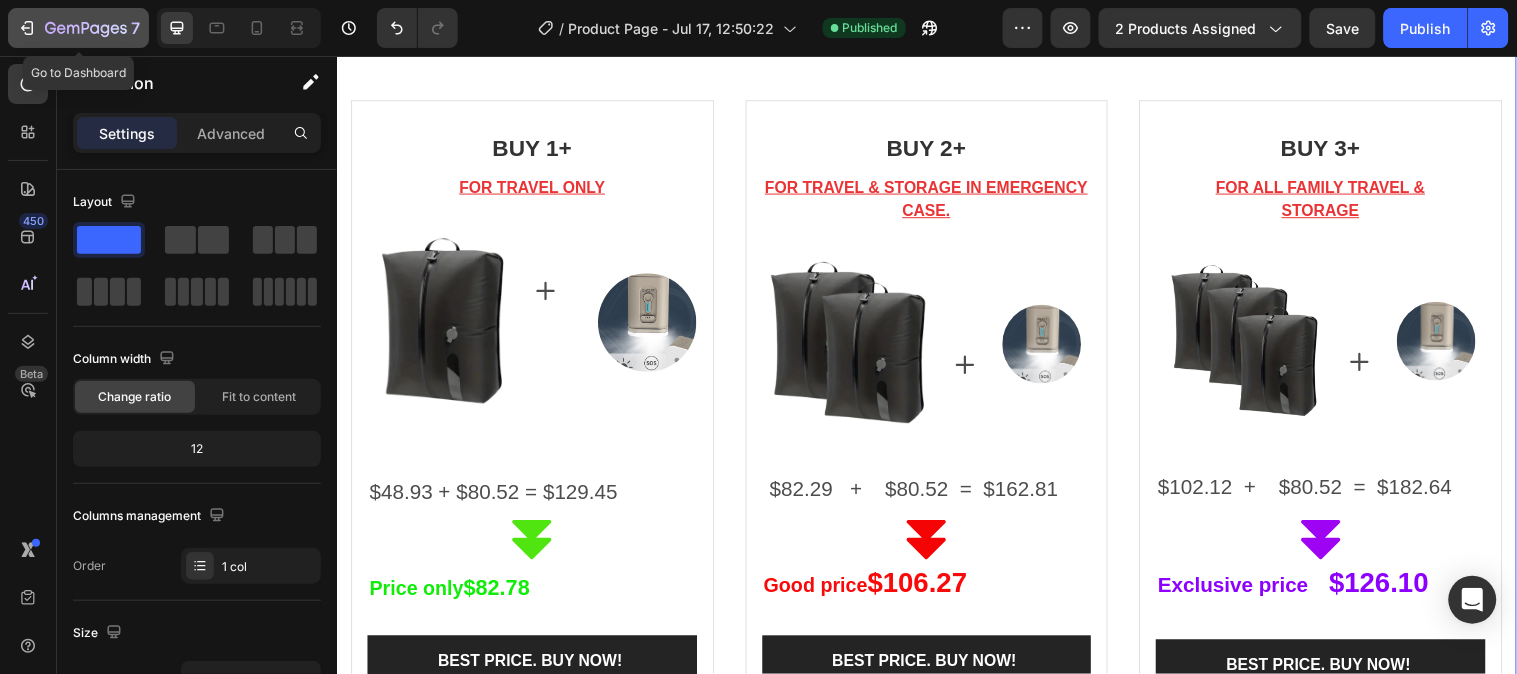click 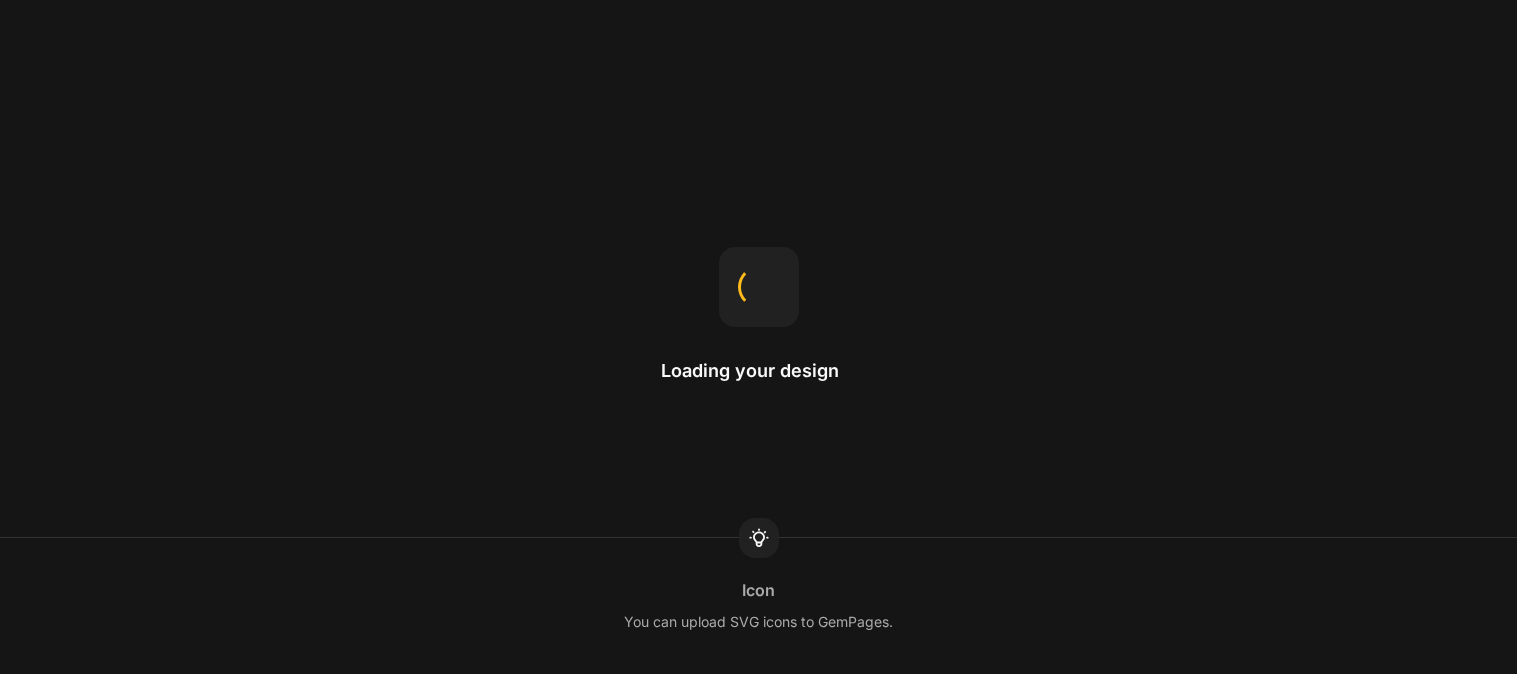 scroll, scrollTop: 0, scrollLeft: 0, axis: both 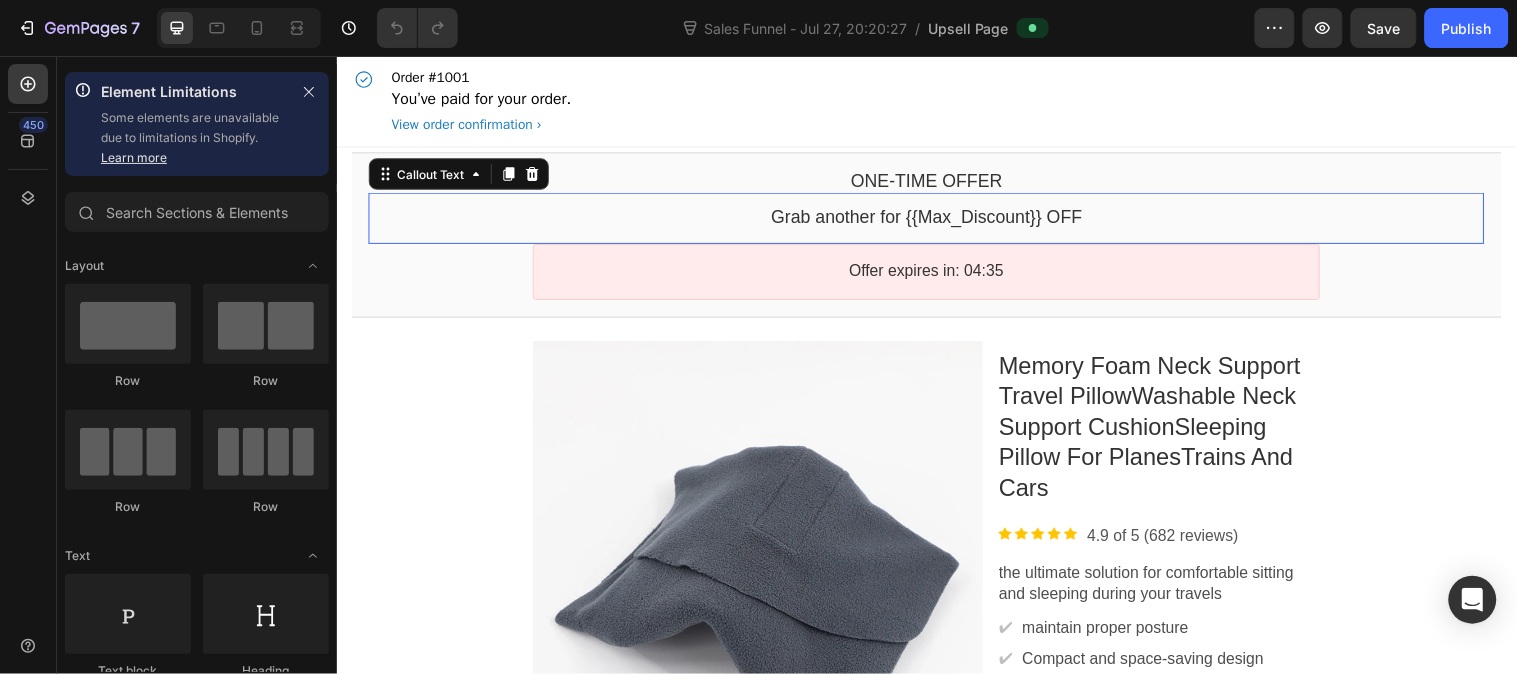 click on "Grab another for {{Max_Discount}} OFF" at bounding box center (936, 219) 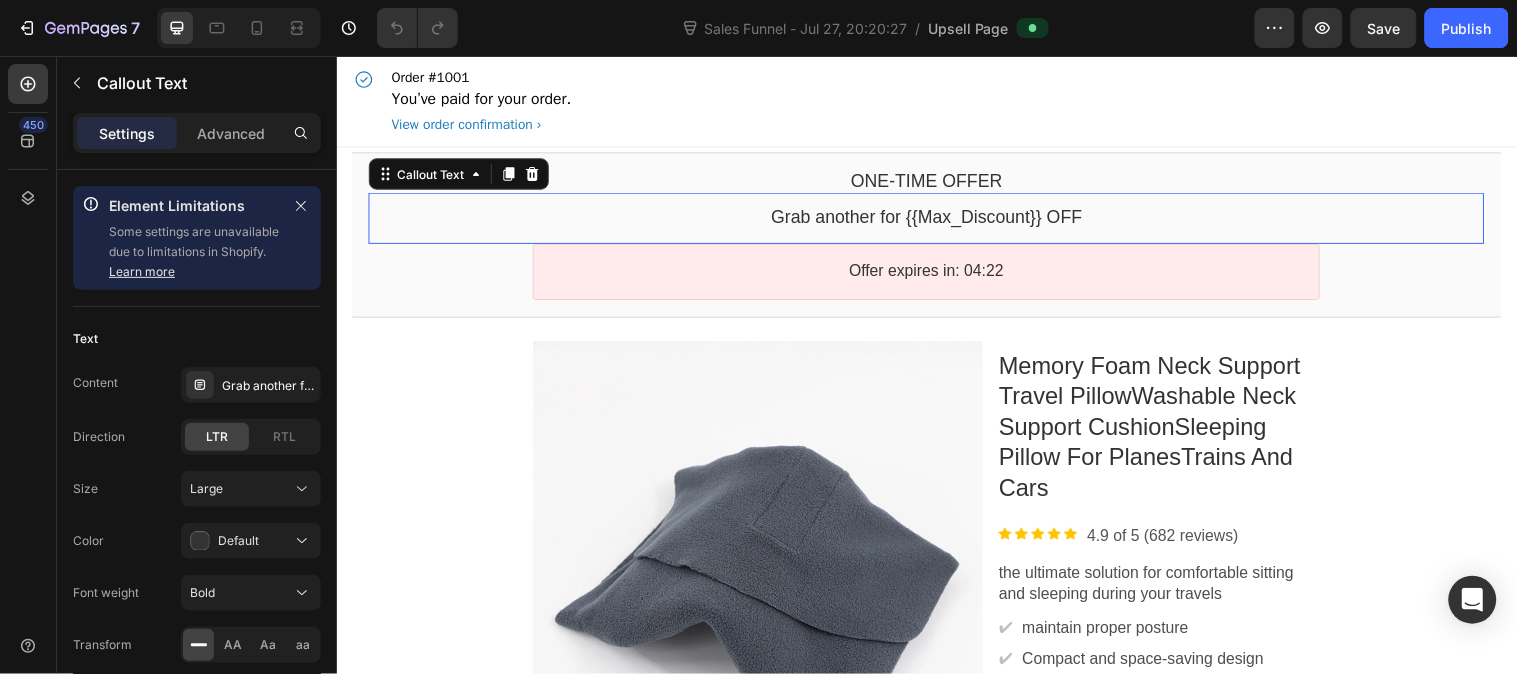click on "Grab another for {{Max_Discount}} OFF" at bounding box center [936, 219] 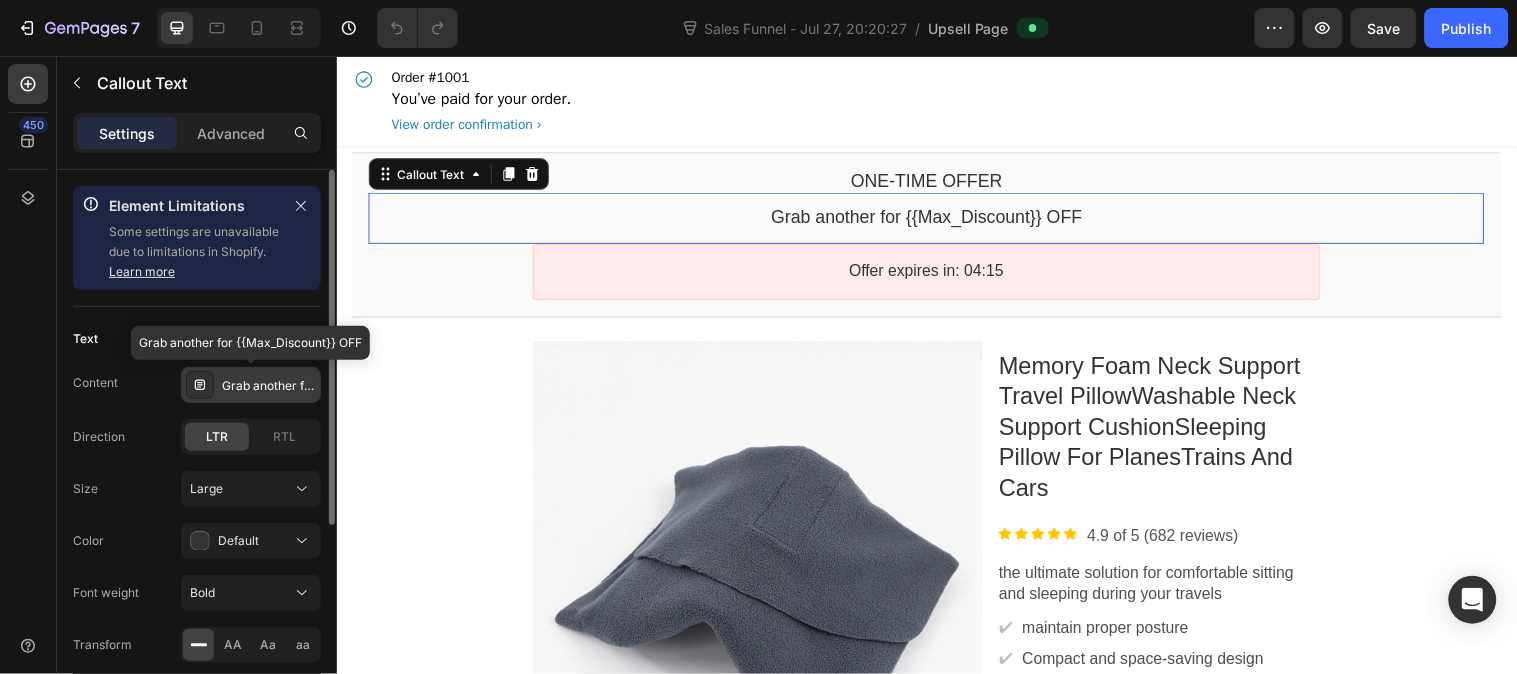 click on "Grab another for {{Max_Discount}} OFF" at bounding box center (269, 386) 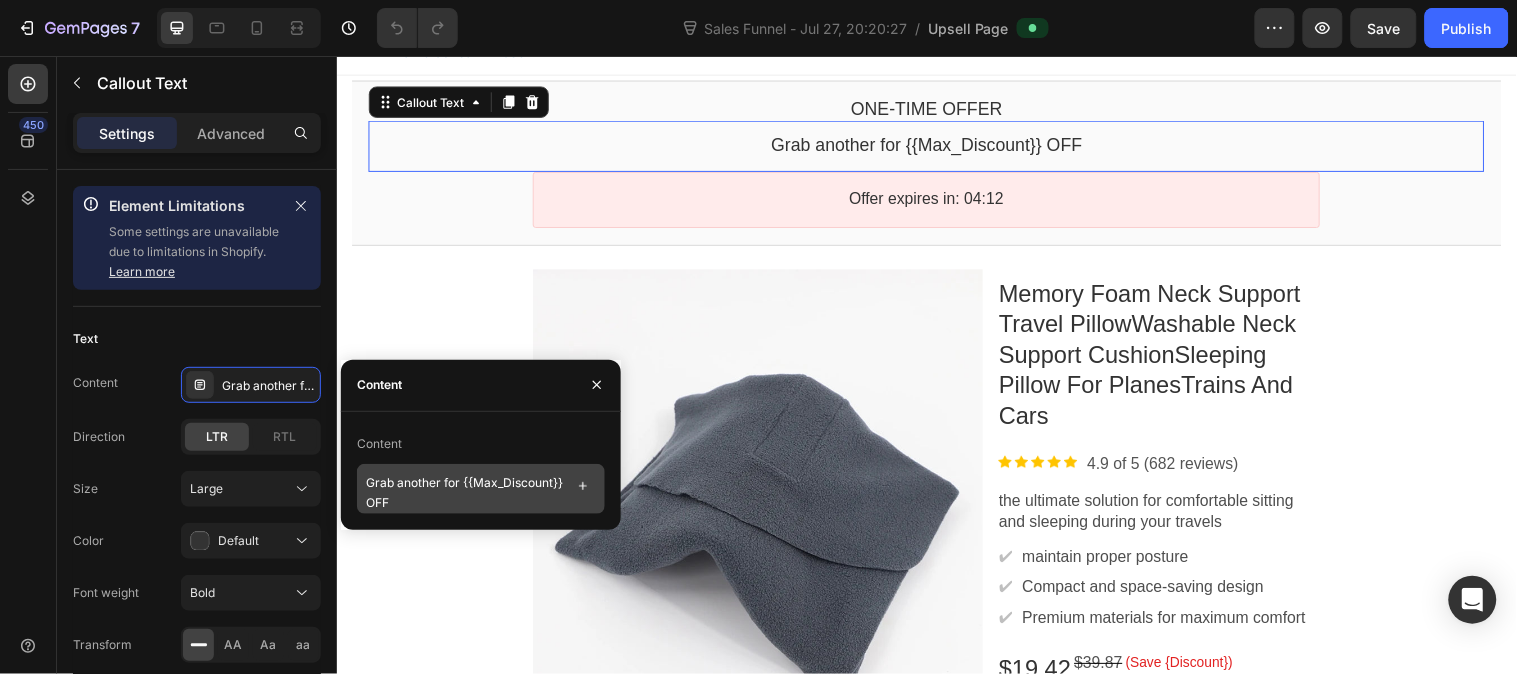 scroll, scrollTop: 111, scrollLeft: 0, axis: vertical 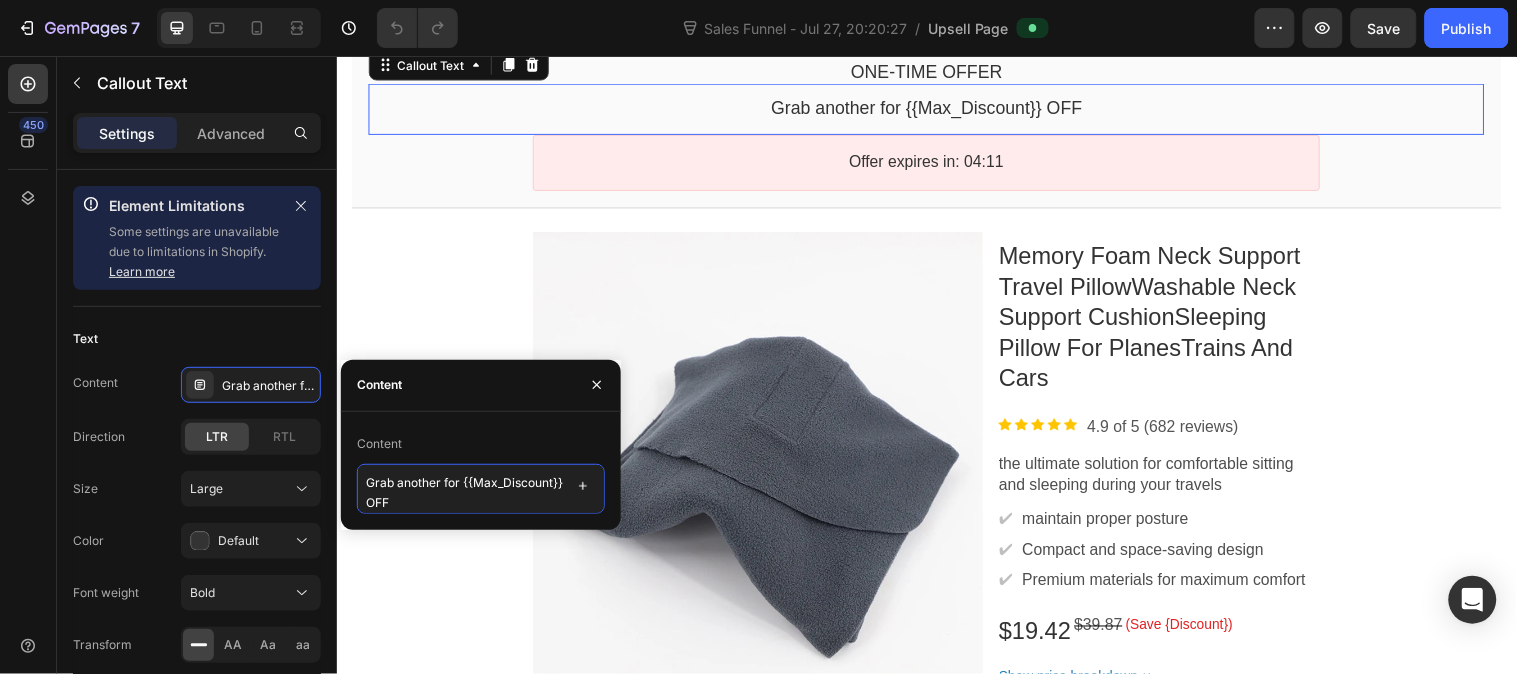 click on "Grab another for {{Max_Discount}} OFF" at bounding box center [481, 489] 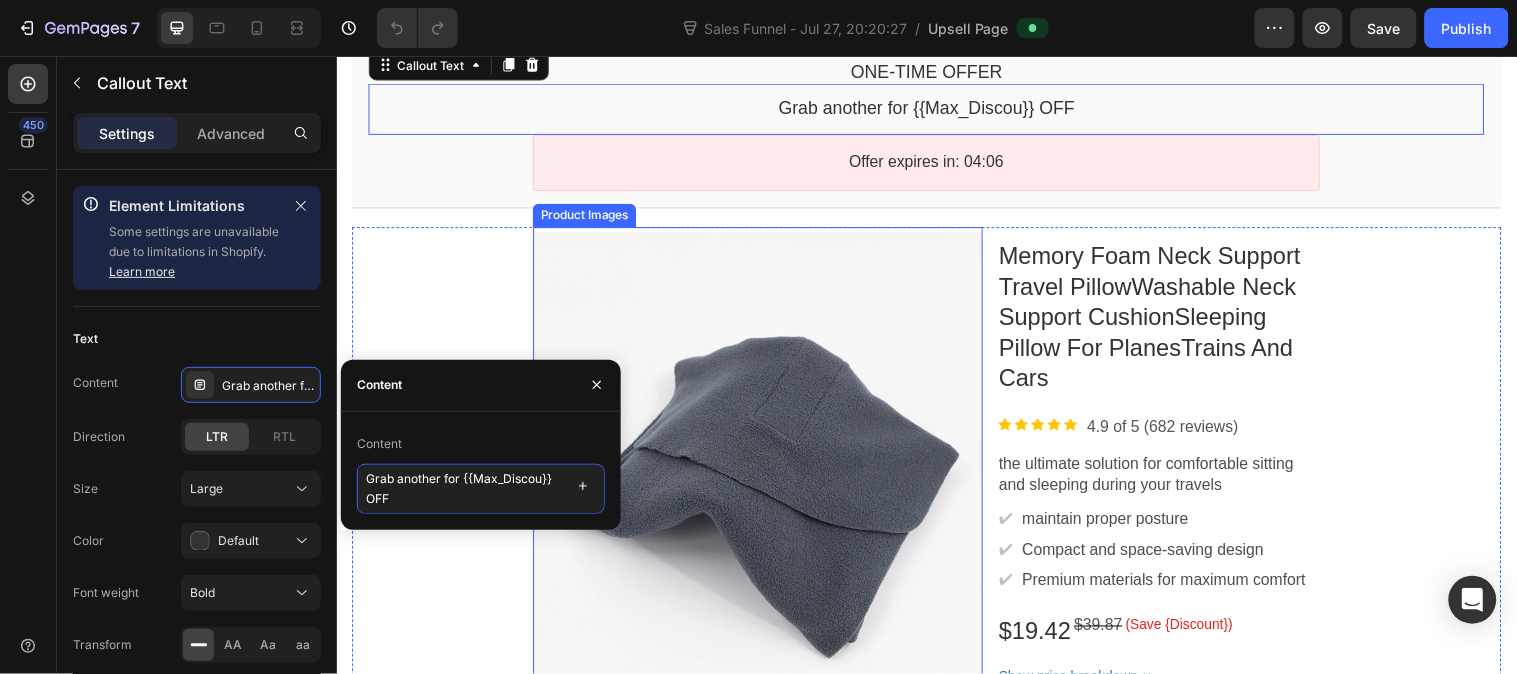 scroll, scrollTop: 0, scrollLeft: 0, axis: both 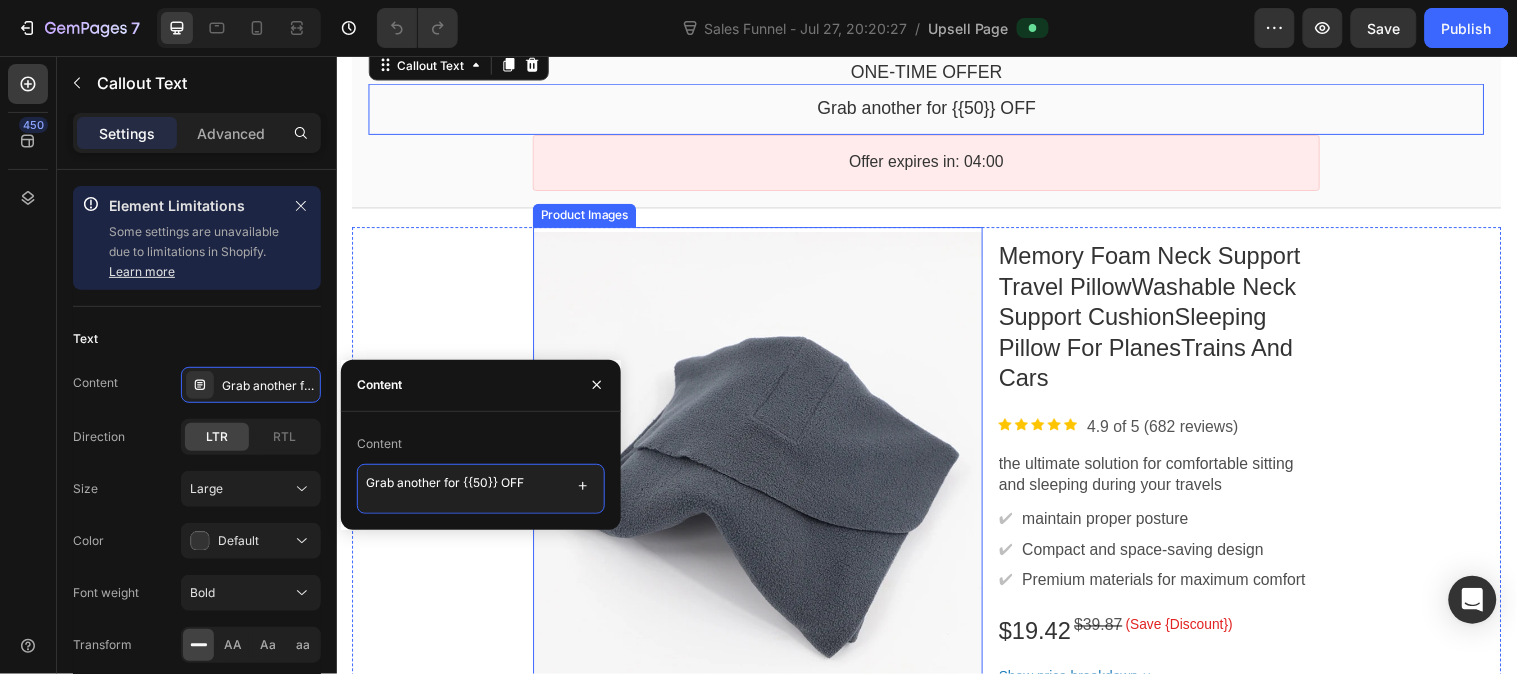 type on "Grab another for {{50%}} OFF" 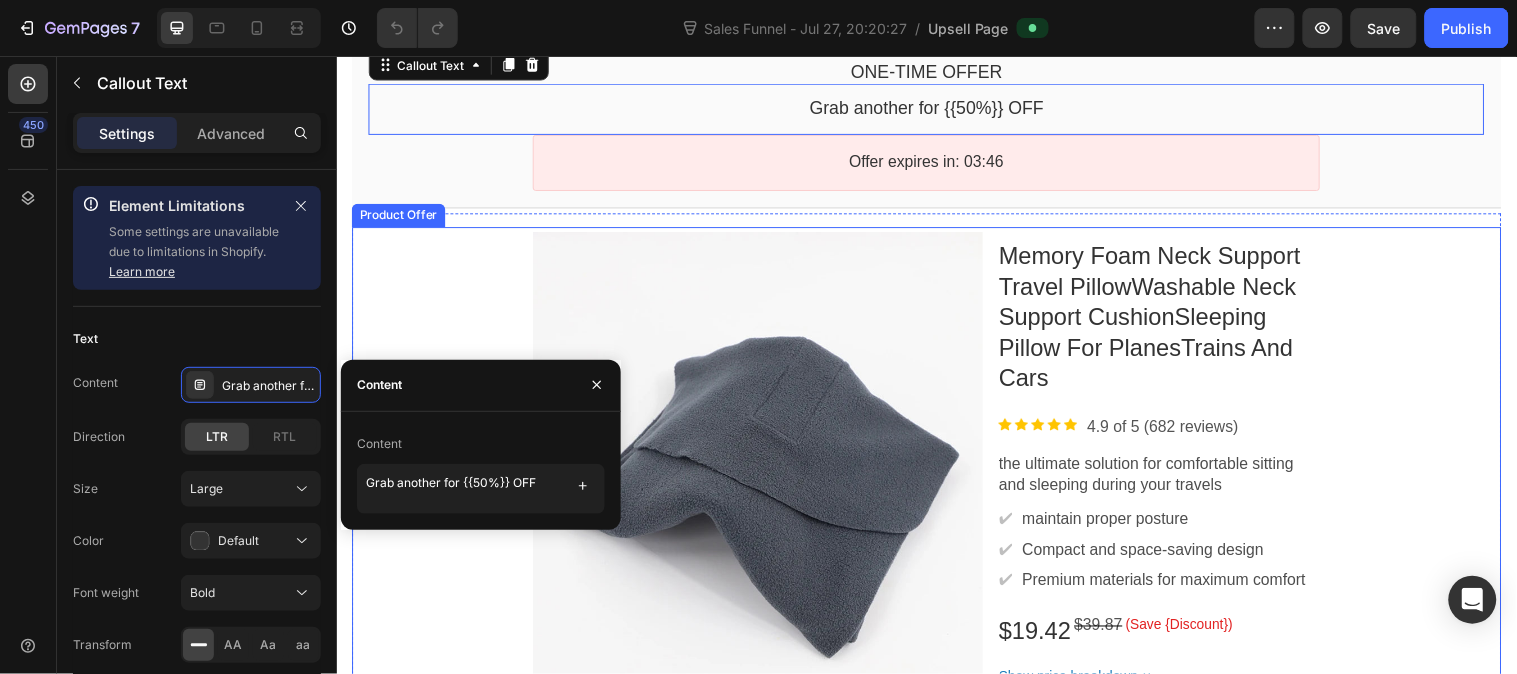 click on "Product Images Memory Foam Neck Support Travel PillowWashable Neck Support CushionSleeping Pillow For PlanesTrains And Cars Product Title Image 4.9 of 5 (682 reviews) Text block Row the ultimate solution for comfortable sitting and sleeping during your travels Text block ✔ Text block maintain proper posture Text block Row ✔ Text block Compact and space-saving design Text block Row ✔ Text block Premium materials for maximum comfort Text block Row $19.42 Price $39.87 Price (Save {Discount}) Discount Tag Row Show price breakdown Price Breakdown Take the deal Accept Button Decline offer Decline Button Row" at bounding box center (936, 537) 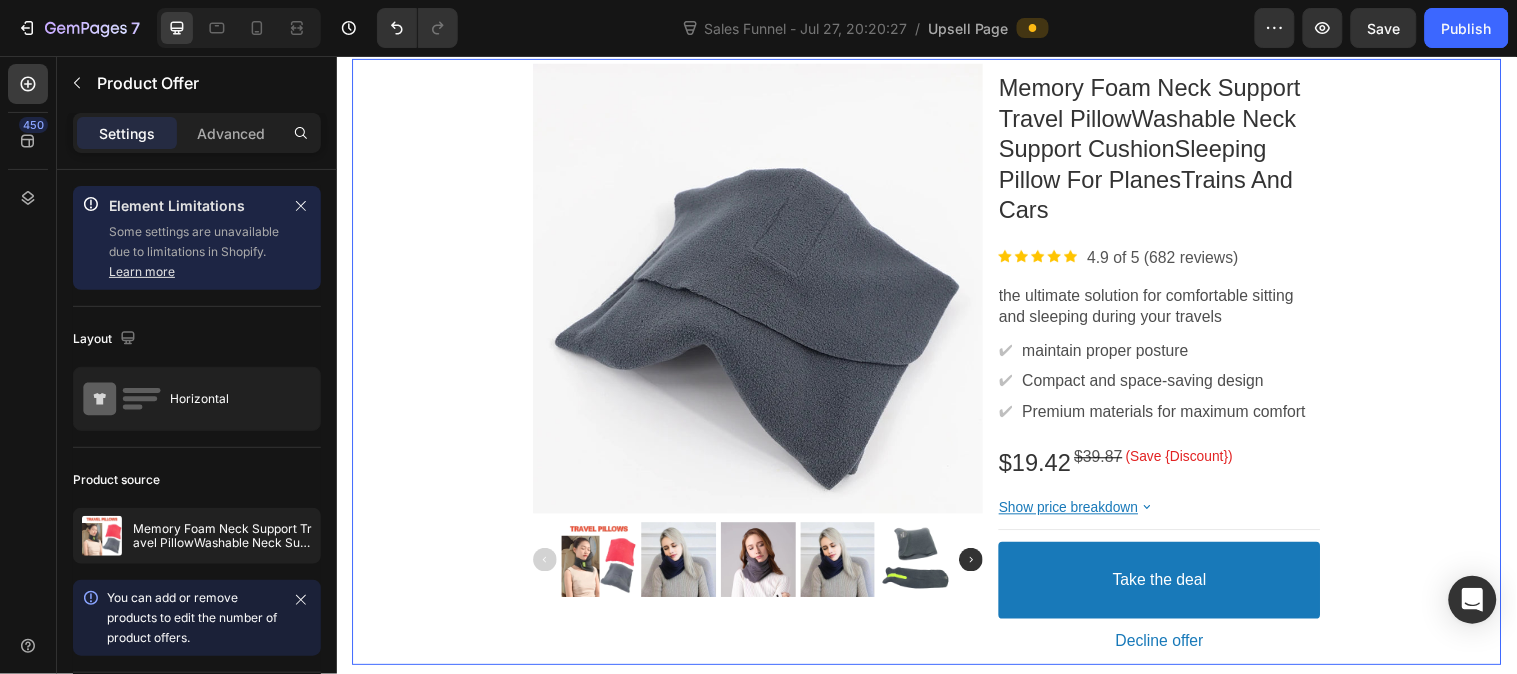 scroll, scrollTop: 244, scrollLeft: 0, axis: vertical 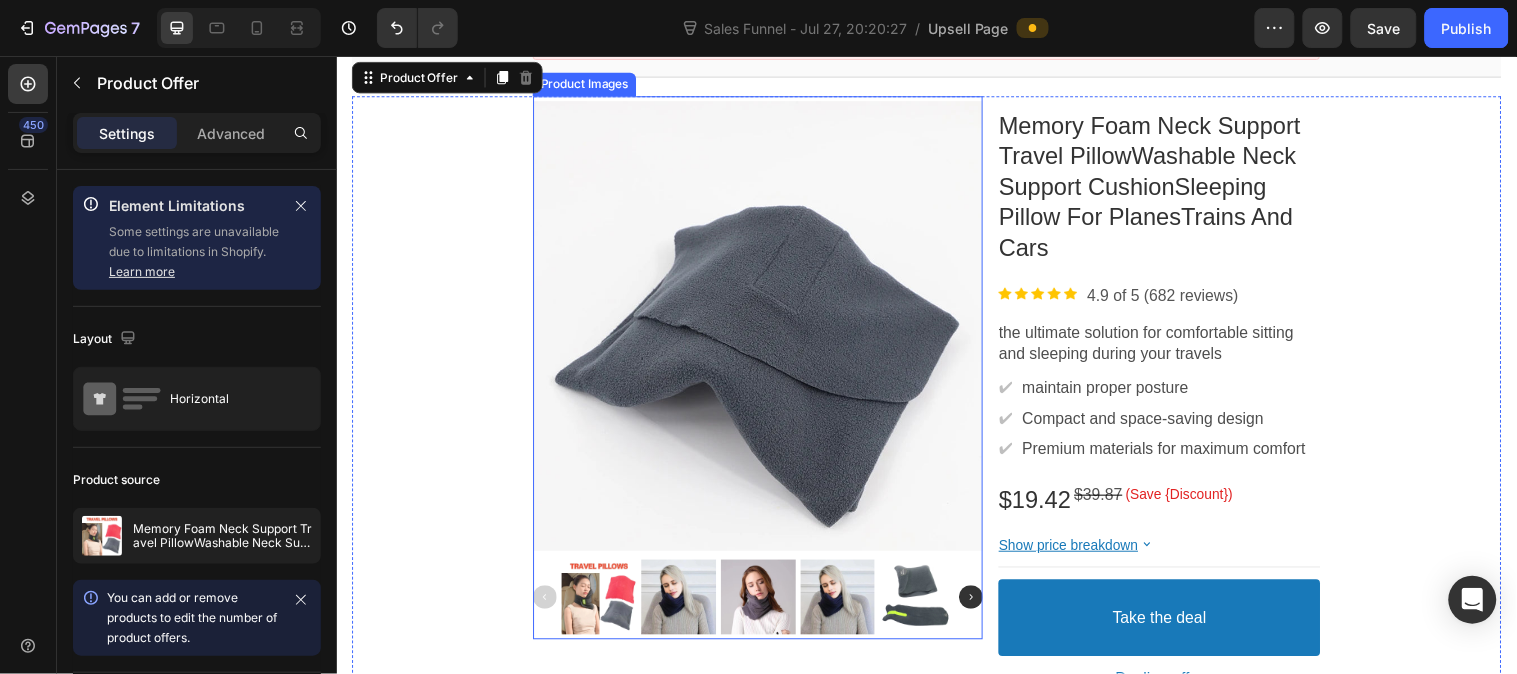 click at bounding box center (764, 329) 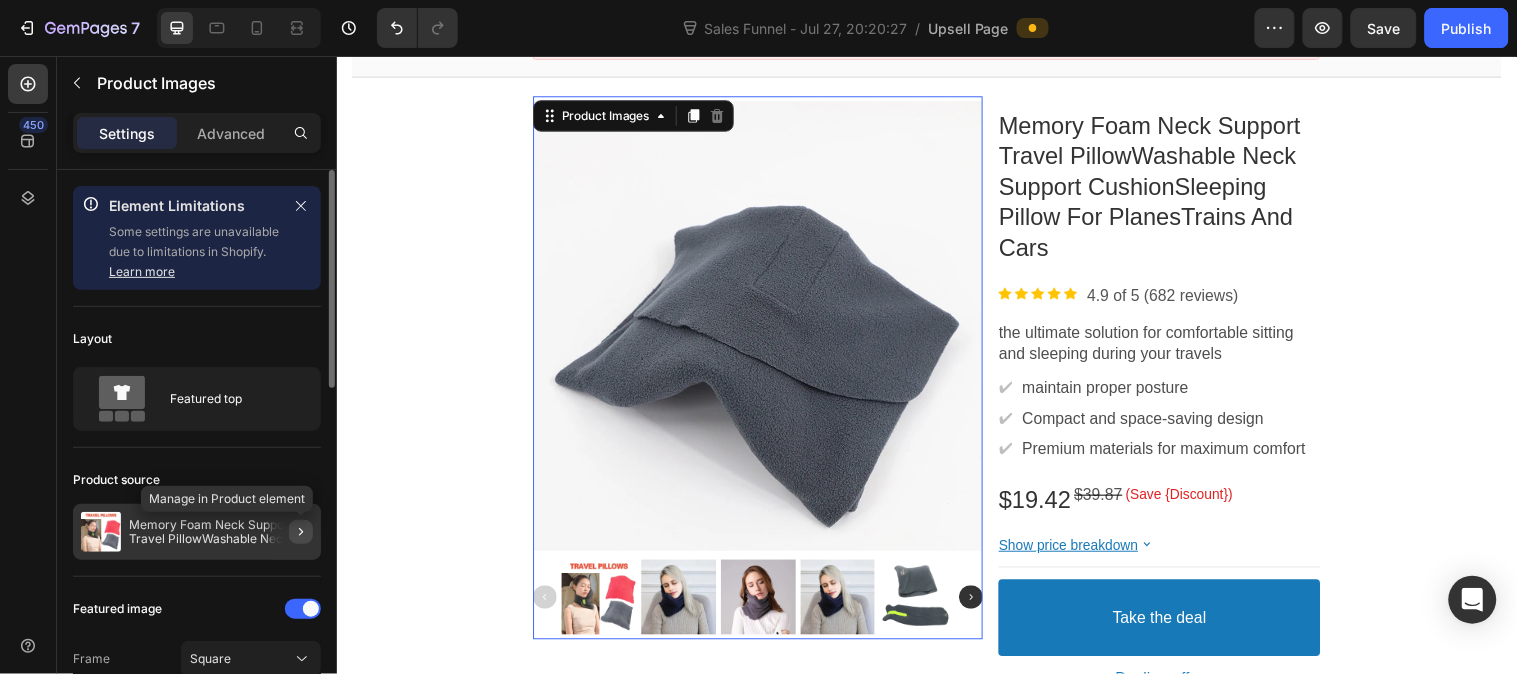click 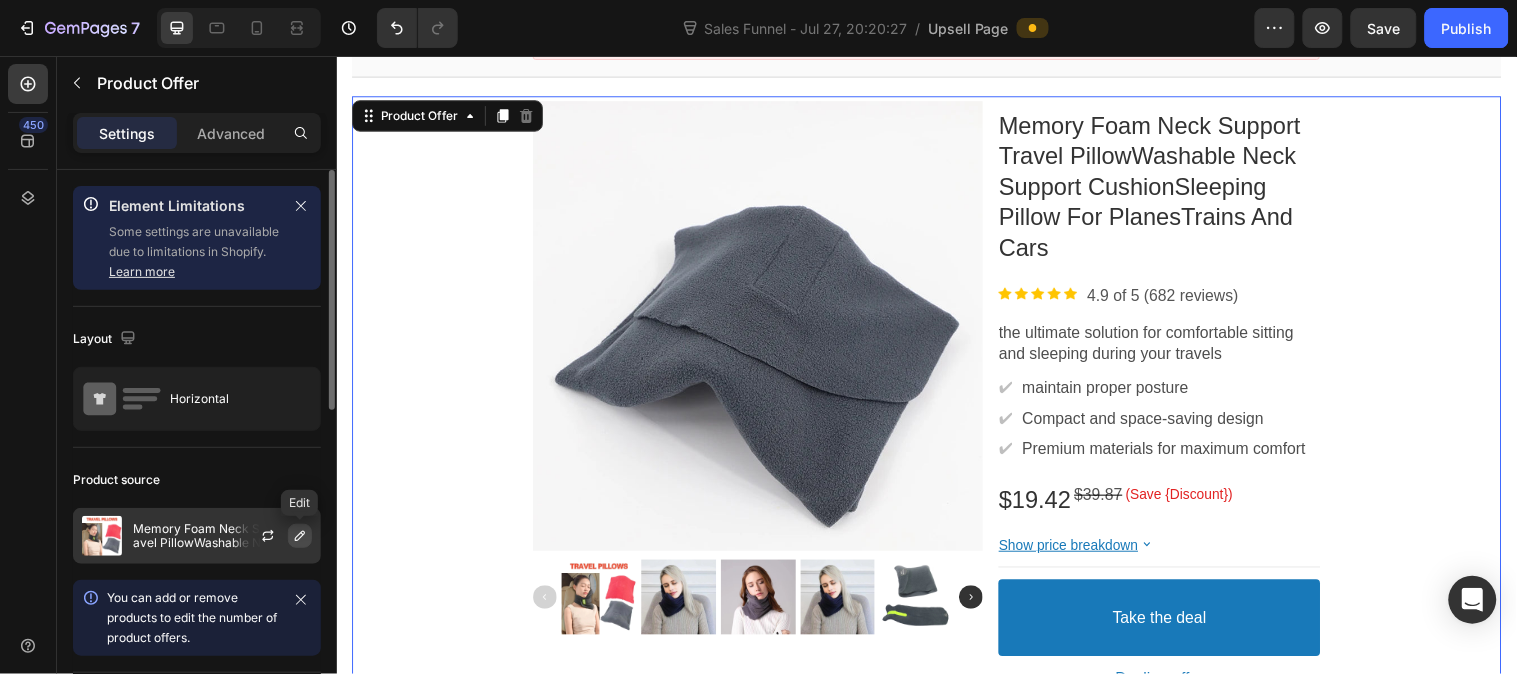 click 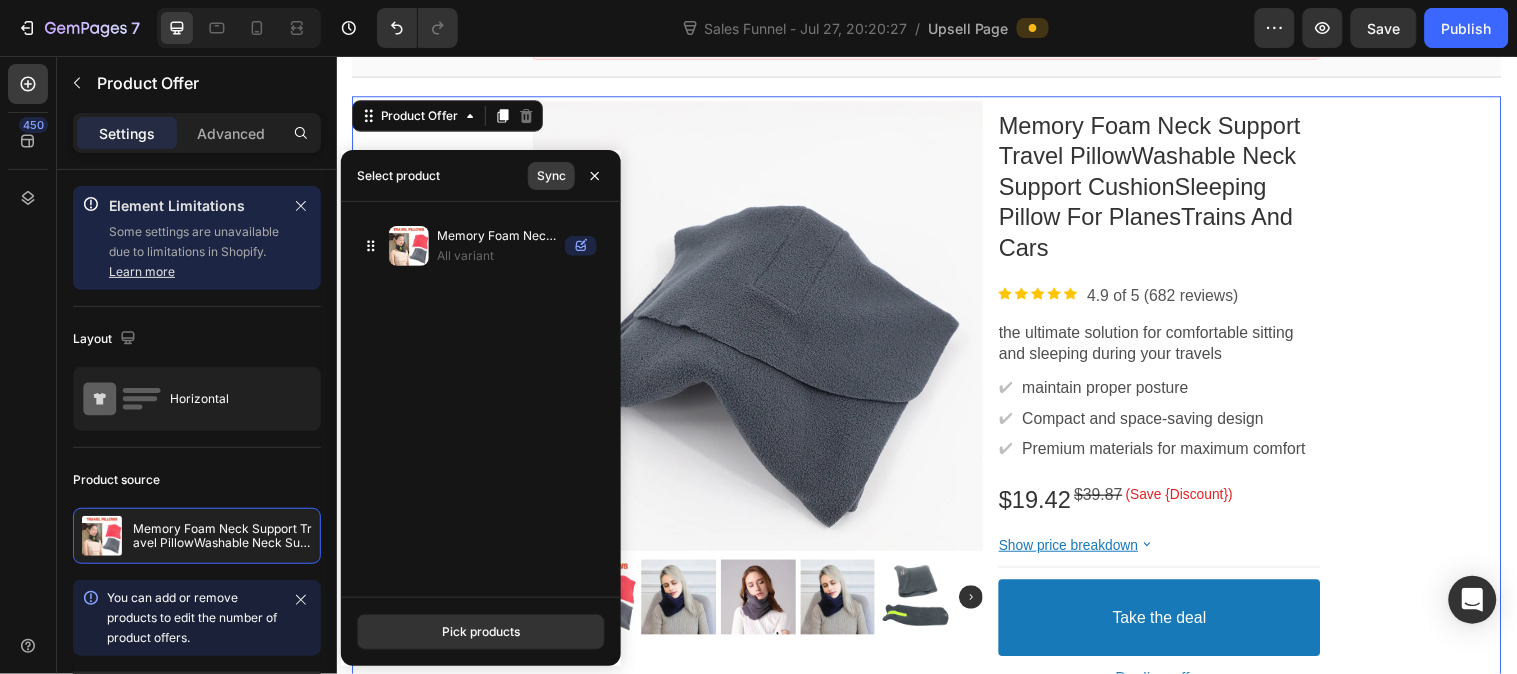 click on "Sync" at bounding box center (551, 176) 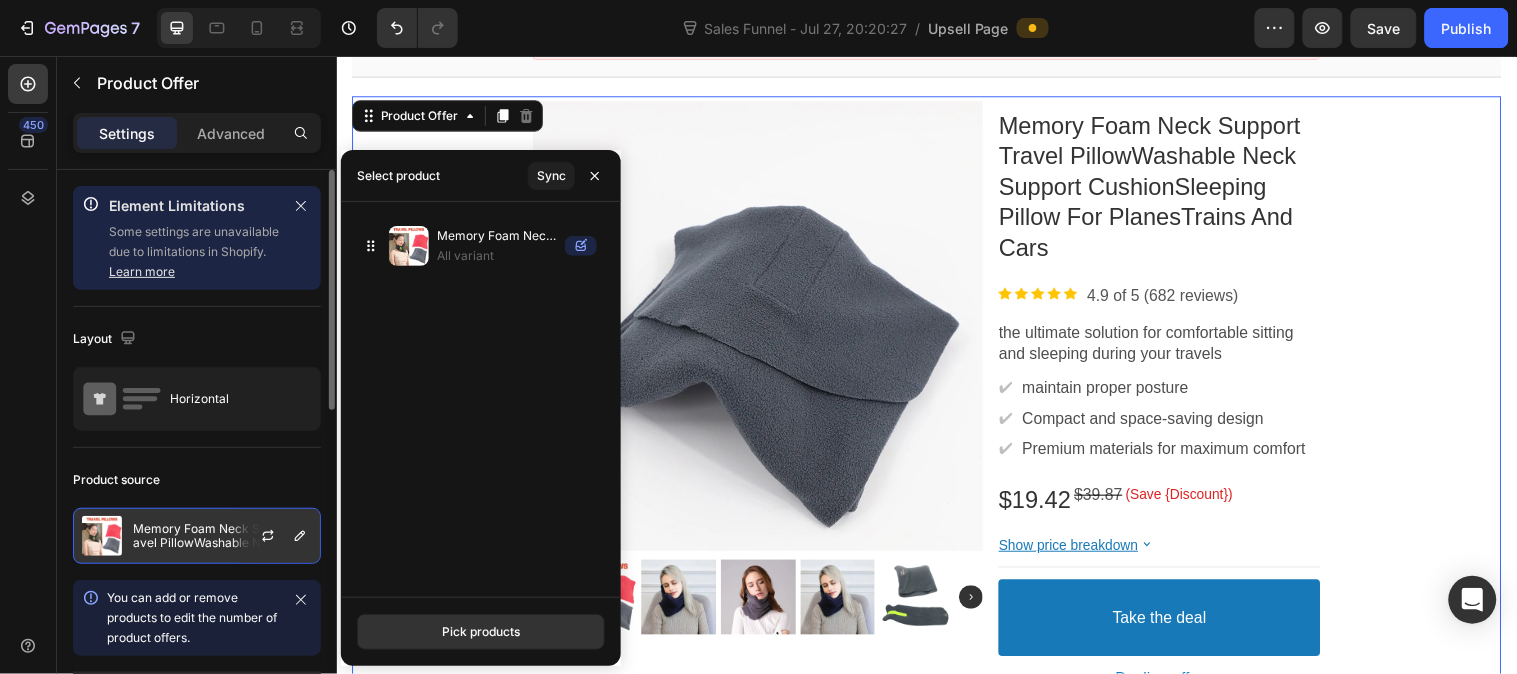 scroll, scrollTop: 222, scrollLeft: 0, axis: vertical 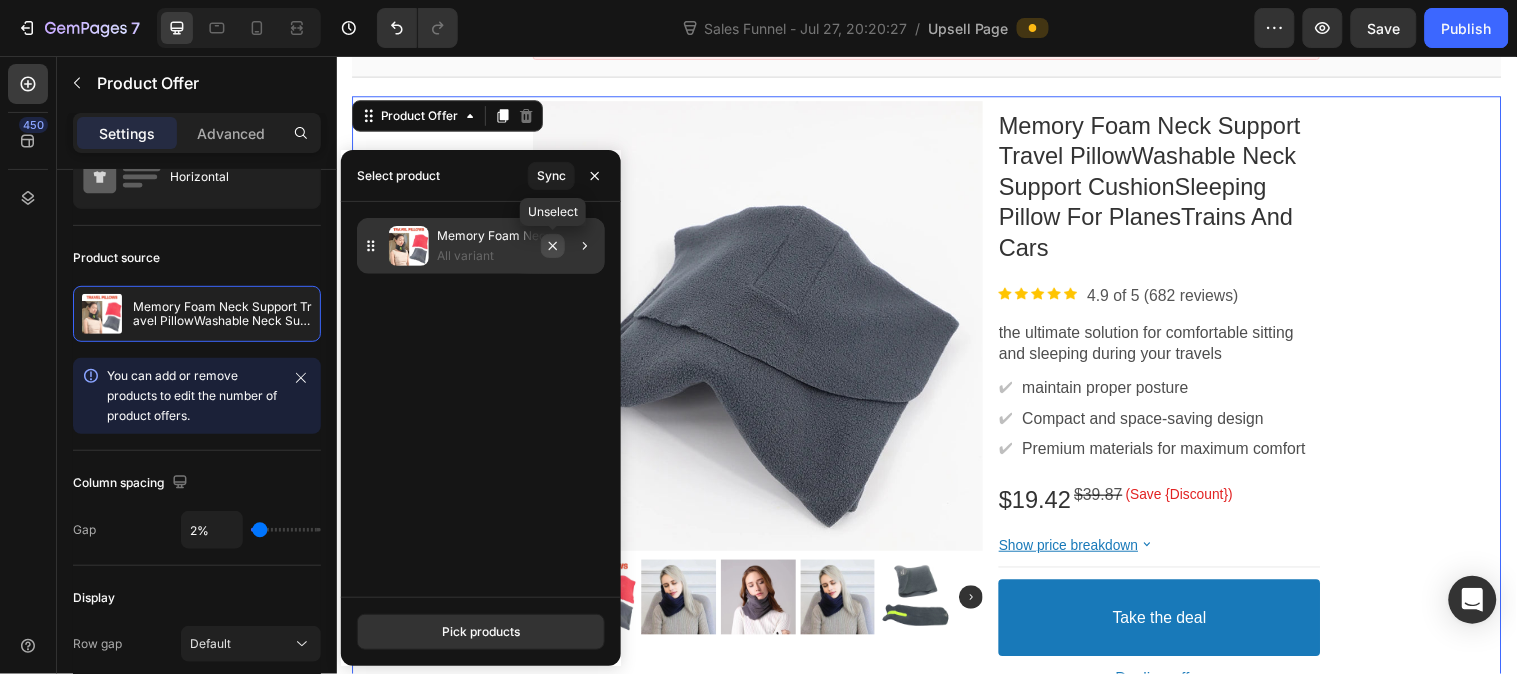 click 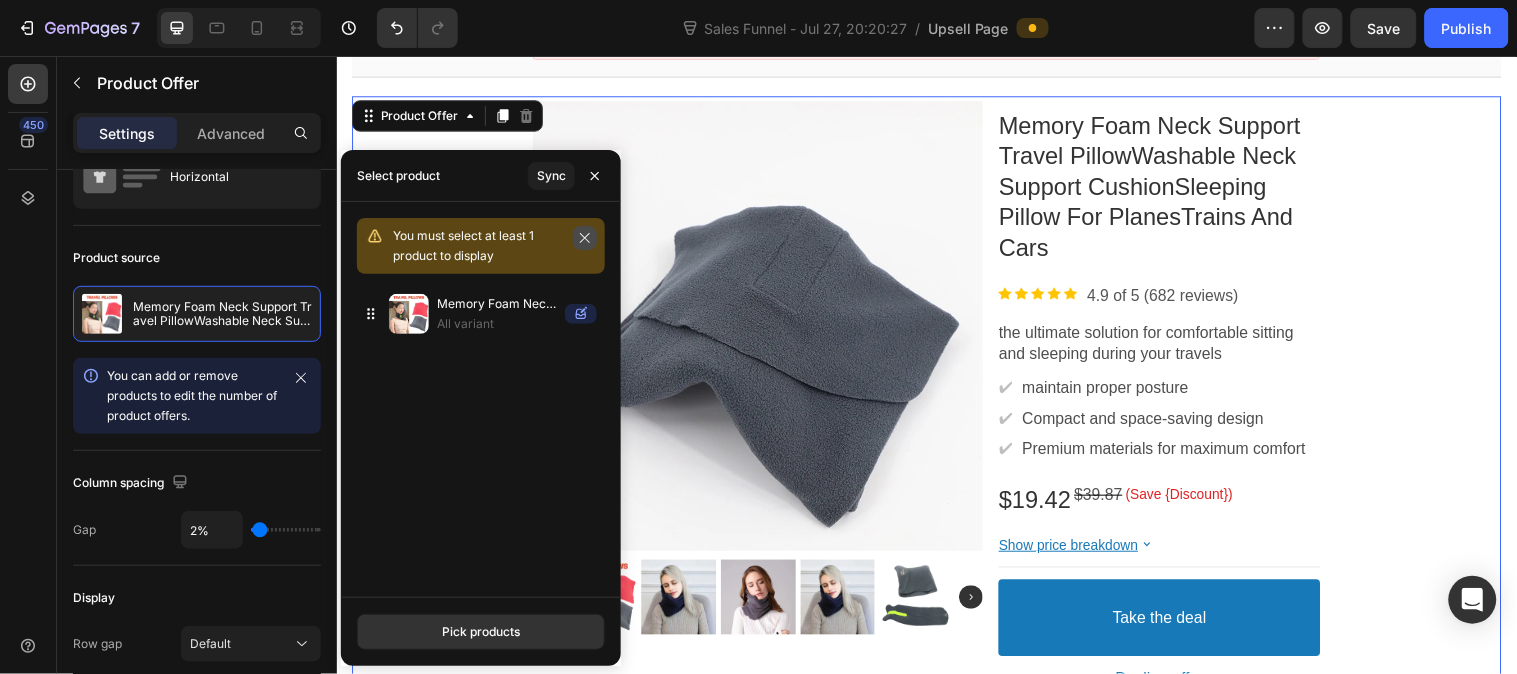 click 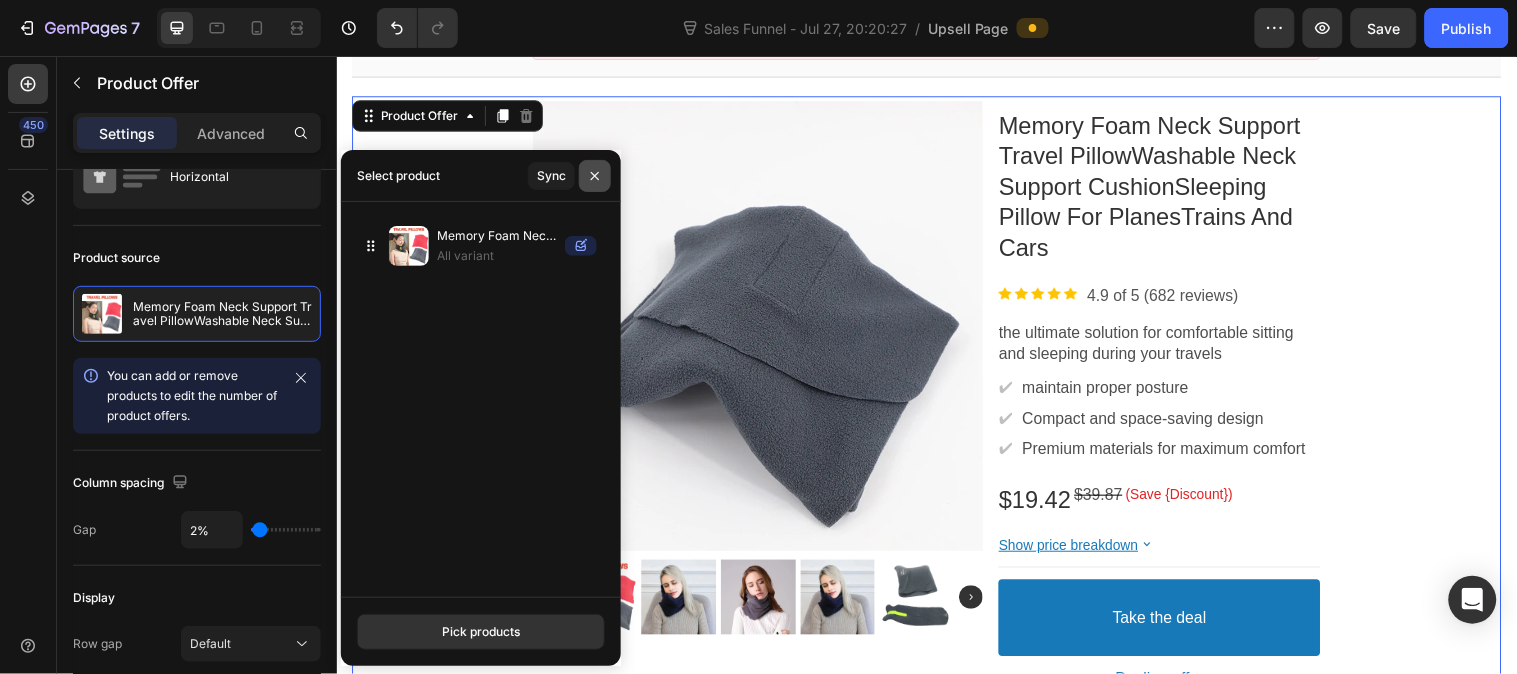 click 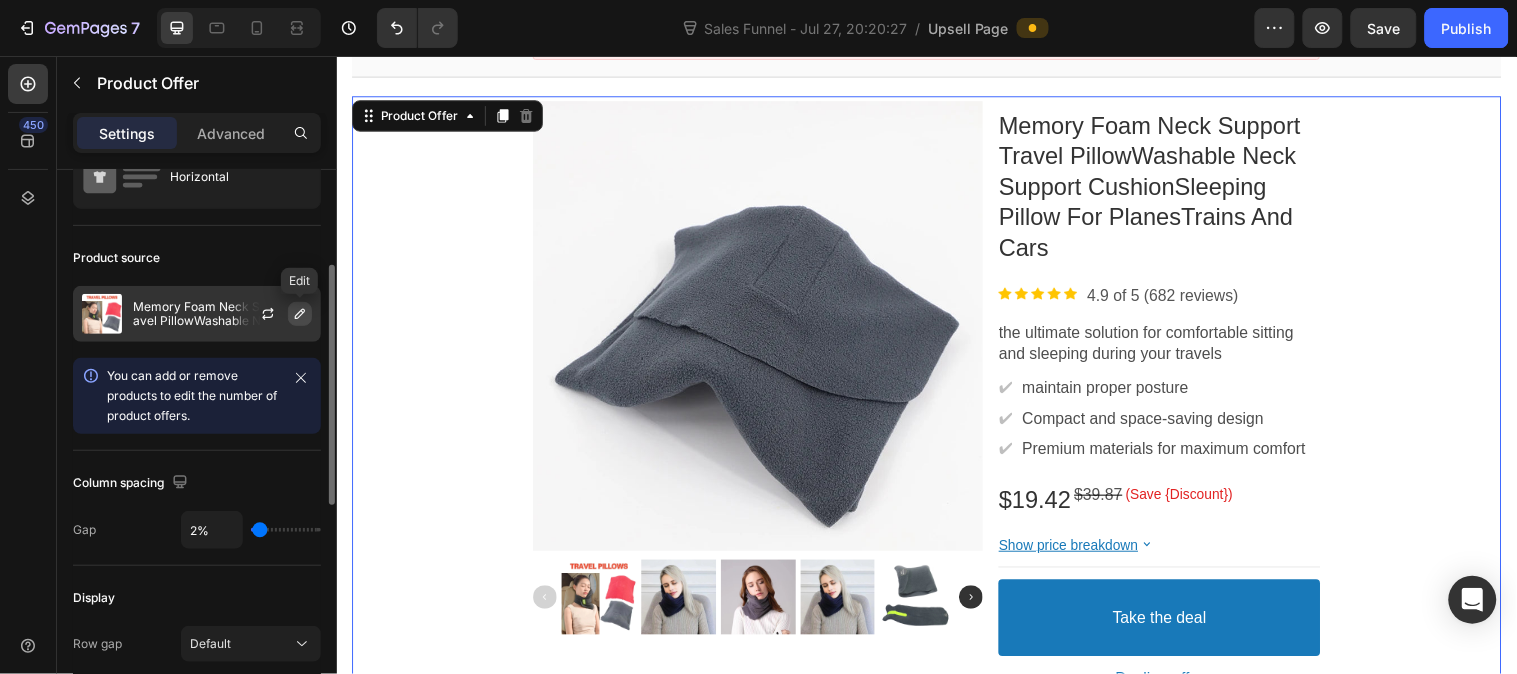 click 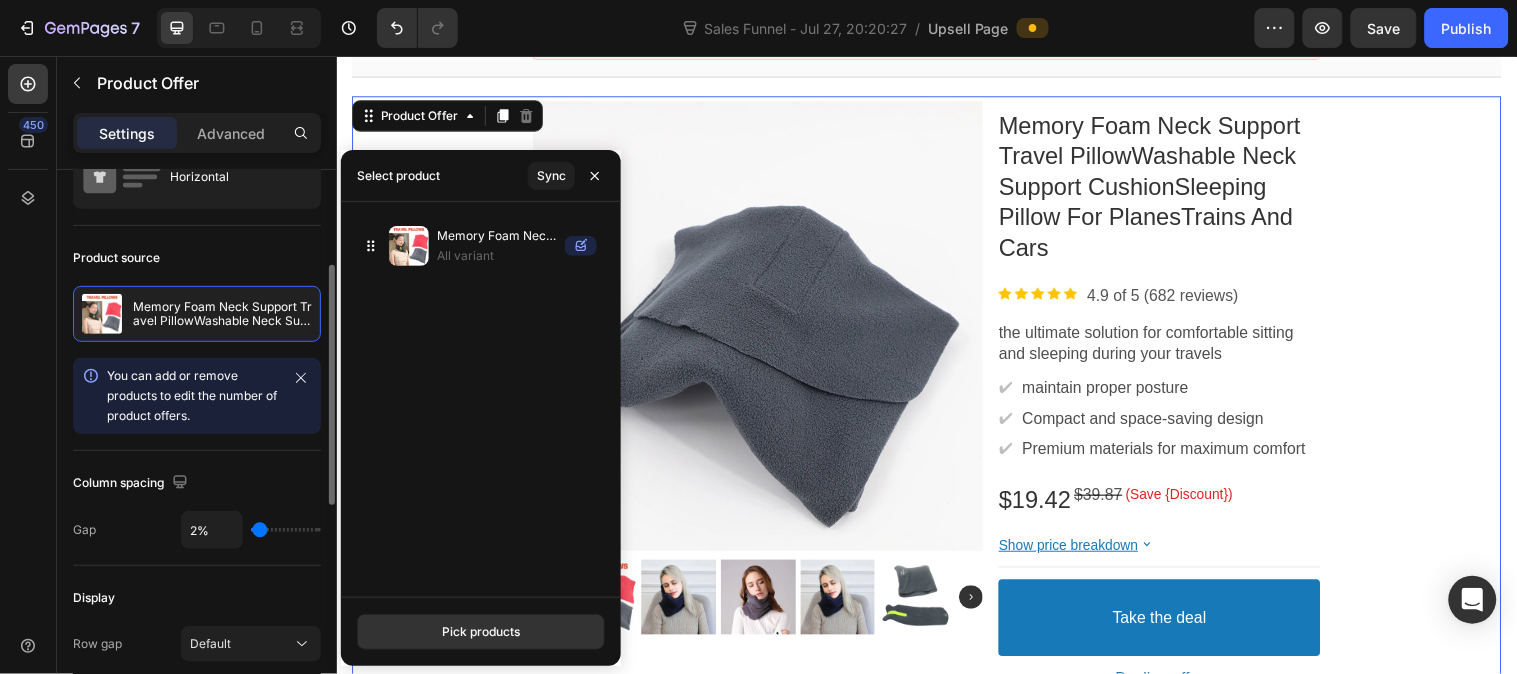 scroll, scrollTop: 333, scrollLeft: 0, axis: vertical 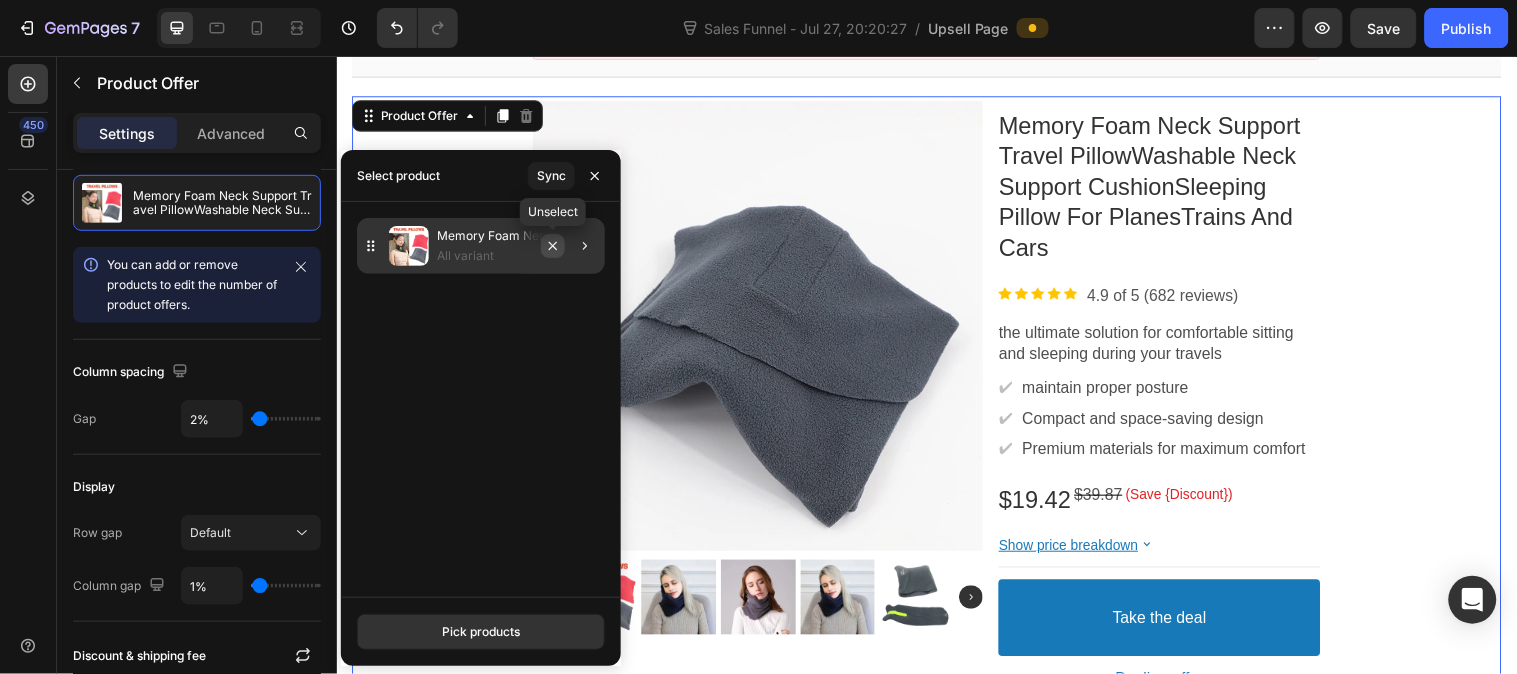 click 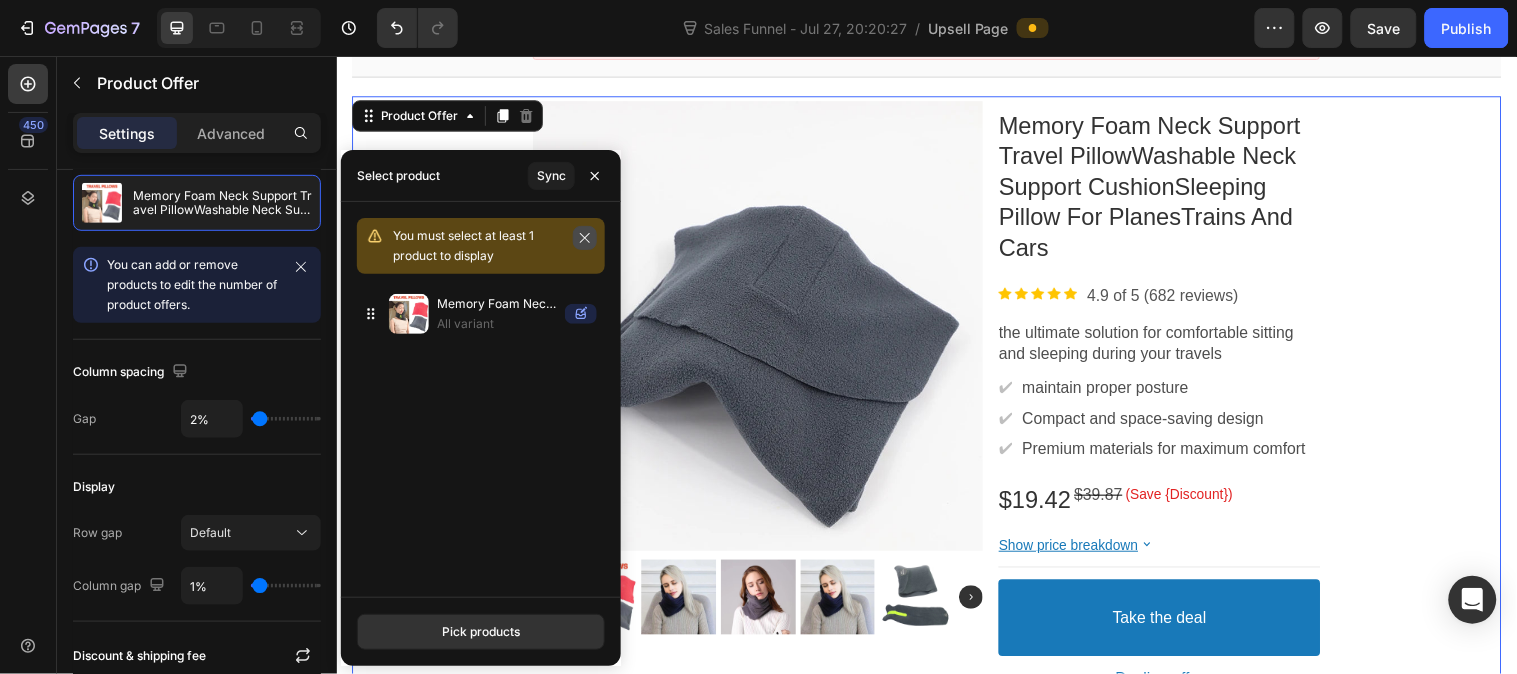 click 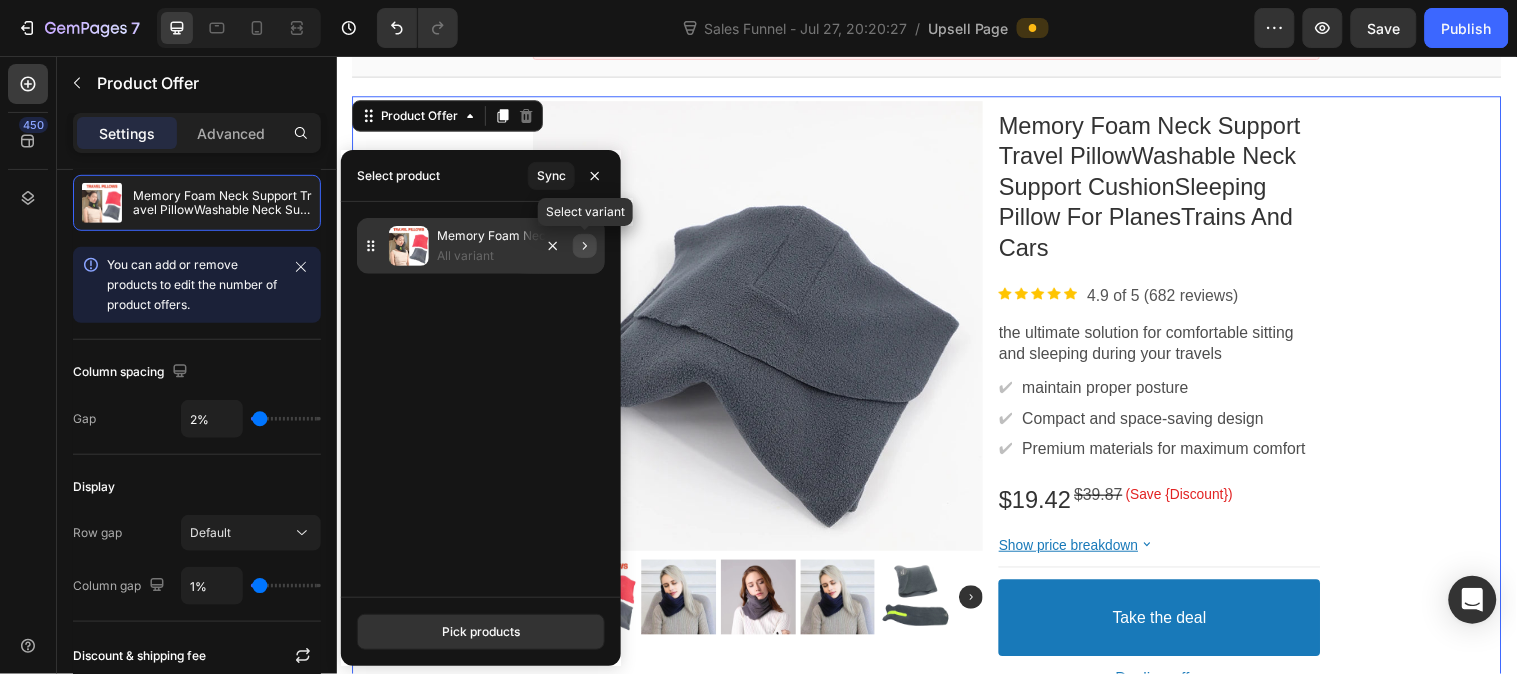 click 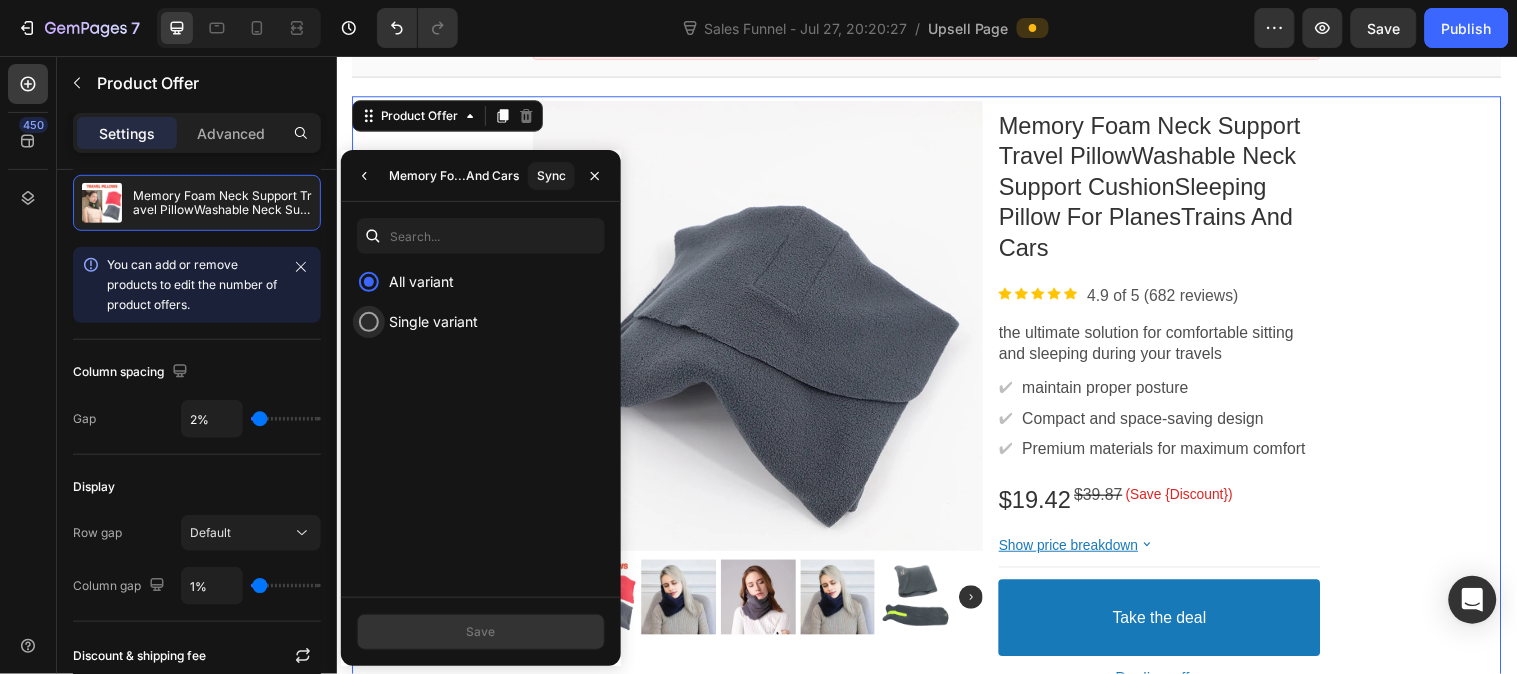 click at bounding box center (369, 322) 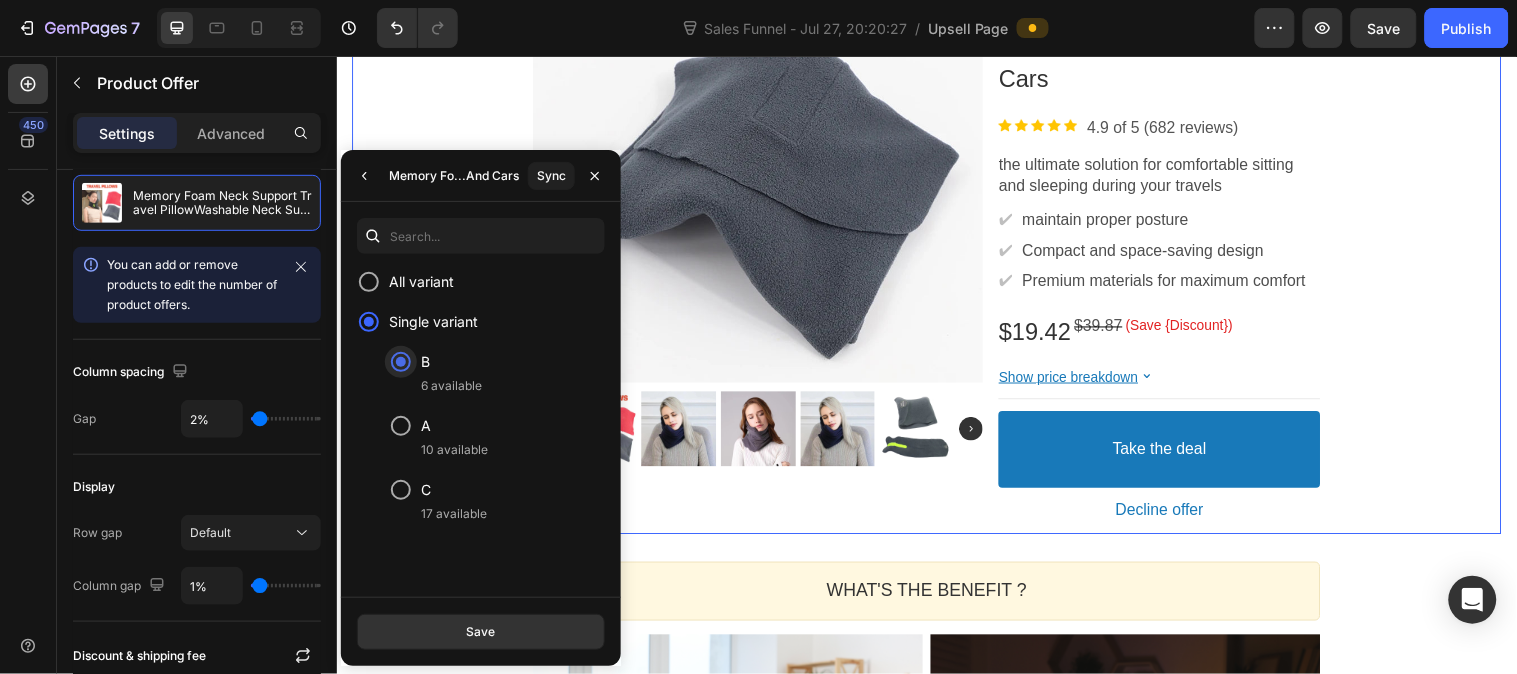 scroll, scrollTop: 466, scrollLeft: 0, axis: vertical 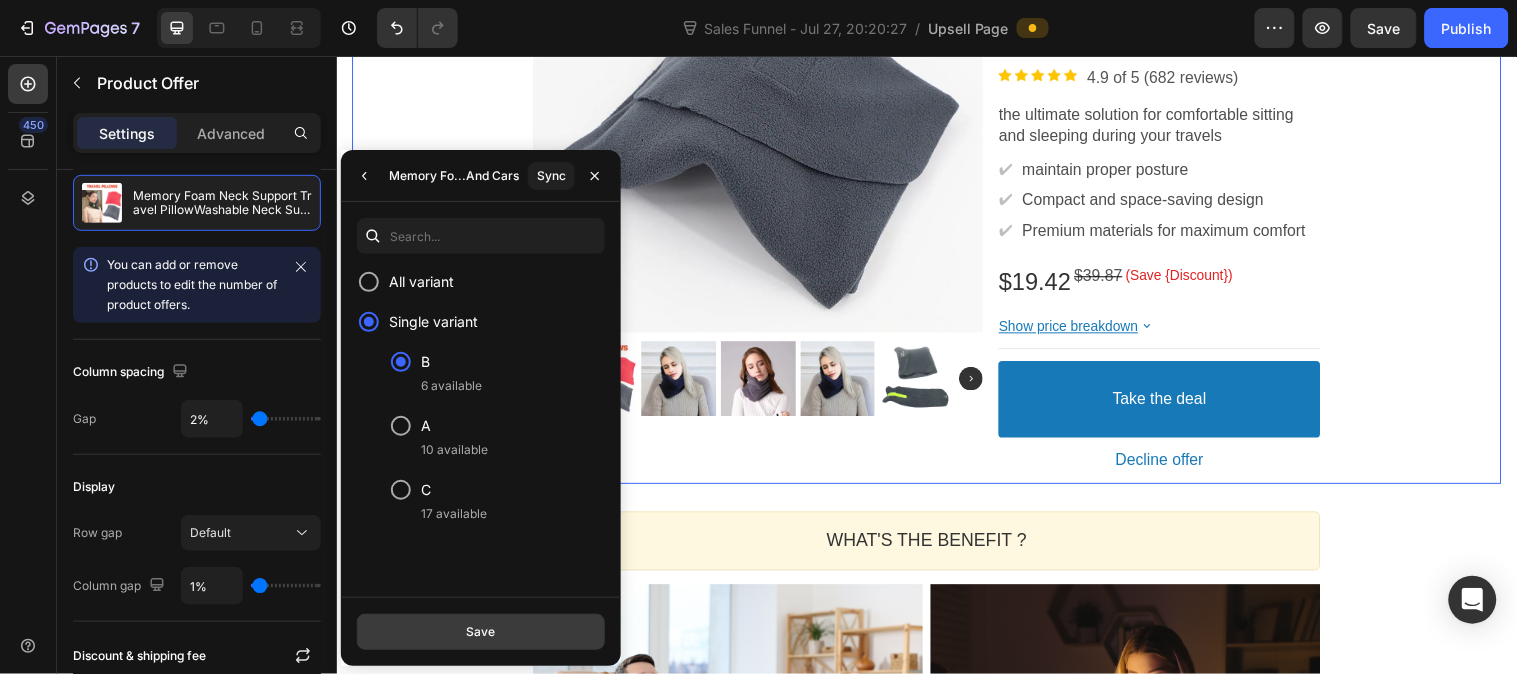 click on "Save" at bounding box center [481, 632] 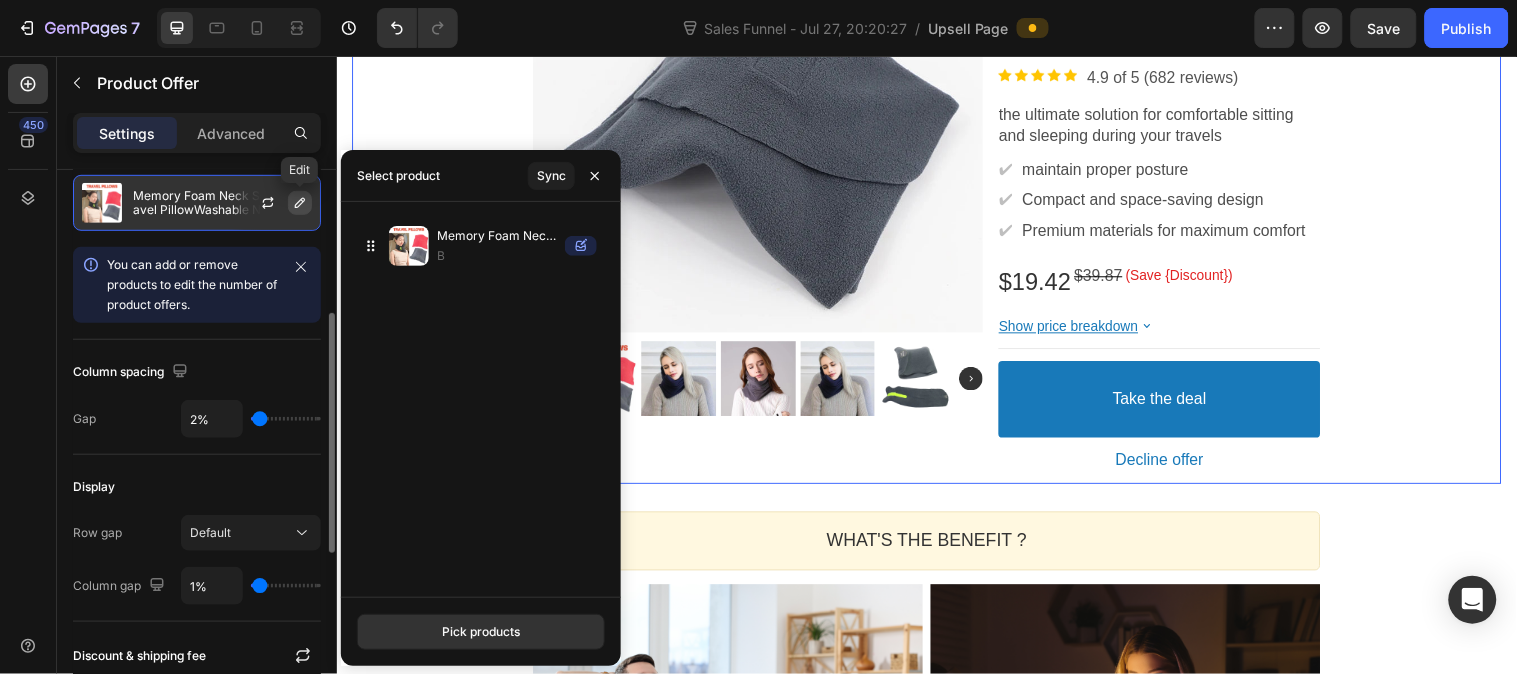 click 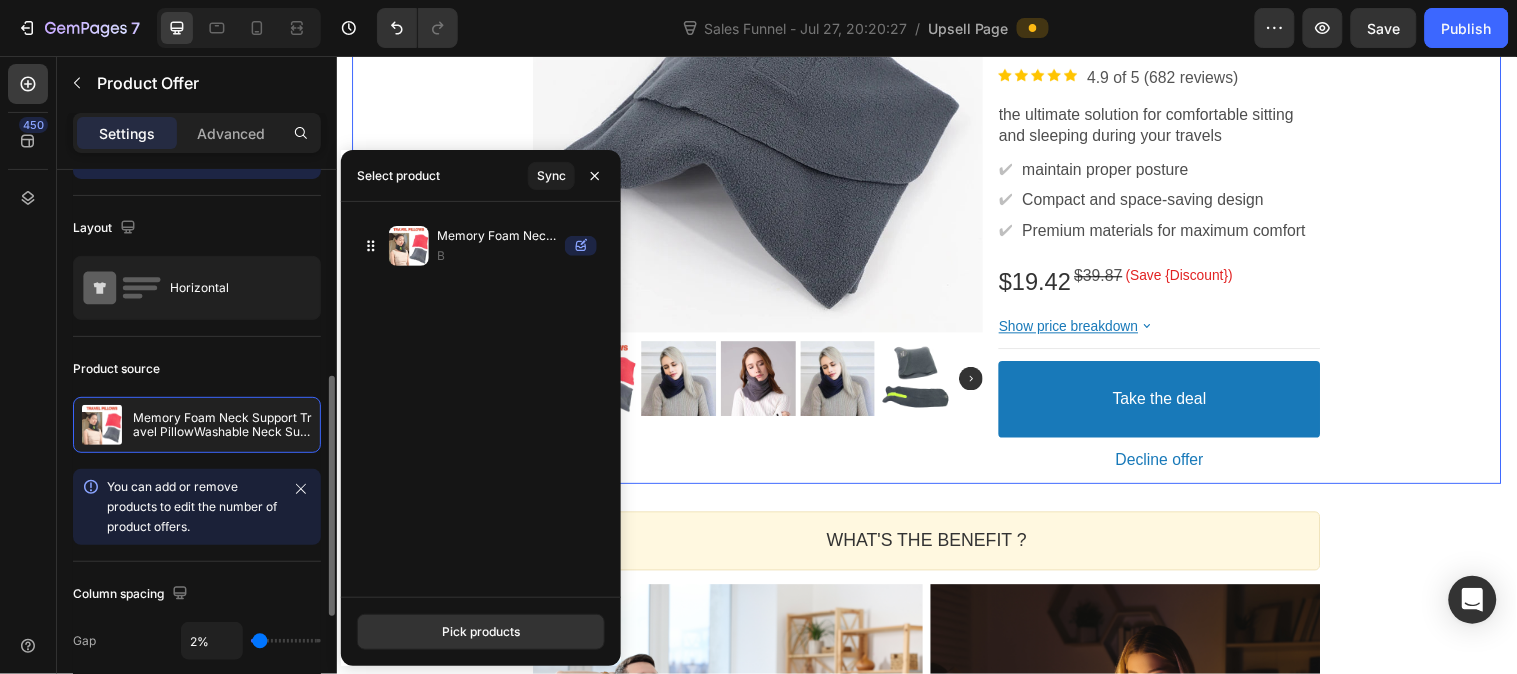 scroll, scrollTop: 0, scrollLeft: 0, axis: both 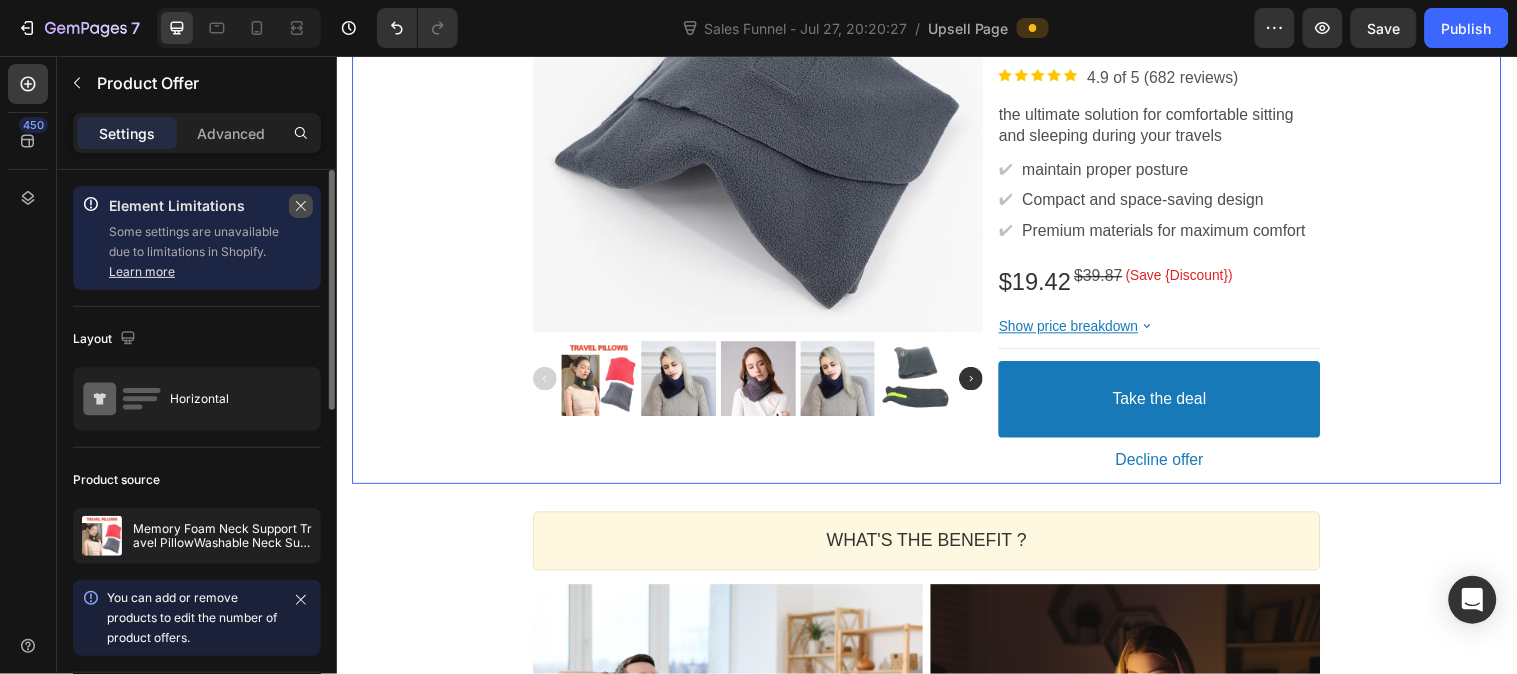 click 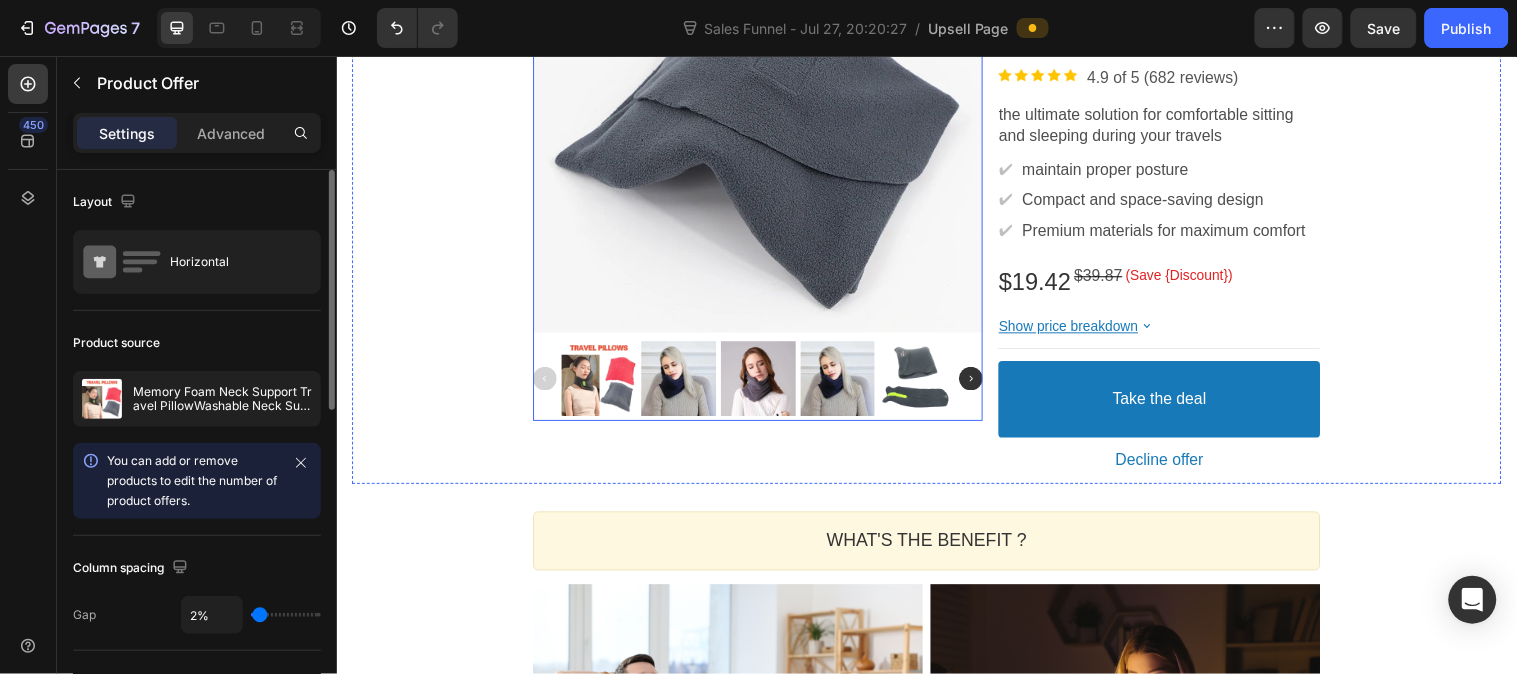 click at bounding box center (764, 107) 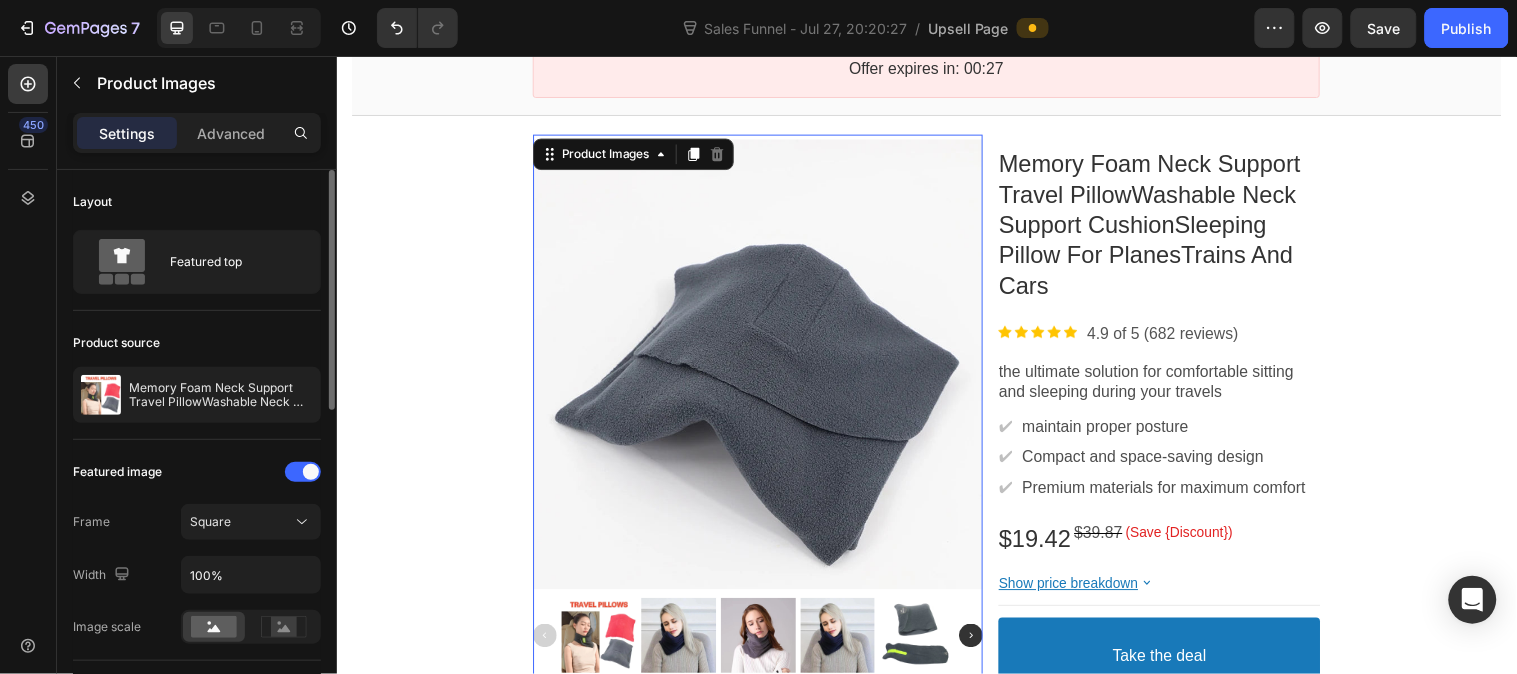 scroll, scrollTop: 244, scrollLeft: 0, axis: vertical 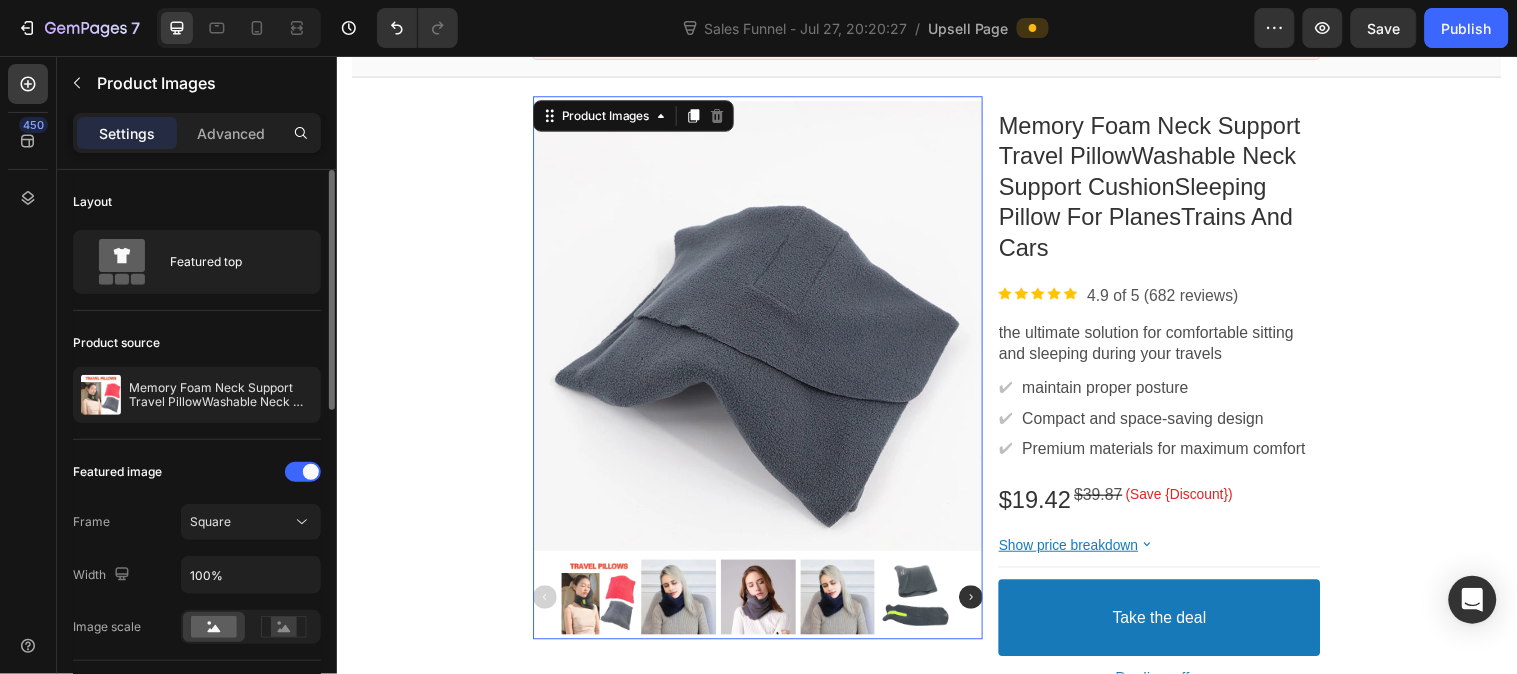 click at bounding box center [764, 329] 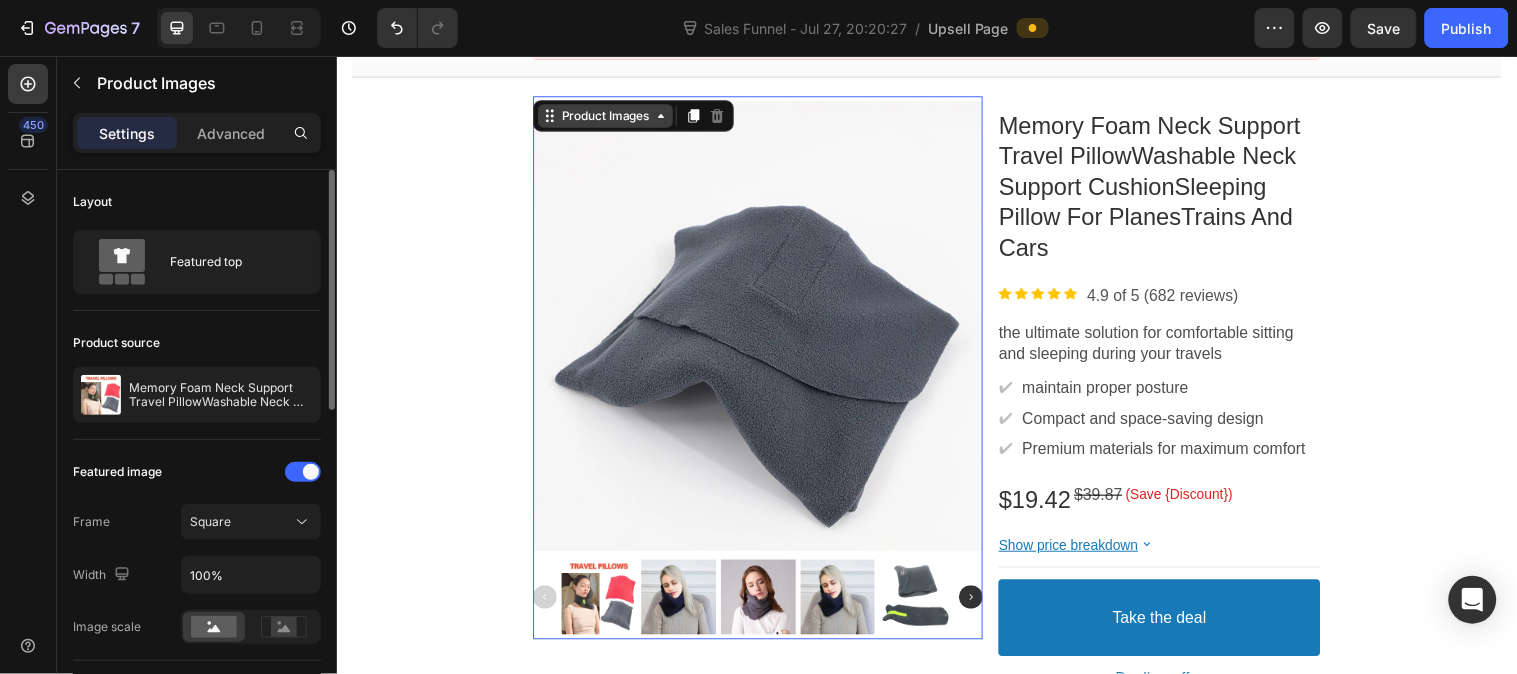 click on "Product Images" at bounding box center (609, 116) 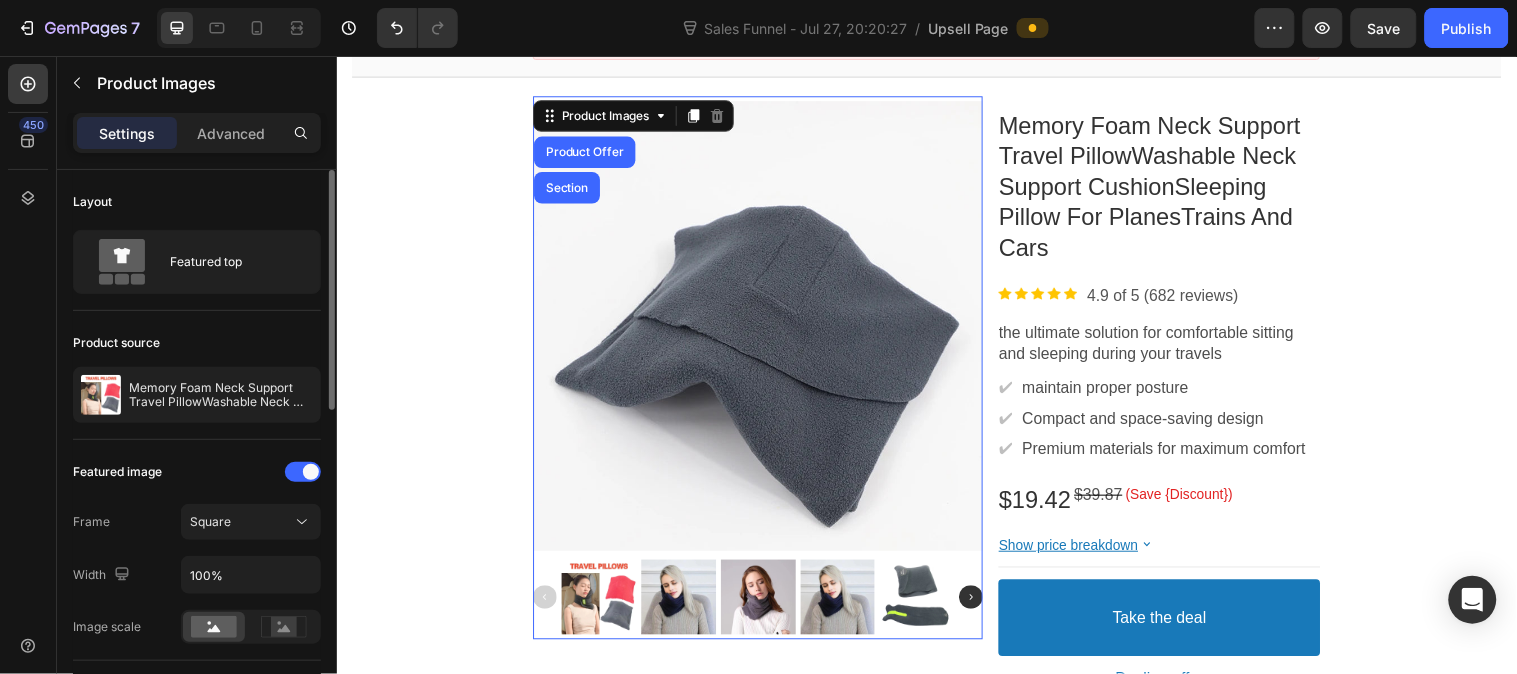 click at bounding box center (764, 329) 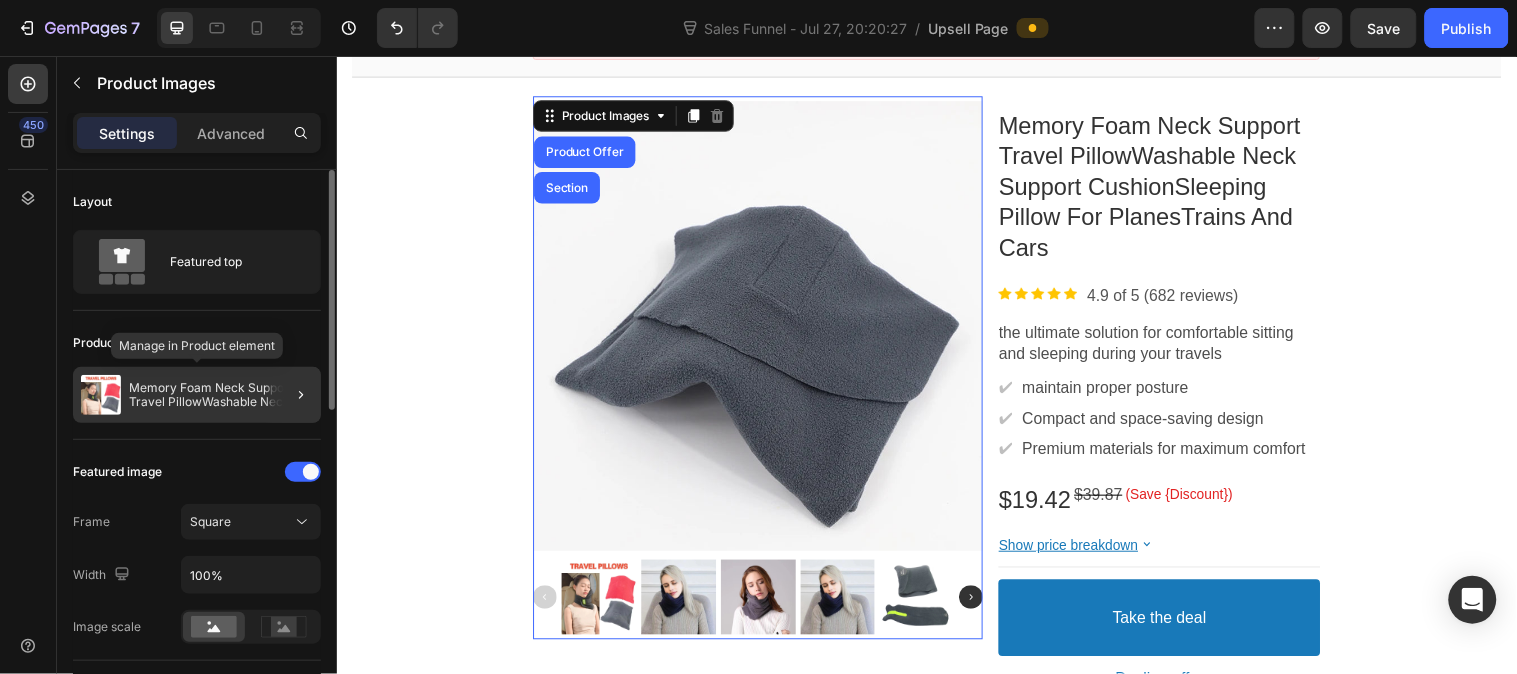 click on "Memory Foam Neck Support Travel PillowWashable Neck Support CushionSleeping Pillow For PlanesTrains And Cars" at bounding box center (221, 395) 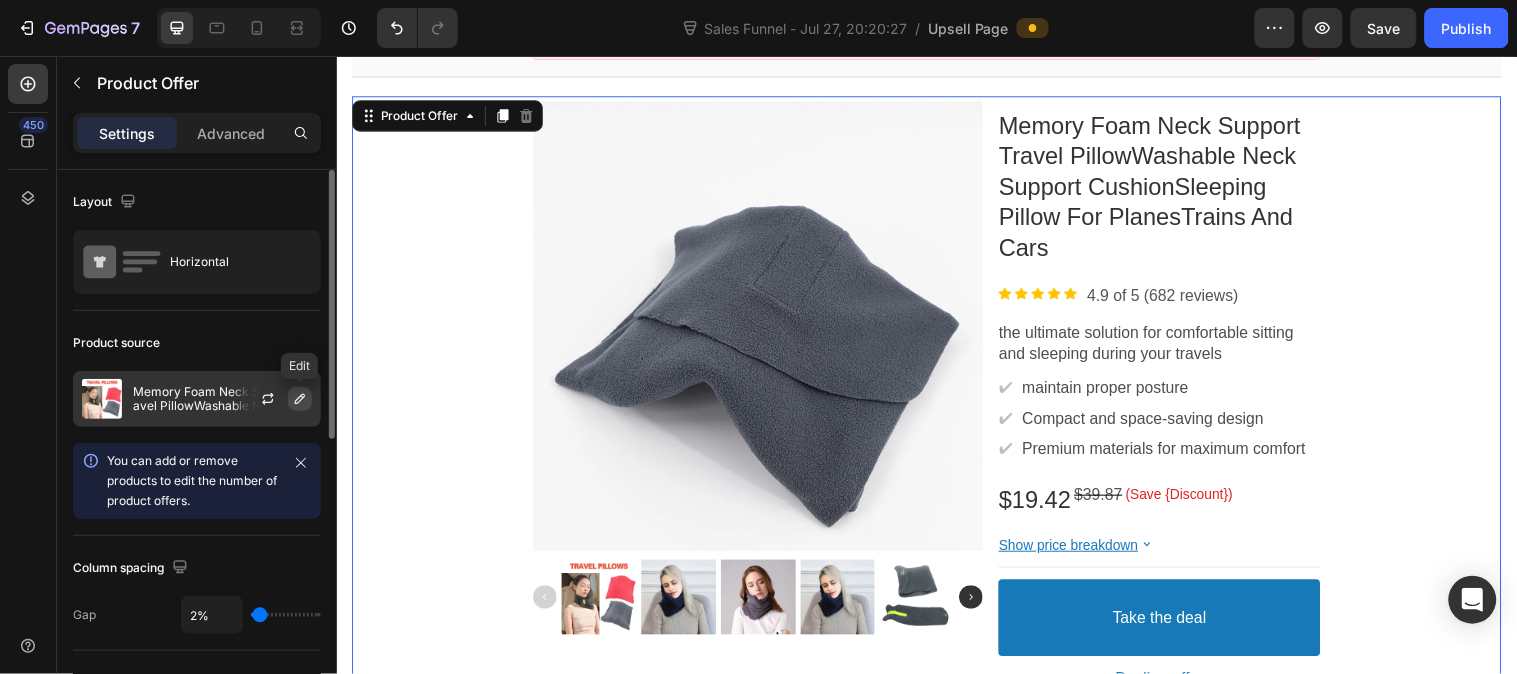 click 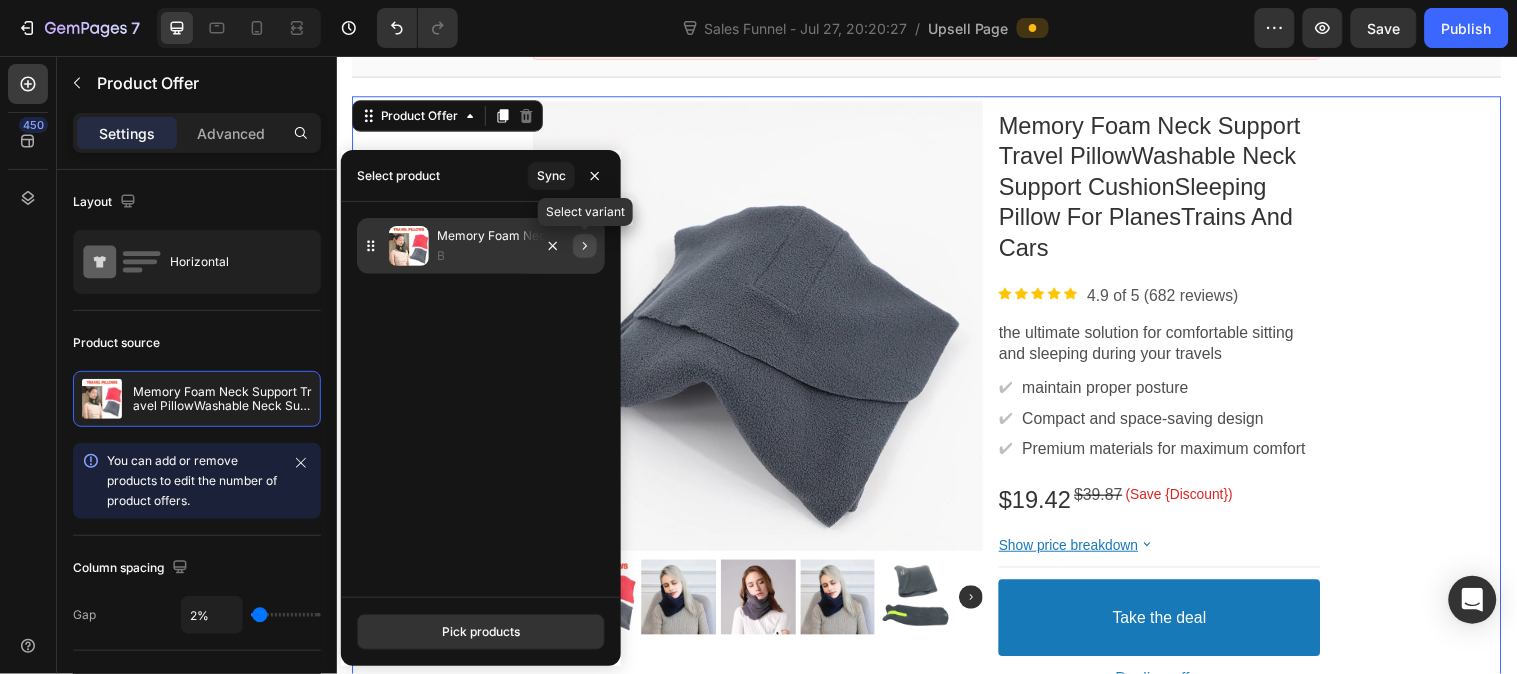 click 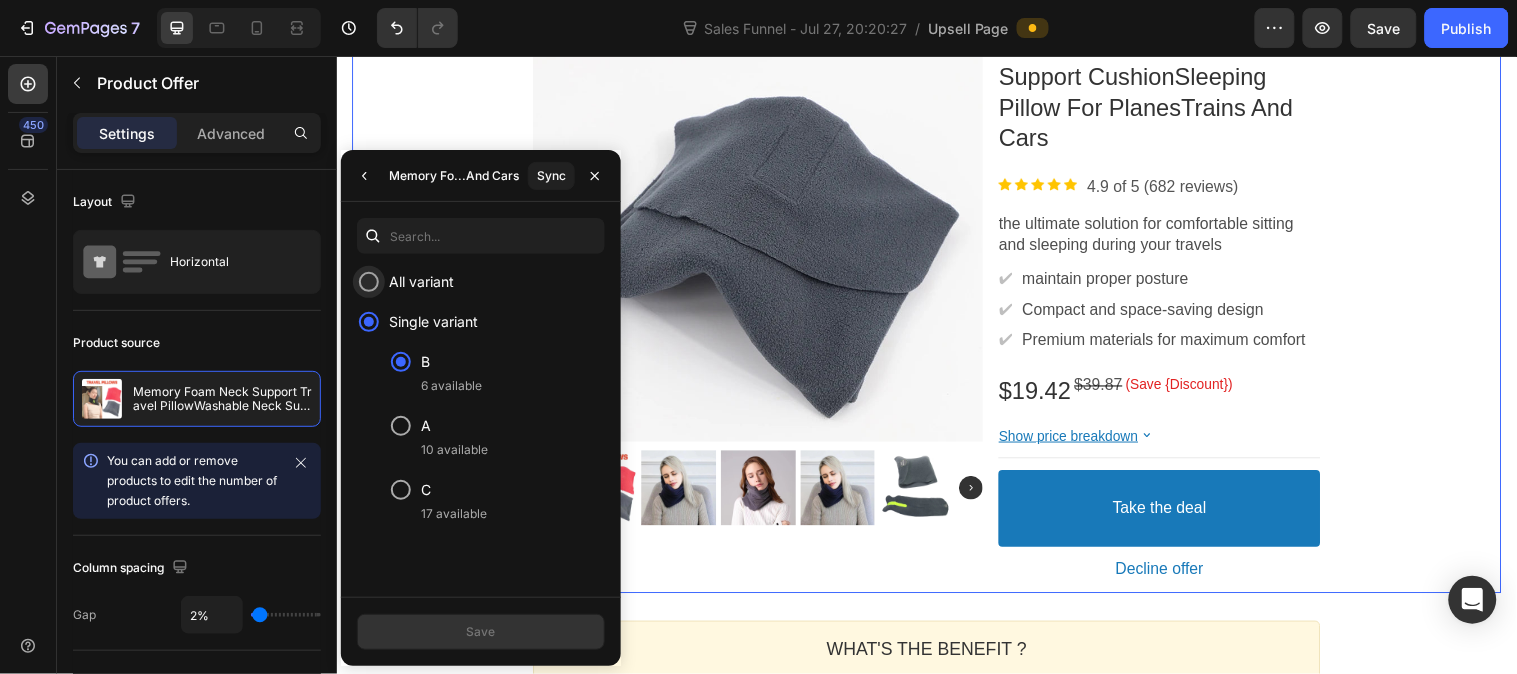 scroll, scrollTop: 0, scrollLeft: 0, axis: both 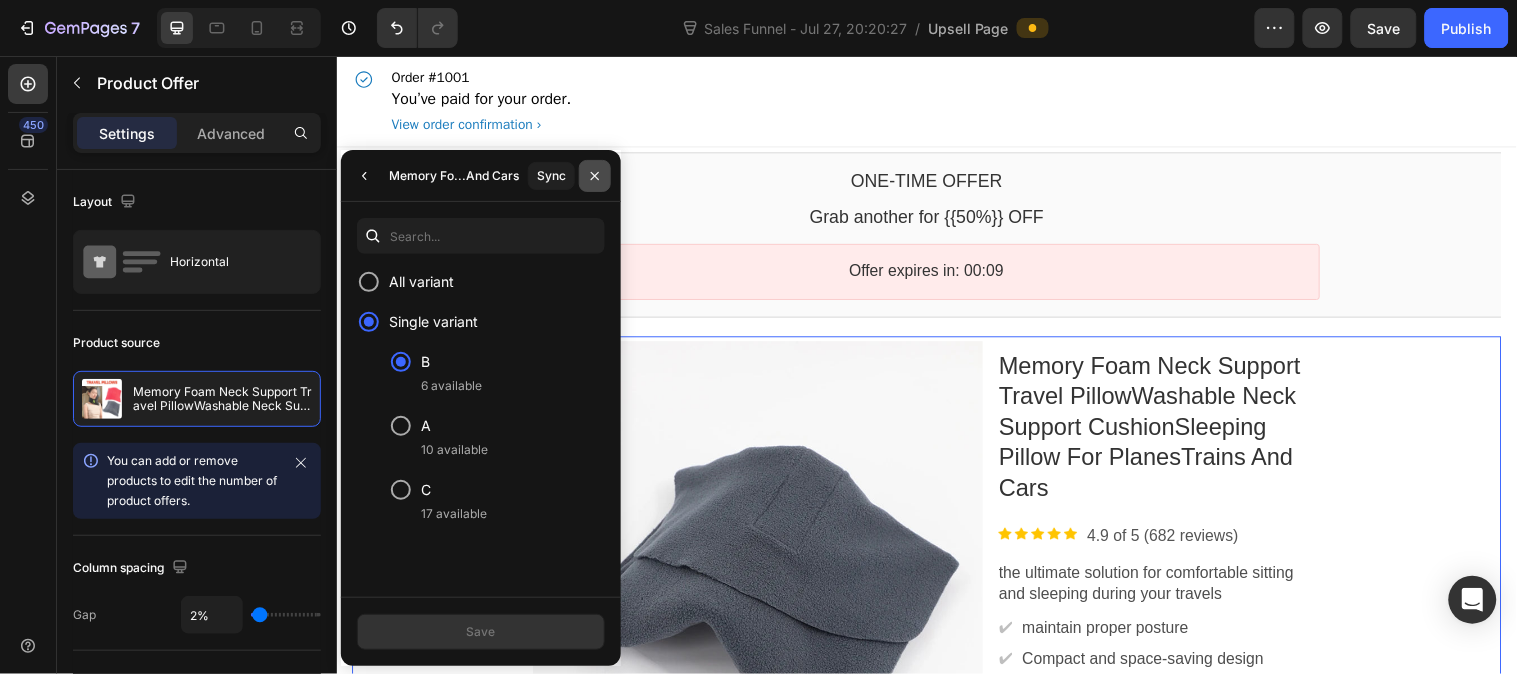 click 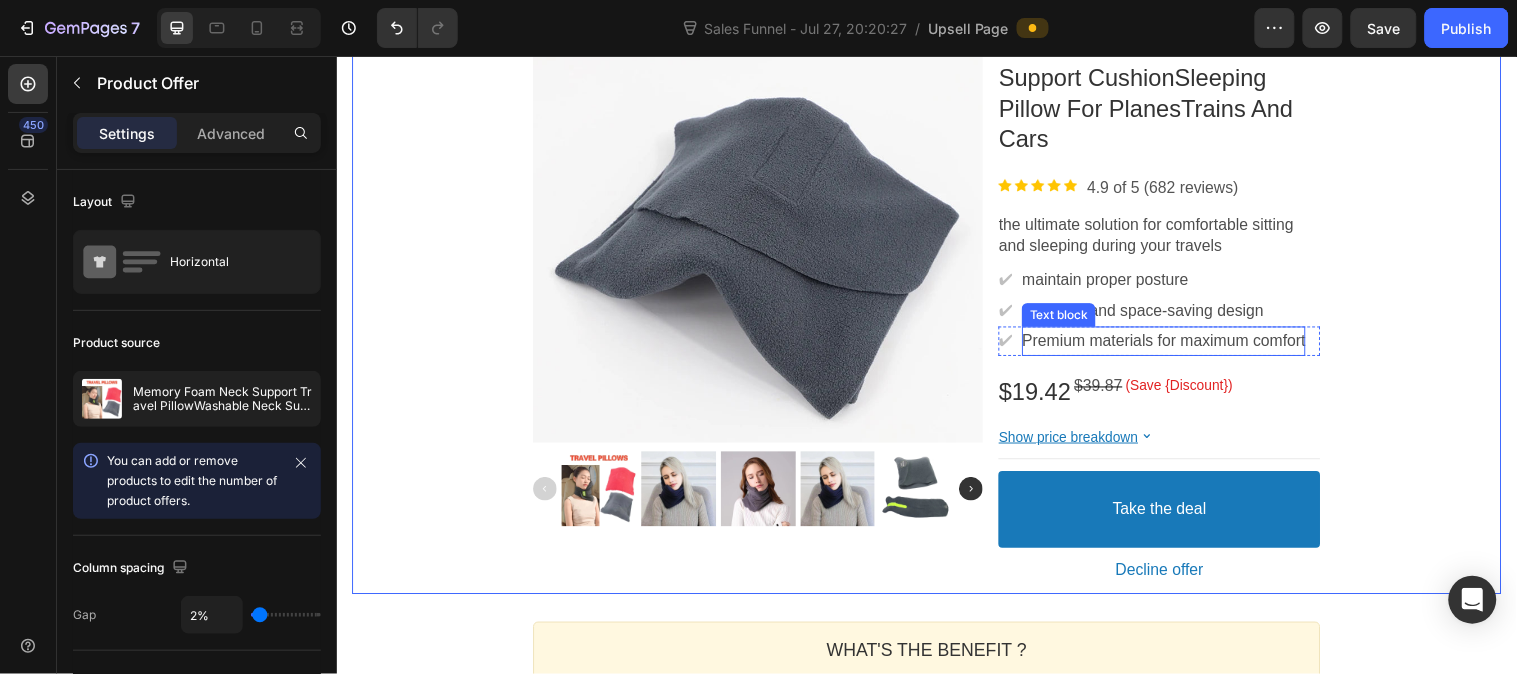 scroll, scrollTop: 444, scrollLeft: 0, axis: vertical 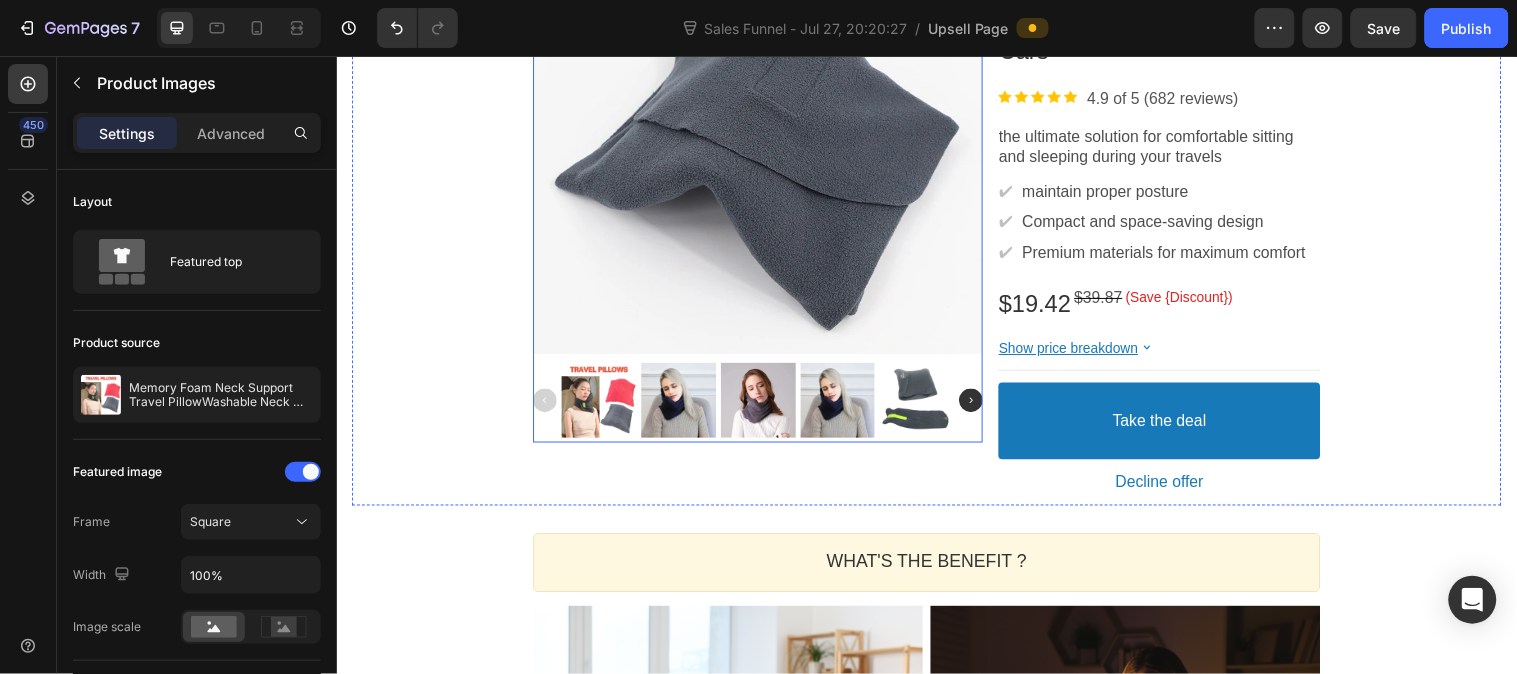 click at bounding box center (764, 129) 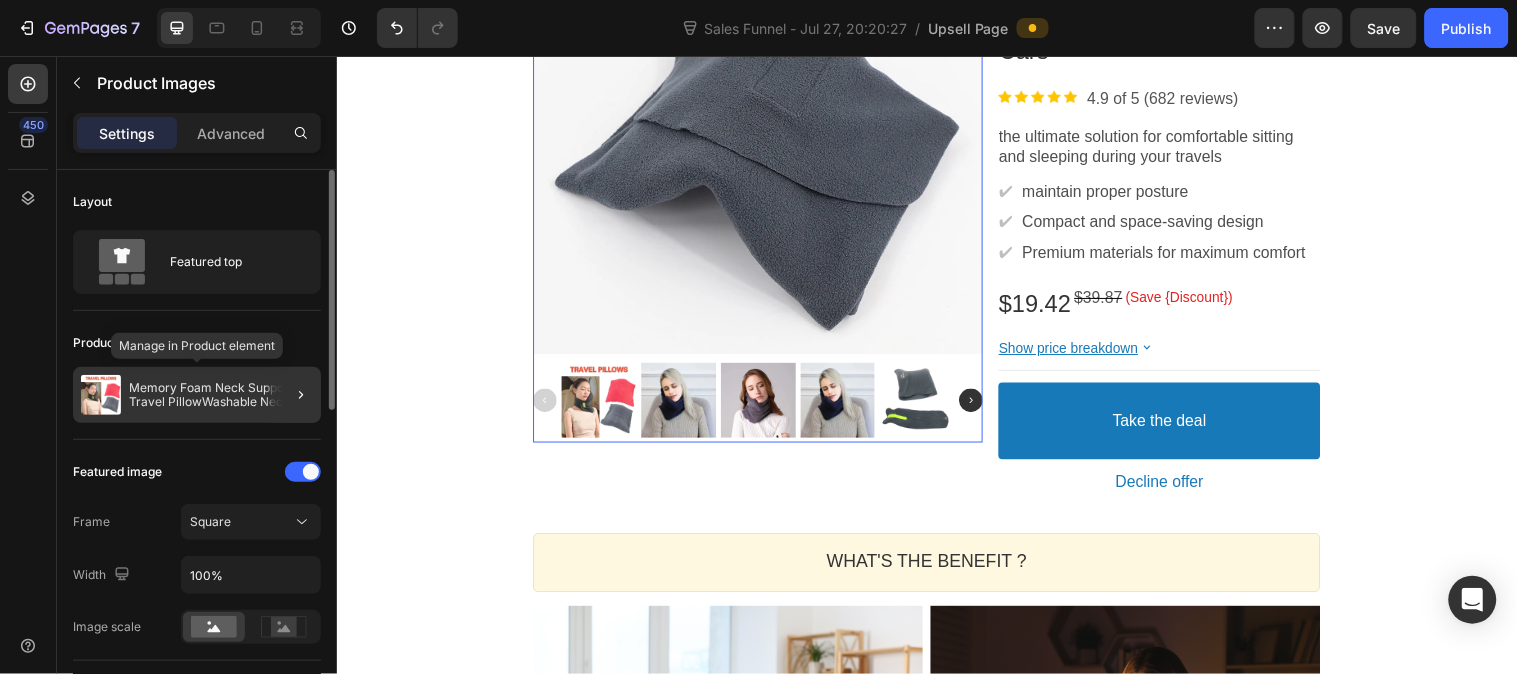 click on "Memory Foam Neck Support Travel PillowWashable Neck Support CushionSleeping Pillow For PlanesTrains And Cars" at bounding box center [221, 395] 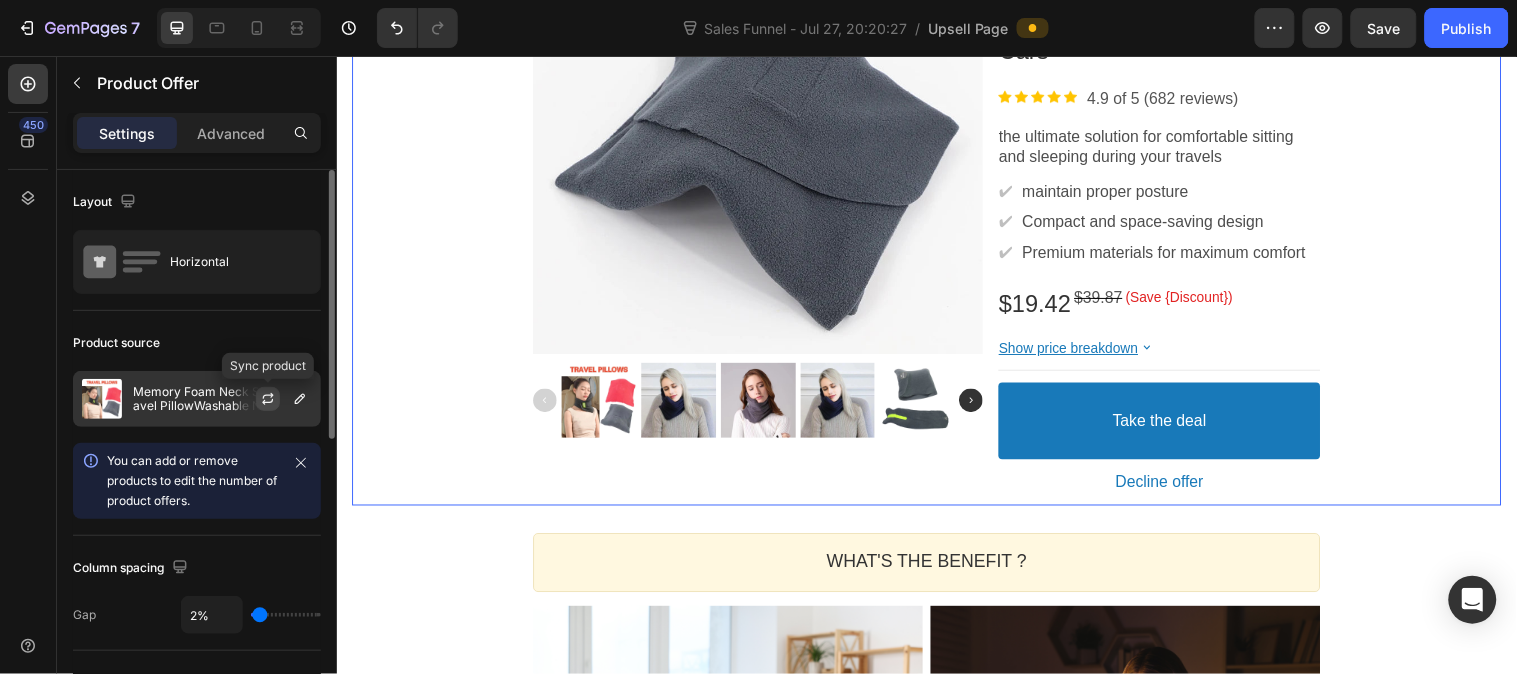 click 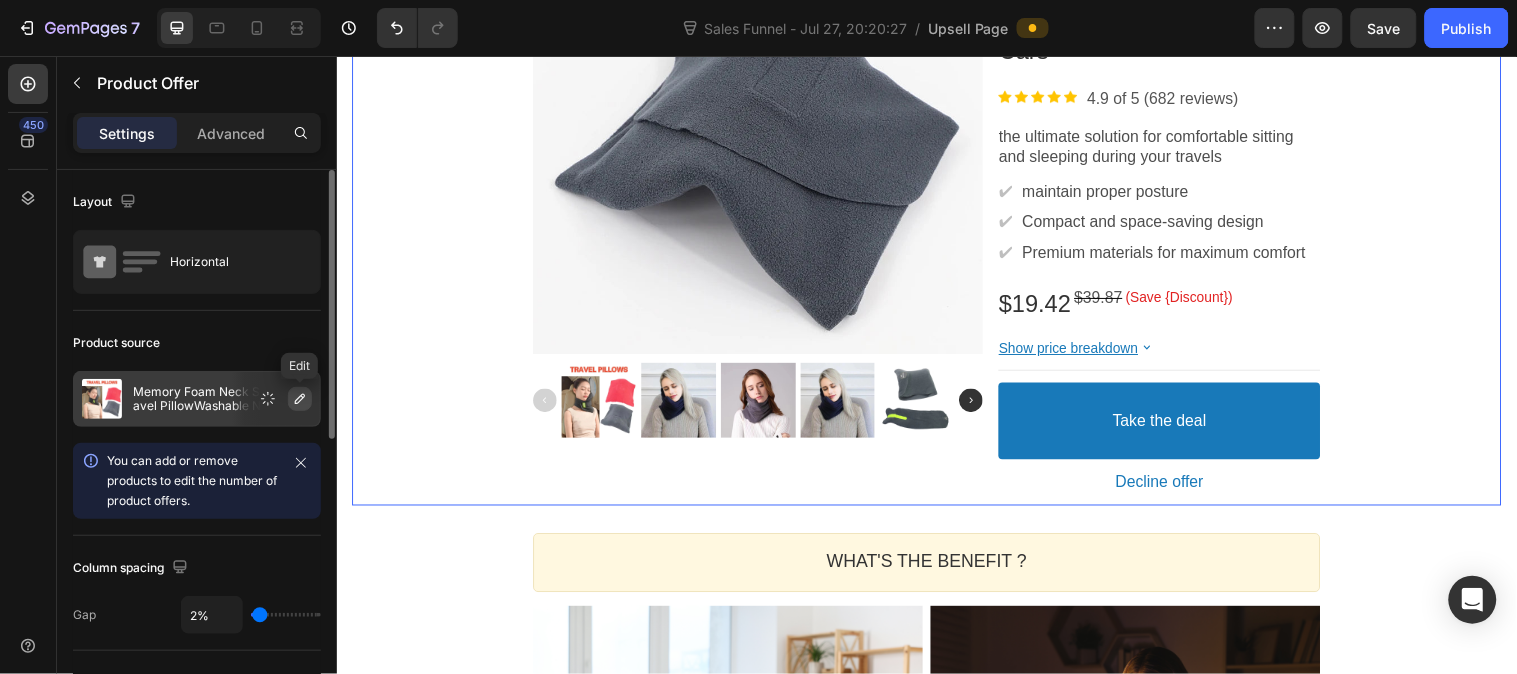 click 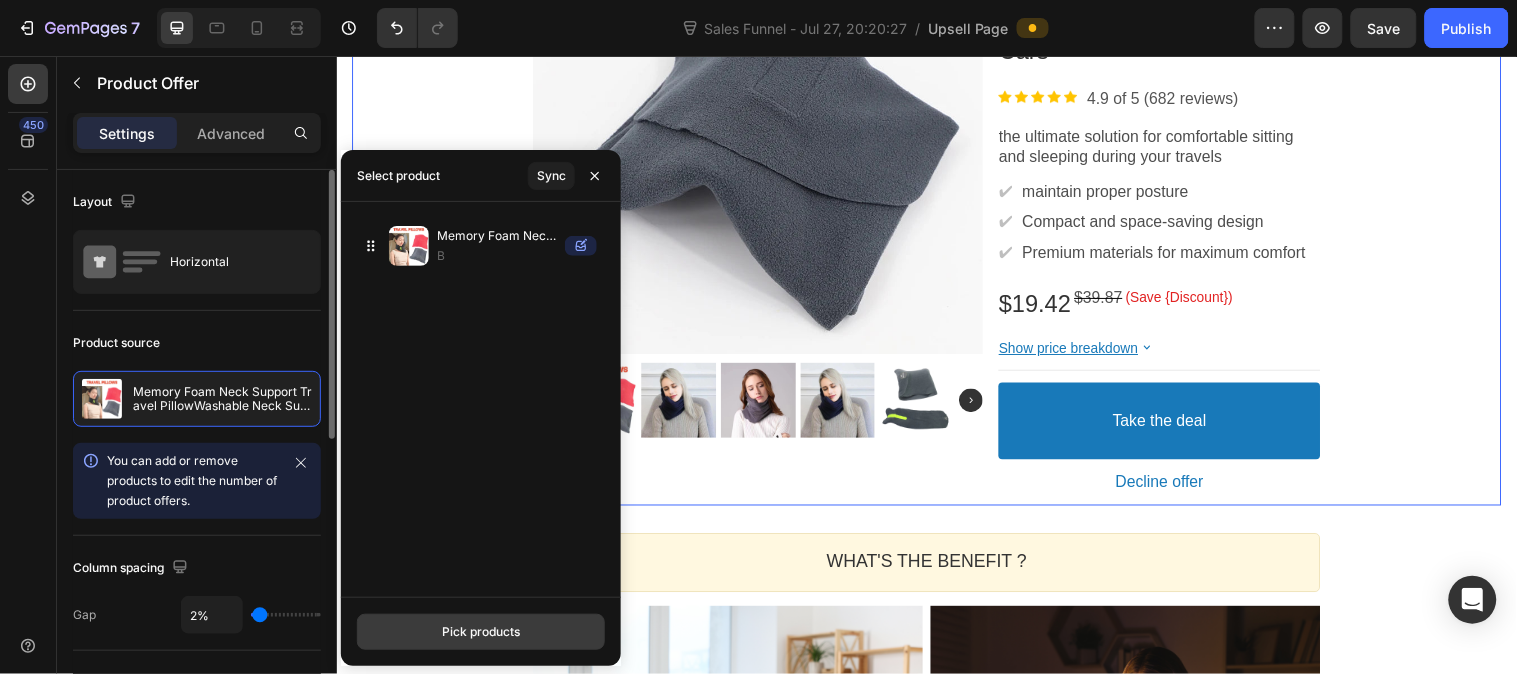 click on "Pick products" at bounding box center (481, 632) 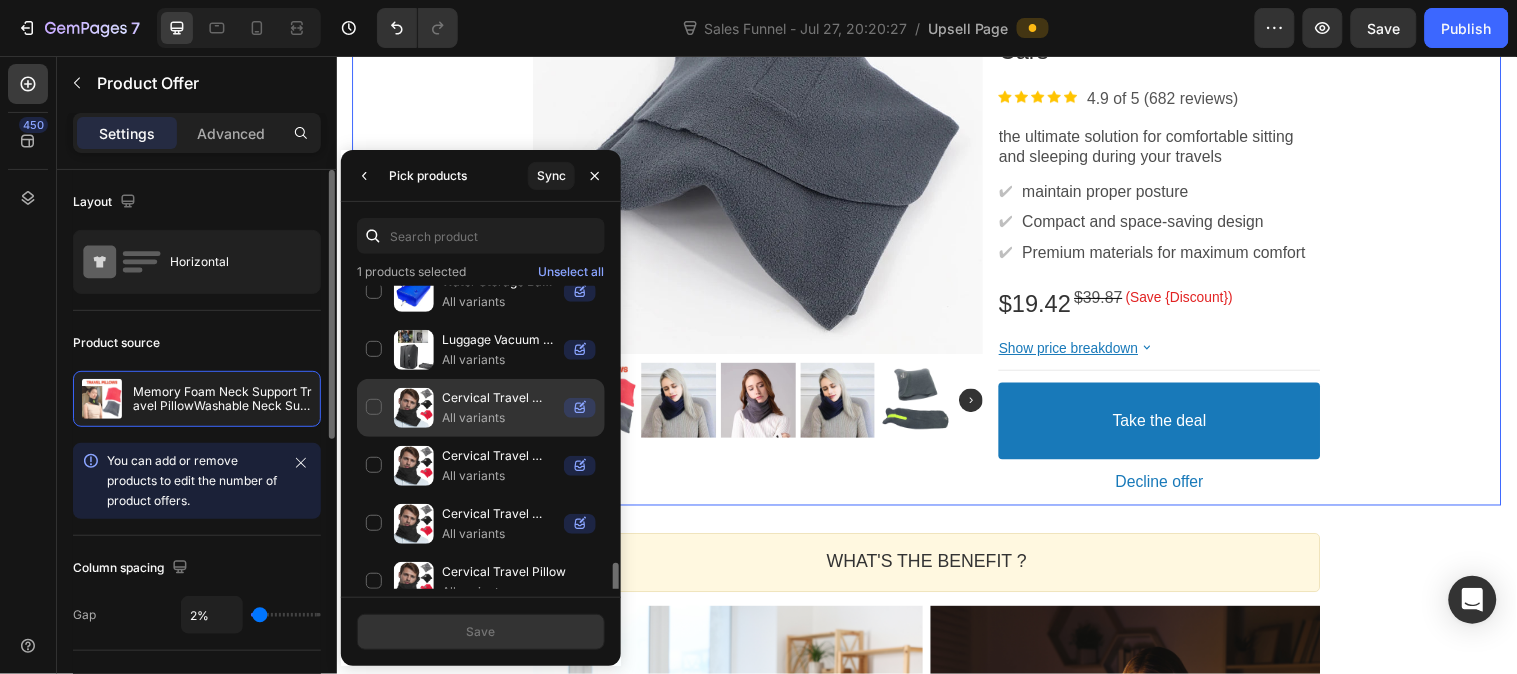 scroll, scrollTop: 444, scrollLeft: 0, axis: vertical 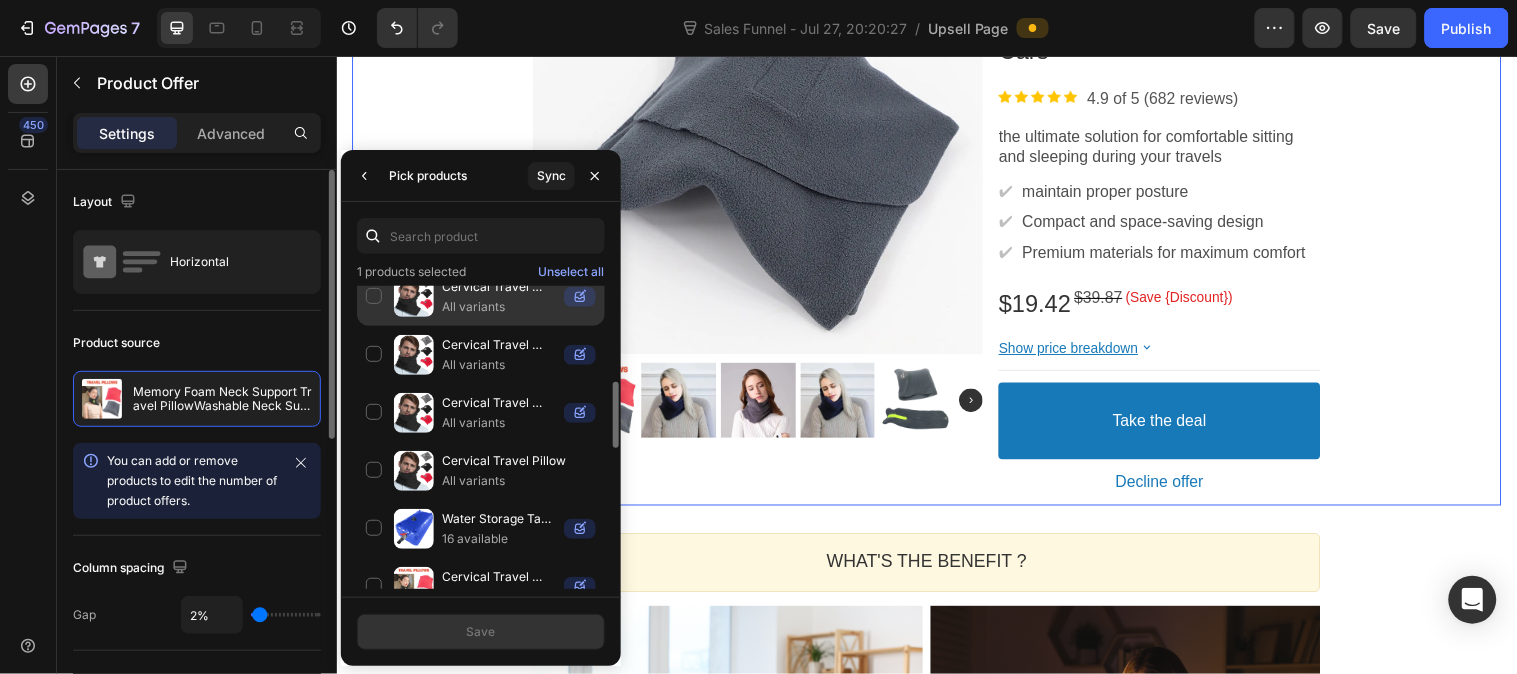 click on "Cervical Travel Pillow" at bounding box center (499, 287) 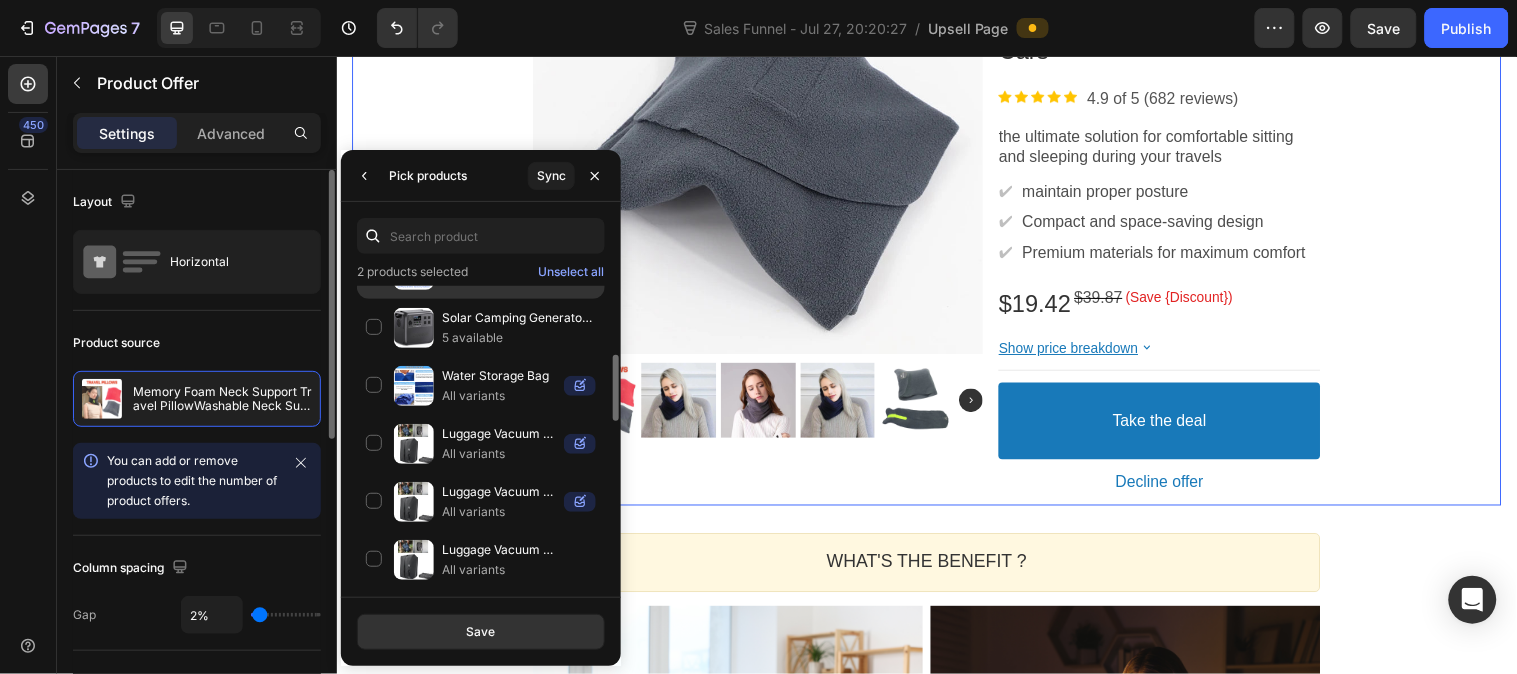 scroll, scrollTop: 777, scrollLeft: 0, axis: vertical 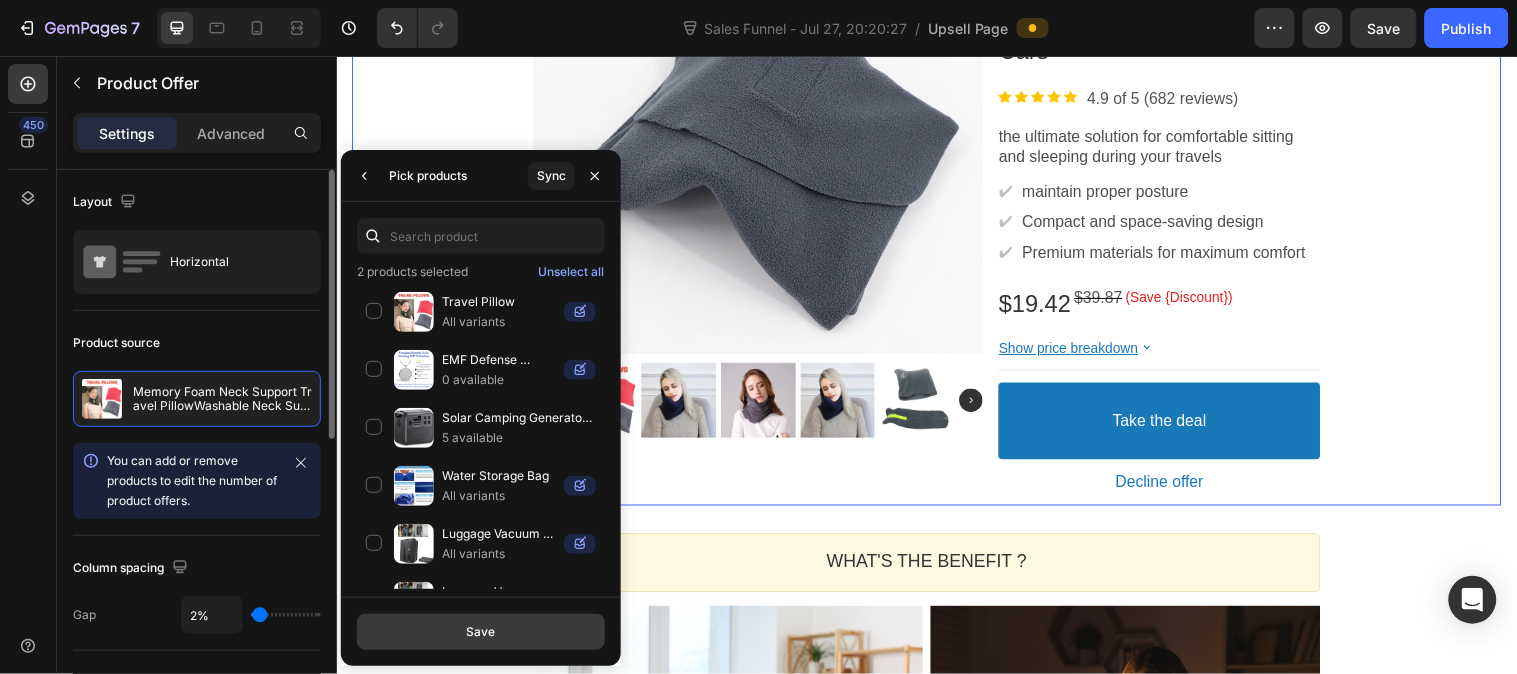 click on "Save" at bounding box center (481, 632) 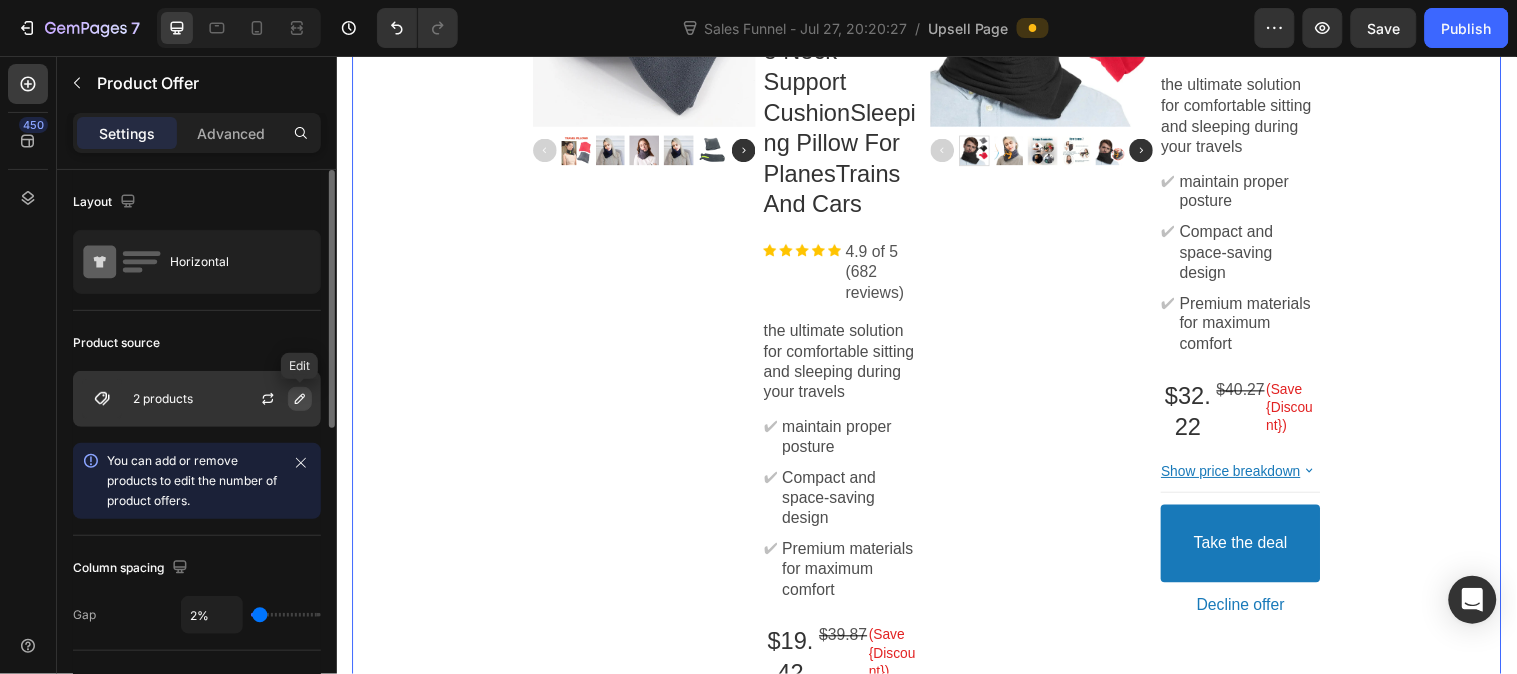 click 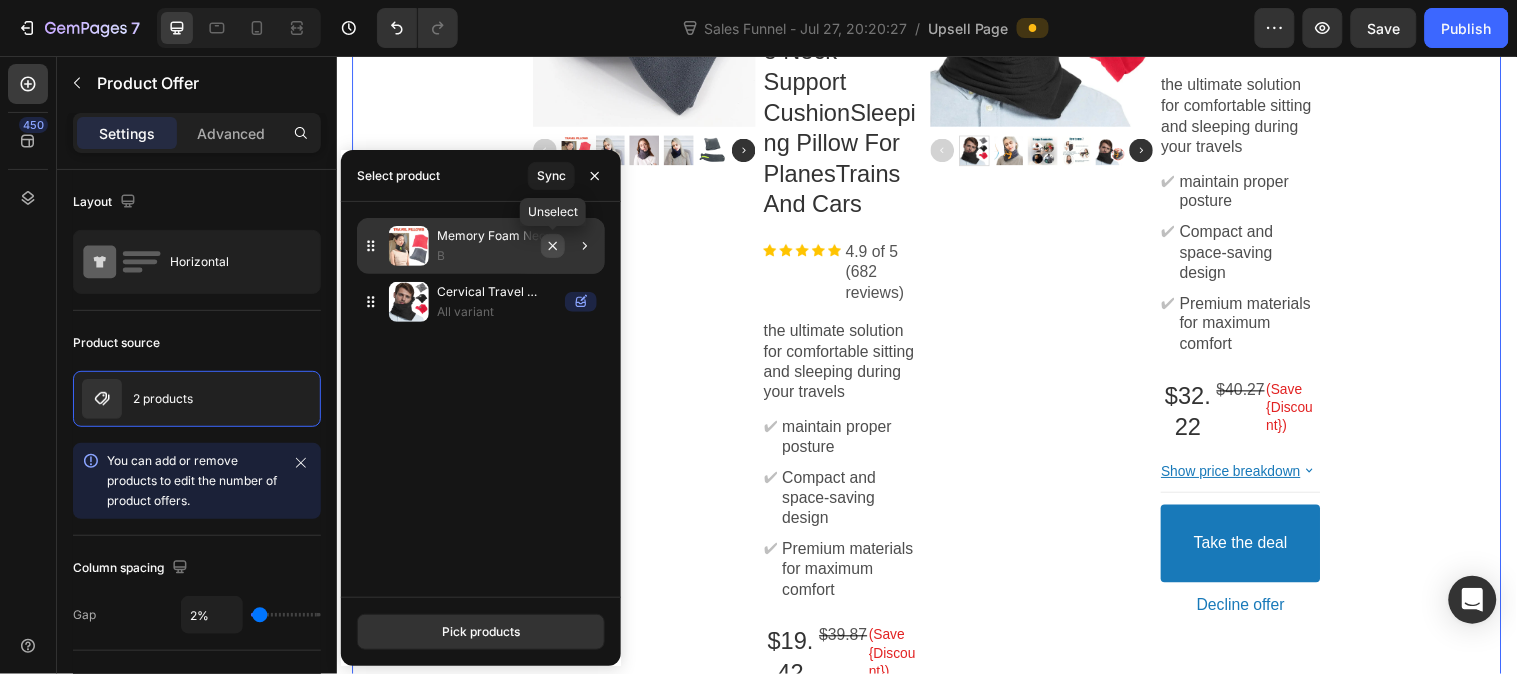click 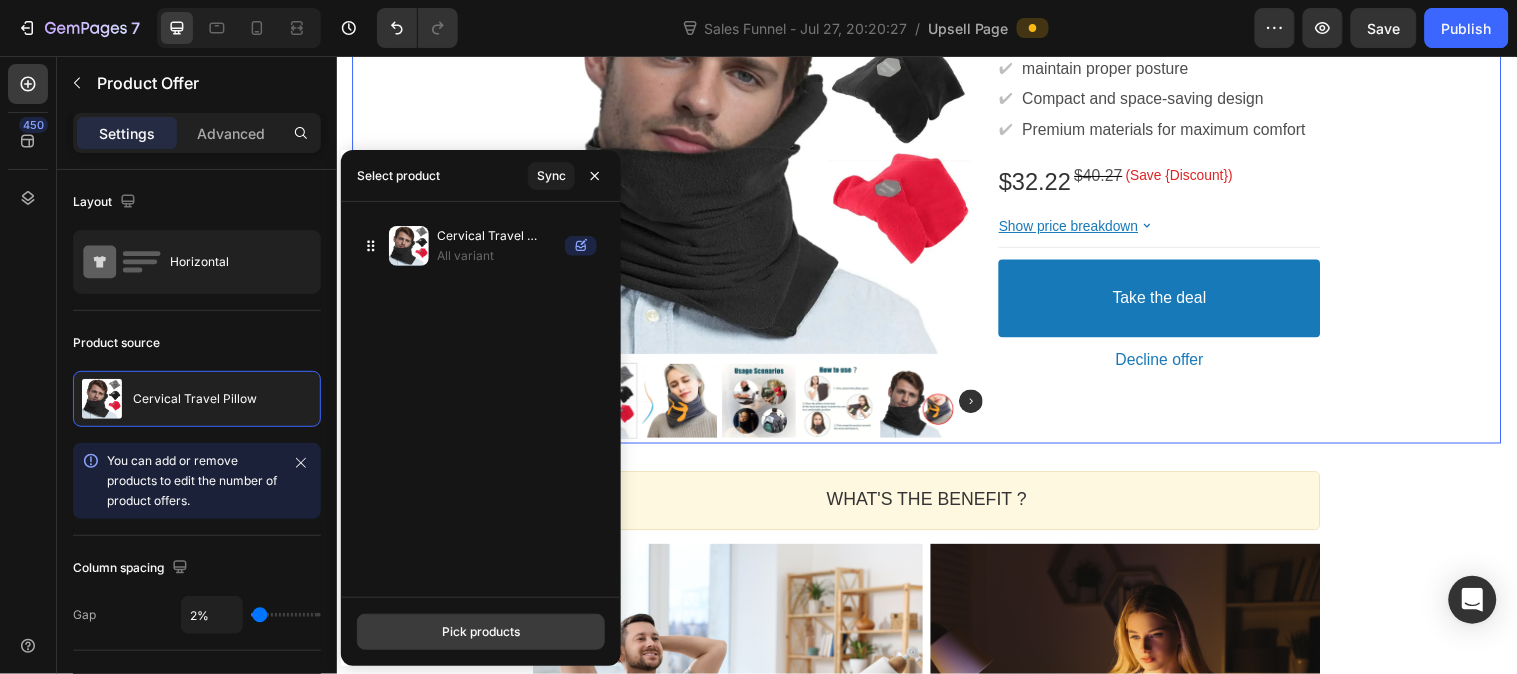 click on "Pick products" at bounding box center (481, 632) 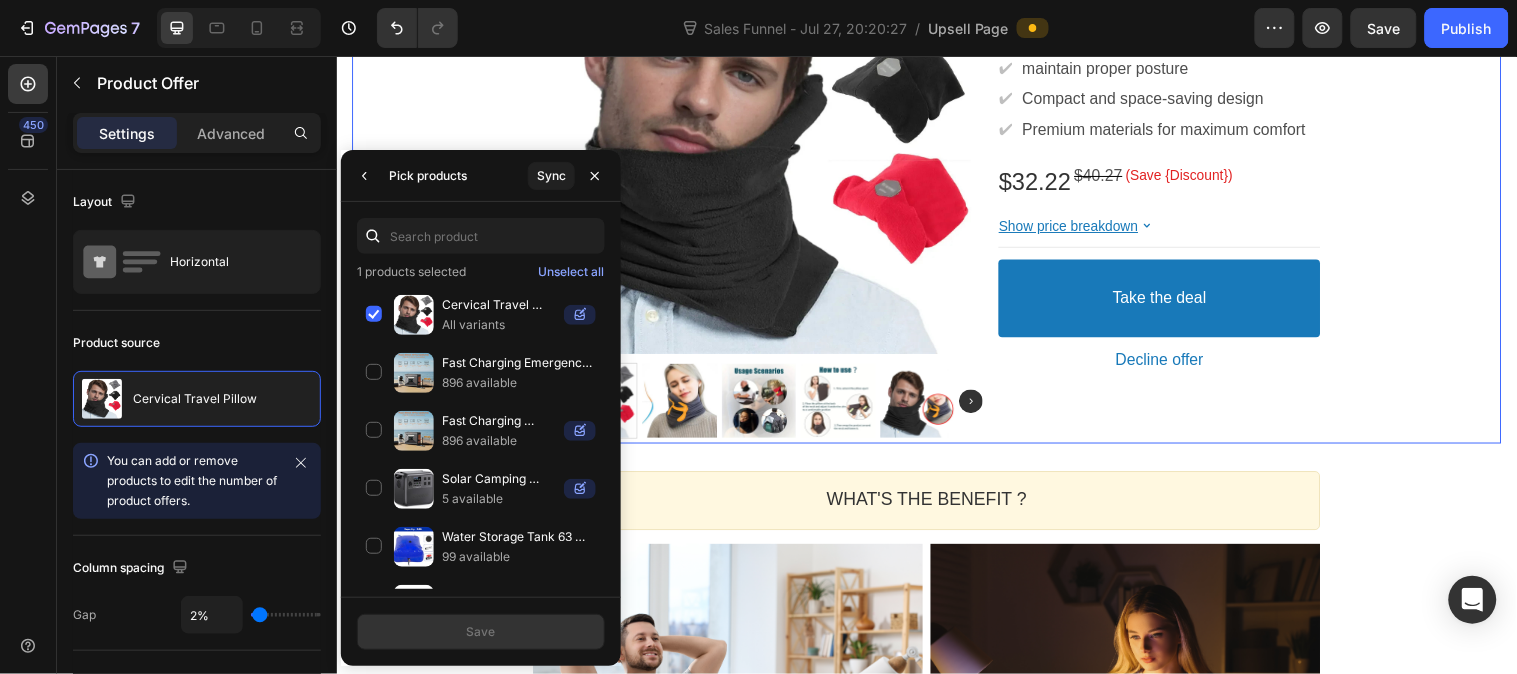 click on "Cervical Travel Pillow All variants" 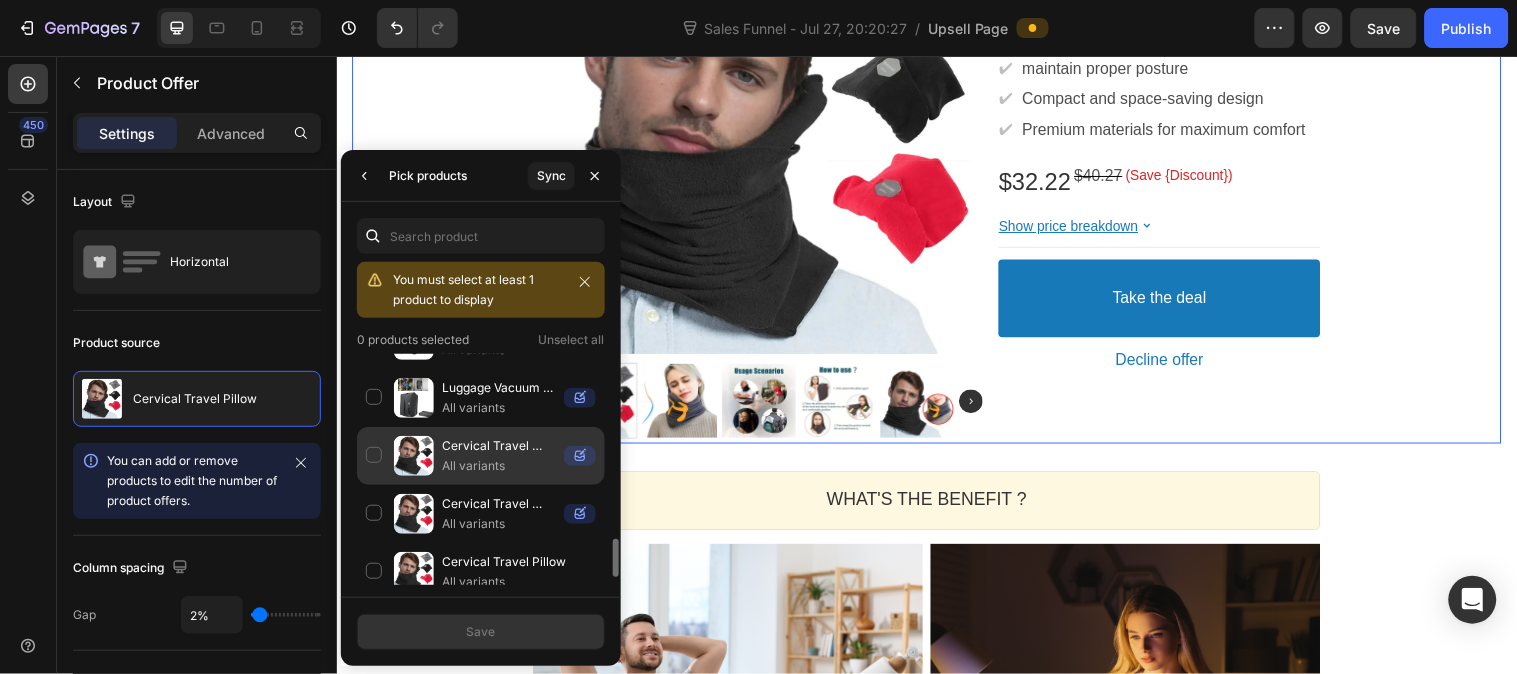 scroll, scrollTop: 444, scrollLeft: 0, axis: vertical 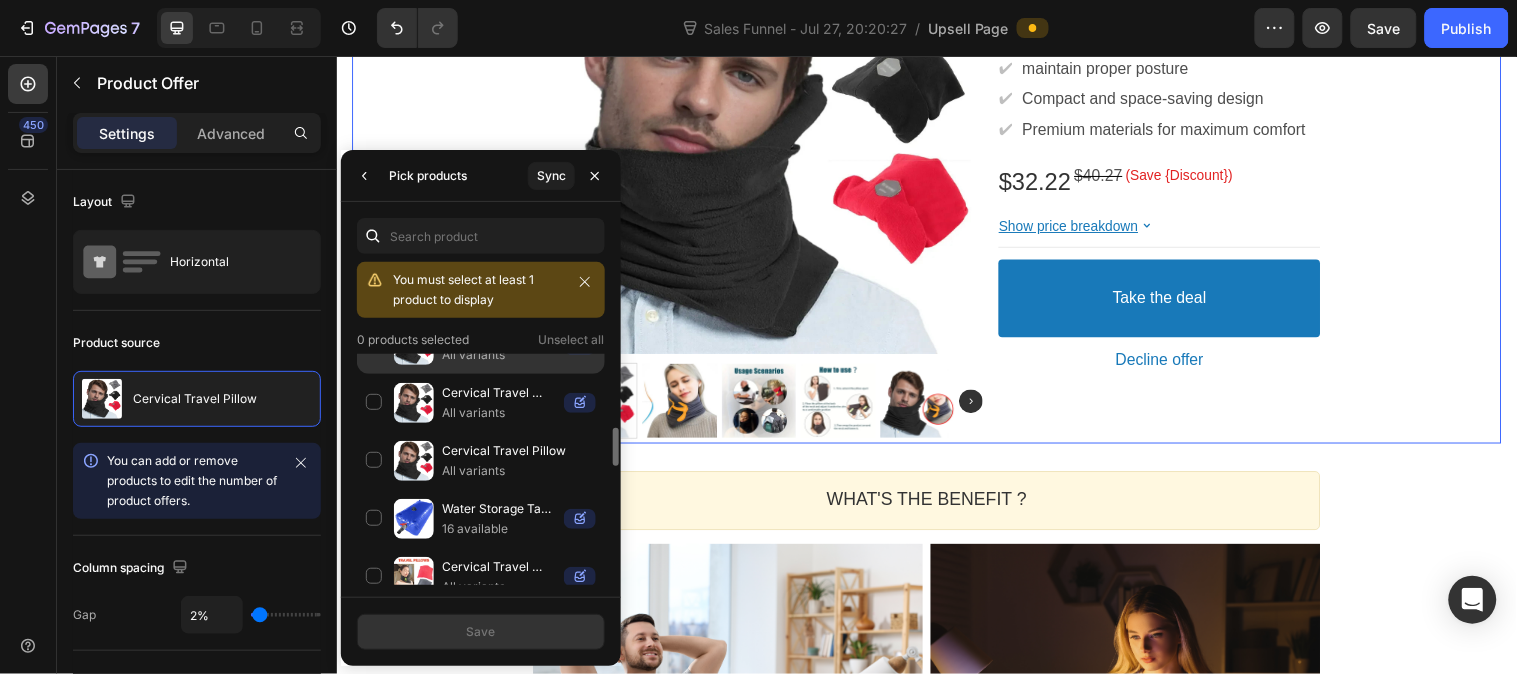 click on "Cervical Travel Pillow All variants" 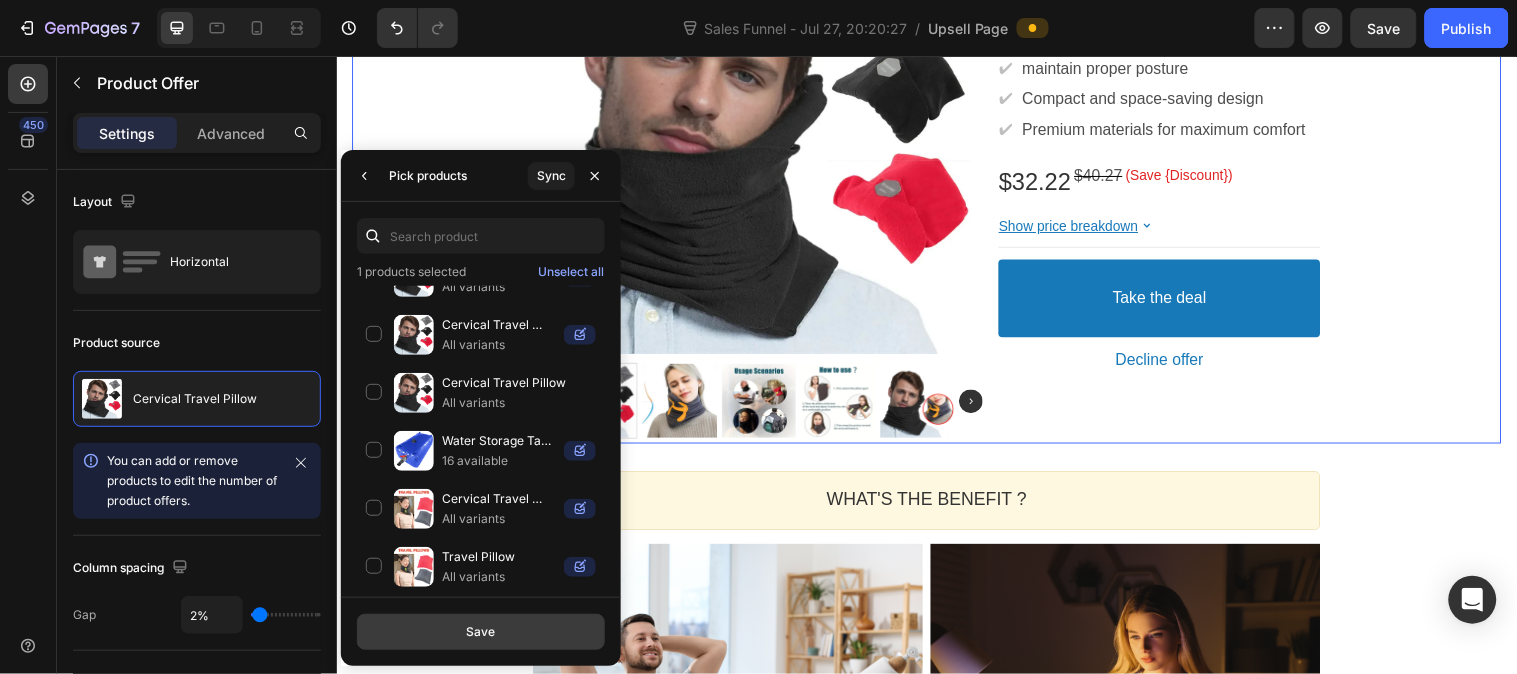 click on "Save" at bounding box center (481, 632) 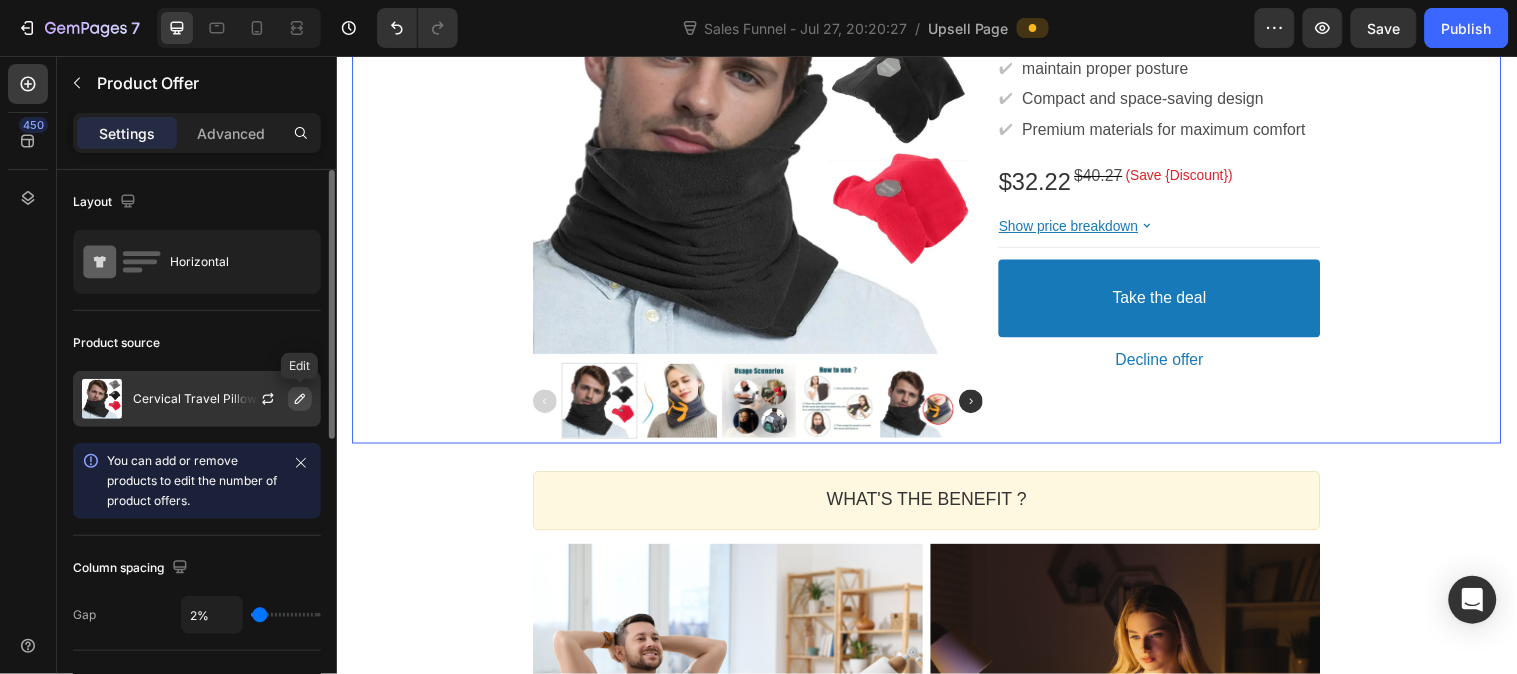 click 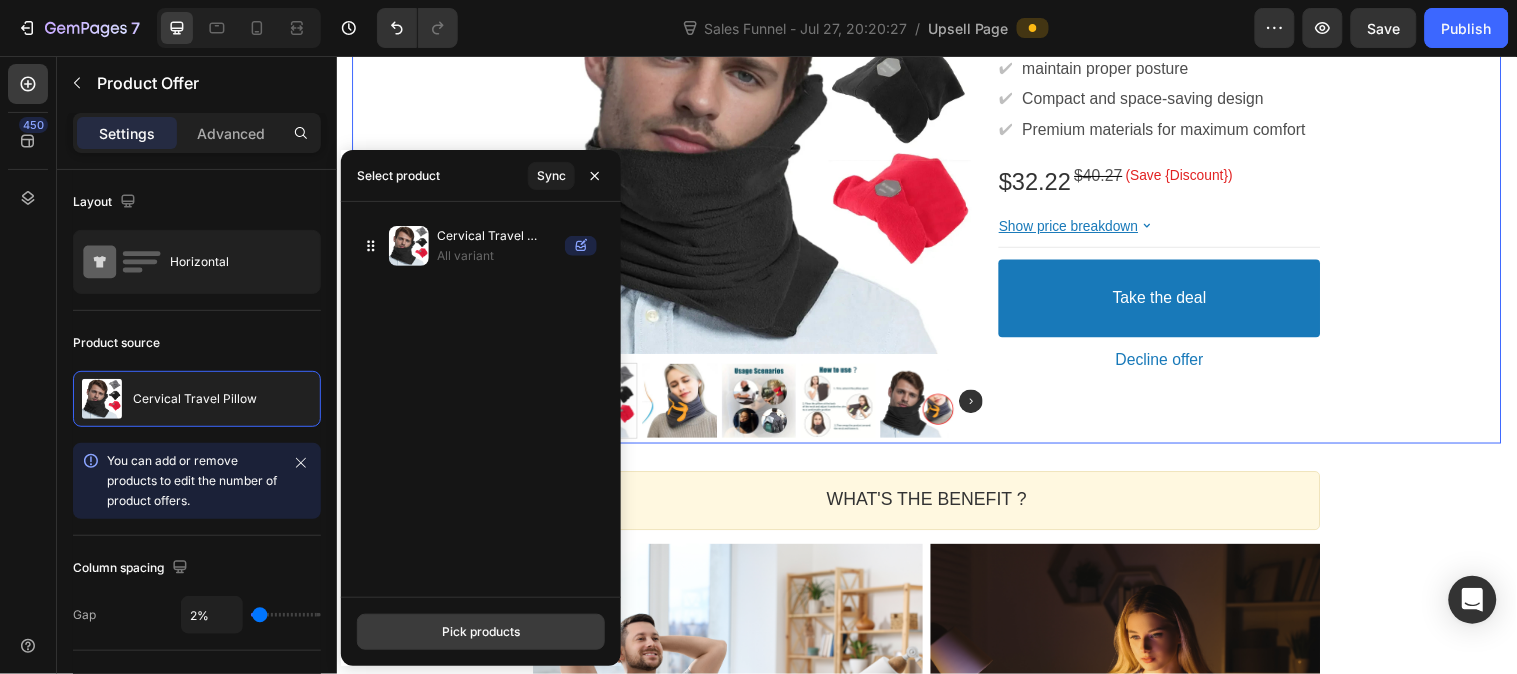 click on "Pick products" at bounding box center [481, 632] 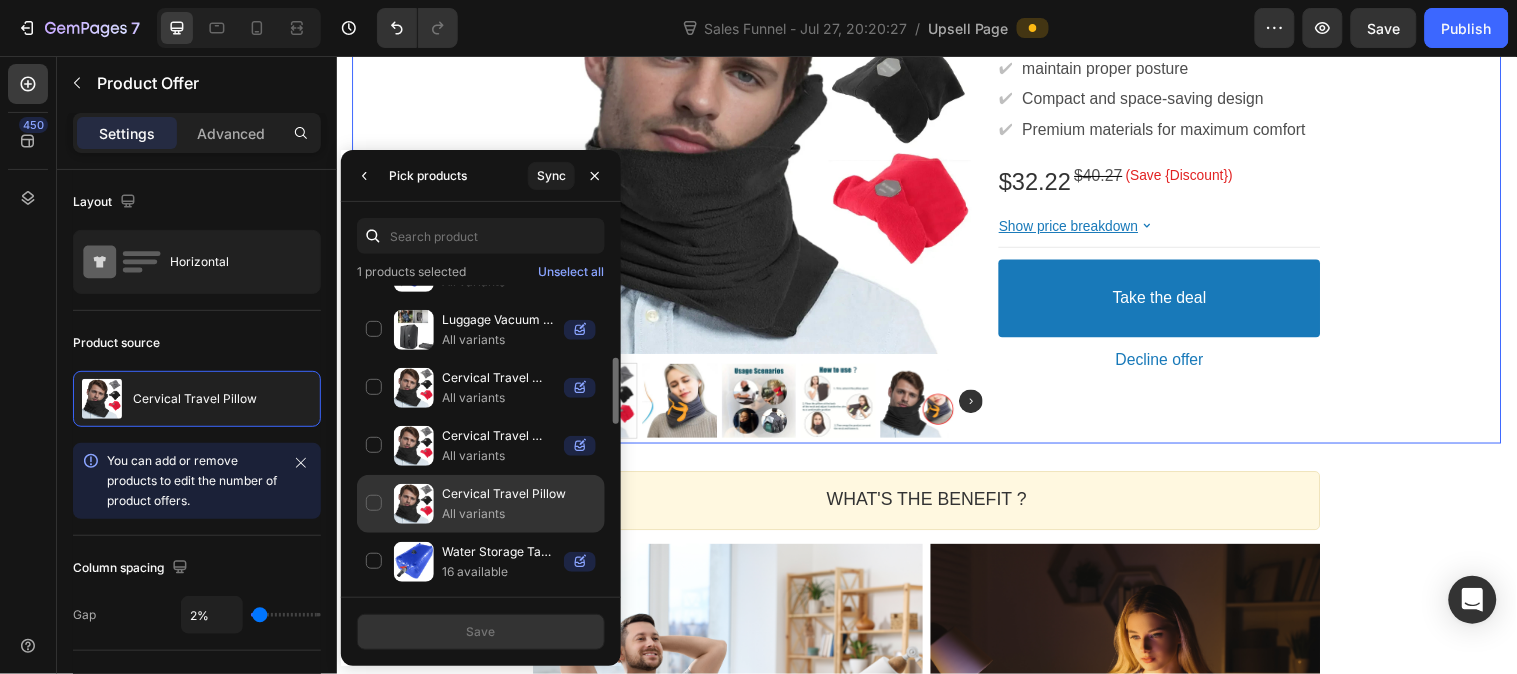 scroll, scrollTop: 444, scrollLeft: 0, axis: vertical 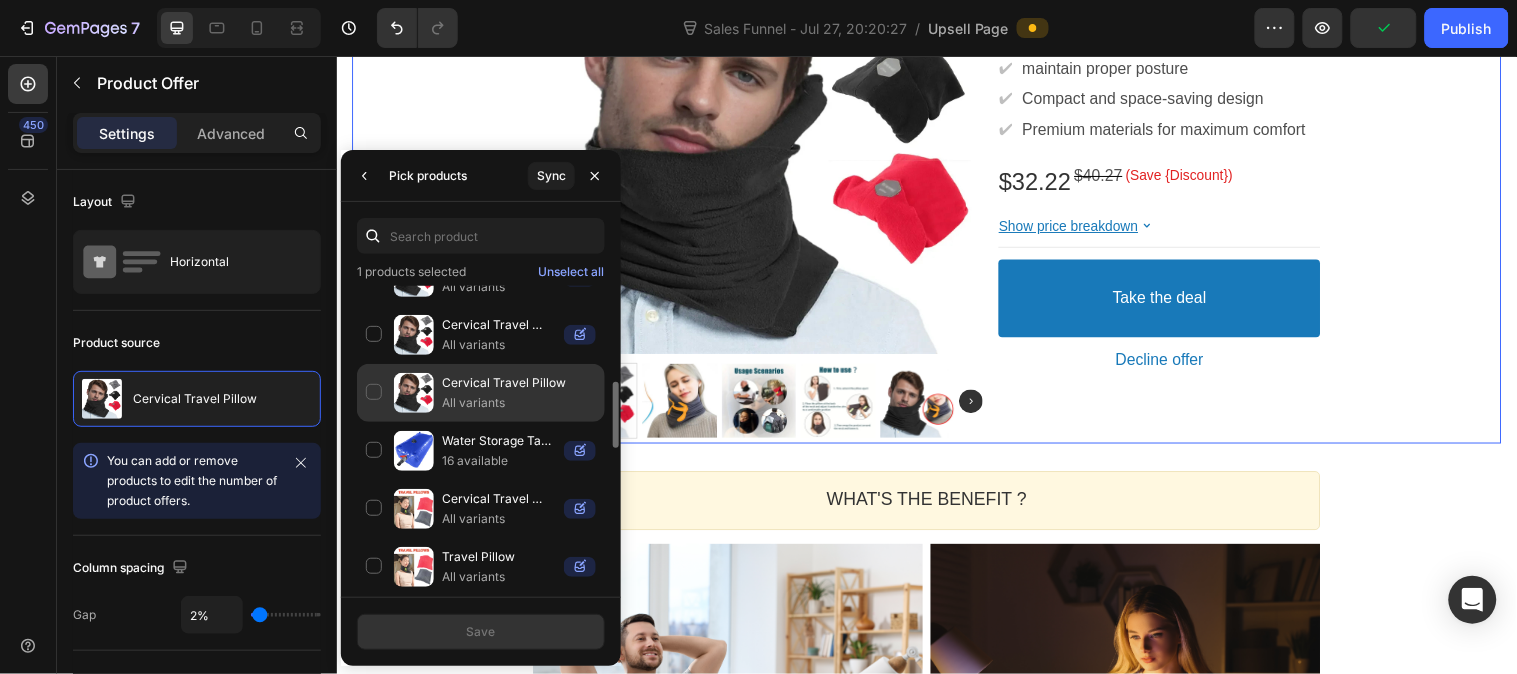 click on "Cervical Travel Pillow All variants" 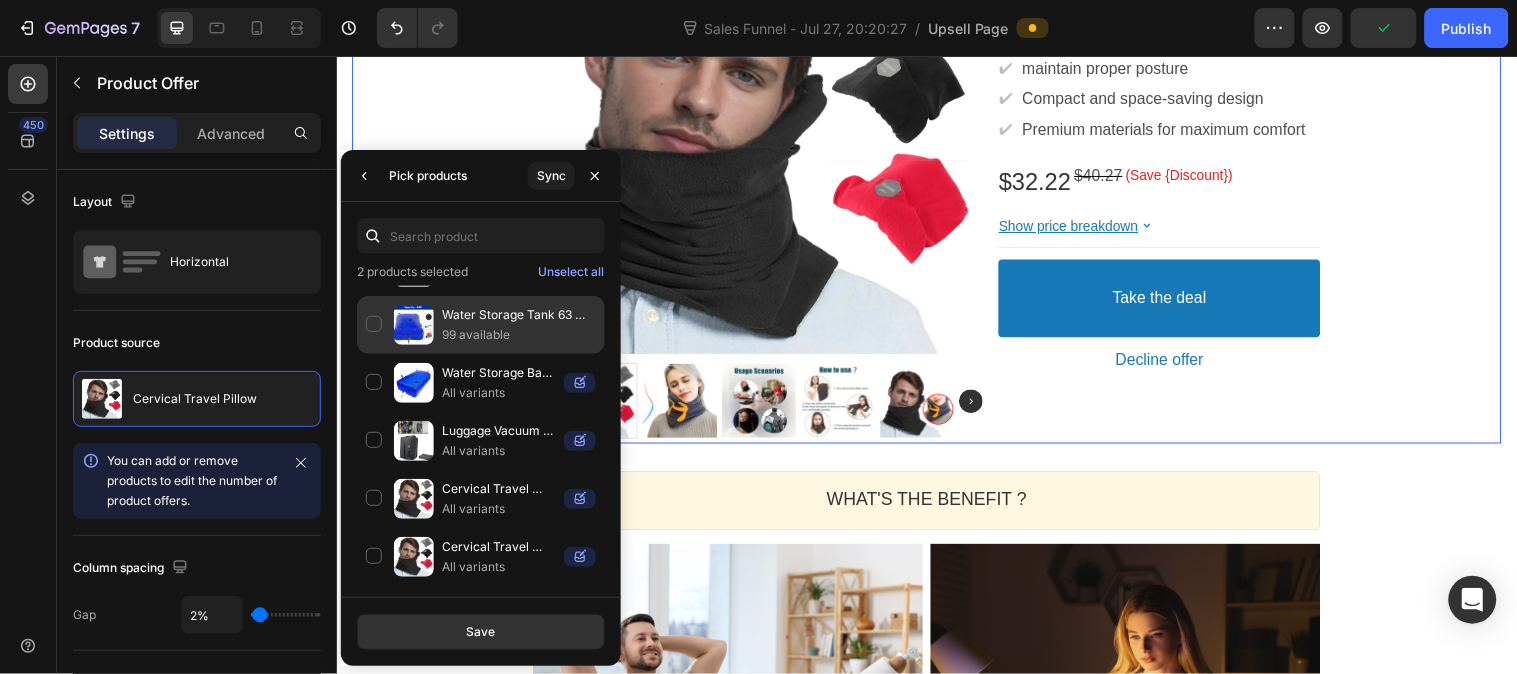 scroll, scrollTop: 0, scrollLeft: 0, axis: both 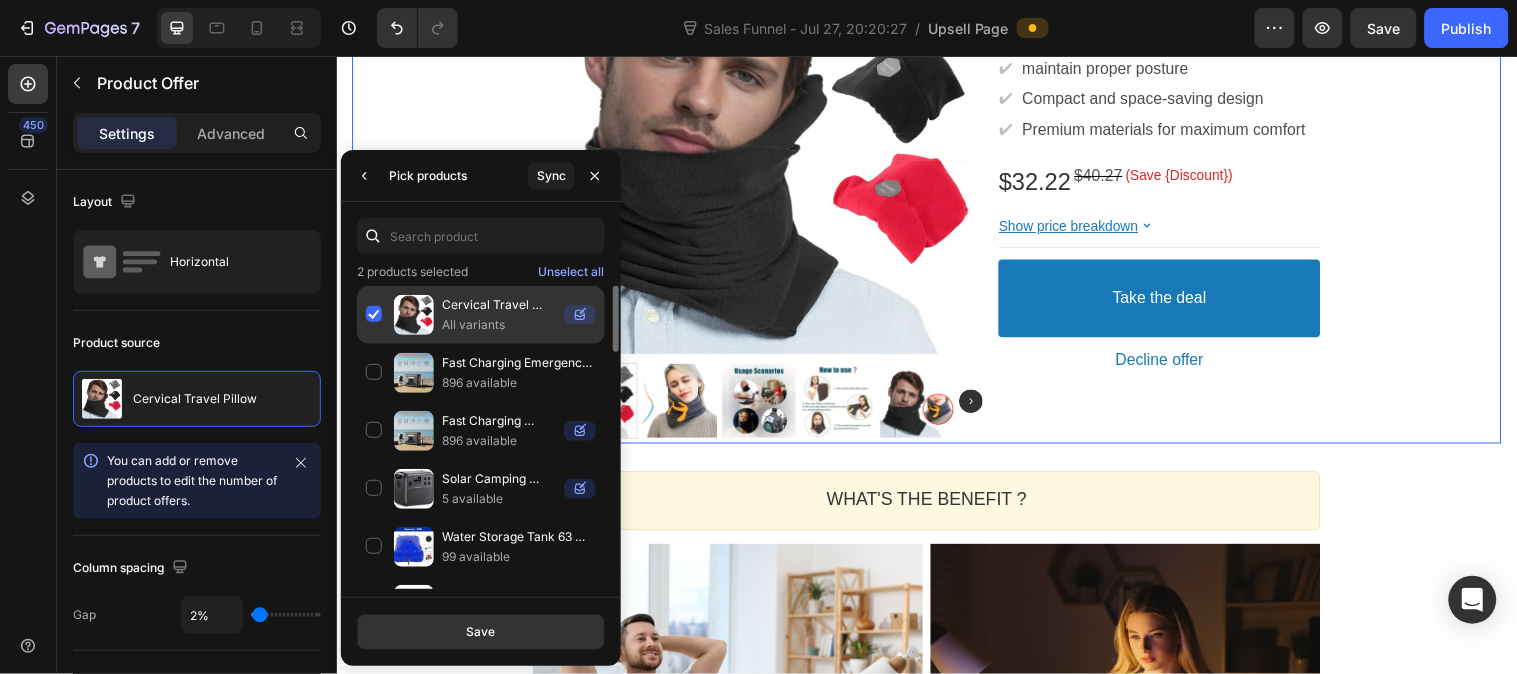 click on "Cervical Travel Pillow All variants" 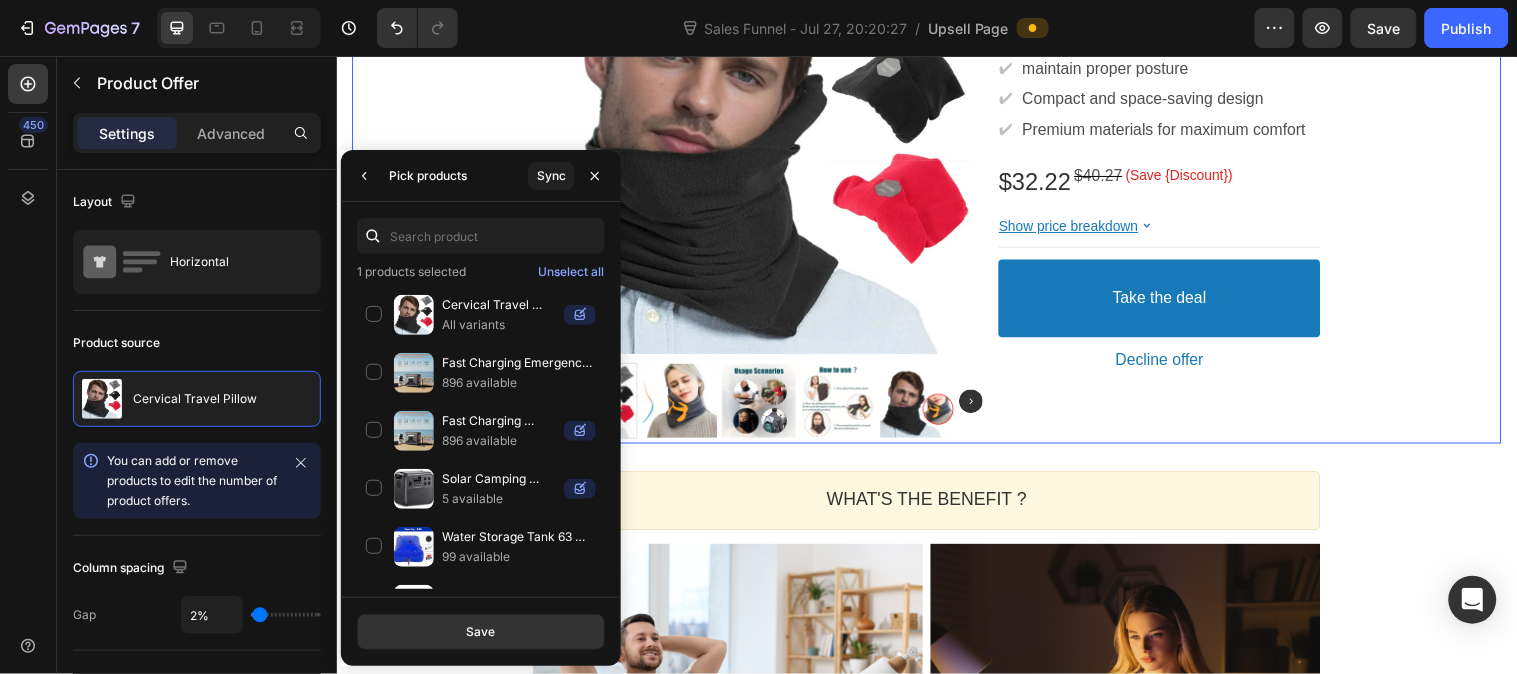 click on "Save" at bounding box center (481, 632) 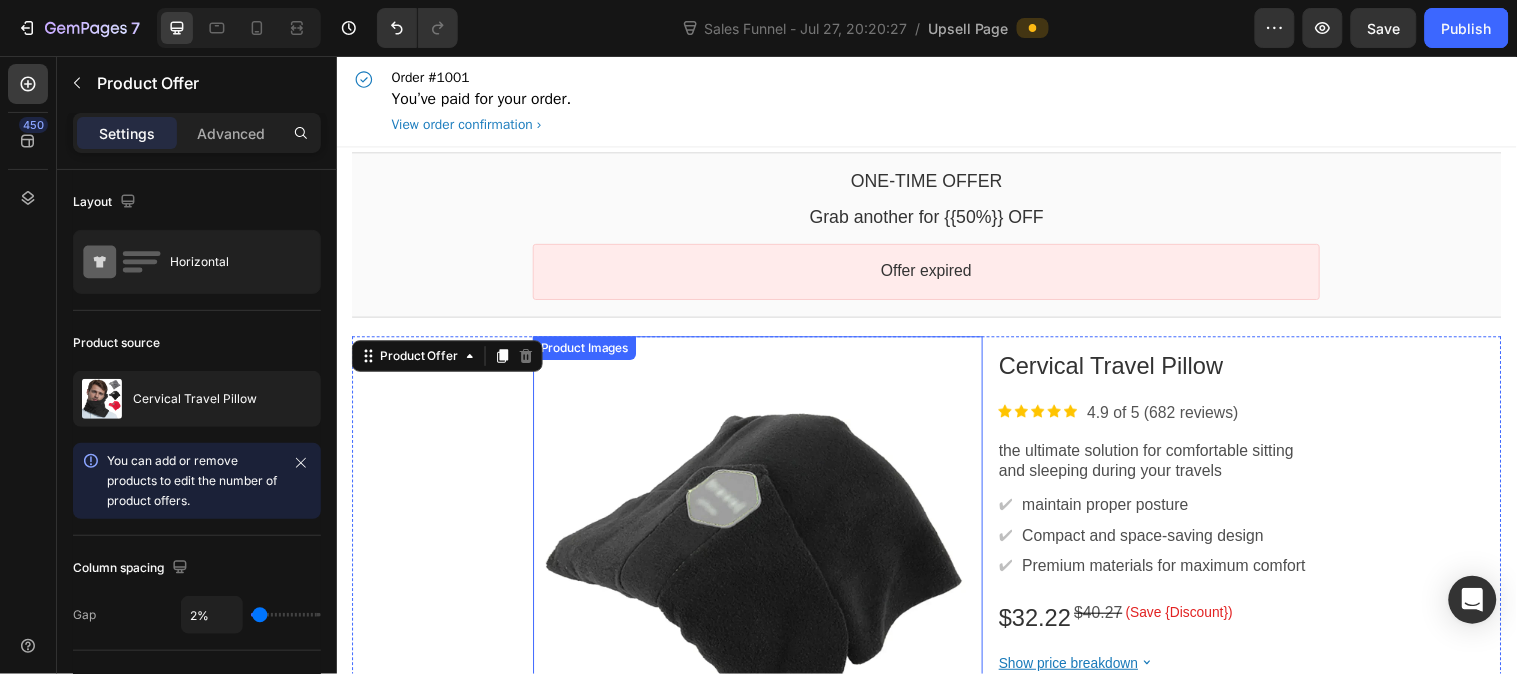 scroll, scrollTop: 333, scrollLeft: 0, axis: vertical 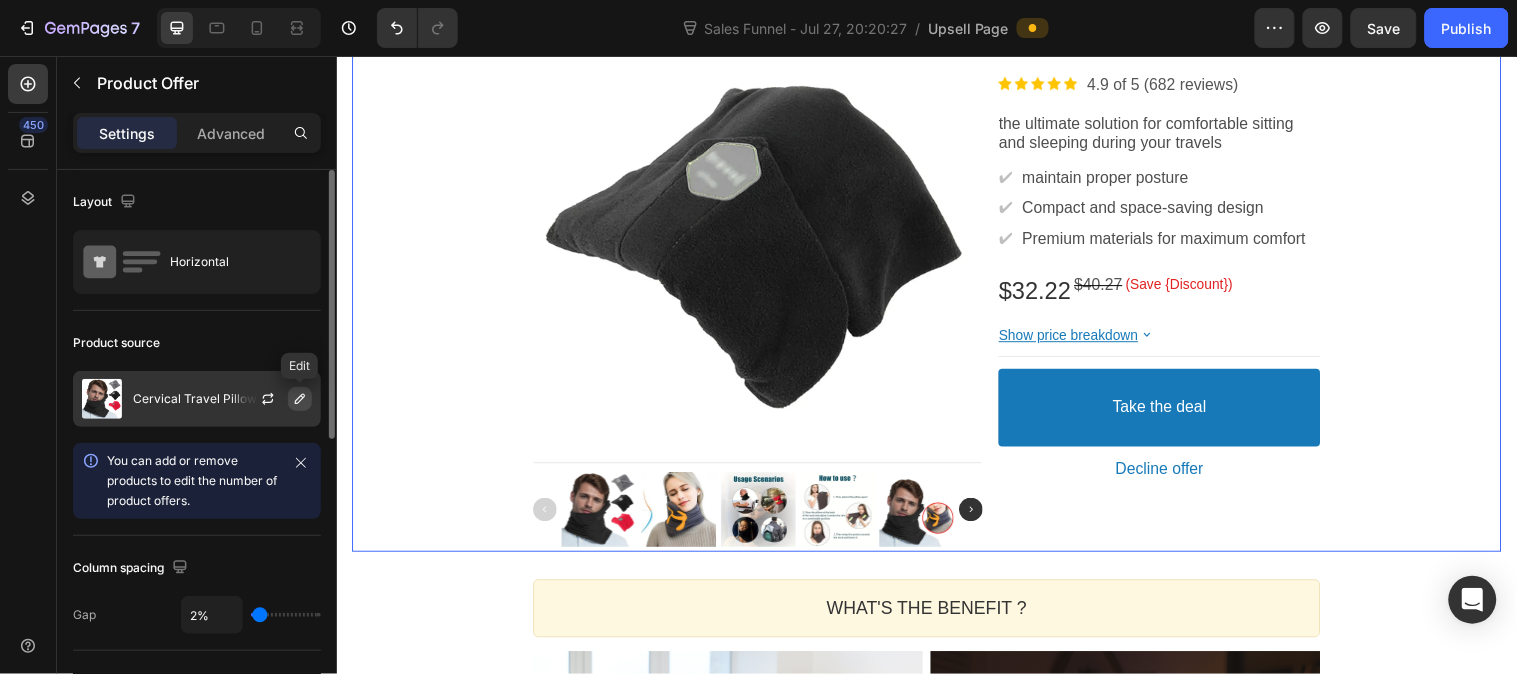 click 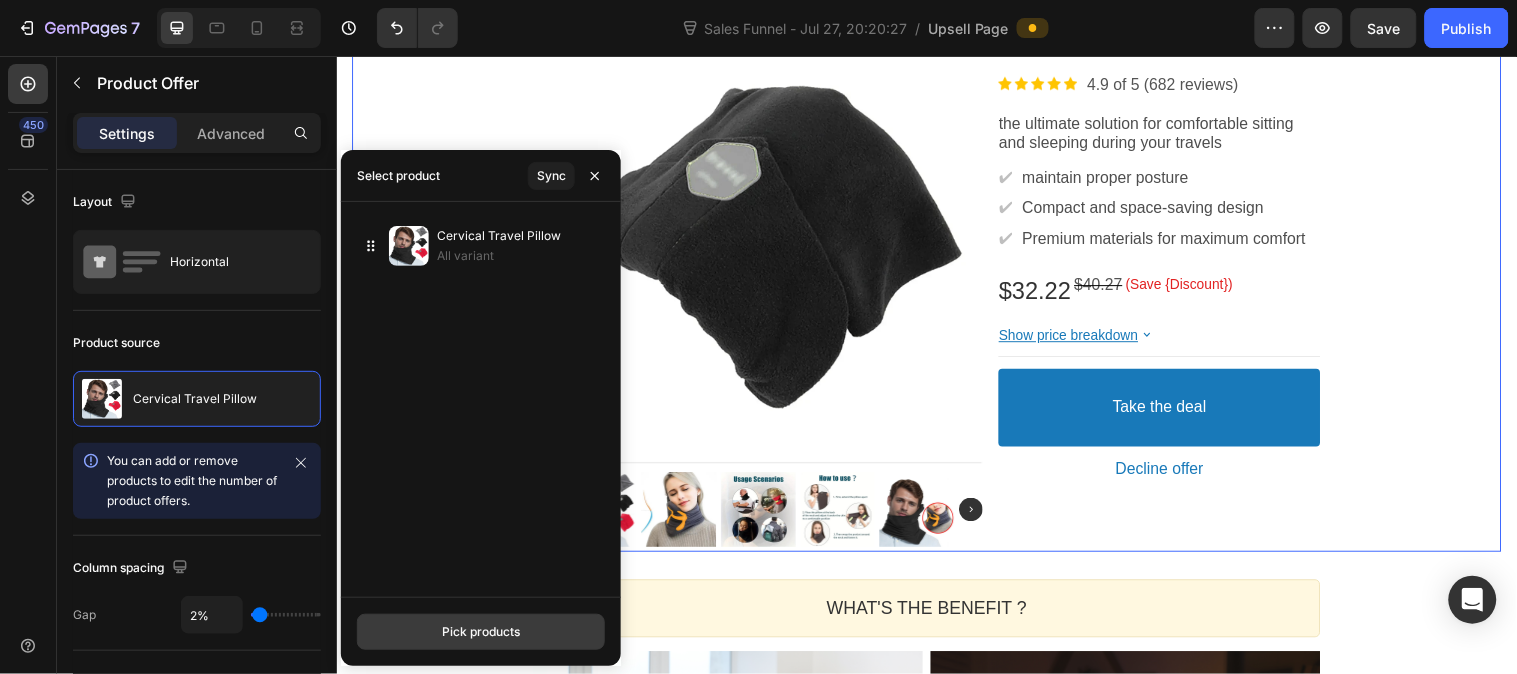 click on "Pick products" at bounding box center [481, 632] 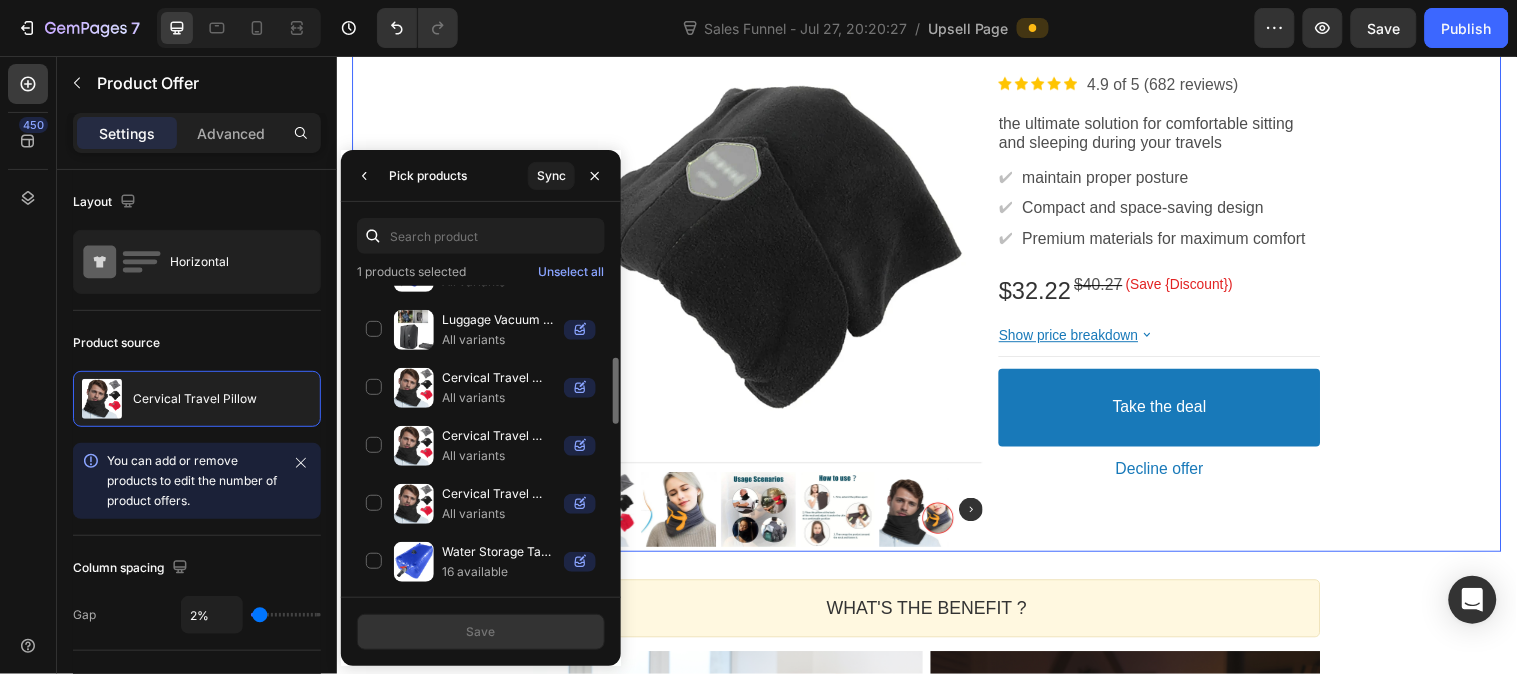 scroll, scrollTop: 444, scrollLeft: 0, axis: vertical 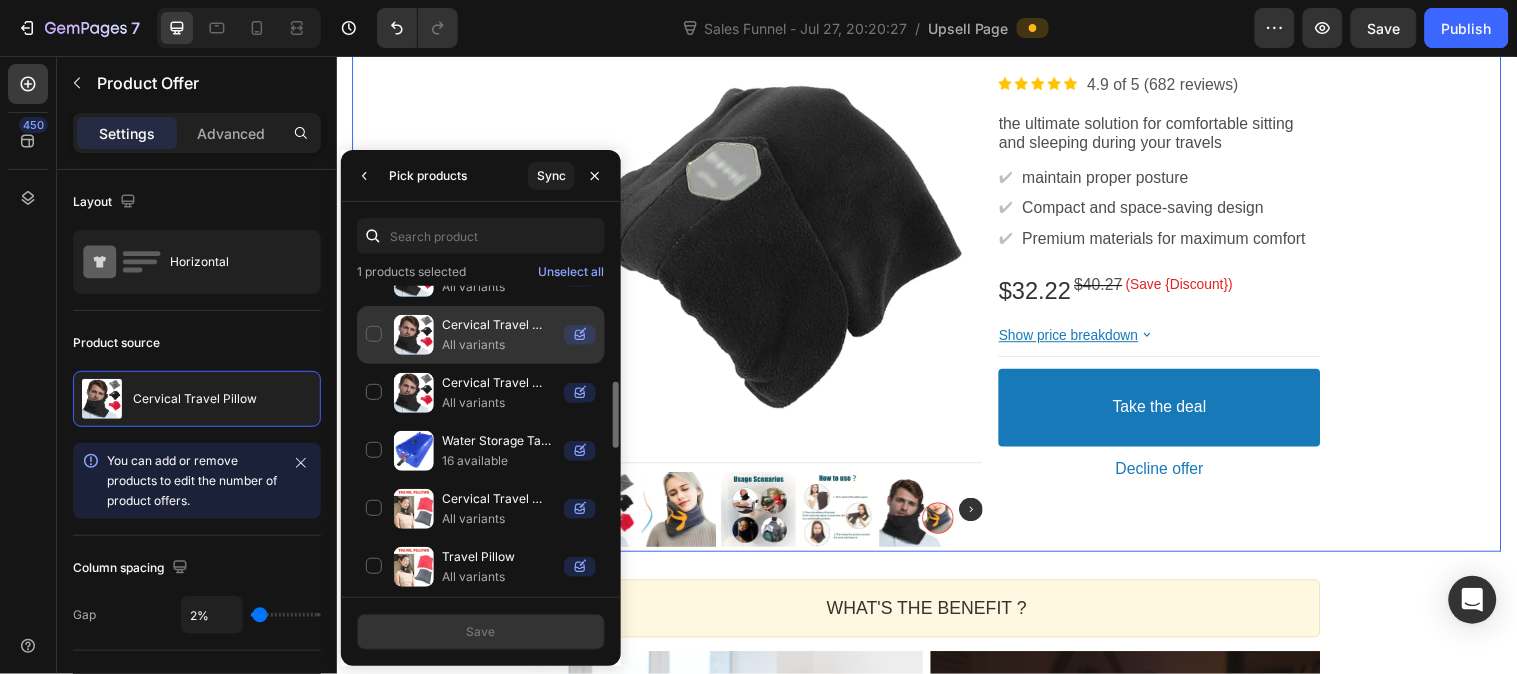 click on "Cervical Travel Pillow All variants" 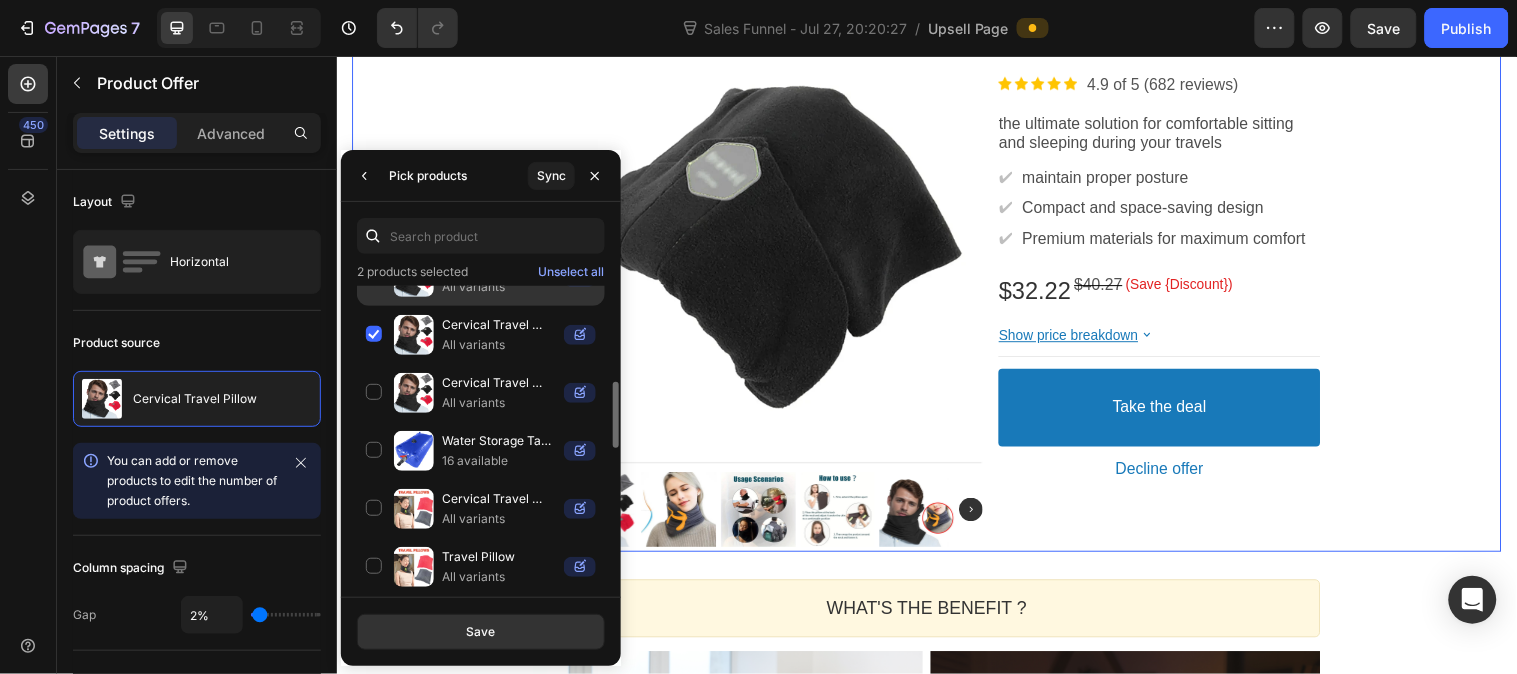 click on "Cervical Travel Pillow All variants" 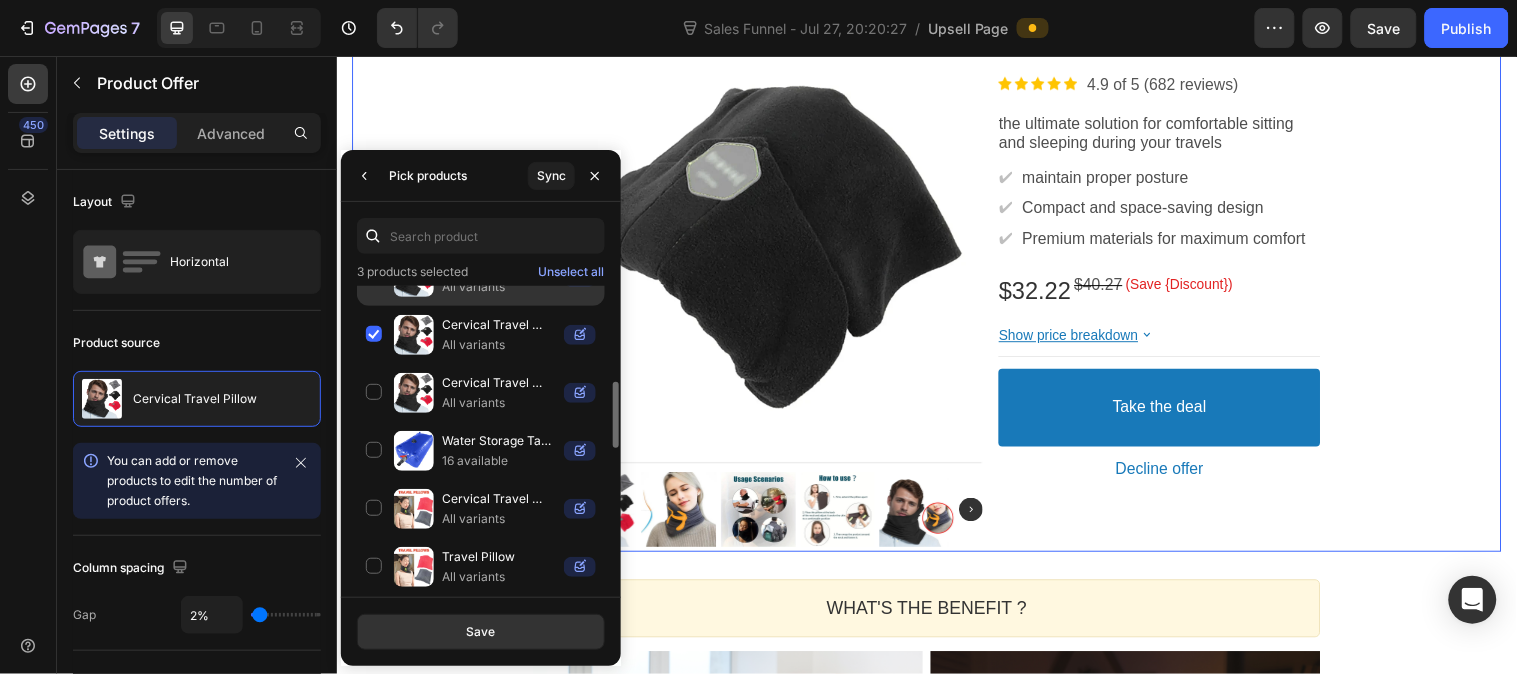 click on "Cervical Travel Pillow All variants" 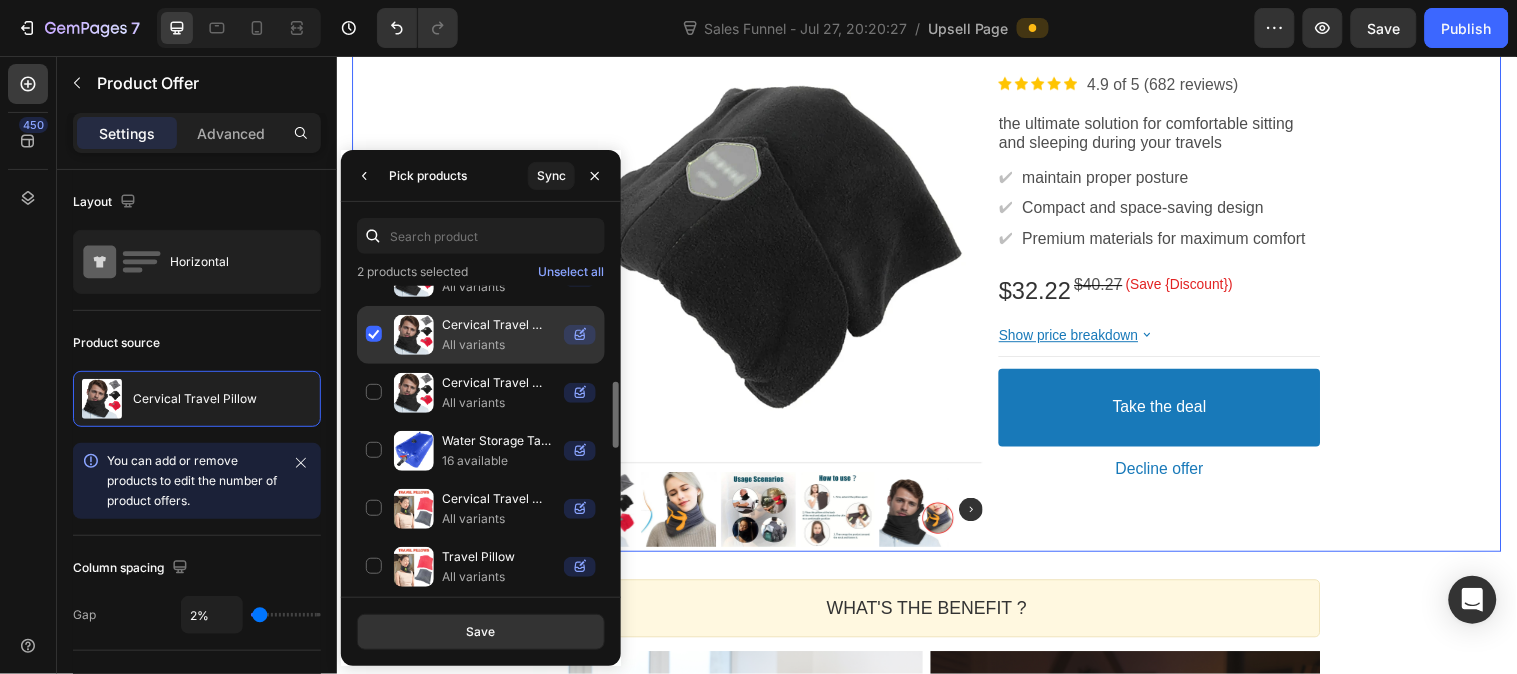 click on "Cervical Travel Pillow All variants" 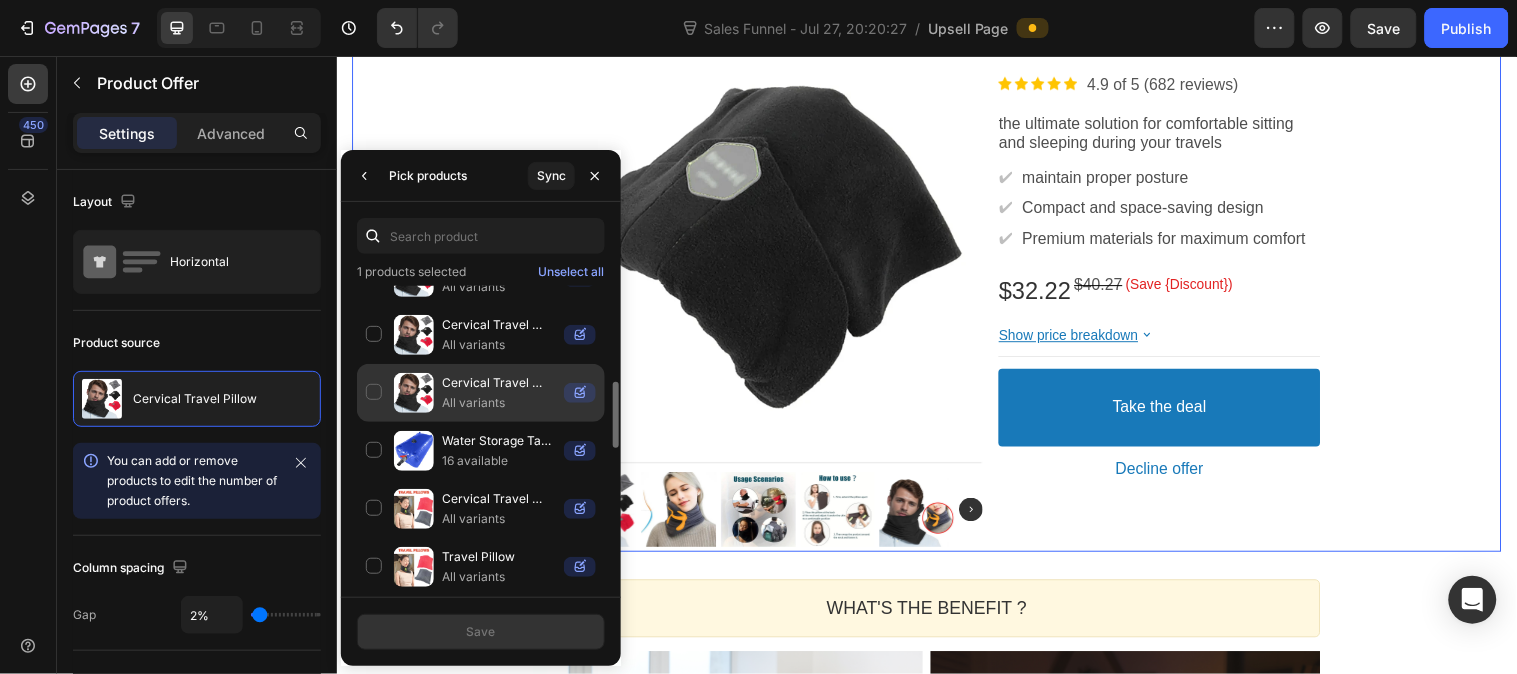 click on "Cervical Travel Pillow All variants" 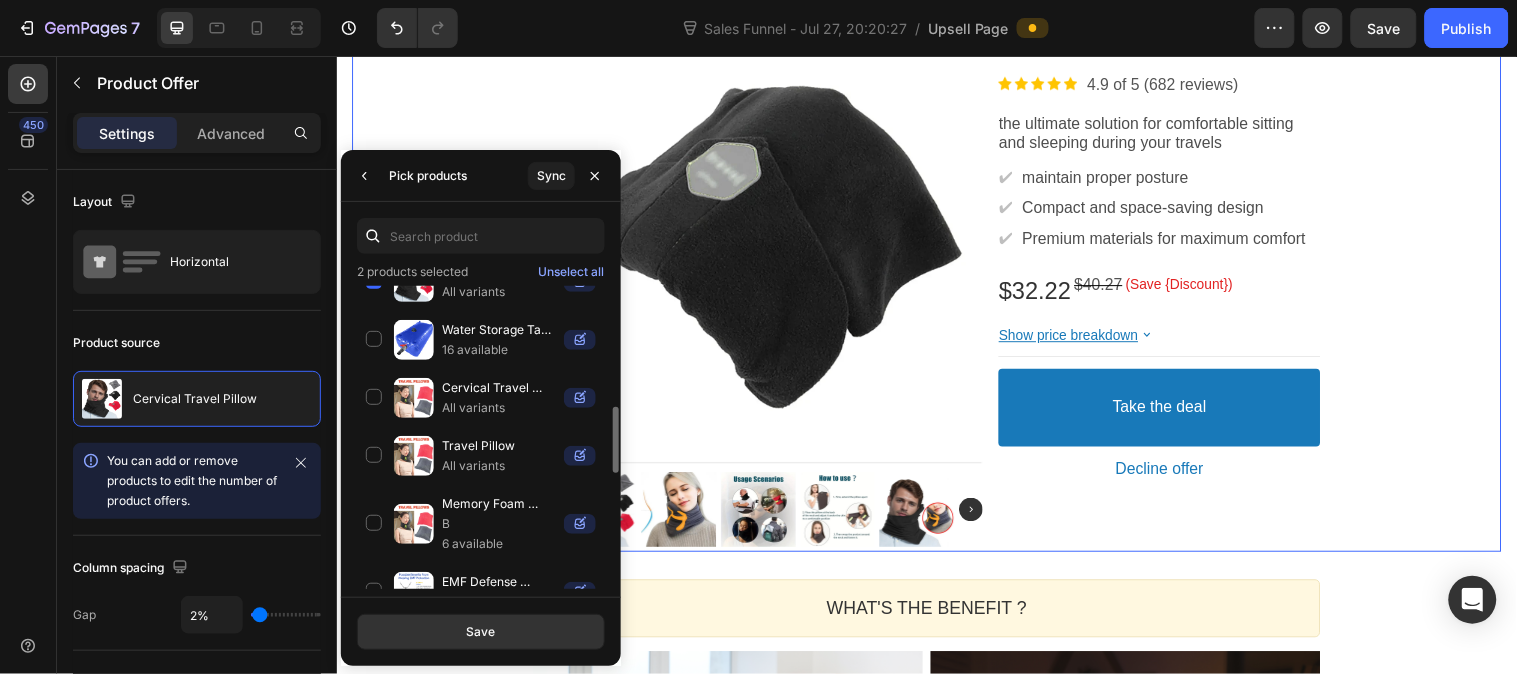 scroll, scrollTop: 444, scrollLeft: 0, axis: vertical 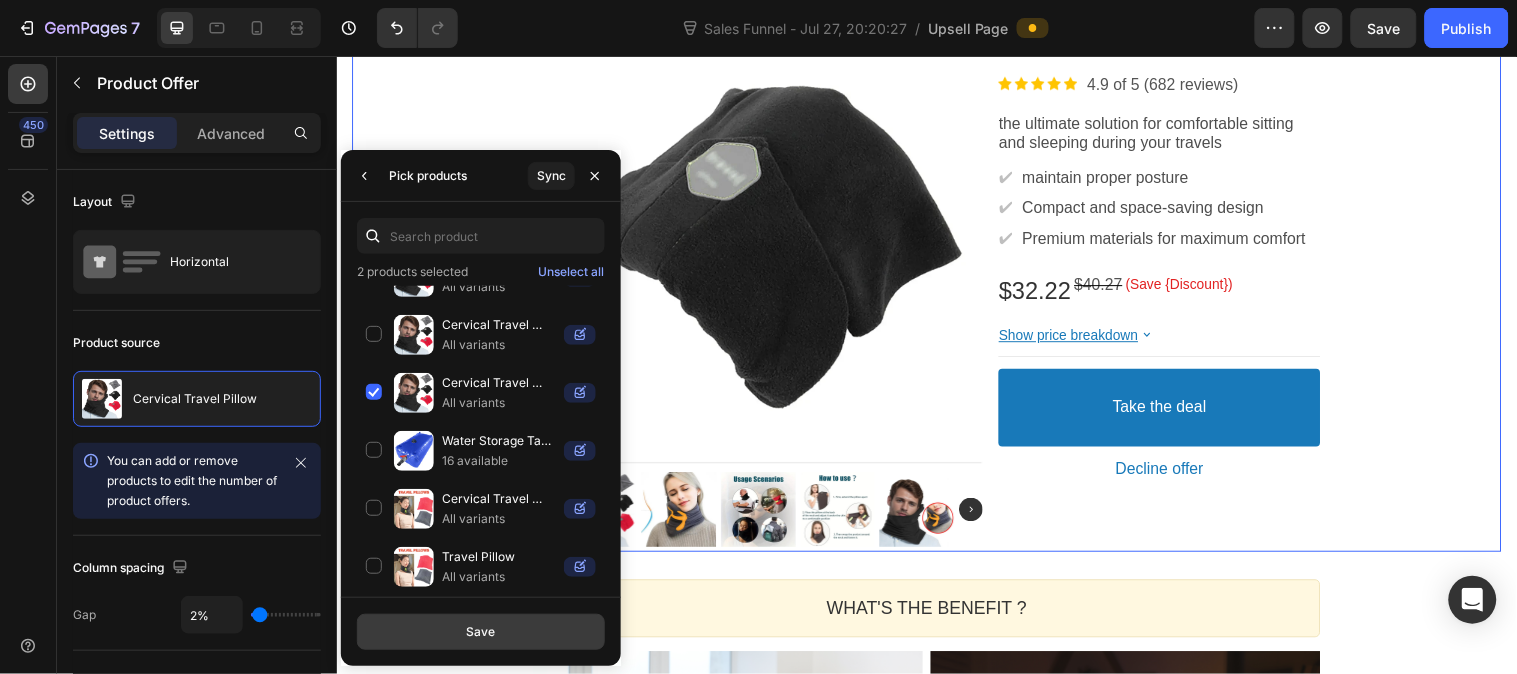 click on "Save" at bounding box center [480, 632] 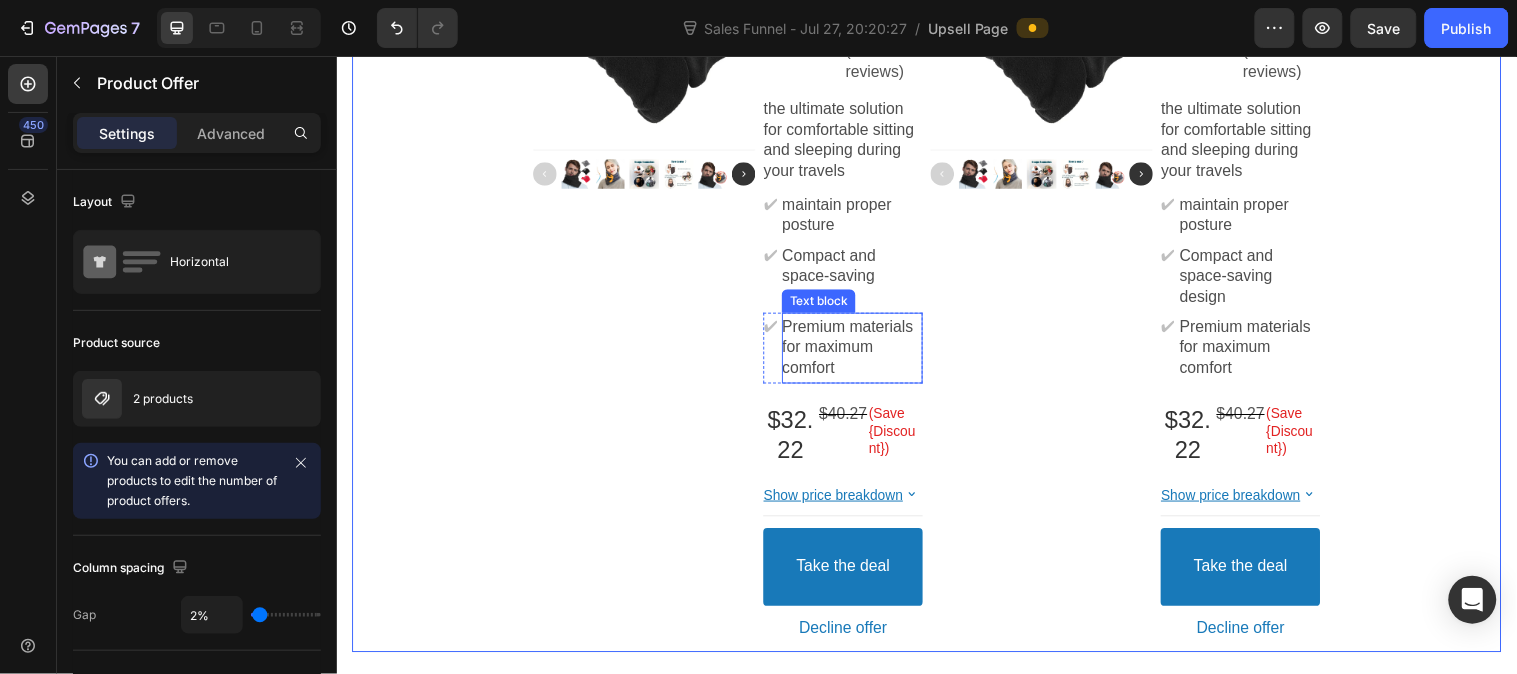 scroll, scrollTop: 444, scrollLeft: 0, axis: vertical 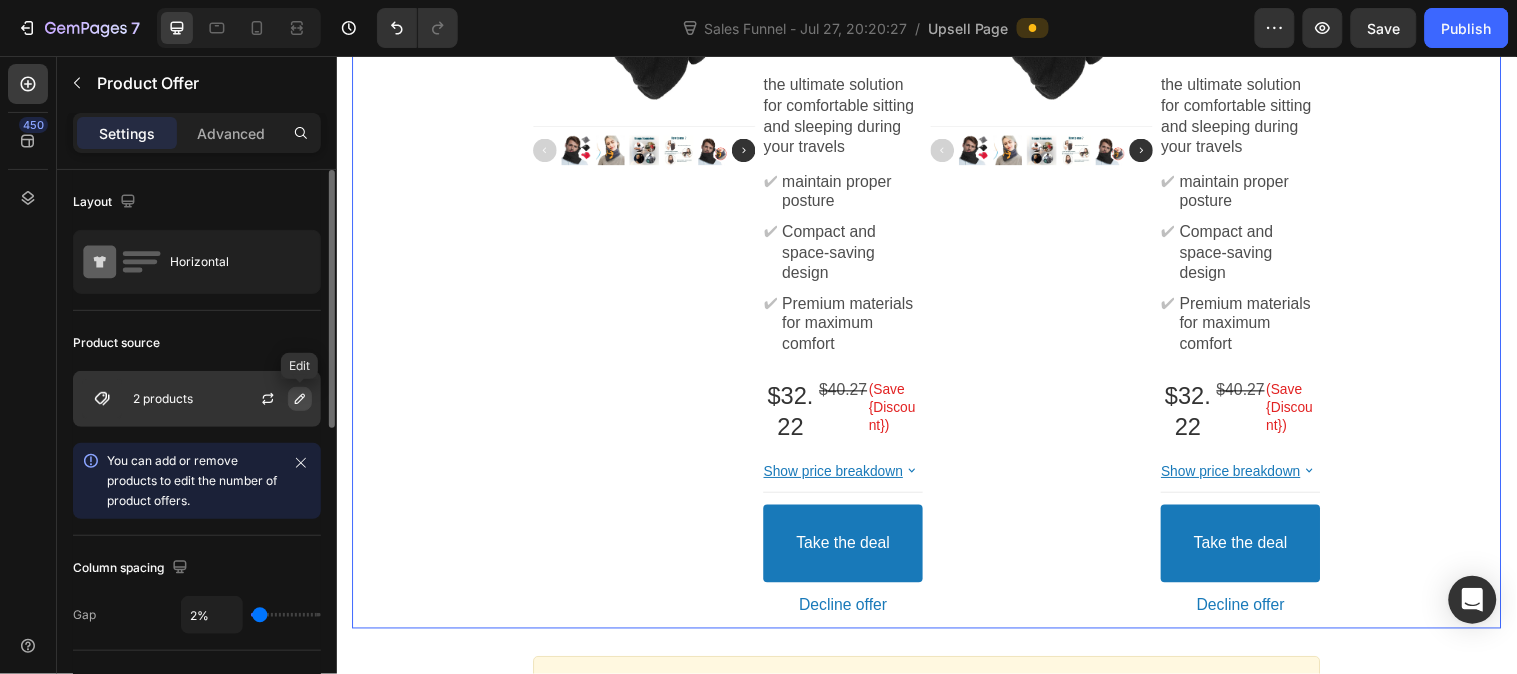 click 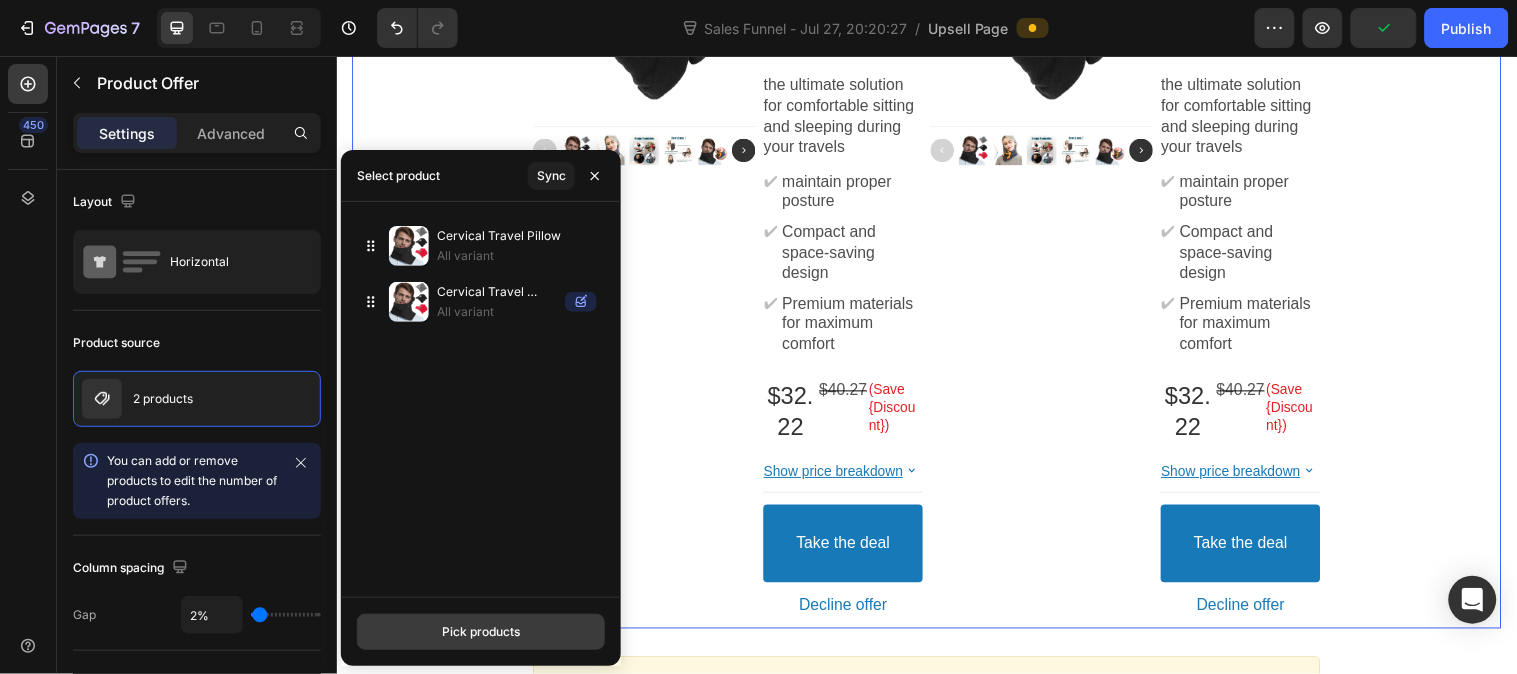 click on "Pick products" at bounding box center [481, 632] 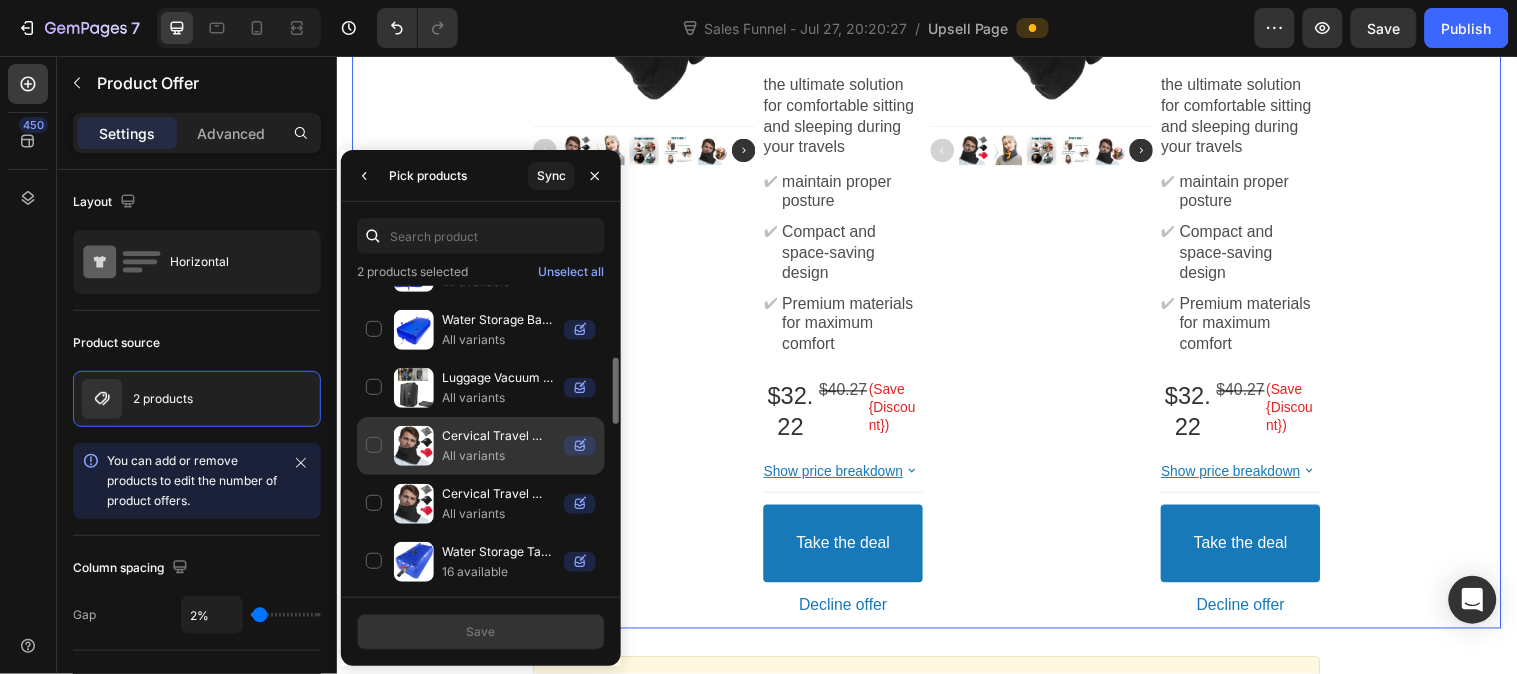 scroll, scrollTop: 444, scrollLeft: 0, axis: vertical 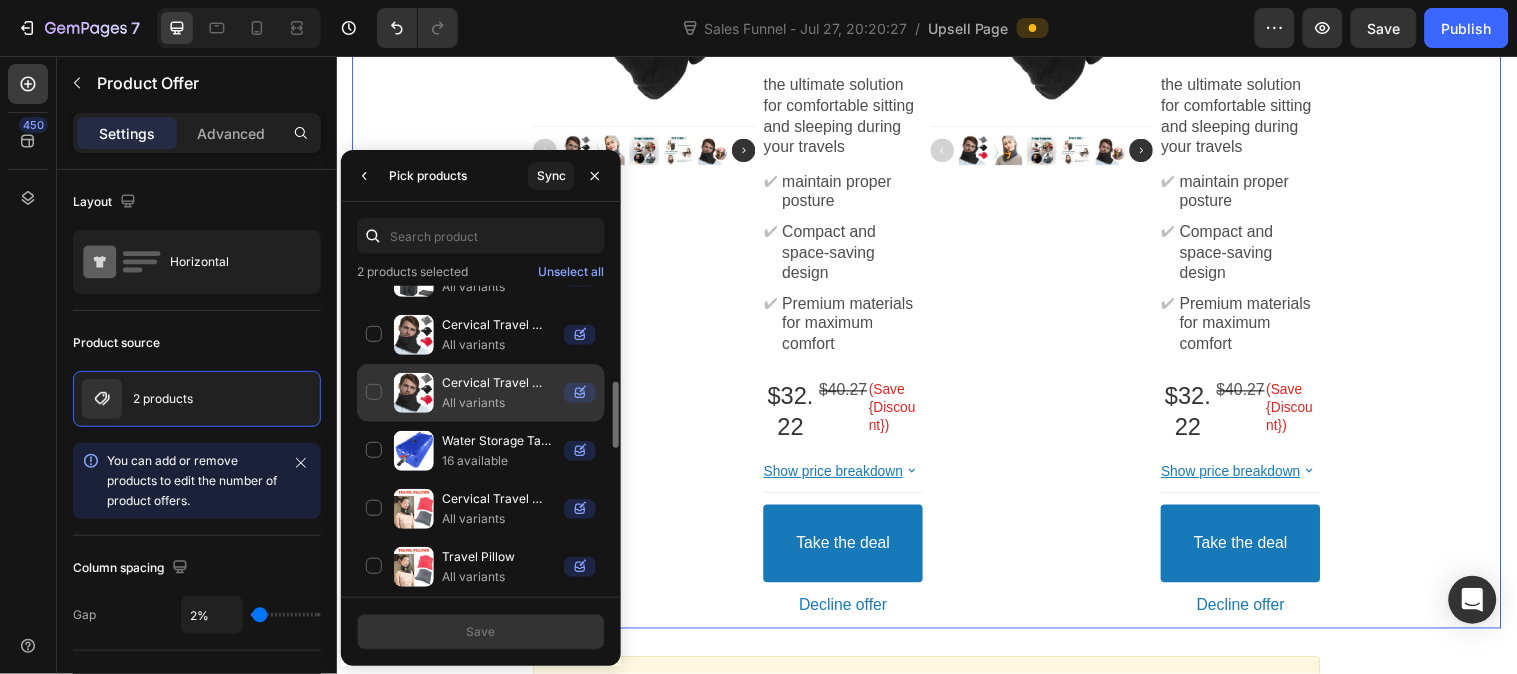 click on "Cervical Travel Pillow All variants" 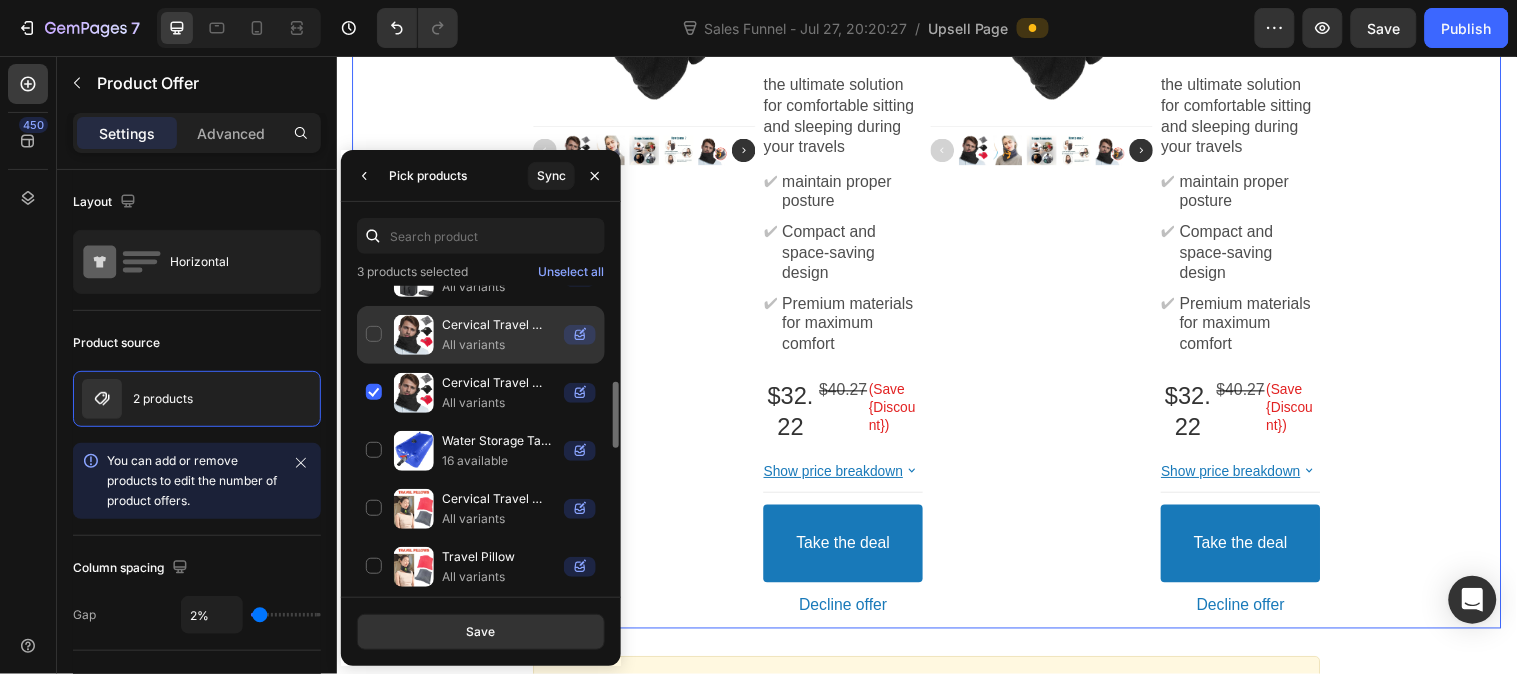 click on "Cervical Travel Pillow All variants" 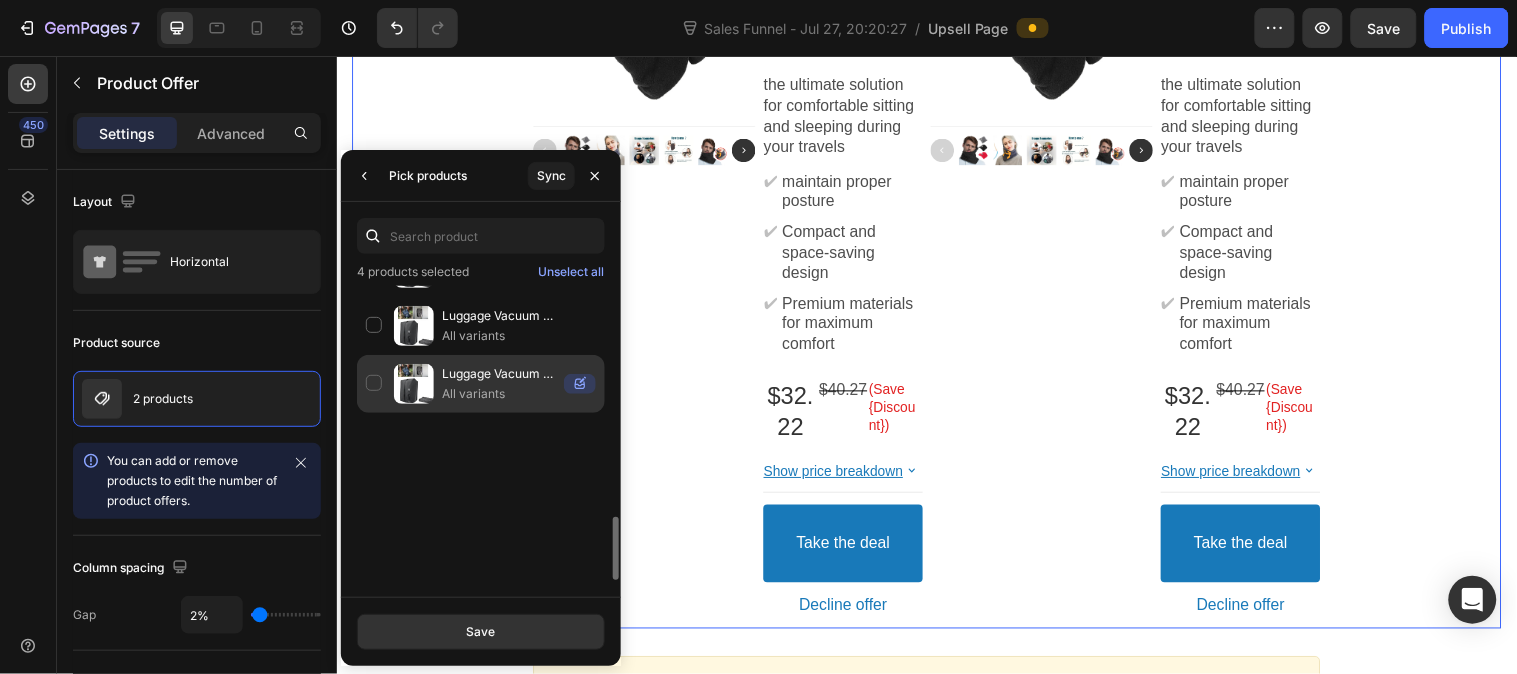 scroll, scrollTop: 1153, scrollLeft: 0, axis: vertical 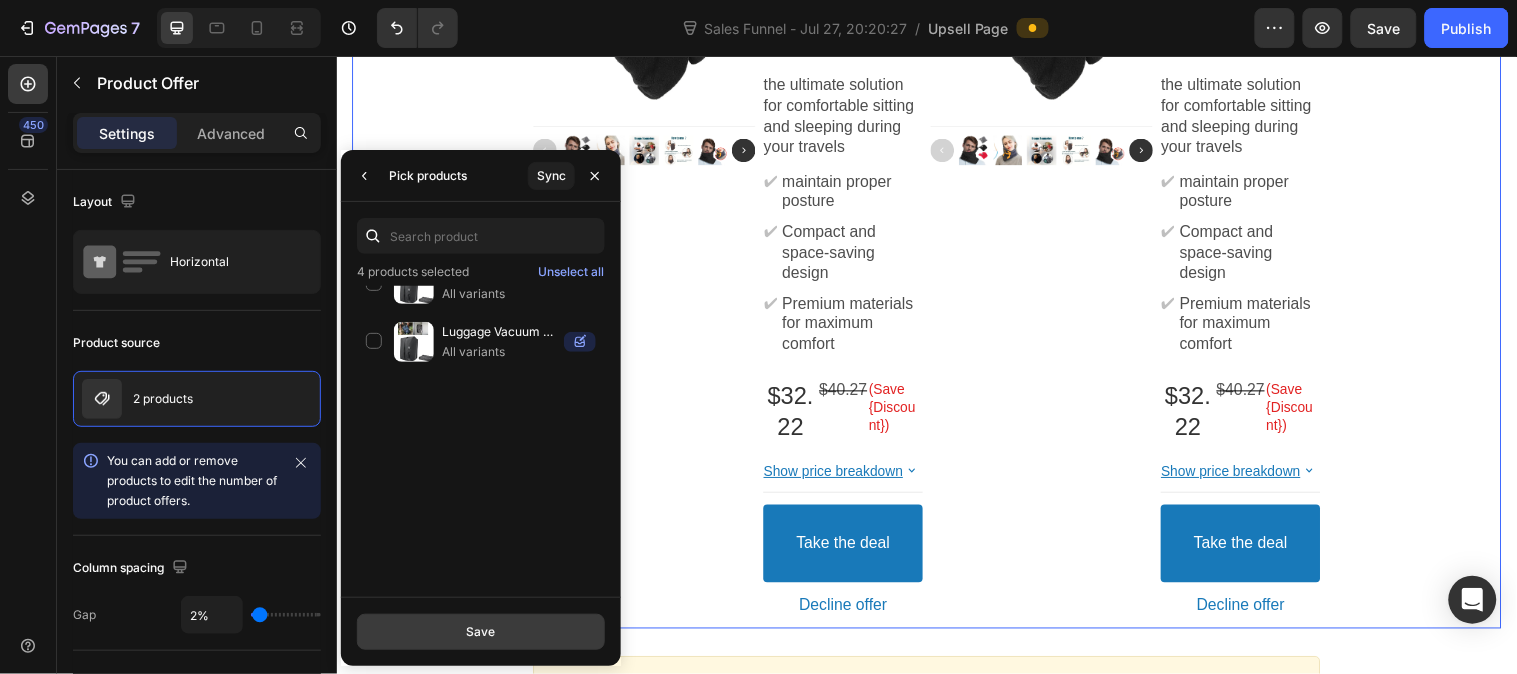 click on "Save" at bounding box center (481, 632) 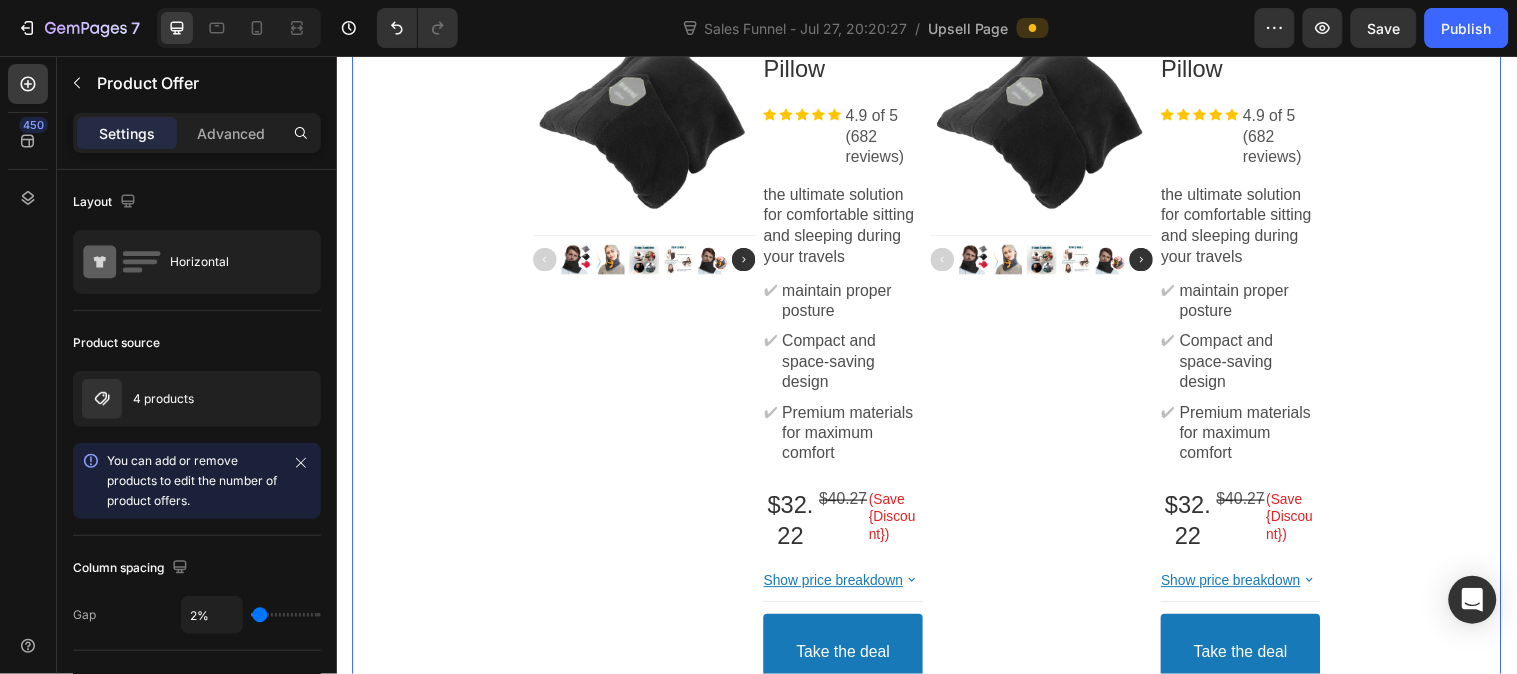 scroll, scrollTop: 0, scrollLeft: 0, axis: both 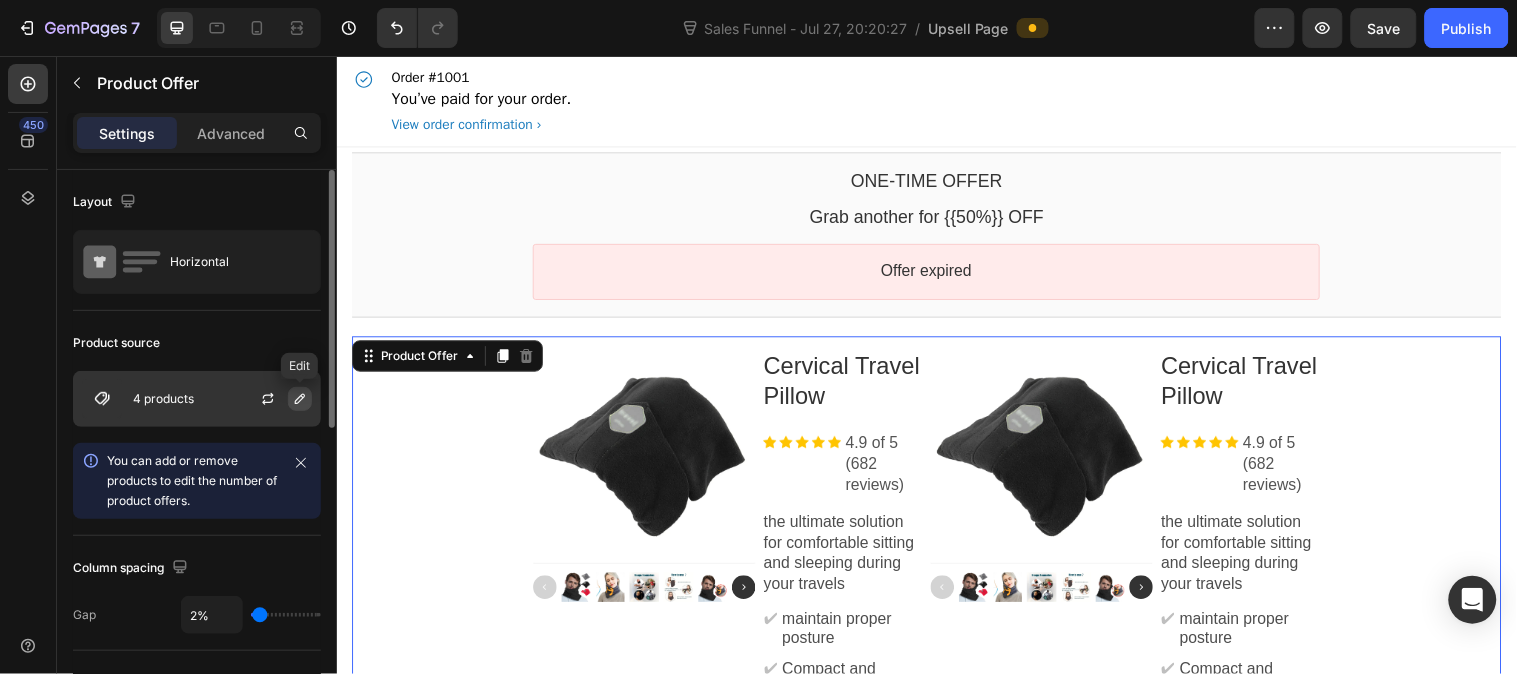 click 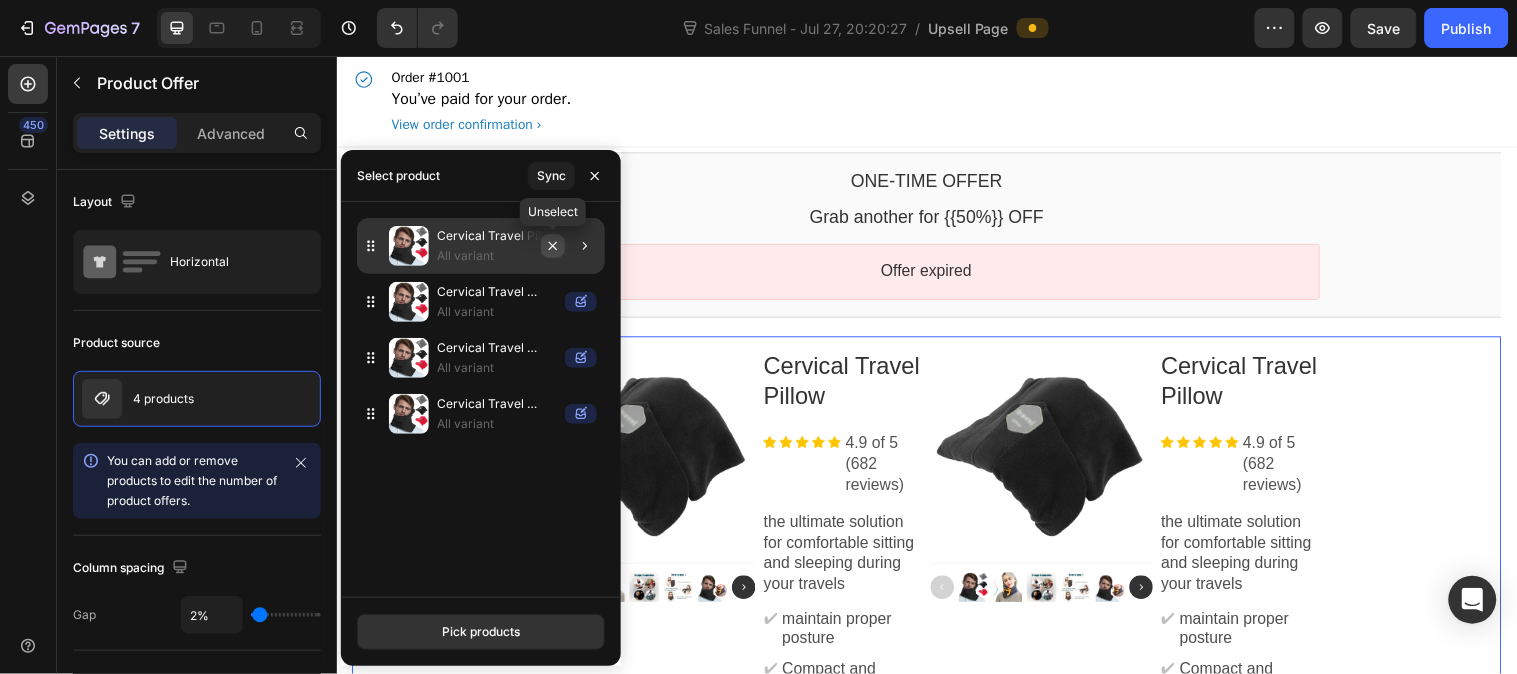 click 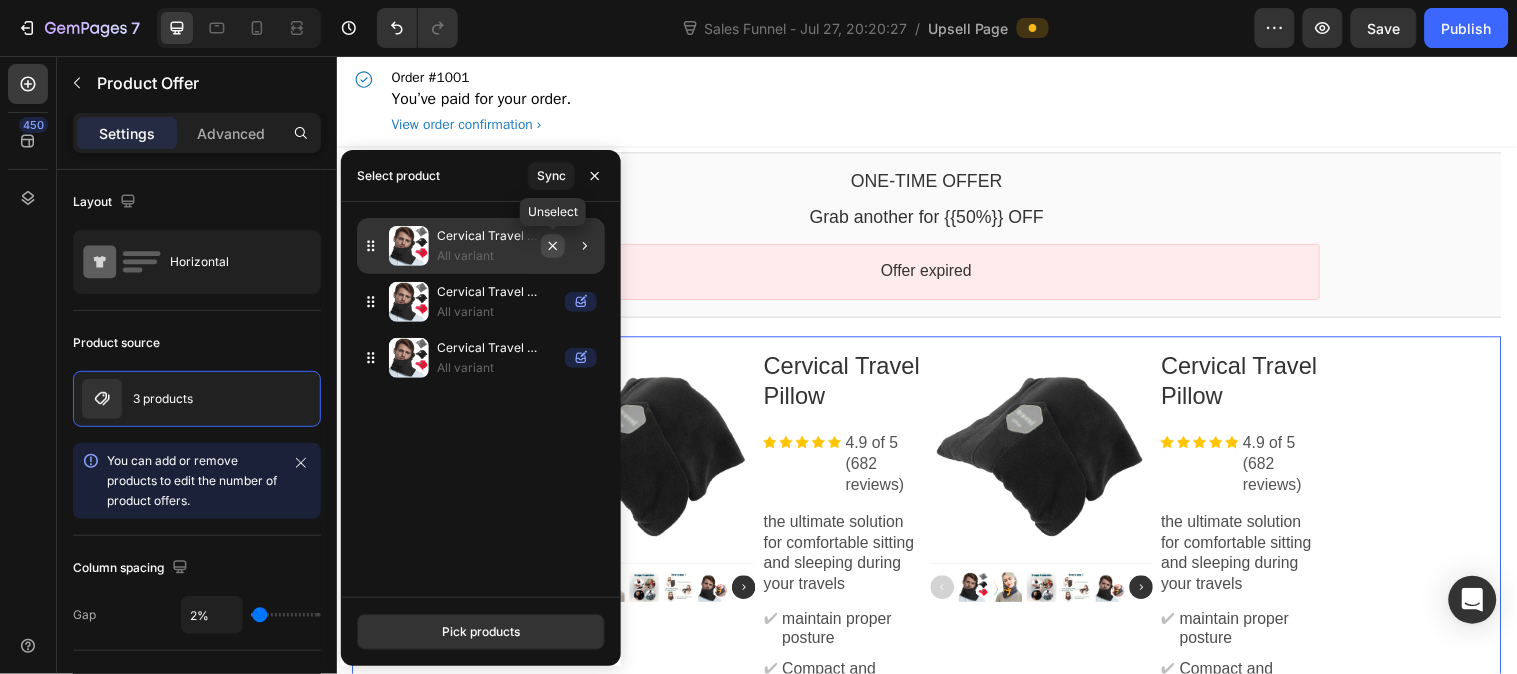 click 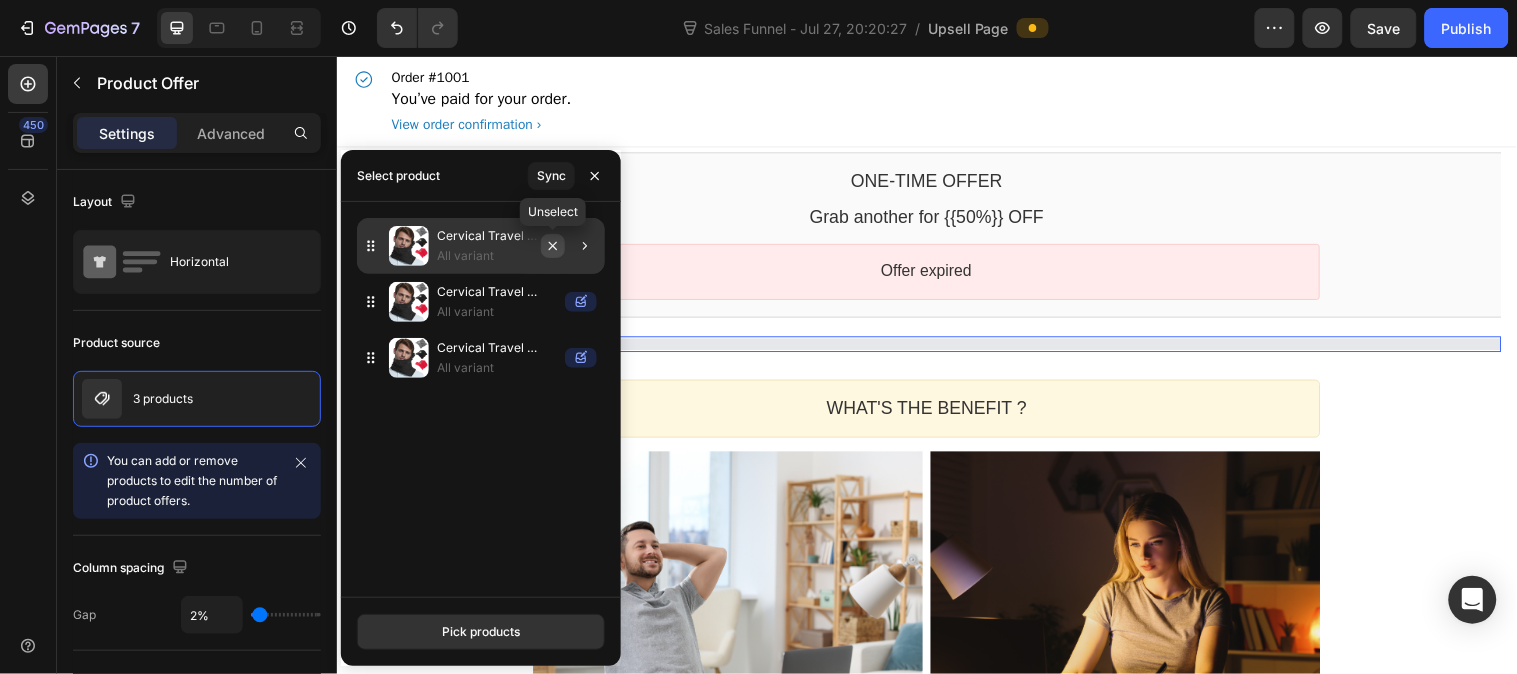 click 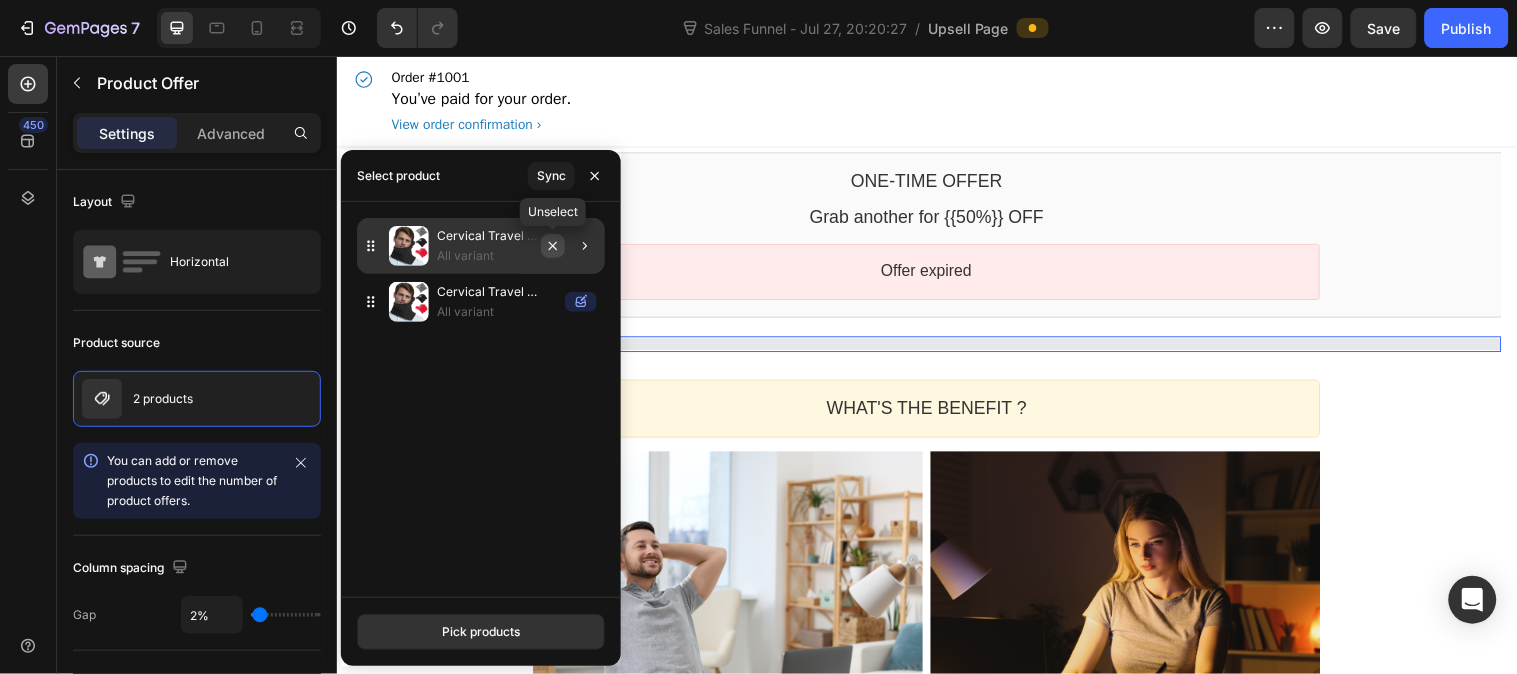 click 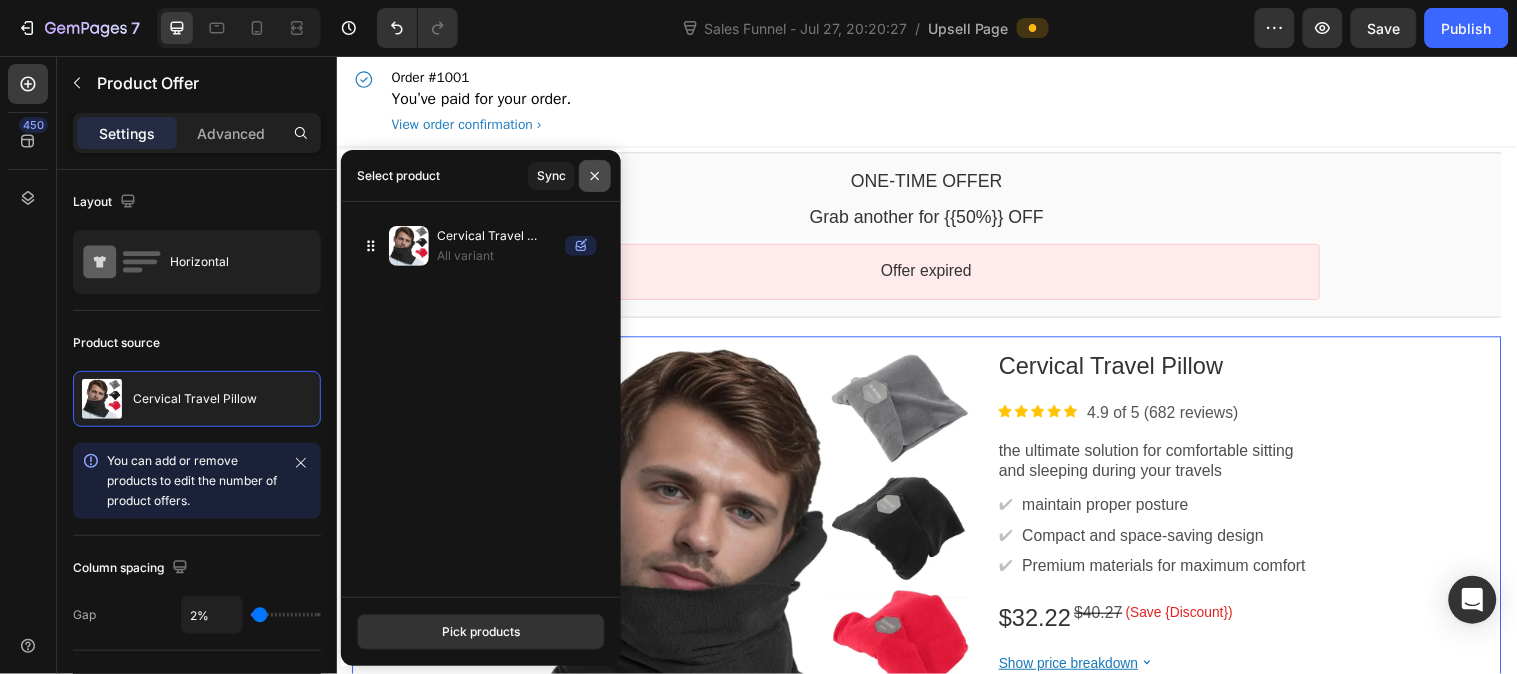 click 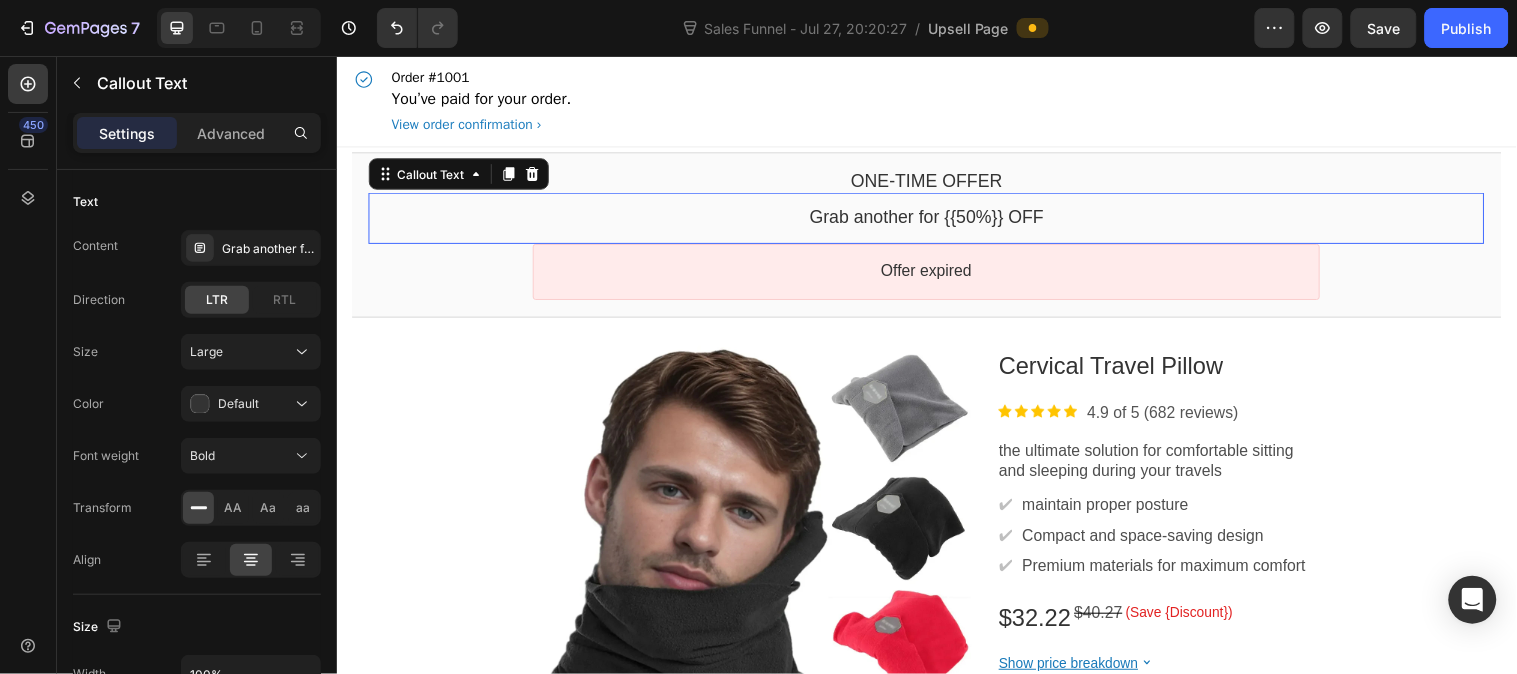 click on "Grab another for {{50%}} OFF" at bounding box center [936, 219] 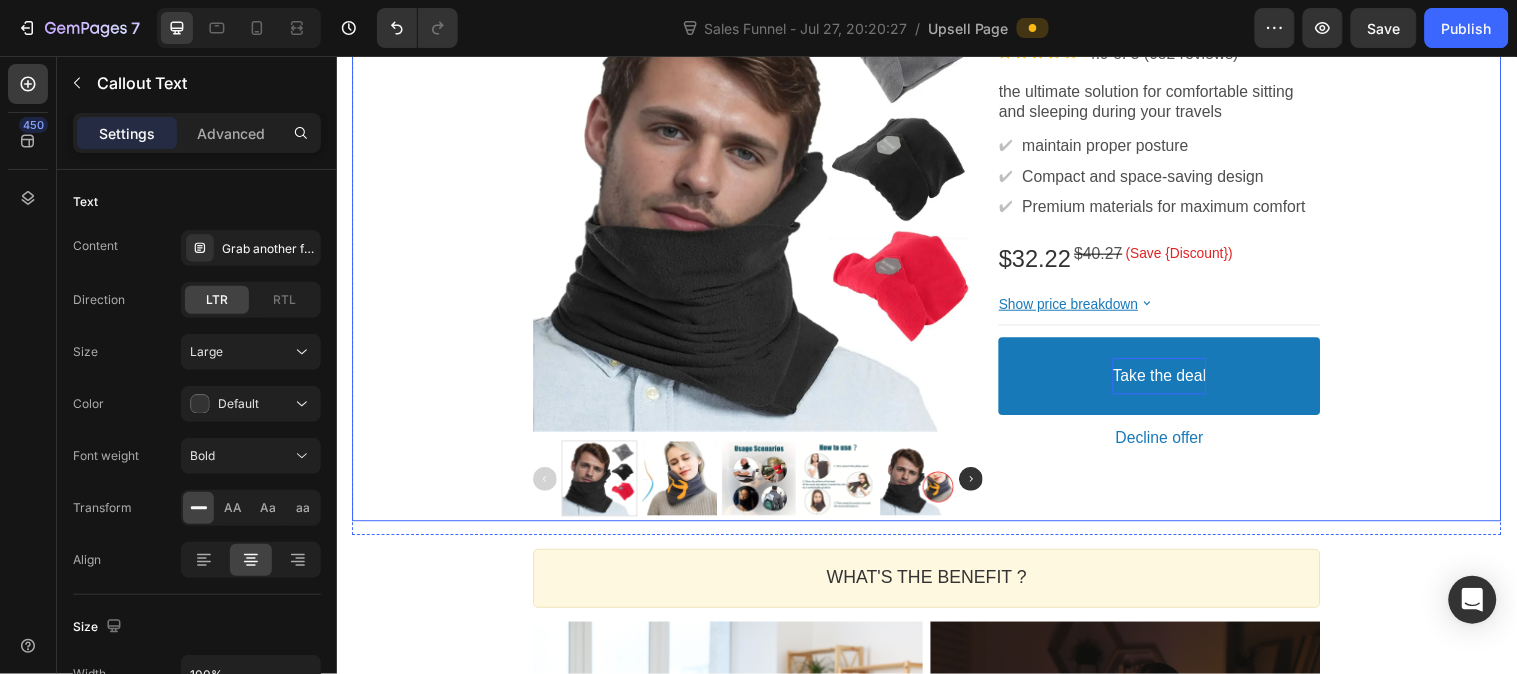 scroll, scrollTop: 333, scrollLeft: 0, axis: vertical 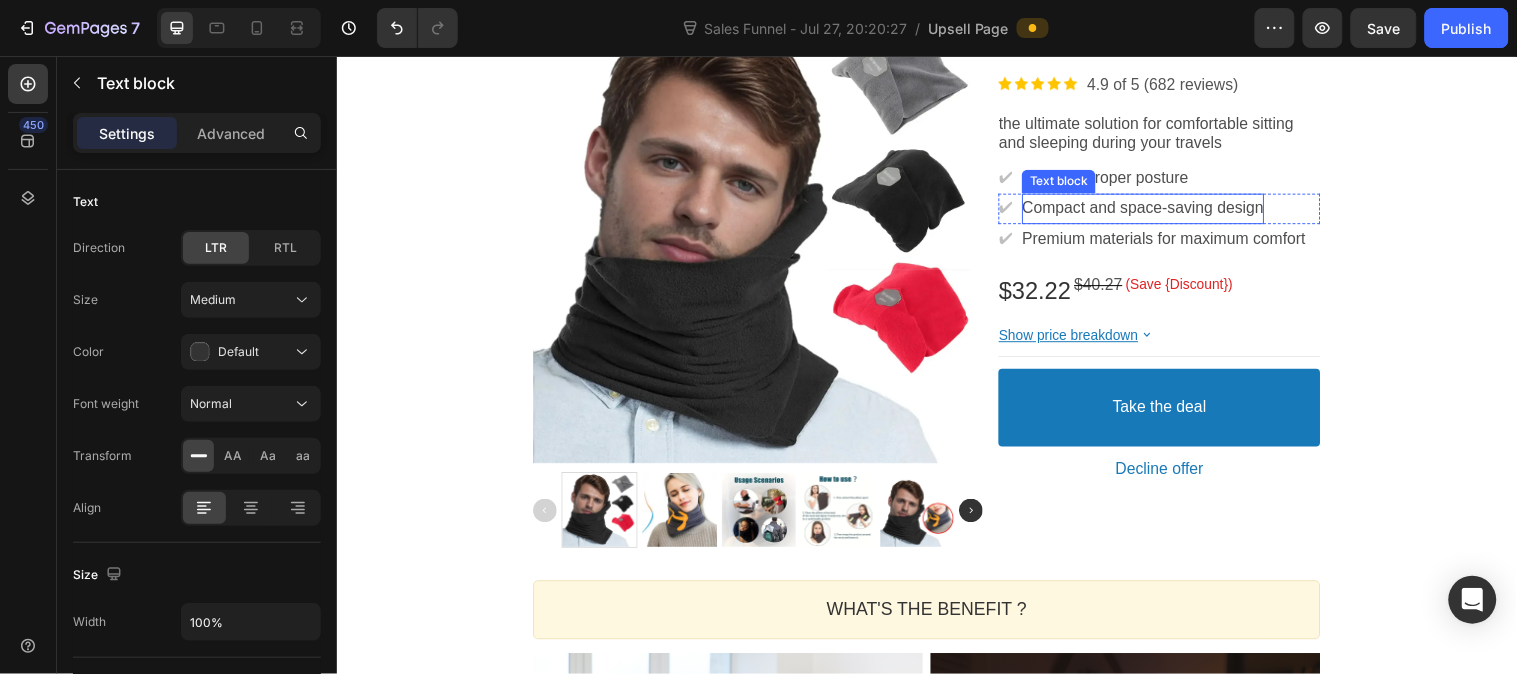 click on "Text block" at bounding box center (1070, 182) 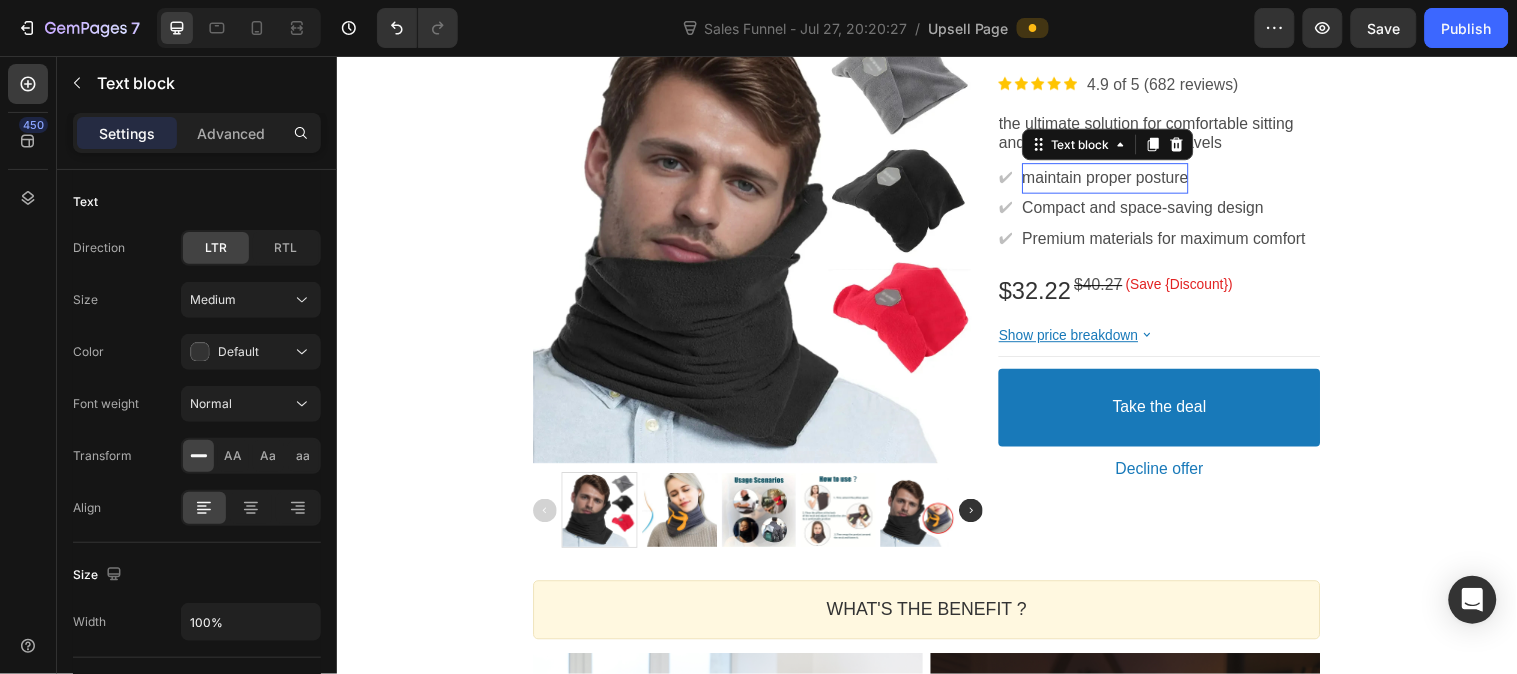 click on "maintain proper posture" at bounding box center (1117, 178) 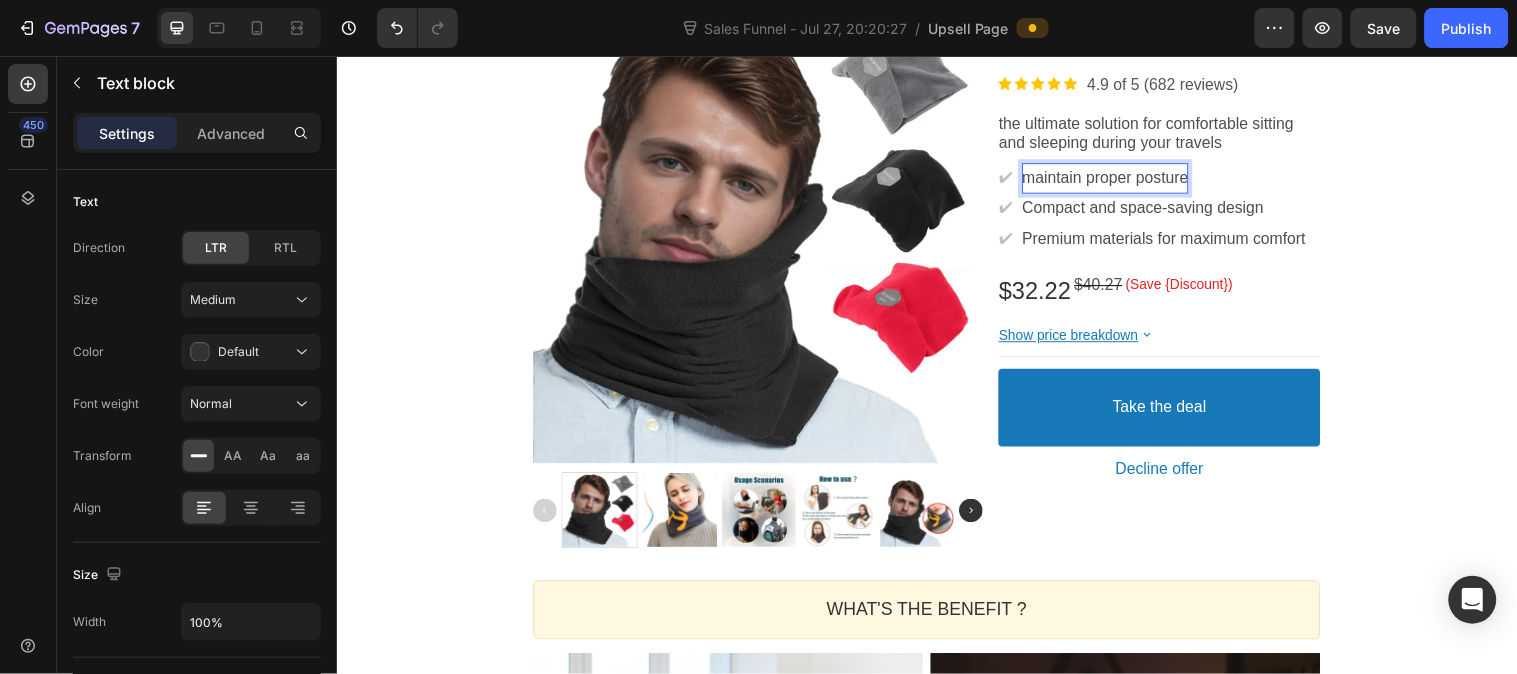 click on "maintain proper posture" at bounding box center (1117, 178) 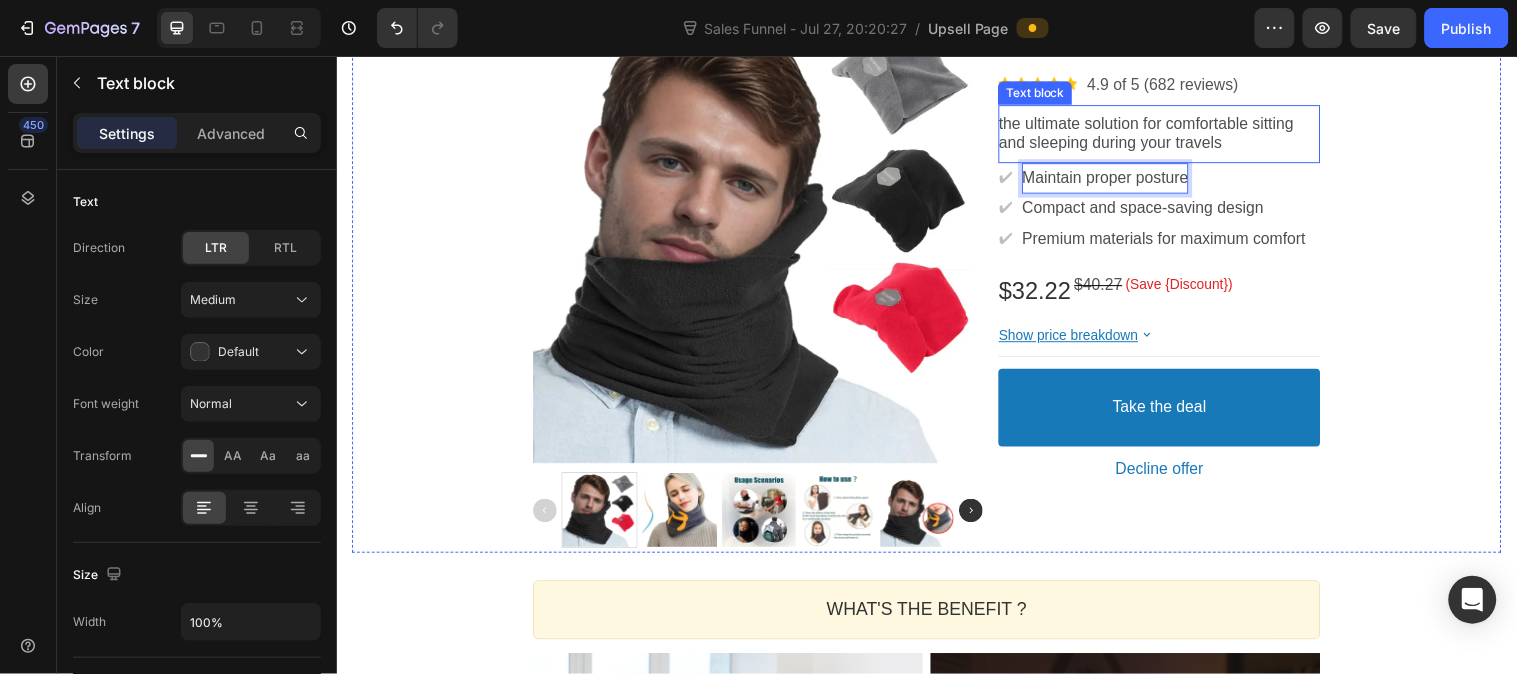 click on "the ultimate solution for comfortable sitting and sleeping during your travels" at bounding box center [1159, 134] 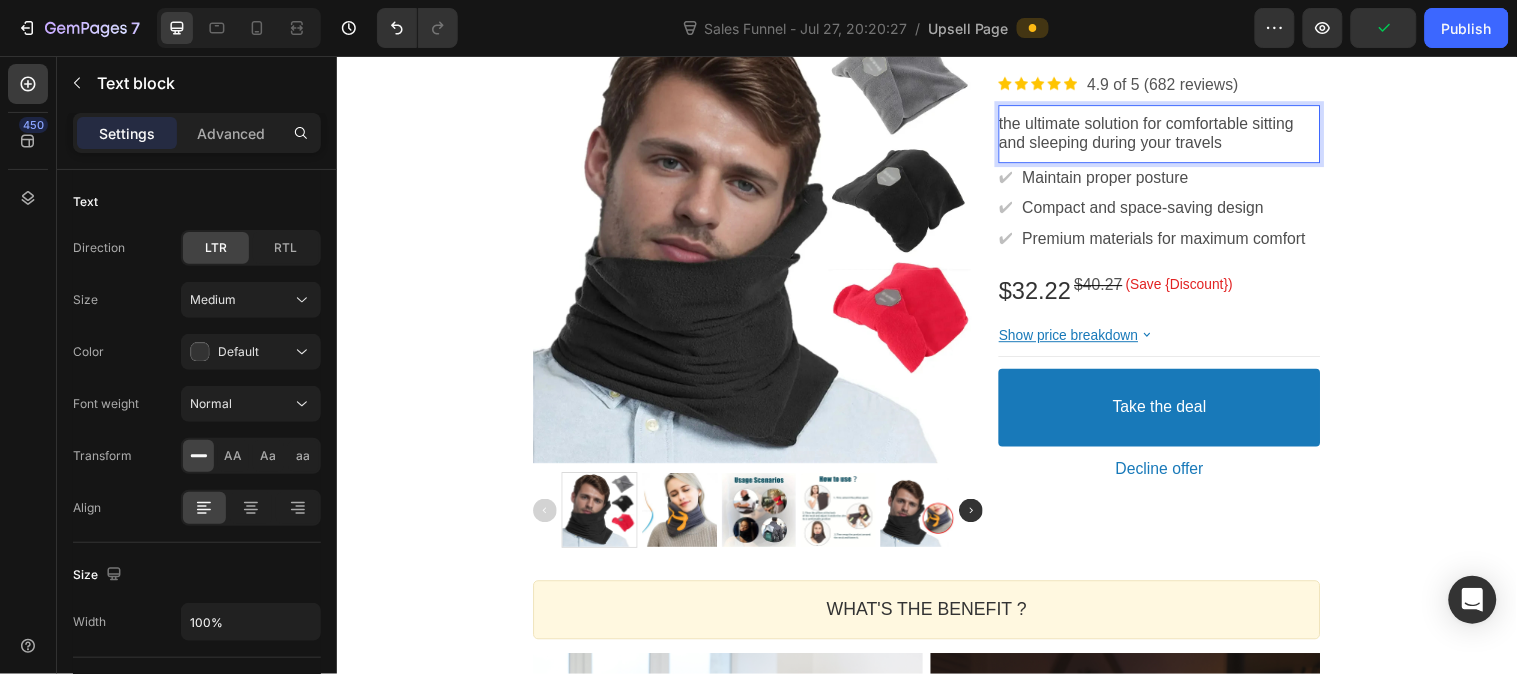 click on "the ultimate solution for comfortable sitting and sleeping during your travels" at bounding box center [1159, 134] 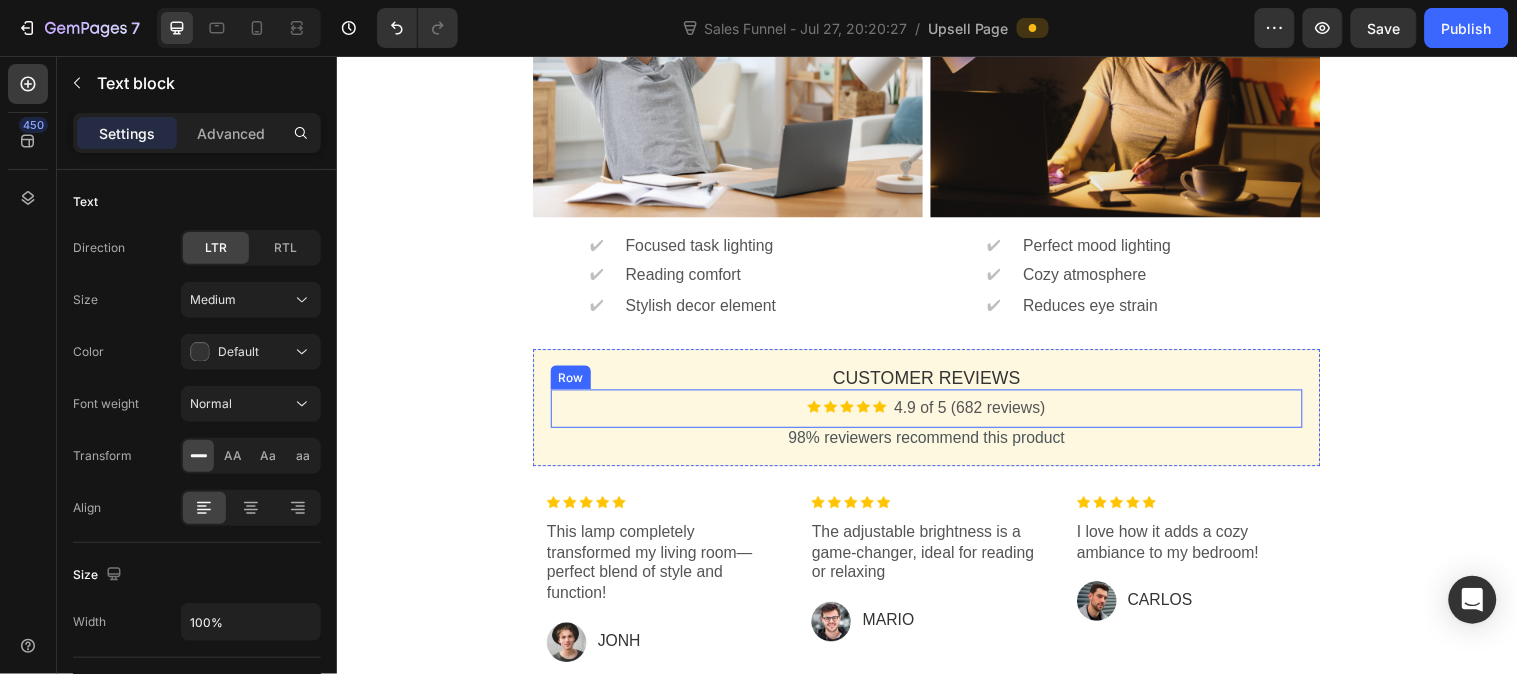 scroll, scrollTop: 1111, scrollLeft: 0, axis: vertical 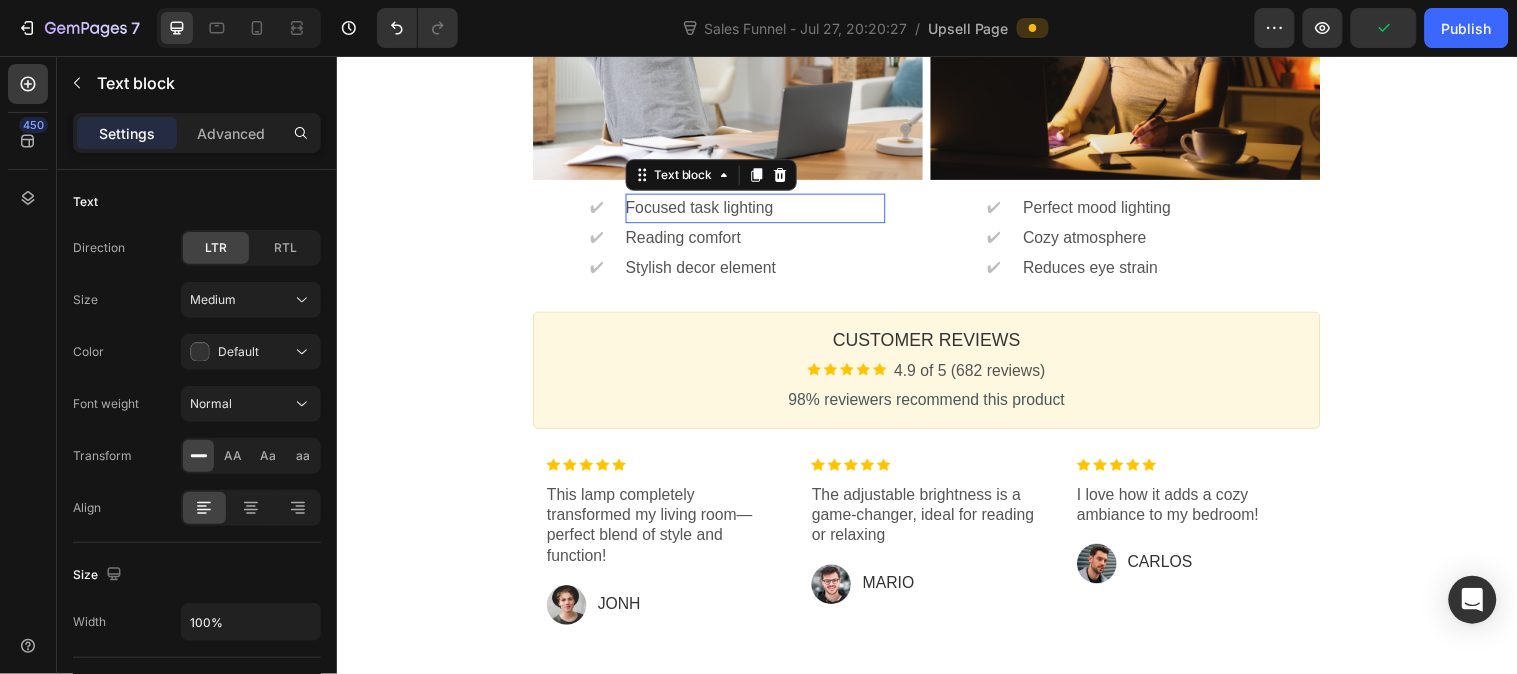 click on "Focused task lighting" at bounding box center [762, 210] 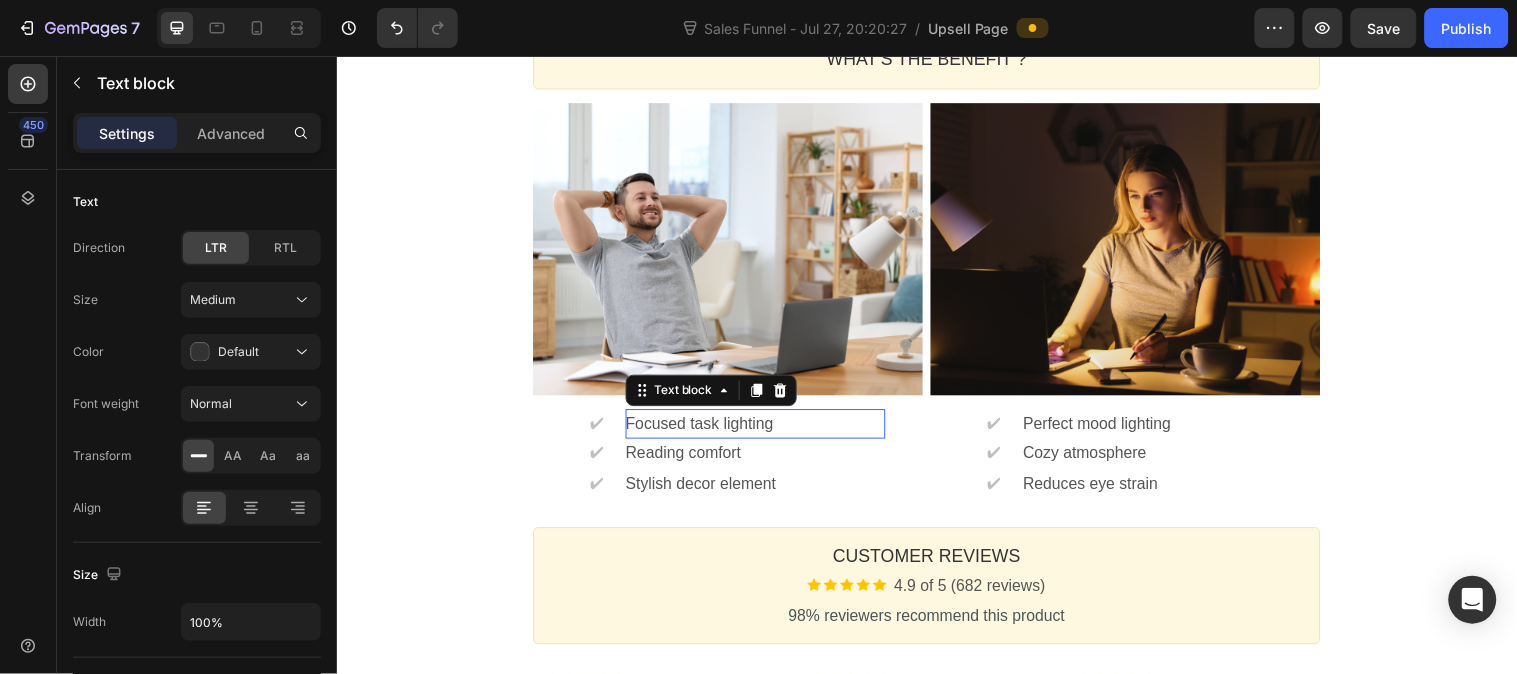 scroll, scrollTop: 945, scrollLeft: 0, axis: vertical 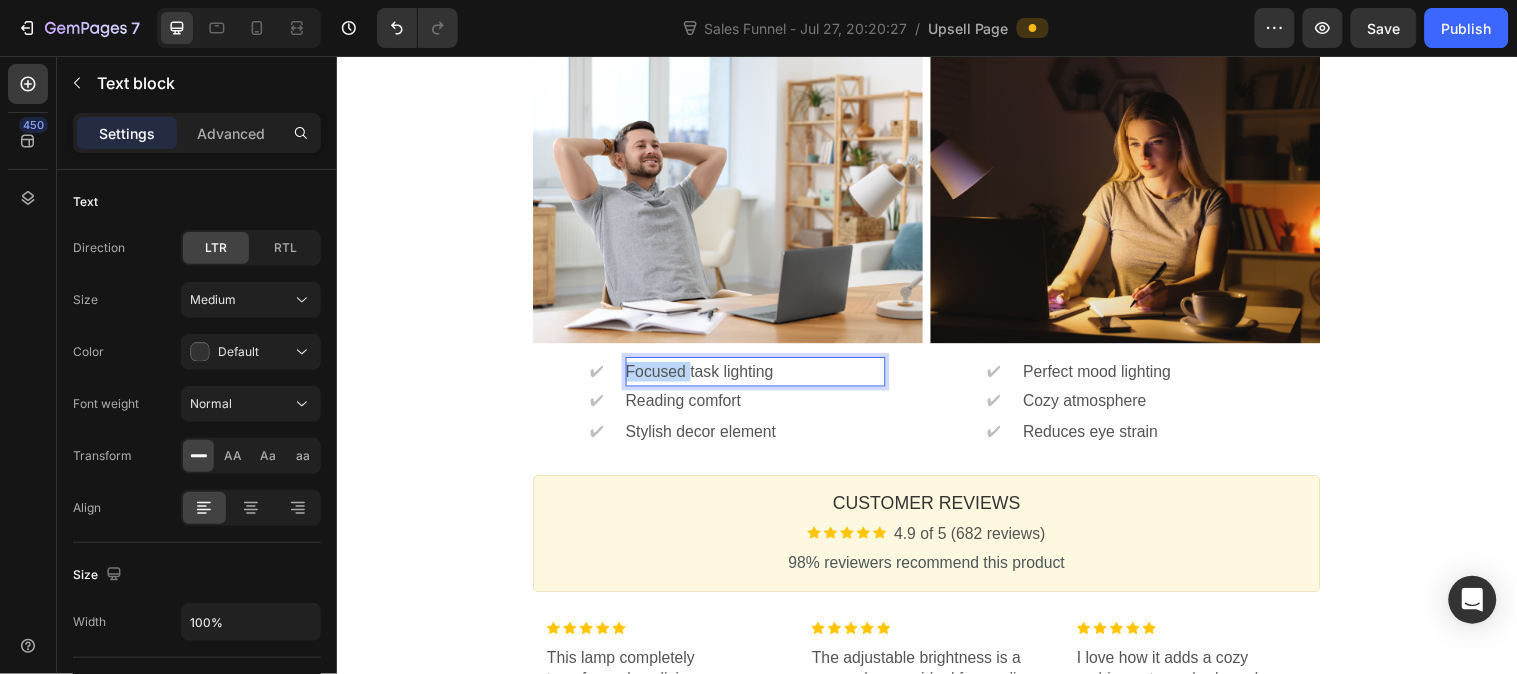 click on "Focused task lighting" at bounding box center (762, 376) 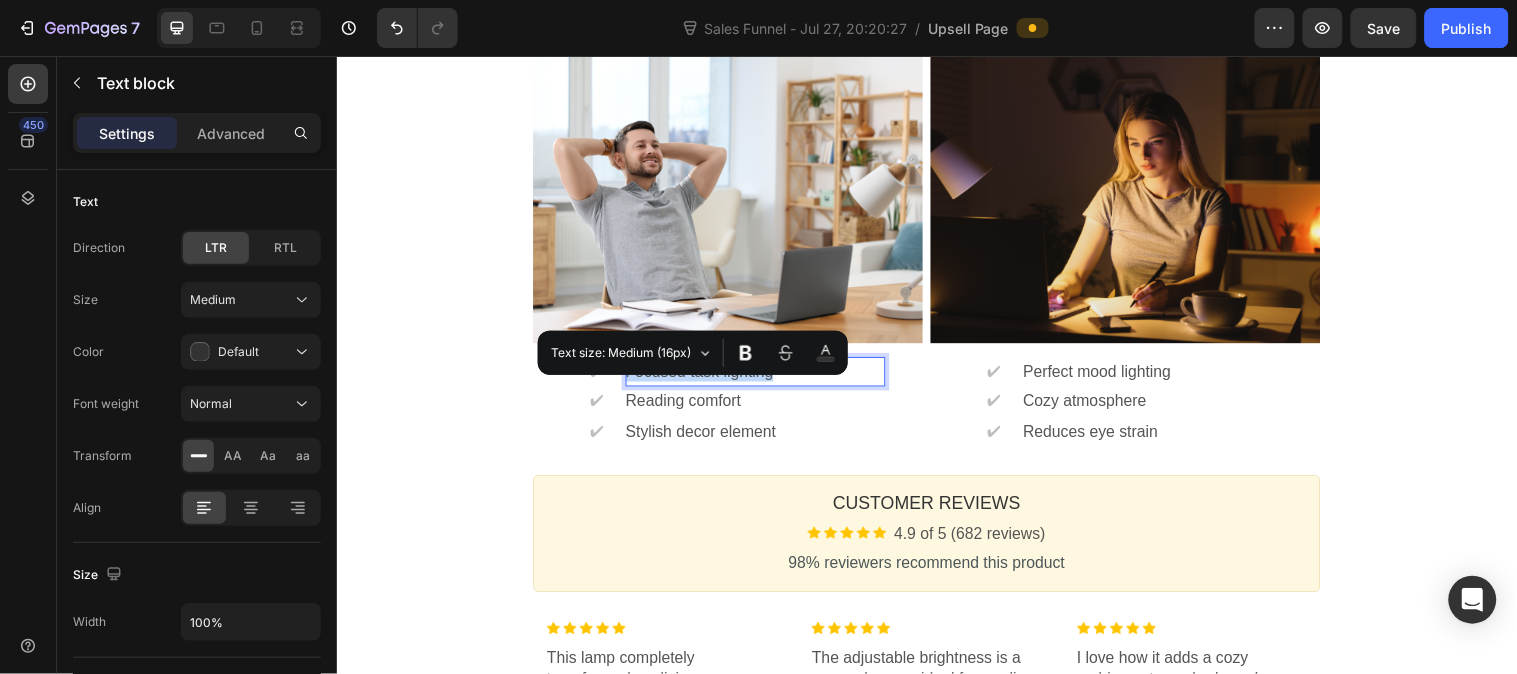 drag, startPoint x: 791, startPoint y: 403, endPoint x: 624, endPoint y: 402, distance: 167.00299 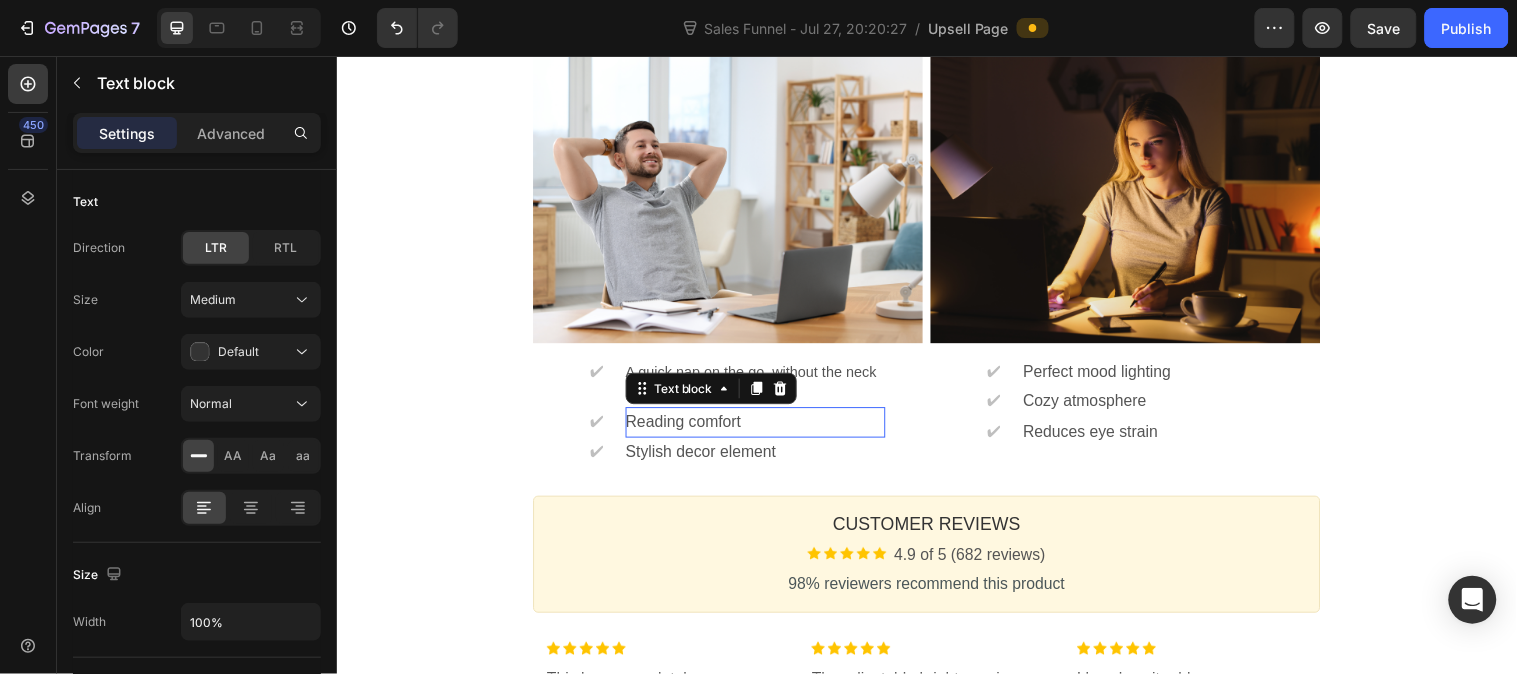 click on "Reading comfort" at bounding box center [762, 427] 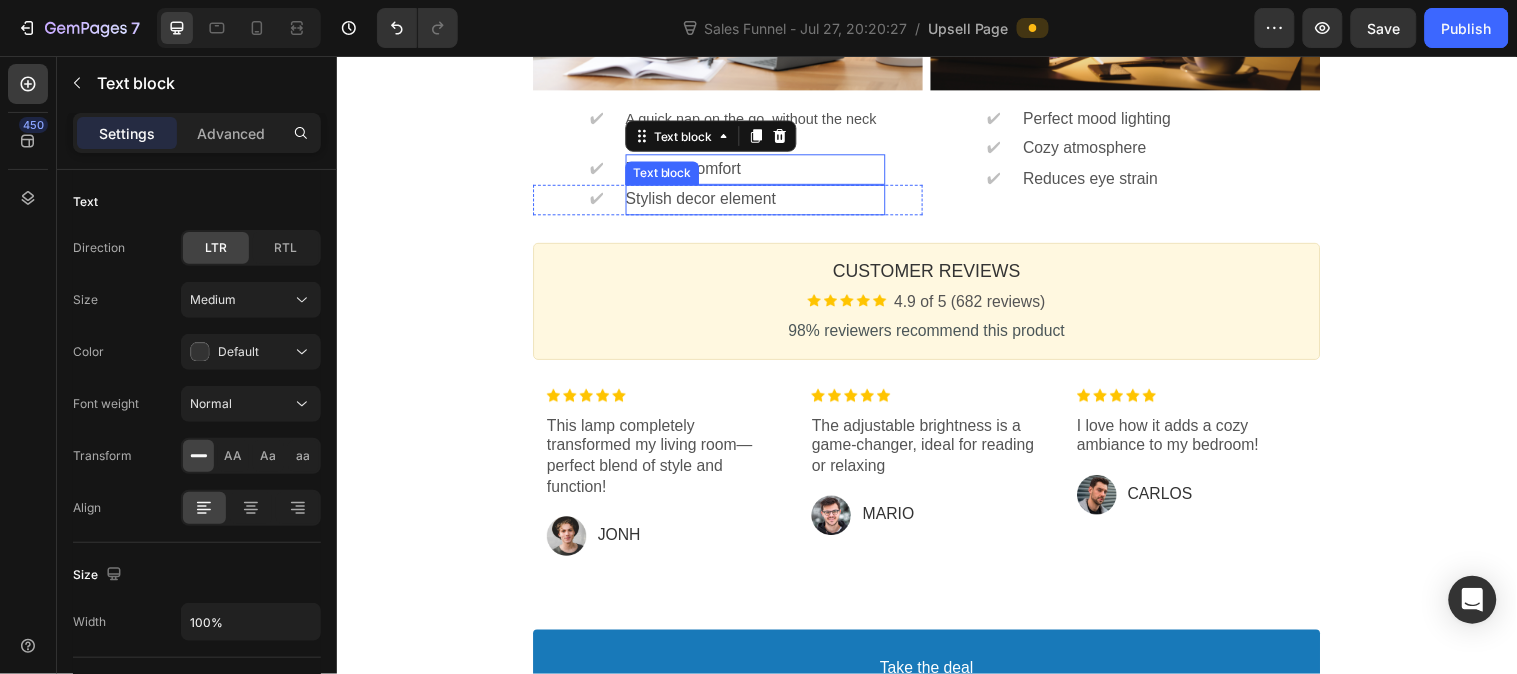 scroll, scrollTop: 1167, scrollLeft: 0, axis: vertical 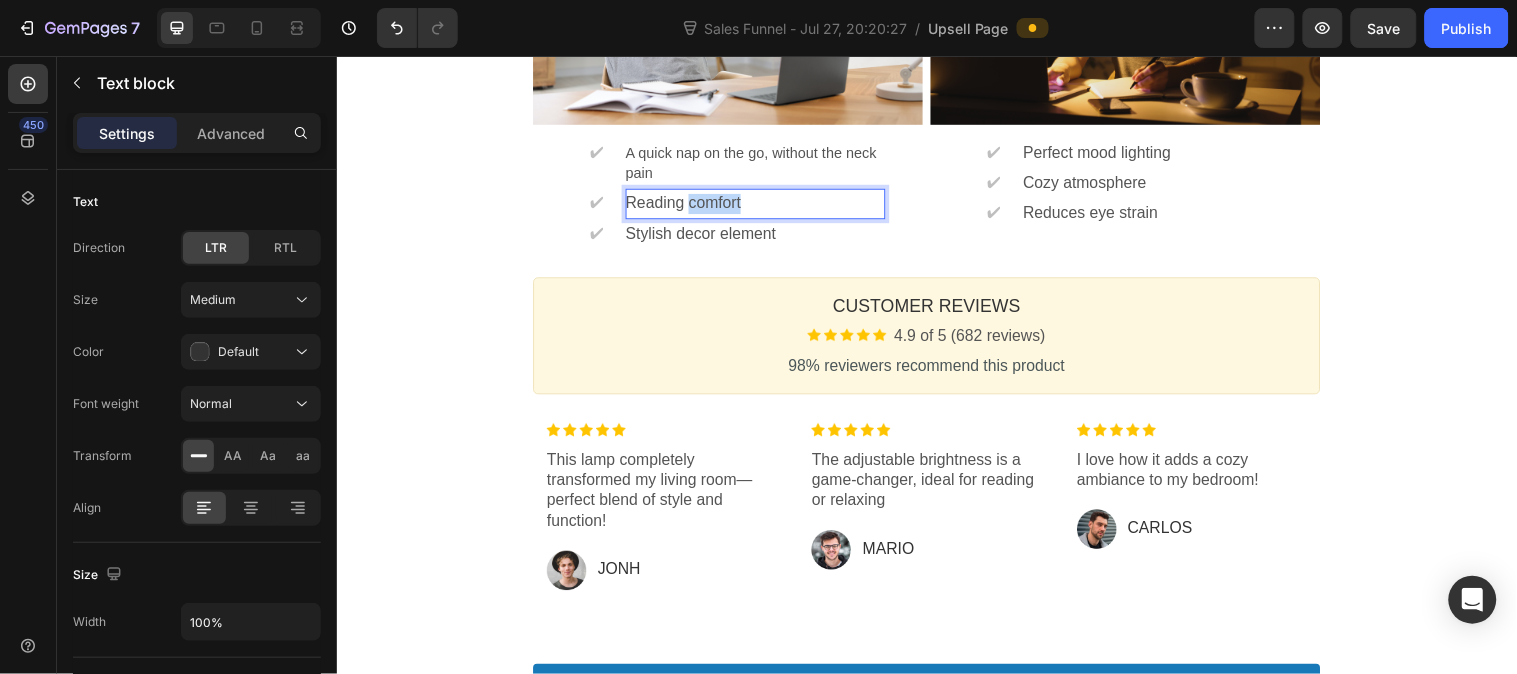 click on "Reading comfort" at bounding box center (762, 205) 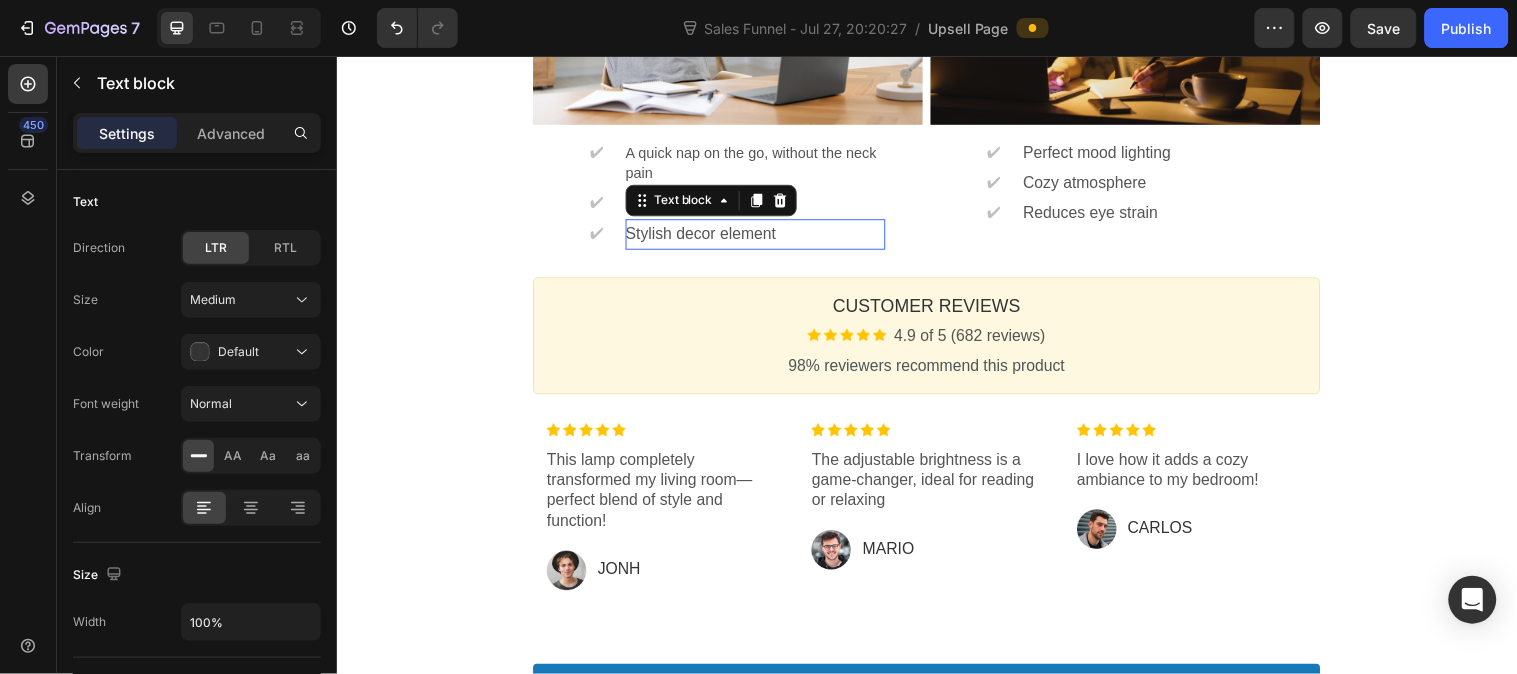 click on "Stylish decor element" at bounding box center [762, 236] 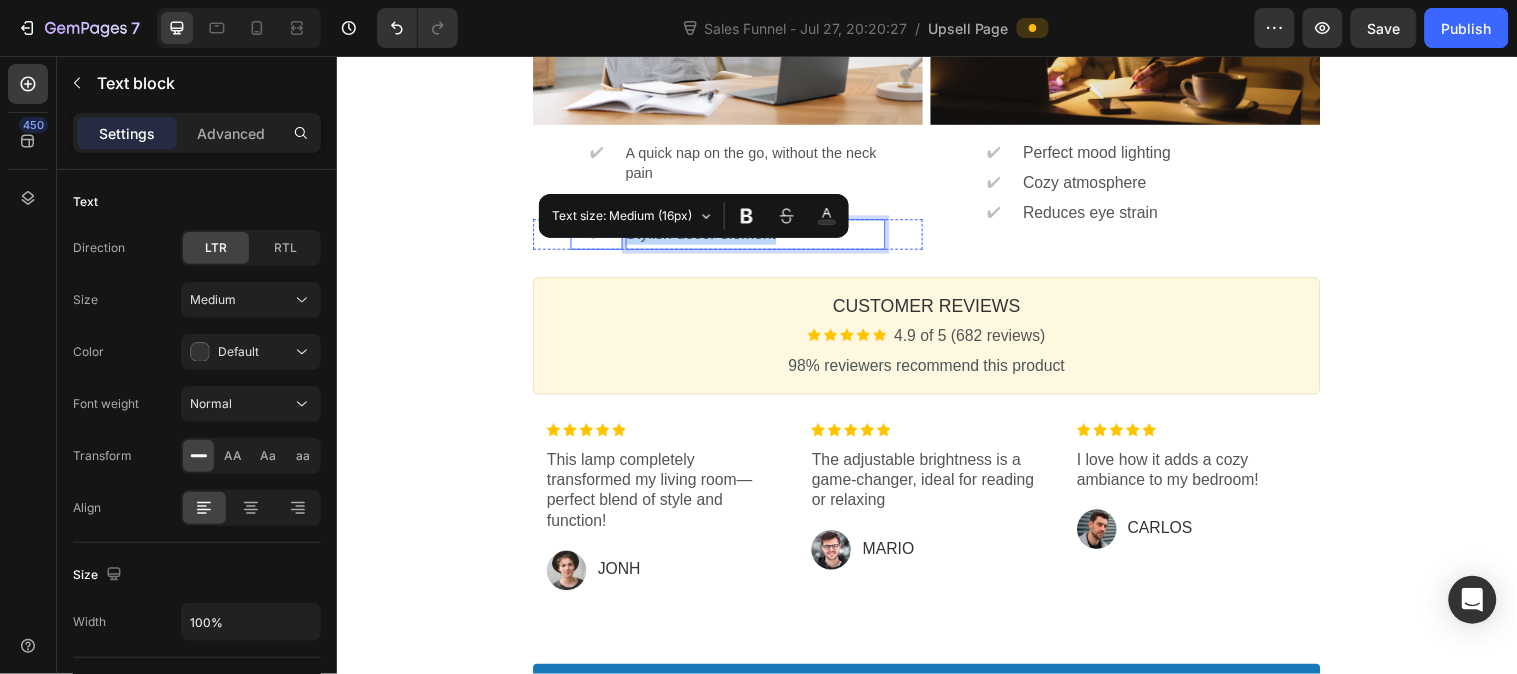 drag, startPoint x: 783, startPoint y: 262, endPoint x: 616, endPoint y: 258, distance: 167.0479 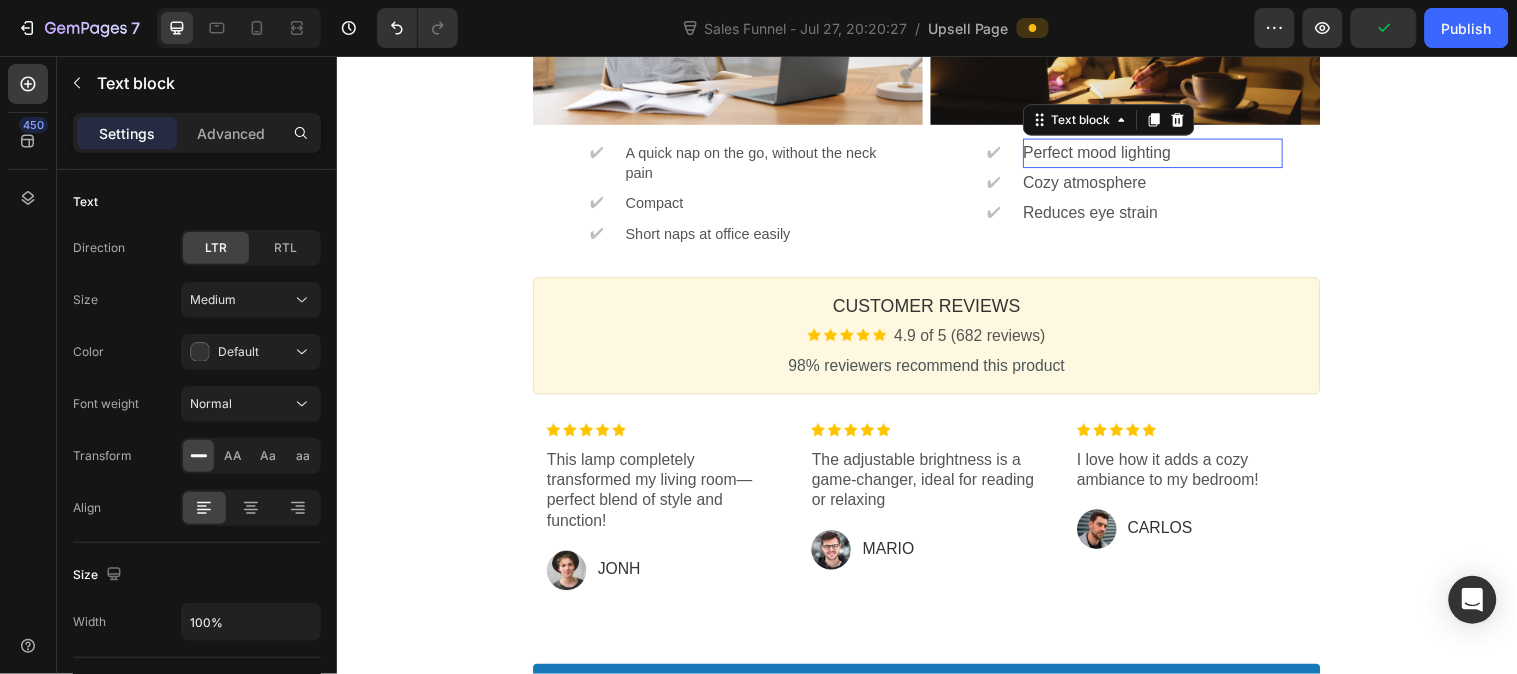 click on "Perfect mood lighting" at bounding box center (1166, 154) 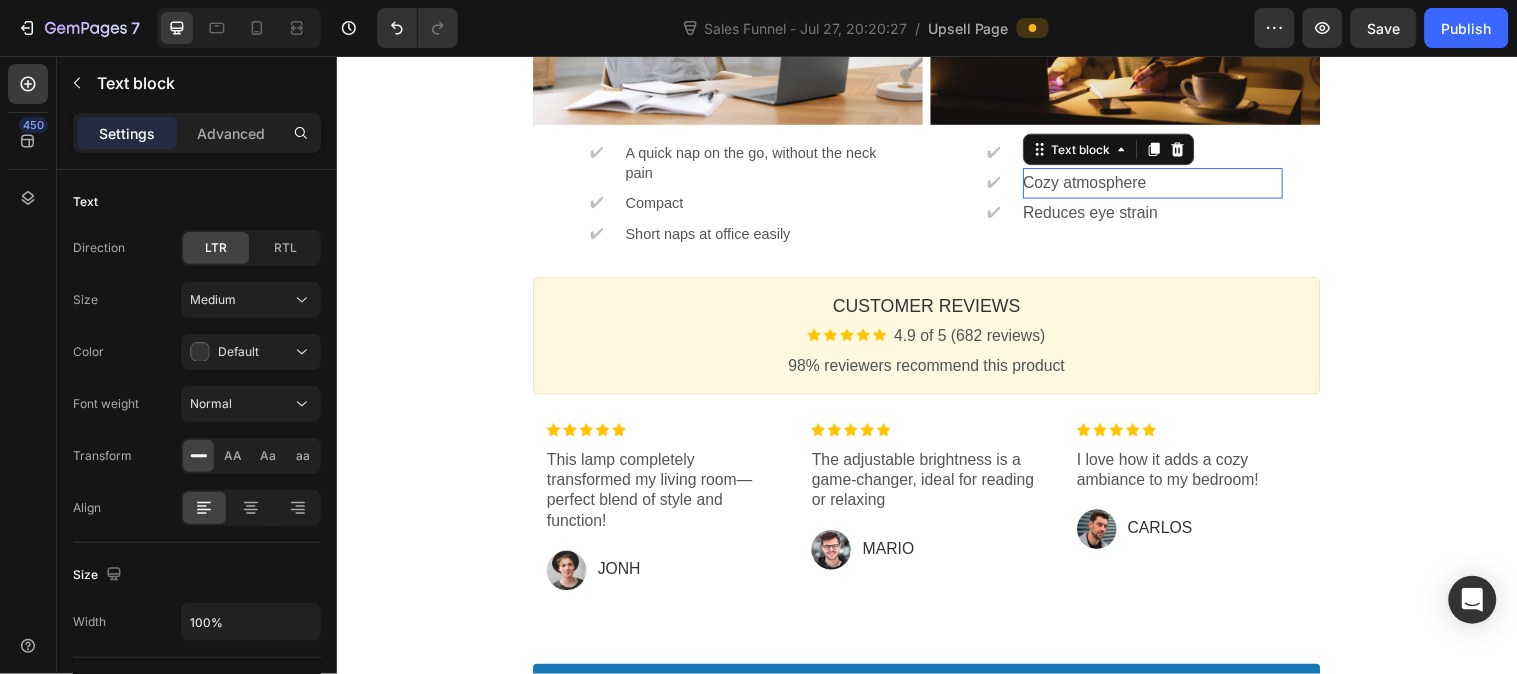 click on "Cozy atmosphere" at bounding box center (1166, 184) 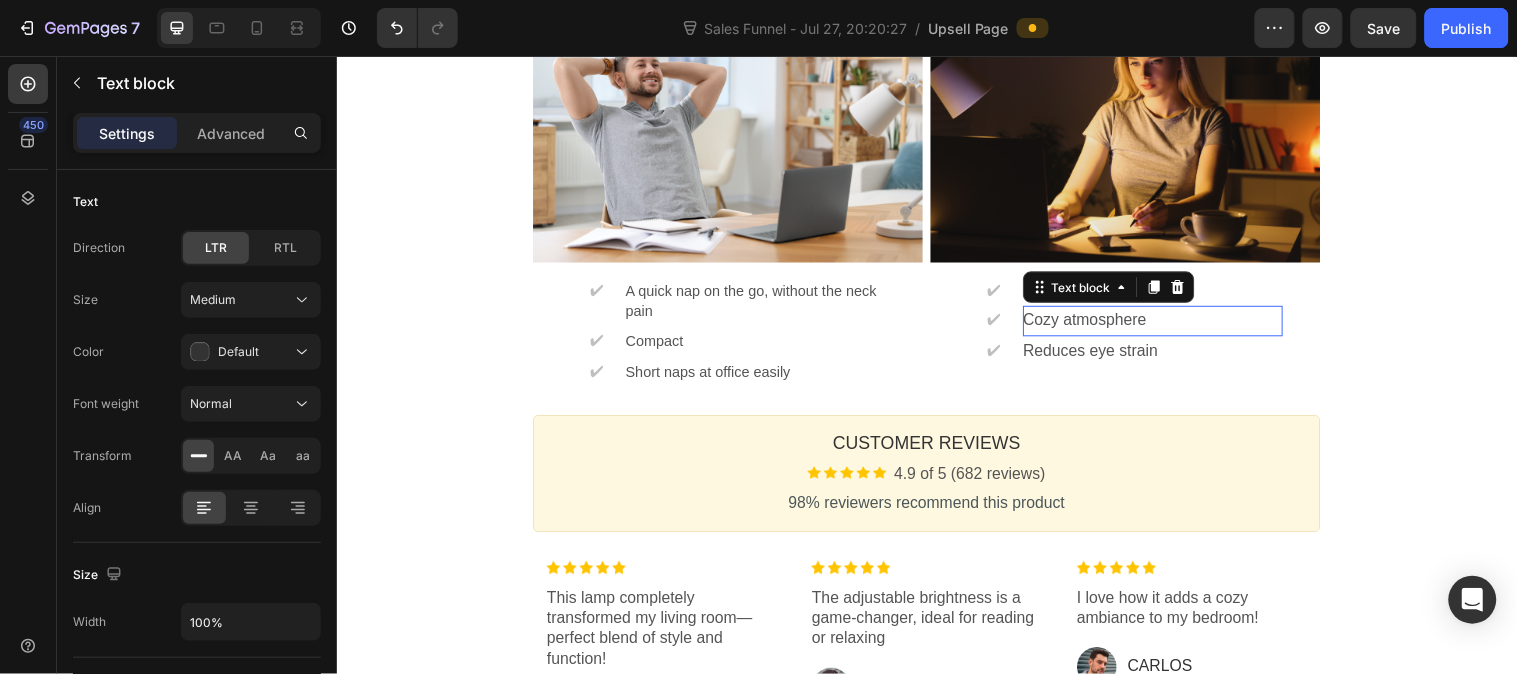 scroll, scrollTop: 1056, scrollLeft: 0, axis: vertical 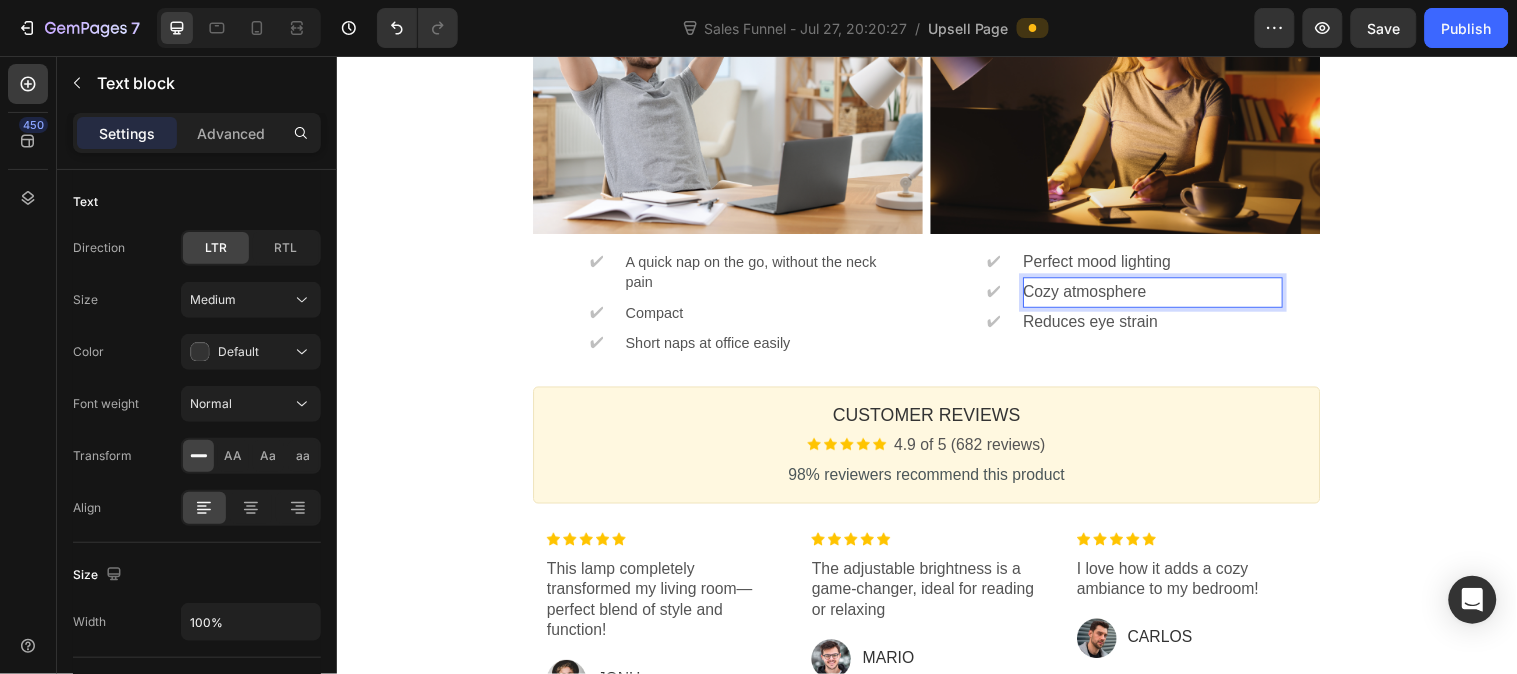 click on "Cozy atmosphere" at bounding box center [1166, 295] 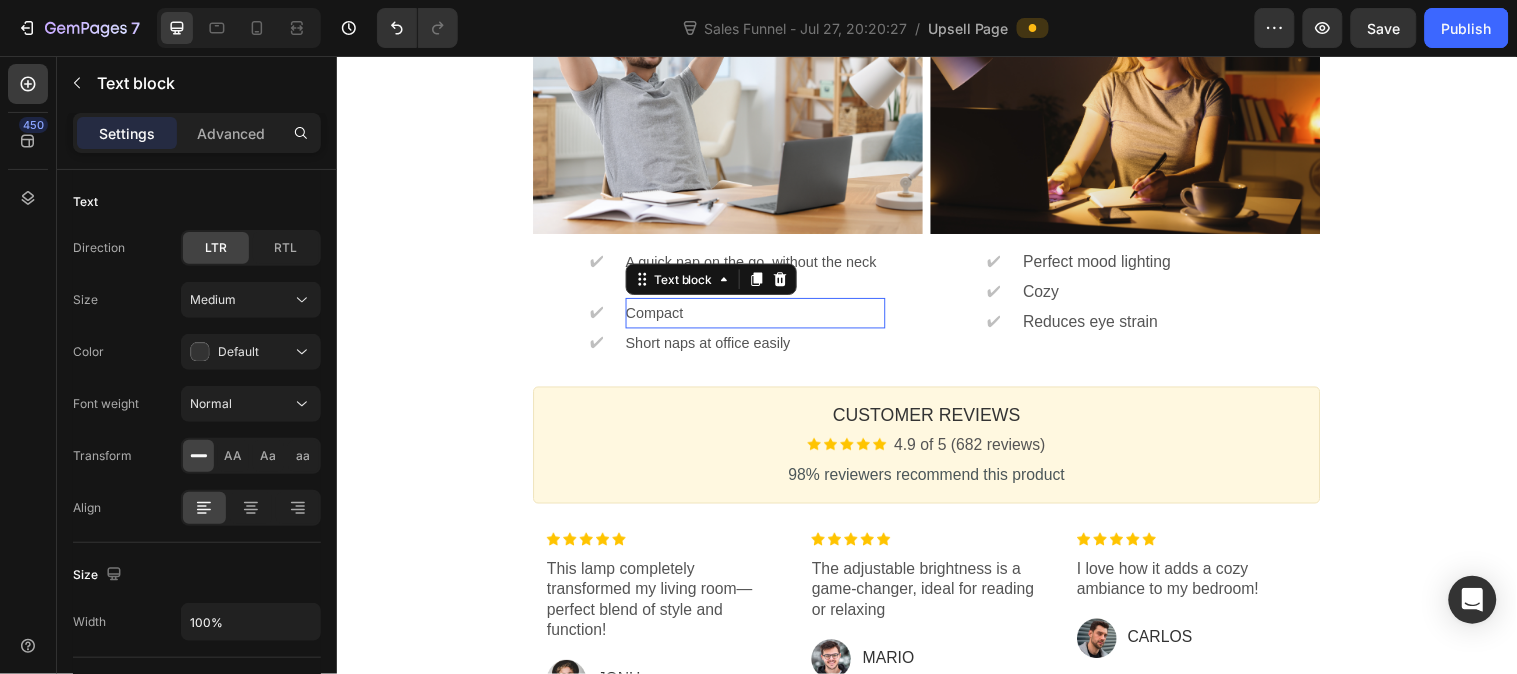 click on "Compact" at bounding box center (762, 316) 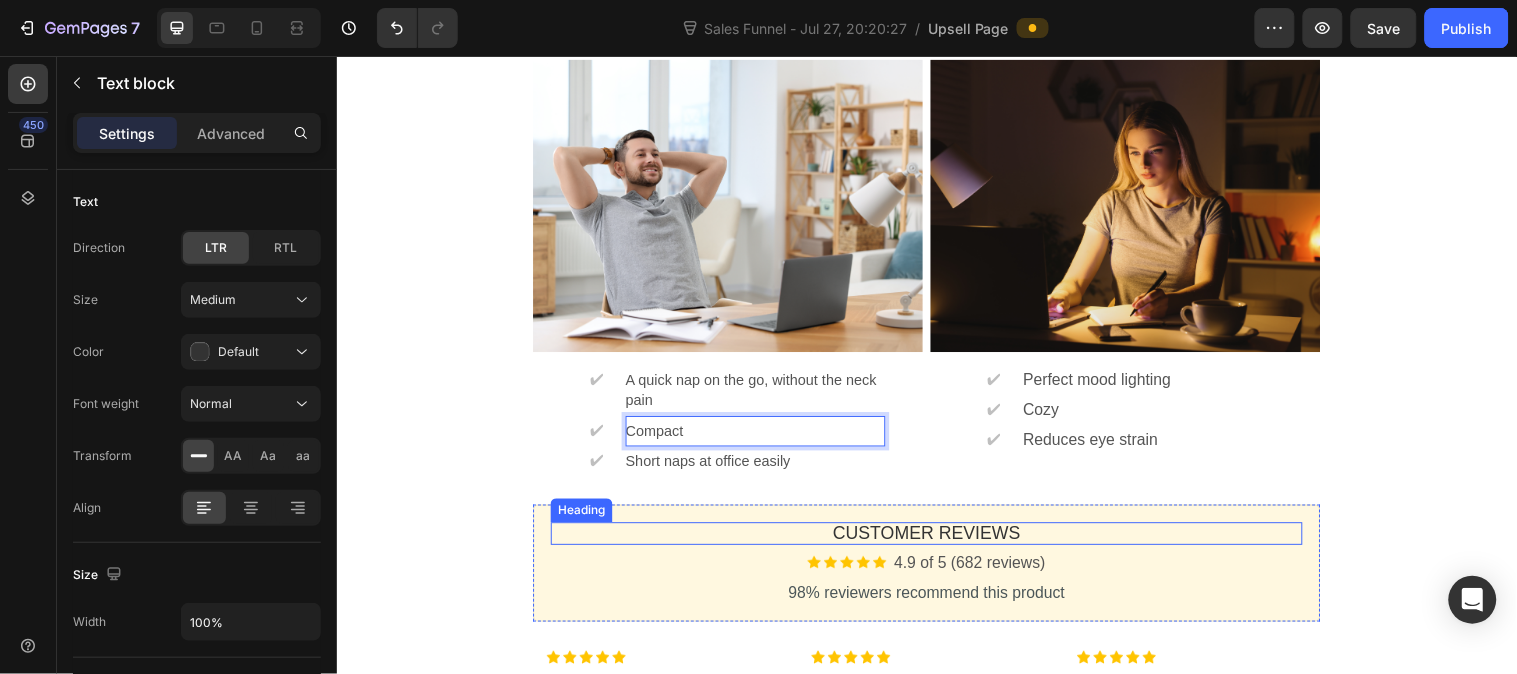 scroll, scrollTop: 945, scrollLeft: 0, axis: vertical 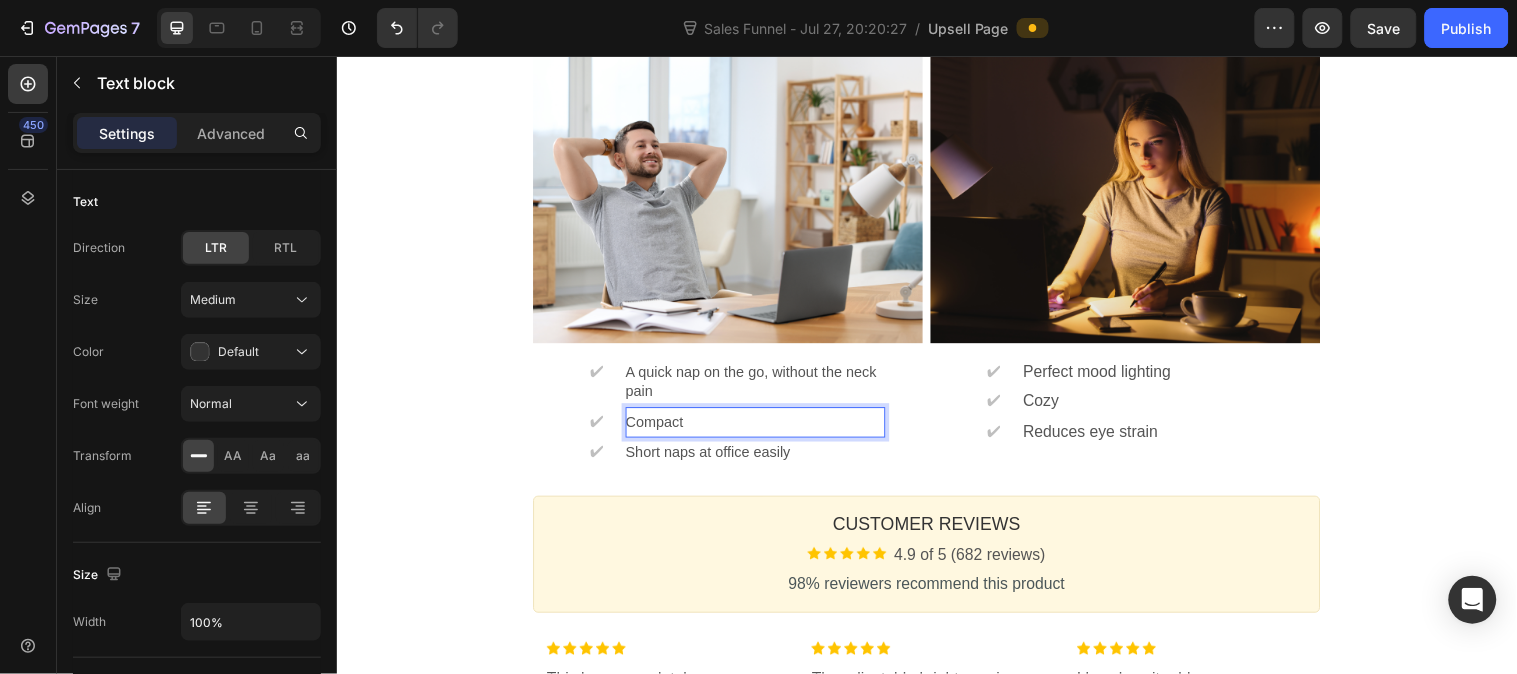 click on "Compact" at bounding box center (762, 427) 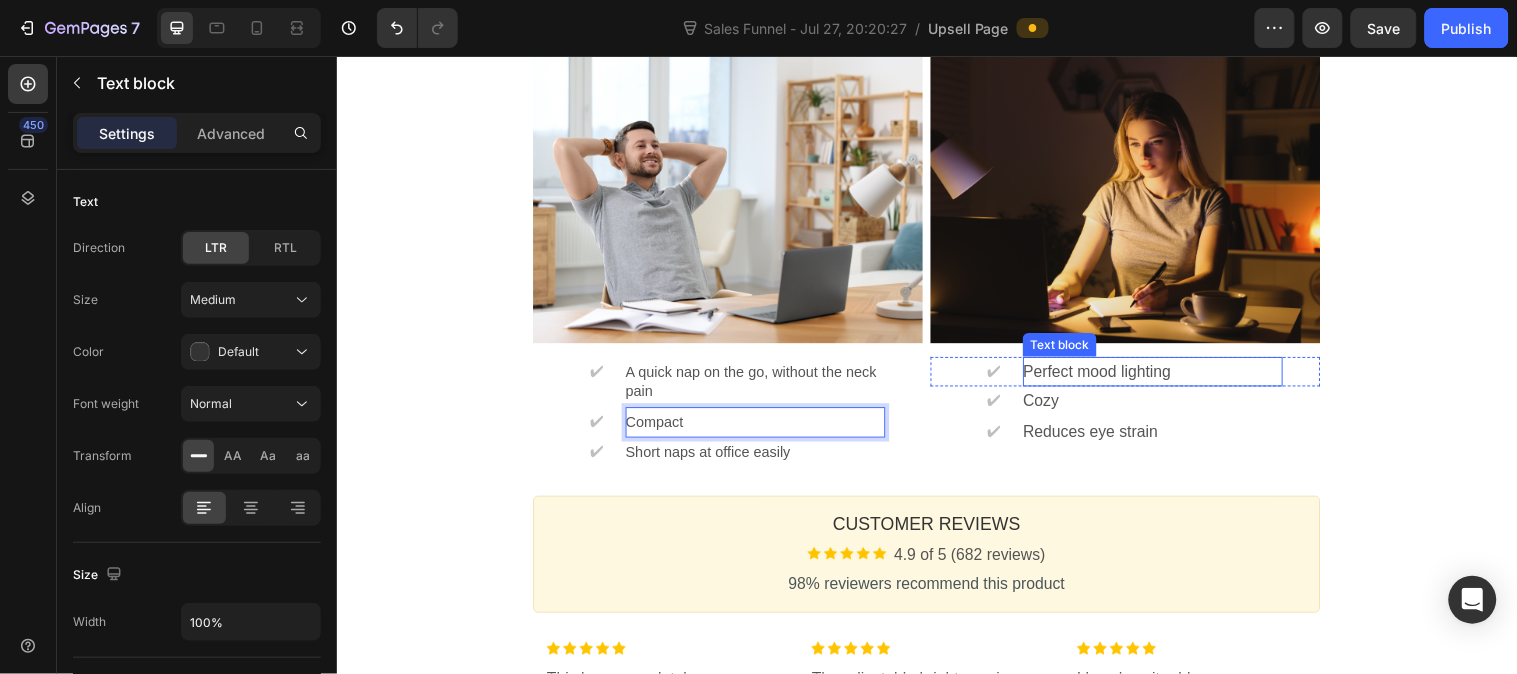 click on "Perfect mood lighting" at bounding box center [1166, 376] 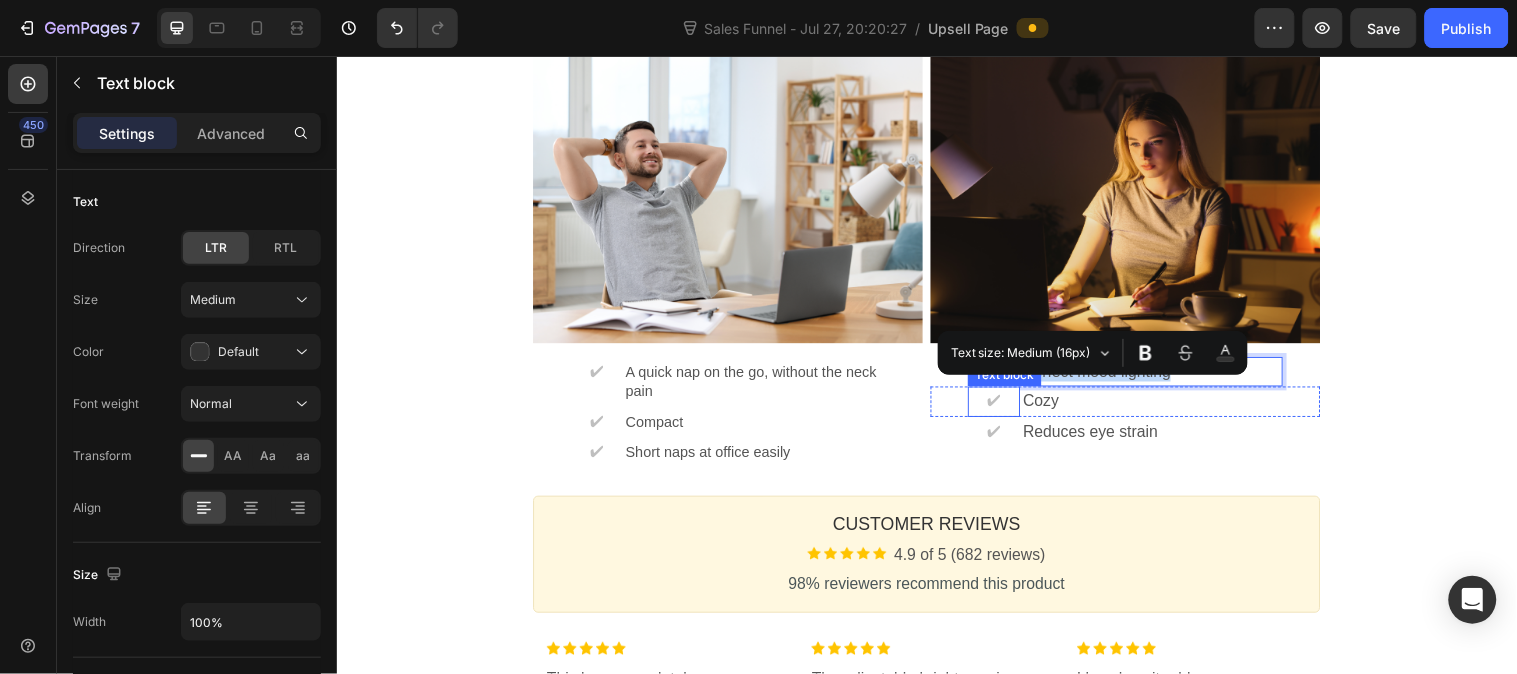 drag, startPoint x: 1191, startPoint y: 400, endPoint x: 1014, endPoint y: 414, distance: 177.55281 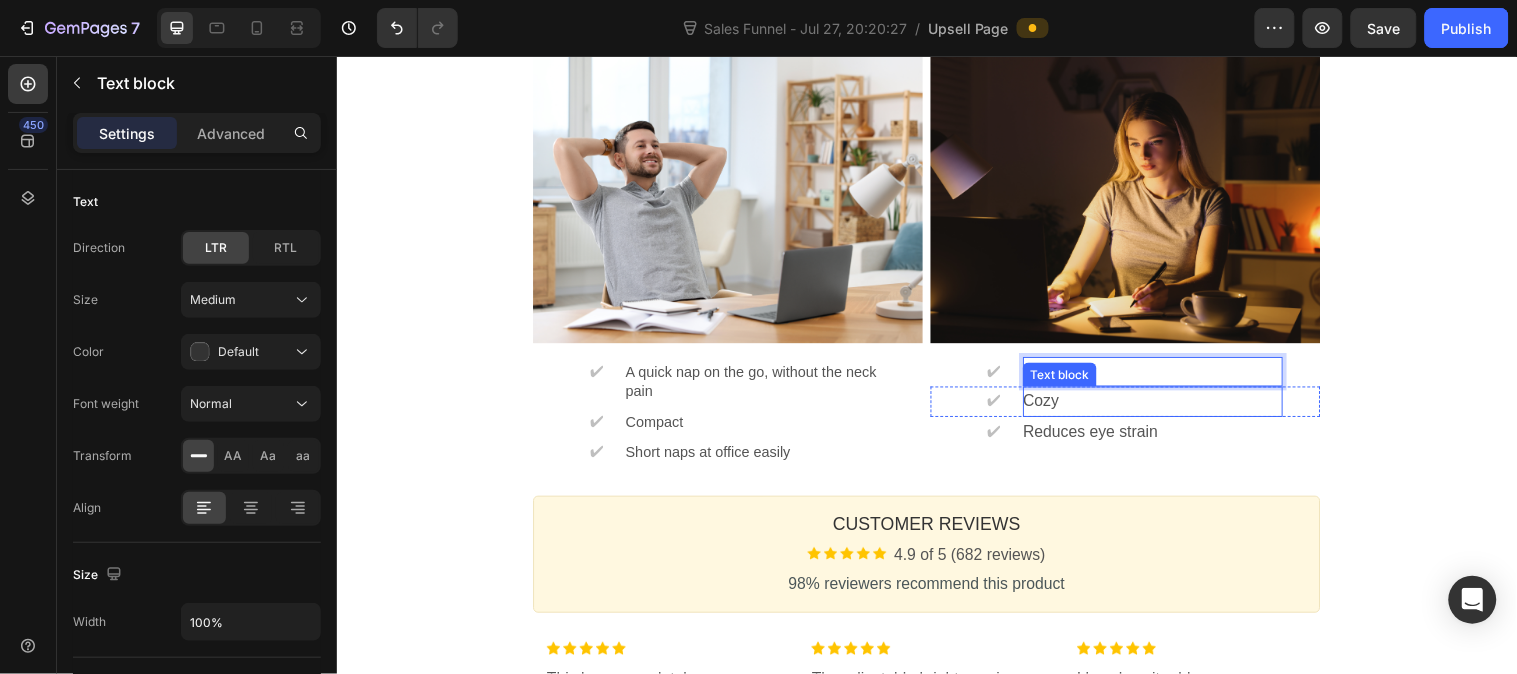 click on "Cozy" at bounding box center [1166, 406] 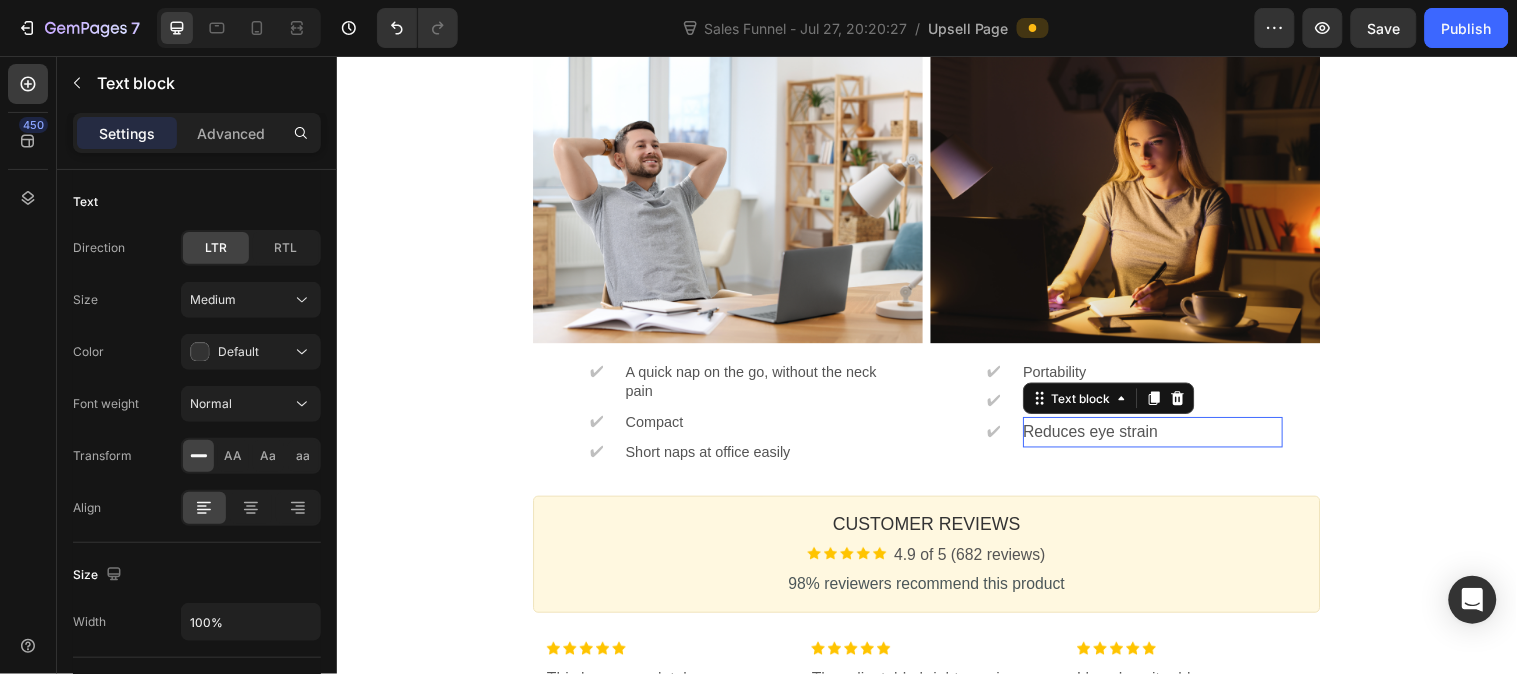 click on "Reduces eye strain" at bounding box center (1166, 437) 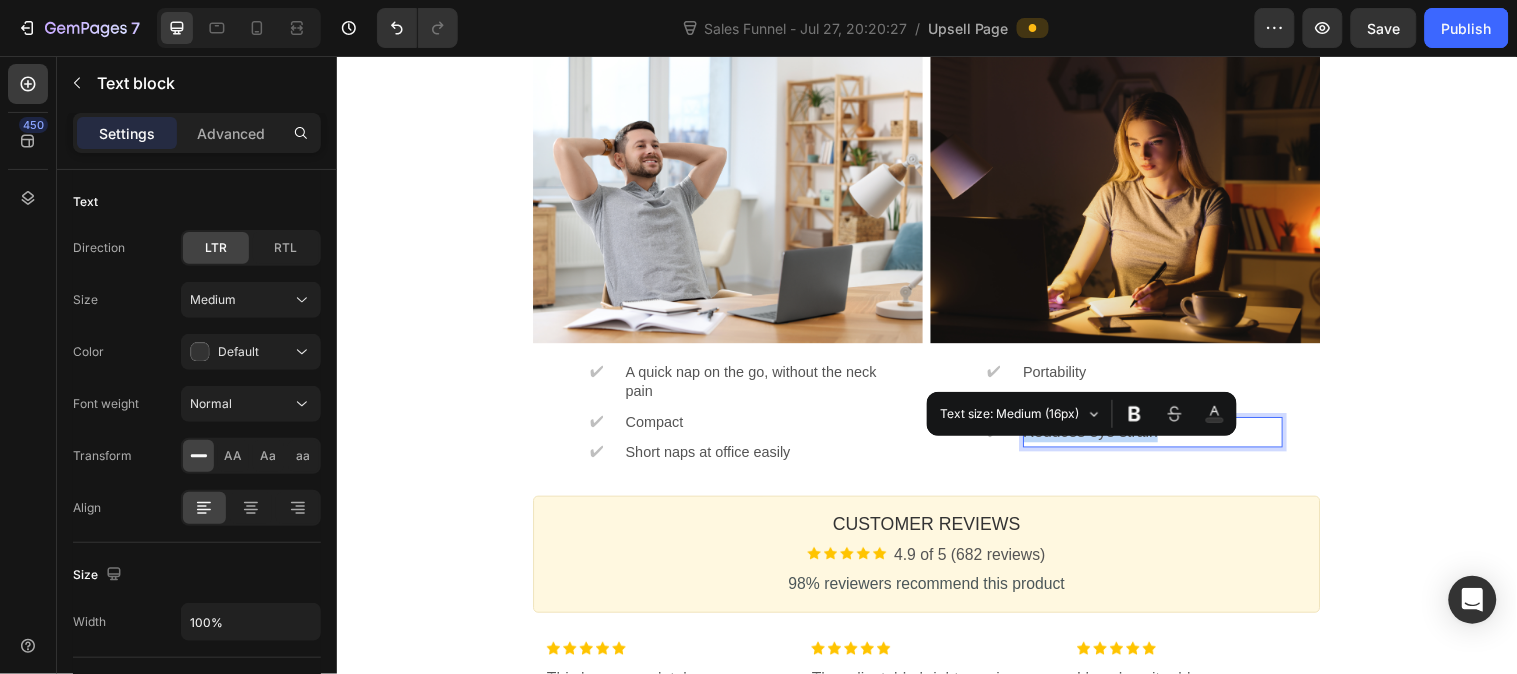 drag, startPoint x: 1183, startPoint y: 456, endPoint x: 1027, endPoint y: 459, distance: 156.02884 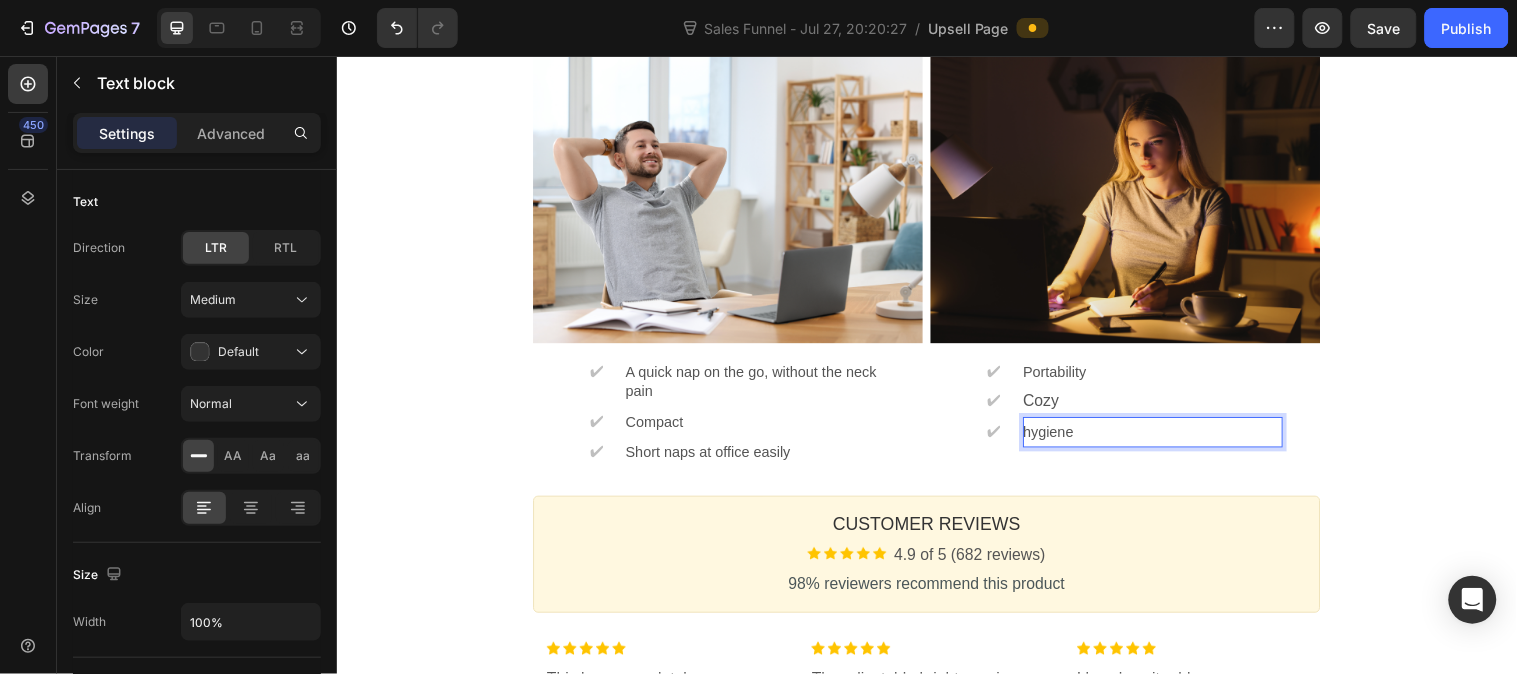 click on "hygiene" at bounding box center (1059, 437) 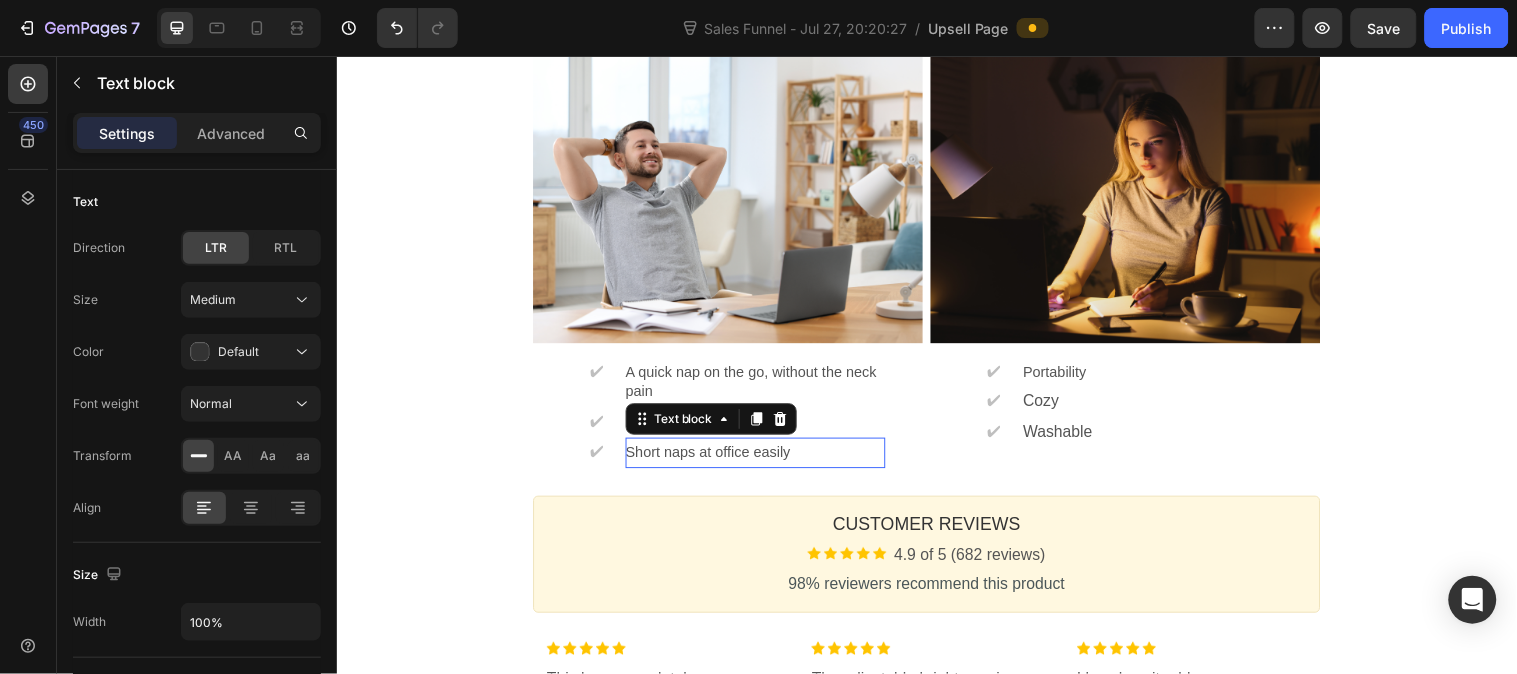 click on "Short naps at office easily" at bounding box center [714, 458] 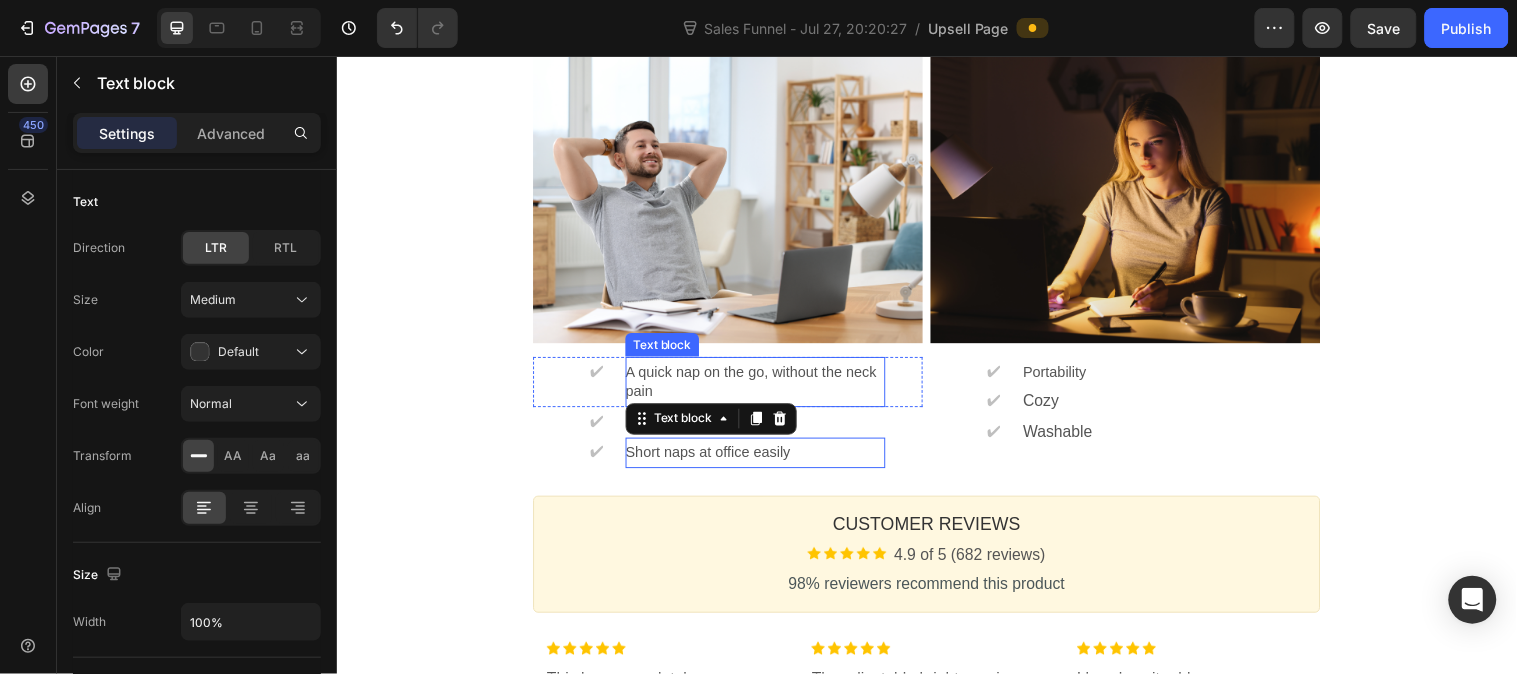 click on "A quick nap on the go, without the neck pain" at bounding box center [757, 386] 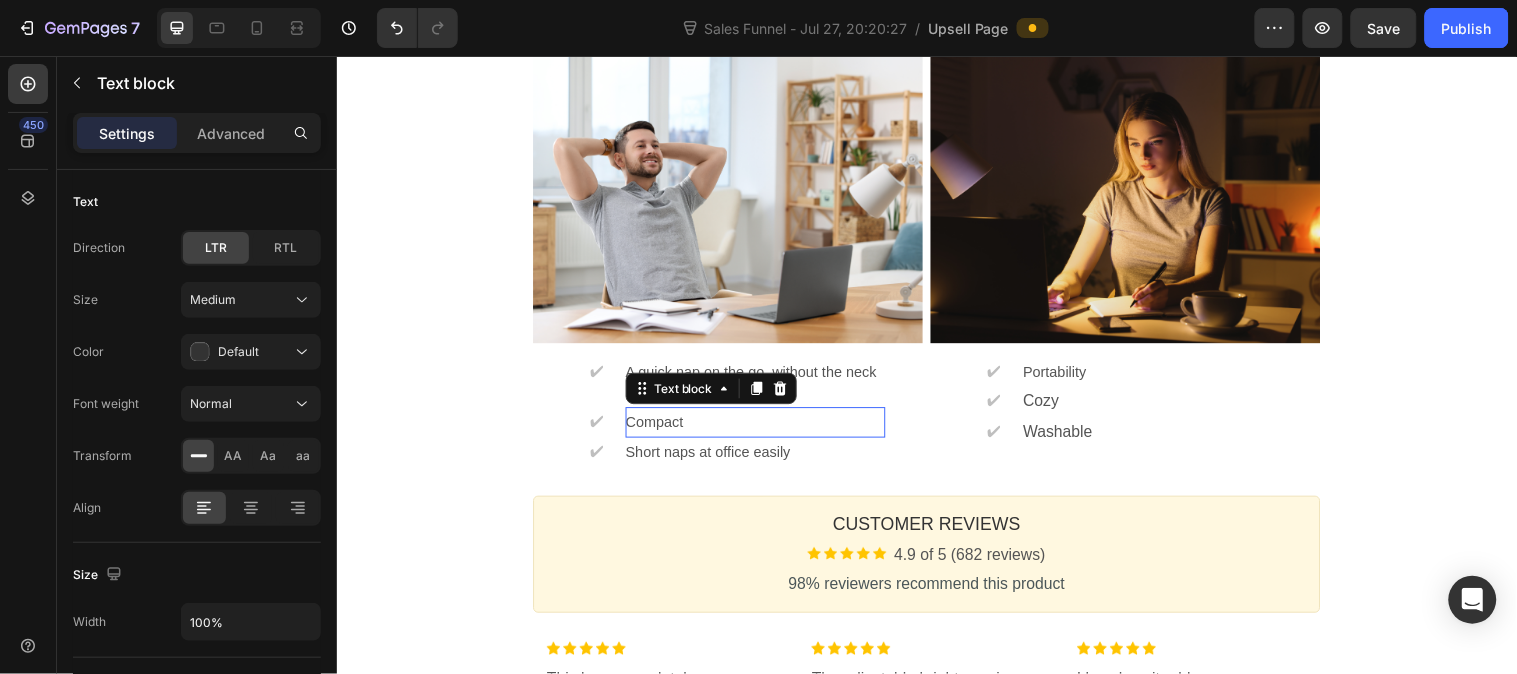 click on "Compact" at bounding box center [762, 427] 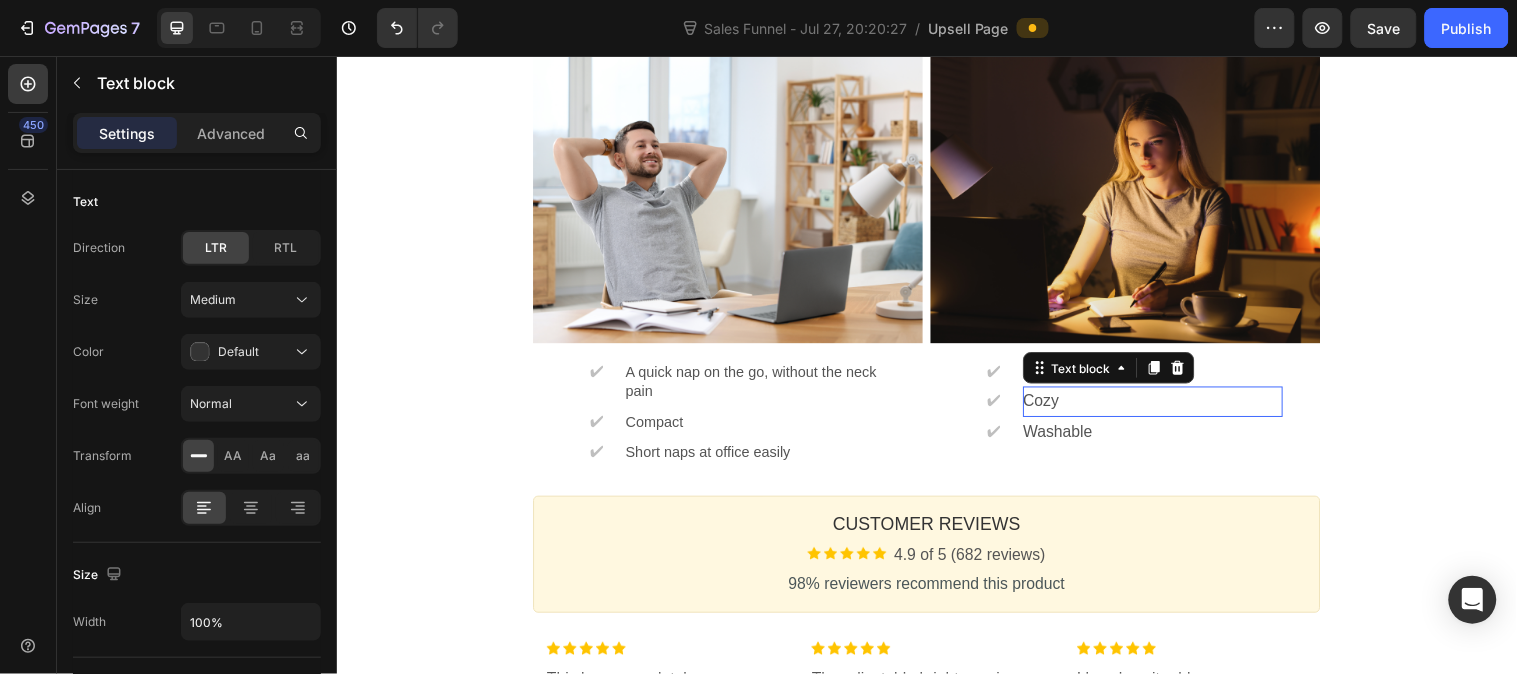 click on "Cozy" at bounding box center [1166, 406] 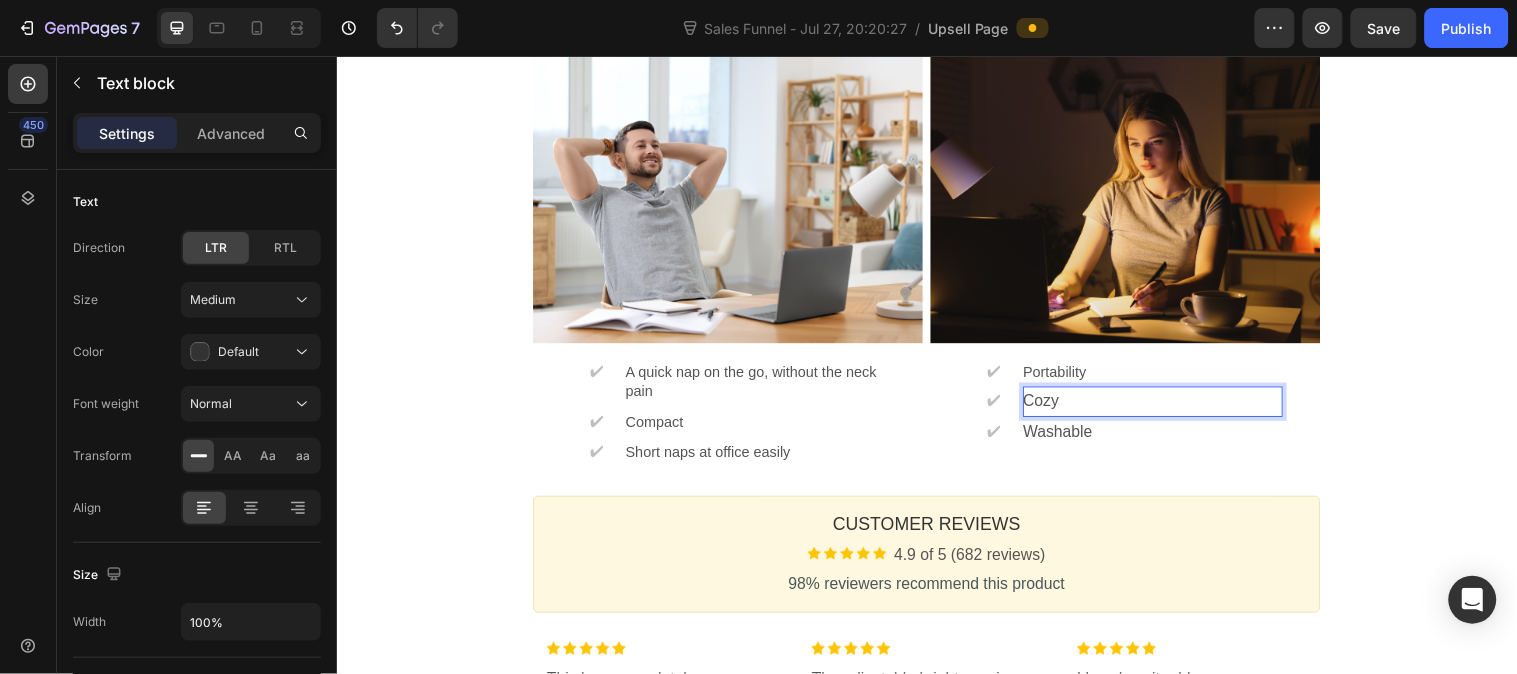 click on "Cozy" at bounding box center (1166, 406) 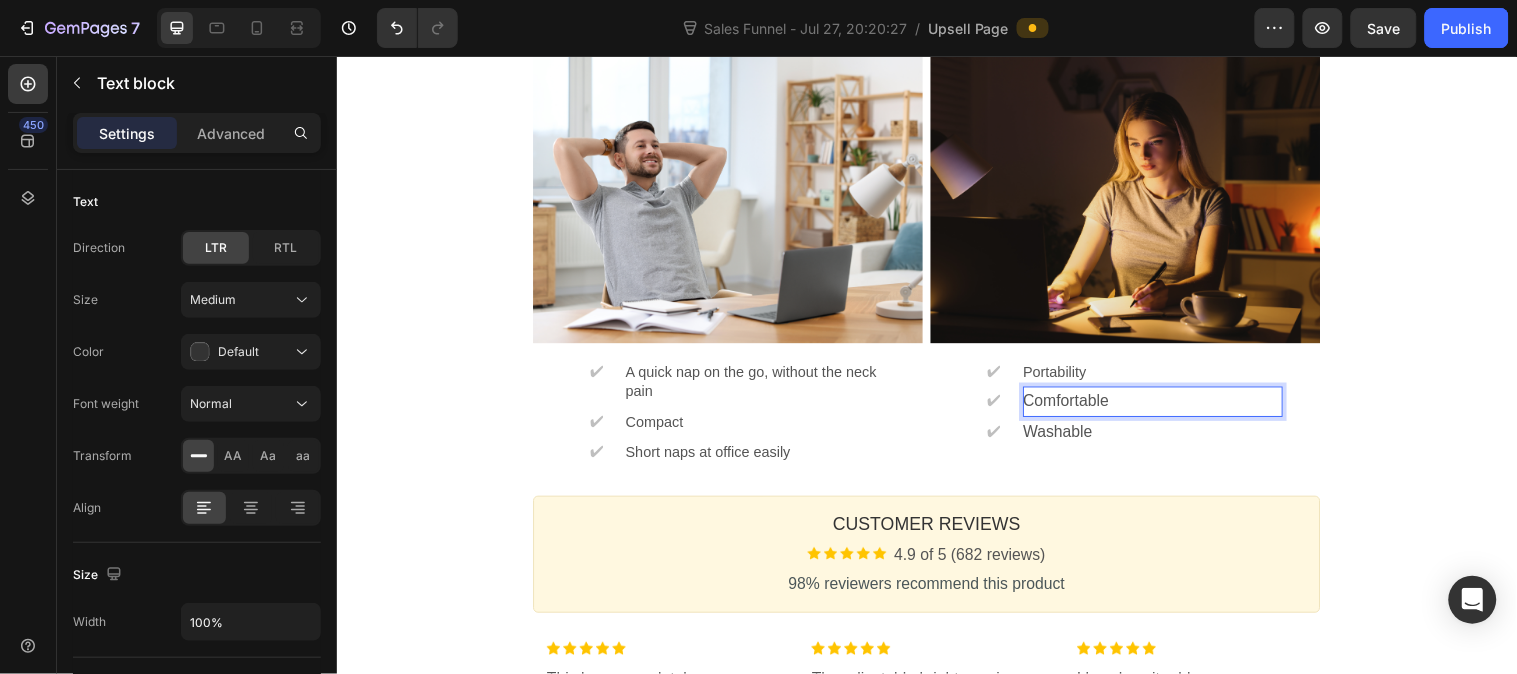 click on "One-time Offer Callout Text Grab another for {{50%}} OFF Callout Text Offer expired Countdown Timer Callout Box Section 1 Product Images Cervical Travel Pillow Product Title Image 4.9 of 5 (682 reviews) Text block Row The ultimate solution for comfortable sitting and sleeping during your travels Text block ✔ Text block Maintain proper posture Text block Row ✔ Text block Compact and space-saving design Text block Row ✔ Text block Premium materials for maximum comfort Text block Row $32.22 Price $40.27 Price (Save {Discount}) Discount Tag Row Show price breakdown Price Breakdown Take the deal Accept Button Decline offer Decline Button Row Product Offer Section 2 WHAT'S THE BENEFIT ? Heading Callout Box Image ✔ Text block A quick nap on the go, without the neck pain Text block Row ✔ Text block Compact Text block Row ✔ Text block Short naps at office easily Text block Row Image ✔ Text block Portability Text block Row ✔ Text block Comfortable Text block   Row ✔ Text block Washable Text block Row" at bounding box center [936, 120] 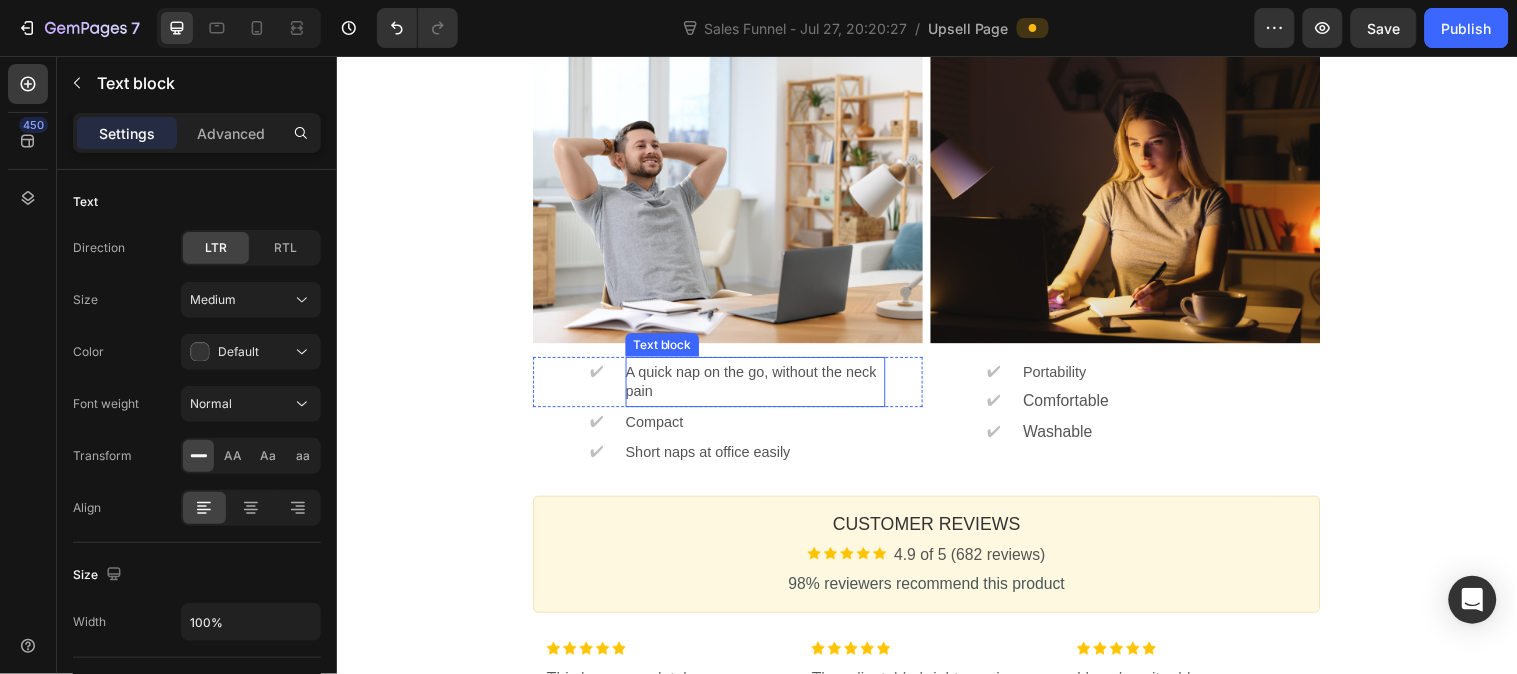 click on "A quick nap on the go, without the neck pain" at bounding box center (762, 387) 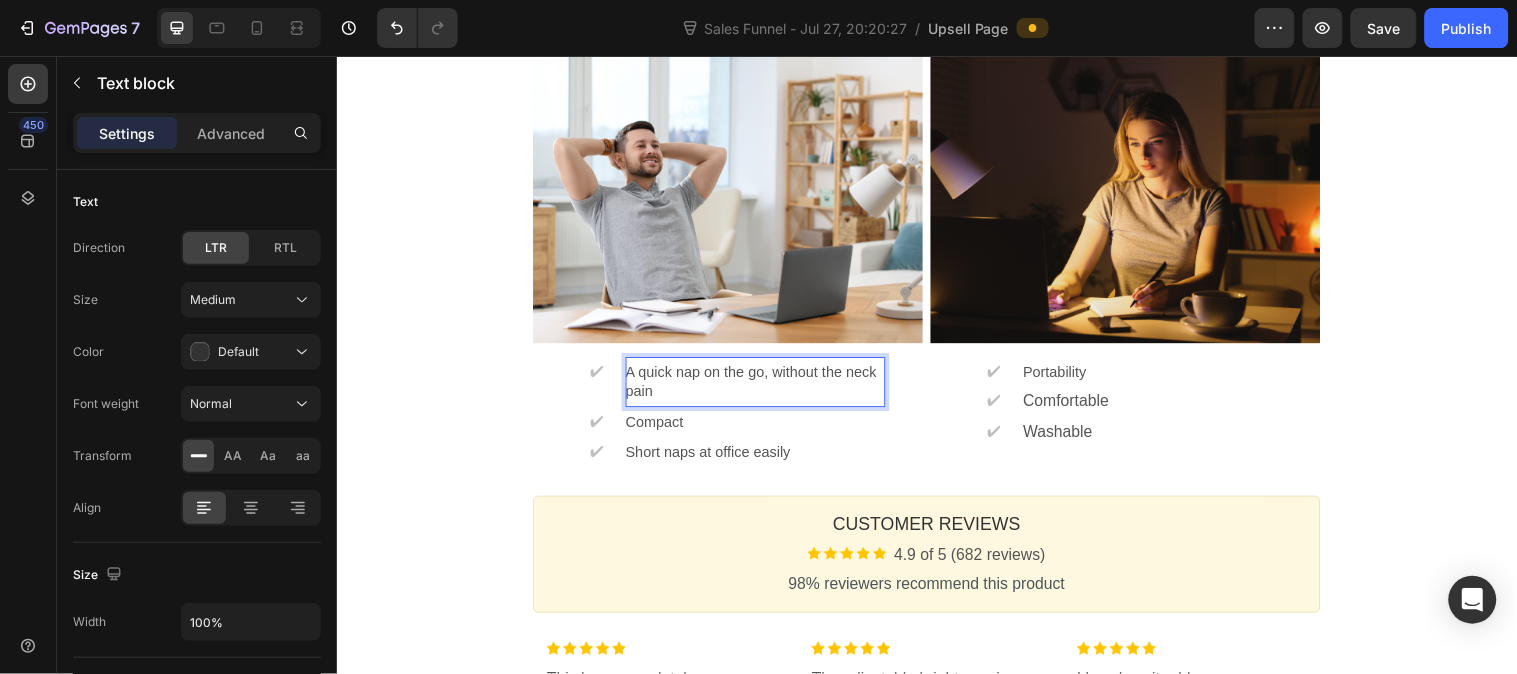 click on "A quick nap on the go, without the neck pain" at bounding box center [757, 386] 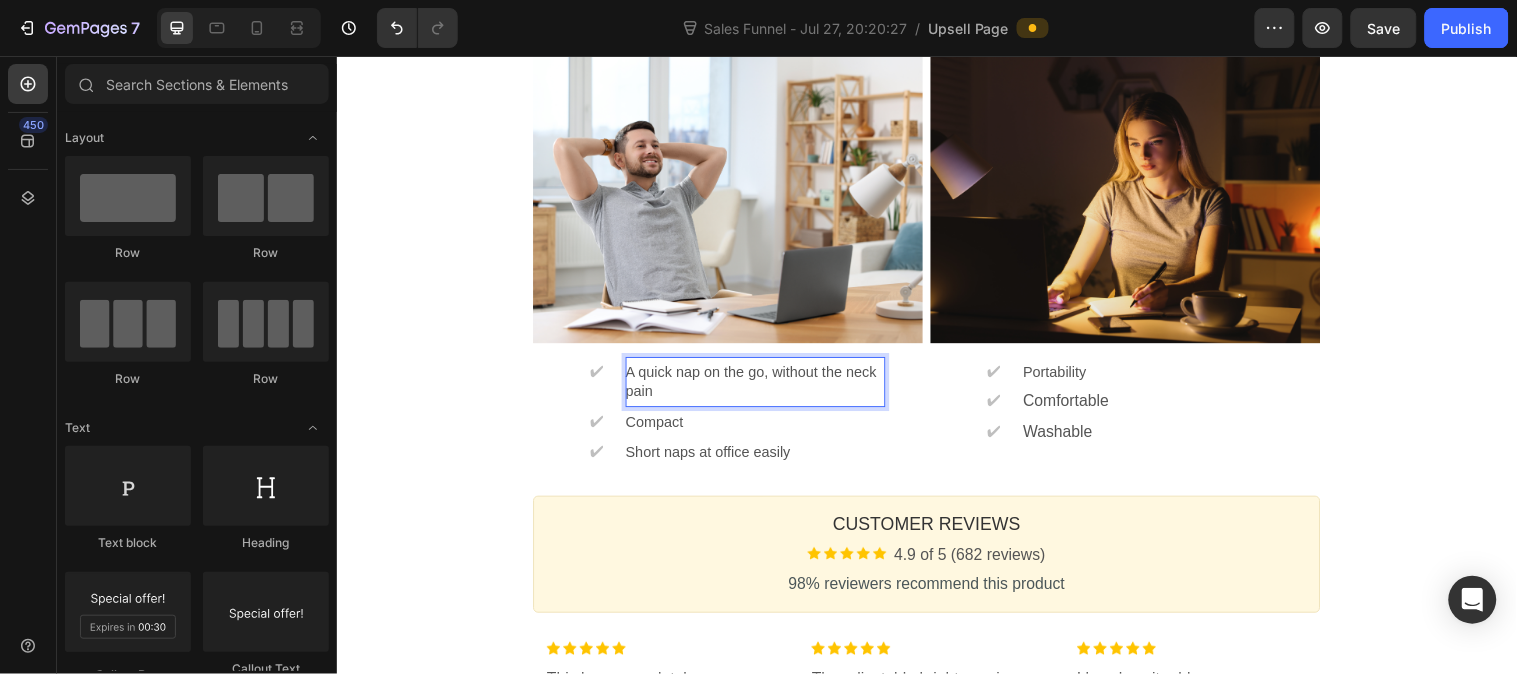 click on "One-time Offer Callout Text Grab another for {{50%}} OFF Callout Text Offer expired Countdown Timer Callout Box Section 1 Product Images Cervical Travel Pillow Product Title Image 4.9 of 5 (682 reviews) Text block Row The ultimate solution for comfortable sitting and sleeping during your travels Text block ✔ Text block Maintain proper posture Text block Row ✔ Text block Compact and space-saving design Text block Row ✔ Text block Premium materials for maximum comfort Text block Row $32.22 Price $40.27 Price (Save {Discount}) Discount Tag Row Show price breakdown Price Breakdown Take the deal Accept Button Decline offer Decline Button Row Product Offer Section 2 WHAT'S THE BENEFIT ? Heading Callout Box Image ✔ Text block A quick nap on the go, without the neck pain Text block   Row ✔ Text block Compact Text block Row ✔ Text block Short naps at office easily Text block Row Image ✔ Text block Portability Text block Row ✔ Text block Comfortable Text block Row ✔ Text block Washable Text block Row" at bounding box center (936, 120) 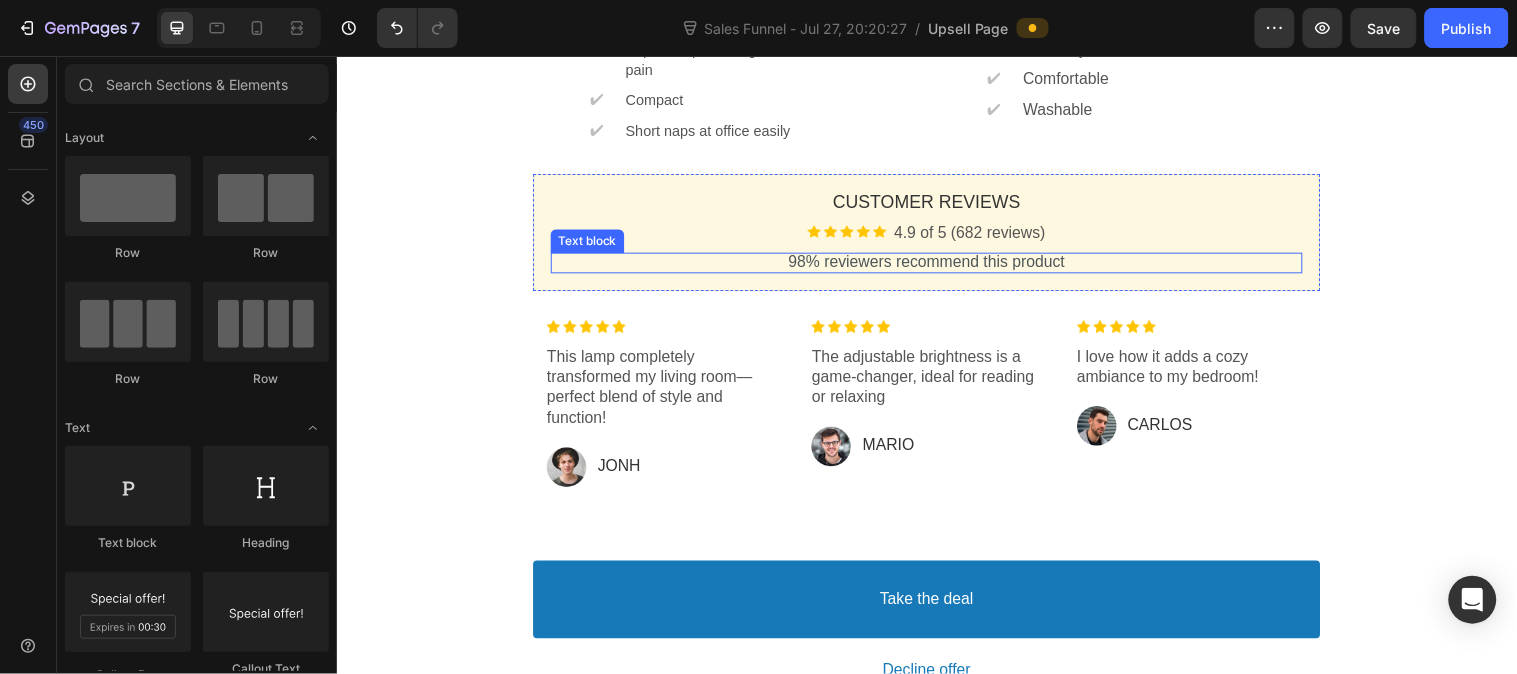 scroll, scrollTop: 1278, scrollLeft: 0, axis: vertical 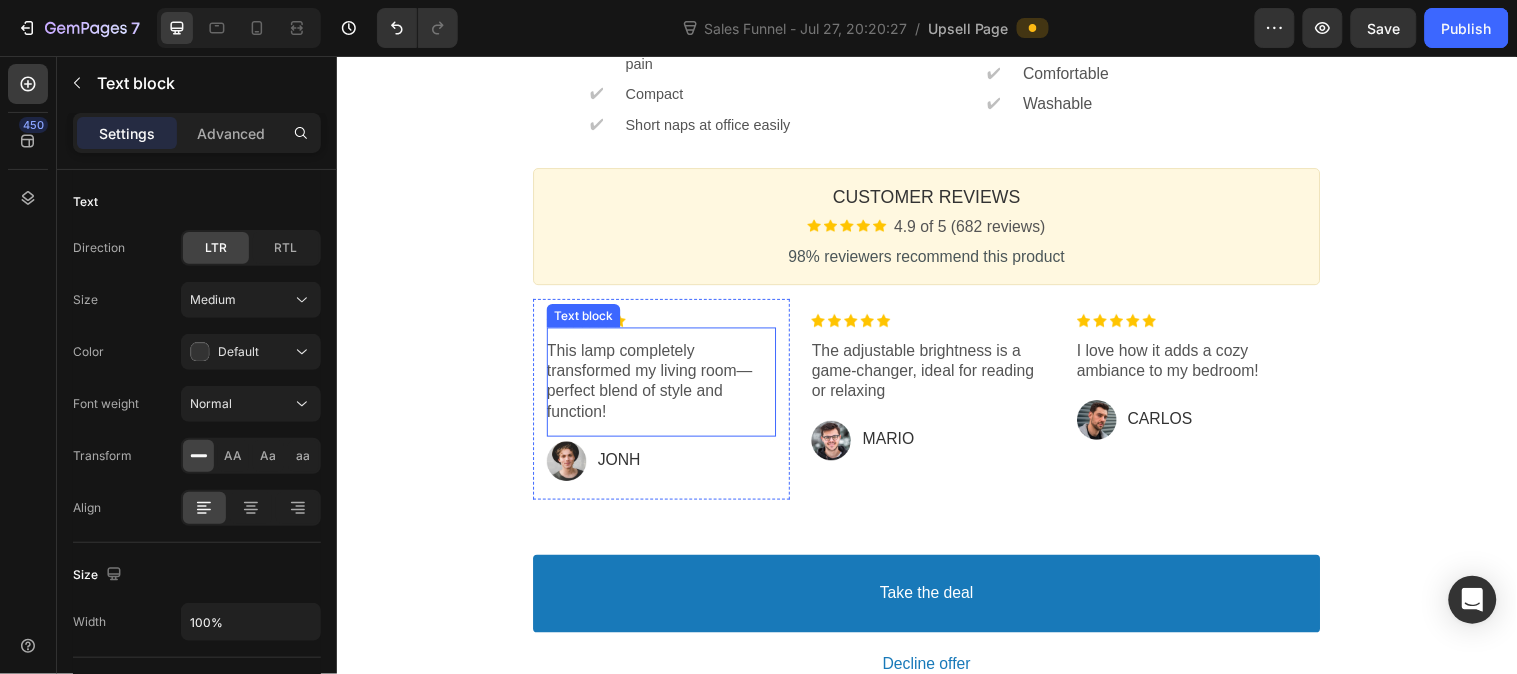click on "This lamp completely transformed my living room—perfect blend of style and function!" at bounding box center [666, 386] 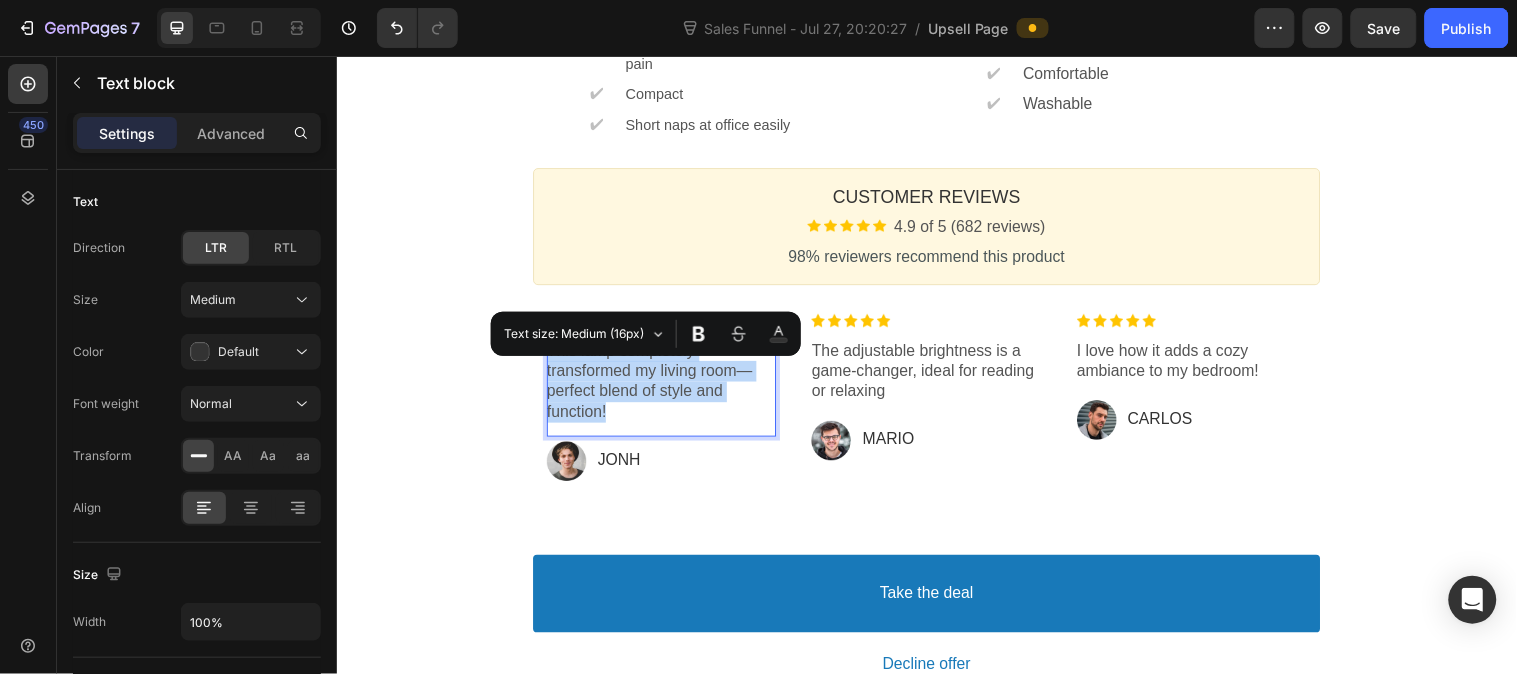 drag, startPoint x: 607, startPoint y: 447, endPoint x: 504, endPoint y: 374, distance: 126.24579 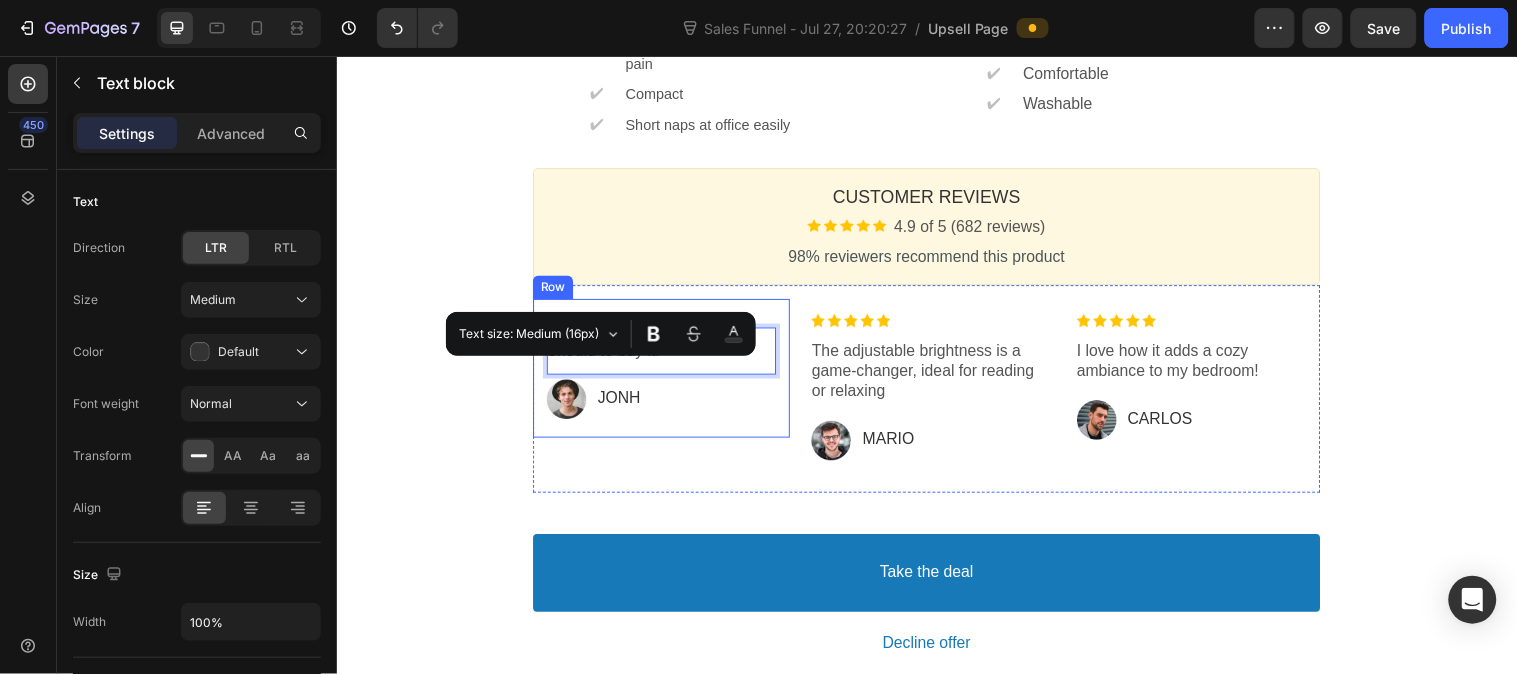 drag, startPoint x: 677, startPoint y: 387, endPoint x: 540, endPoint y: 390, distance: 137.03284 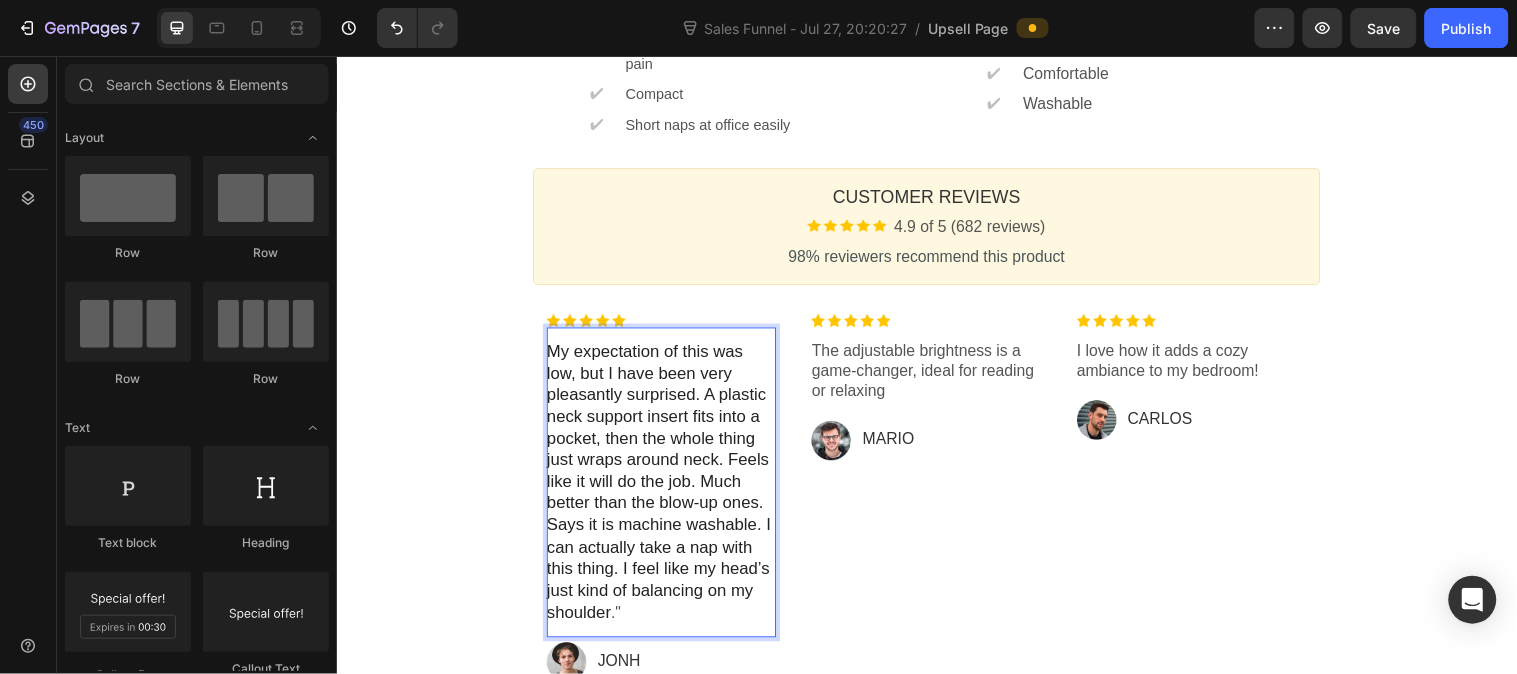 click on "One-time Offer Callout Text Grab another for {{50%}} OFF Callout Text Offer expired Countdown Timer Callout Box Section 1 Product Images Cervical Travel Pillow Product Title Image 4.9 of 5 (682 reviews) Text block Row The ultimate solution for comfortable sitting and sleeping during your travels Text block ✔ Text block Maintain proper posture Text block Row ✔ Text block Compact and space-saving design Text block Row ✔ Text block Premium materials for maximum comfort Text block Row $32.22 Price $40.27 Price (Save {Discount}) Discount Tag Row Show price breakdown Price Breakdown Take the deal Accept Button Decline offer Decline Button Row Product Offer Section 2 WHAT'S THE BENEFIT ? Heading Callout Box Image ✔ Text block A quick nap on the go, without the neck pain Text block Row ✔ Text block Compact Text block Row ✔ Text block Short naps at office easily Text block Row Image ✔ Text block Portability Text block Row ✔ Text block Comfortable Text block Row ✔ Text block Washable Text block Row ."" at bounding box center (936, -111) 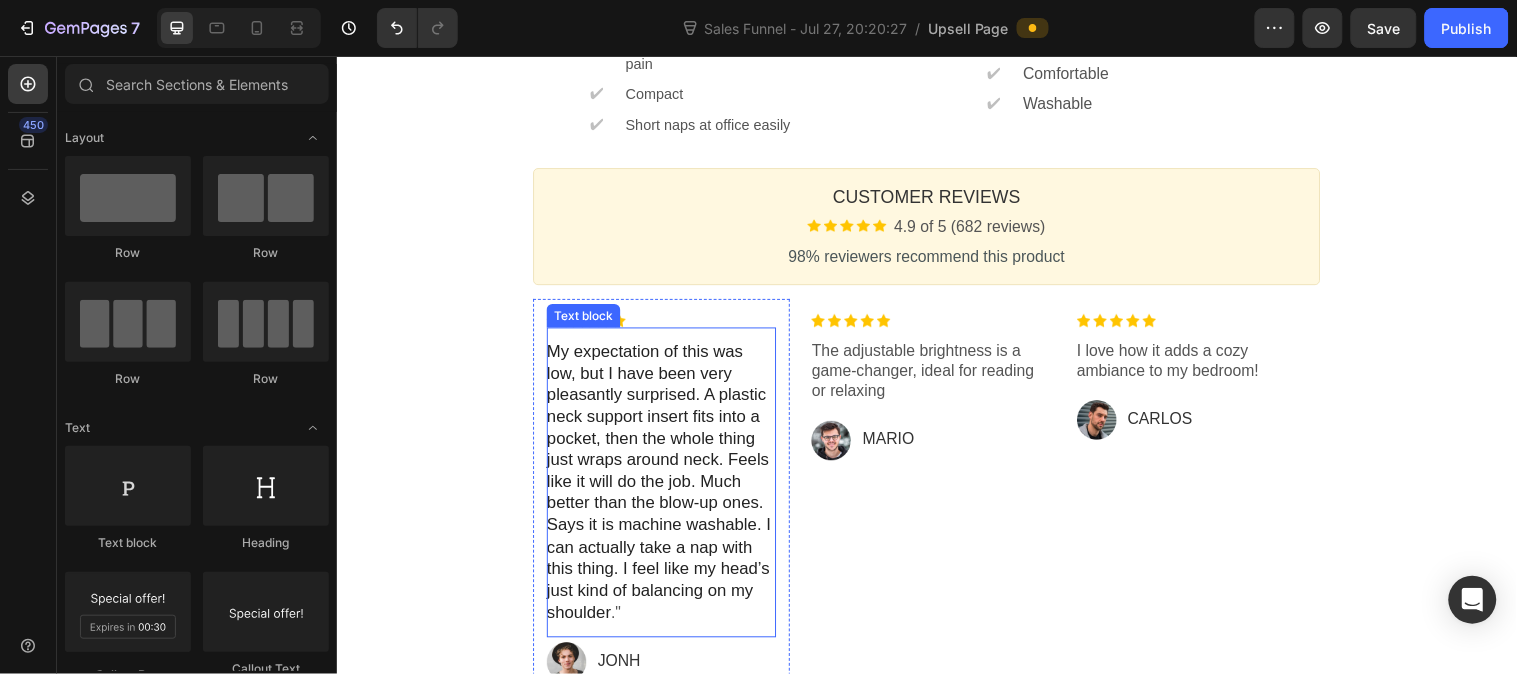 scroll, scrollTop: 1390, scrollLeft: 0, axis: vertical 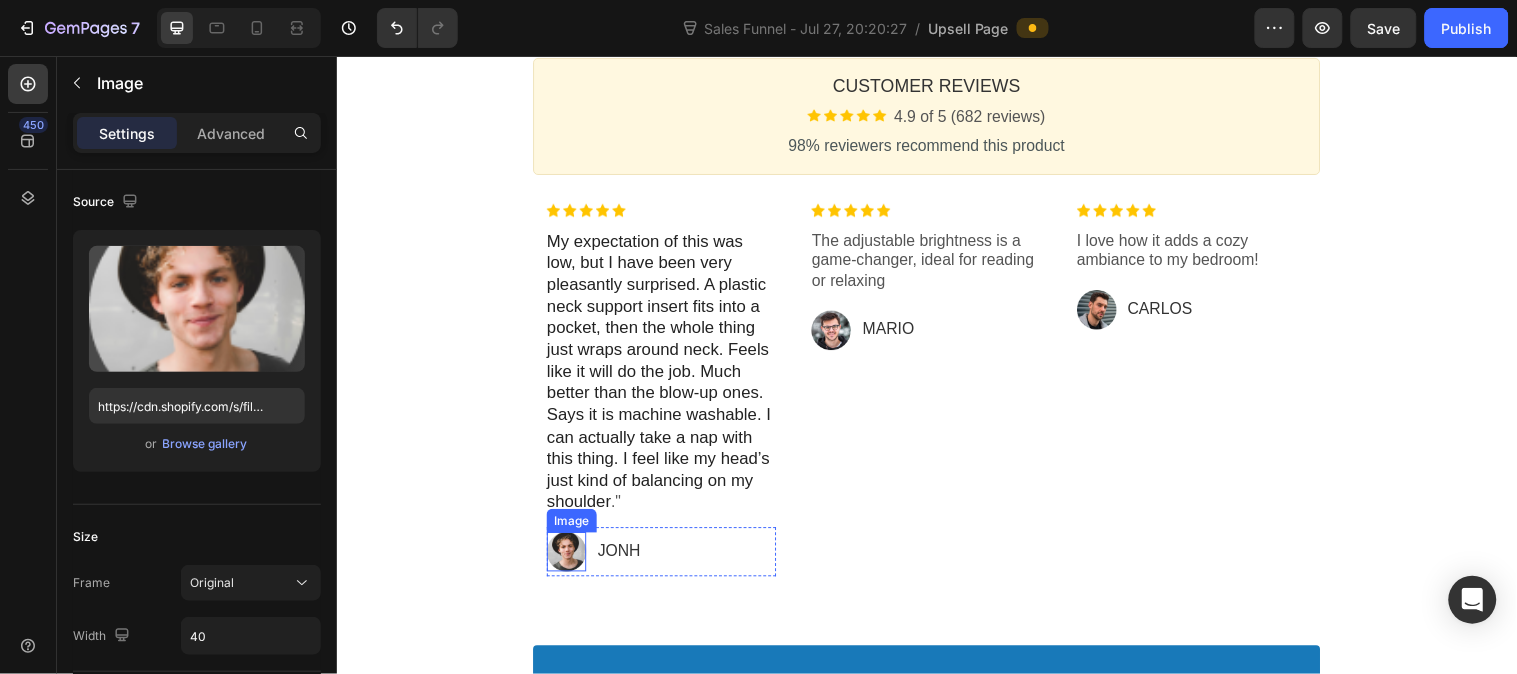 click at bounding box center [570, 559] 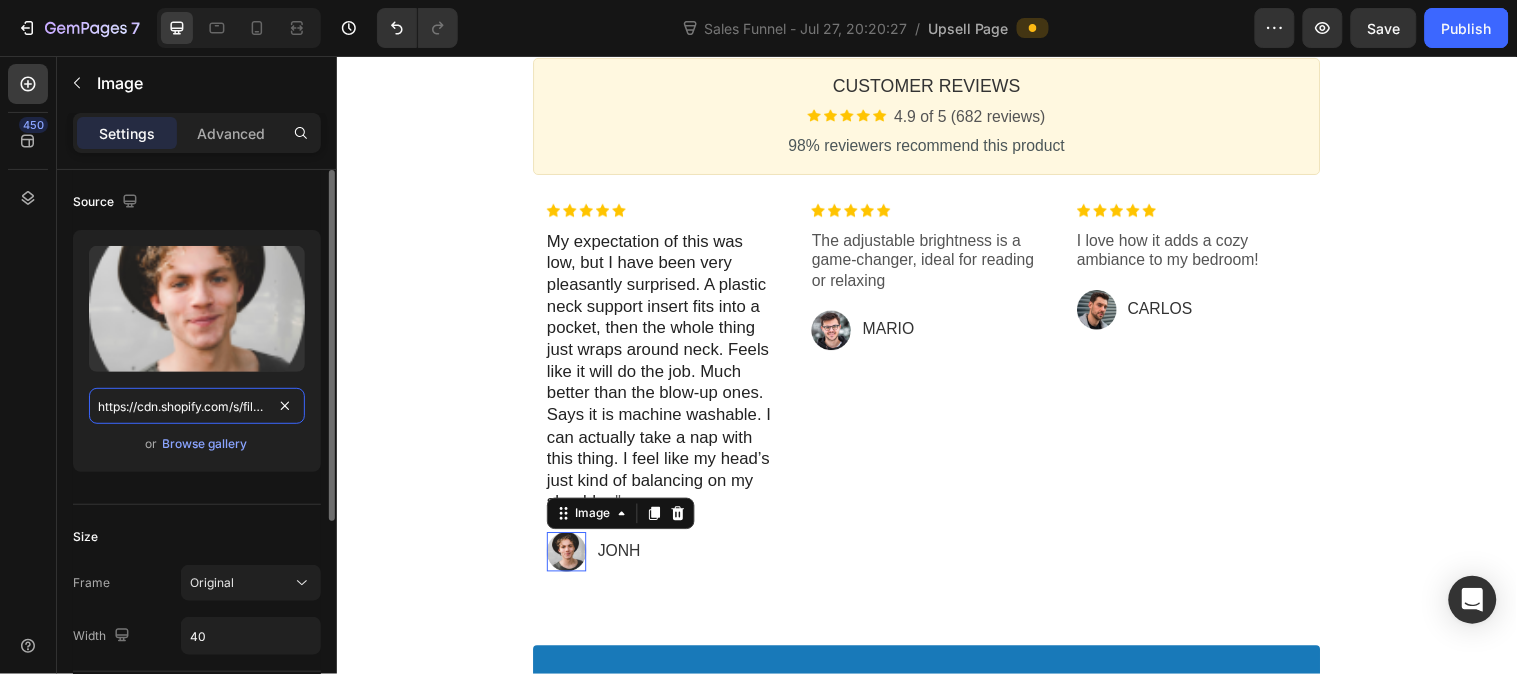 click on "https://cdn.shopify.com/s/files/1/2005/9307/files/gempages_432750572815254551-b4fe5a2d-6cc9-42c6-80c2-4395cb29f176.png?v=1716882895" at bounding box center (197, 406) 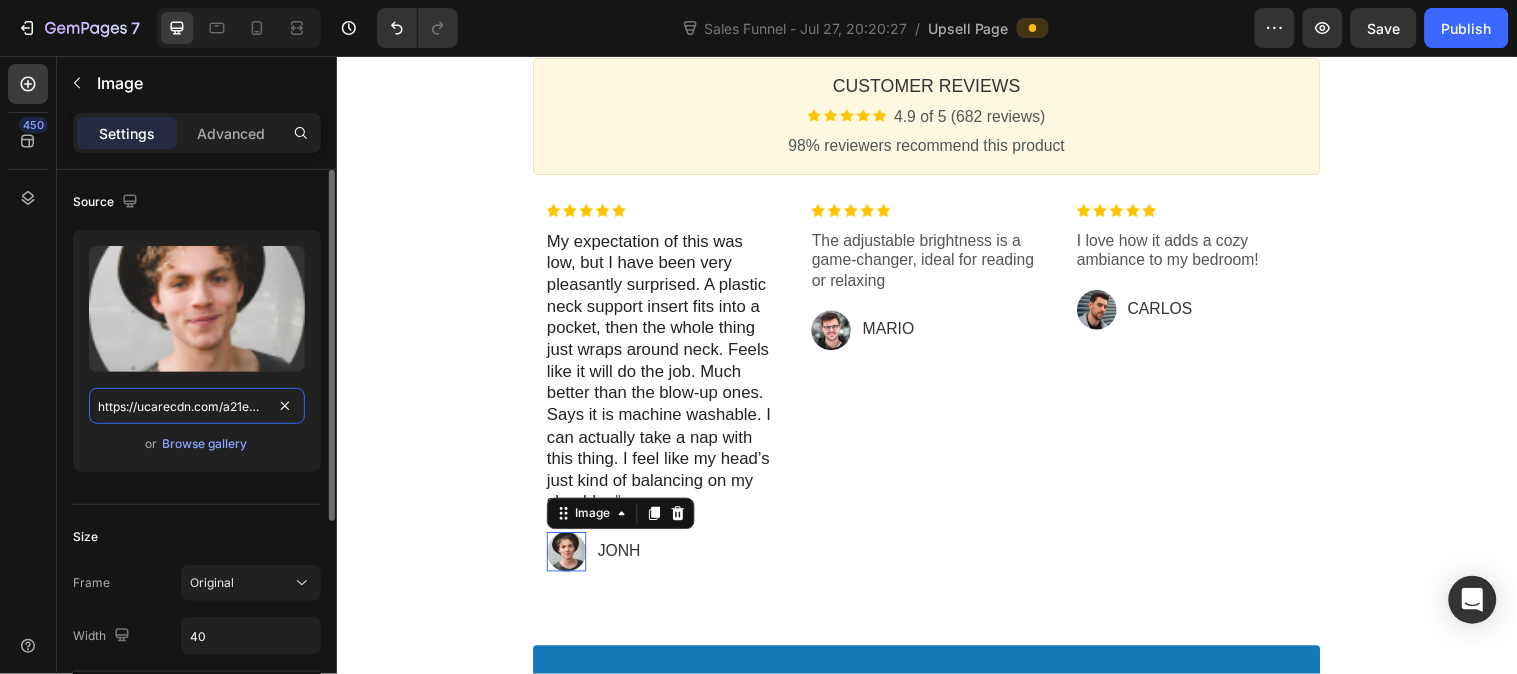 scroll, scrollTop: 0, scrollLeft: 286, axis: horizontal 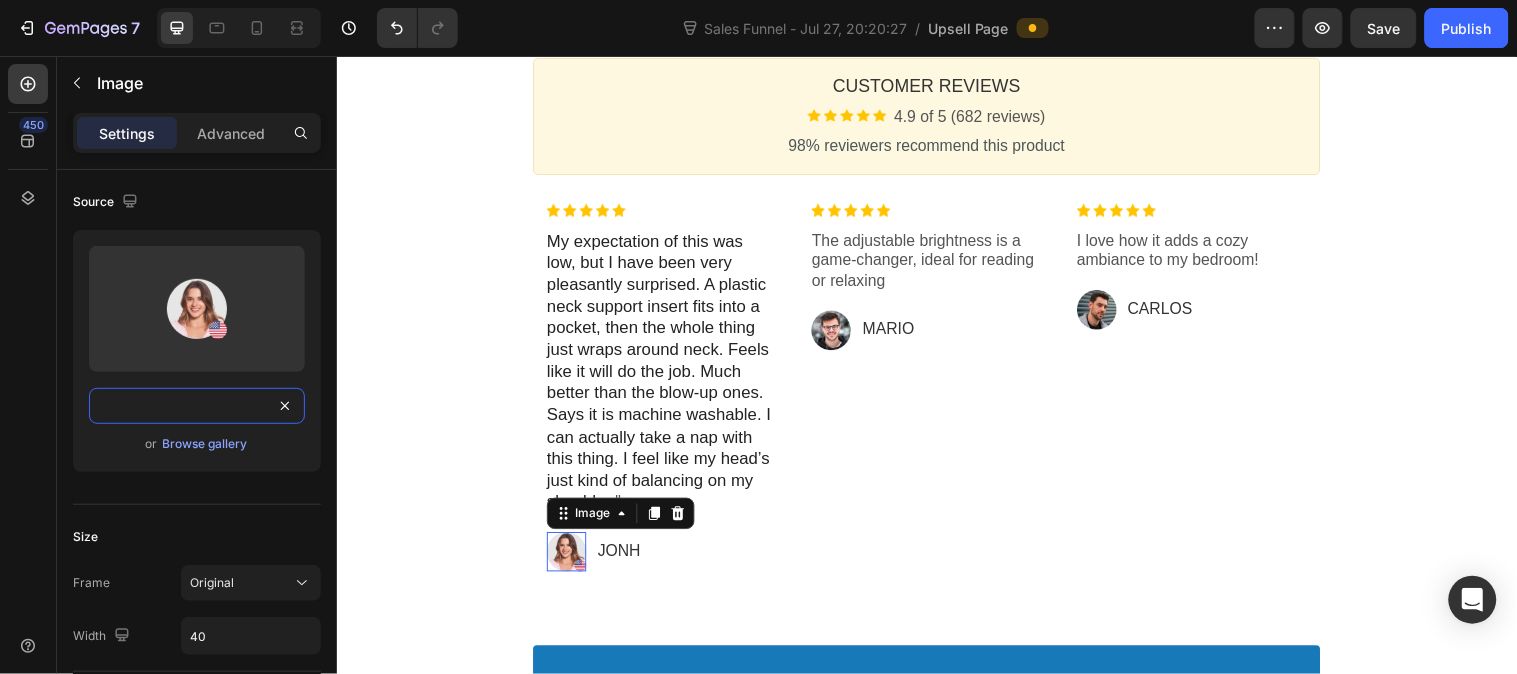 type on "https://ucarecdn.com/a21e283a-f752-40cc-ba03-0d1ca72bf3bc/-/format/auto/" 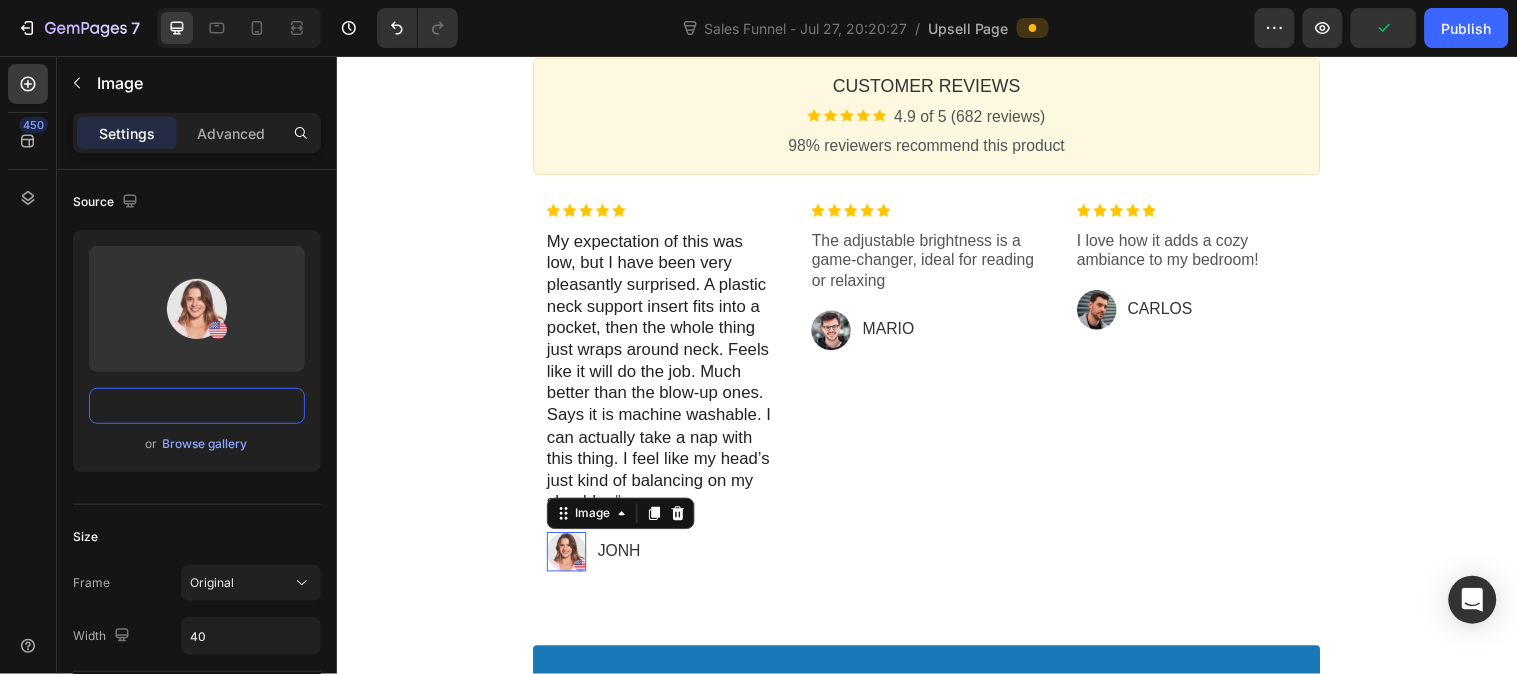 scroll, scrollTop: 0, scrollLeft: 0, axis: both 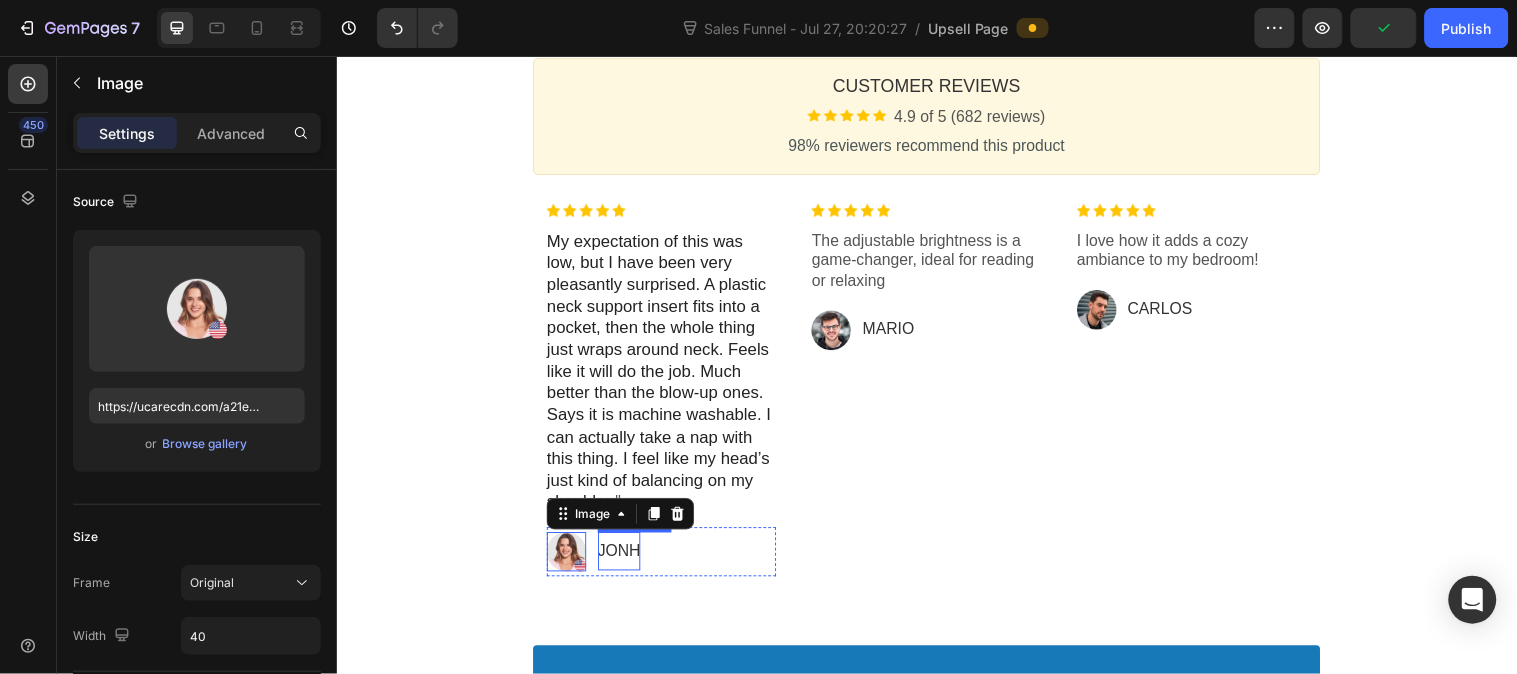 click on "Jonh" at bounding box center [624, 558] 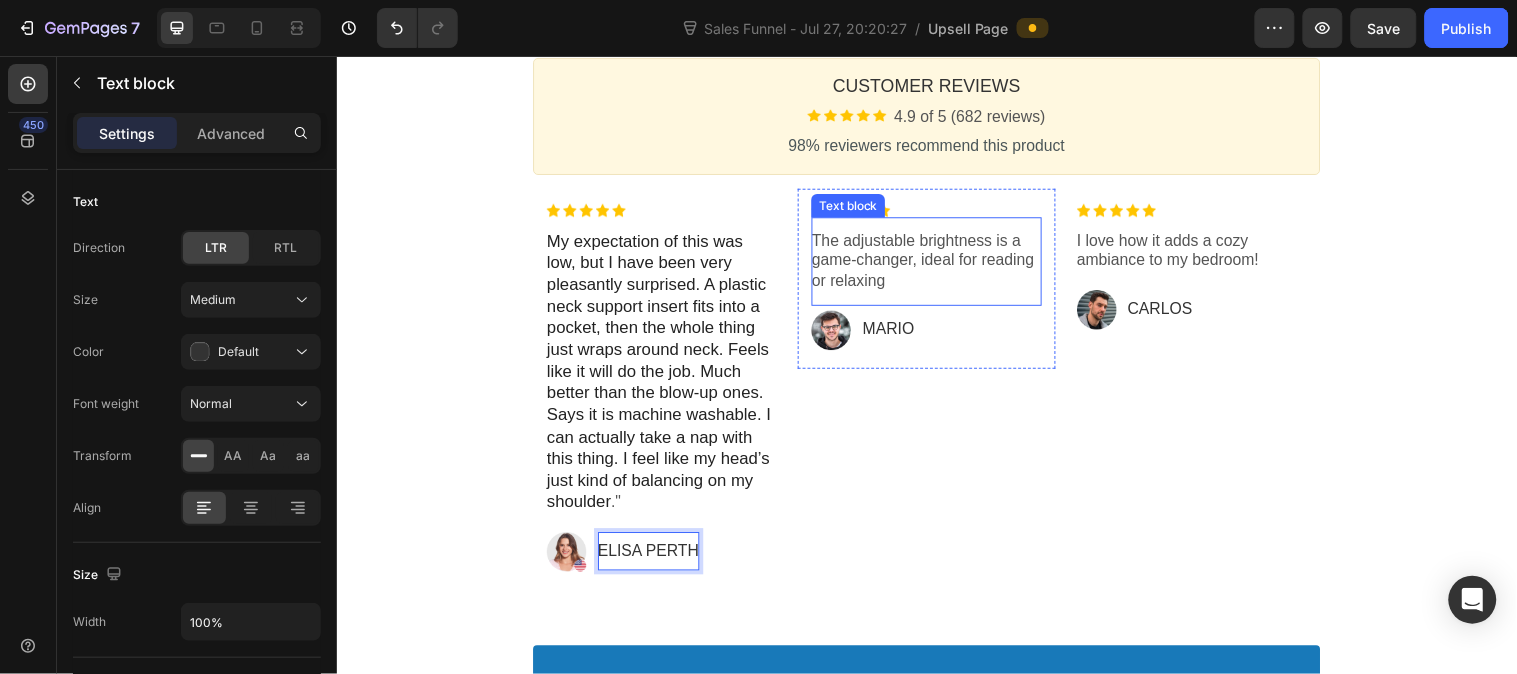 click on "The adjustable brightness is a game-changer, ideal for reading or relaxing" at bounding box center (935, 264) 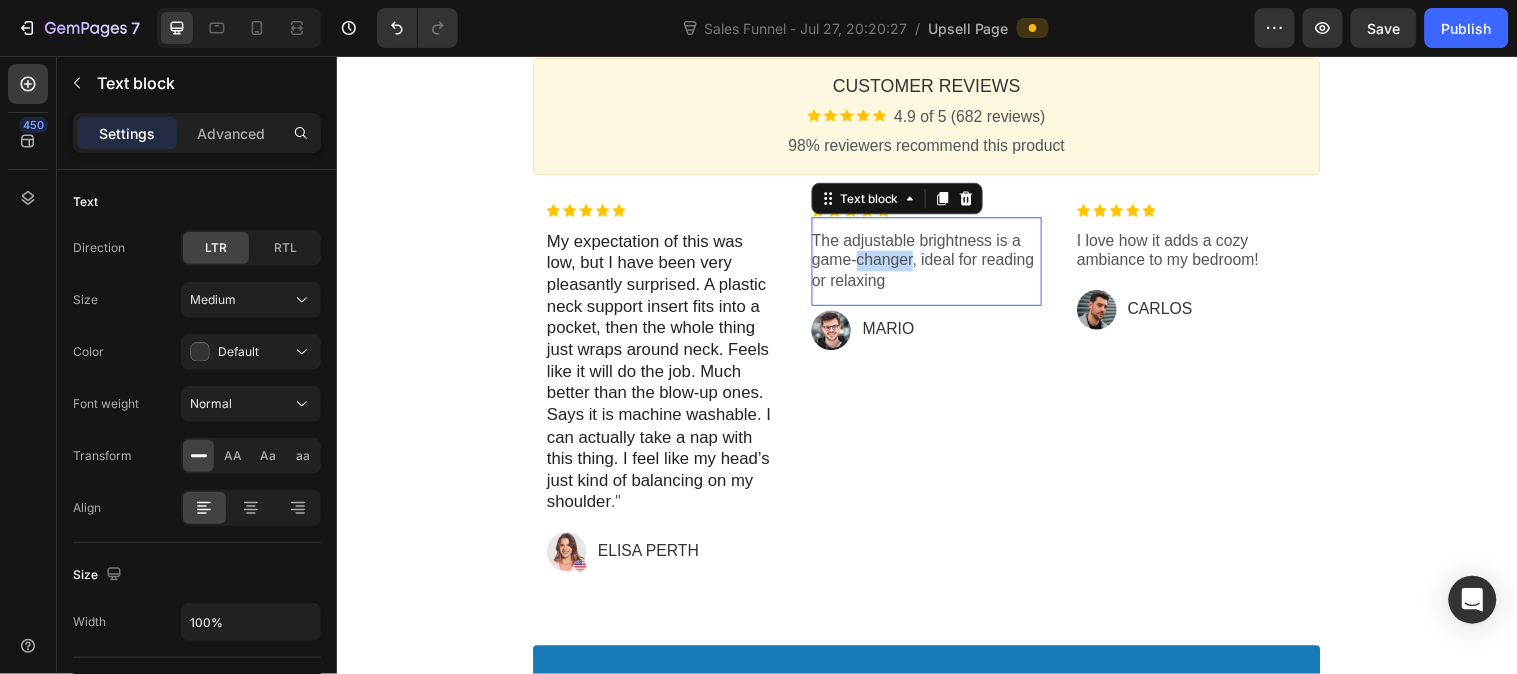 click on "The adjustable brightness is a game-changer, ideal for reading or relaxing" at bounding box center (935, 264) 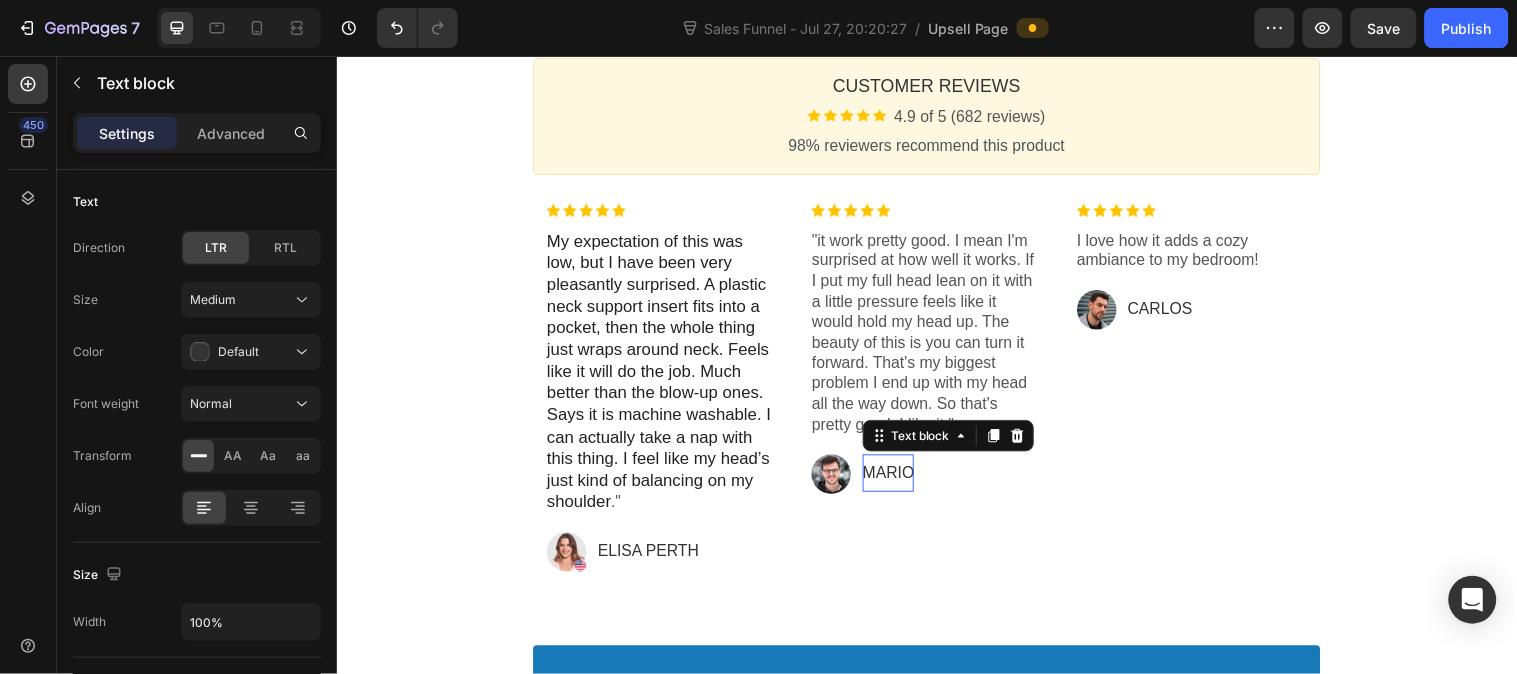 click on "MARIO" at bounding box center [897, 479] 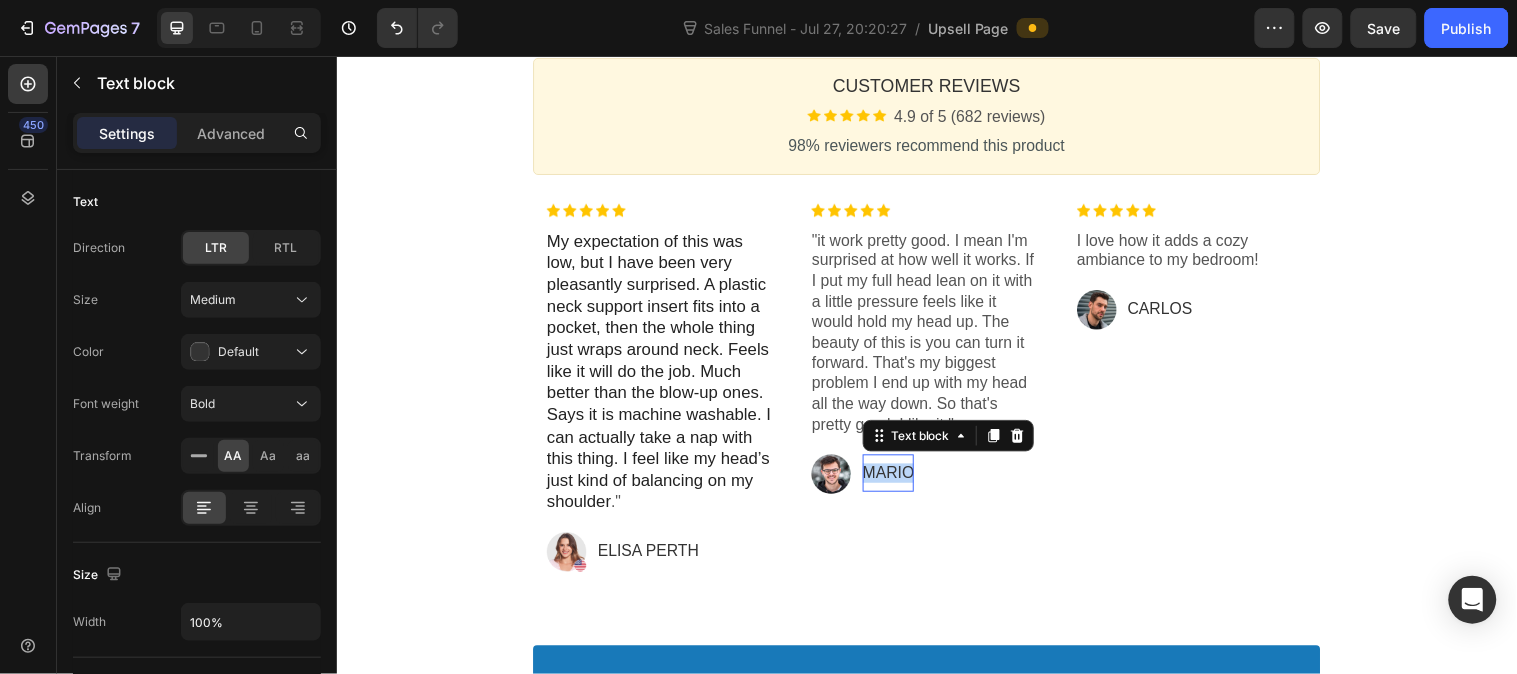 click on "MARIO" at bounding box center [897, 479] 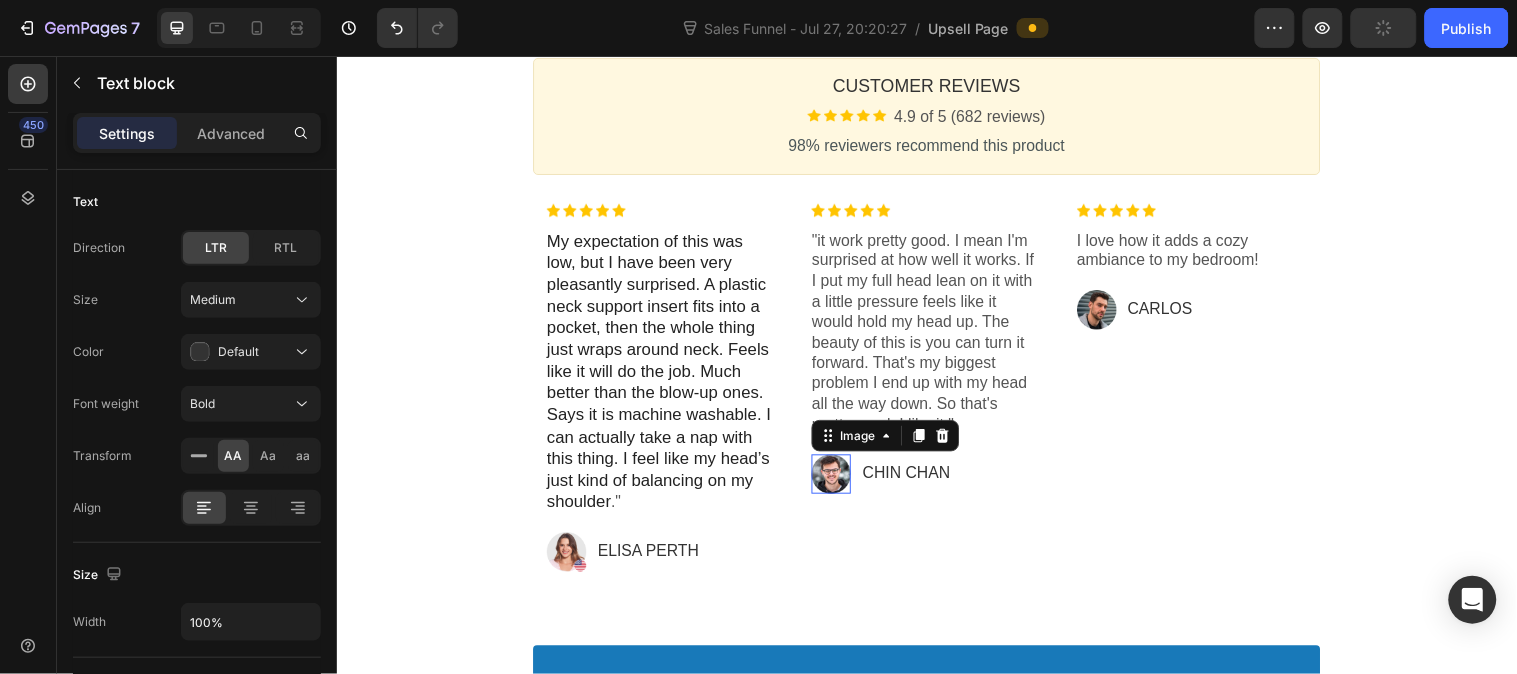 click at bounding box center (839, 480) 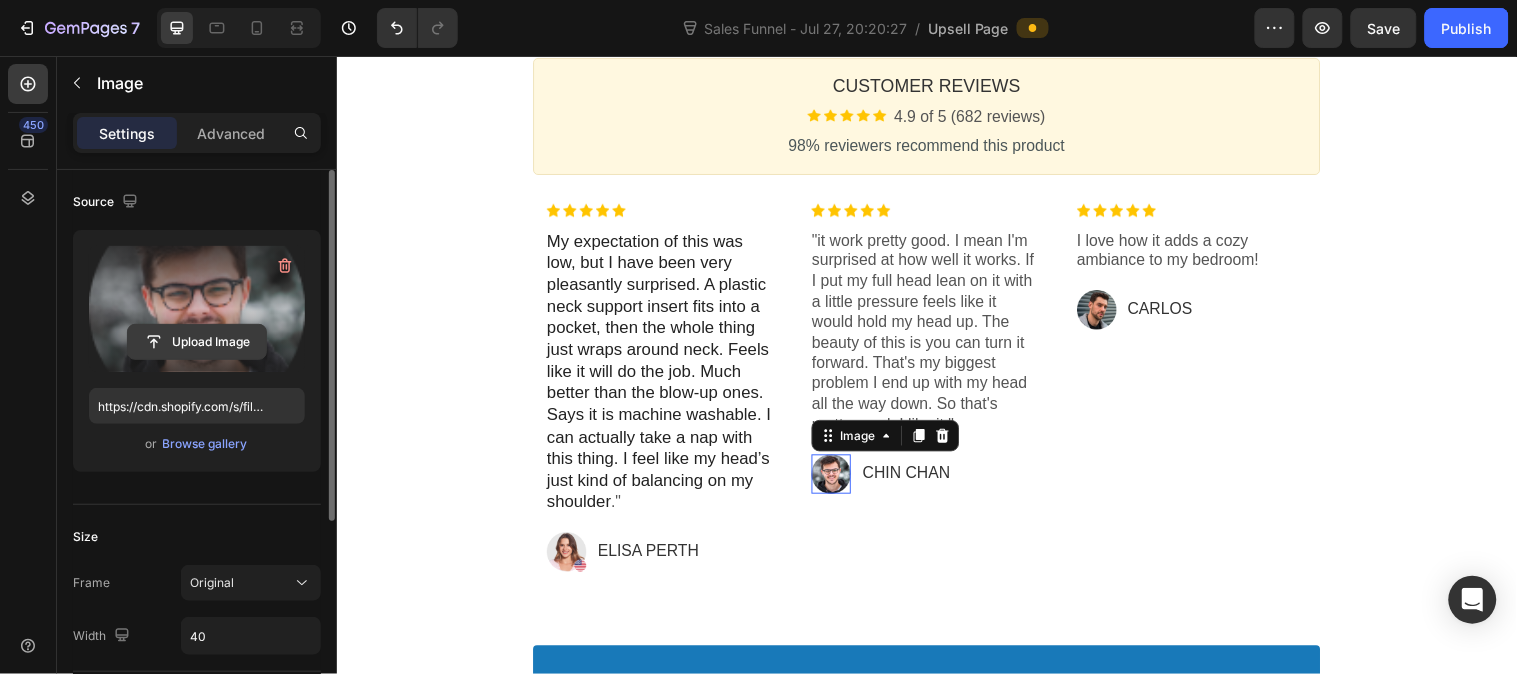 click 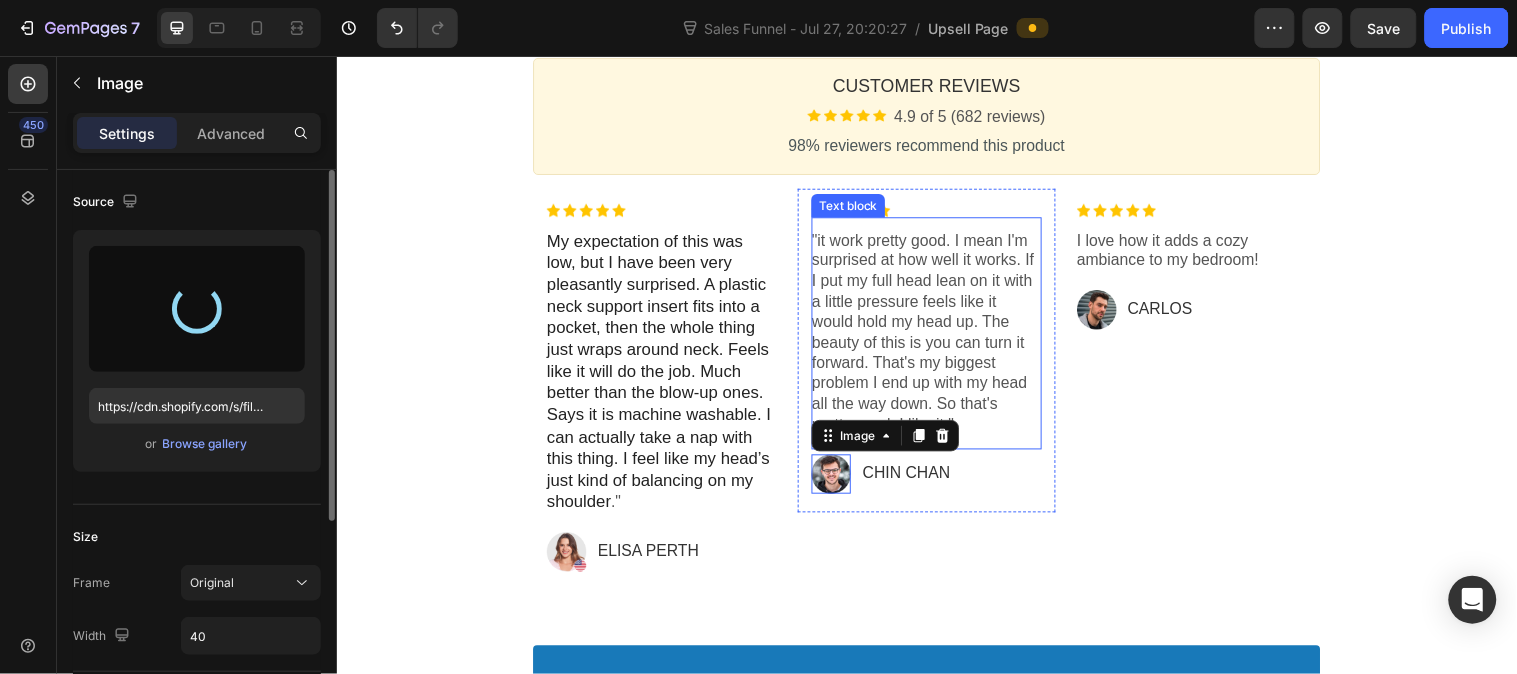 type on "https://cdn.shopify.com/s/files/1/0641/3543/0253/files/gempages_575700525207520195-cb5071bd-d77a-4b0a-922b-8f1dbf78d670.png" 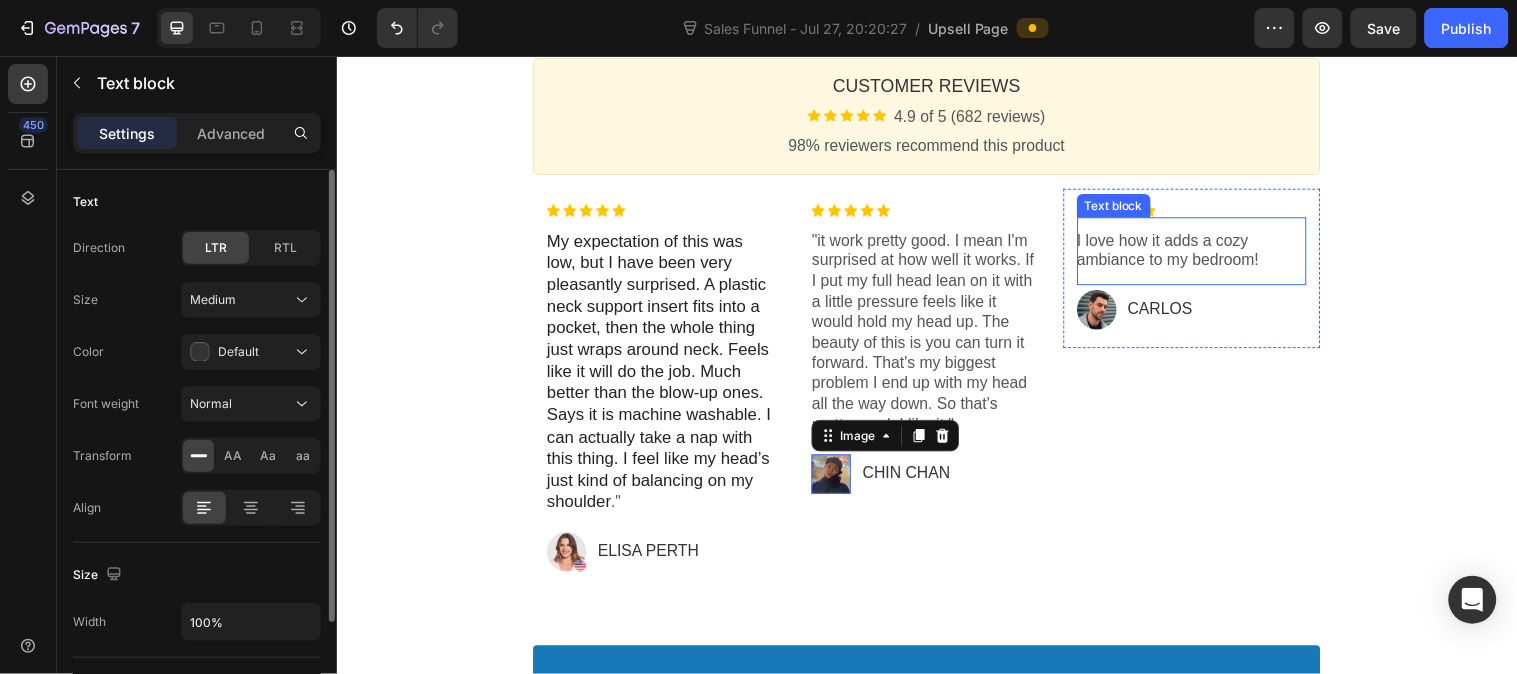 click on "I love how it adds a cozy ambiance to my bedroom!" at bounding box center [1205, 254] 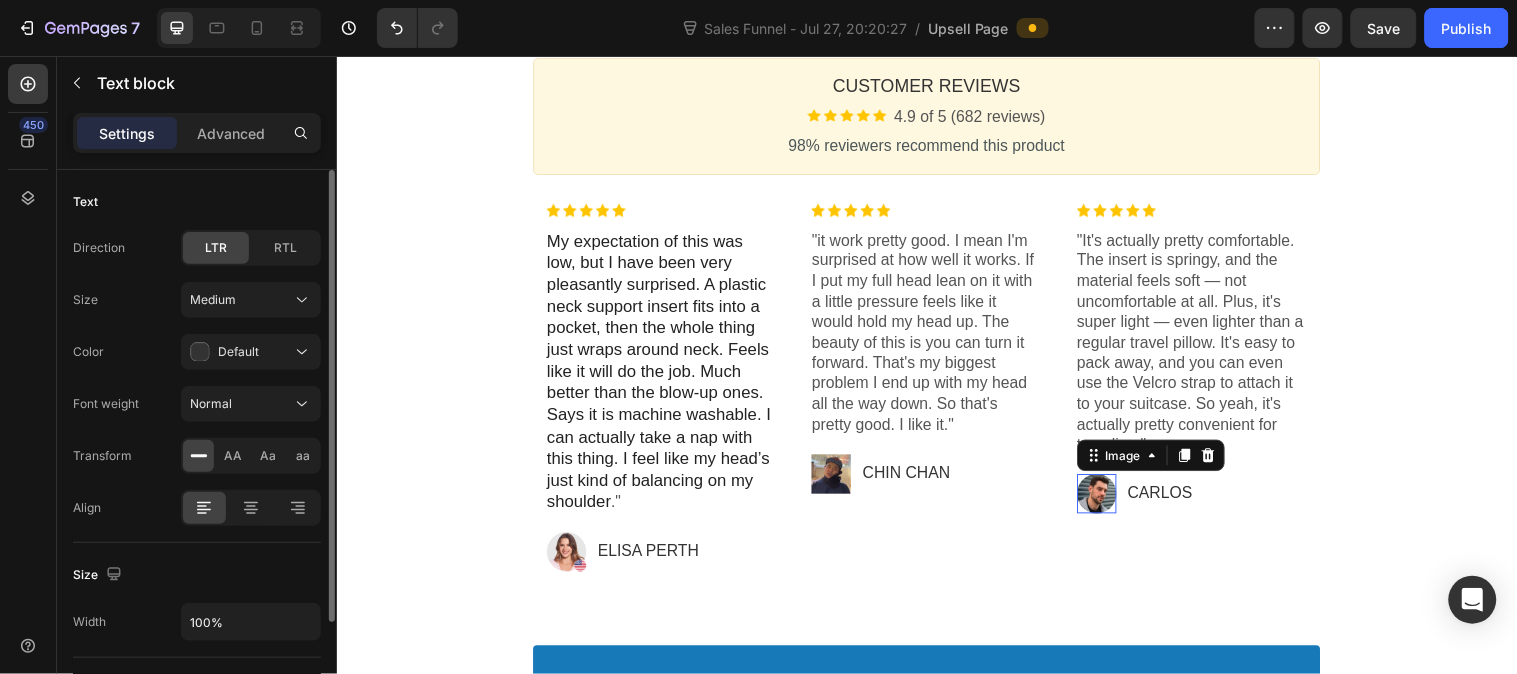 click at bounding box center (1109, 500) 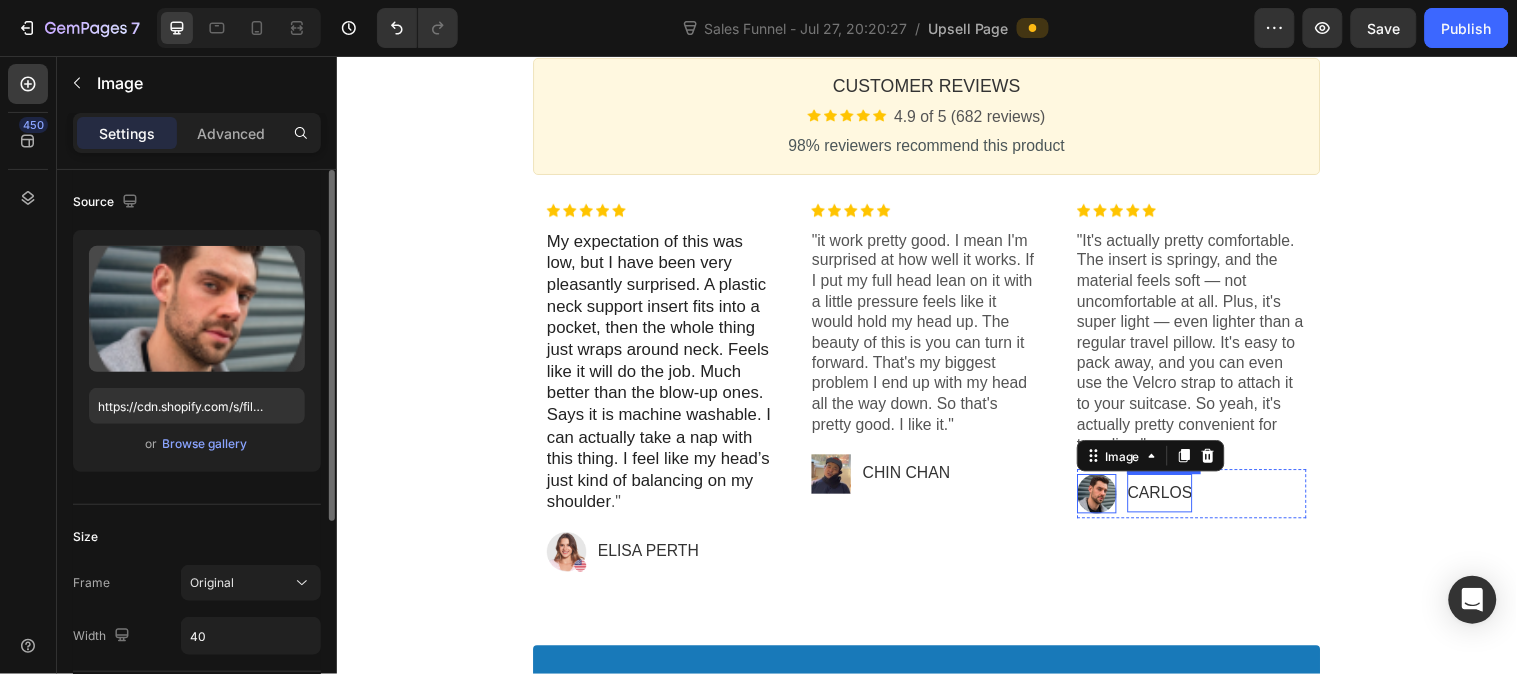 click on "CARLOS" at bounding box center [1173, 499] 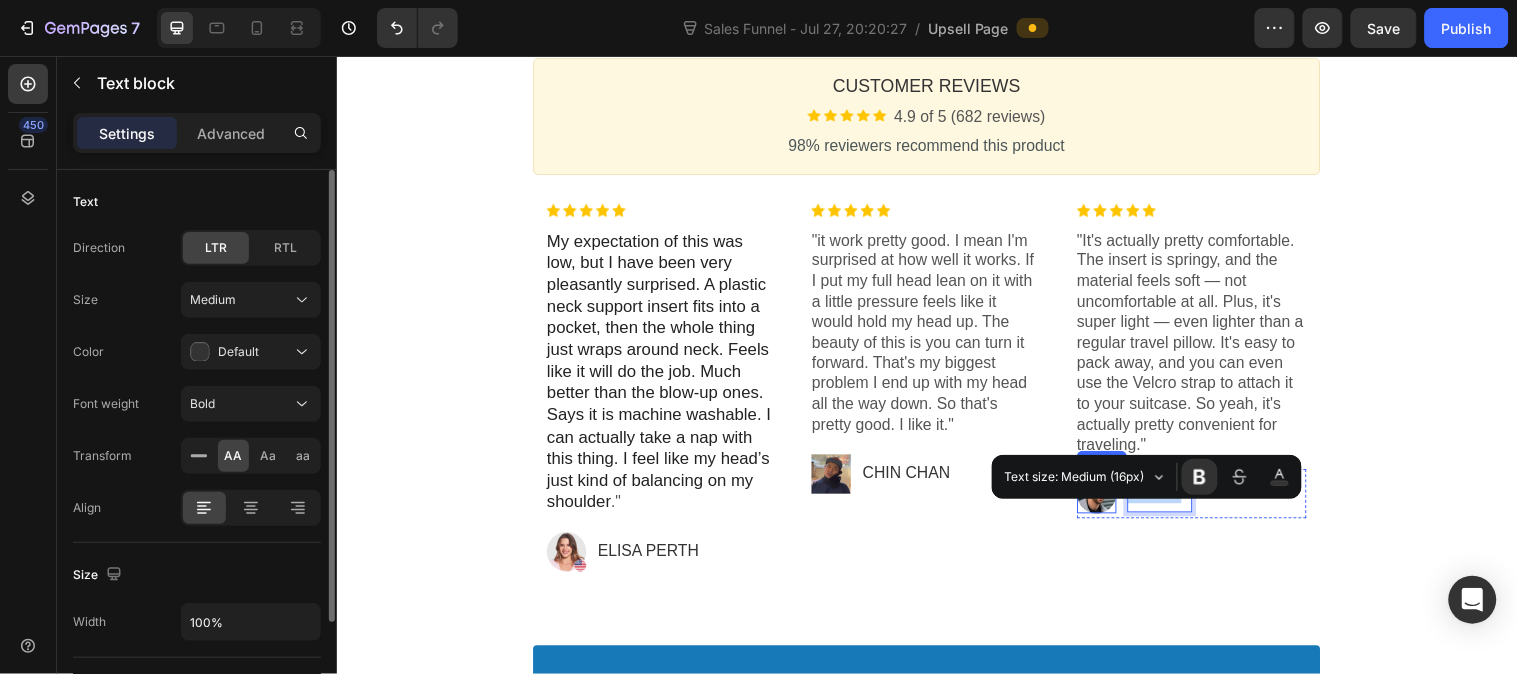 drag, startPoint x: 1185, startPoint y: 526, endPoint x: 1111, endPoint y: 526, distance: 74 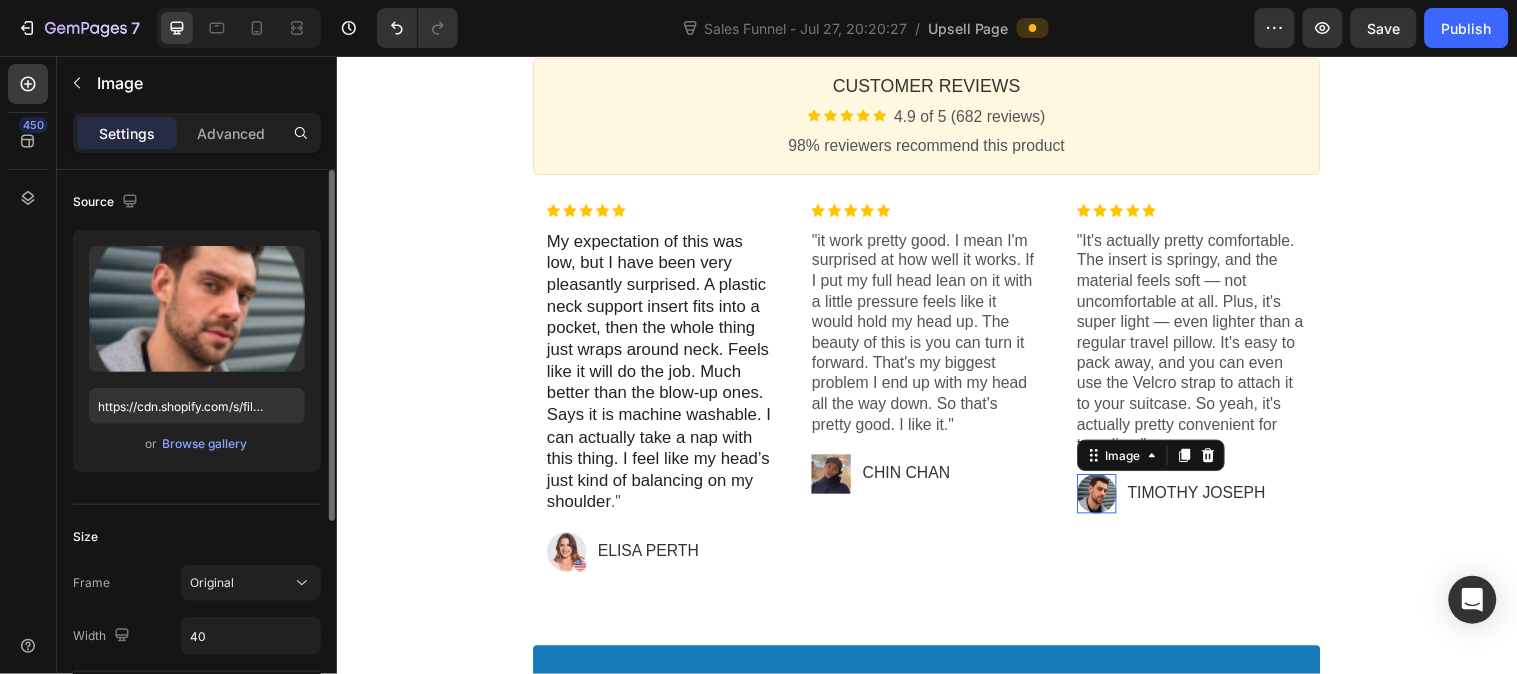 click at bounding box center (1109, 500) 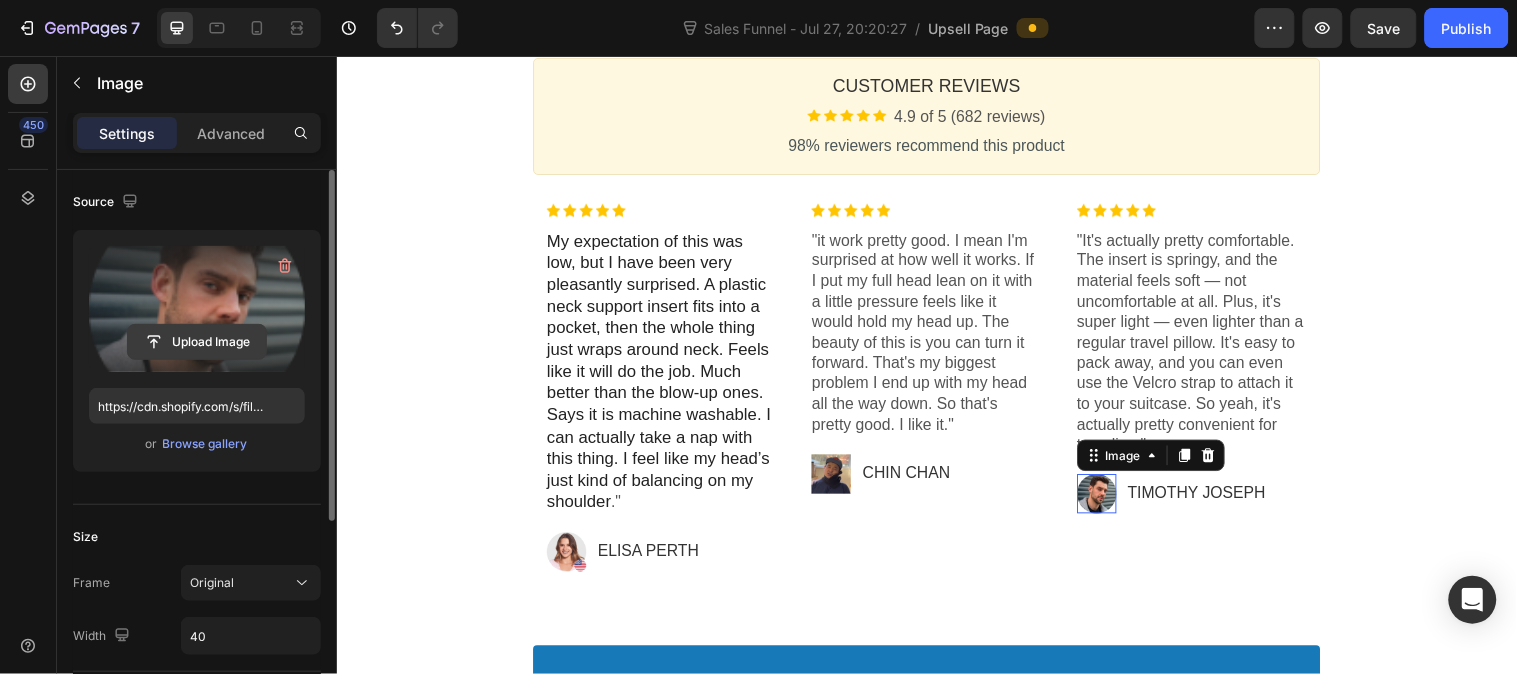 click 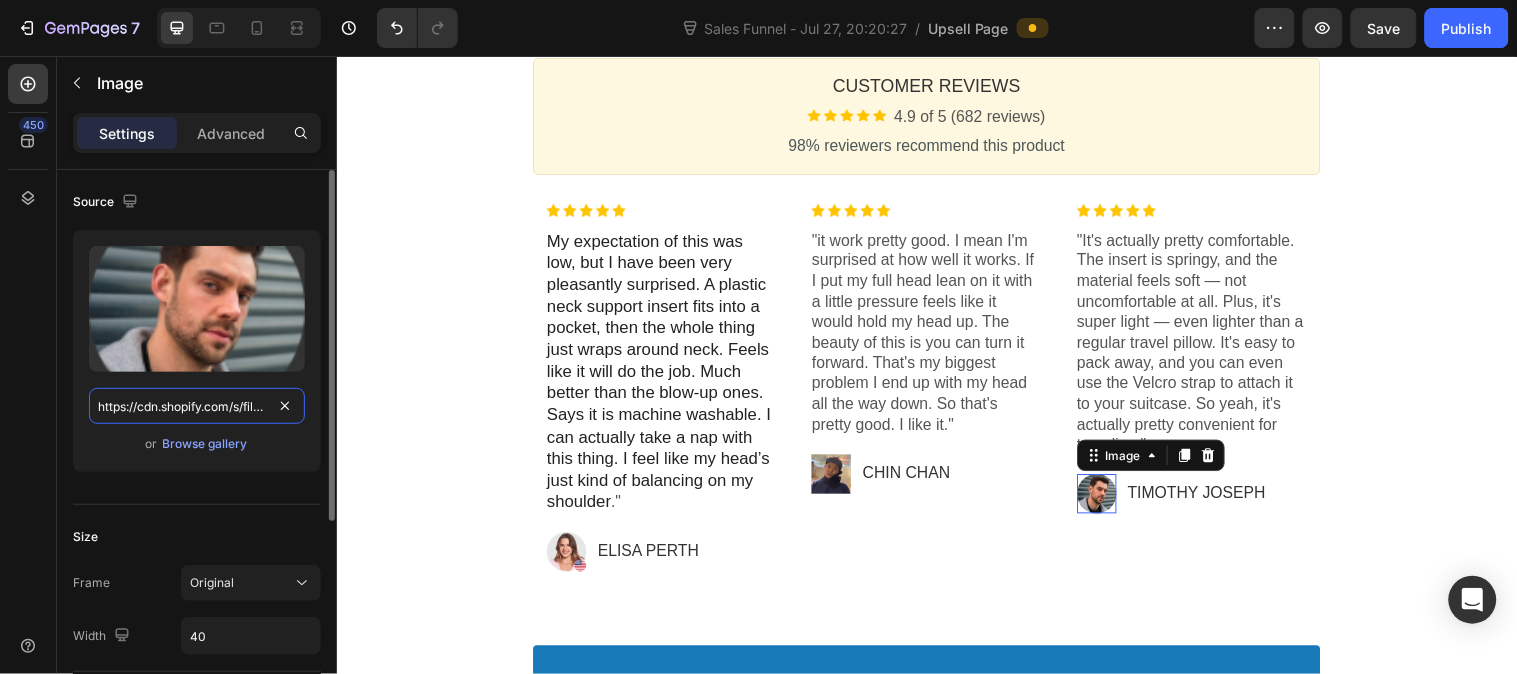 click on "https://cdn.shopify.com/s/files/1/2005/9307/files/gempages_432750572815254551-107feceb-8b13-449b-b3a2-1fca4c09f85b.png?v=1716883211" at bounding box center [197, 406] 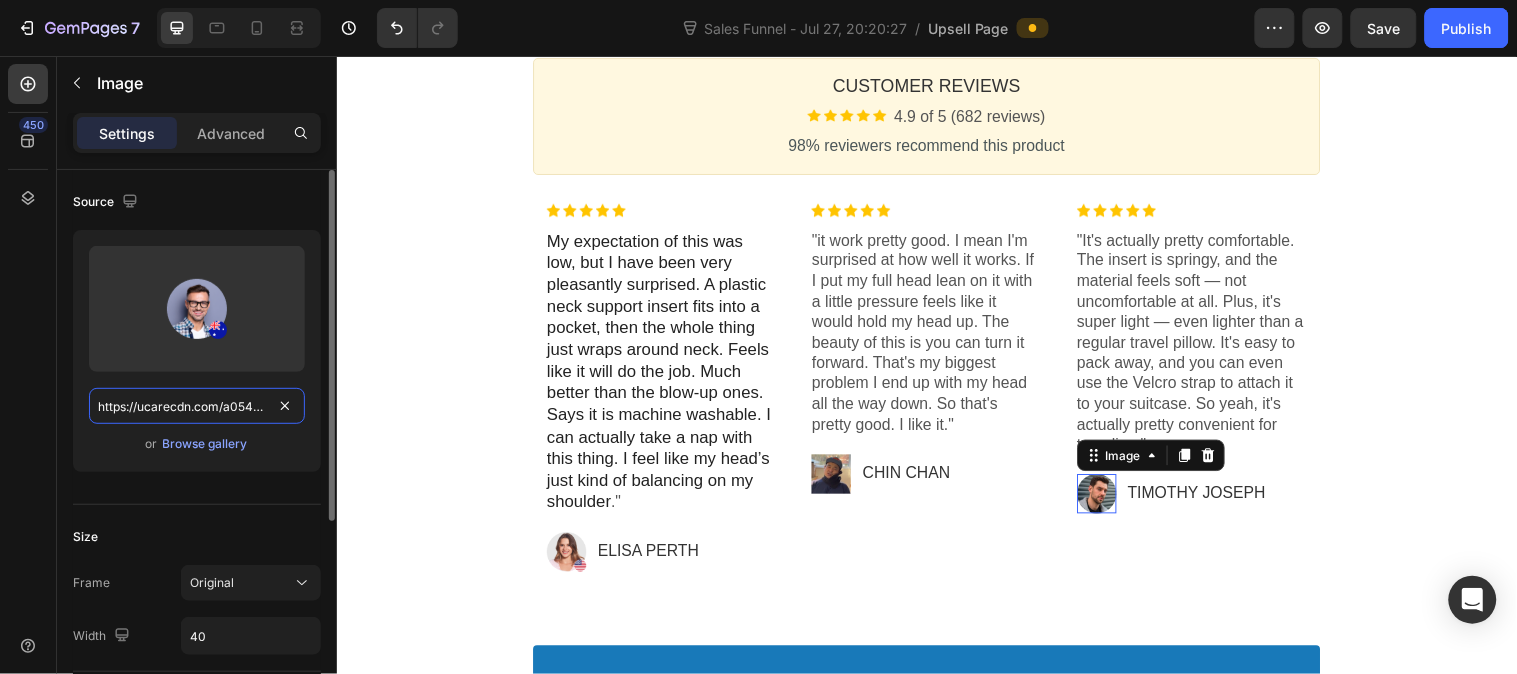 scroll, scrollTop: 0, scrollLeft: 290, axis: horizontal 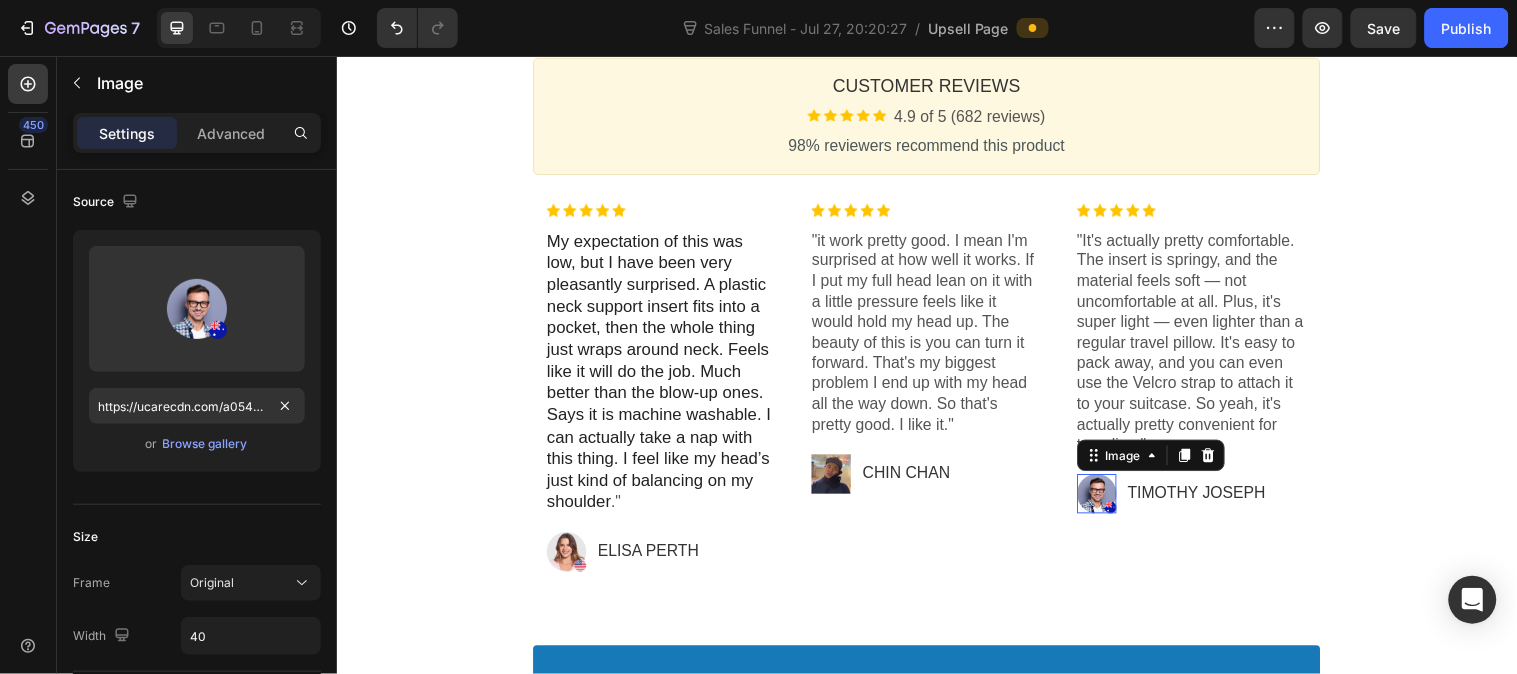 click on "One-time Offer Callout Text Grab another for {{50%}} OFF Callout Text Offer expired Countdown Timer Callout Box Section 1 Product Images Cervical Travel Pillow Product Title Image 4.9 of 5 (682 reviews) Text block Row The ultimate solution for comfortable sitting and sleeping during your travels Text block ✔ Text block Maintain proper posture Text block Row ✔ Text block Compact and space-saving design Text block Row ✔ Text block Premium materials for maximum comfort Text block Row $32.22 Price $40.27 Price (Save {Discount}) Discount Tag Row Show price breakdown Price Breakdown Take the deal Accept Button Decline offer Decline Button Row Product Offer Section 2 WHAT'S THE BENEFIT ? Heading Callout Box Image ✔ Text block A quick nap on the go, without the neck pain Text block Row ✔ Text block Compact Text block Row ✔ Text block Short naps at office easily Text block Row Image ✔ Text block Portability Text block Row ✔ Text block Comfortable Text block Row ✔ Text block Washable Text block Row ."" at bounding box center [936, -223] 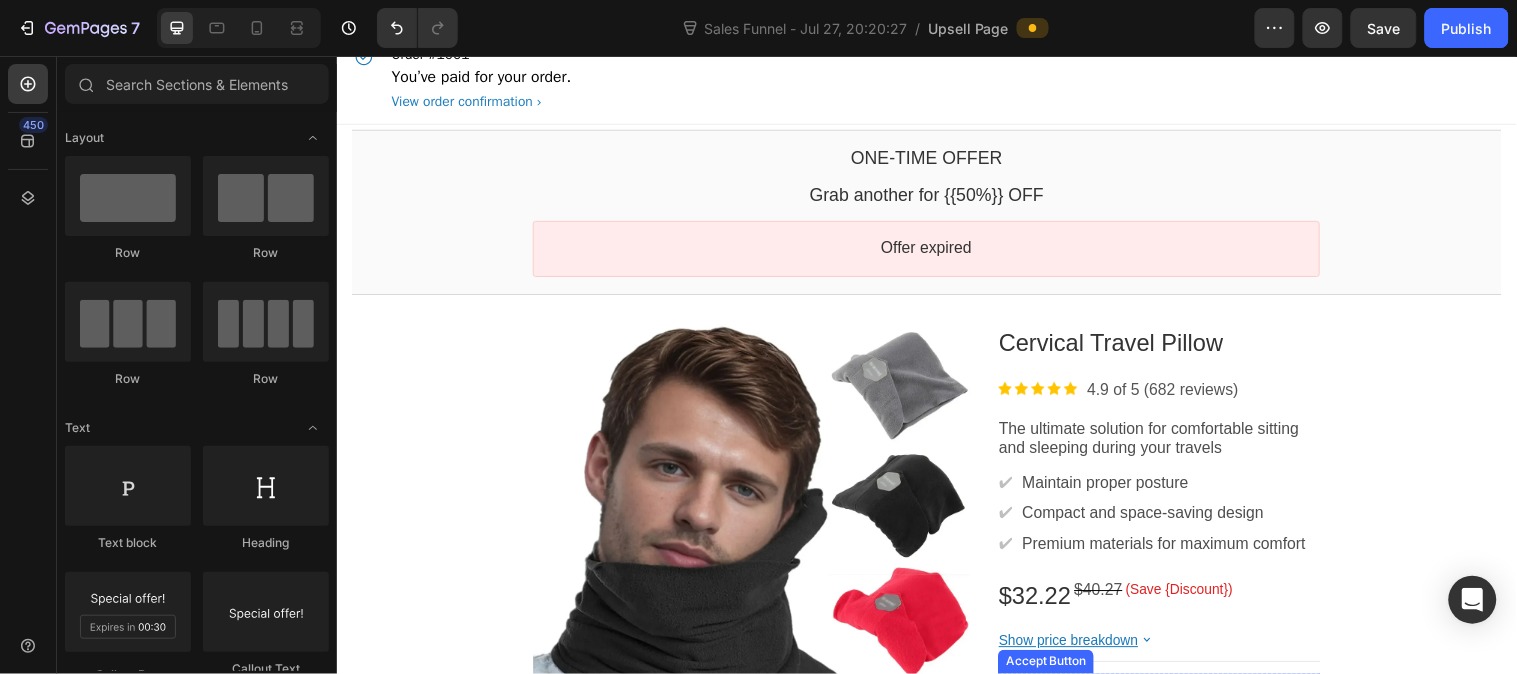 scroll, scrollTop: 0, scrollLeft: 0, axis: both 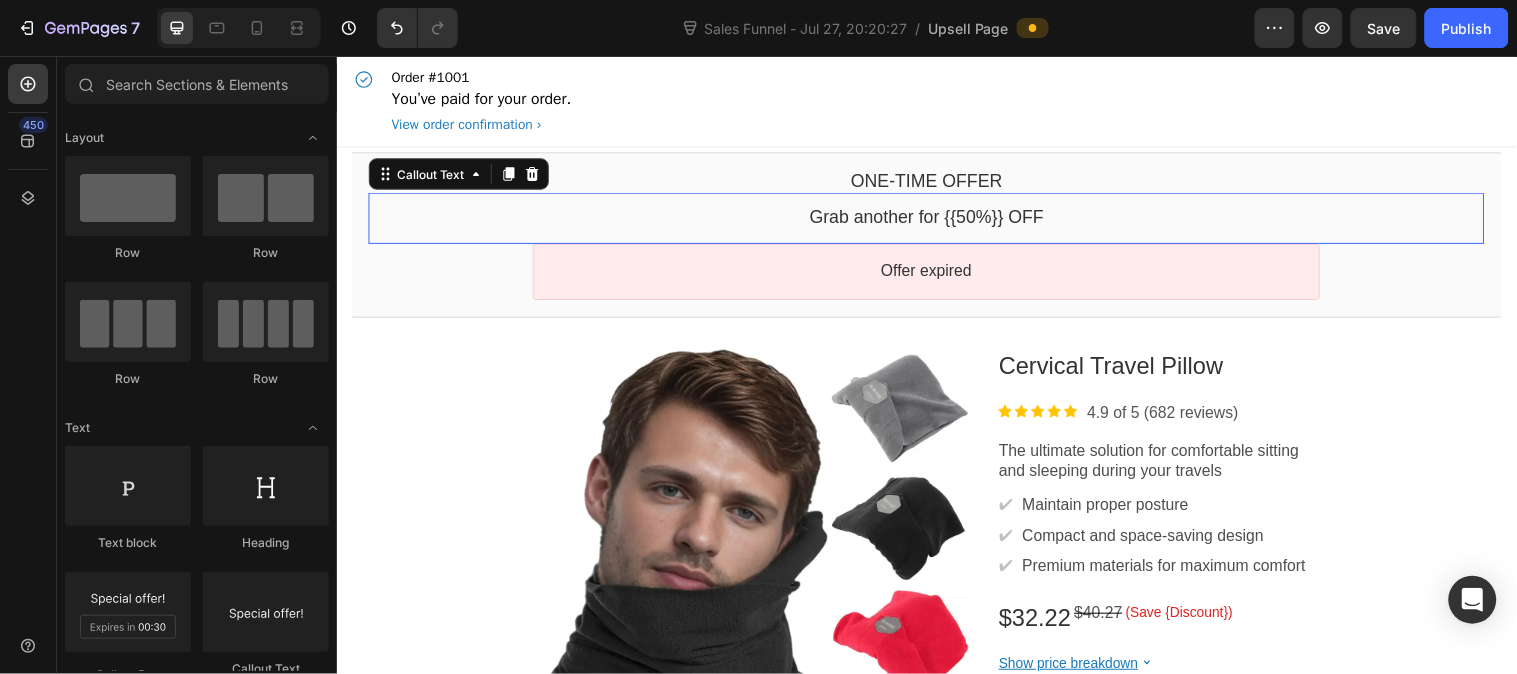 click on "Grab another for {{50%}} OFF" at bounding box center [936, 219] 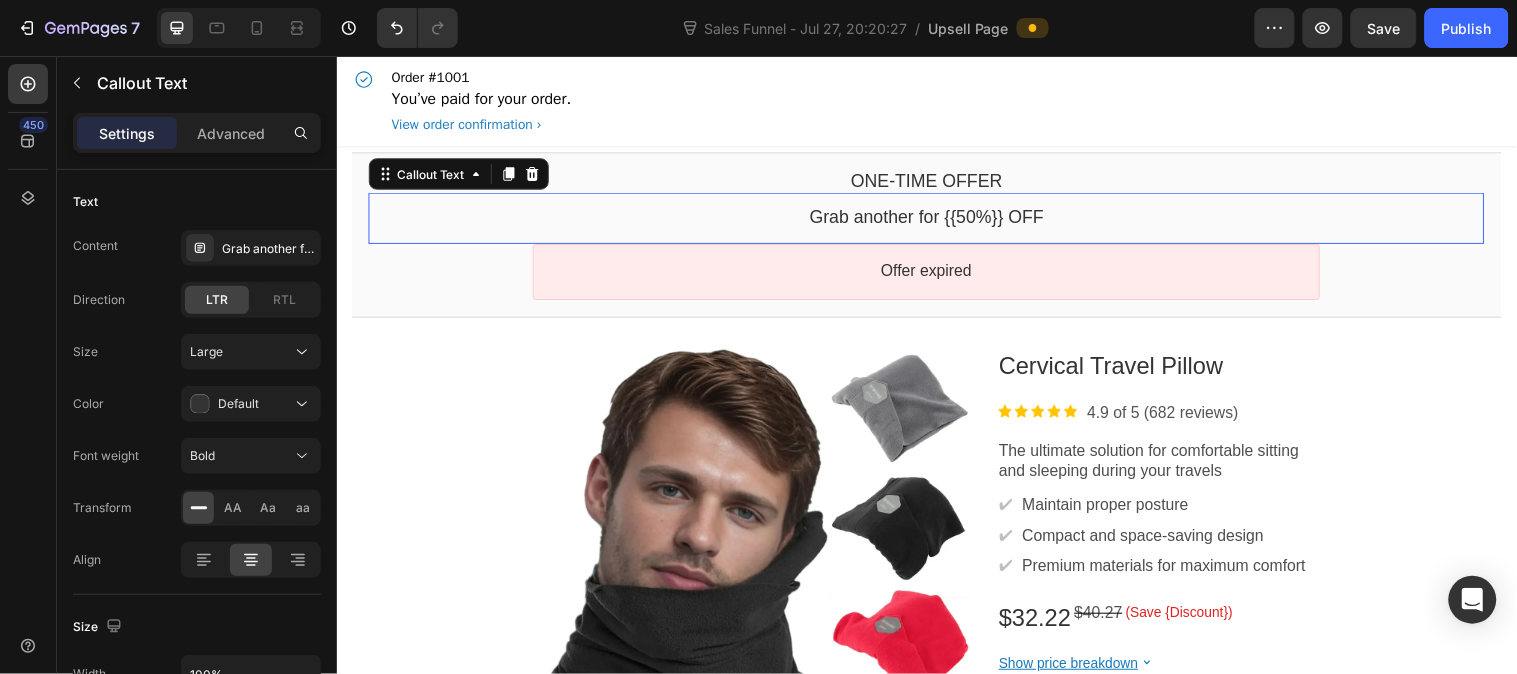 click on "Grab another for {{50%}} OFF" at bounding box center (936, 219) 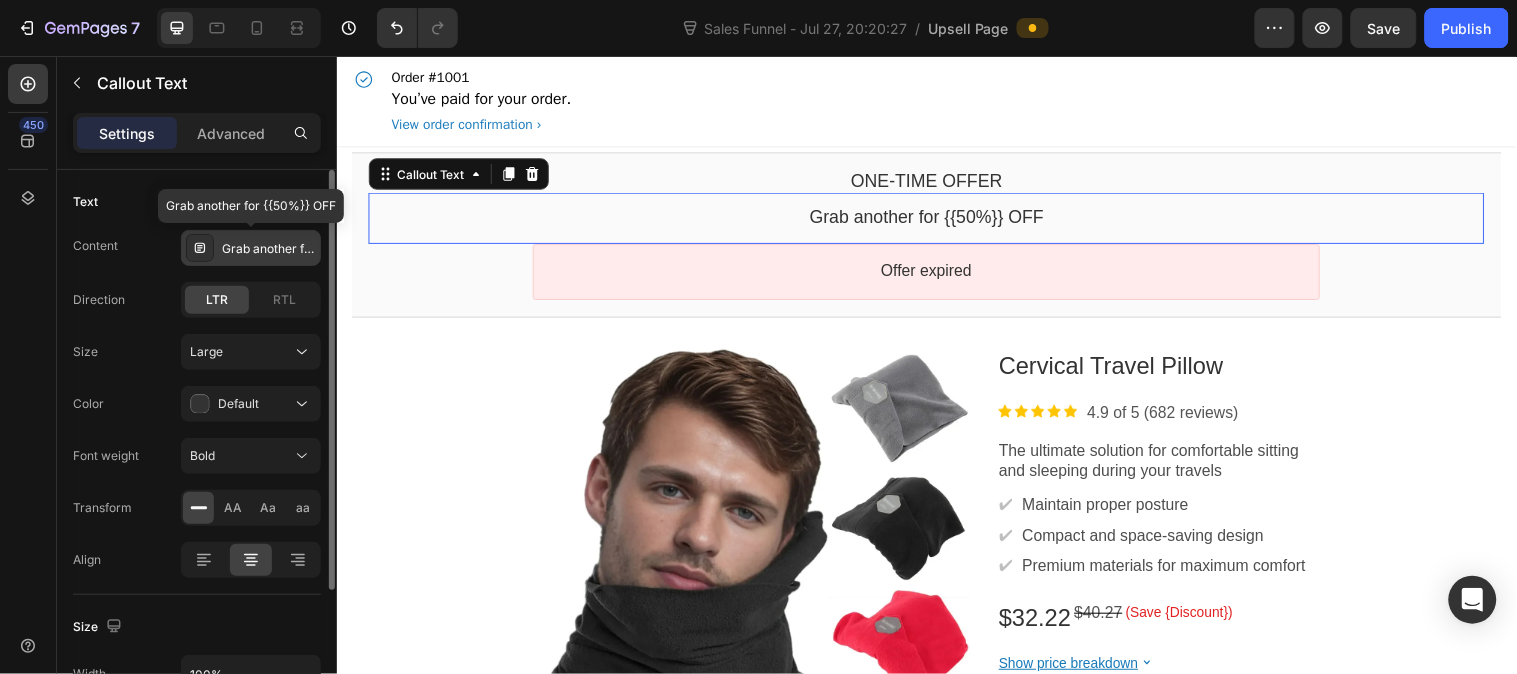 click on "Grab another for {{50%}} OFF" at bounding box center [269, 249] 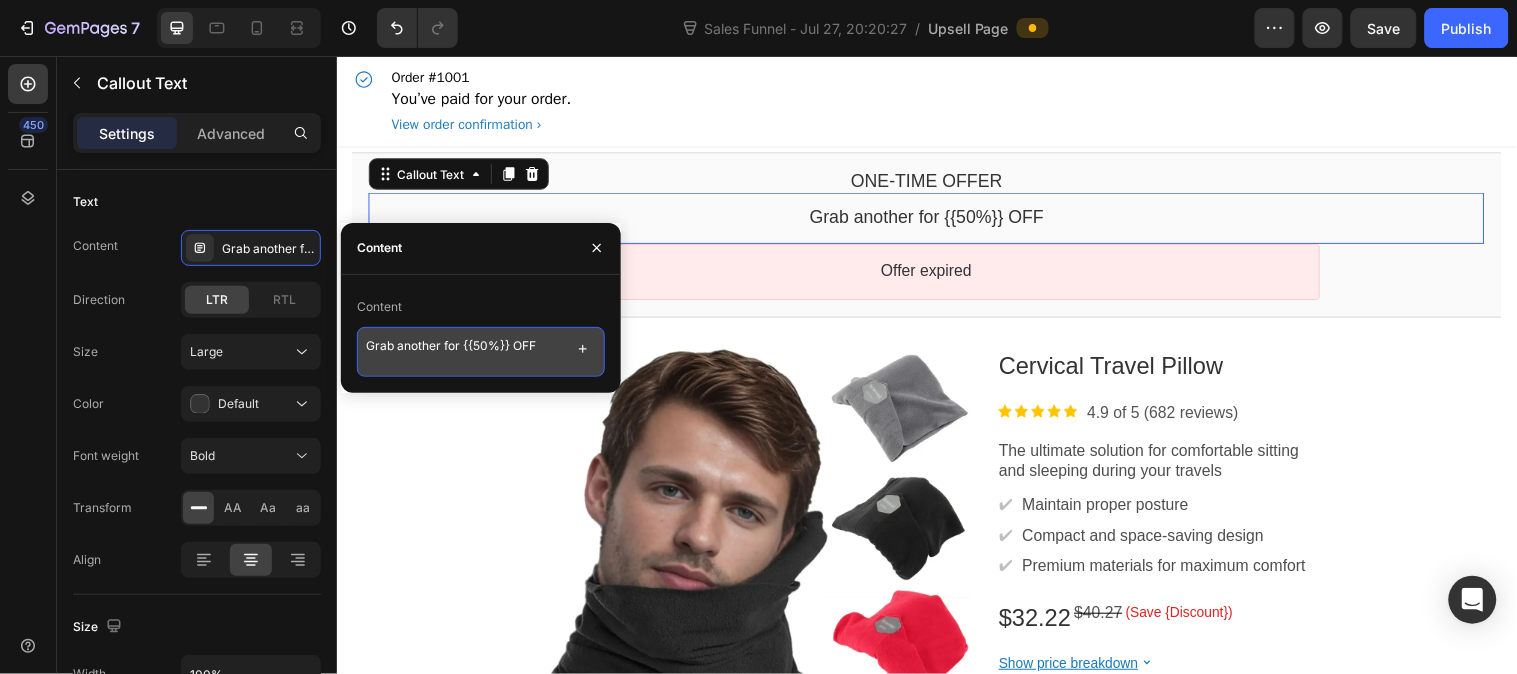 click on "Grab another for {{50%}} OFF" at bounding box center (481, 352) 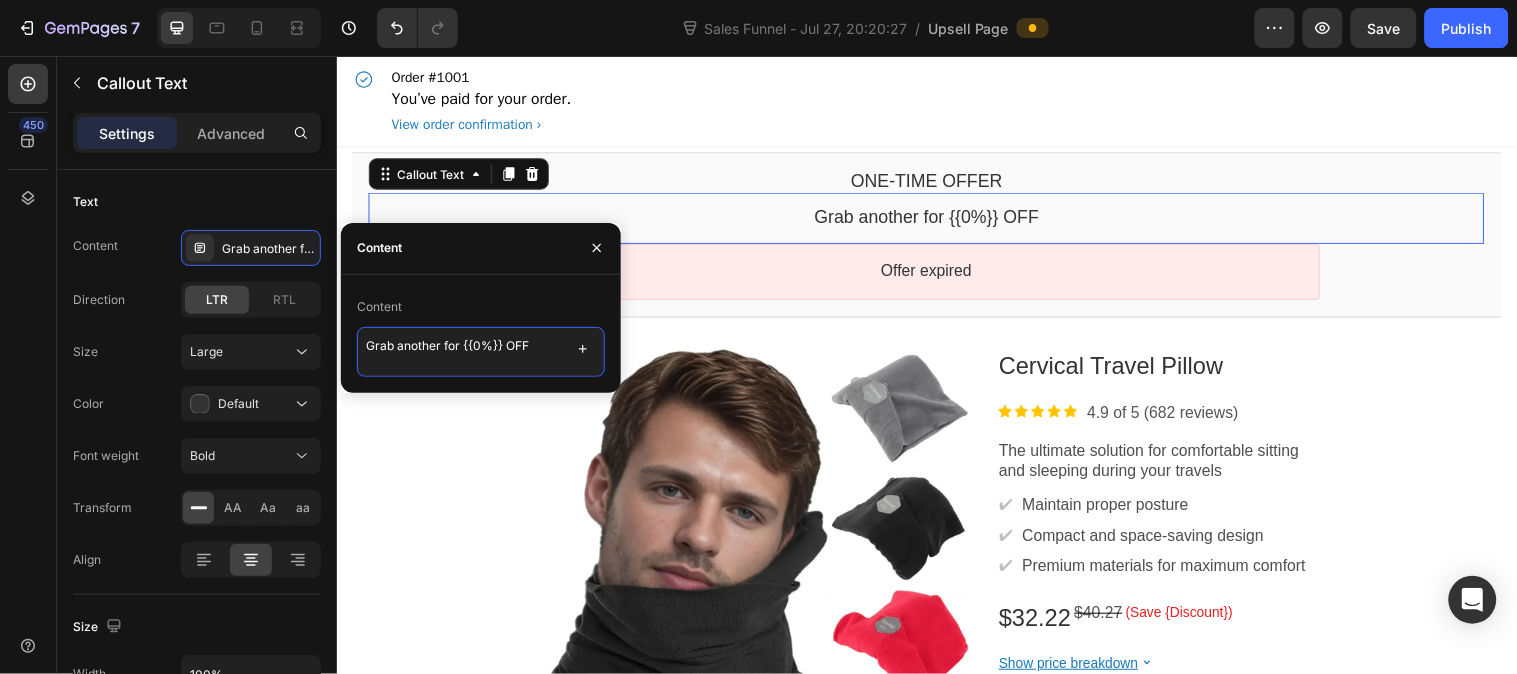 type on "Grab another for {{40%}} OFF" 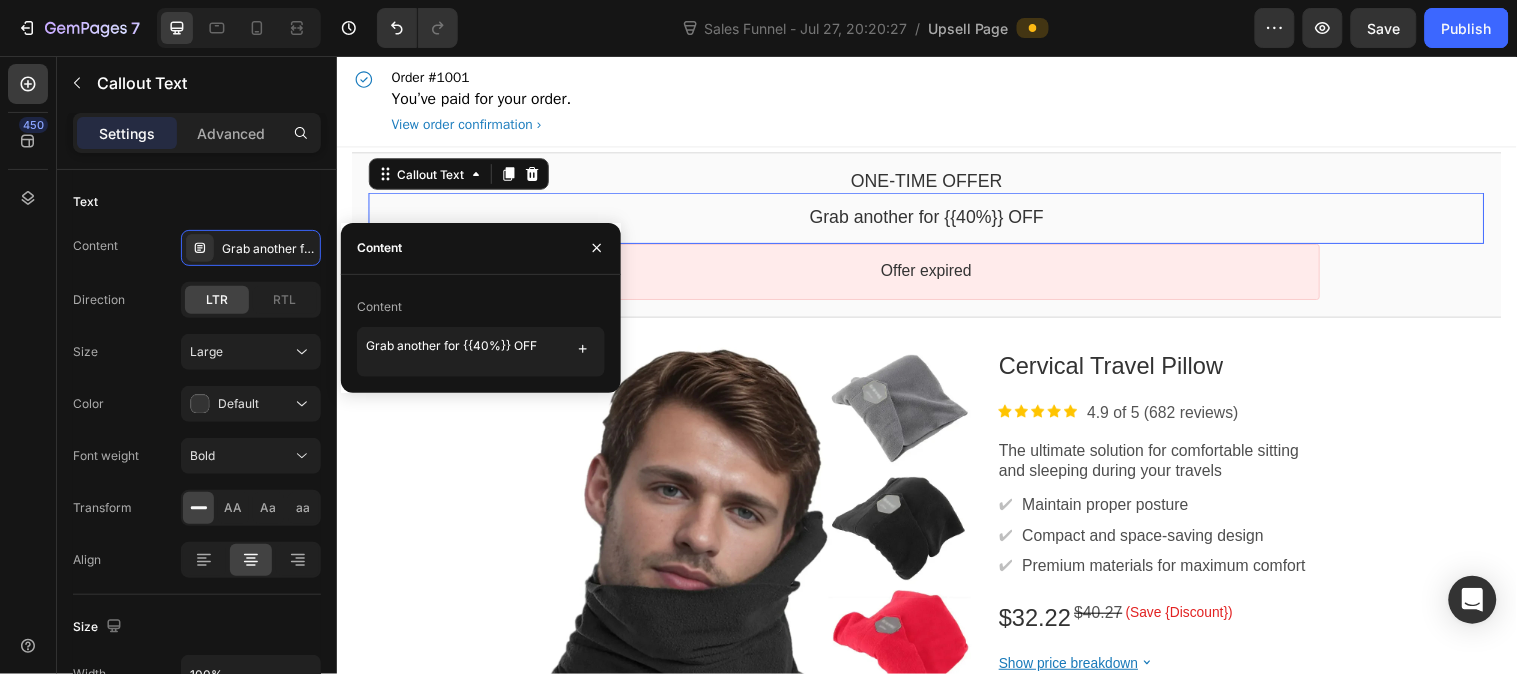 click on "Order #1001 You’ve paid for your order. View order confirmation" at bounding box center (936, 101) 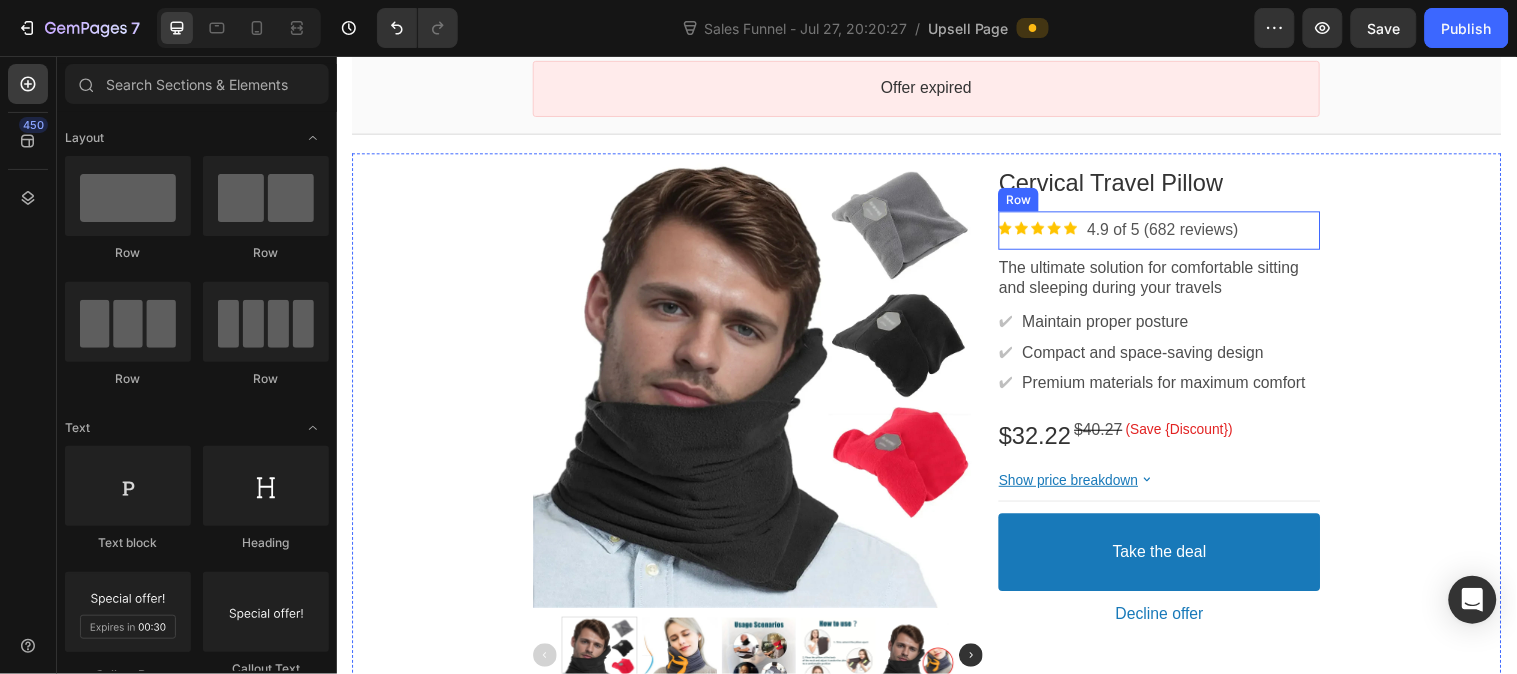 scroll, scrollTop: 222, scrollLeft: 0, axis: vertical 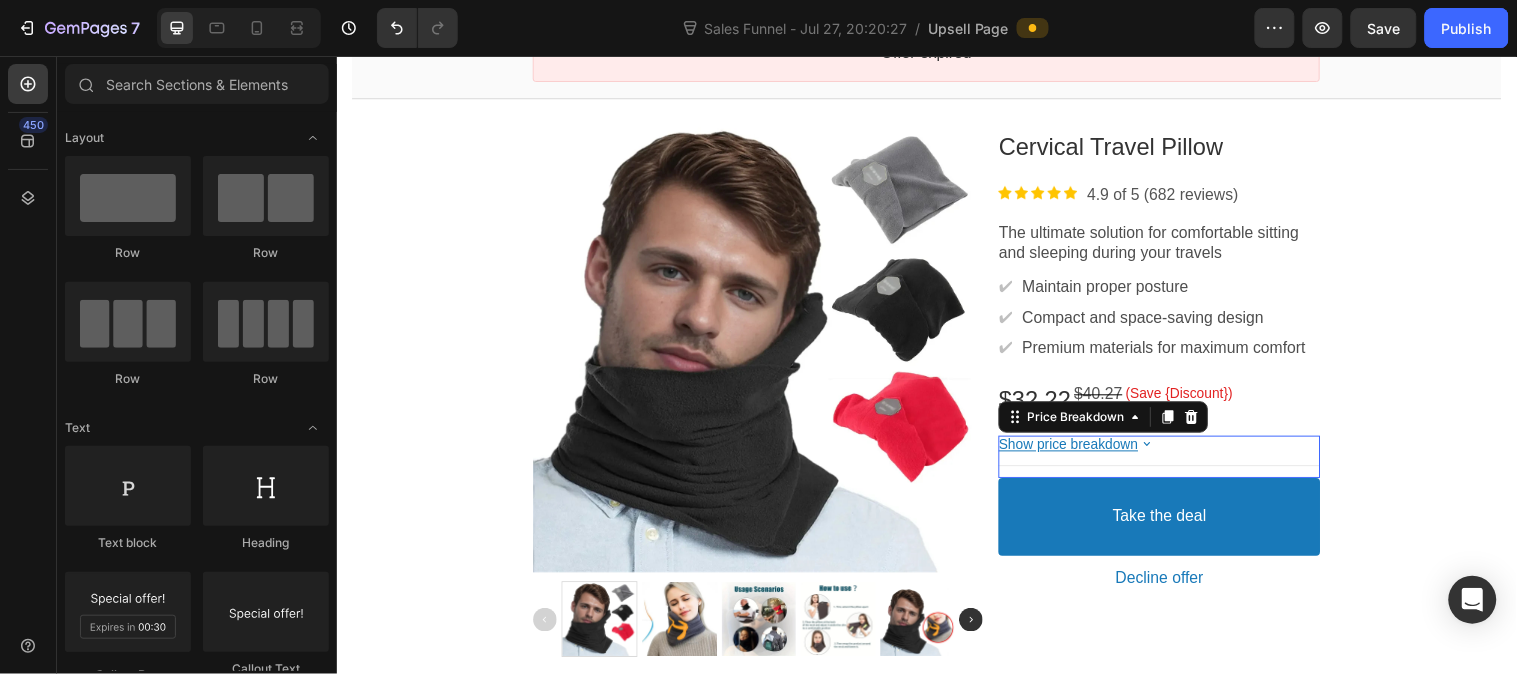 click on "Show price breakdown" at bounding box center [1080, 450] 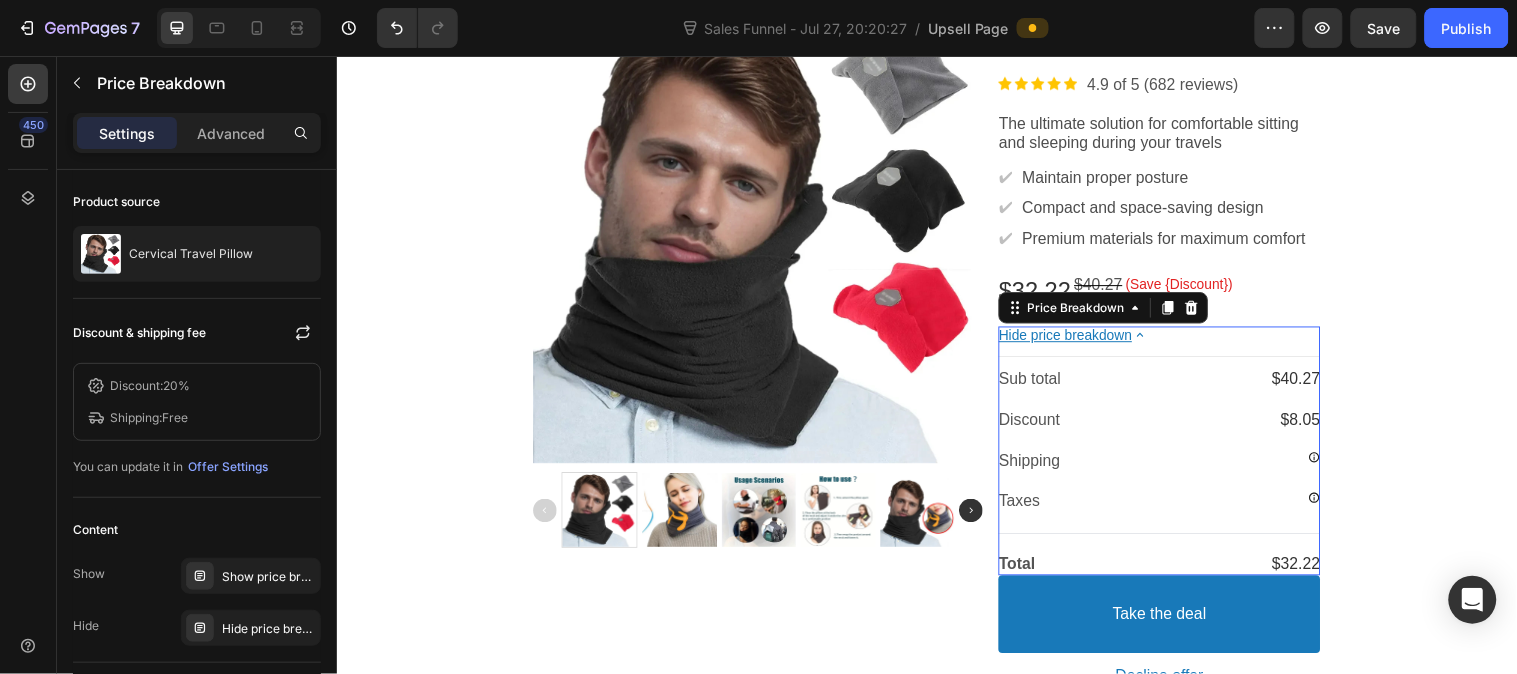 scroll, scrollTop: 444, scrollLeft: 0, axis: vertical 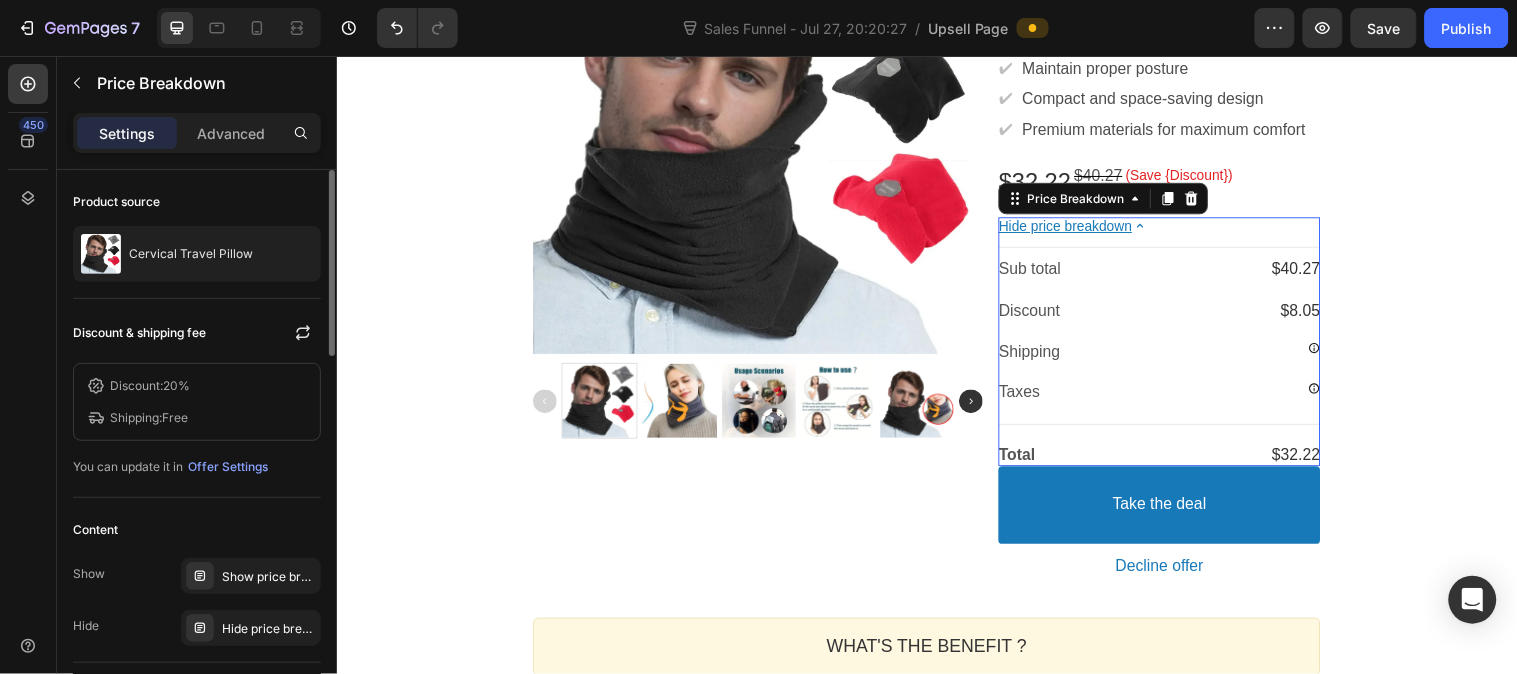 click on "20%" at bounding box center [176, 385] 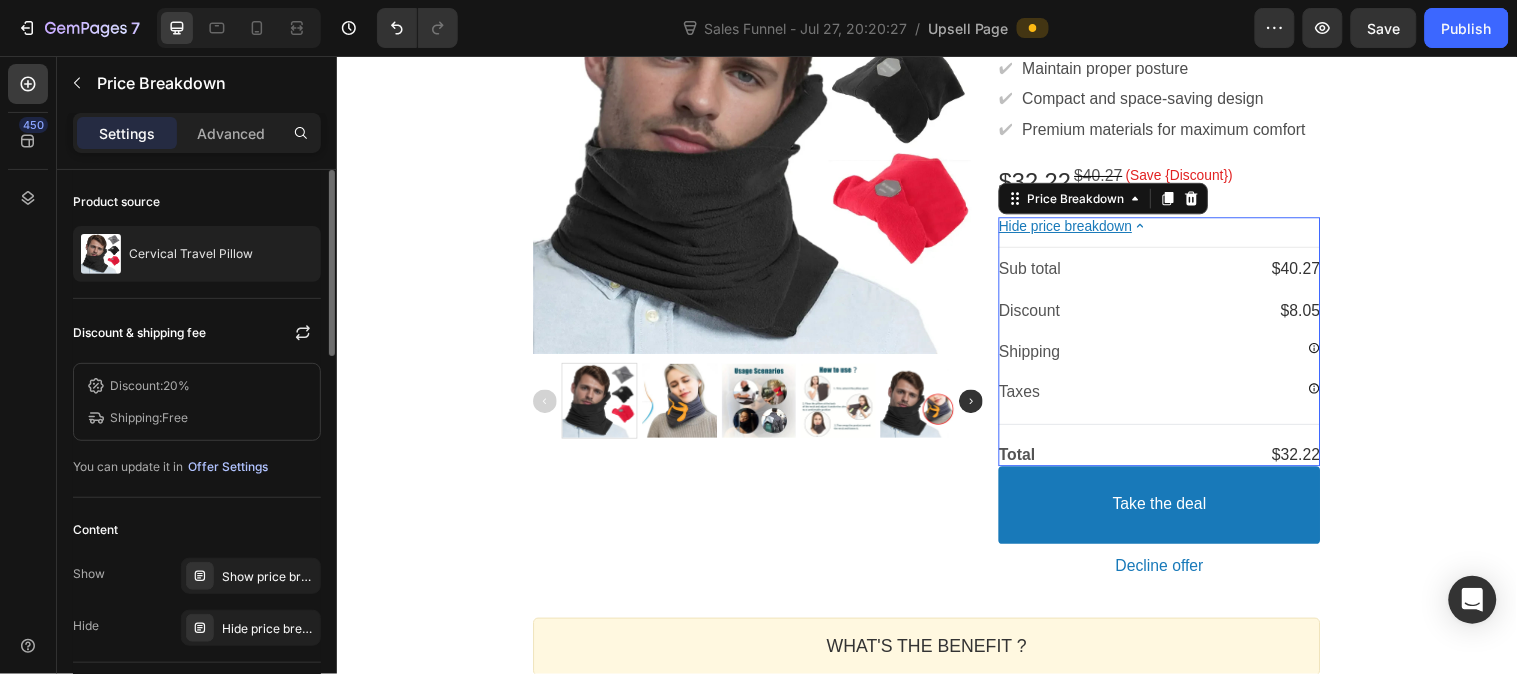 click on "Offer Settings" at bounding box center [228, 467] 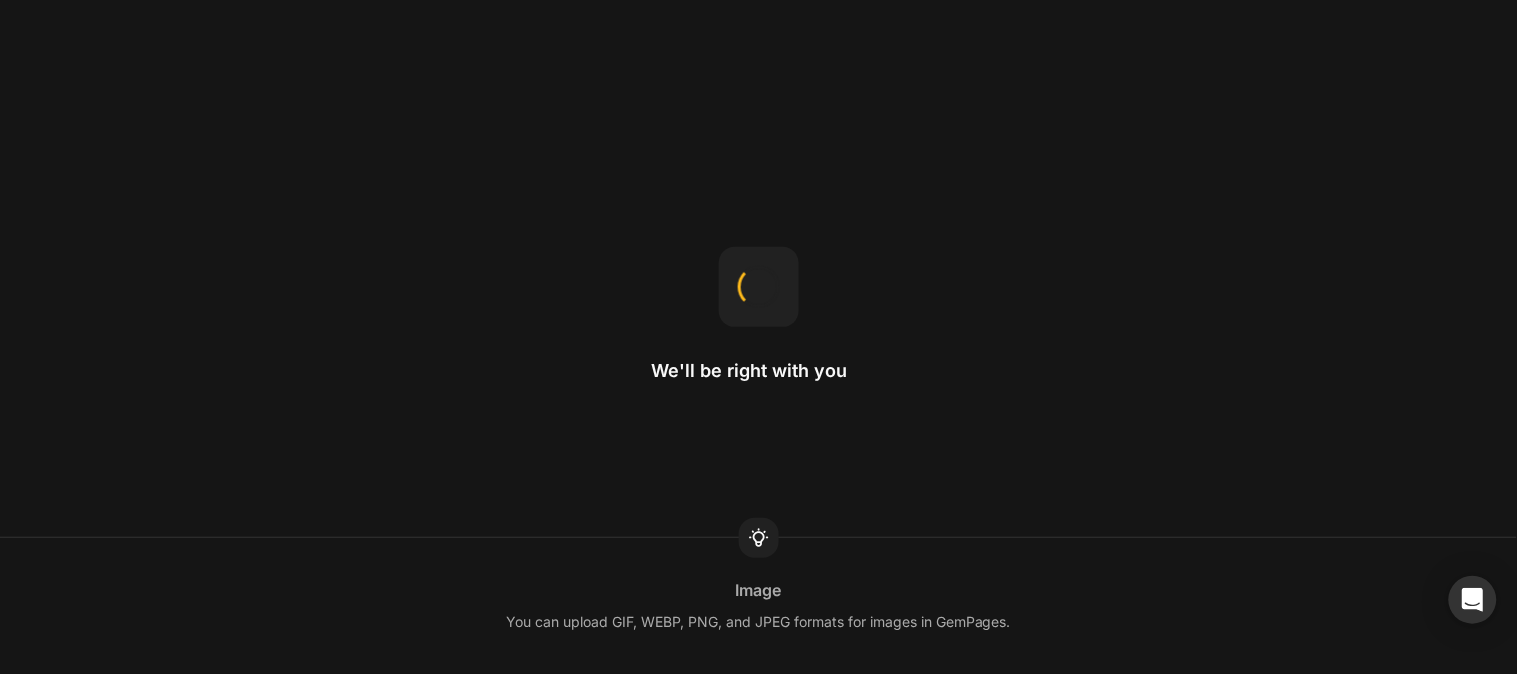 scroll, scrollTop: 0, scrollLeft: 0, axis: both 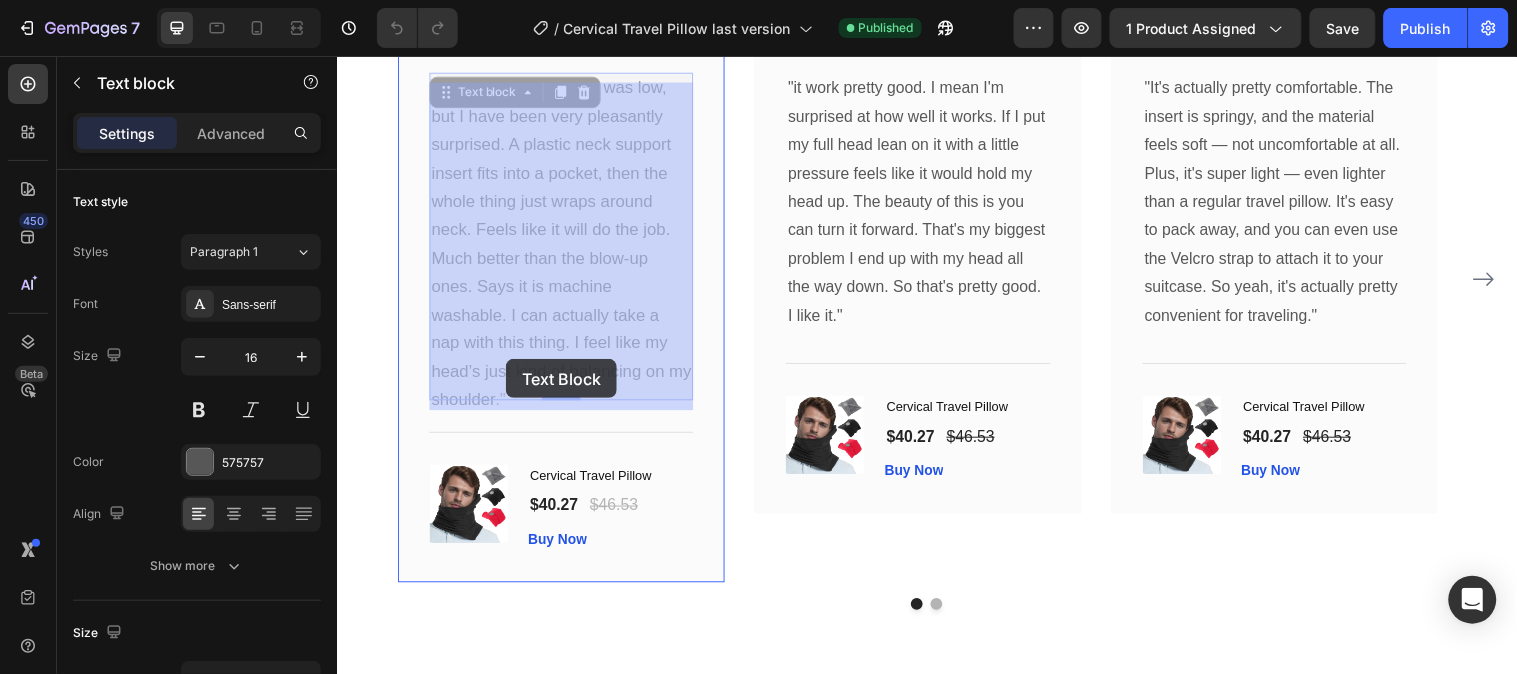 drag, startPoint x: 646, startPoint y: 398, endPoint x: 532, endPoint y: 381, distance: 115.260574 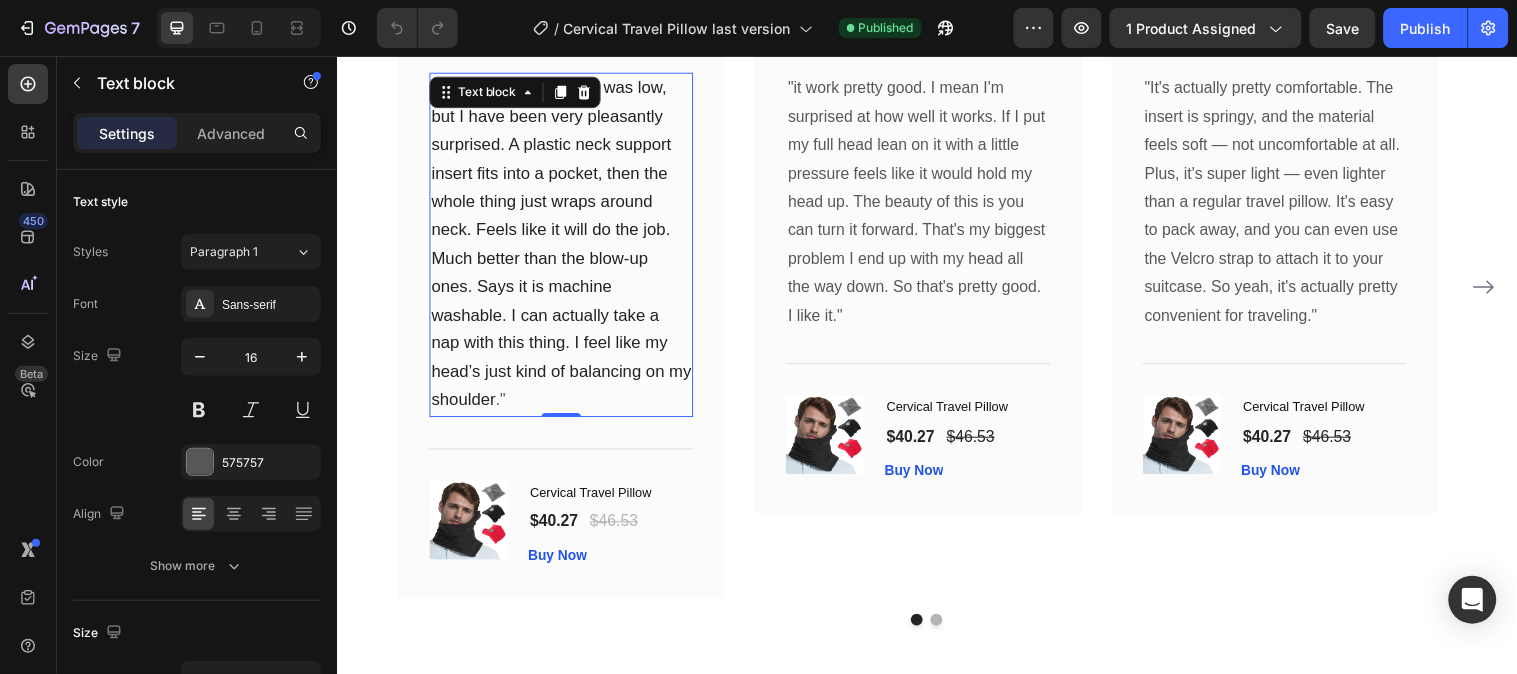 click on "My expectation of this was low, but I have been very pleasantly surprised. A plastic neck support insert fits into a pocket, then the whole thing just wraps around neck. Feels like it will do the job. Much better than the blow-up ones. Says it is machine washable. I can actually take a nap with this thing. I feel like my head’s just kind of balancing on my shoulder" at bounding box center (565, 246) 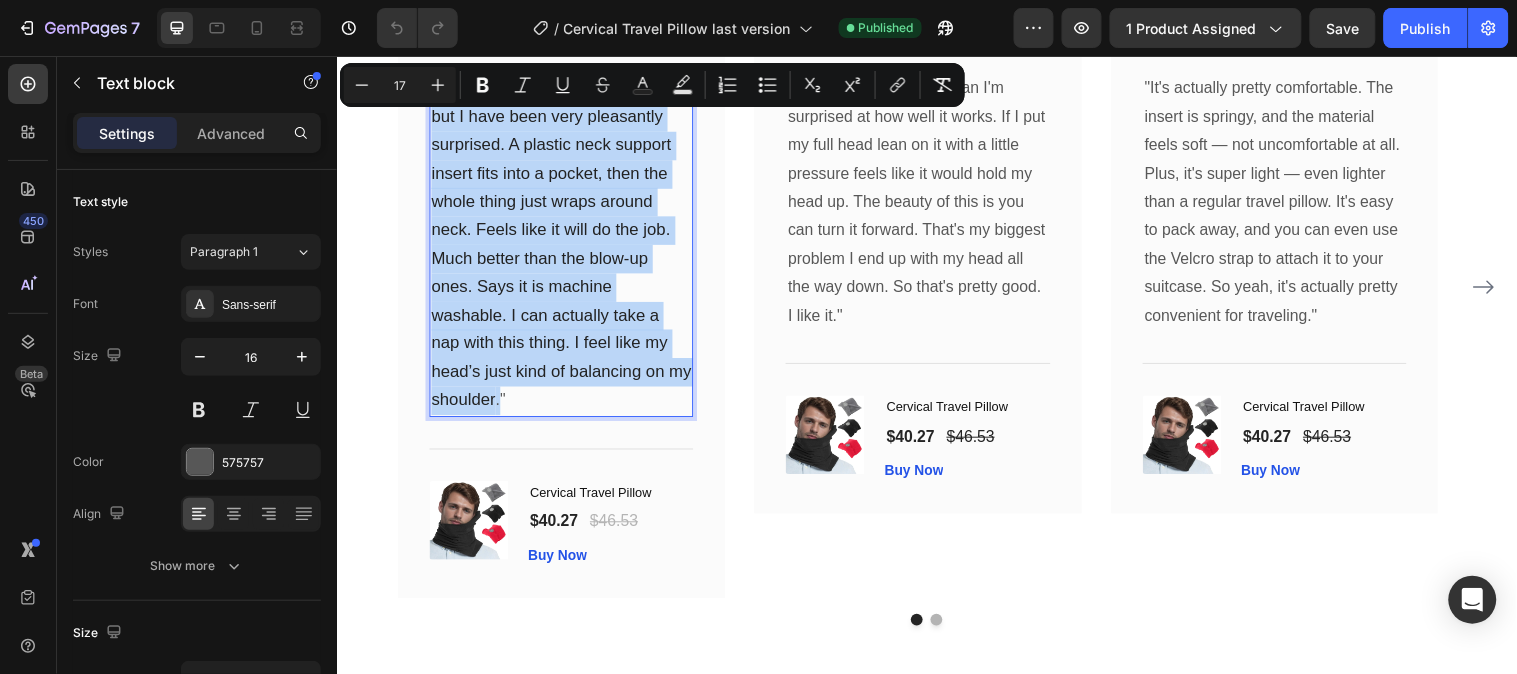 drag, startPoint x: 443, startPoint y: 98, endPoint x: 666, endPoint y: 413, distance: 385.9456 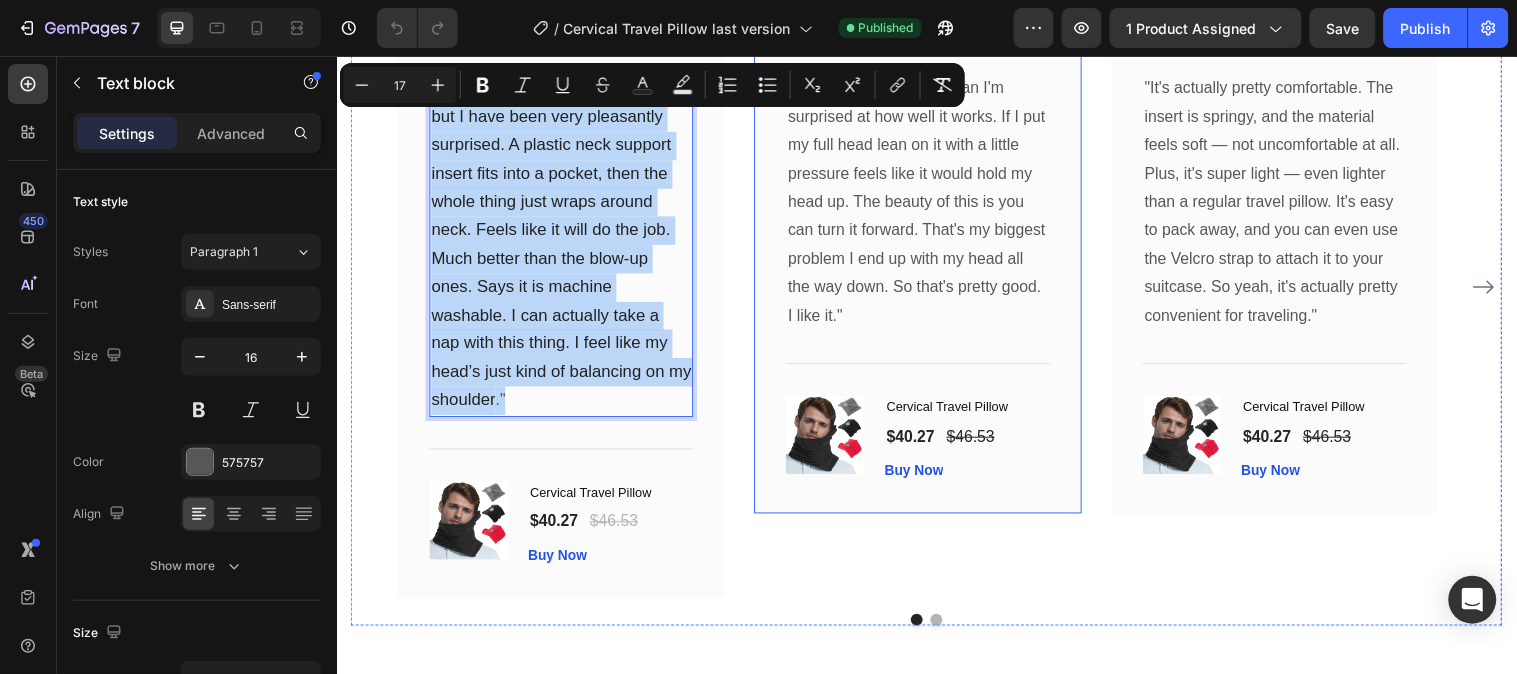 copy on "My expectation of this was low, but I have been very pleasantly surprised. A plastic neck support insert fits into a pocket, then the whole thing just wraps around neck. Feels like it will do the job. Much better than the blow-up ones. Says it is machine washable. I can actually take a nap with this thing. I feel like my head’s just kind of balancing on my shoulder ."" 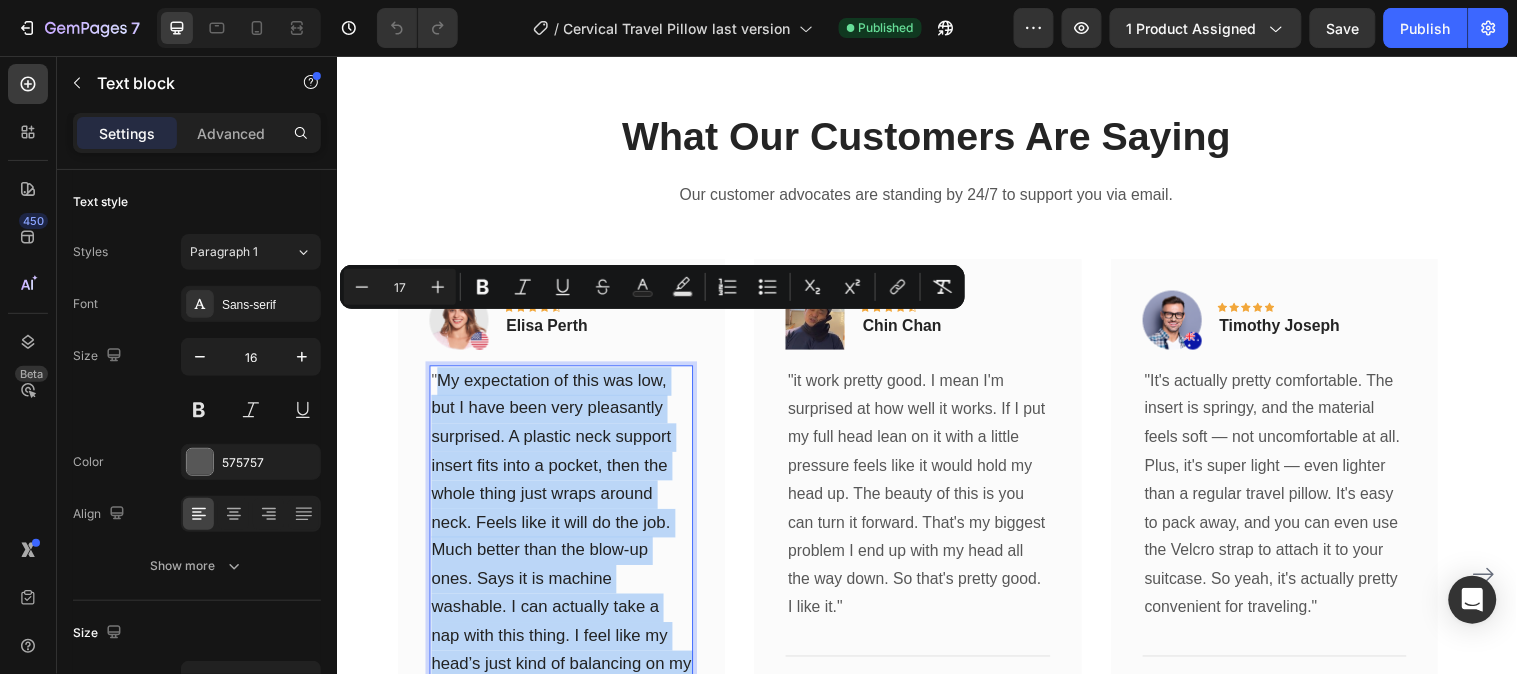 scroll, scrollTop: 6888, scrollLeft: 0, axis: vertical 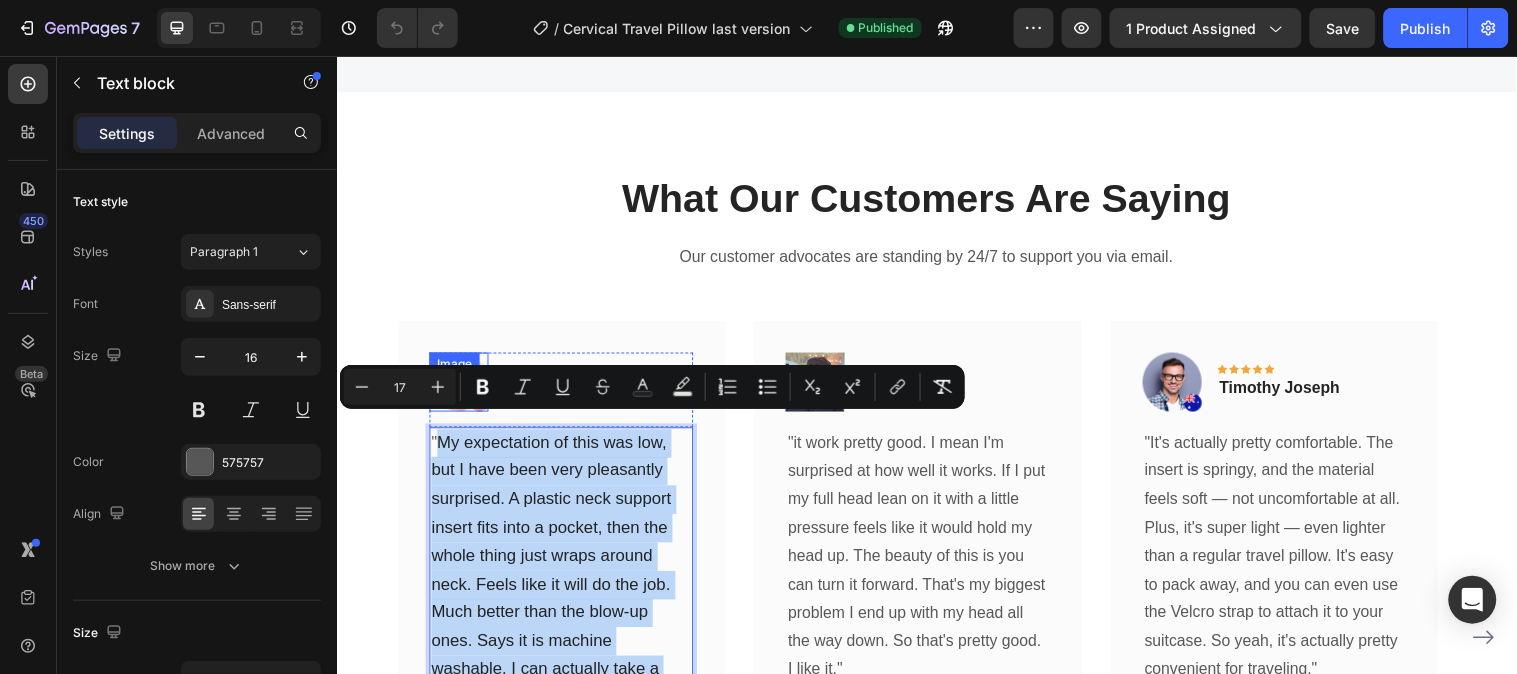 click on "Image" at bounding box center (456, 369) 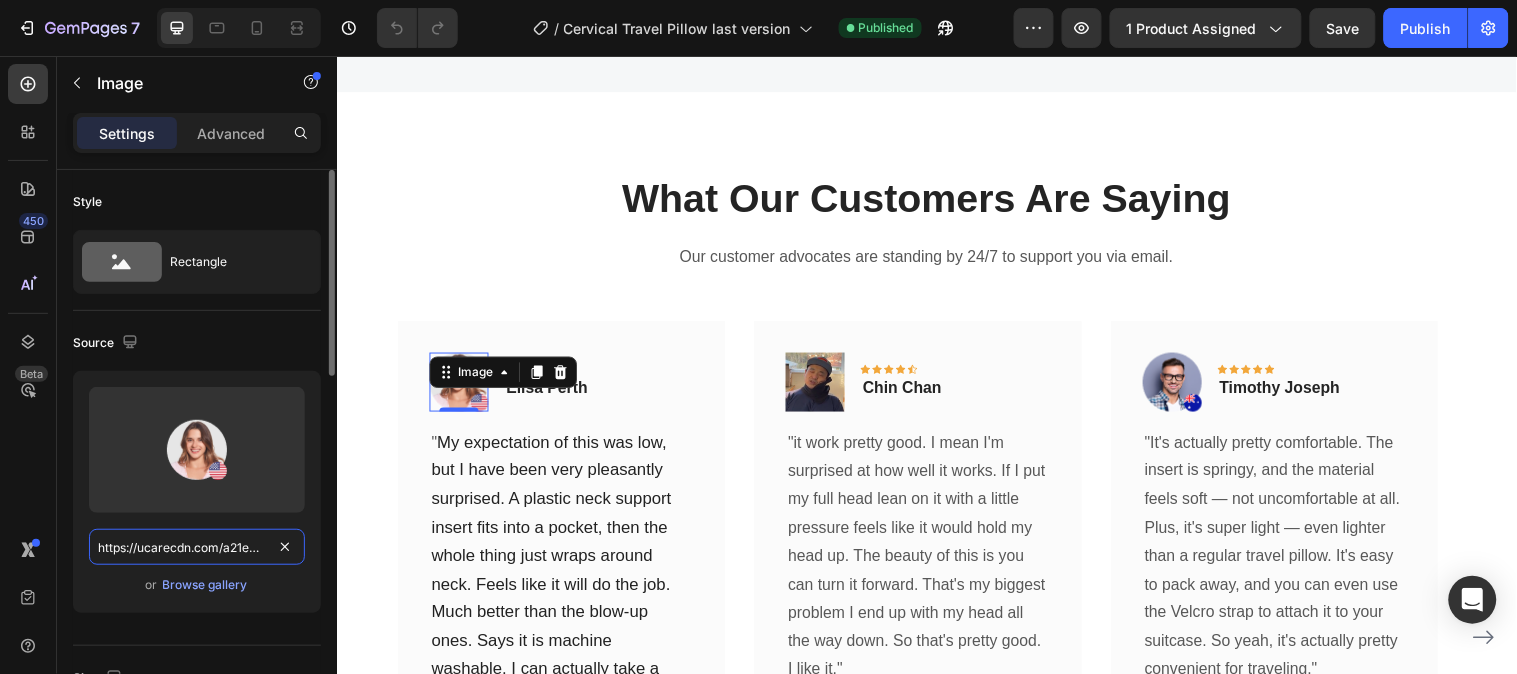 click on "https://ucarecdn.com/a21e283a-f752-40cc-ba03-0d1ca72bf3bc/-/format/auto/" at bounding box center (197, 547) 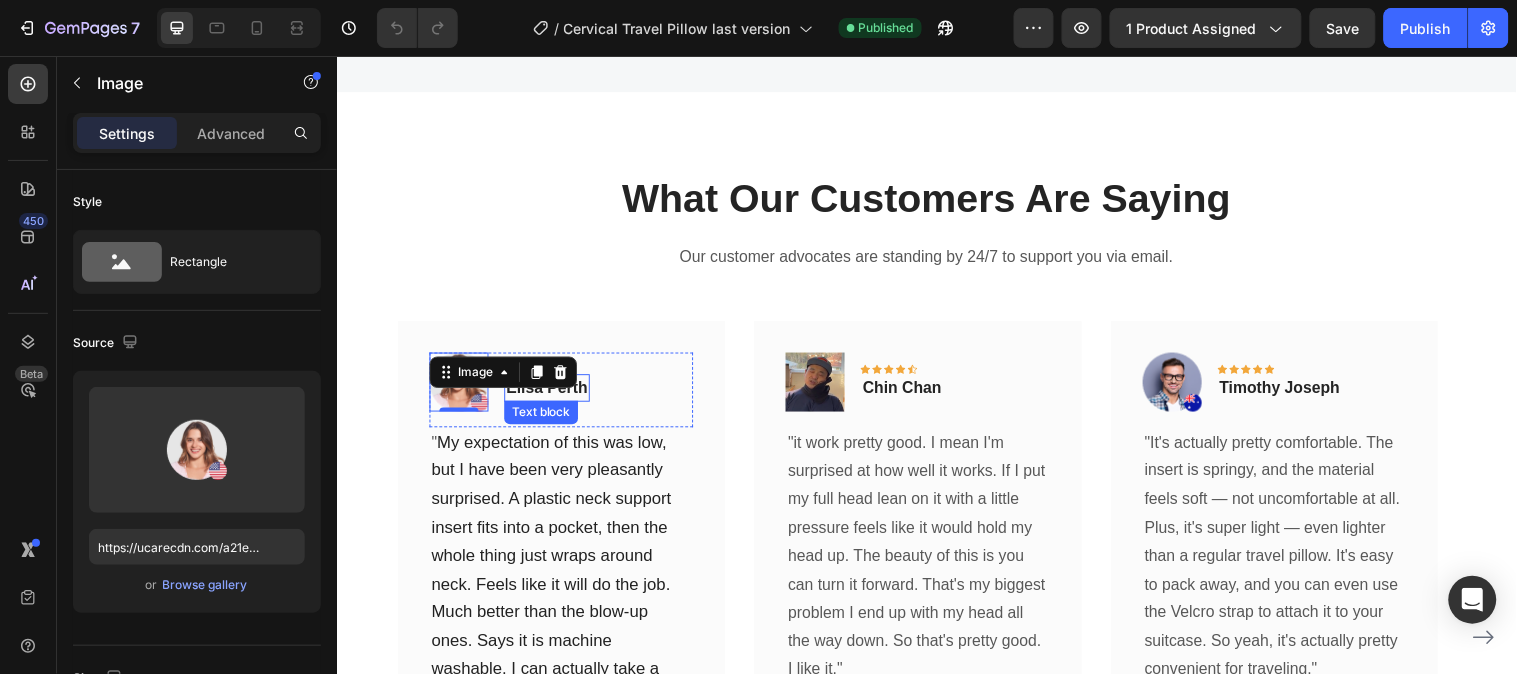 click on "Elisa Perth" at bounding box center (550, 393) 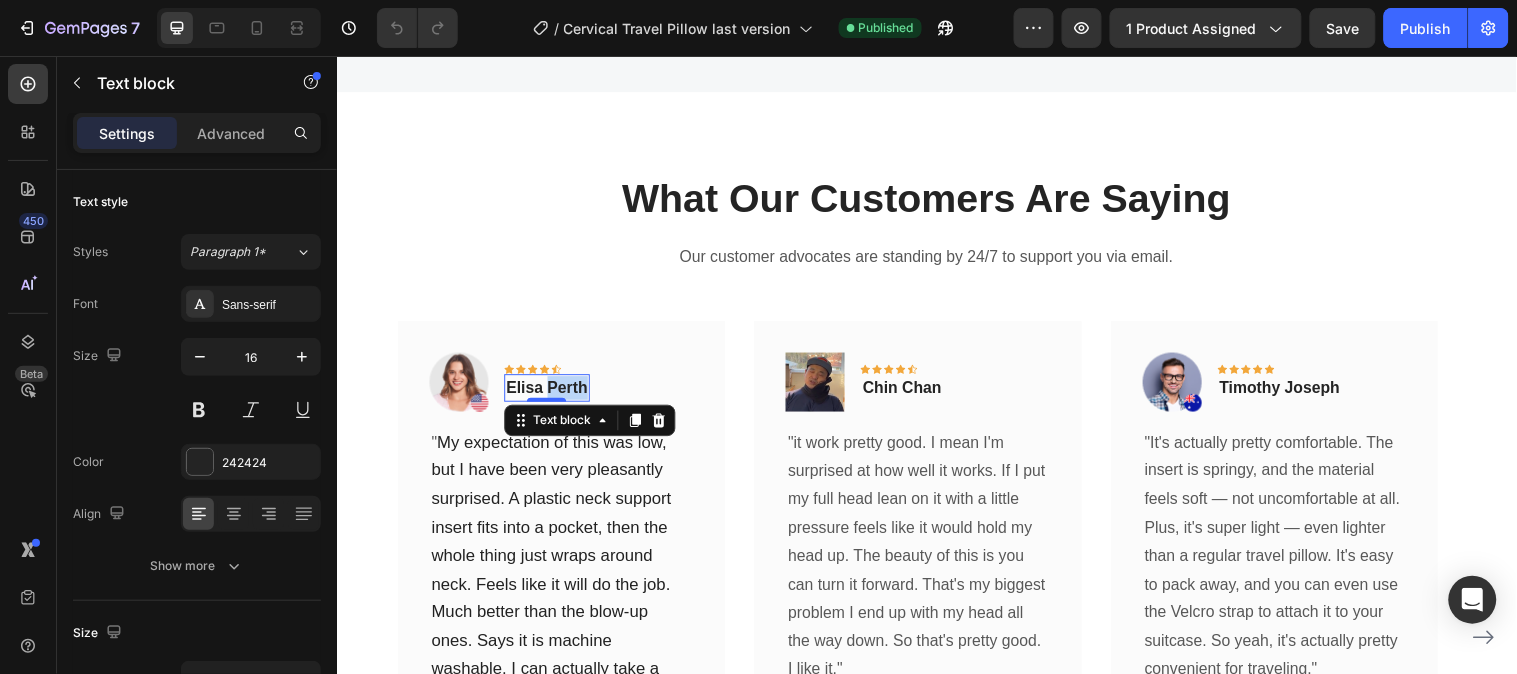 click on "Elisa Perth" at bounding box center (550, 393) 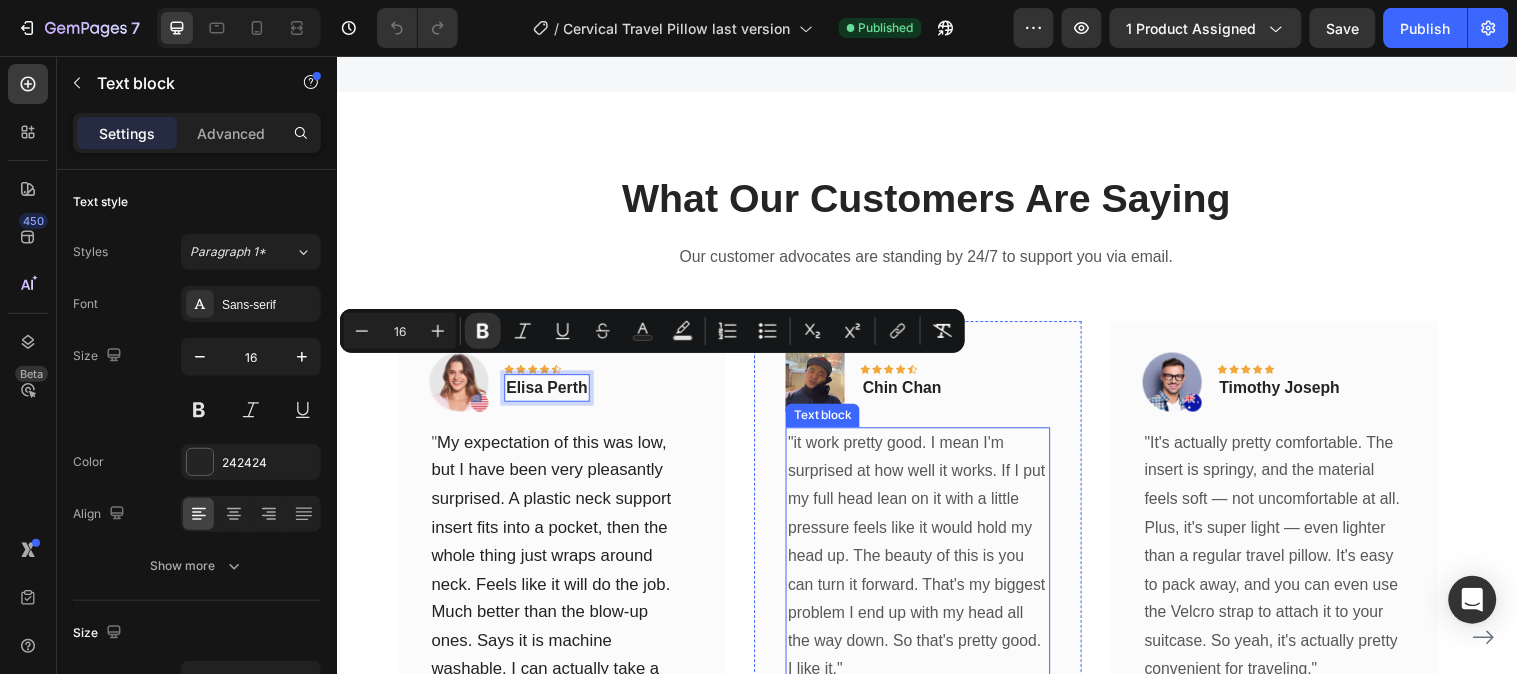 click on ""it work pretty good. I mean I'm surprised at how well it works. If I put my full head lean on it with a little pressure feels like it would hold my head up. The beauty of this is you can turn it forward. That's my biggest problem I end up with my head all the way down. So that's pretty good. I like it."" at bounding box center (927, 564) 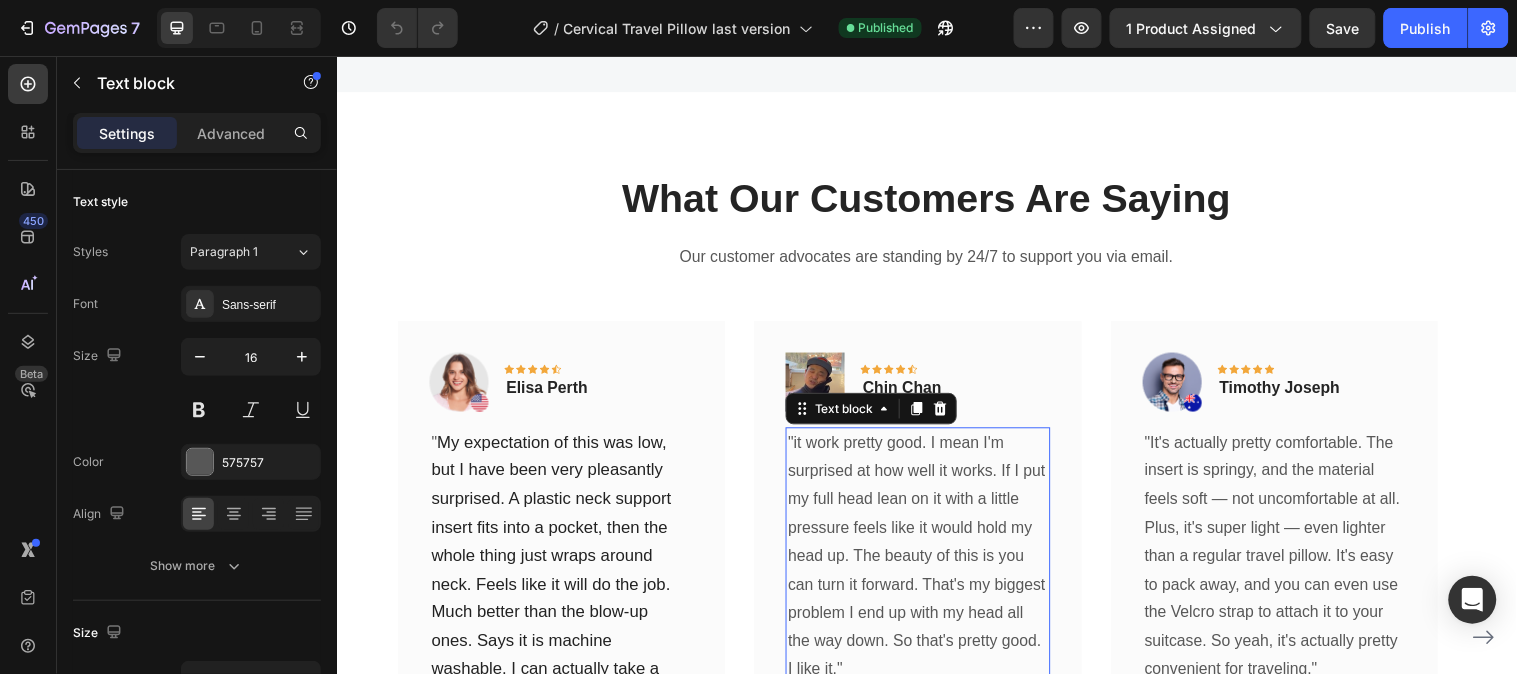 click on ""it work pretty good. I mean I'm surprised at how well it works. If I put my full head lean on it with a little pressure feels like it would hold my head up. The beauty of this is you can turn it forward. That's my biggest problem I end up with my head all the way down. So that's pretty good. I like it."" at bounding box center [927, 564] 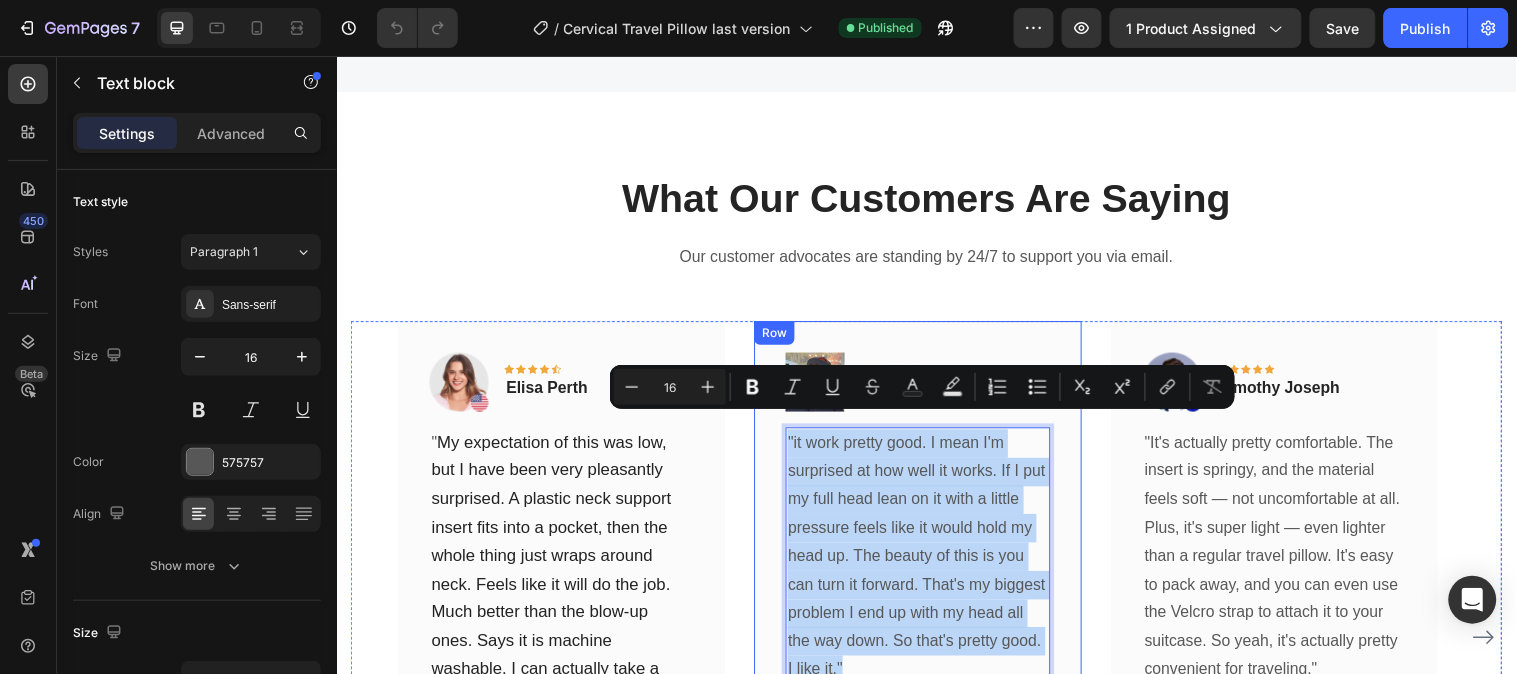 drag, startPoint x: 849, startPoint y: 663, endPoint x: 791, endPoint y: 432, distance: 238.1701 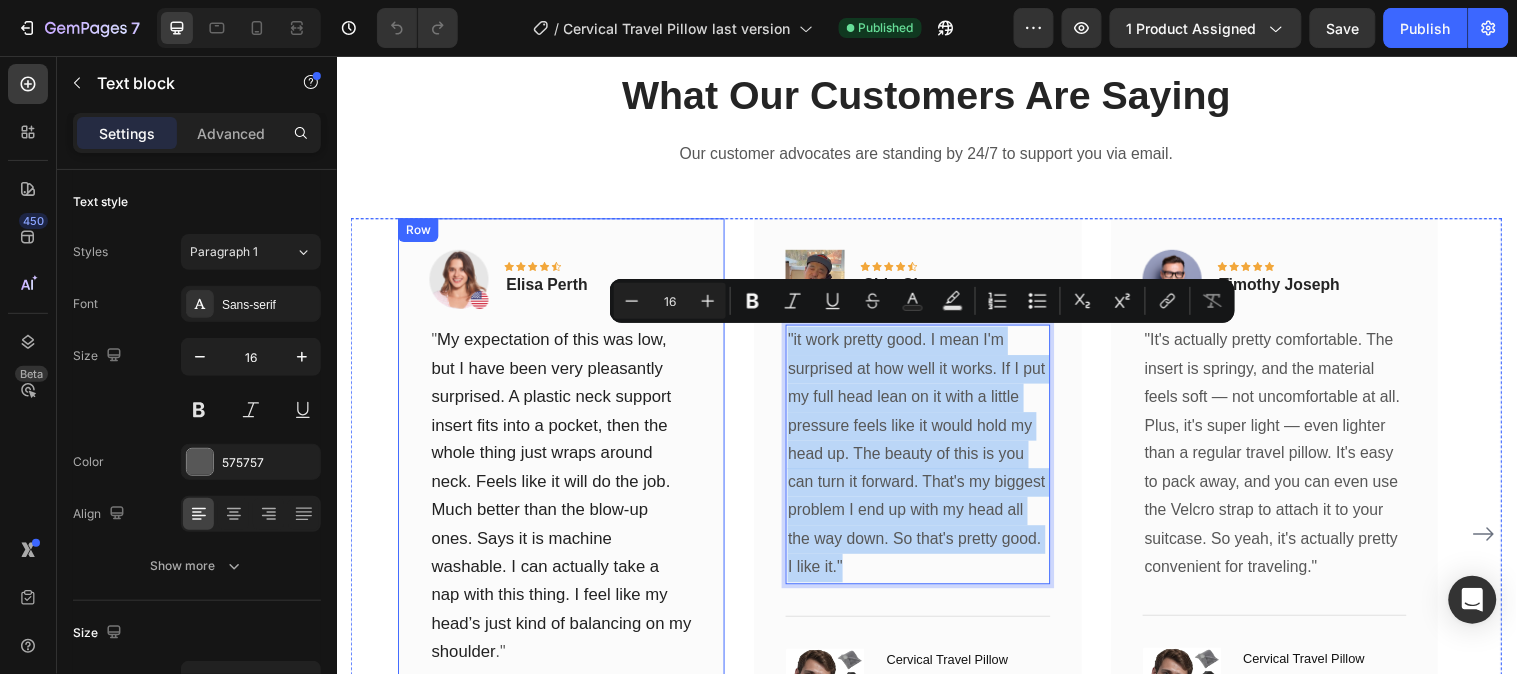 scroll, scrollTop: 7111, scrollLeft: 0, axis: vertical 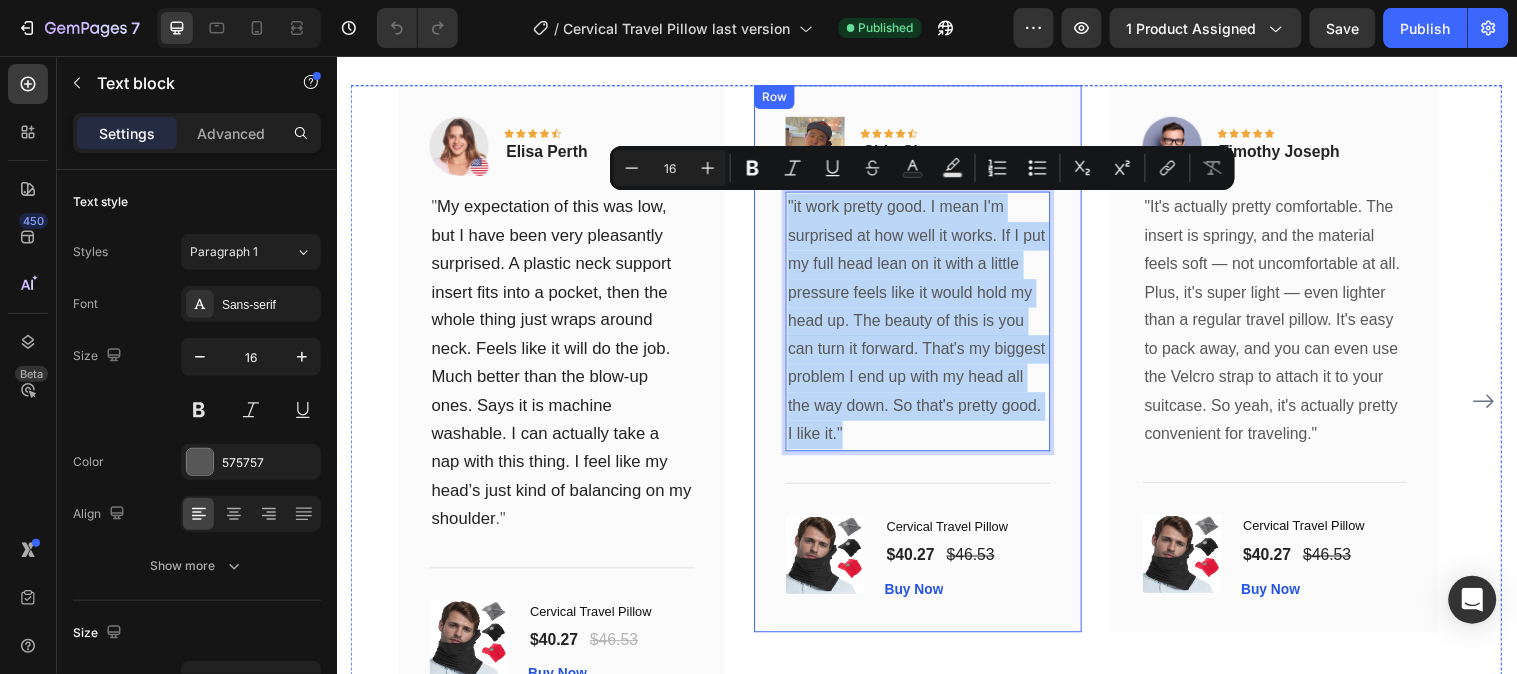 click on "Image
Icon
Icon
Icon
Icon
Icon Row Chin Chan Text block Row "it work pretty good. I mean I'm surprised at how well it works. If I put my full head lean on it with a little pressure feels like it would hold my head up. The beauty of this is you can turn it forward. That's my biggest problem I end up with my head all the way down. So that's pretty good. I like it." Text block   0                Title Line (P) Images & Gallery Cervical Travel Pillow (P) Title $40.27 (P) Price (P) Price $46.53 (P) Price (P) Price Row Buy Now (P) Cart Button Product Row" at bounding box center [927, 363] 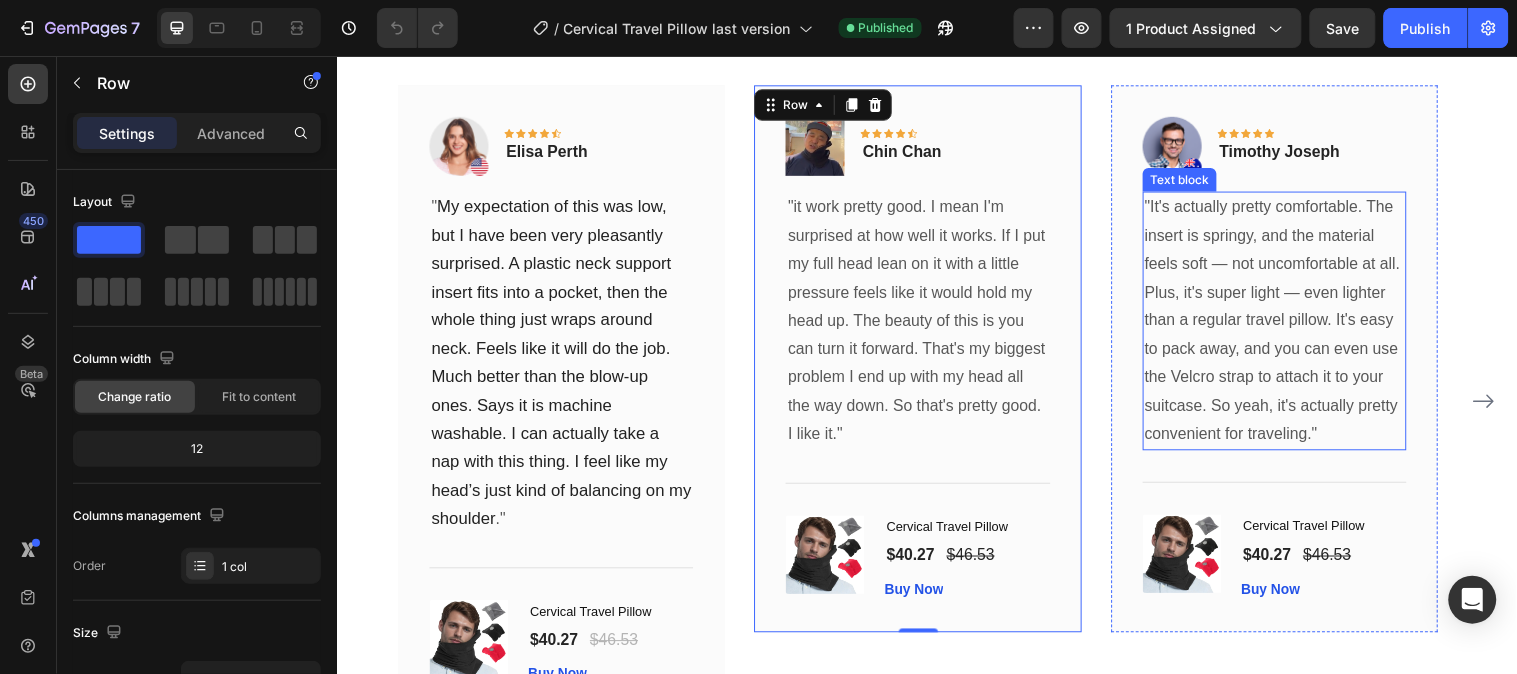 click on ""It's actually pretty comfortable. The insert is springy, and the material feels soft — not uncomfortable at all. Plus, it's super light — even lighter than a regular travel pillow. It's easy to pack away, and you can even use the Velcro strap to attach it to your suitcase. So yeah, it's actually pretty convenient for traveling."" at bounding box center [1290, 324] 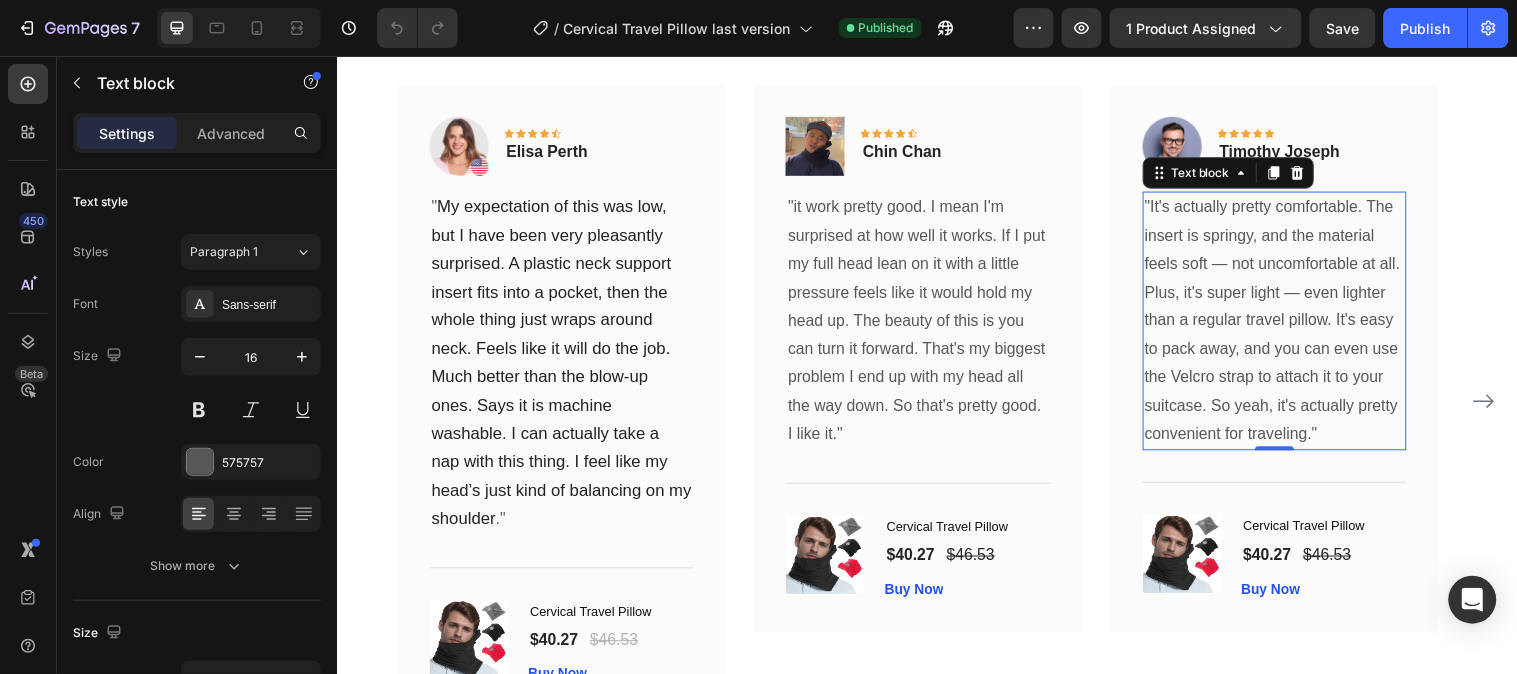 click on ""It's actually pretty comfortable. The insert is springy, and the material feels soft — not uncomfortable at all. Plus, it's super light — even lighter than a regular travel pillow. It's easy to pack away, and you can even use the Velcro strap to attach it to your suitcase. So yeah, it's actually pretty convenient for traveling."" at bounding box center [1290, 324] 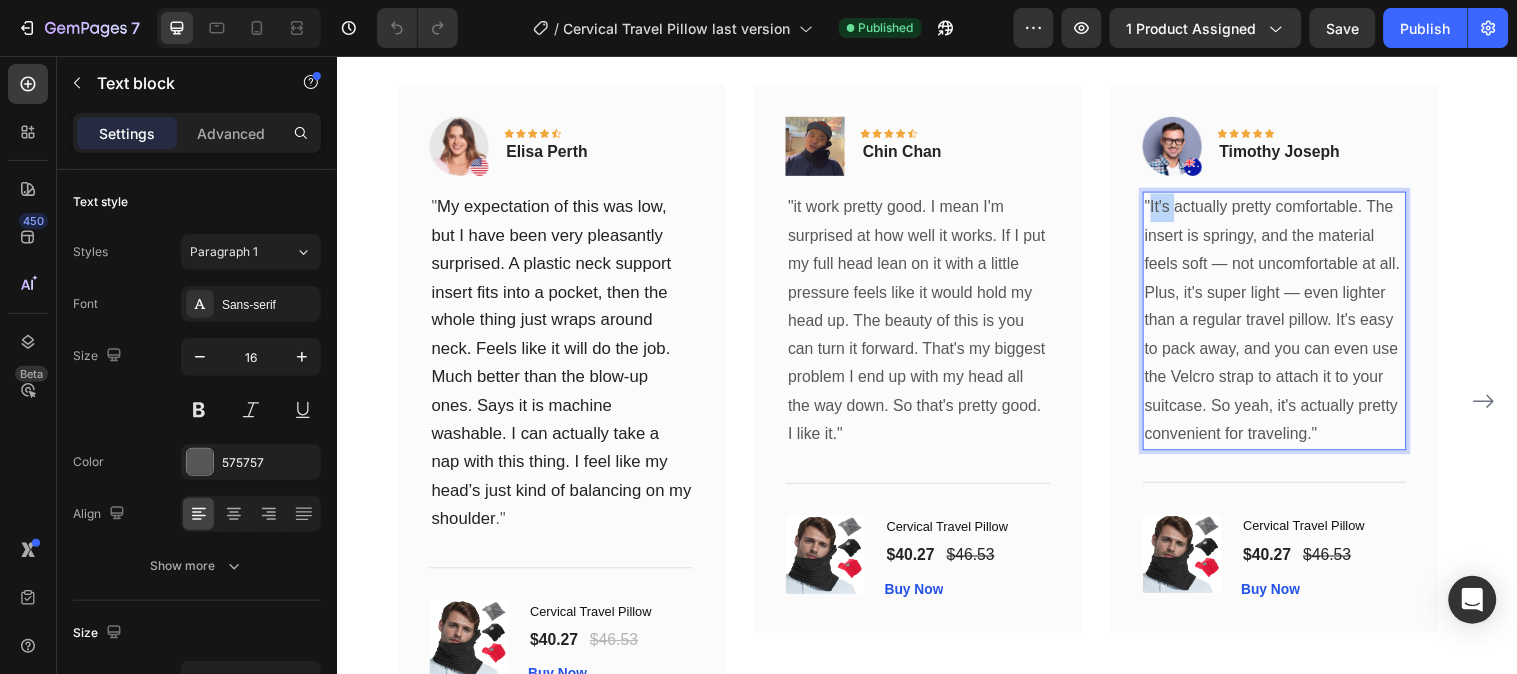 click on ""It's actually pretty comfortable. The insert is springy, and the material feels soft — not uncomfortable at all. Plus, it's super light — even lighter than a regular travel pillow. It's easy to pack away, and you can even use the Velcro strap to attach it to your suitcase. So yeah, it's actually pretty convenient for traveling."" at bounding box center [1290, 324] 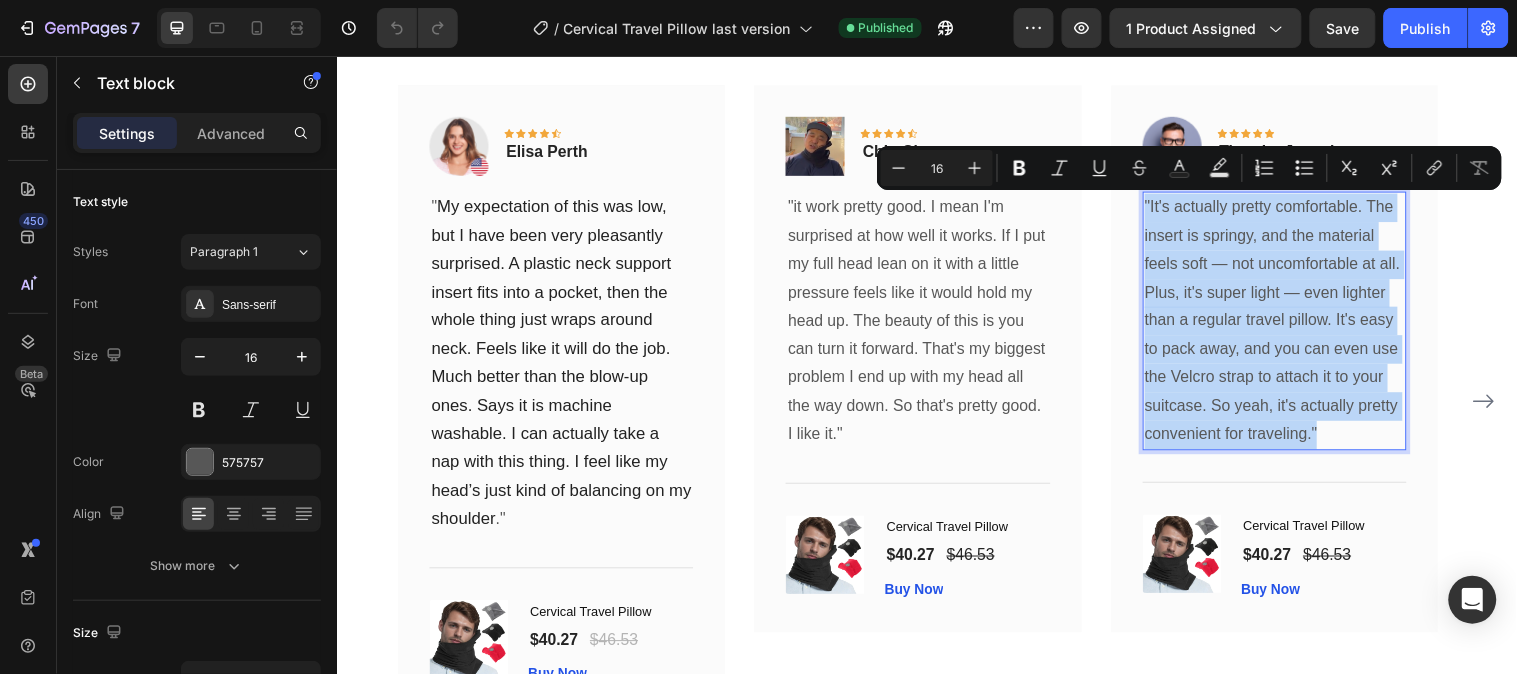 copy on ""It's actually pretty comfortable. The insert is springy, and the material feels soft — not uncomfortable at all. Plus, it's super light — even lighter than a regular travel pillow. It's easy to pack away, and you can even use the Velcro strap to attach it to your suitcase. So yeah, it's actually pretty convenient for traveling."" 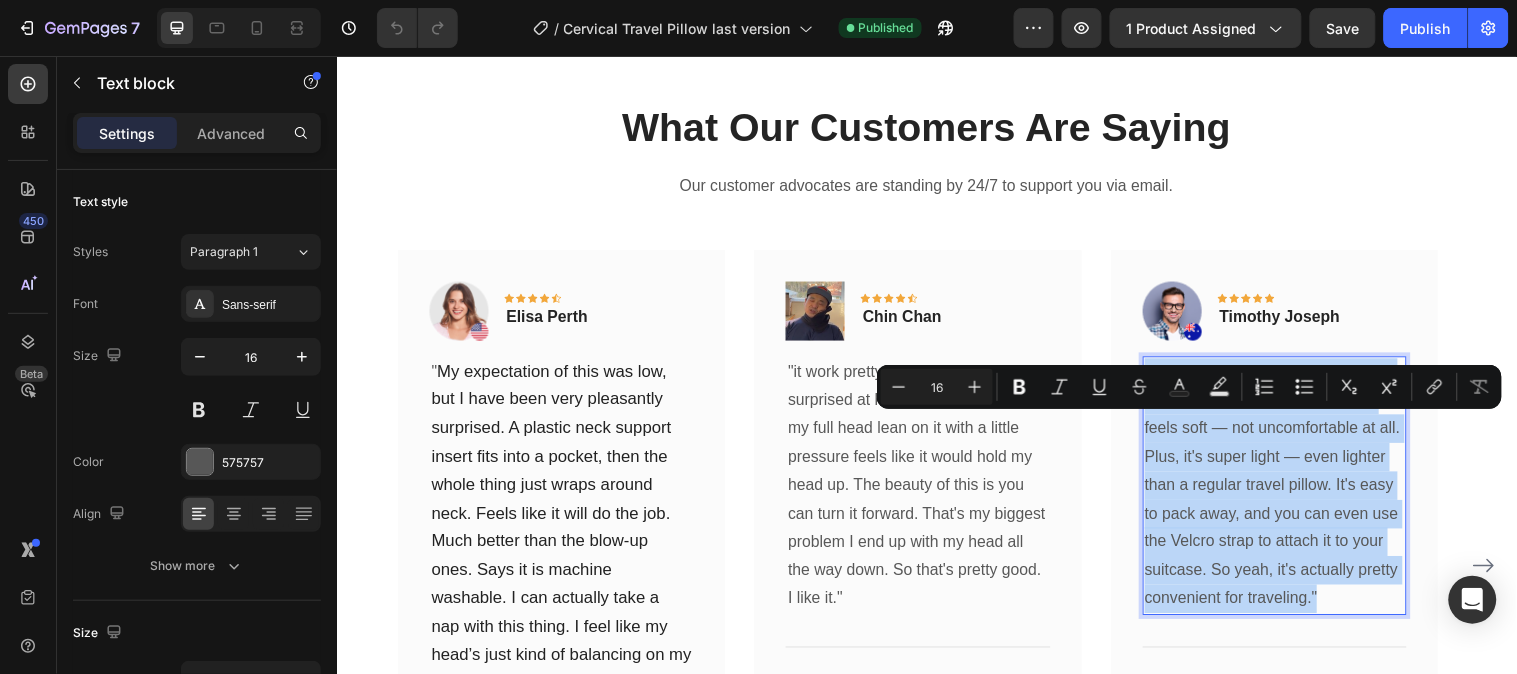 scroll, scrollTop: 6888, scrollLeft: 0, axis: vertical 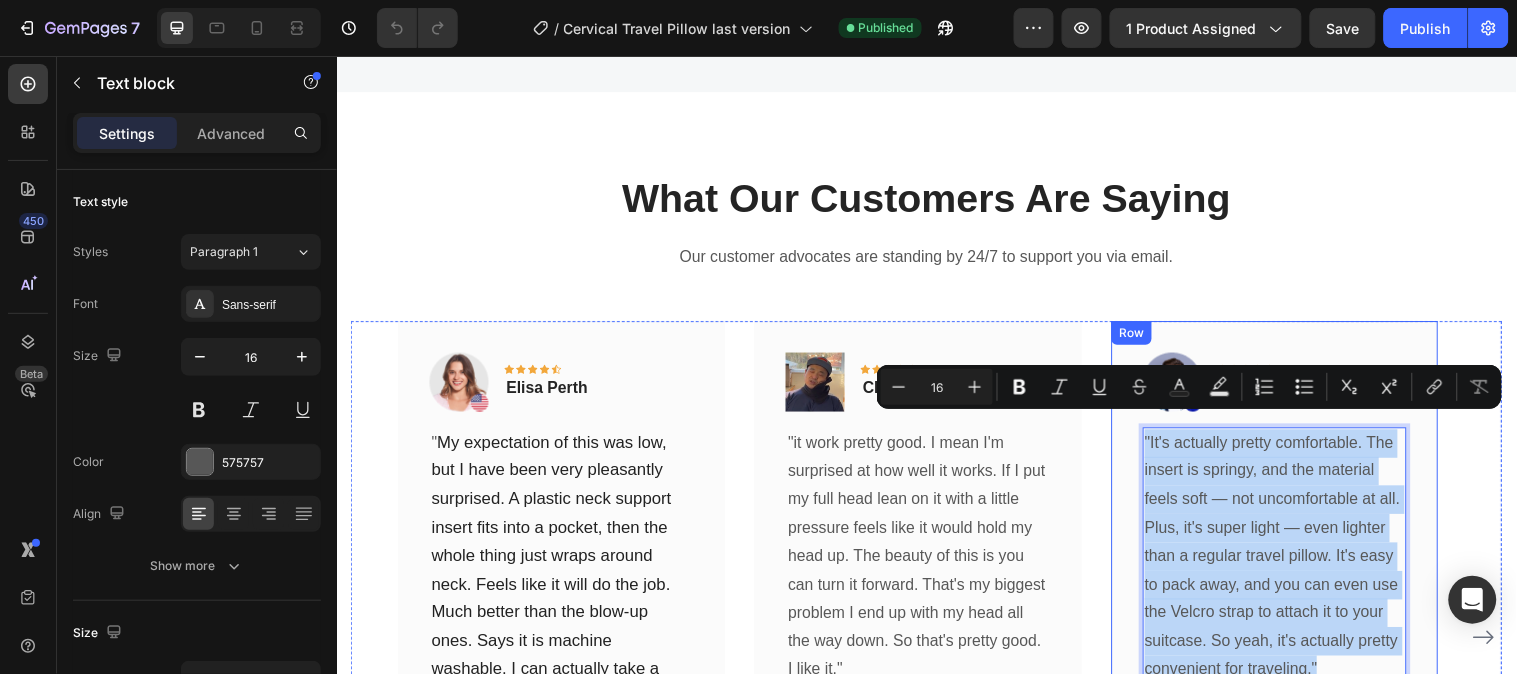 click on "What Our Customers Are Saying Heading Our customer advocates are standing by 24/7 to support you via email. Text block
Image
Icon
Icon
Icon
Icon
Icon Row Elisa Perth Text block Row " My expectation of this was low, but I have been very pleasantly surprised. A plastic neck support insert fits into a pocket, then the whole thing just wraps around neck. Feels like it will do the job. Much better than the blow-up ones. Says it is machine washable. I can actually take a nap with this thing. I feel like my head’s just kind of balancing on my shoulder ." Text block                Title Line (P) Images & Gallery Cervical Travel Pillow (P) Title $40.27 (P) Price (P) Price $46.53 (P) Price (P) Price Row Buy Now (P) Cart Button Product Row Image
Icon
Icon
Icon
Icon
Icon Row Chin Chan Text block Row Text block                Title Line (P) Title" at bounding box center [936, 583] 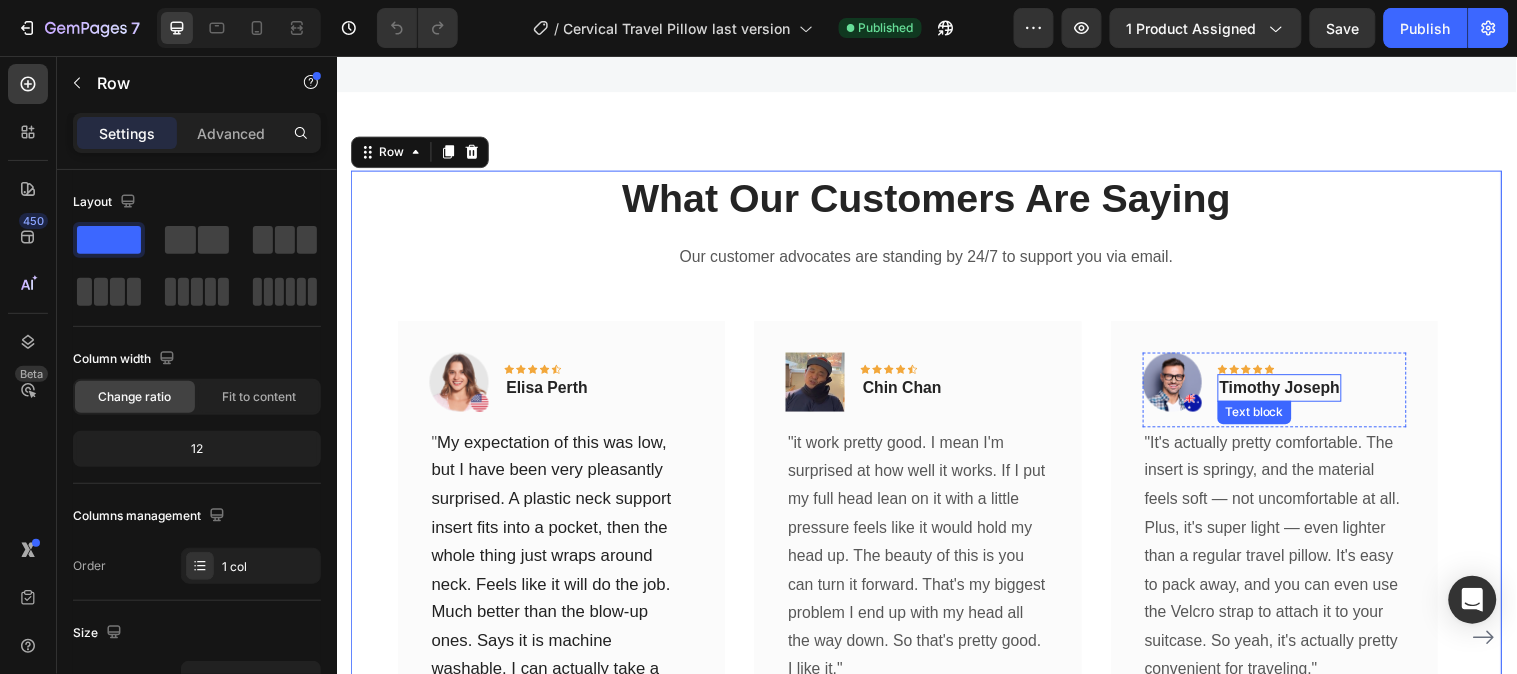click on "Timothy Joseph" at bounding box center (1295, 393) 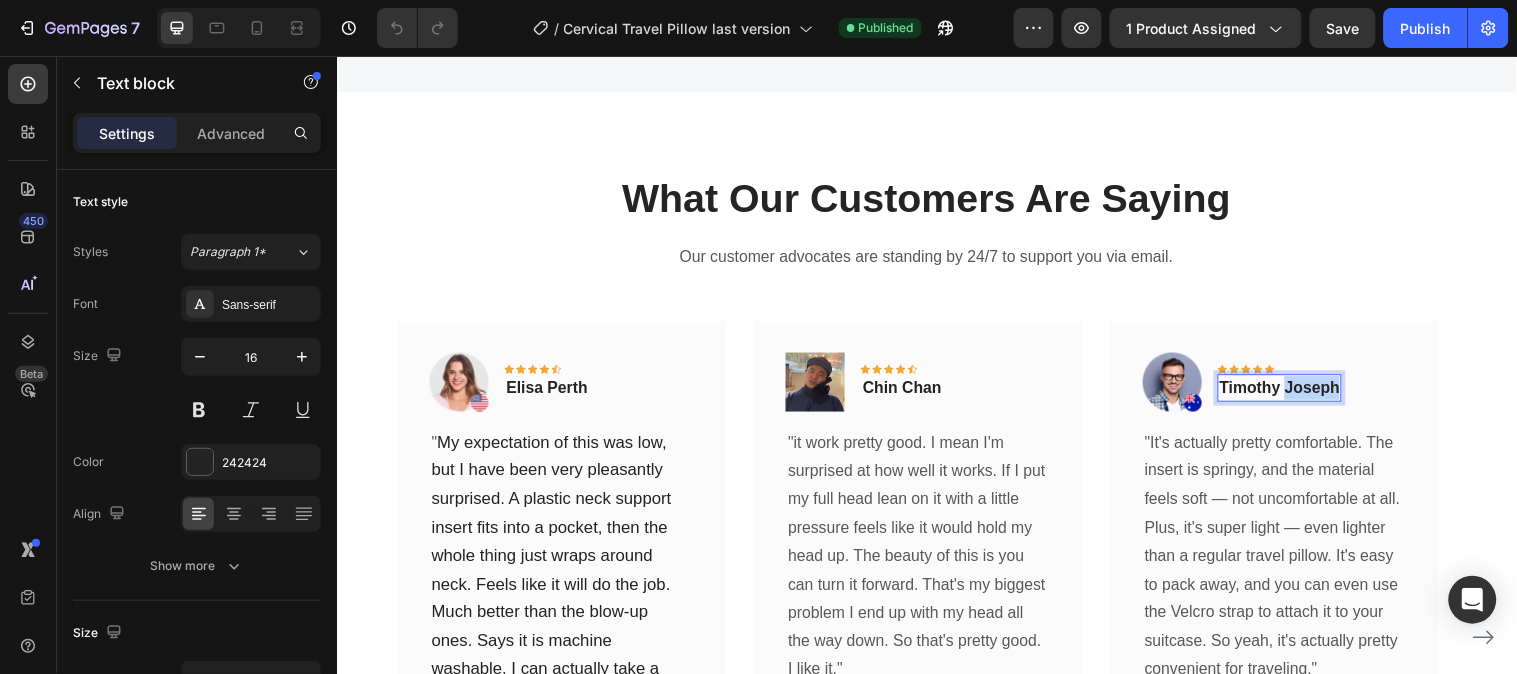 click on "Timothy Joseph" at bounding box center [1295, 393] 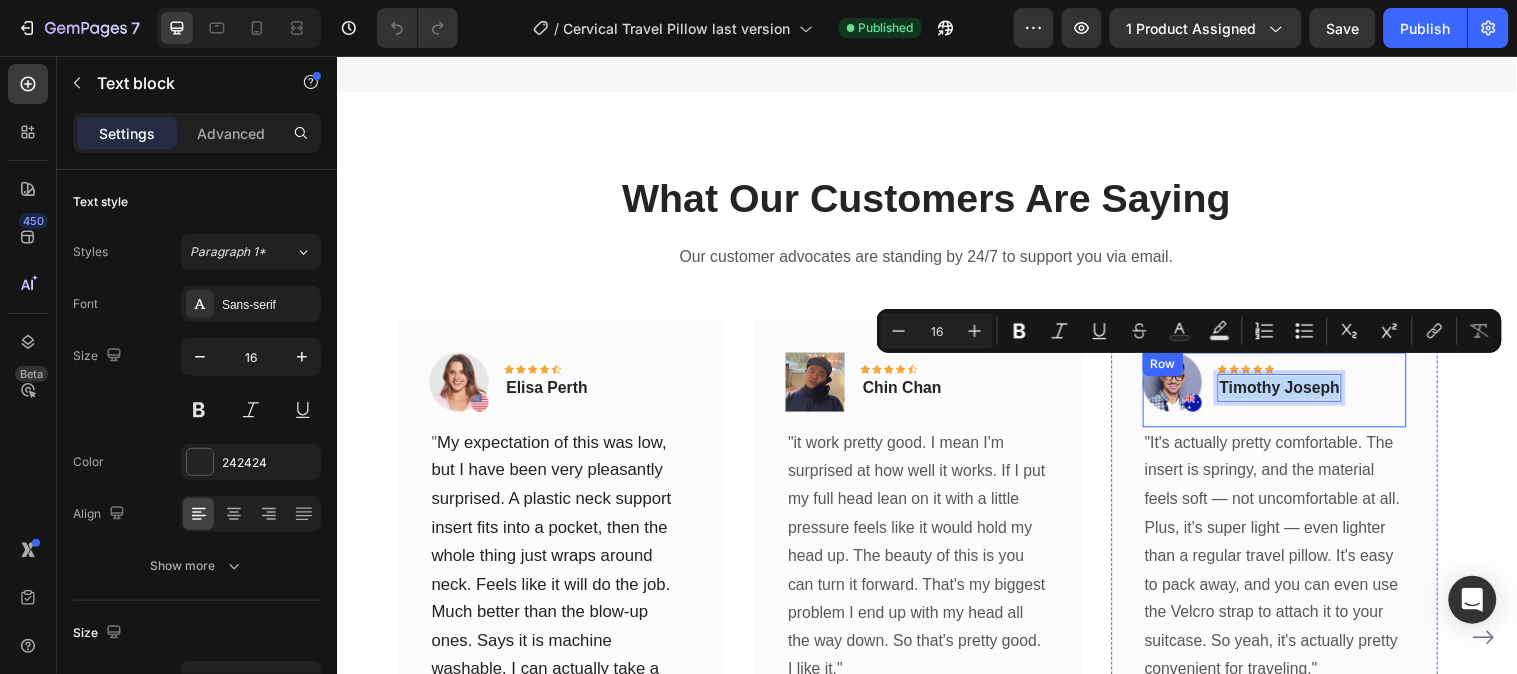 copy on "Timothy Joseph" 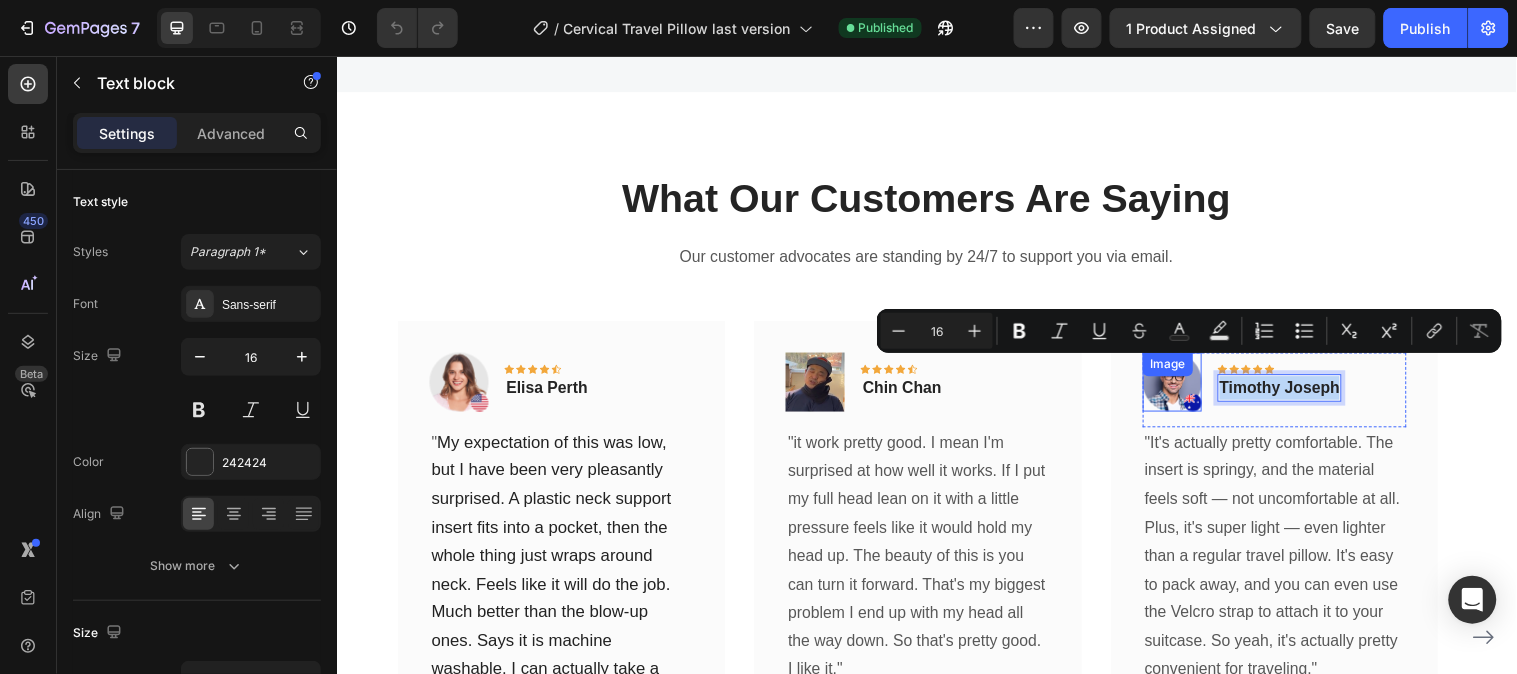 click at bounding box center [1186, 387] 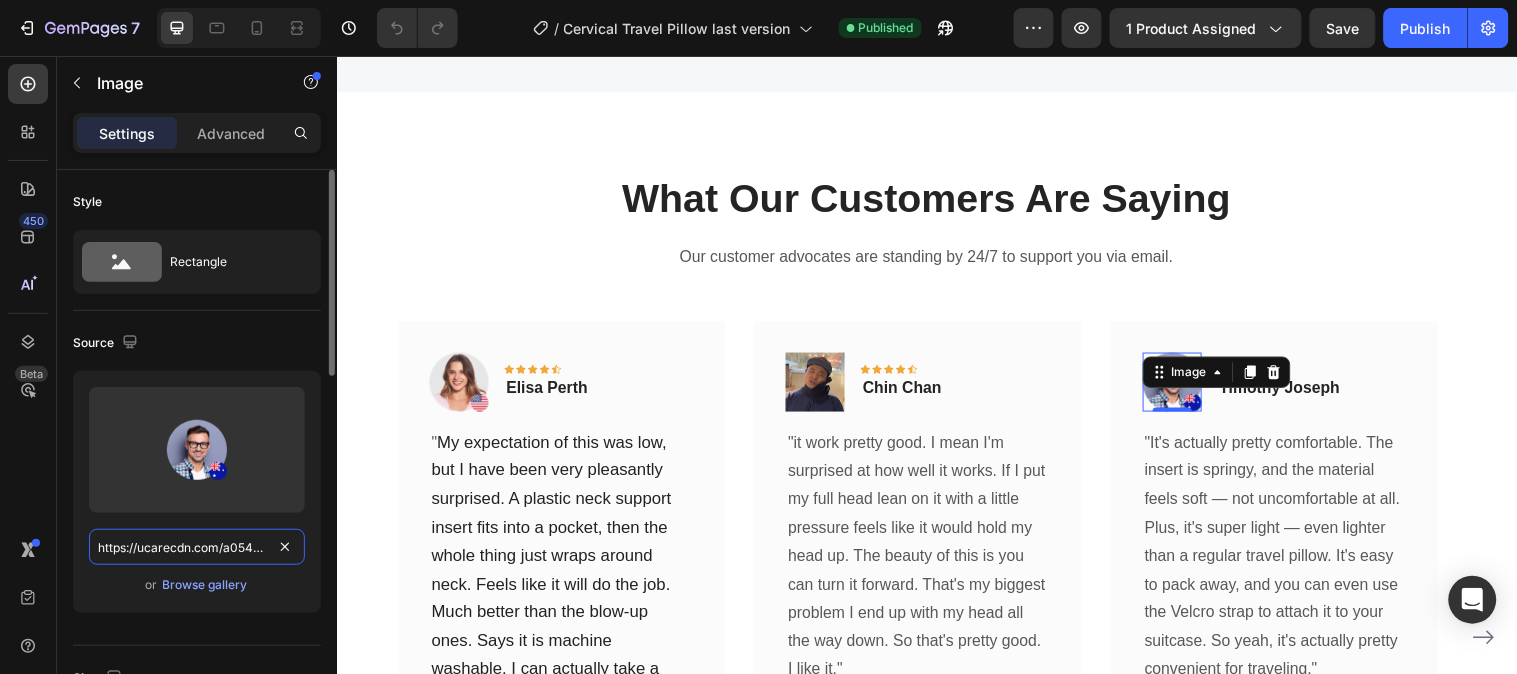 click on "https://ucarecdn.com/a054956d-472f-45b6-8c32-2ba11b9e1646/-/format/auto/" at bounding box center [197, 547] 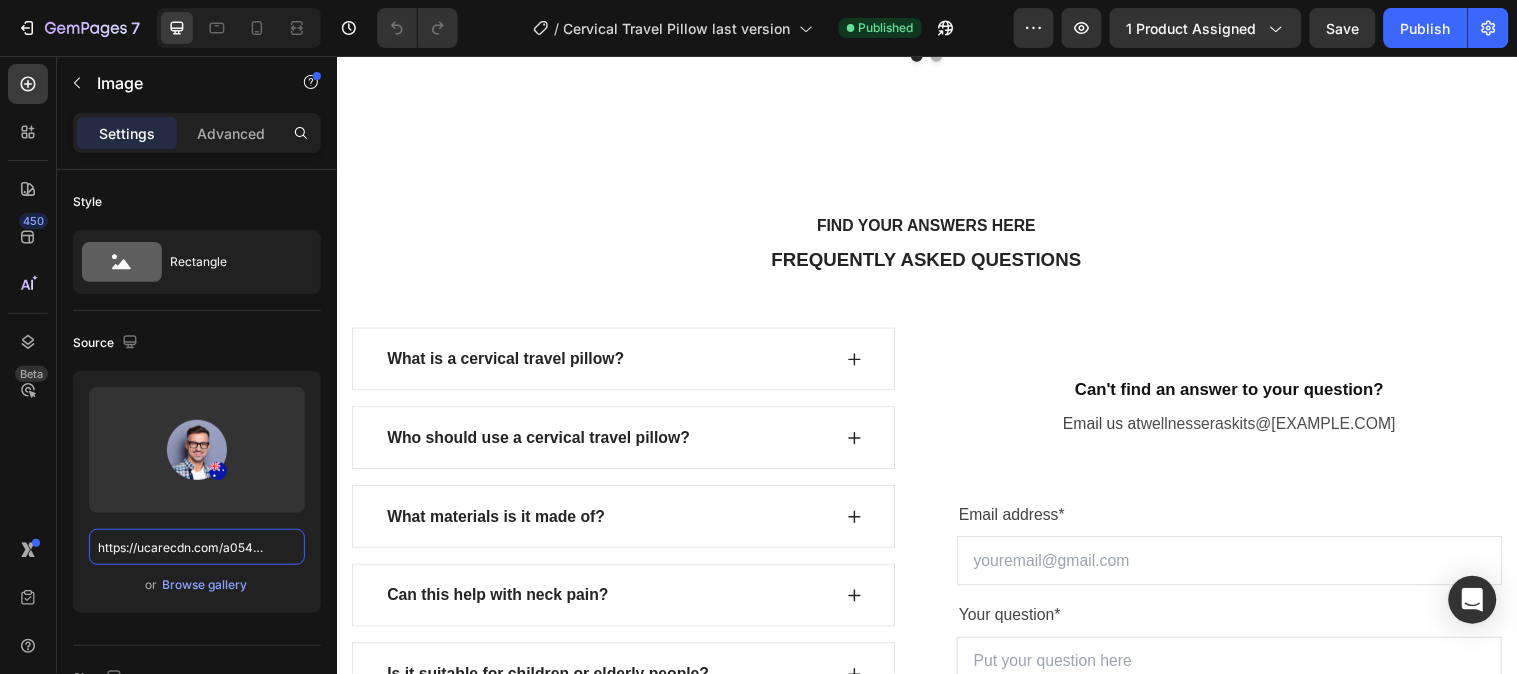 scroll, scrollTop: 6968, scrollLeft: 0, axis: vertical 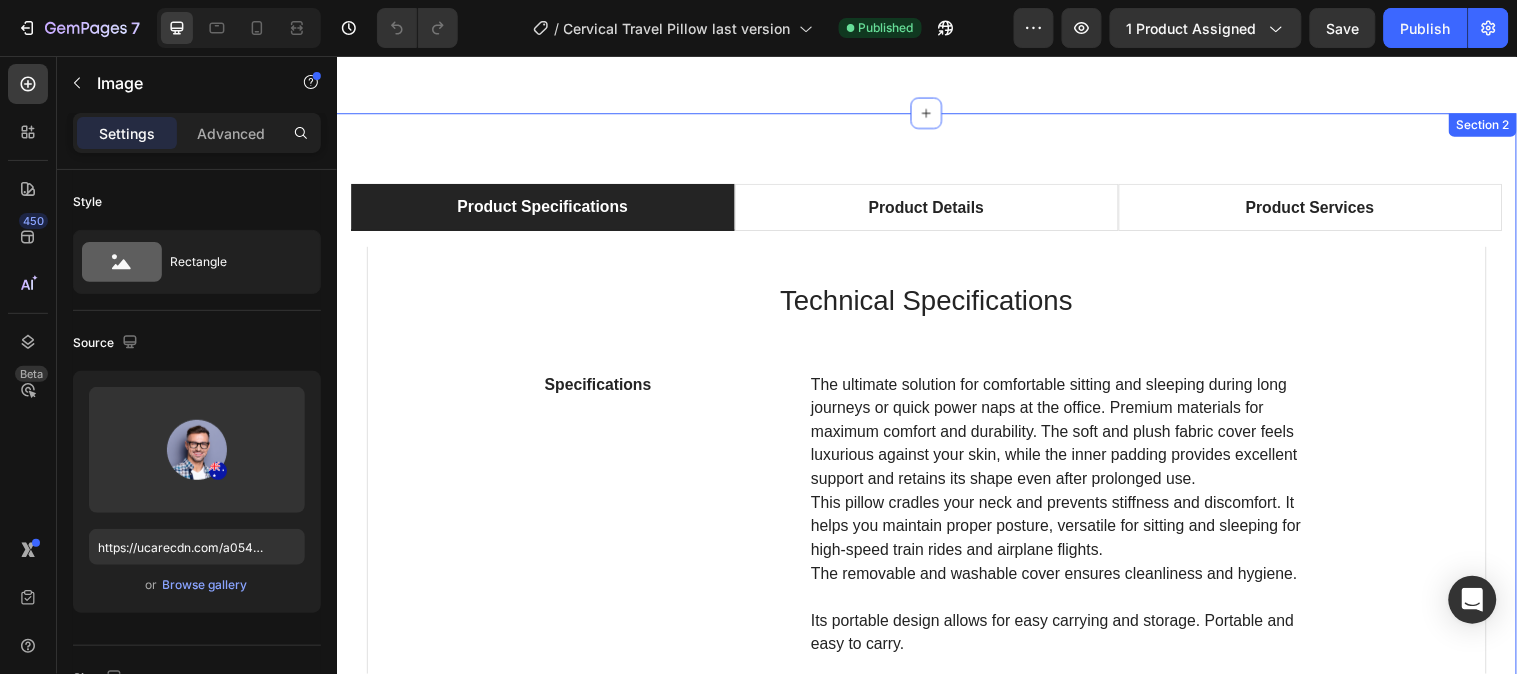 click on "Product Specifications Product Details Product Services Technical Specifications Heading Specifications Text block The ultimate solution for comfortable sitting and sleeping during long journeys or quick power naps at the office. Premium materials for maximum comfort and durability. The soft and plush fabric cover feels luxurious against your skin, while the inner padding provides excellent support and retains its shape even after prolonged use.  This pillow cradles your neck and prevents stiffness and discomfort. It helps you maintain proper posture, versatile for sitting and sleeping for high-speed train rides and airplane flights.  The removable and washable cover ensures cleanliness and hygiene.   Its portable design allows for easy carrying and storage. Portable and easy to carry.   Text block Row Function Text block Enjoy a true sleep experience on a long-haul flight & quick nap at office Text block Row Normal size  Text block 28.3x10.6x2.54inch Text block Row Folding size Text block Text block Row" at bounding box center (936, 684) 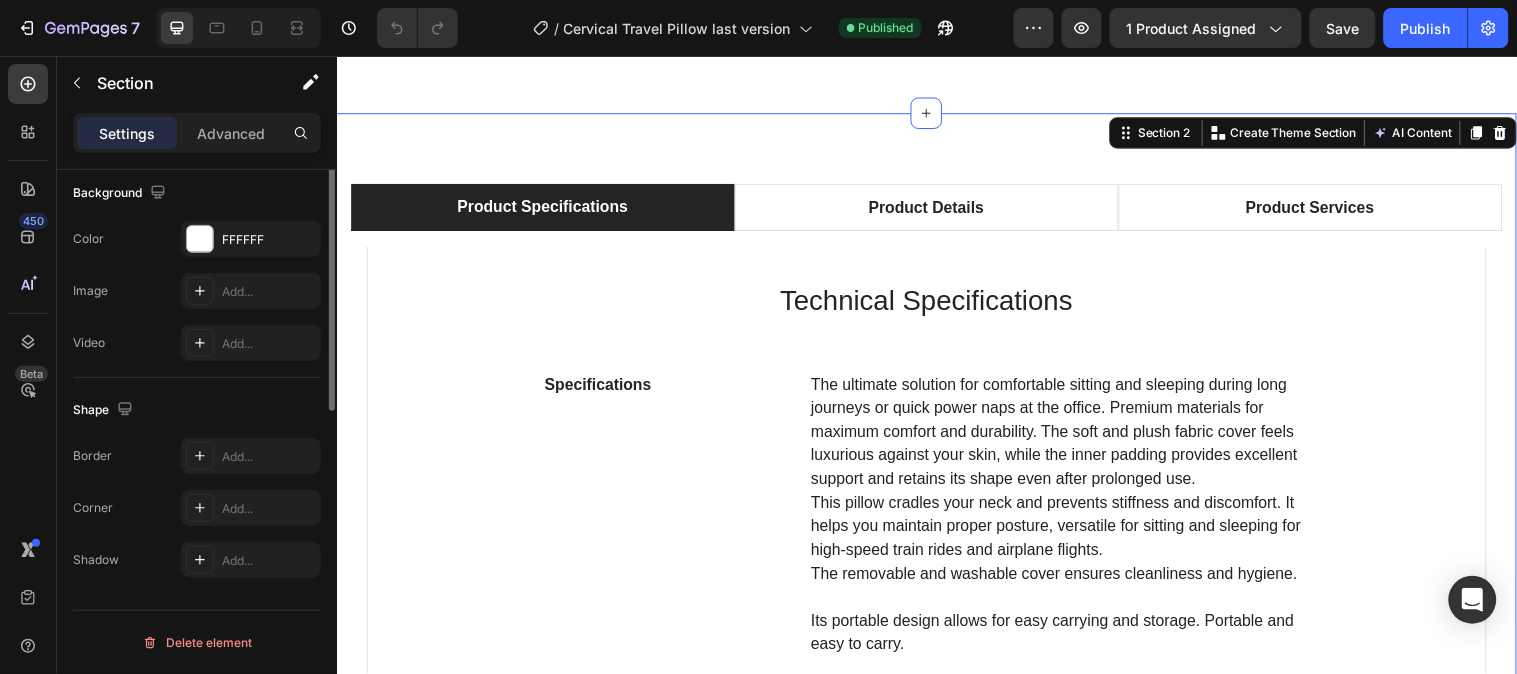 scroll, scrollTop: 330, scrollLeft: 0, axis: vertical 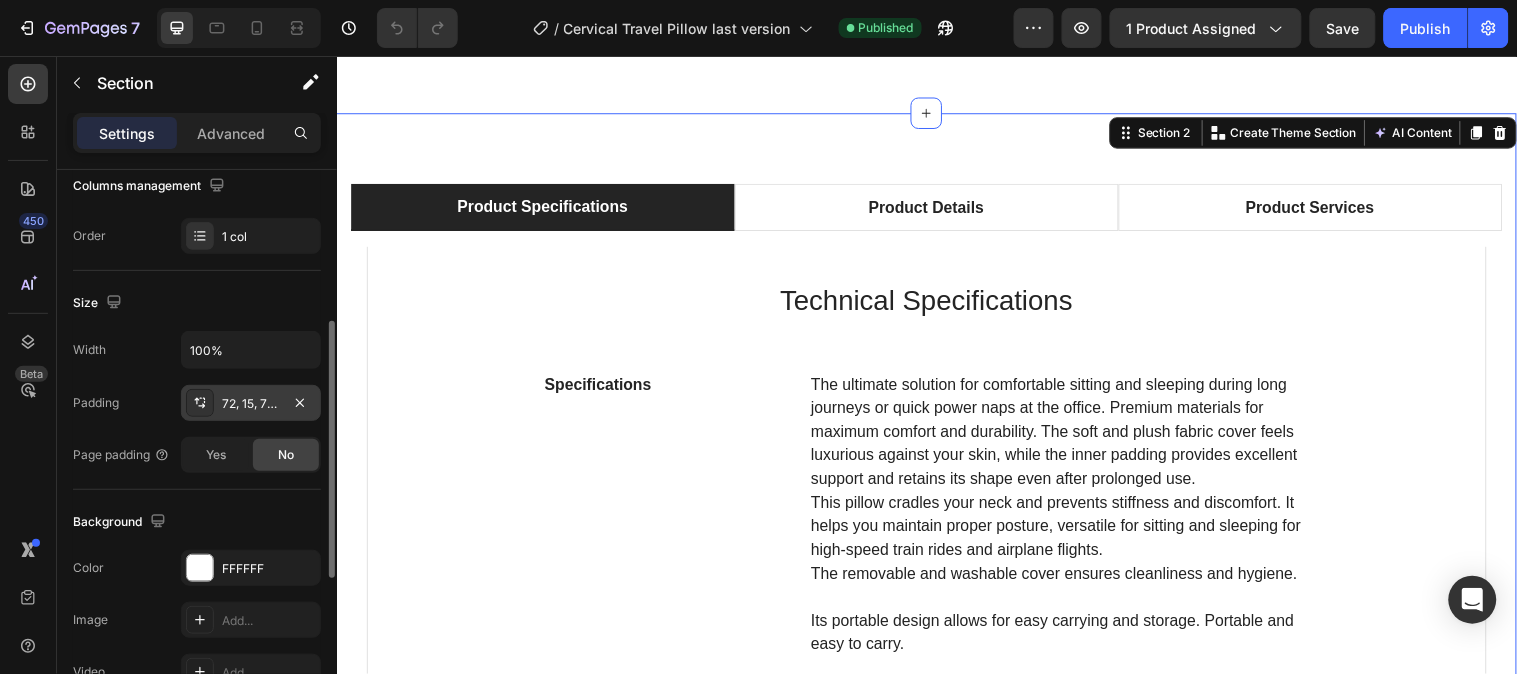 click on "72, 15, 72, 15" at bounding box center [251, 404] 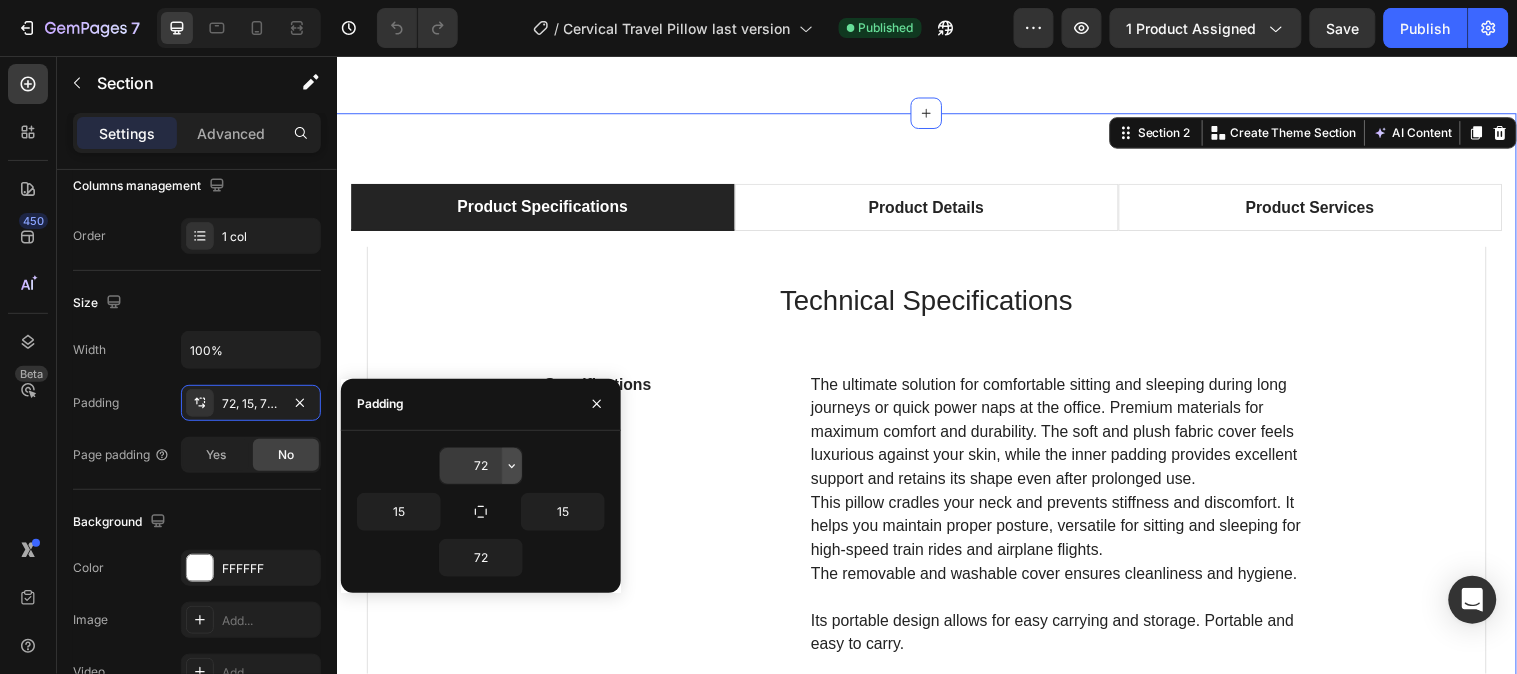 click 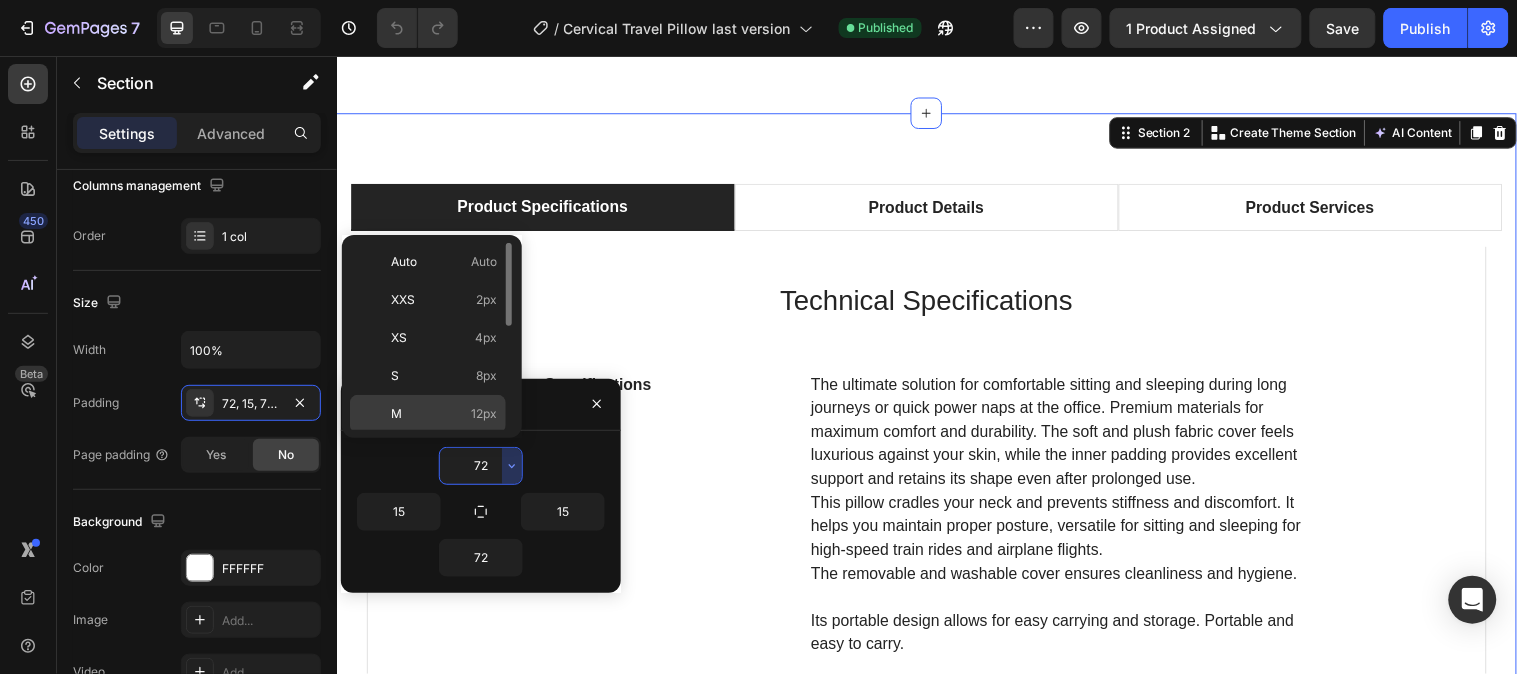 click on "M 12px" at bounding box center [444, 414] 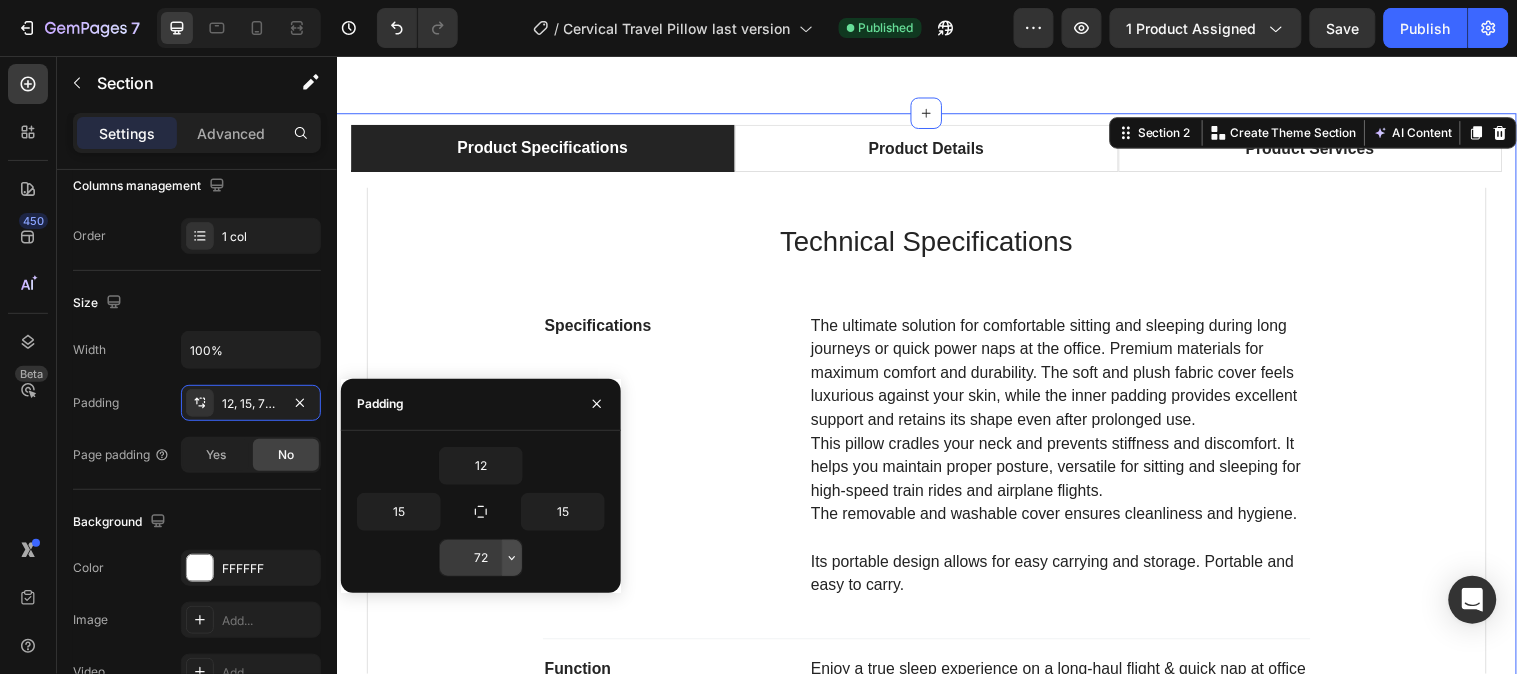 click 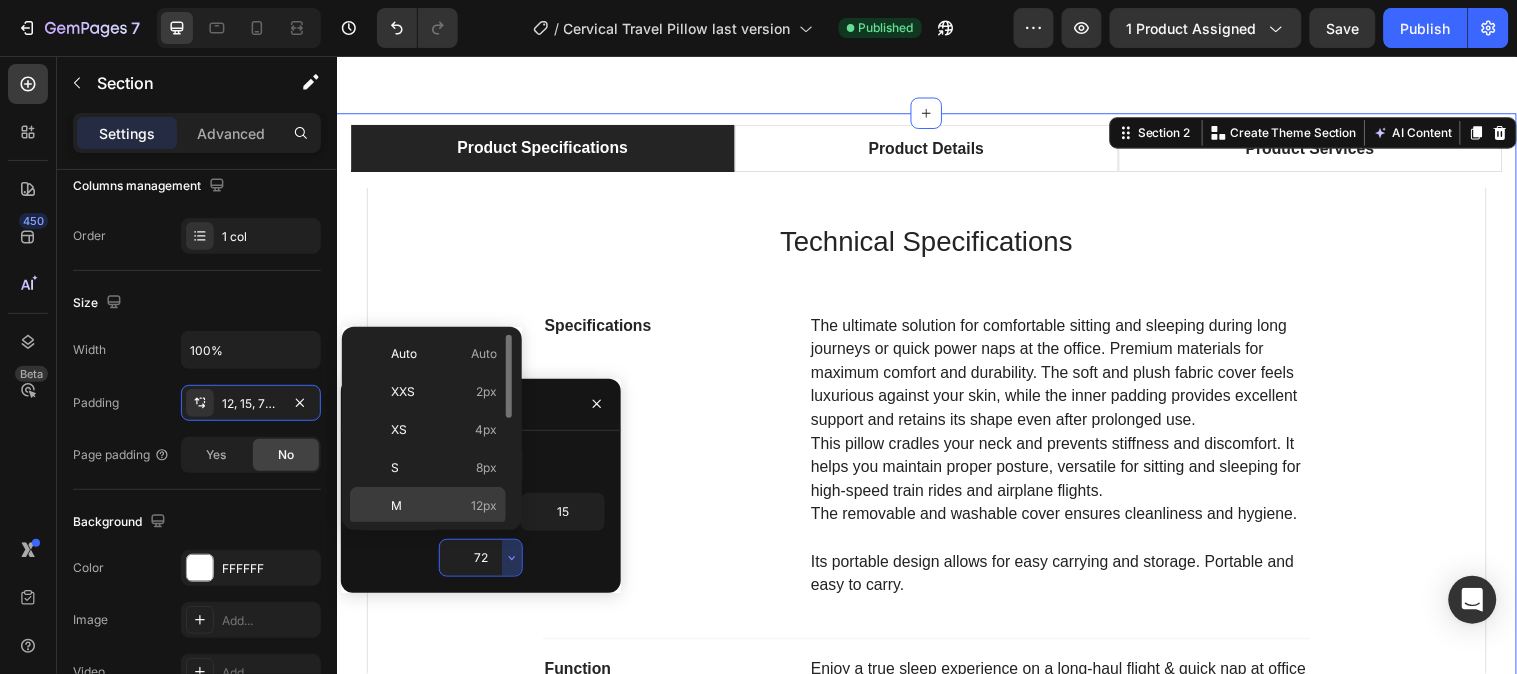click on "M 12px" at bounding box center [444, 506] 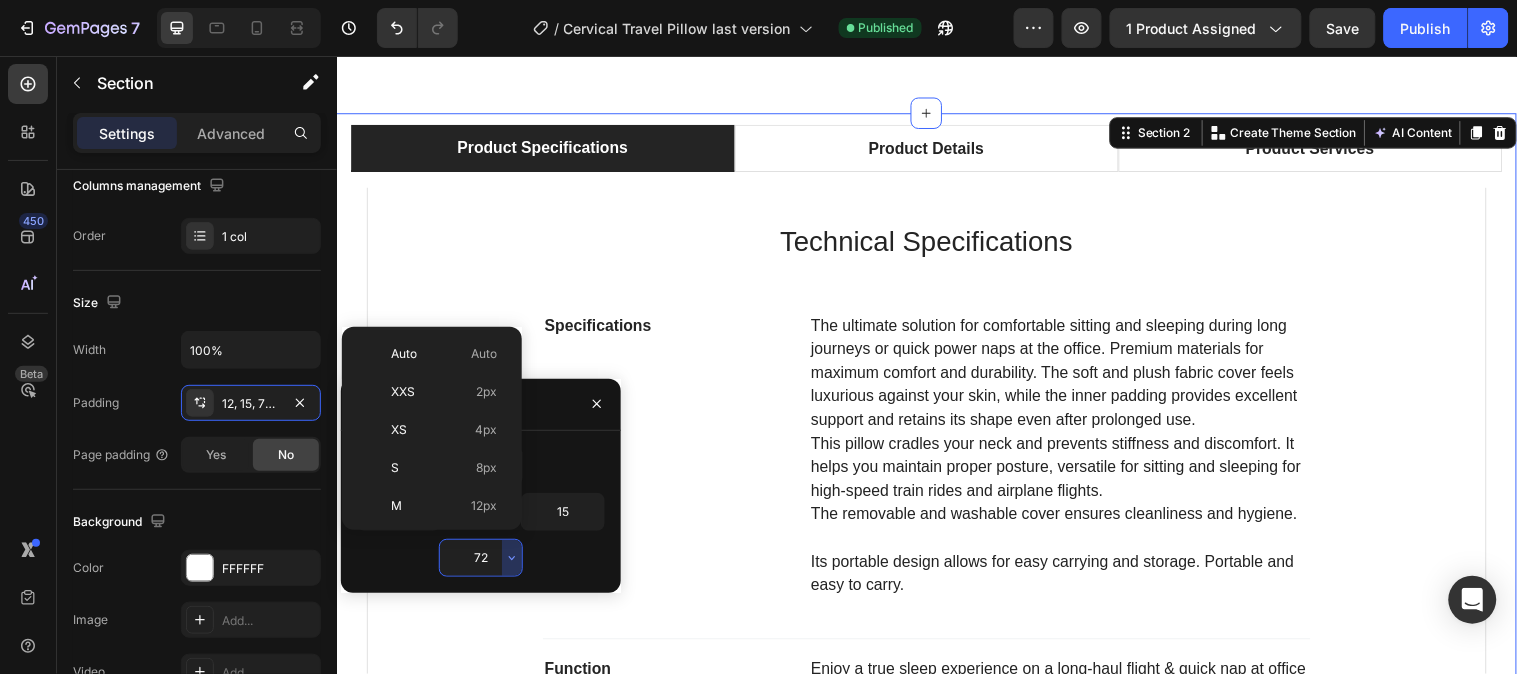 type on "12" 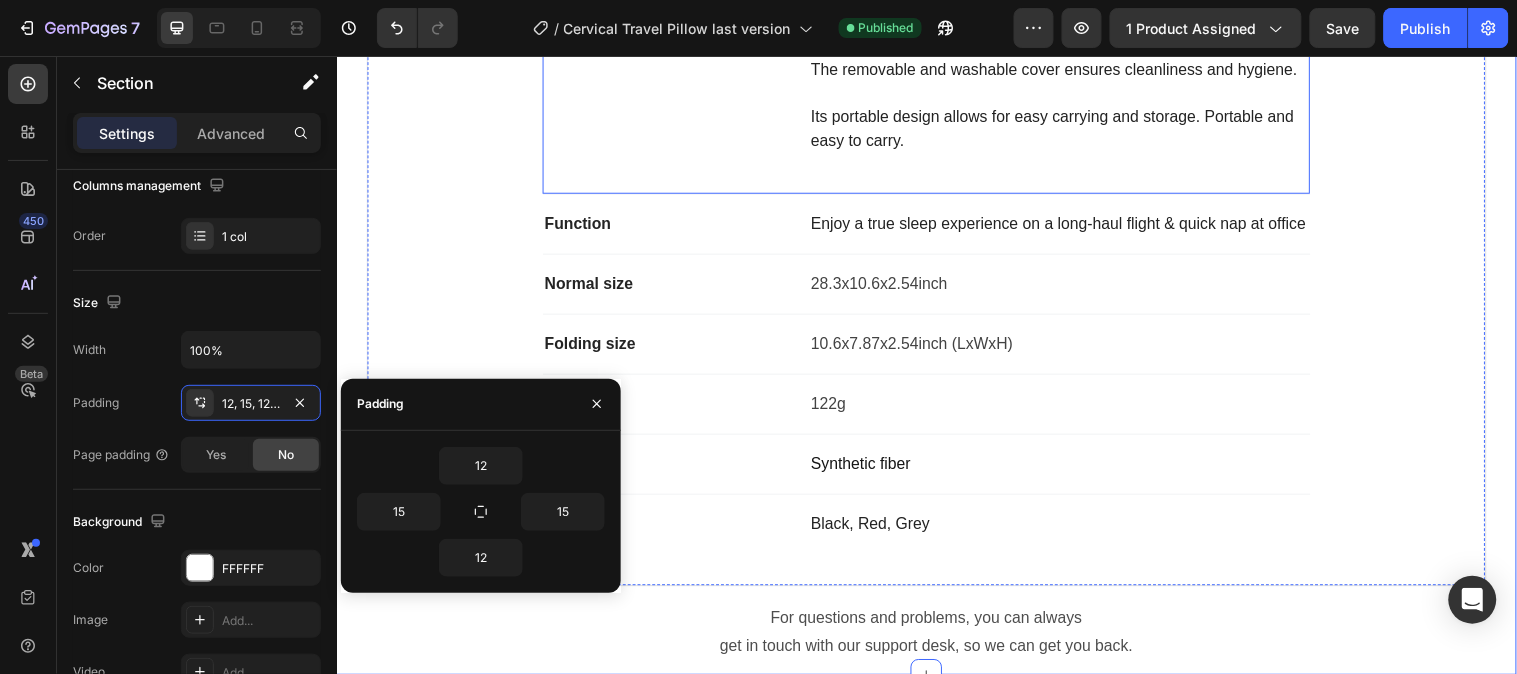 scroll, scrollTop: 1635, scrollLeft: 0, axis: vertical 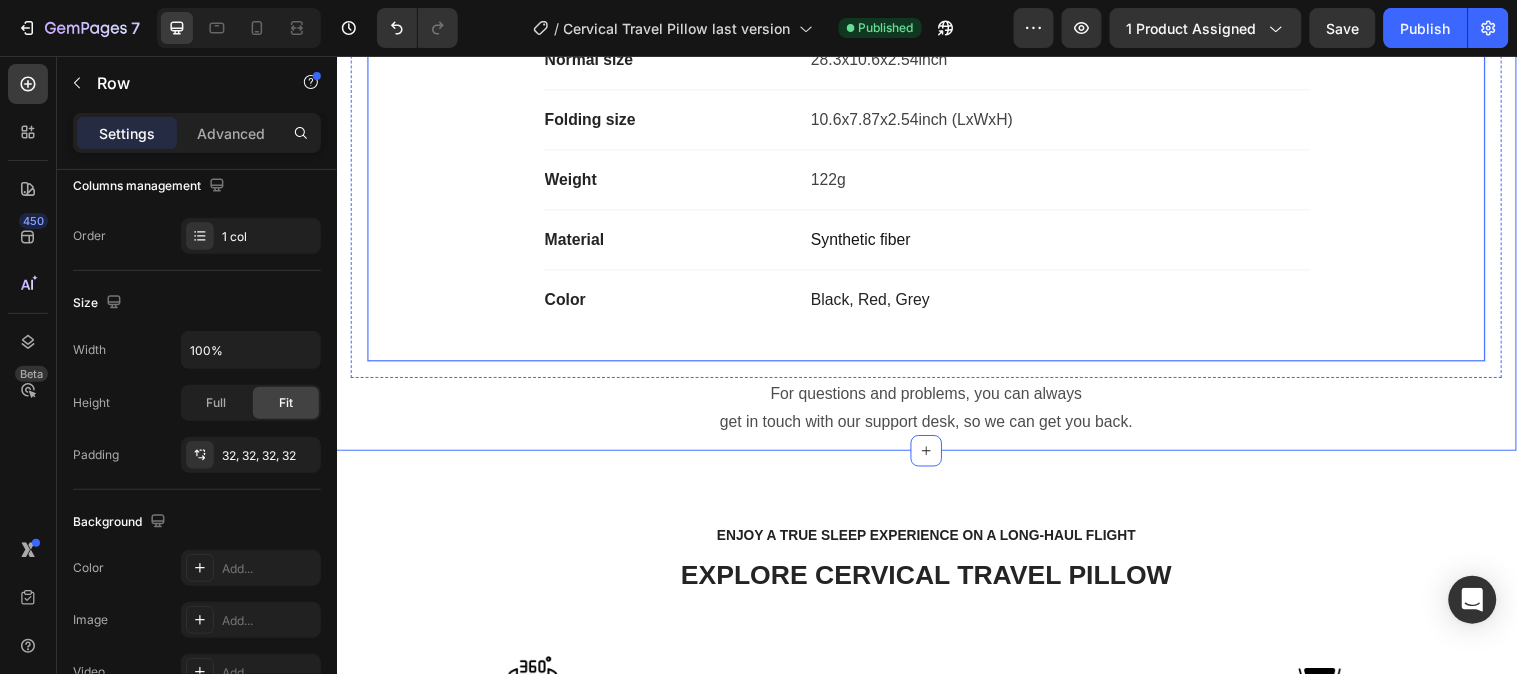 click on "Technical Specifications Heading Specifications Text block The ultimate solution for comfortable sitting and sleeping during long journeys or quick power naps at the office. Premium materials for maximum comfort and durability. The soft and plush fabric cover feels luxurious against your skin, while the inner padding provides excellent support and retains its shape even after prolonged use.  This pillow cradles your neck and prevents stiffness and discomfort. It helps you maintain proper posture, versatile for sitting and sleeping for high-speed train rides and airplane flights.  The removable and washable cover ensures cleanliness and hygiene.   Its portable design allows for easy carrying and storage. Portable and easy to carry.   Text block Row Function Text block Enjoy a true sleep experience on a long-haul flight & quick nap at office Text block Row Normal size  Text block 28.3x10.6x2.54inch Text block Row Folding size Text block 10.6x7.87x2.54inch (LxWxH) Text block Row Weight Text block 122g Row" at bounding box center (936, -63) 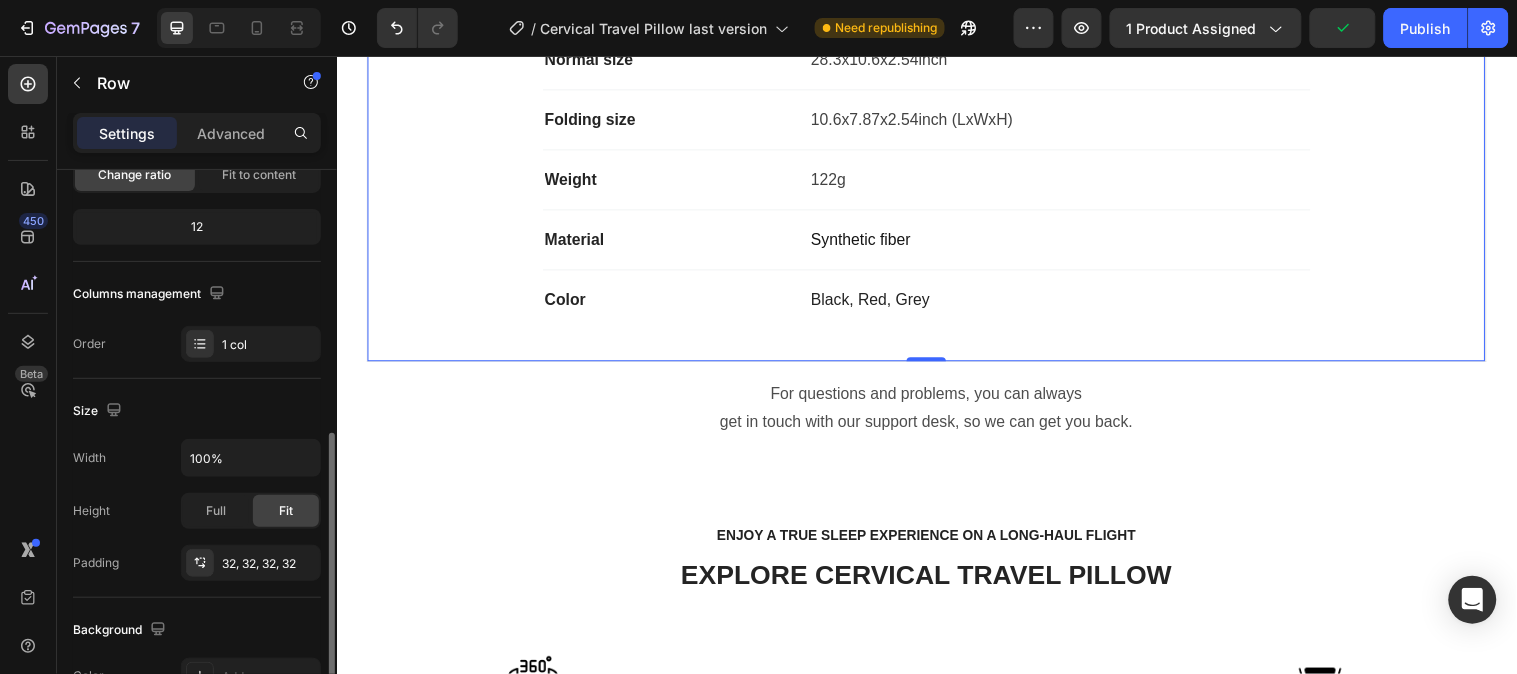scroll, scrollTop: 333, scrollLeft: 0, axis: vertical 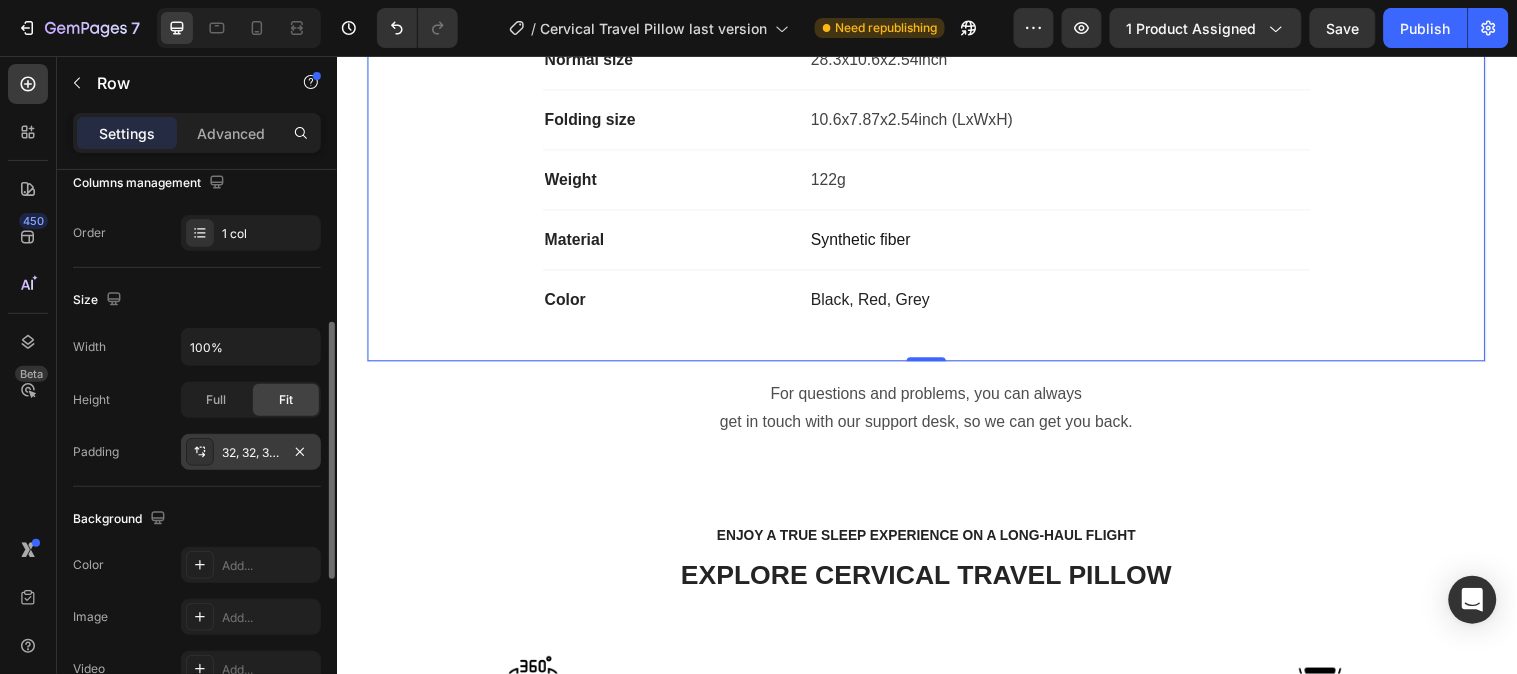 click 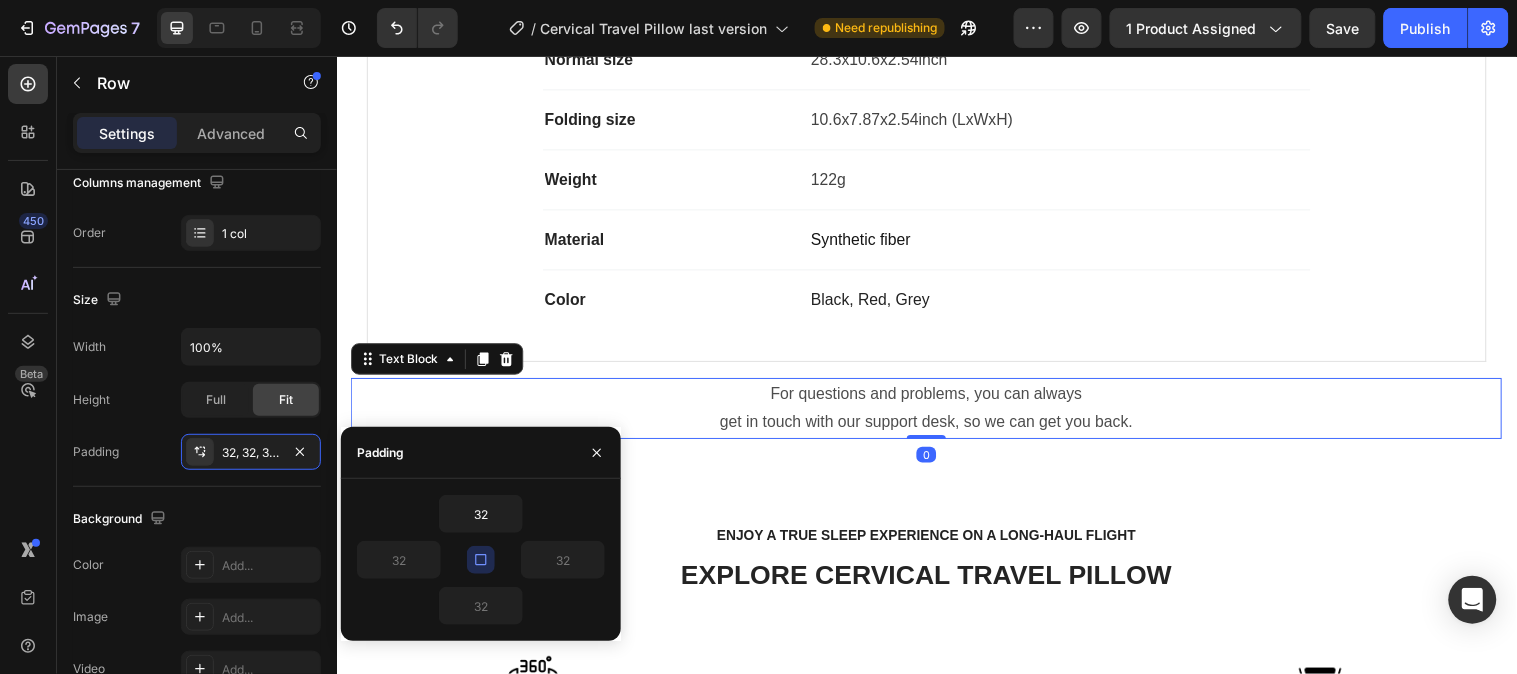click on "For questions and problems, you can always  get in touch with our support desk, so we can get you back." at bounding box center (936, 413) 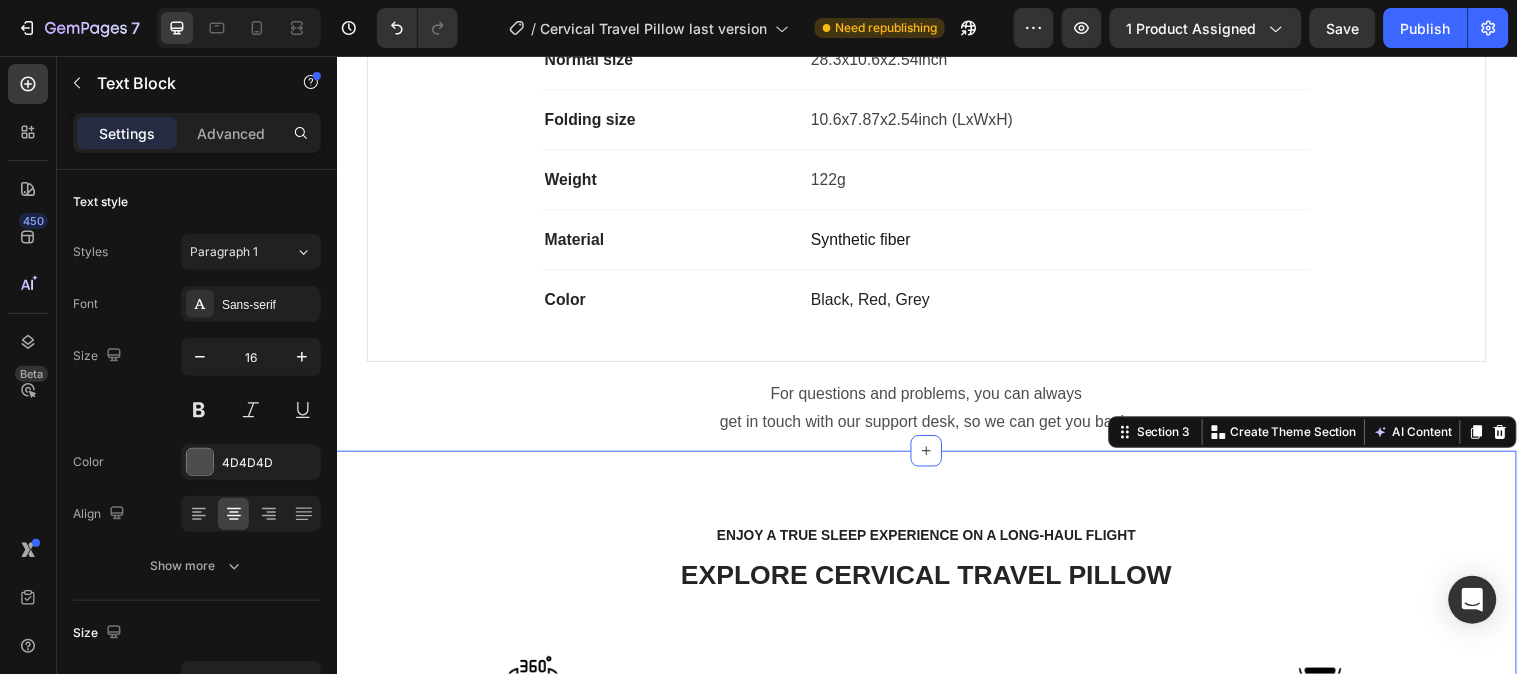 click on "ENJOY A TRUE SLEEP EXPERIENCE ON A LONG-HAUL FLIGHT Text block EXPLORE CERVICAL TRAVEL PILLOW Heading Row Image Ergonomic support for neck & shoulder Text block maintain proper alignment  and prevent neck strain during long travel hours on a plane, train, or in the car. It also allows  restful short naps  at the office. Text block Row Image Lightweight & Travel-Friendly Text block it’s  compact, lightweight , and often comes with a carry bag or compressible design, making it  easy to pack and store . Text block Row Image Image Fits will all neck chin & shoulder Text block Designed to cradle your neck, it prevents stiffness and discomfort, supports proper posture, and minimizes the risk of neck and shoulder pain. Text block Row Image Hygienic & Easy to Clean Text block Comes with a  removable, washable cover  to keep your pillow  fresh, clean, and odor-free  — essential for frequent travelers. Text block Row Row Section 3   Create Theme Section AI Content Write with GemAI Tone and Voice Persuasive Product" at bounding box center (936, 776) 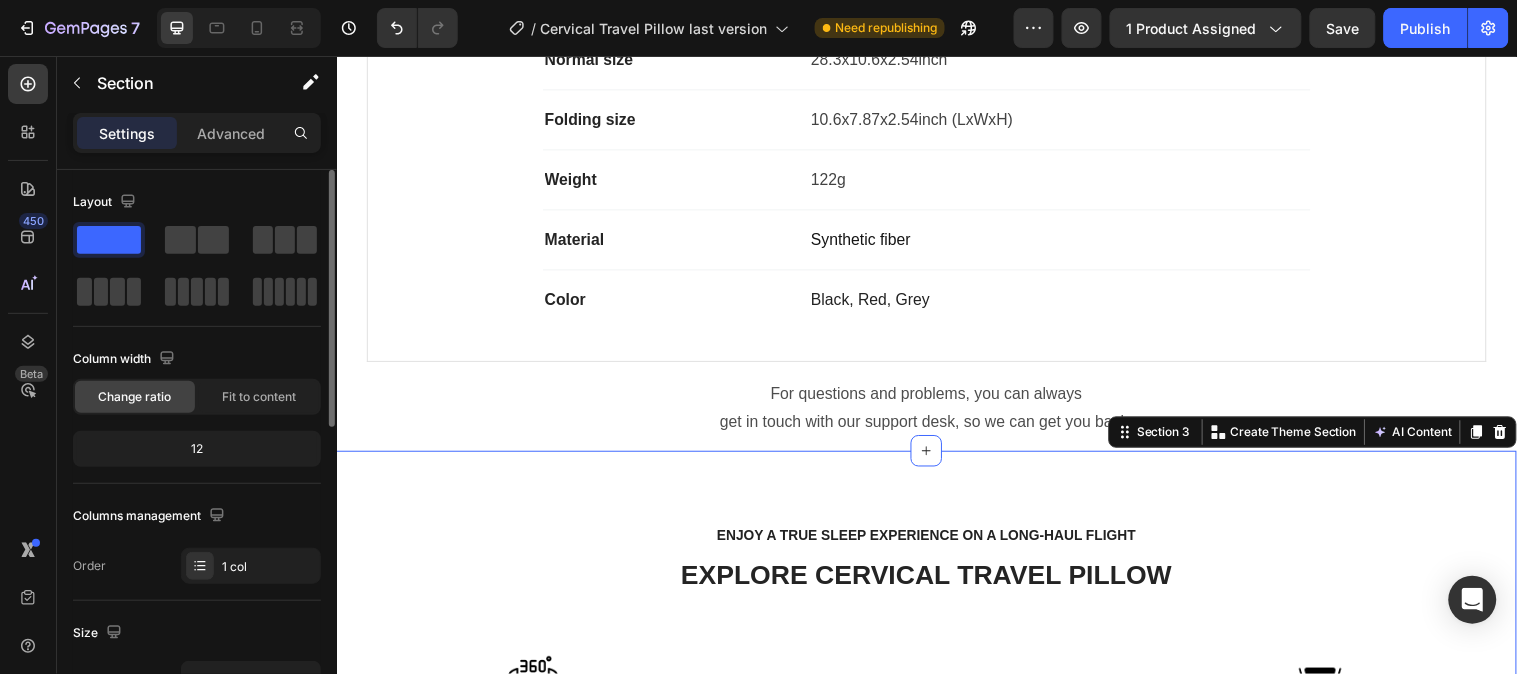scroll, scrollTop: 222, scrollLeft: 0, axis: vertical 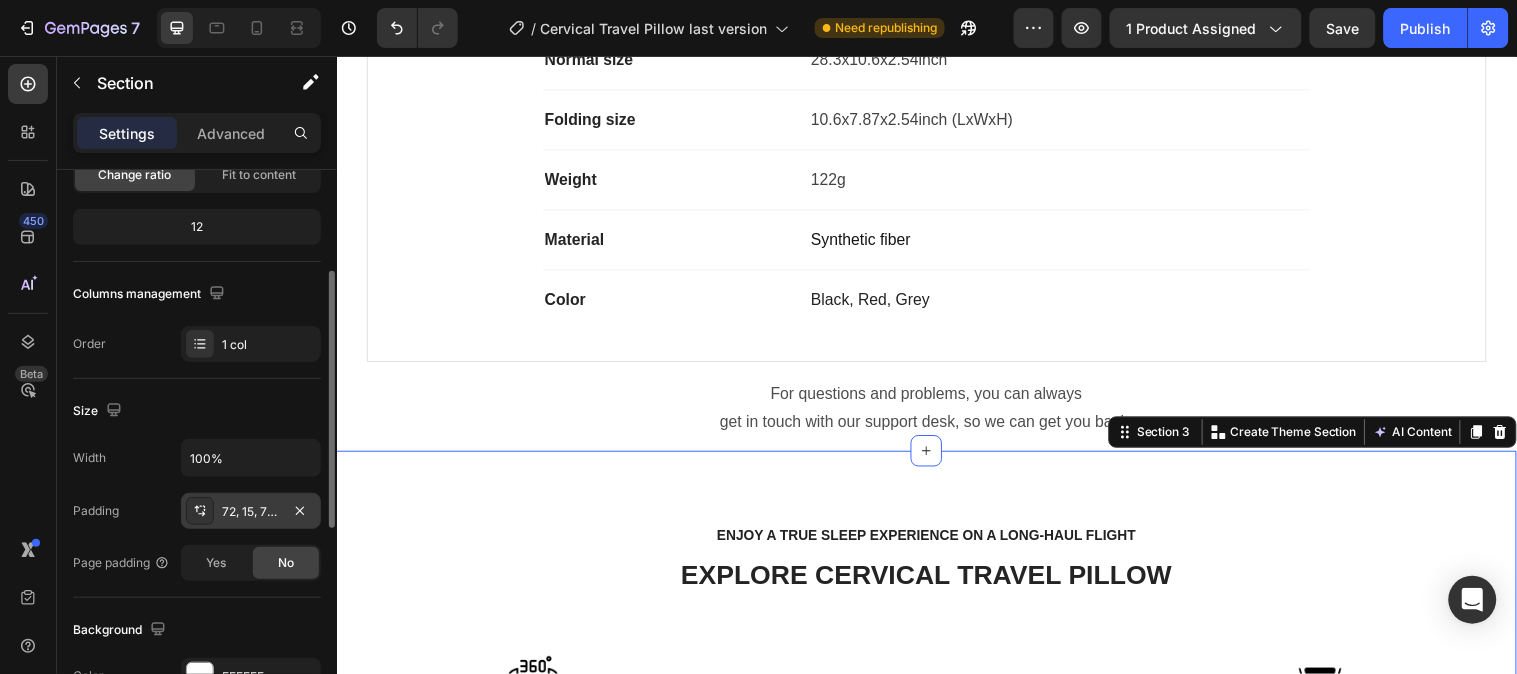 click on "72, 15, 72, 15" at bounding box center (251, 512) 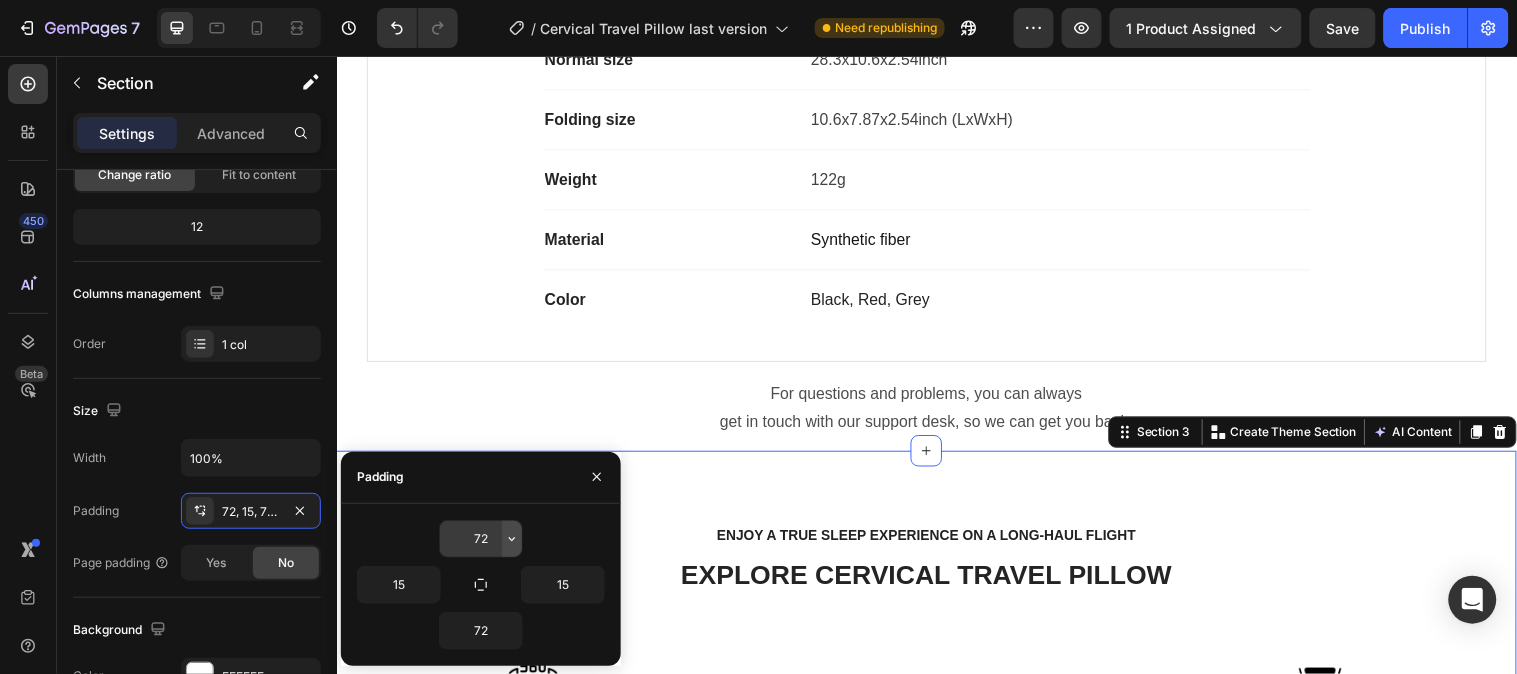 click 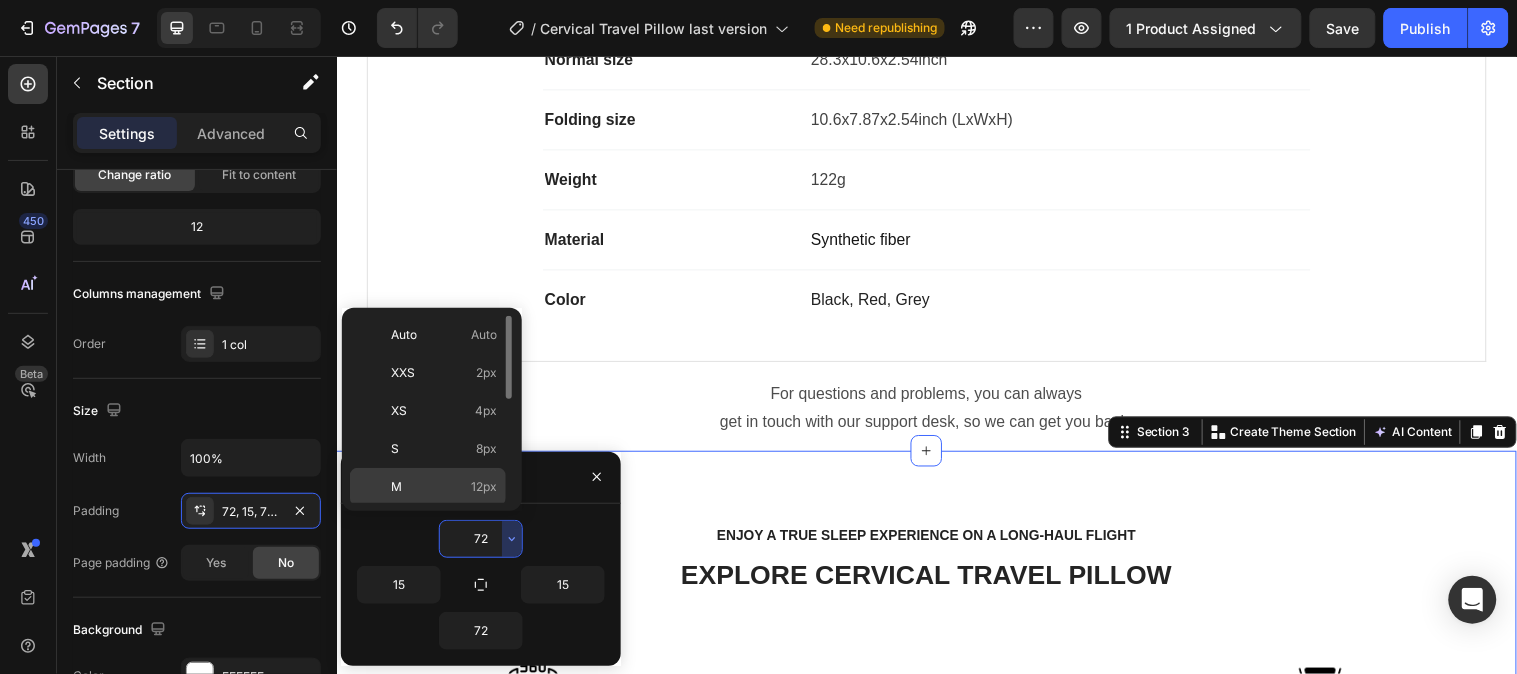 click on "M 12px" at bounding box center (444, 487) 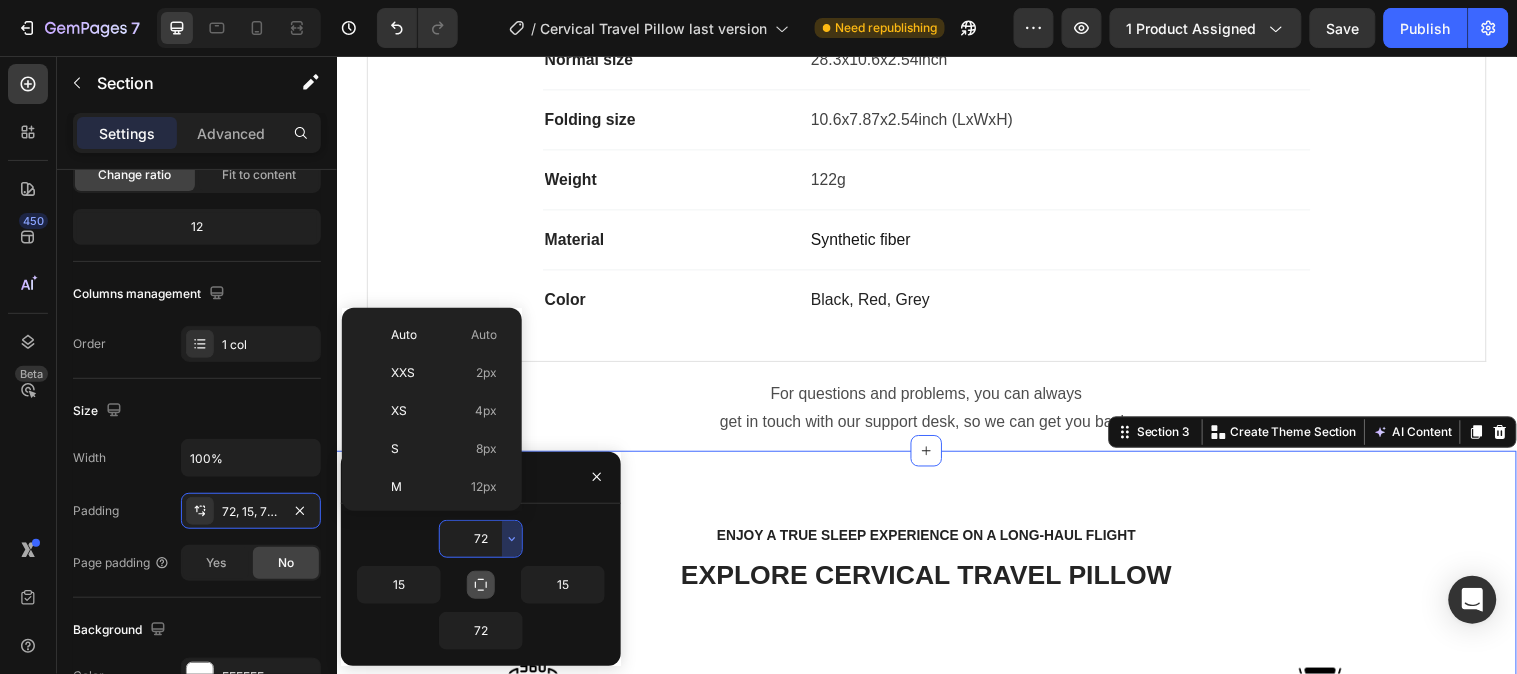 type on "12" 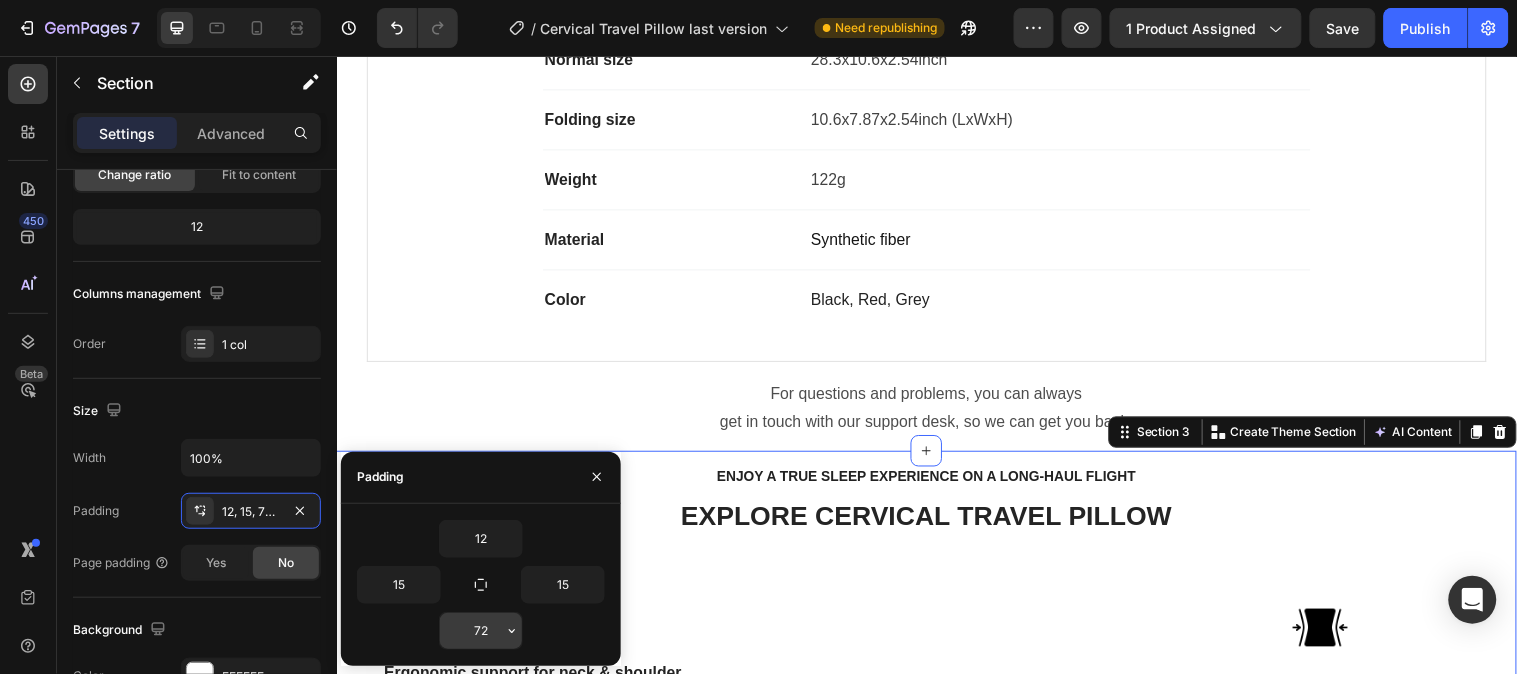 click on "72" at bounding box center [481, 631] 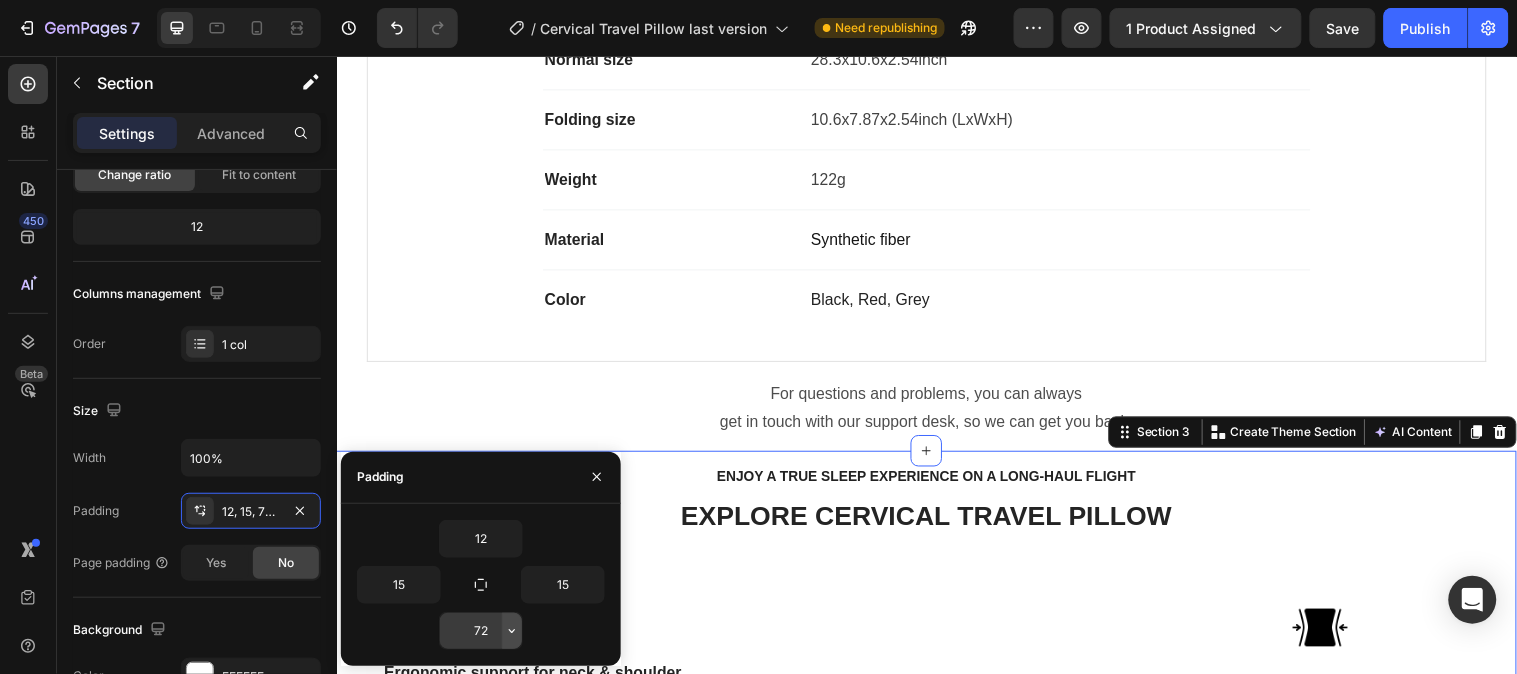 click 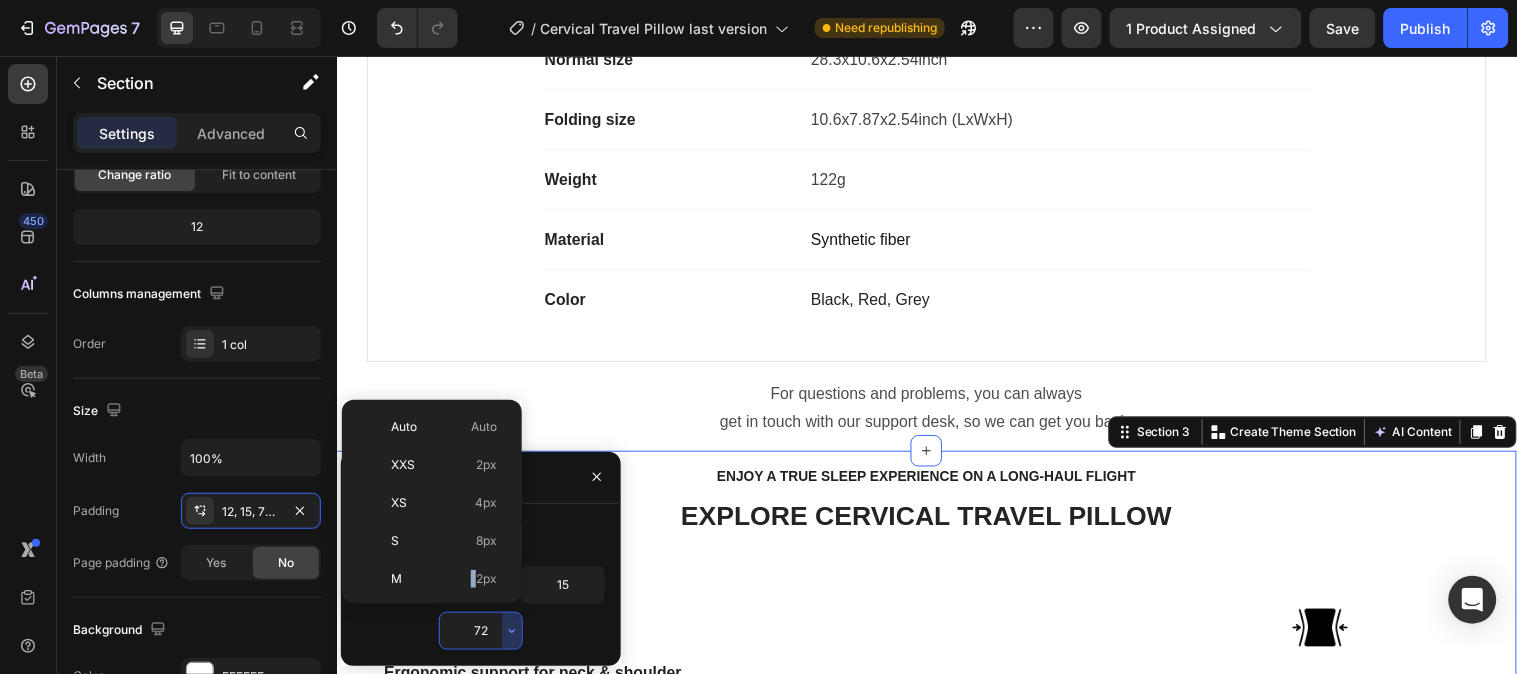 click on "12px" at bounding box center (484, 579) 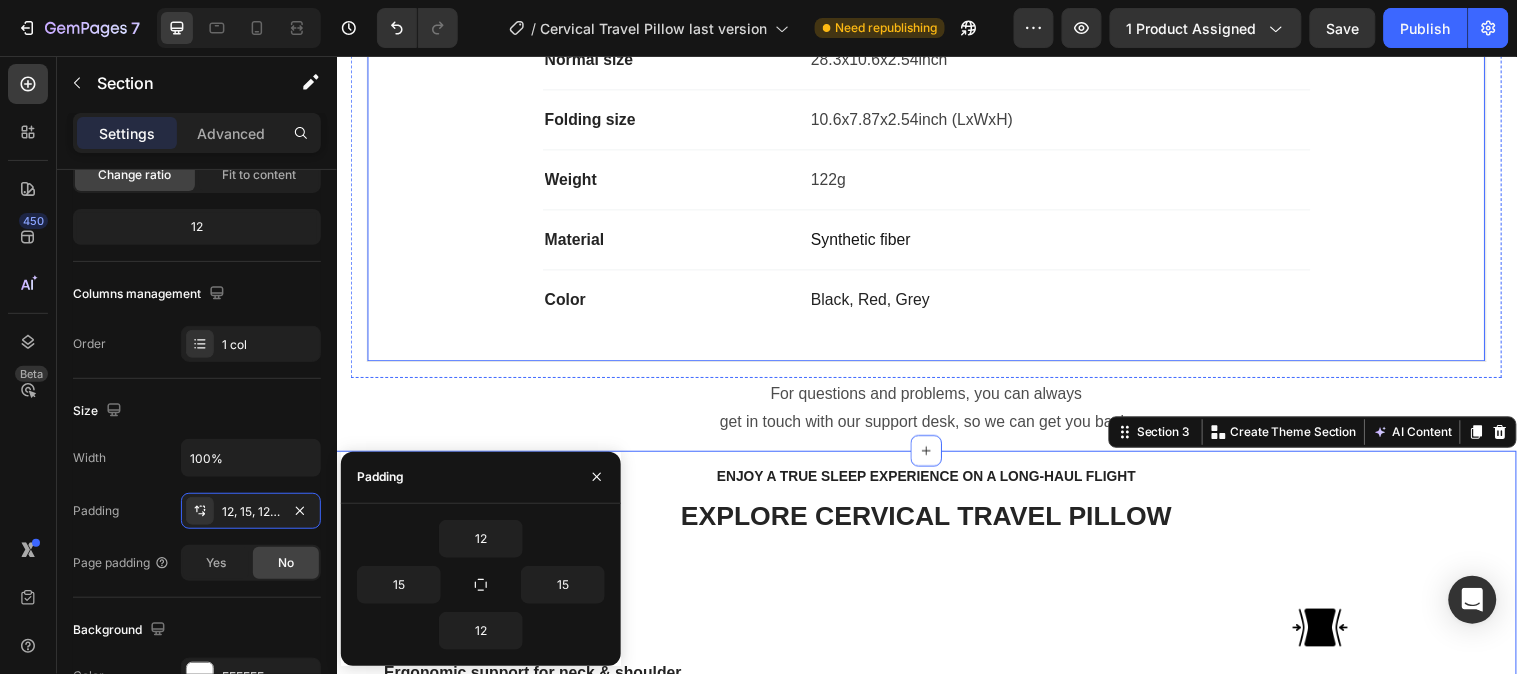 click on "Technical Specifications Heading Specifications Text block The ultimate solution for comfortable sitting and sleeping during long journeys or quick power naps at the office. Premium materials for maximum comfort and durability. The soft and plush fabric cover feels luxurious against your skin, while the inner padding provides excellent support and retains its shape even after prolonged use.  This pillow cradles your neck and prevents stiffness and discomfort. It helps you maintain proper posture, versatile for sitting and sleeping for high-speed train rides and airplane flights.  The removable and washable cover ensures cleanliness and hygiene.   Its portable design allows for easy carrying and storage. Portable and easy to carry.   Text block Row Function Text block Enjoy a true sleep experience on a long-haul flight & quick nap at office Text block Row Normal size  Text block 28.3x10.6x2.54inch Text block Row Folding size Text block 10.6x7.87x2.54inch (LxWxH) Text block Row Weight Text block 122g Row" at bounding box center [936, -63] 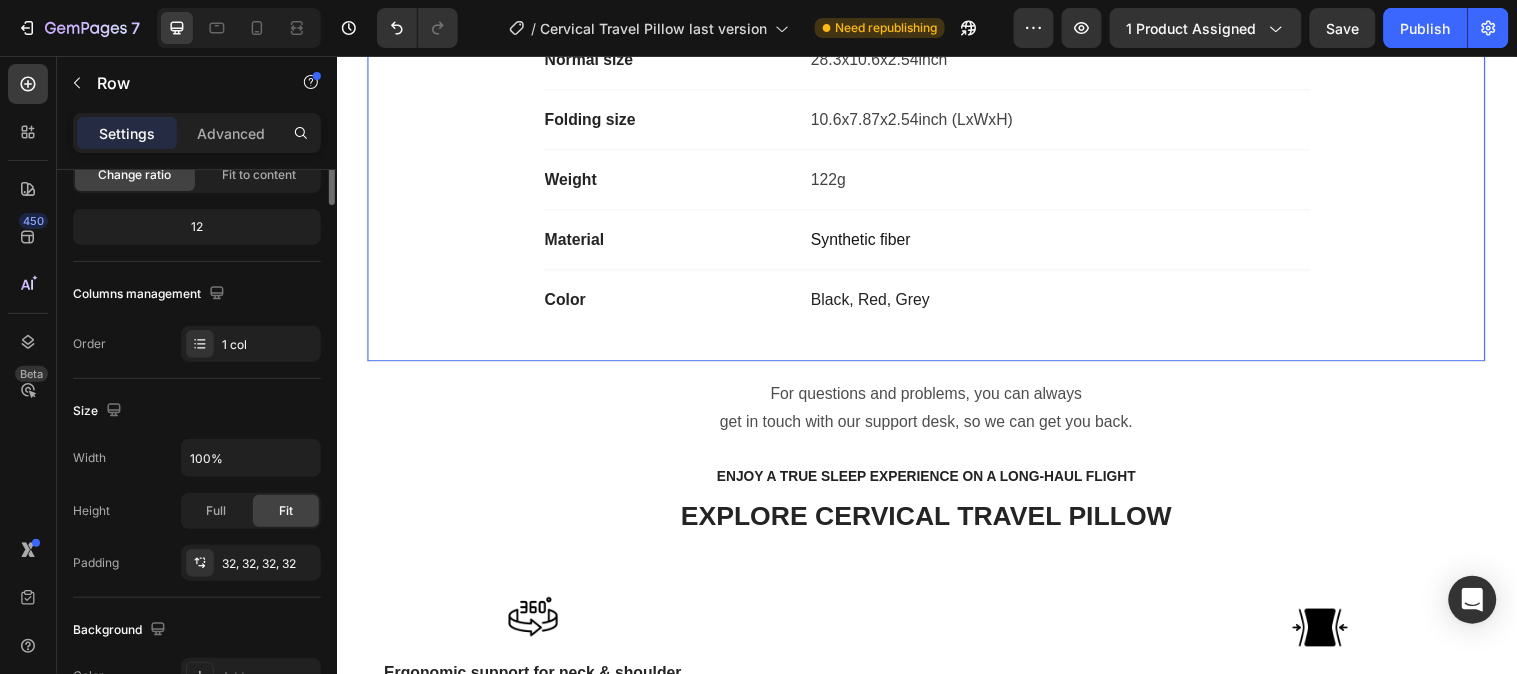 scroll, scrollTop: 0, scrollLeft: 0, axis: both 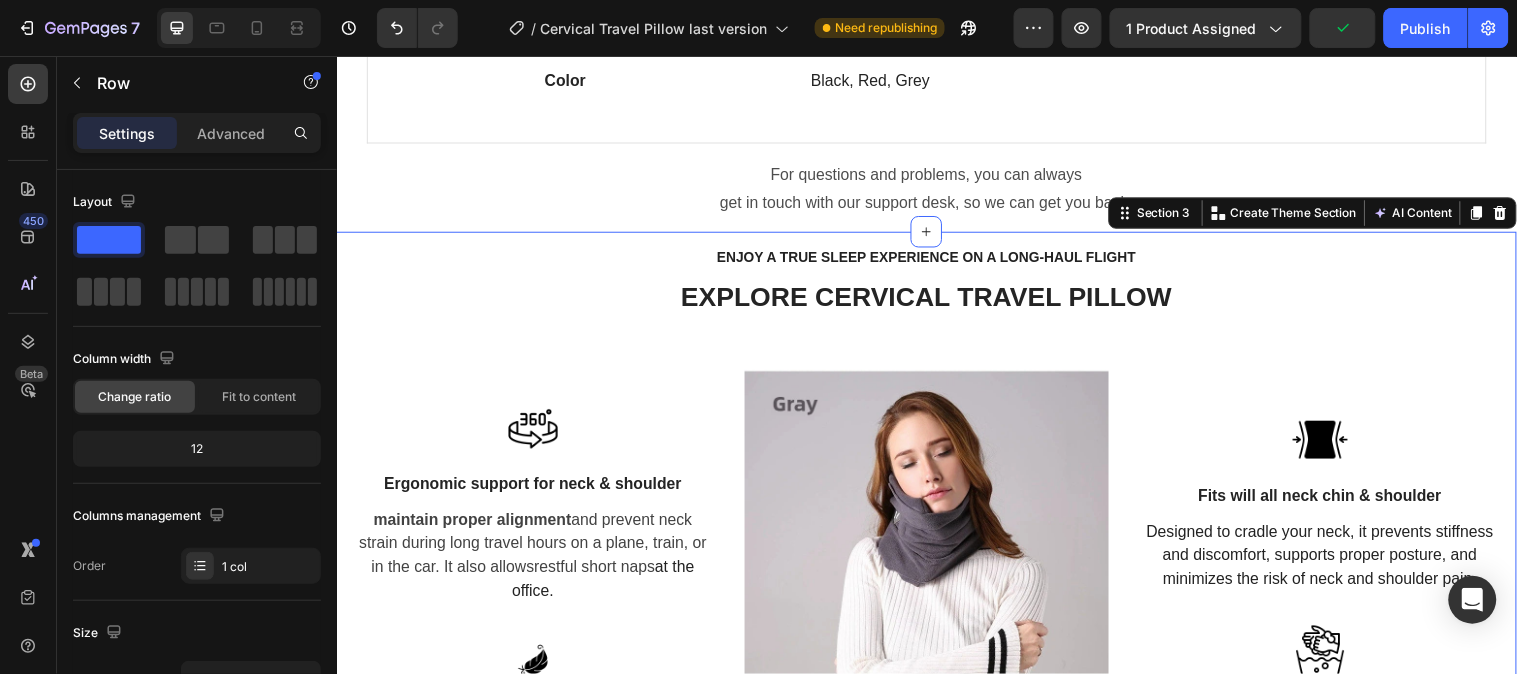 click on "ENJOY A TRUE SLEEP EXPERIENCE ON A LONG-HAUL FLIGHT Text block EXPLORE CERVICAL TRAVEL PILLOW Heading Row Image Ergonomic support for neck & shoulder Text block maintain proper alignment  and prevent neck strain during long travel hours on a plane, train, or in the car. It also allows  restful short naps  at the office. Text block Row Image Lightweight & Travel-Friendly Text block it’s  compact, lightweight , and often comes with a carry bag or compressible design, making it  easy to pack and store . Text block Row Image Image Fits will all neck chin & shoulder Text block Designed to cradle your neck, it prevents stiffness and discomfort, supports proper posture, and minimizes the risk of neck and shoulder pain. Text block Row Image Hygienic & Easy to Clean Text block Comes with a  removable, washable cover  to keep your pillow  fresh, clean, and odor-free  — essential for frequent travelers. Text block Row Row" at bounding box center (936, 553) 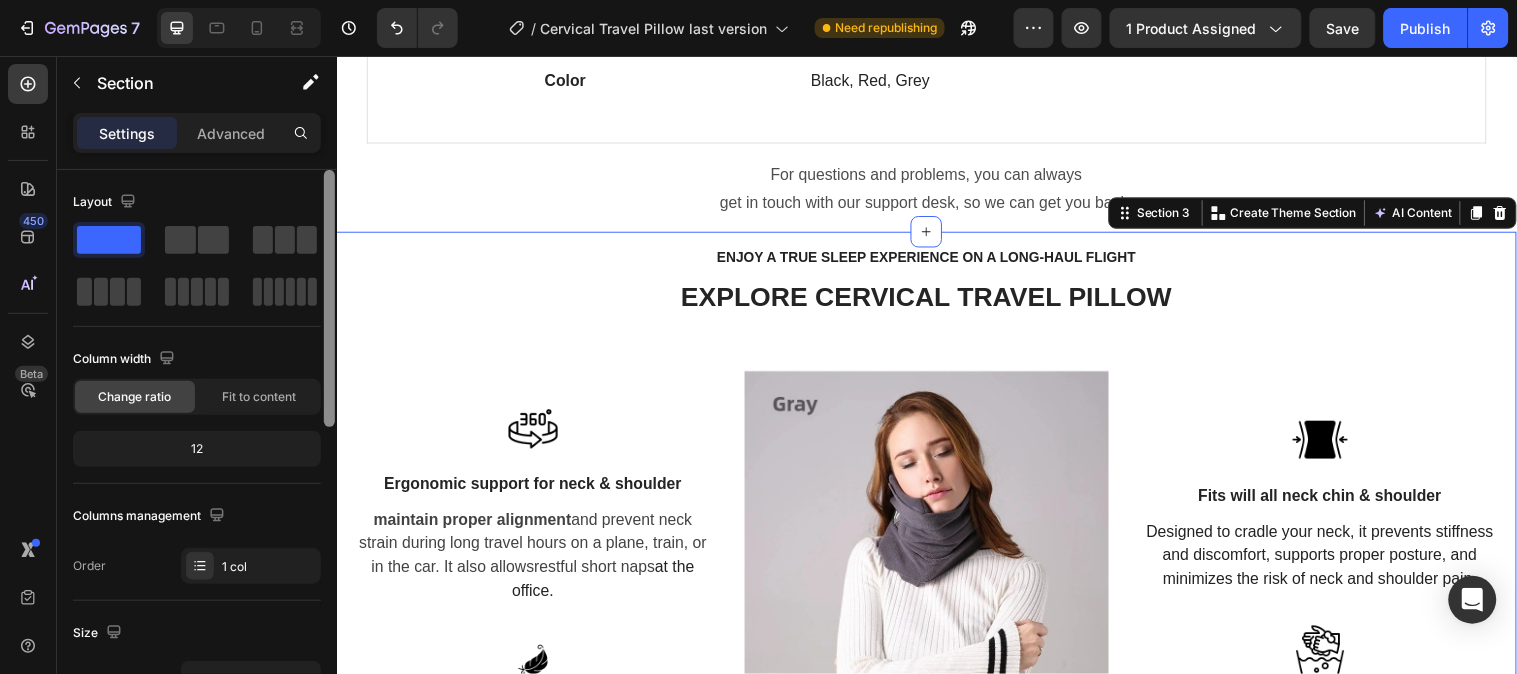 scroll, scrollTop: 111, scrollLeft: 0, axis: vertical 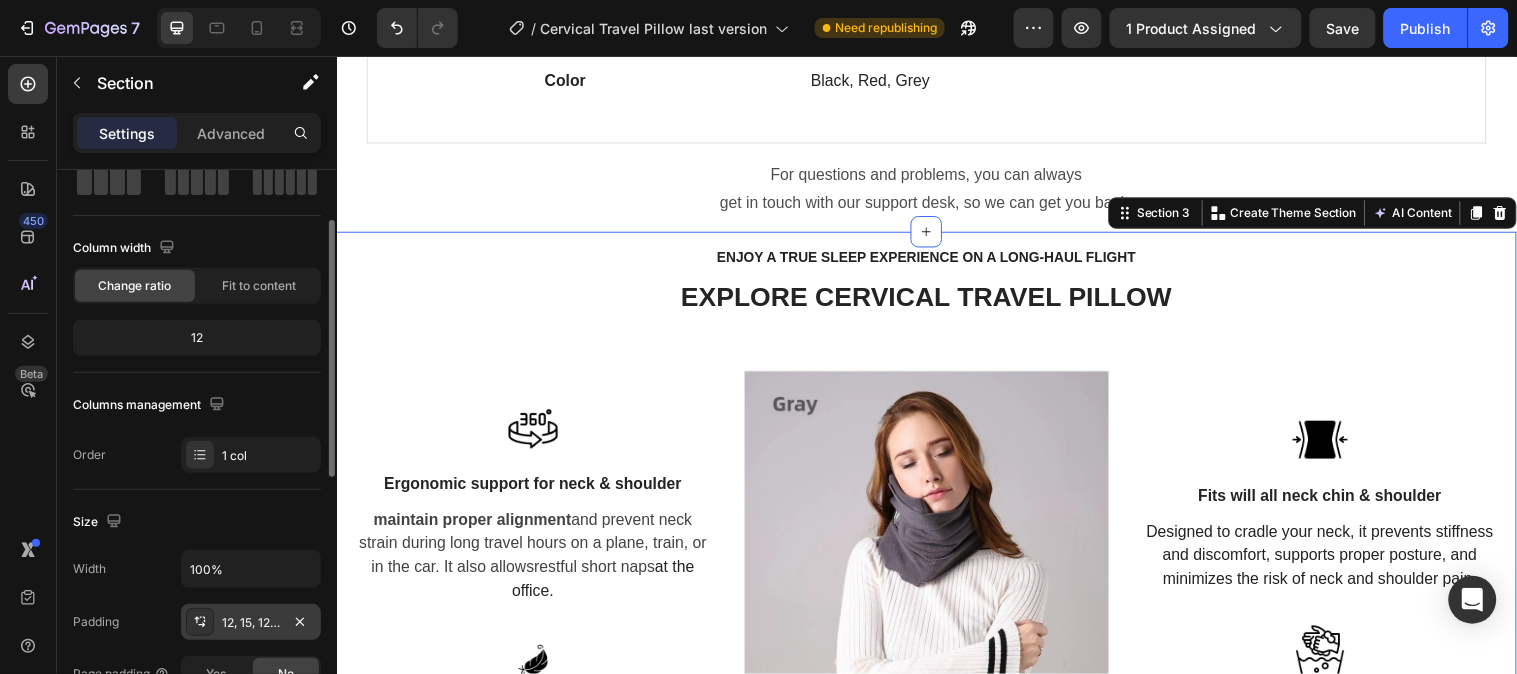 click on "12, 15, 12, 15" at bounding box center (251, 623) 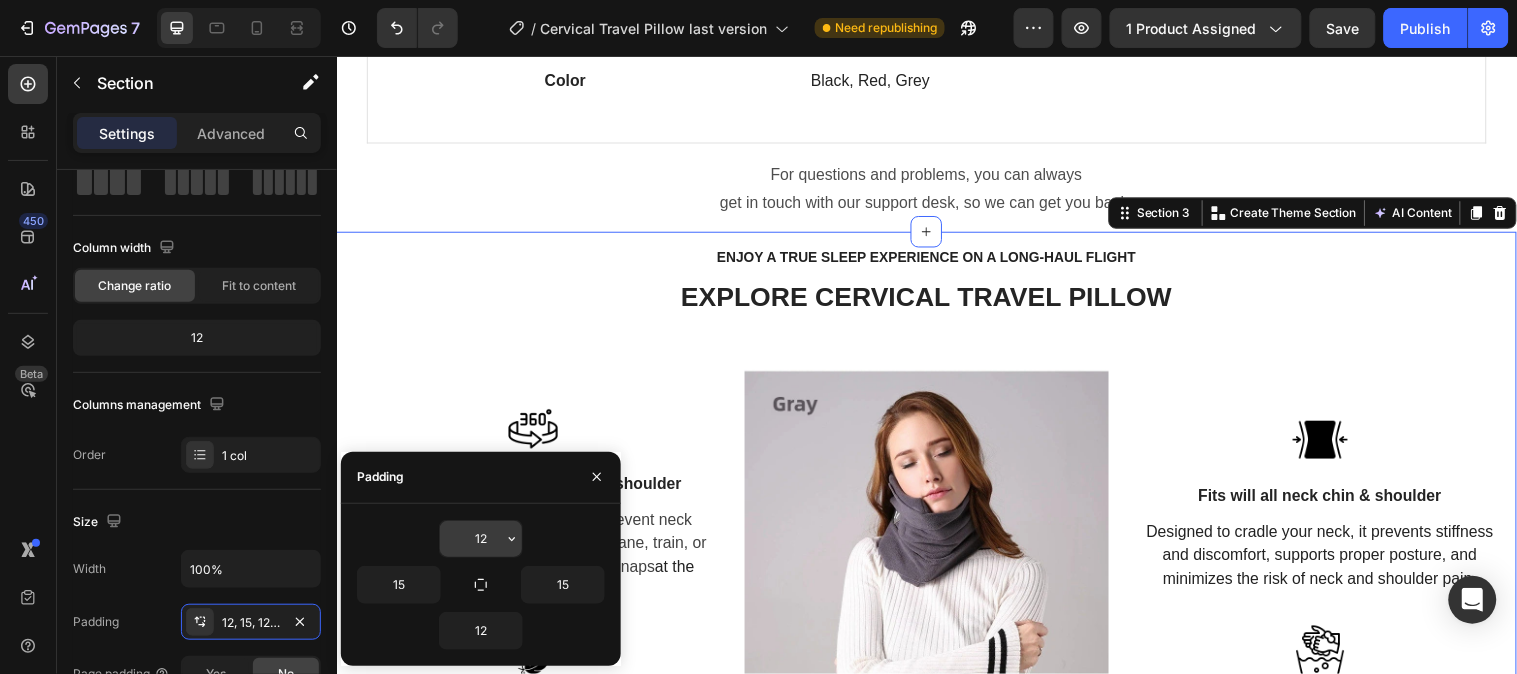 click on "12" at bounding box center (481, 539) 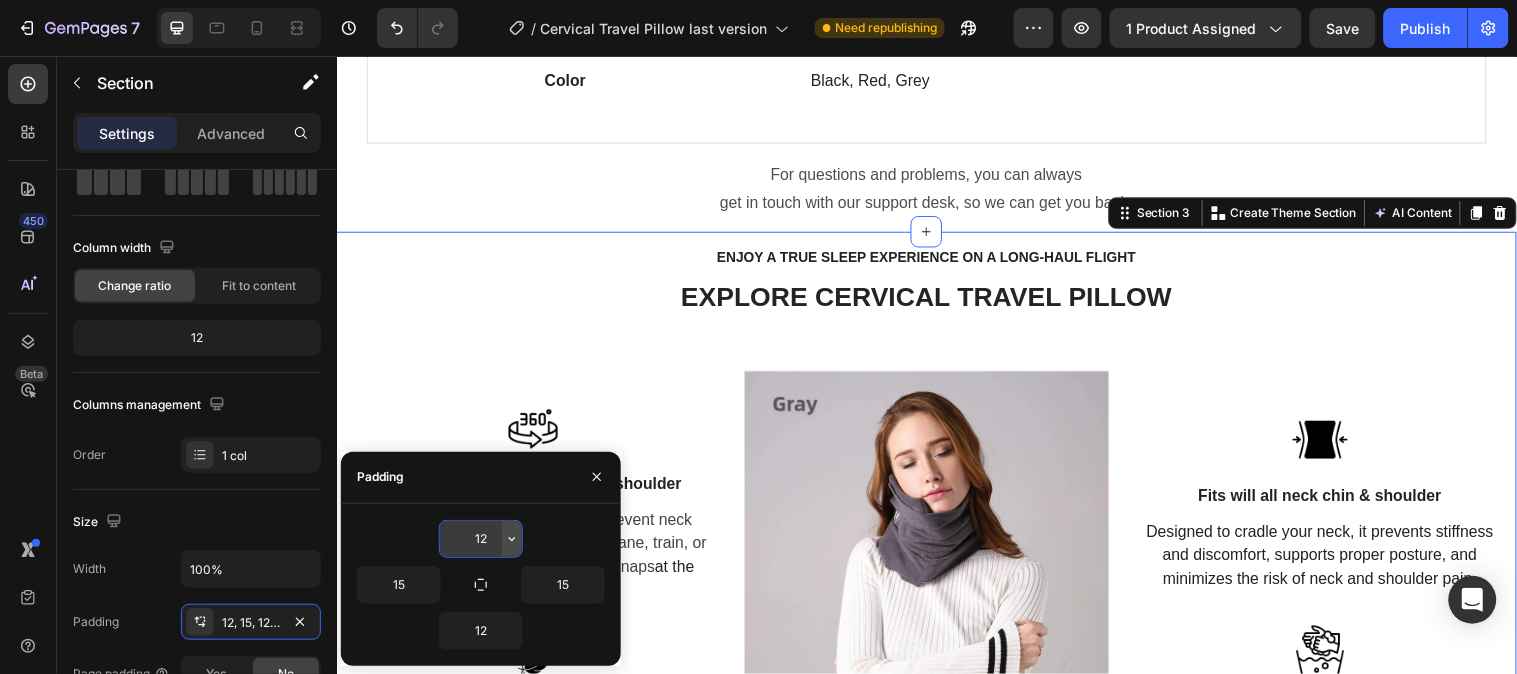 click 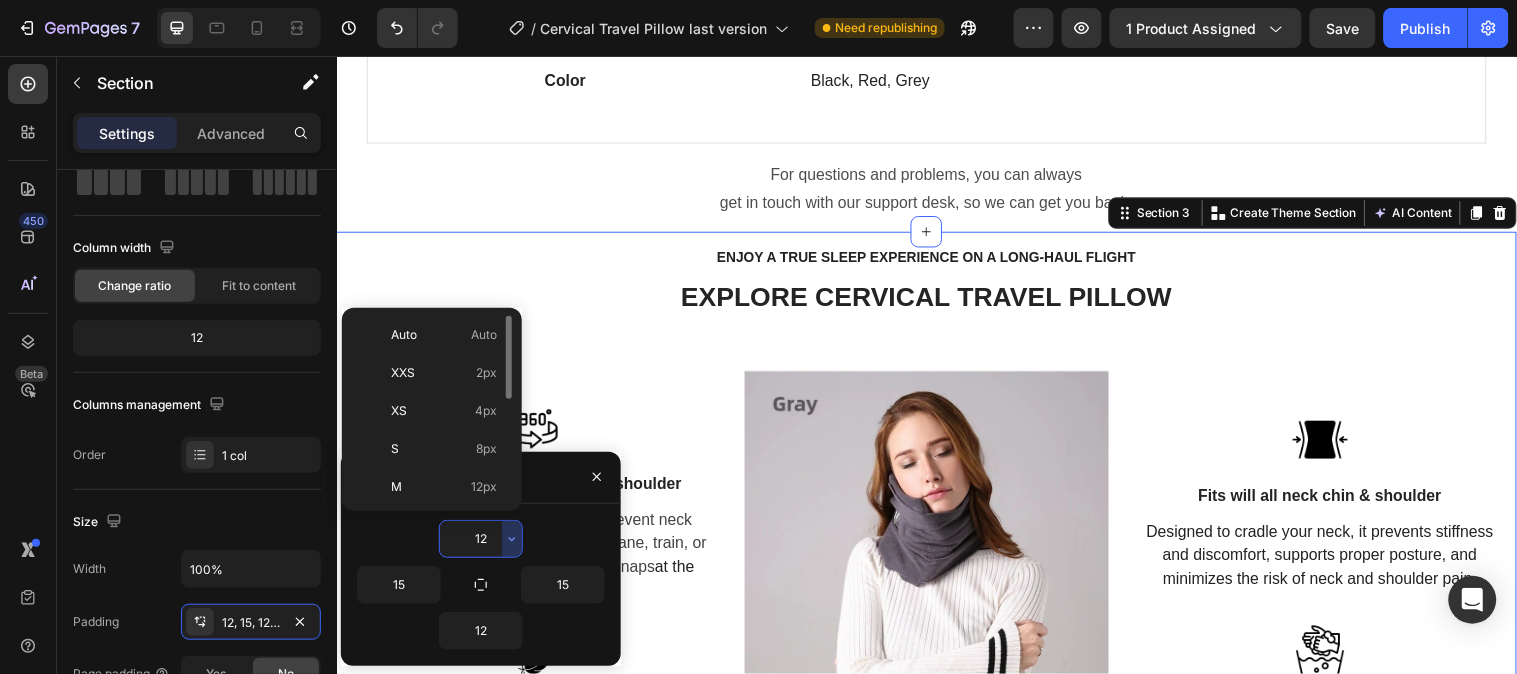 scroll, scrollTop: 111, scrollLeft: 0, axis: vertical 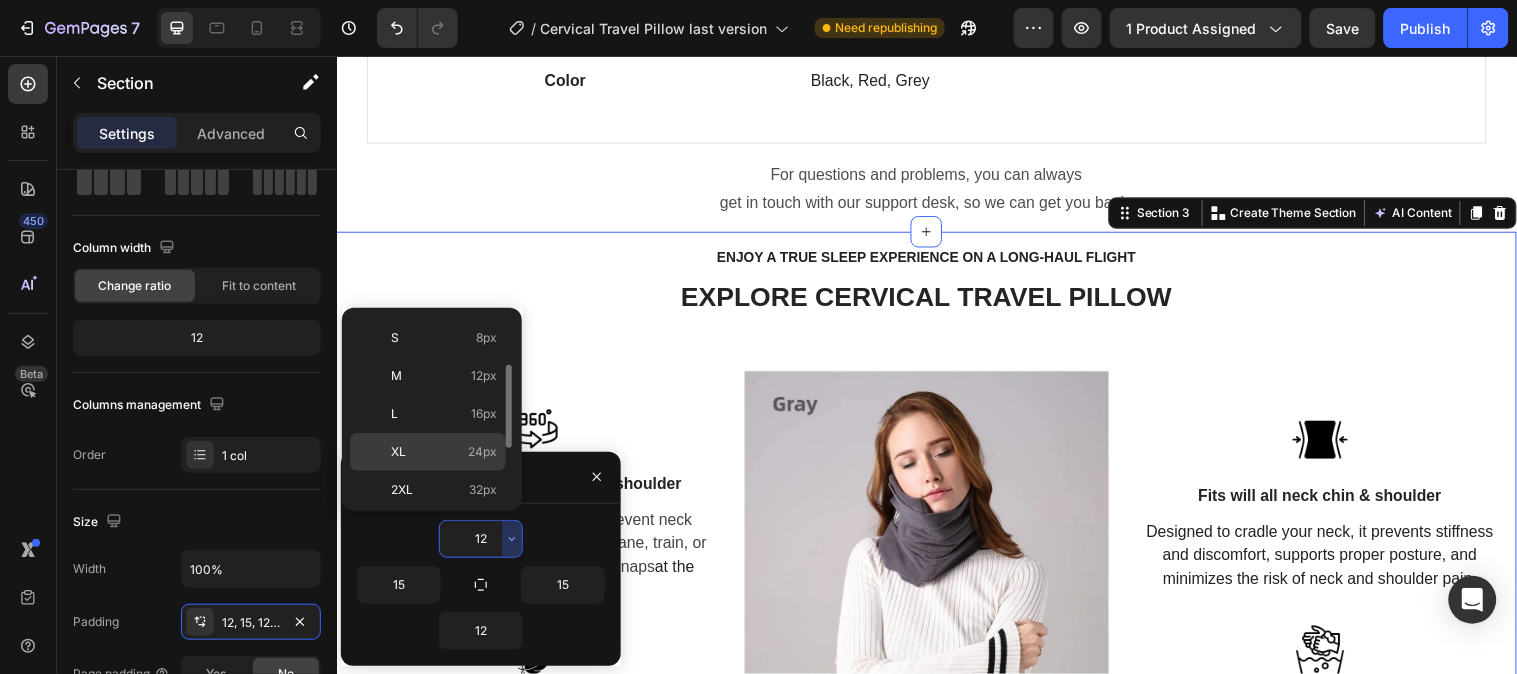 click on "XL 24px" at bounding box center (444, 452) 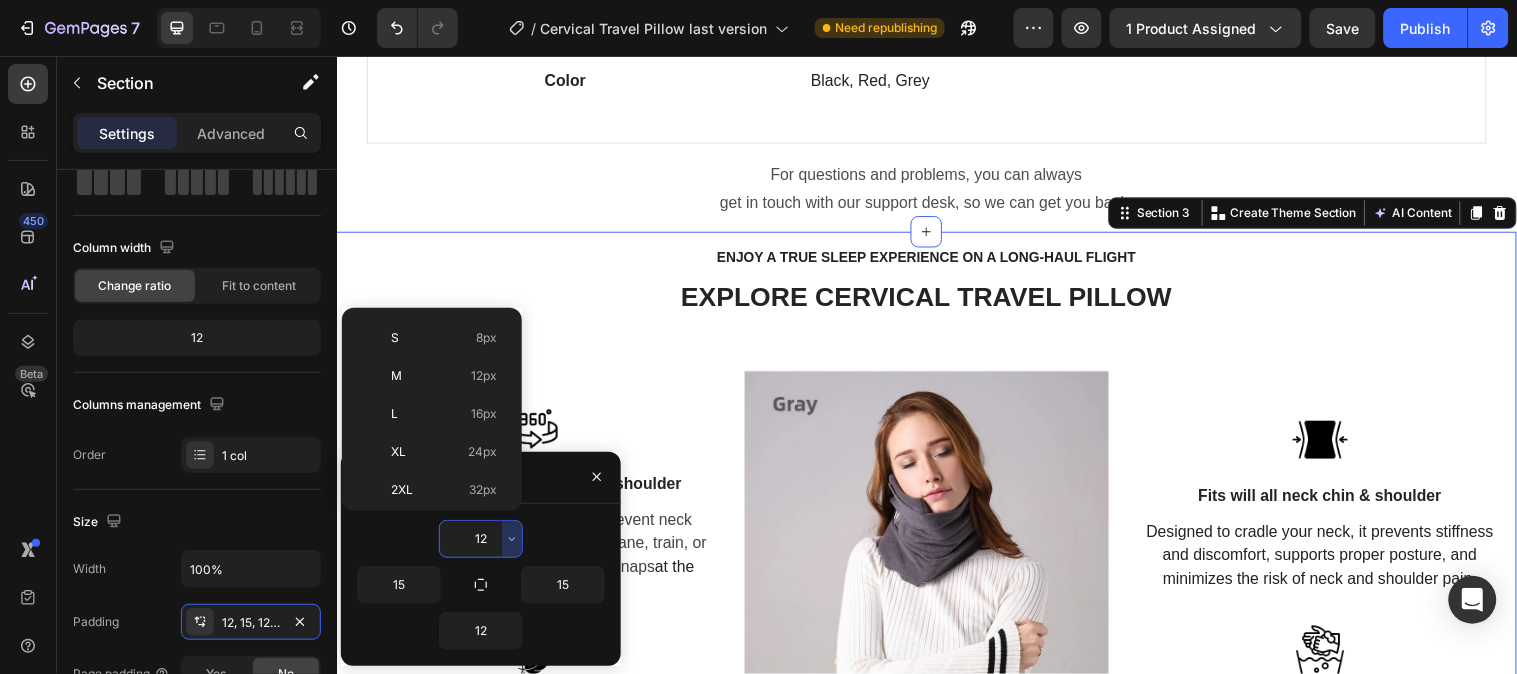 type on "24" 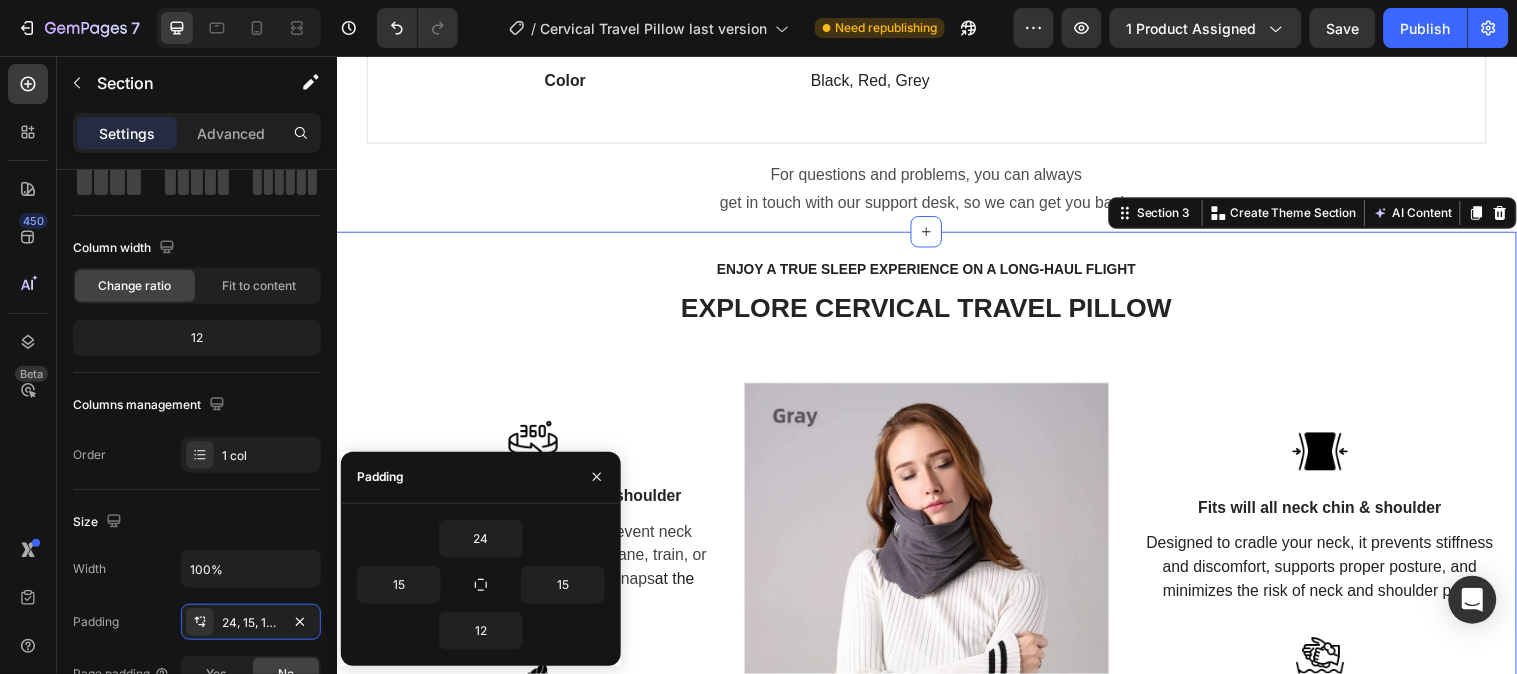 click on "ENJOY A TRUE SLEEP EXPERIENCE ON A LONG-HAUL FLIGHT Text block EXPLORE CERVICAL TRAVEL PILLOW Heading Row Image Ergonomic support for neck & shoulder Text block maintain proper alignment  and prevent neck strain during long travel hours on a plane, train, or in the car. It also allows  restful short naps  at the office. Text block Row Image Lightweight & Travel-Friendly Text block it’s  compact, lightweight , and often comes with a carry bag or compressible design, making it  easy to pack and store . Text block Row Image Image Fits will all neck chin & shoulder Text block Designed to cradle your neck, it prevents stiffness and discomfort, supports proper posture, and minimizes the risk of neck and shoulder pain. Text block Row Image Hygienic & Easy to Clean Text block Comes with a  removable, washable cover  to keep your pillow  fresh, clean, and odor-free  — essential for frequent travelers. Text block Row Row" at bounding box center [936, 565] 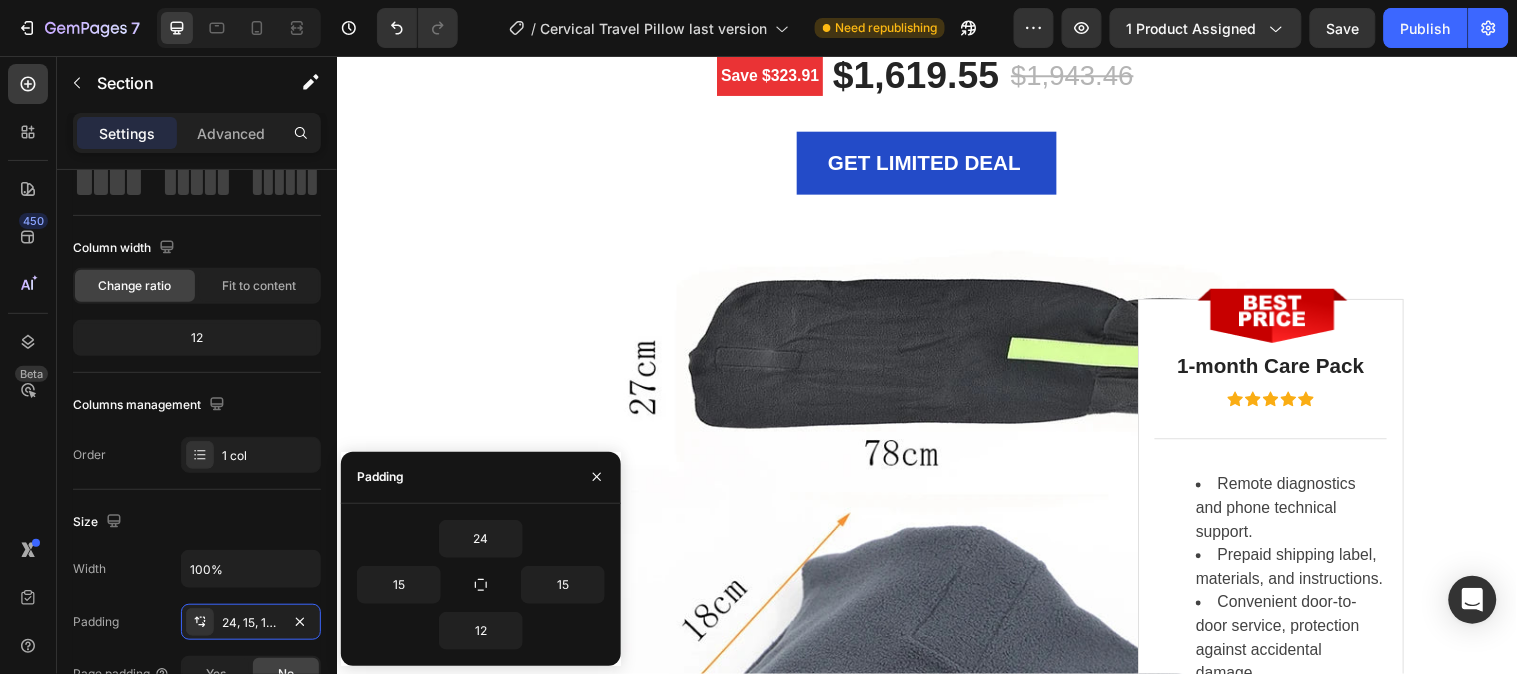 scroll, scrollTop: 3746, scrollLeft: 0, axis: vertical 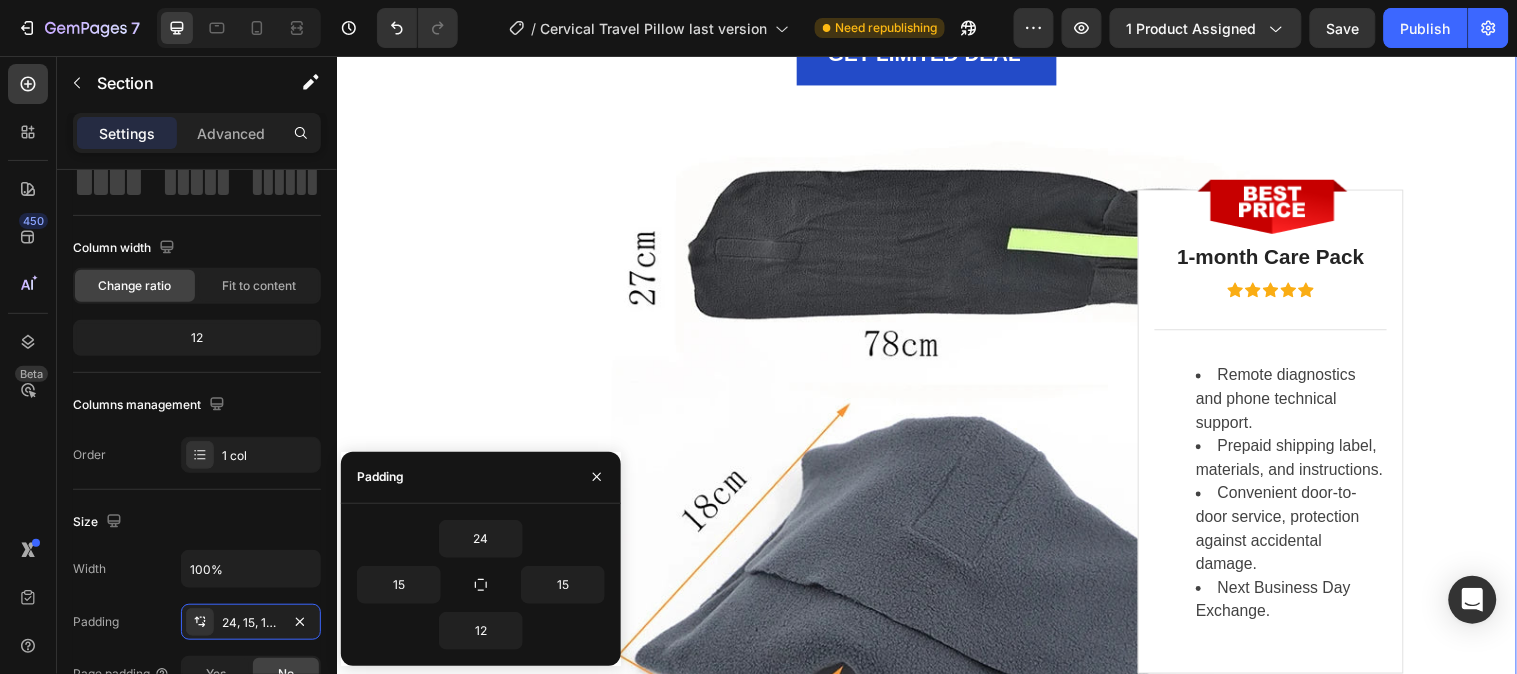 click on "LIMITED TIME DEAL Text block WAKE UP WITHOUT A STIFF NECK Heading 00 Days 20 Hours 27 Minutes 38 Seconds CountDown Timer Save $323.91 Product Badge $1,619.55 (P) Price (P) Price $1,943.46 (P) Price (P) Price Row GET LIMITED DEAL (P) Cart Button Product Row Image Image 1-month Care Pack Heading
Icon
Icon
Icon
Icon
Icon Icon List Hoz                Title Line Remote diagnostics and phone technical support. Prepaid shipping label, materials, and instructions. Convenient door-to-door service, protection against accidental damage. Next Business Day Exchange. Text block Row Row Section 5   Create Theme Section AI Content Write with GemAI What would you like to describe here? Tone and Voice Persuasive Product Show more Generate" at bounding box center (936, 311) 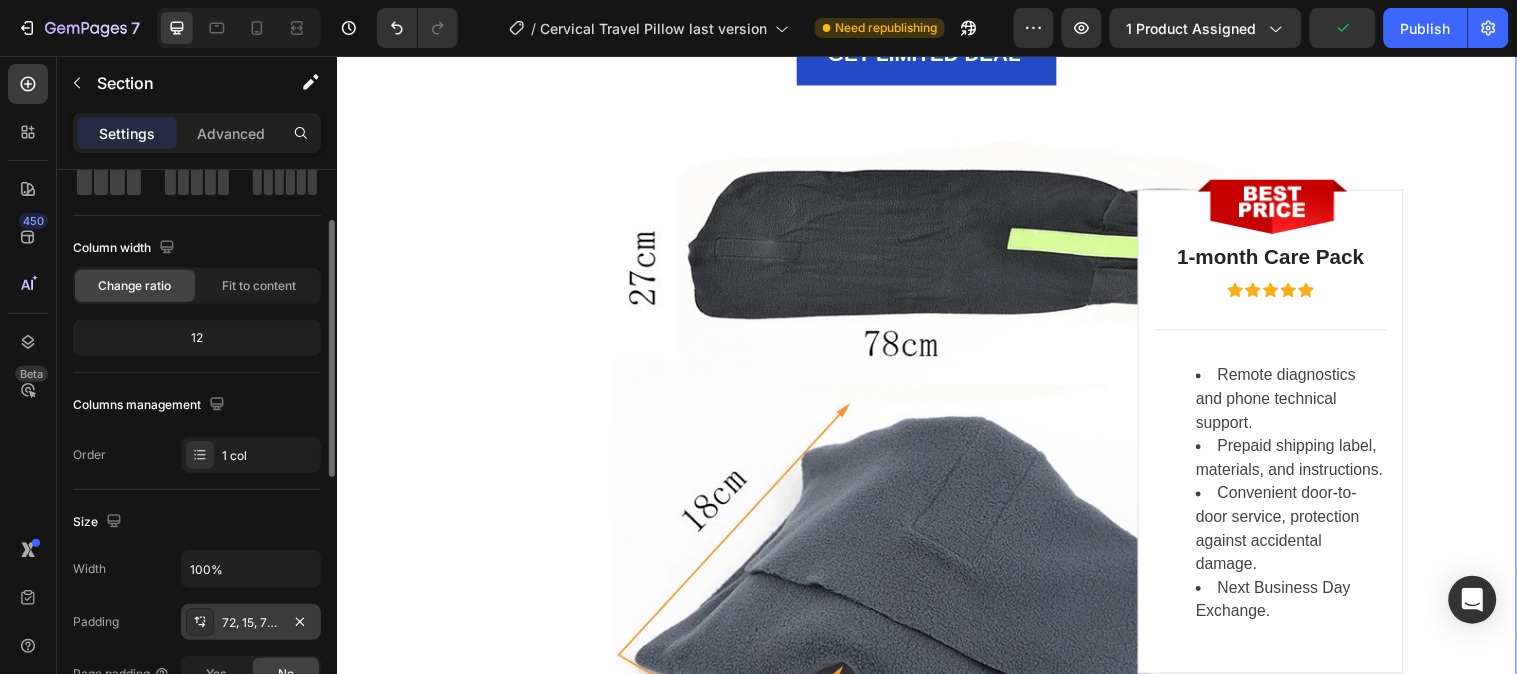 click on "72, 15, 72, 15" at bounding box center [251, 623] 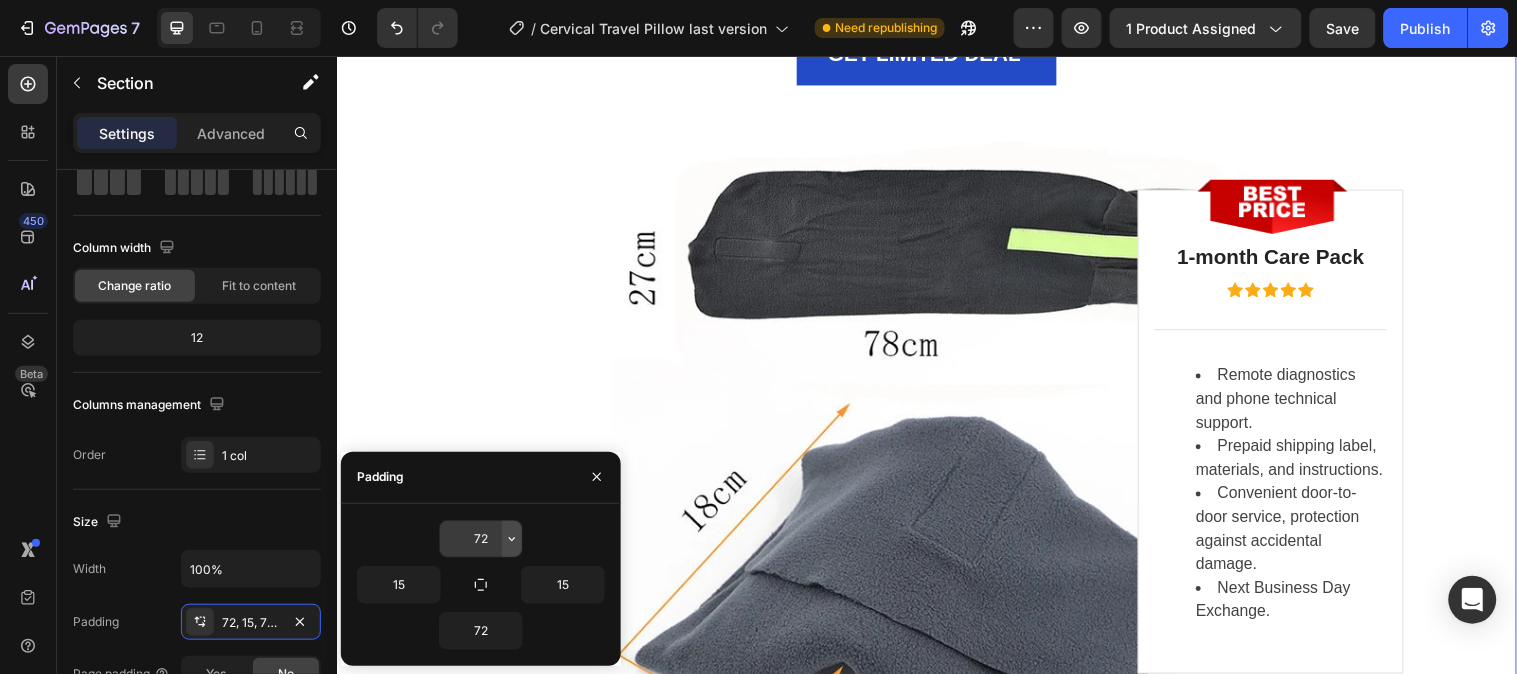 click 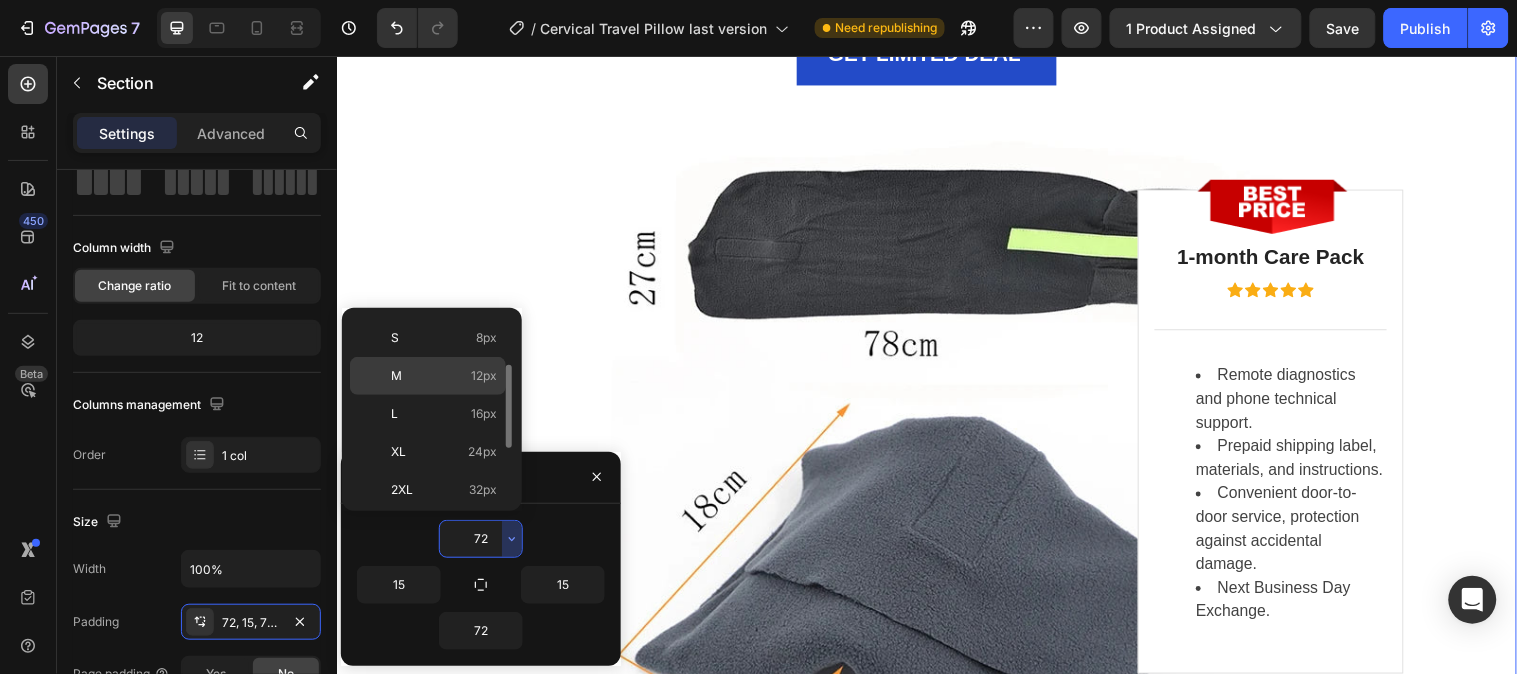 scroll, scrollTop: 222, scrollLeft: 0, axis: vertical 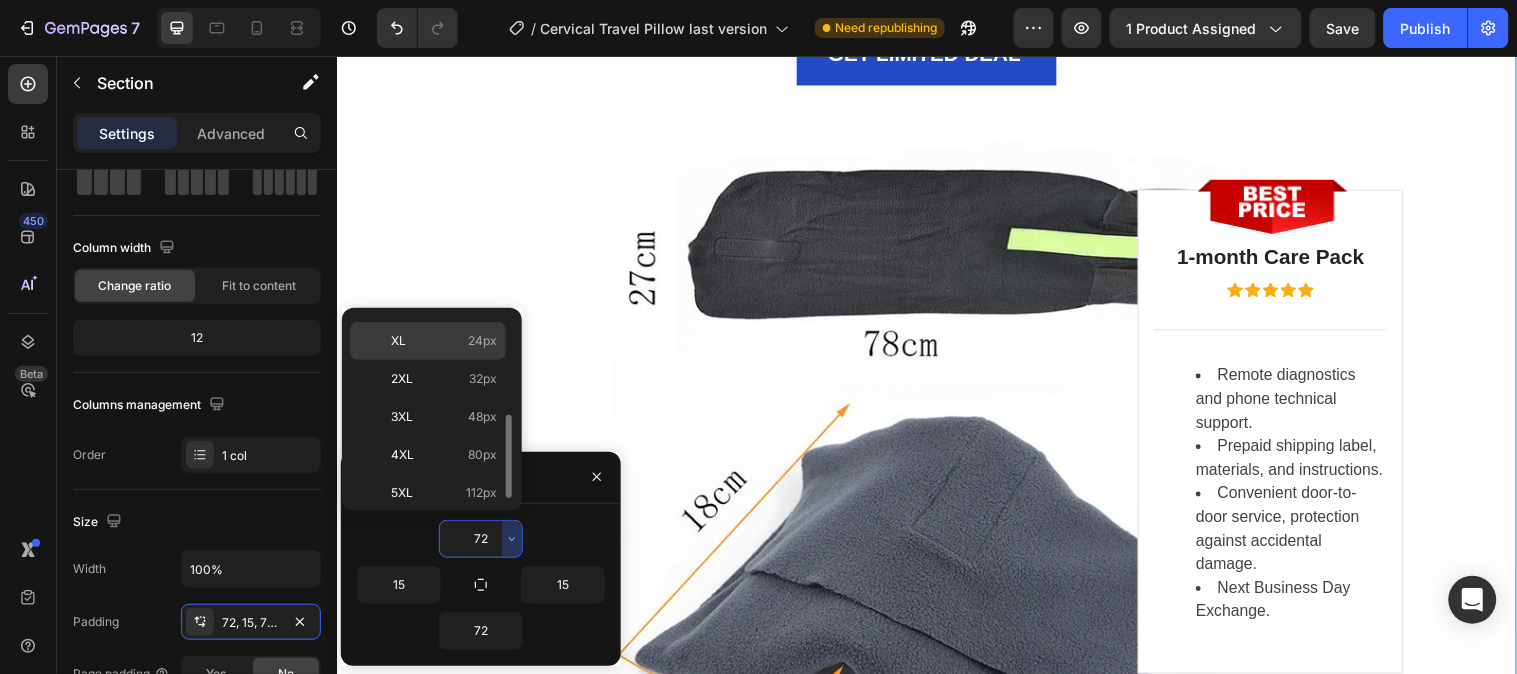 click on "XL 24px" at bounding box center [444, 341] 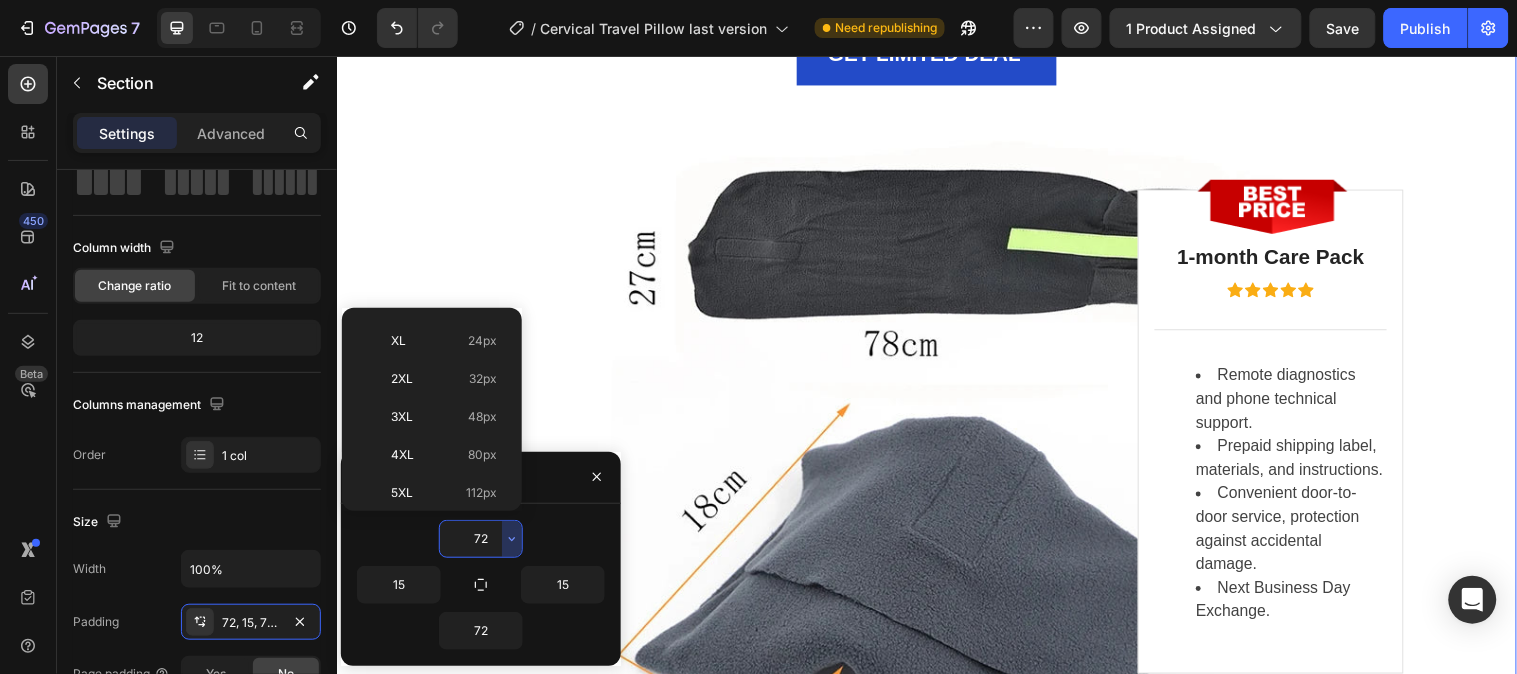 type on "24" 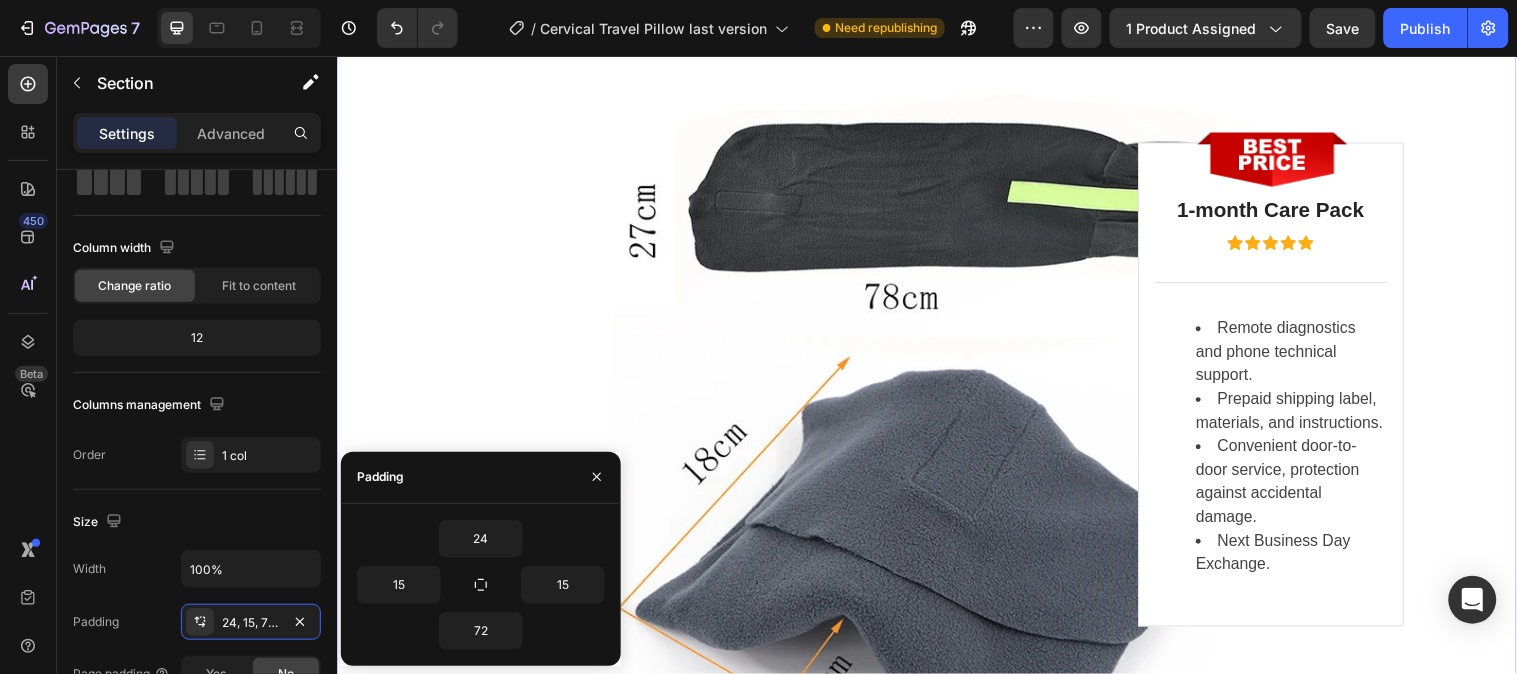 click on "00 Days 20 Hours 27 Minutes 29 Seconds" at bounding box center (936, -182) 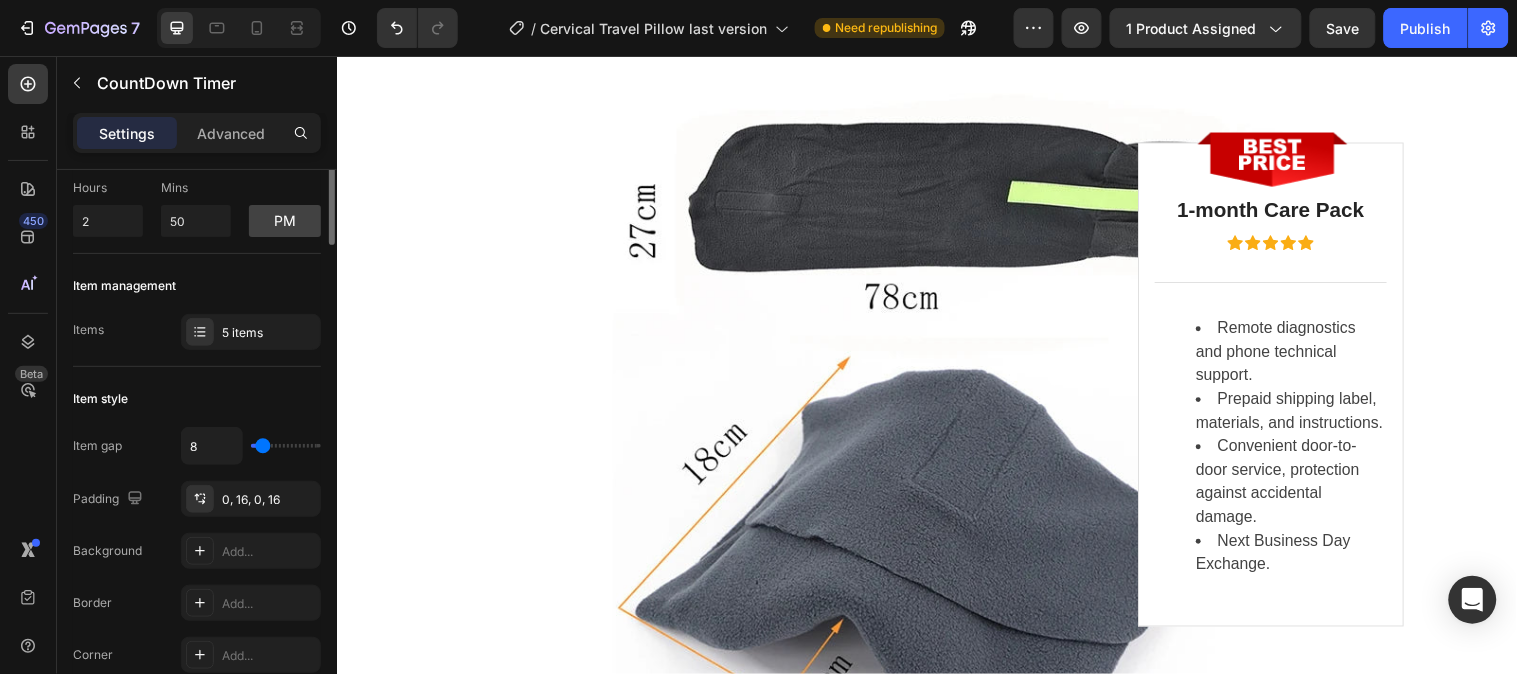 scroll, scrollTop: 0, scrollLeft: 0, axis: both 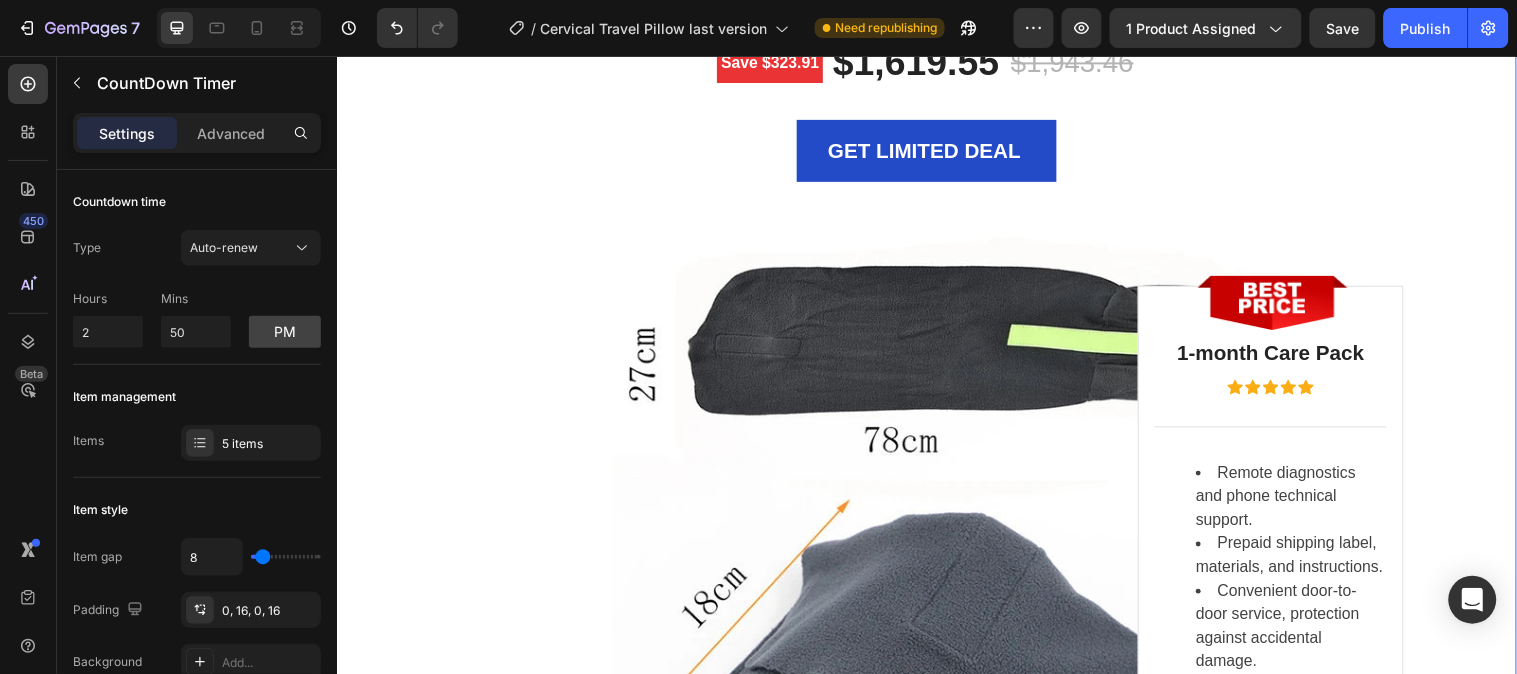 click on "LIMITED TIME DEAL Text block WAKE UP WITHOUT A STIFF NECK Heading 00 Days 20 Hours 27 Minutes 27 Seconds CountDown Timer Save $323.91 Product Badge $1,619.55 (P) Price (P) Price $1,943.46 (P) Price (P) Price Row GET LIMITED DEAL (P) Cart Button Product Row Image Image 1-month Care Pack Heading
Icon
Icon
Icon
Icon
Icon Icon List Hoz                Title Line Remote diagnostics and phone technical support. Prepaid shipping label, materials, and instructions. Convenient door-to-door service, protection against accidental damage. Next Business Day Exchange. Text block Row Row" at bounding box center (936, 410) 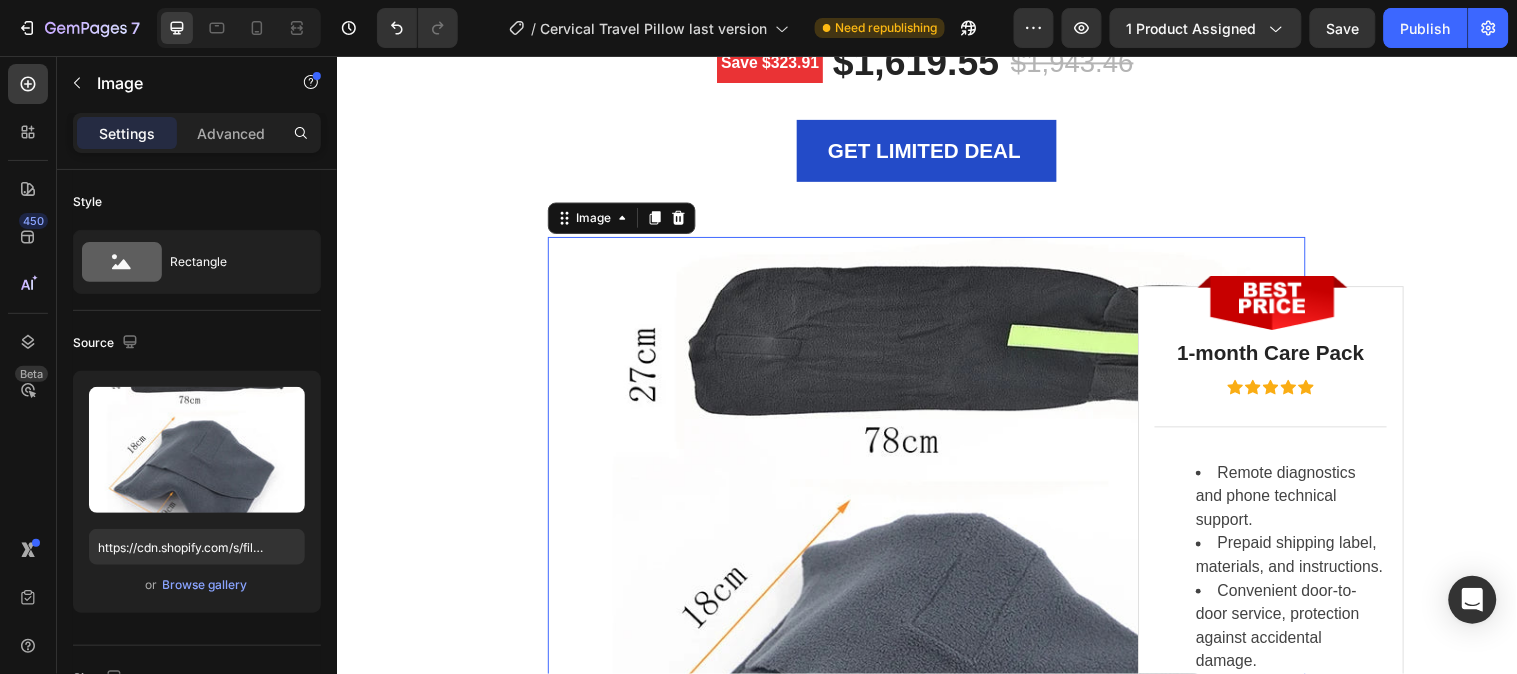 click at bounding box center (936, 624) 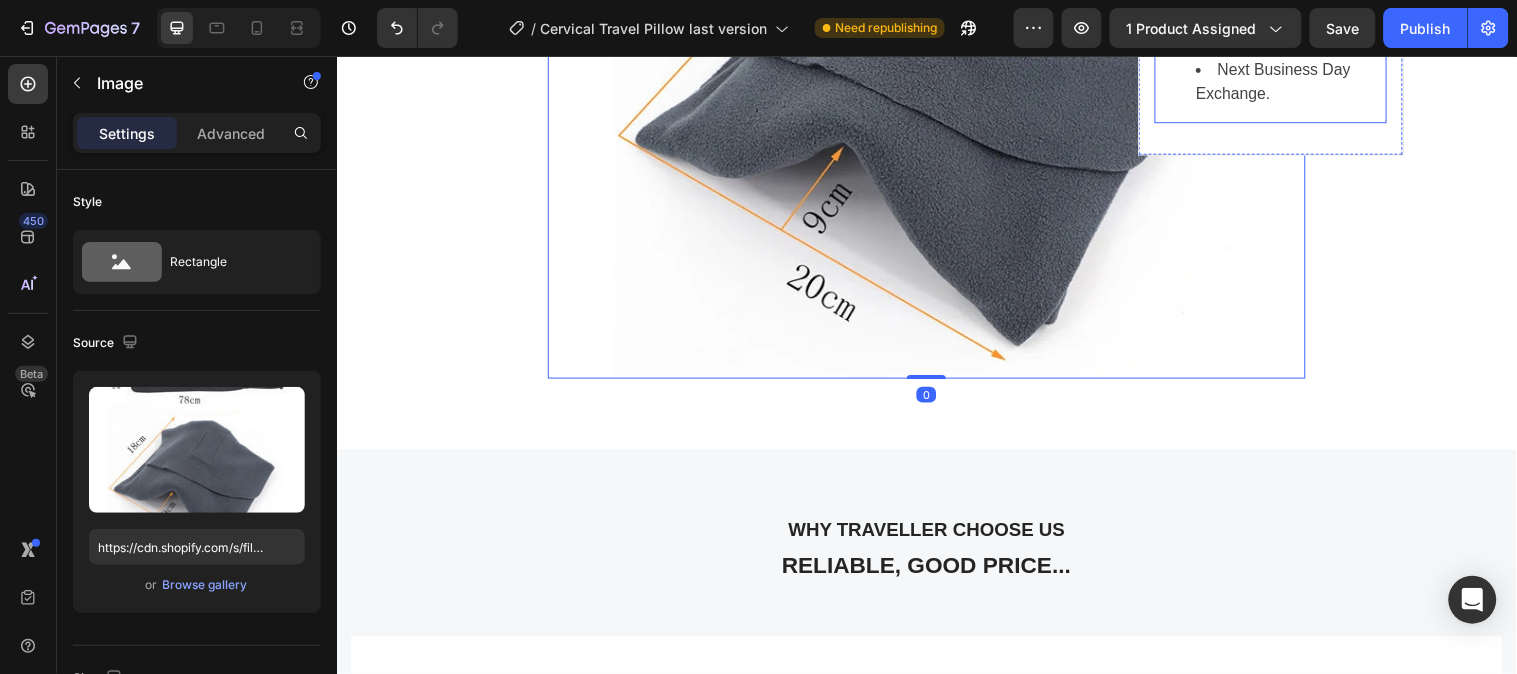 scroll, scrollTop: 4857, scrollLeft: 0, axis: vertical 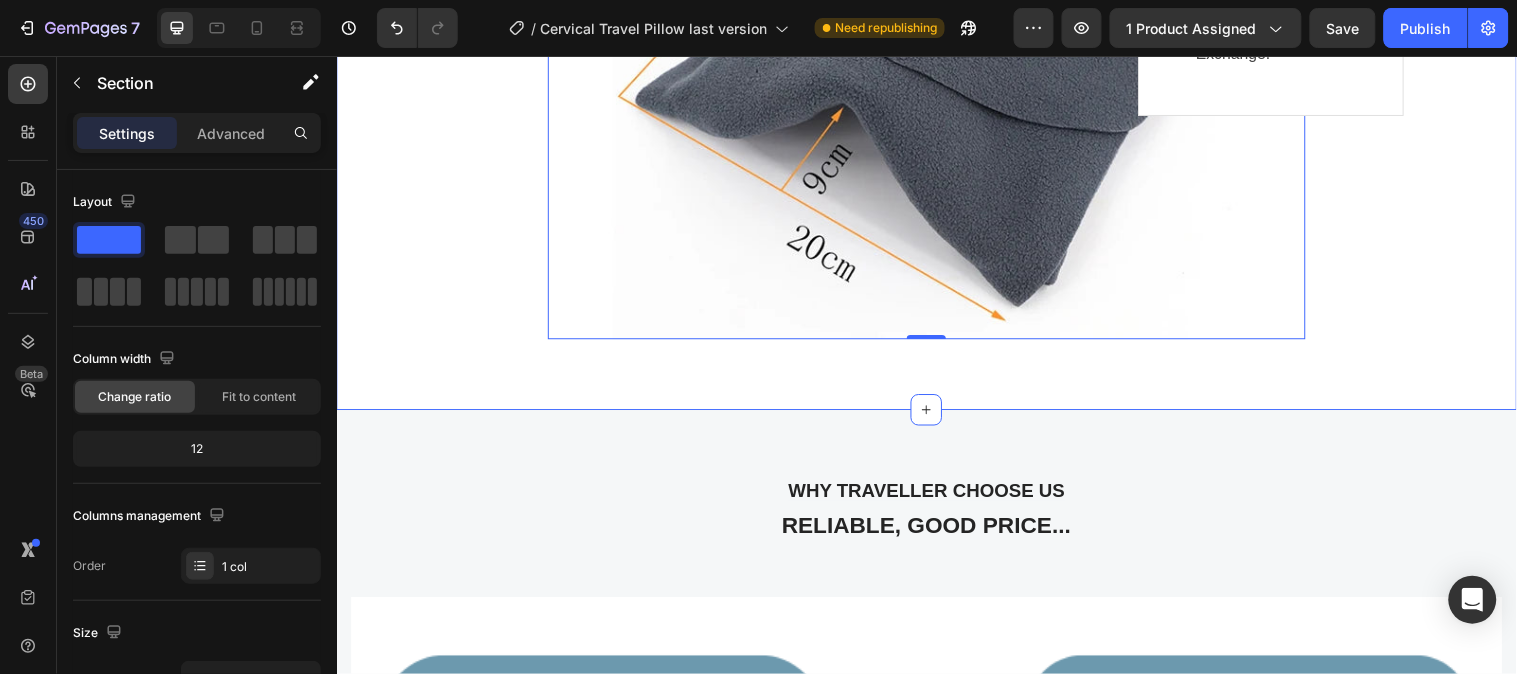 click on "LIMITED TIME DEAL Text block WAKE UP WITHOUT A STIFF NECK Heading 00 Days 20 Hours 27 Minutes 24 Seconds CountDown Timer Save $323.91 Product Badge $1,619.55 (P) Price (P) Price $1,943.46 (P) Price (P) Price Row GET LIMITED DEAL (P) Cart Button Product Row Image   0 Image 1-month Care Pack Heading
Icon
Icon
Icon
Icon
Icon Icon List Hoz                Title Line Remote diagnostics and phone technical support. Prepaid shipping label, materials, and instructions. Convenient door-to-door service, protection against accidental damage. Next Business Day Exchange. Text block Row Row" at bounding box center [936, -256] 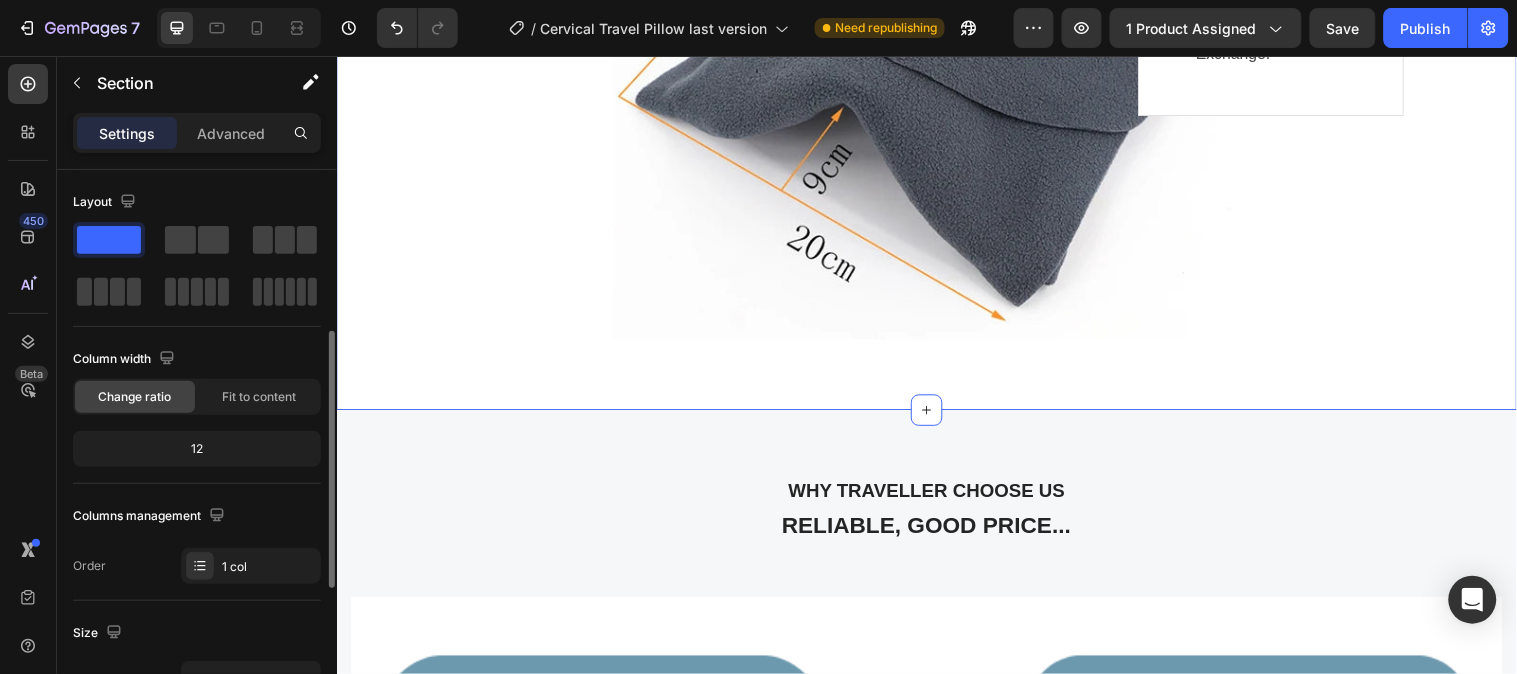 scroll, scrollTop: 222, scrollLeft: 0, axis: vertical 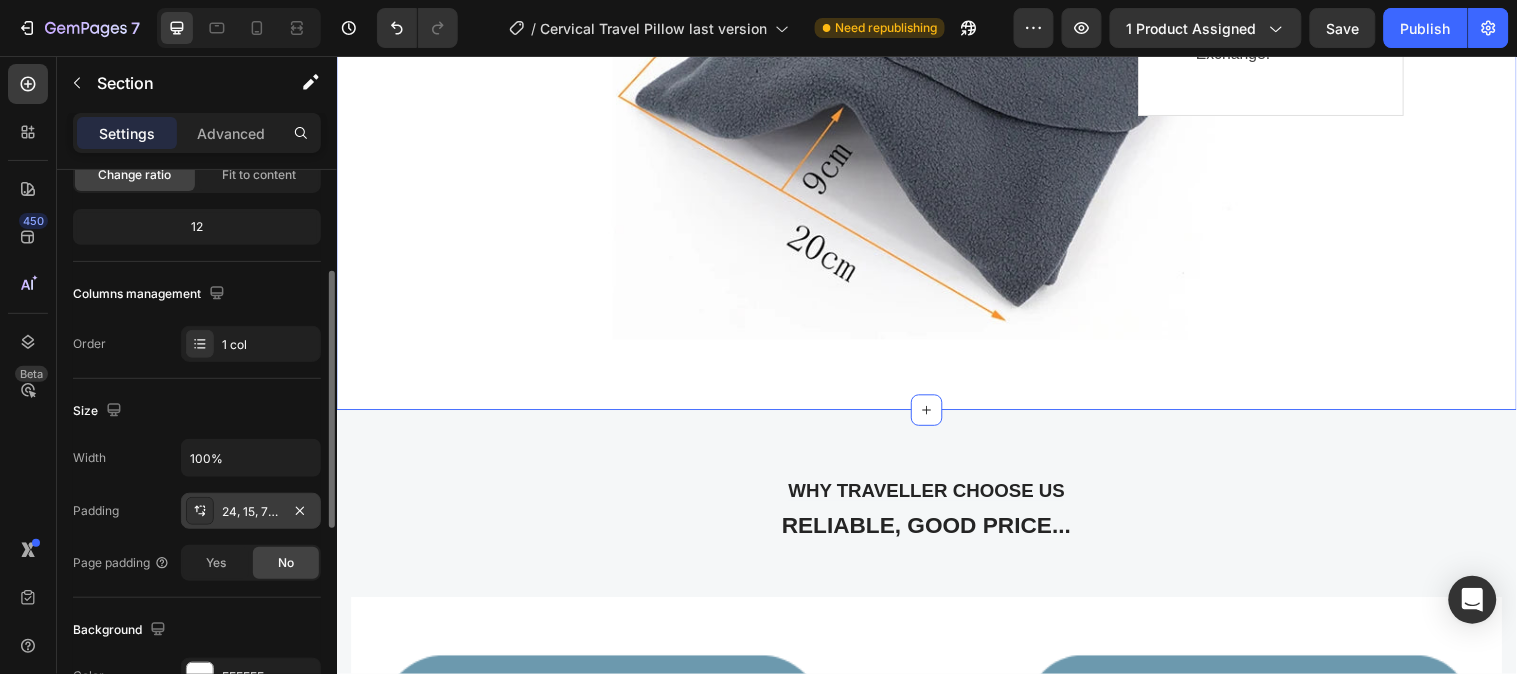 click on "24, 15, 72, 15" at bounding box center (251, 512) 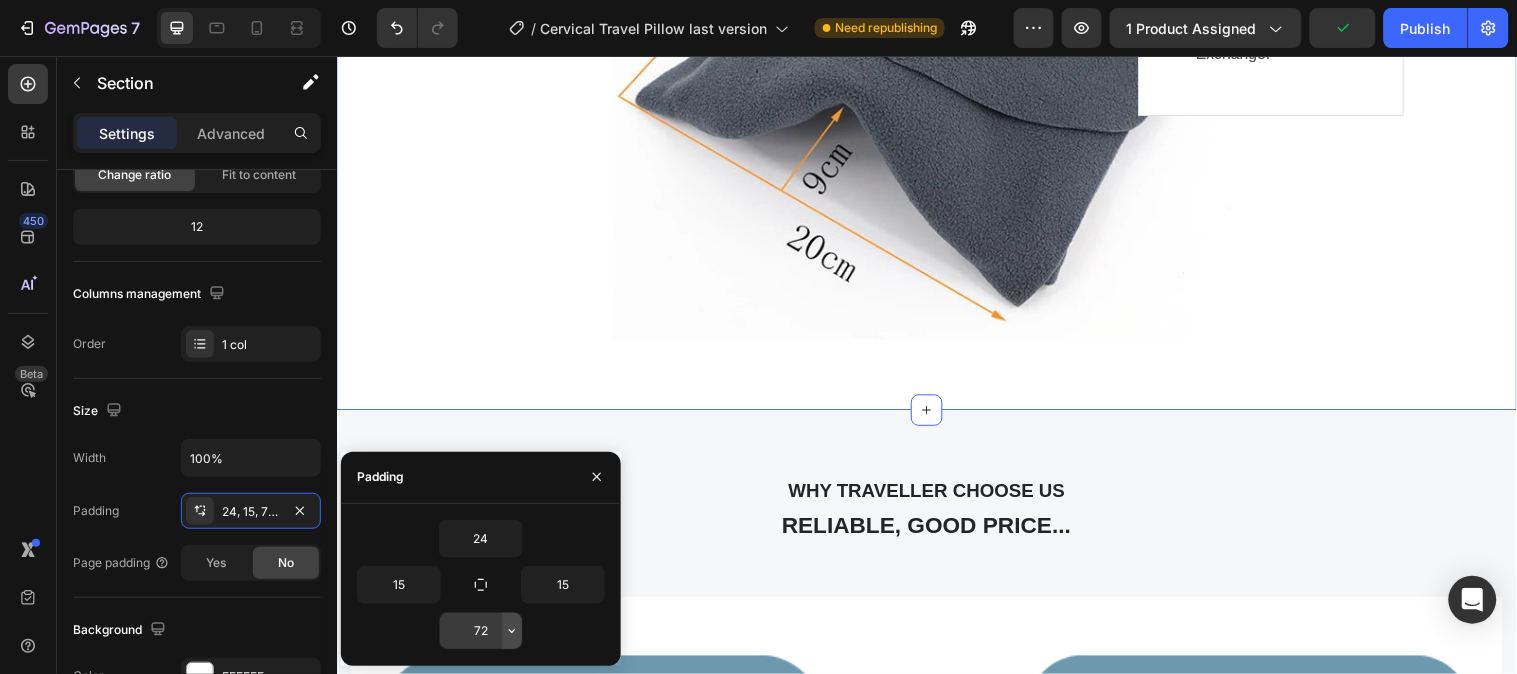 click 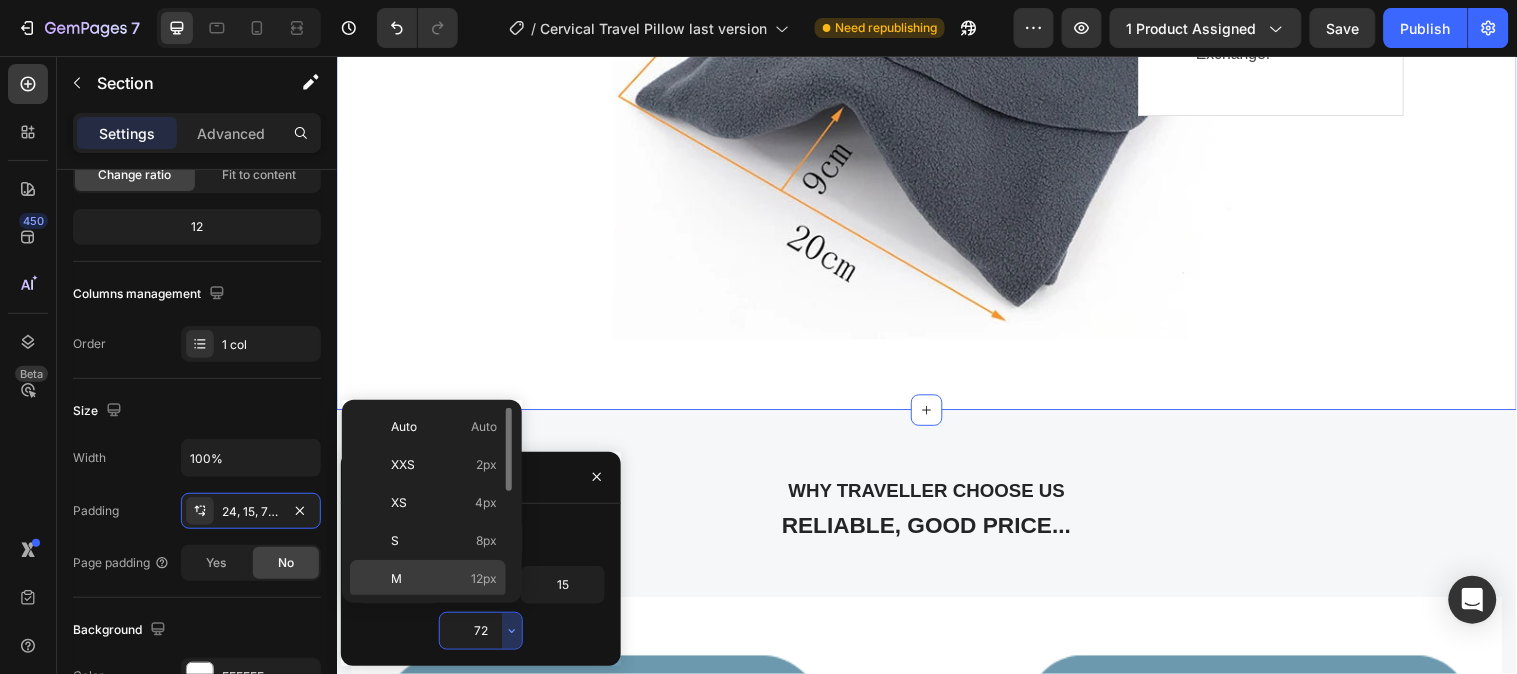 scroll, scrollTop: 111, scrollLeft: 0, axis: vertical 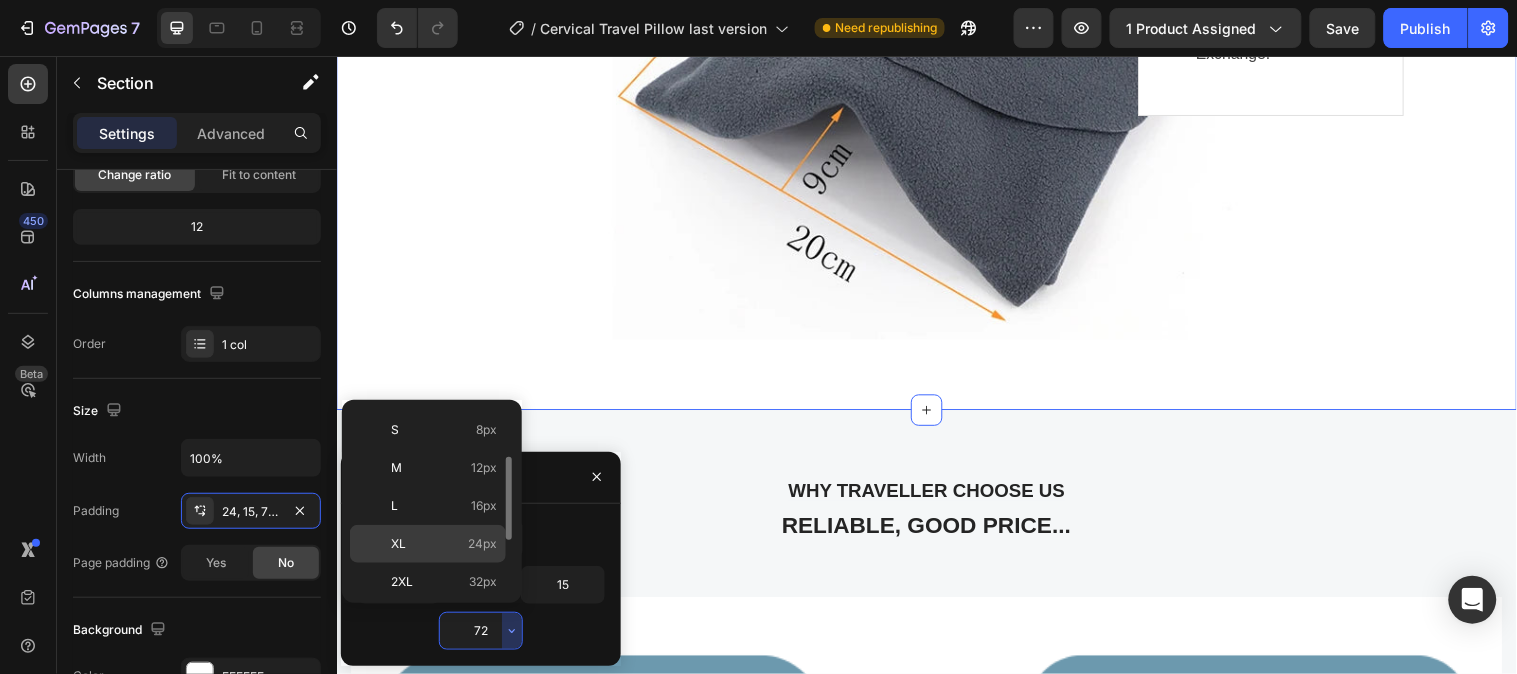 click on "XL 24px" at bounding box center [444, 544] 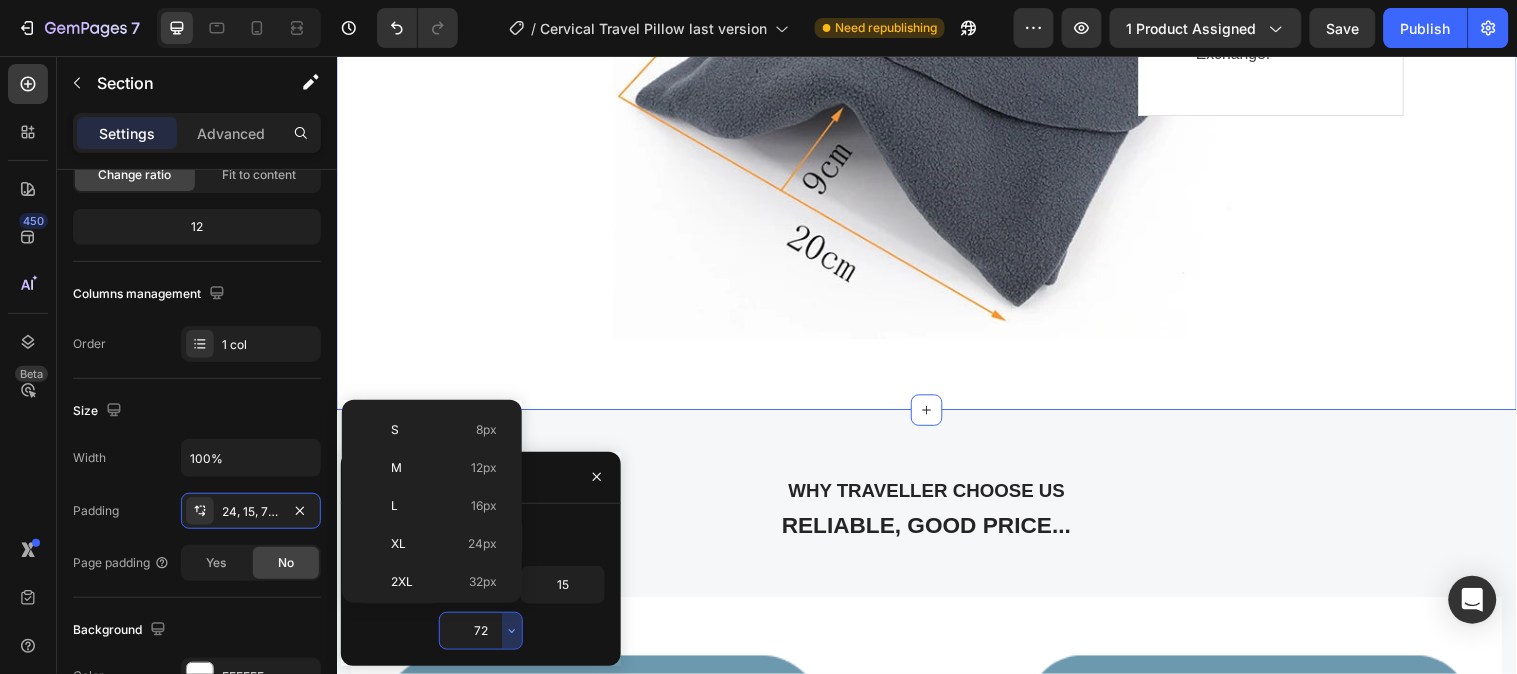 type on "24" 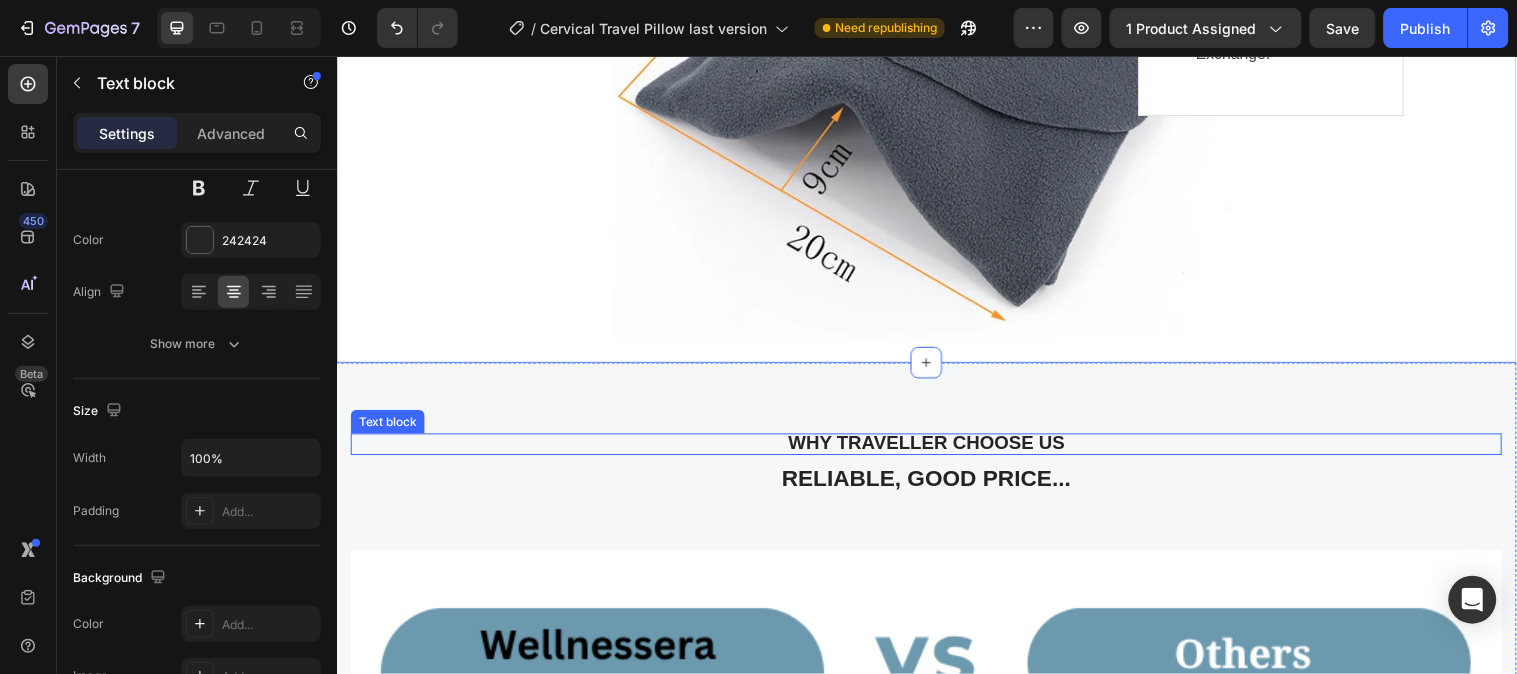 click on "Why traveller choose us" at bounding box center (936, 450) 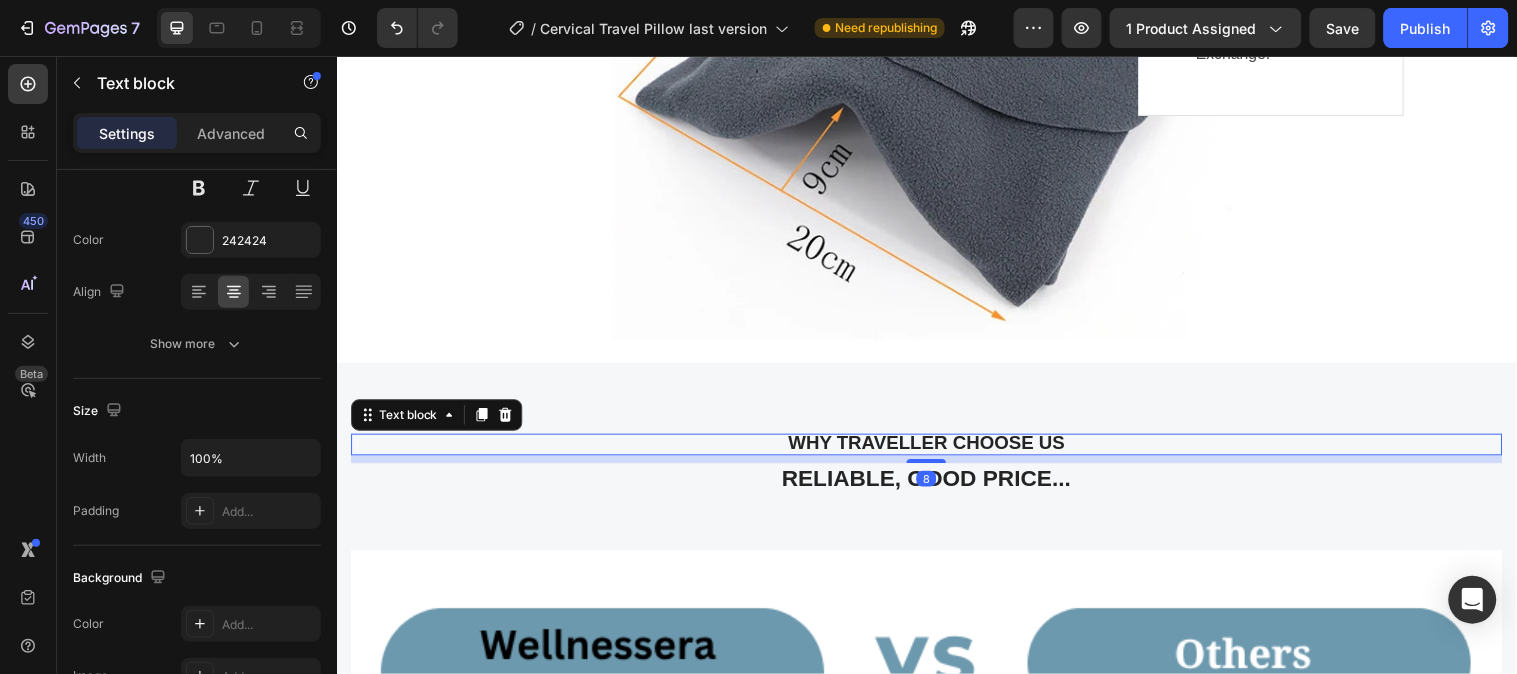 scroll, scrollTop: 0, scrollLeft: 0, axis: both 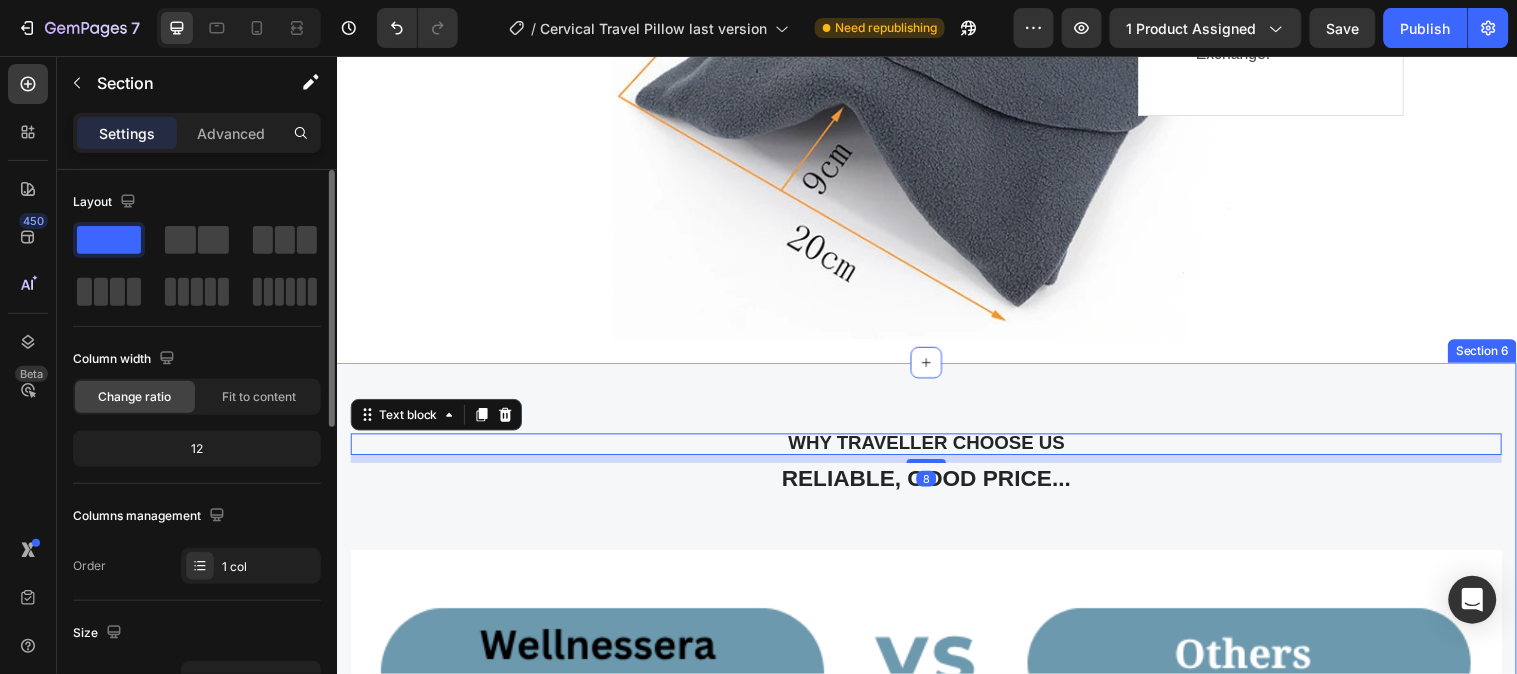 click on "Why traveller choose us Text block   8 RELIABLE, GOOD PRICE... Heading Image Row Section 6" at bounding box center [936, 1083] 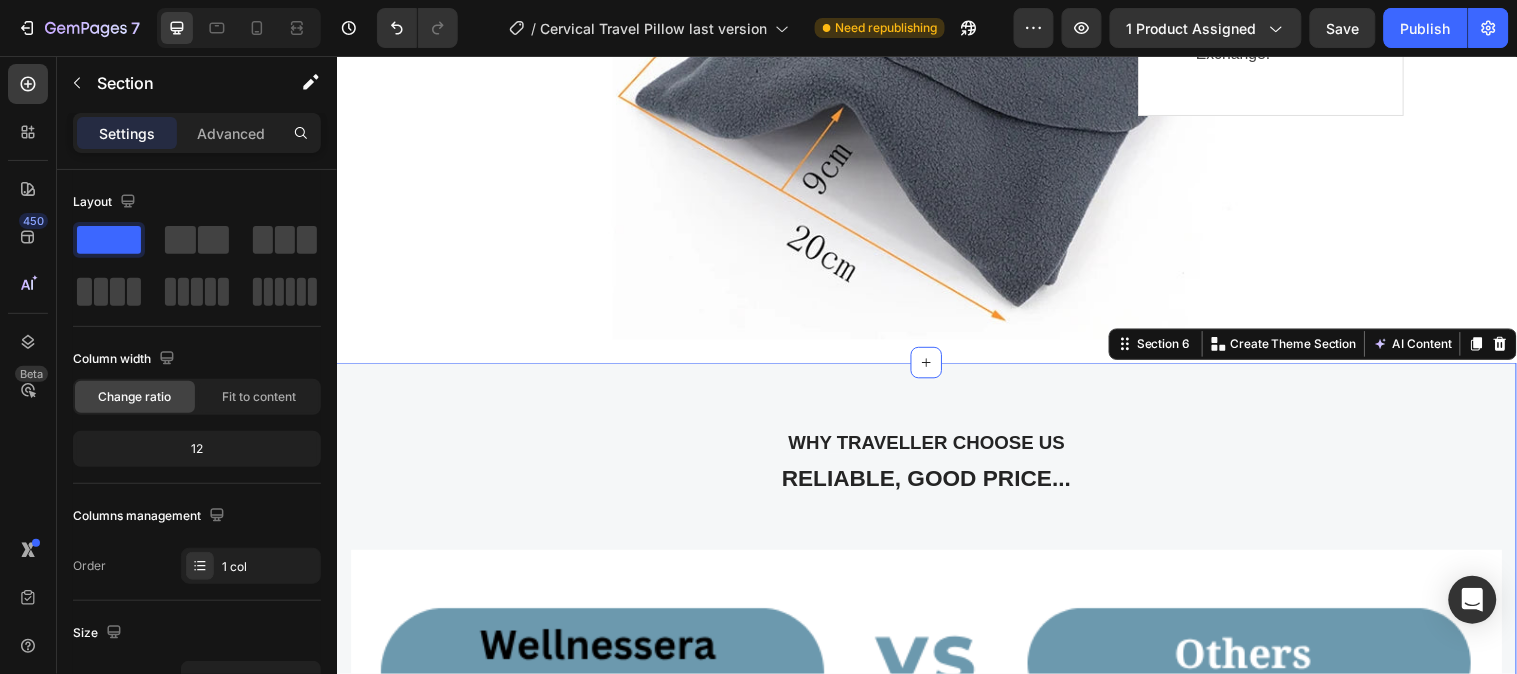 click on "Why traveller choose us Text block RELIABLE, GOOD PRICE... Heading Image Row Section 6   Create Theme Section AI Content Write with GemAI What would you like to describe here? Tone and Voice Persuasive Product Fast Charging Emergency Power 2500W/2304Wh Show more Generate" at bounding box center (936, 1083) 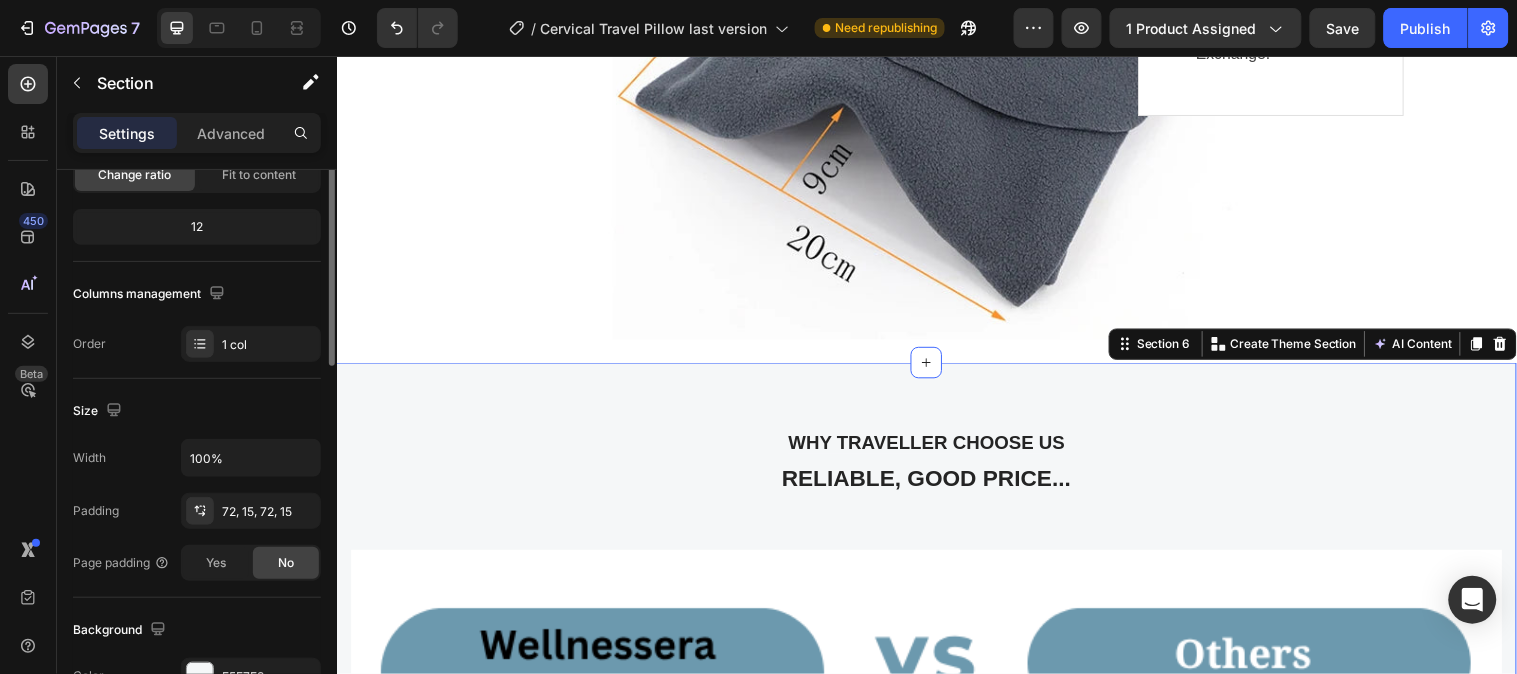 scroll, scrollTop: 333, scrollLeft: 0, axis: vertical 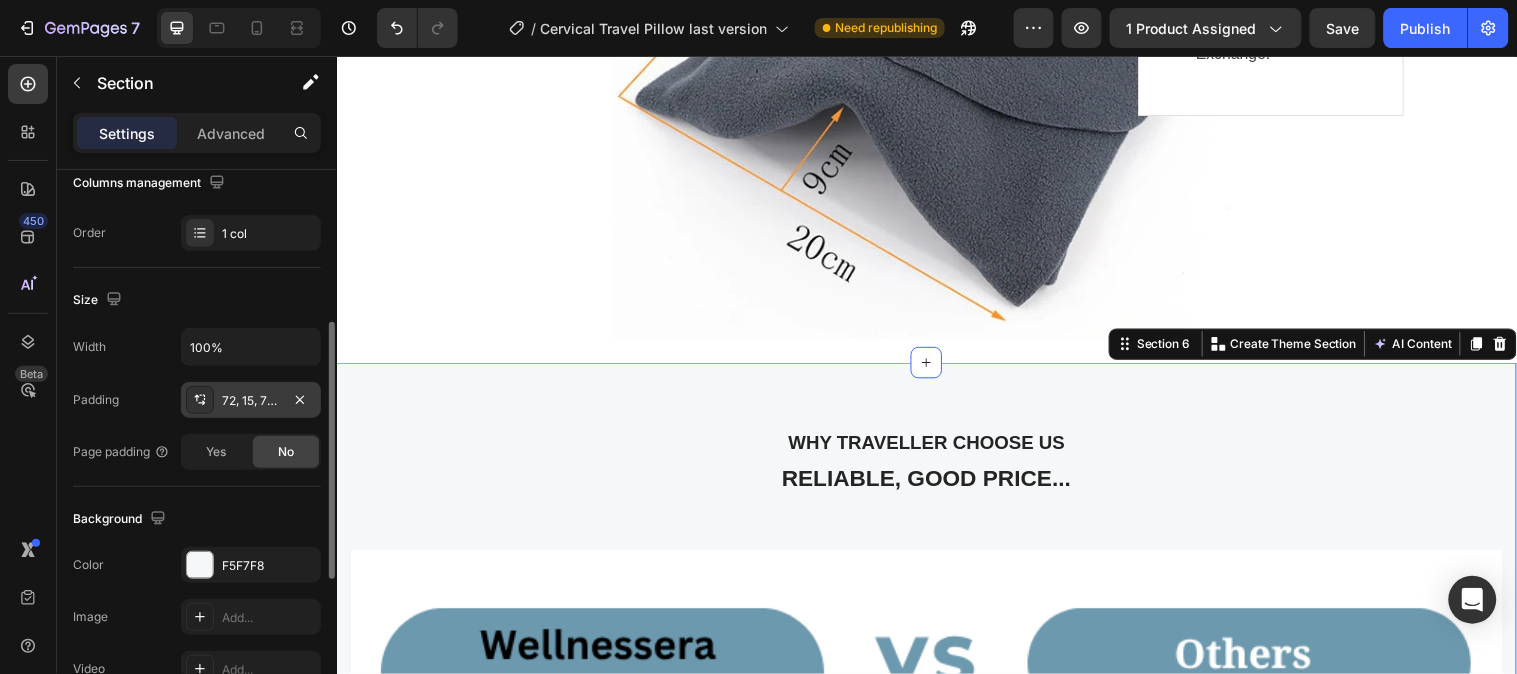 click on "72, 15, 72, 15" at bounding box center [251, 401] 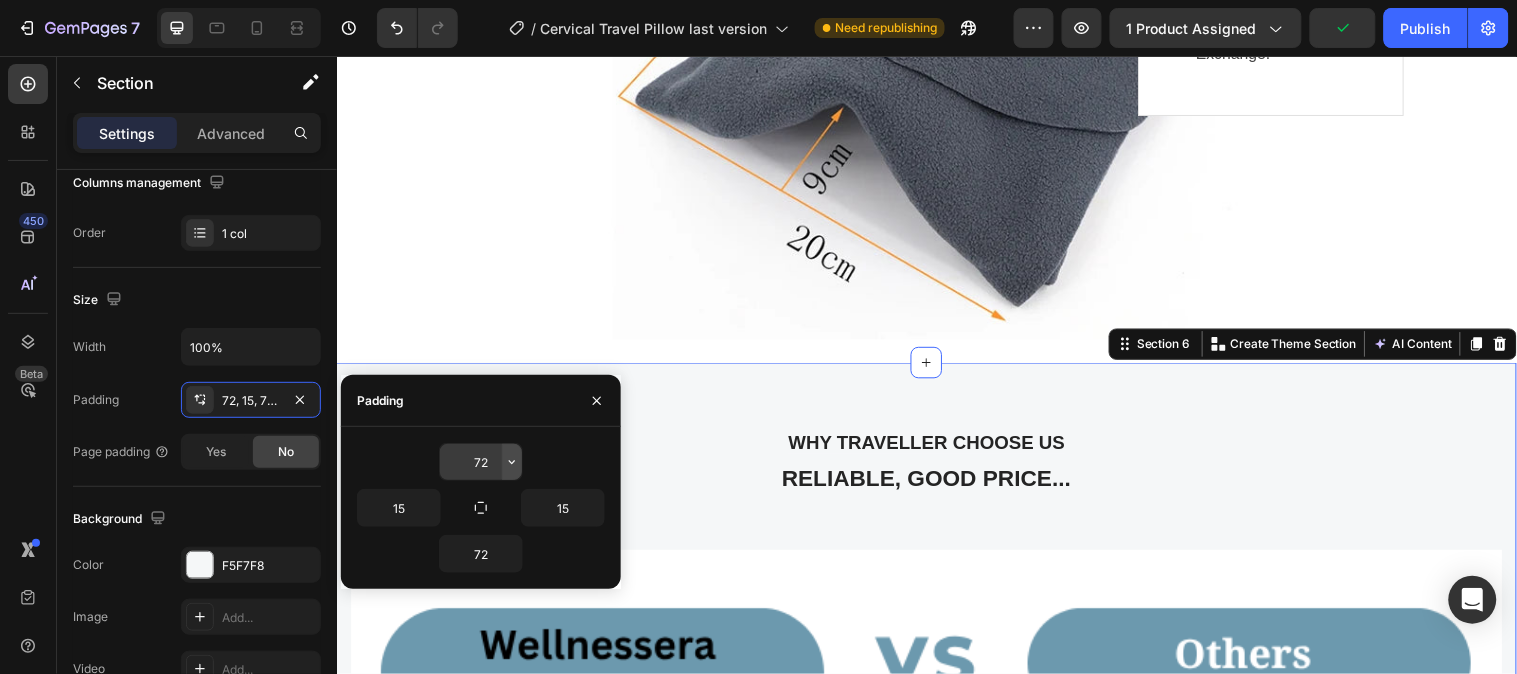 click 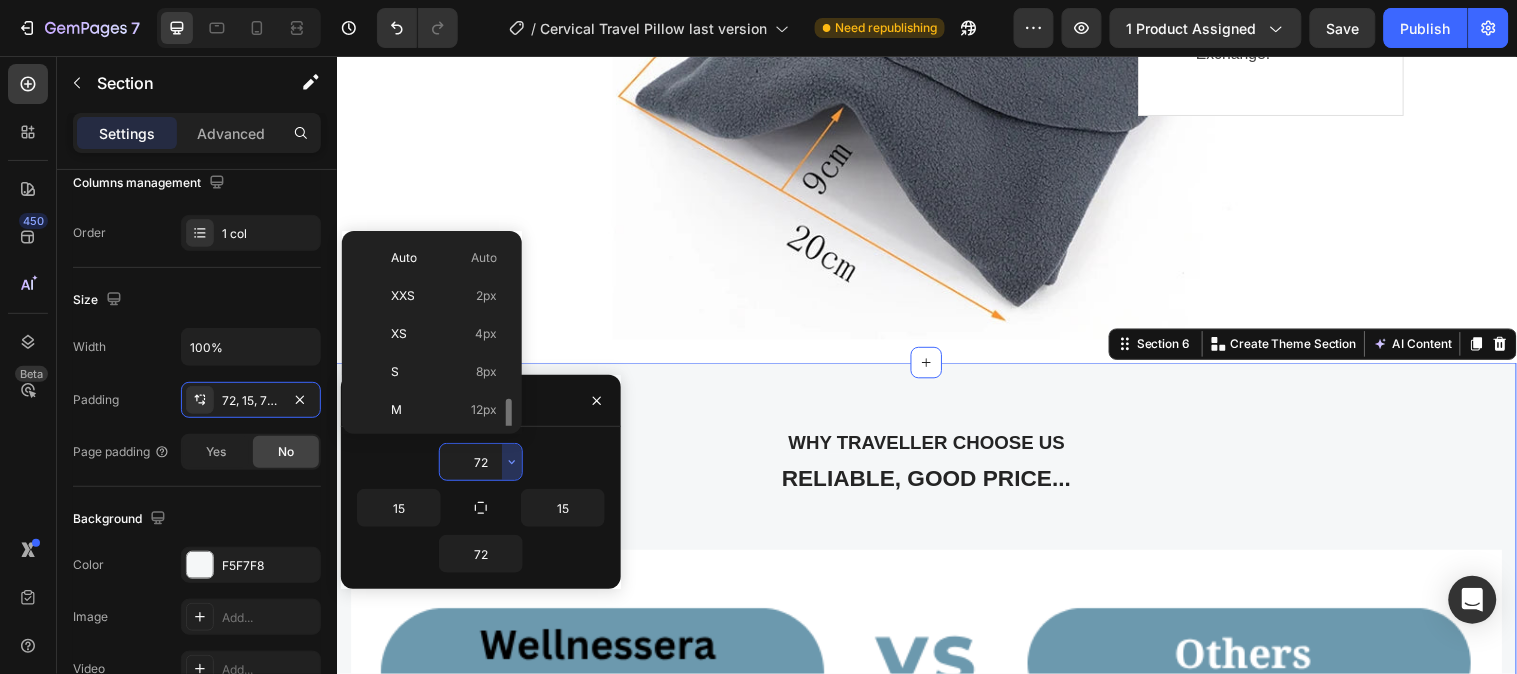 scroll, scrollTop: 111, scrollLeft: 0, axis: vertical 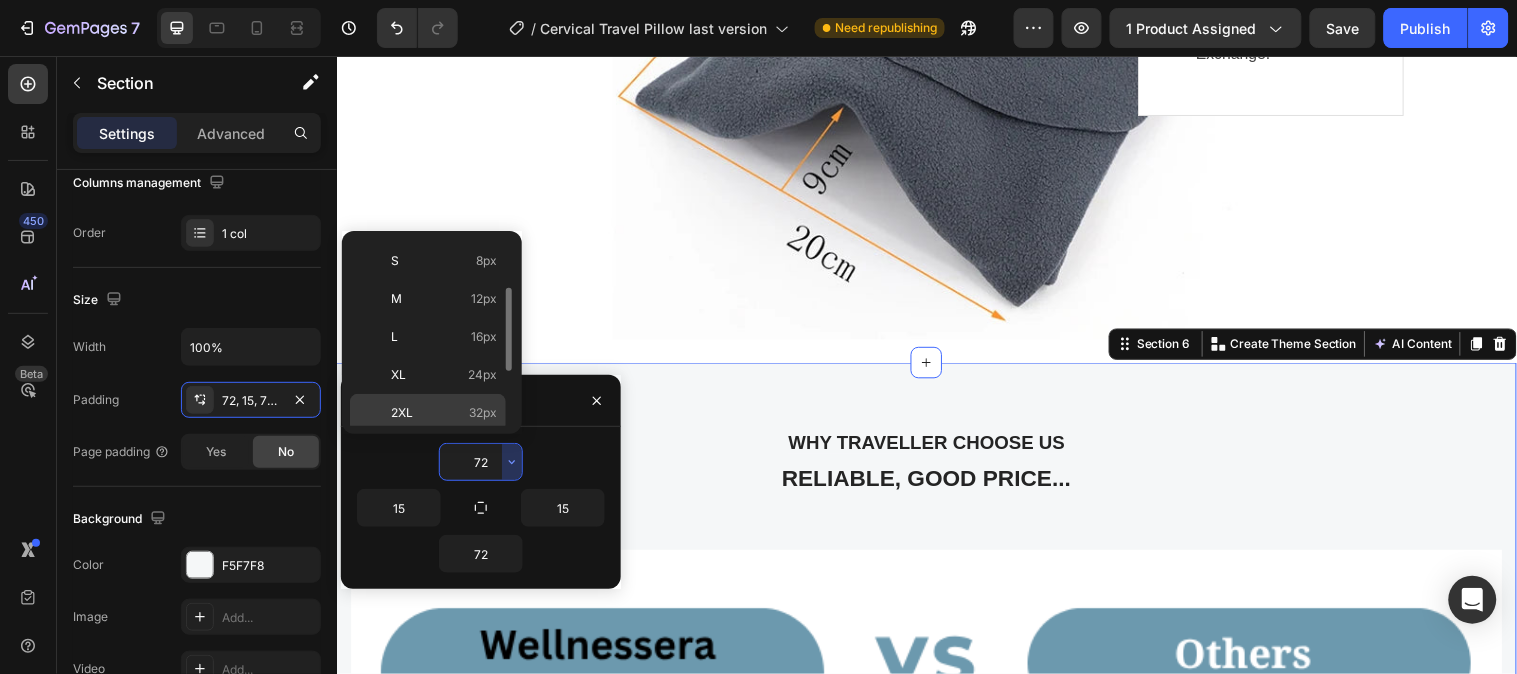 click on "2XL 32px" 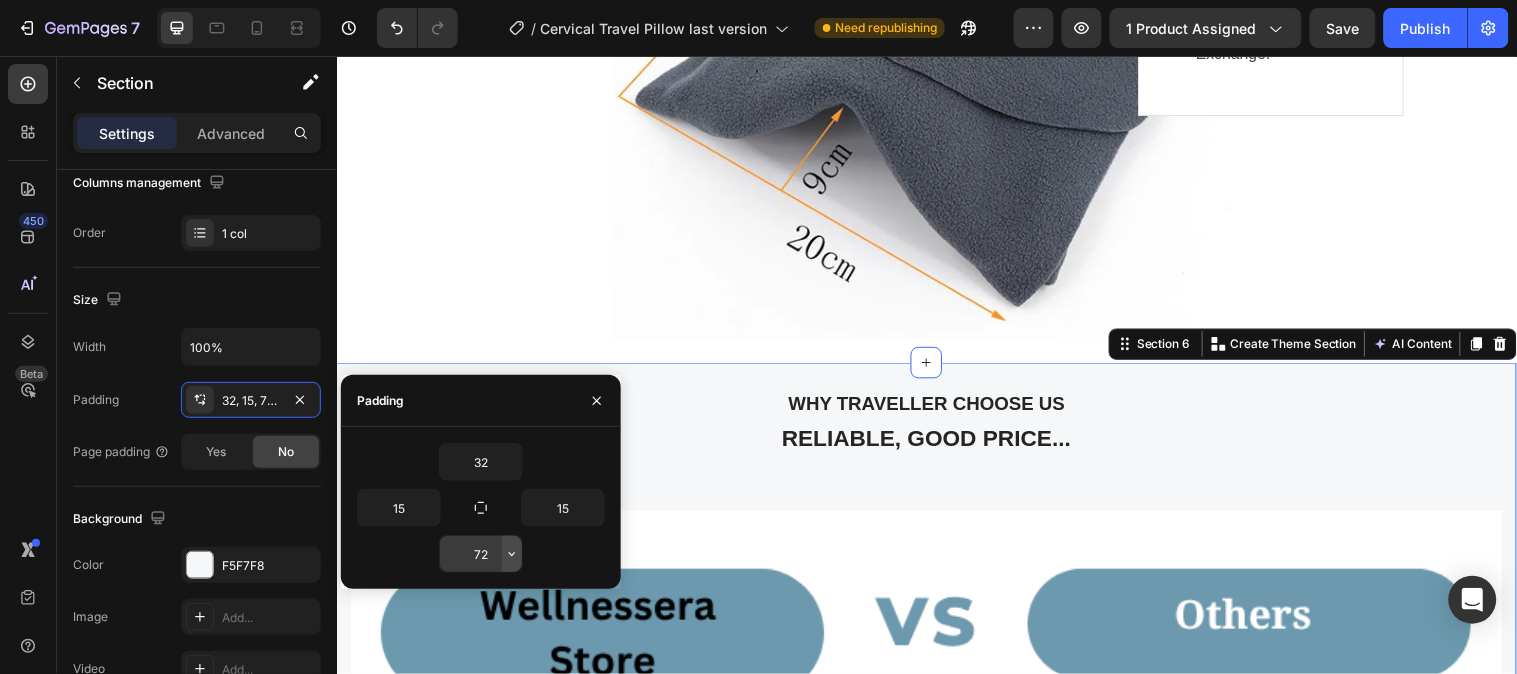 click 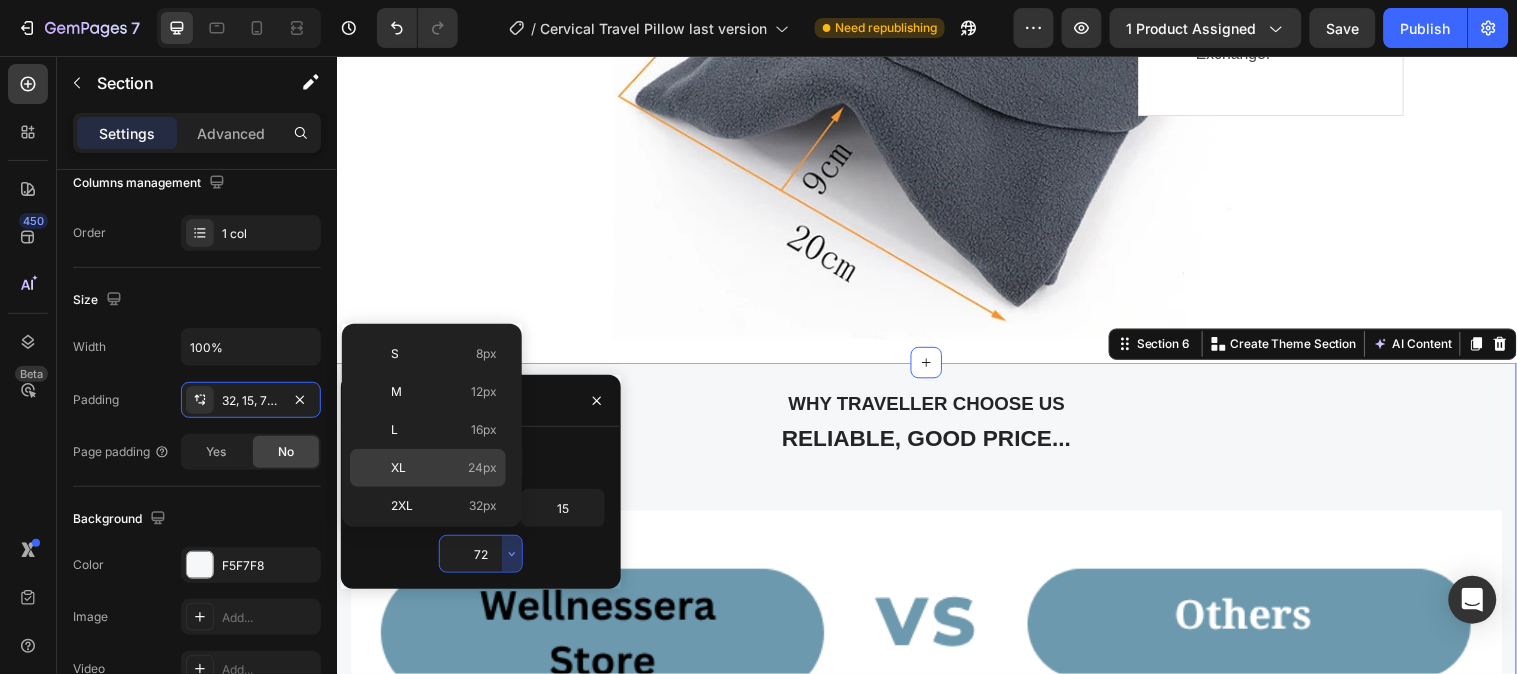 scroll, scrollTop: 222, scrollLeft: 0, axis: vertical 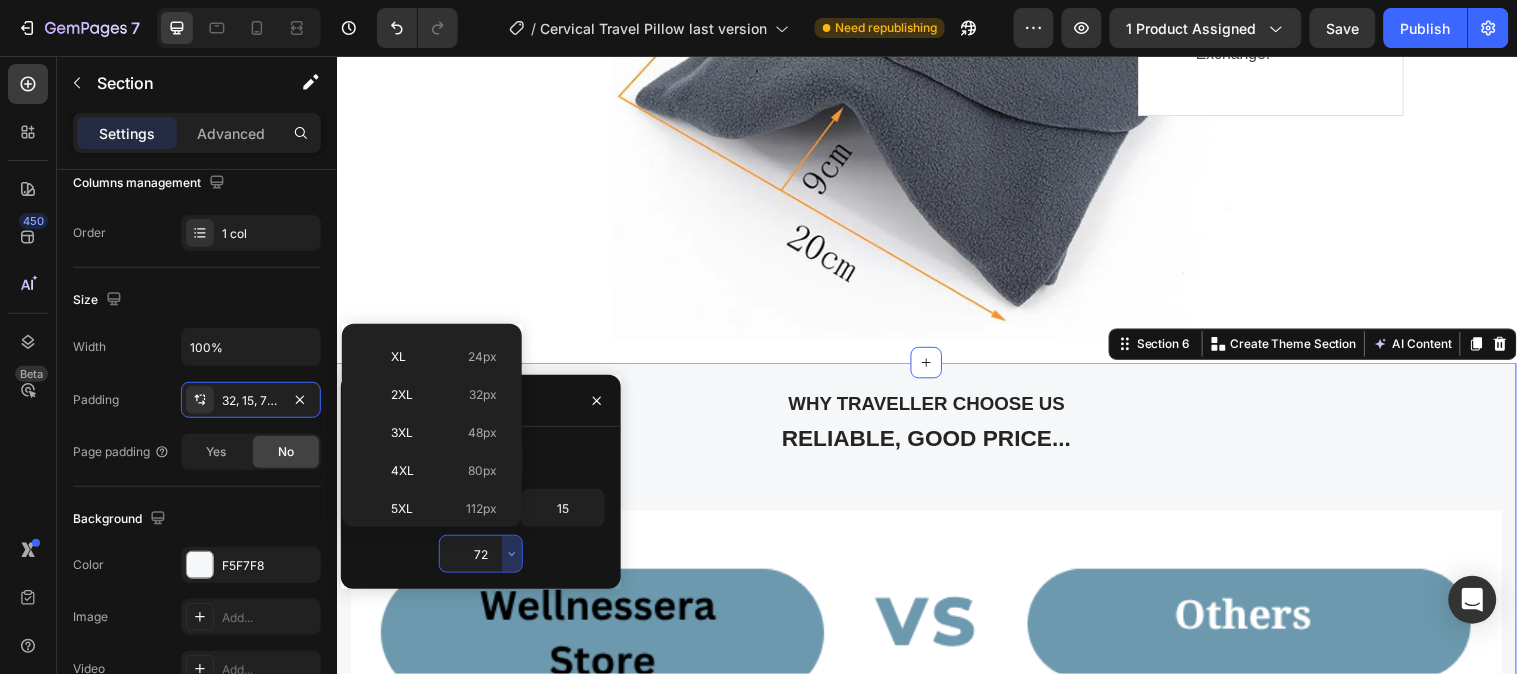 click on "2XL 32px" 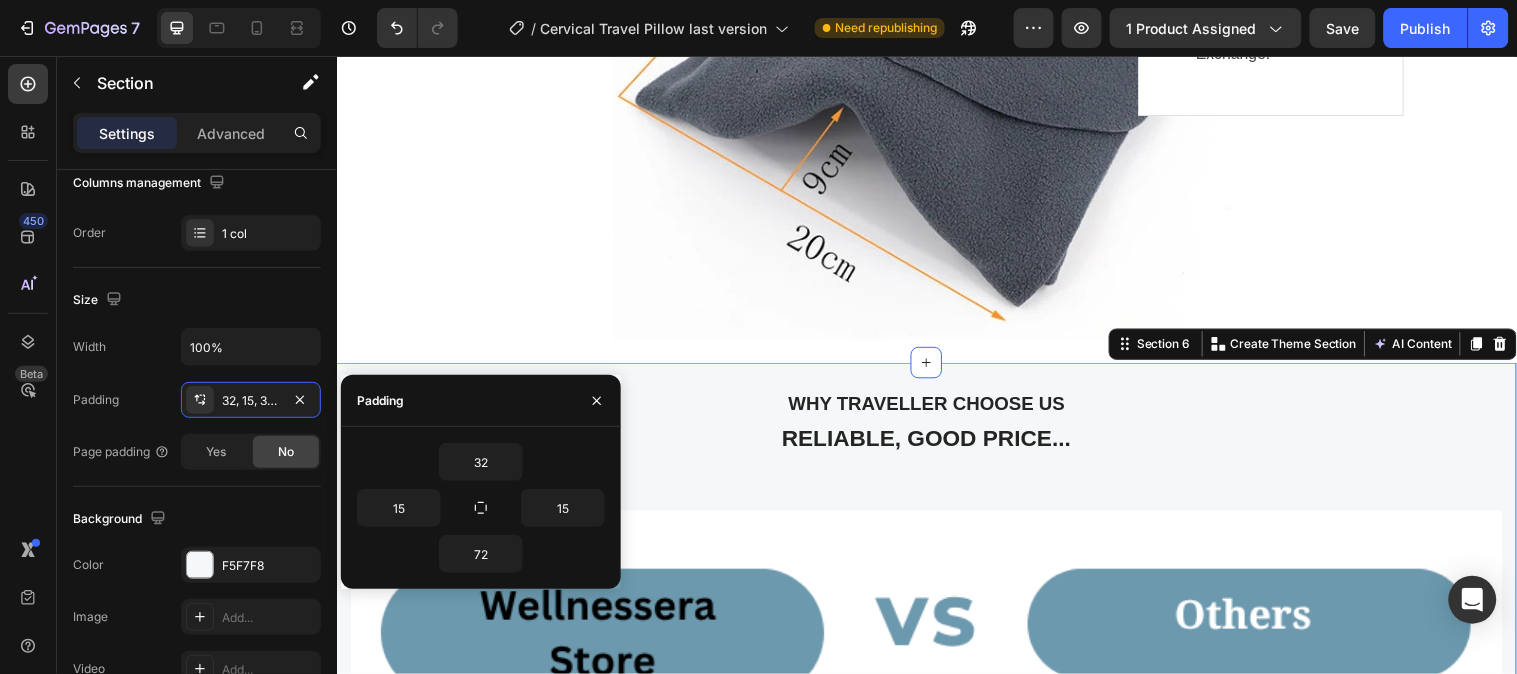 type on "32" 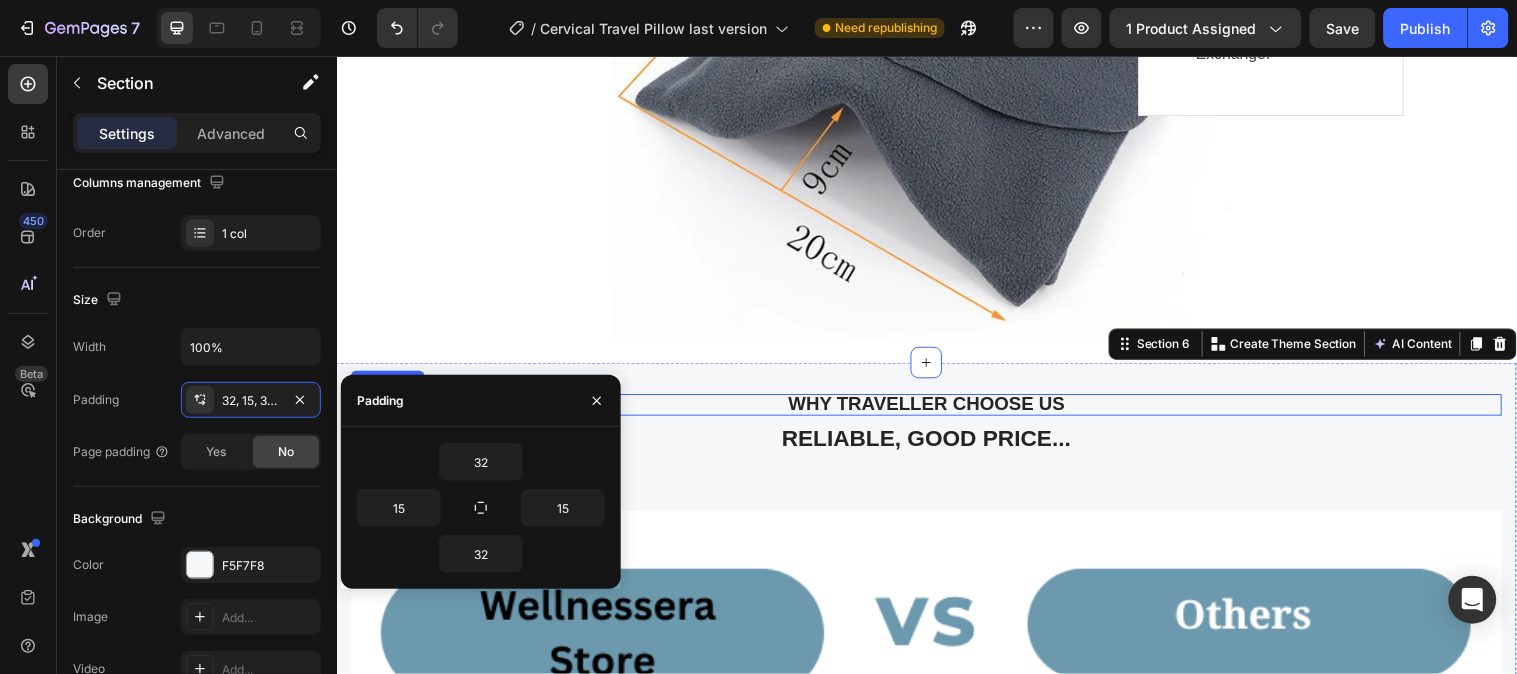 click on "Why traveller choose us" at bounding box center [936, 410] 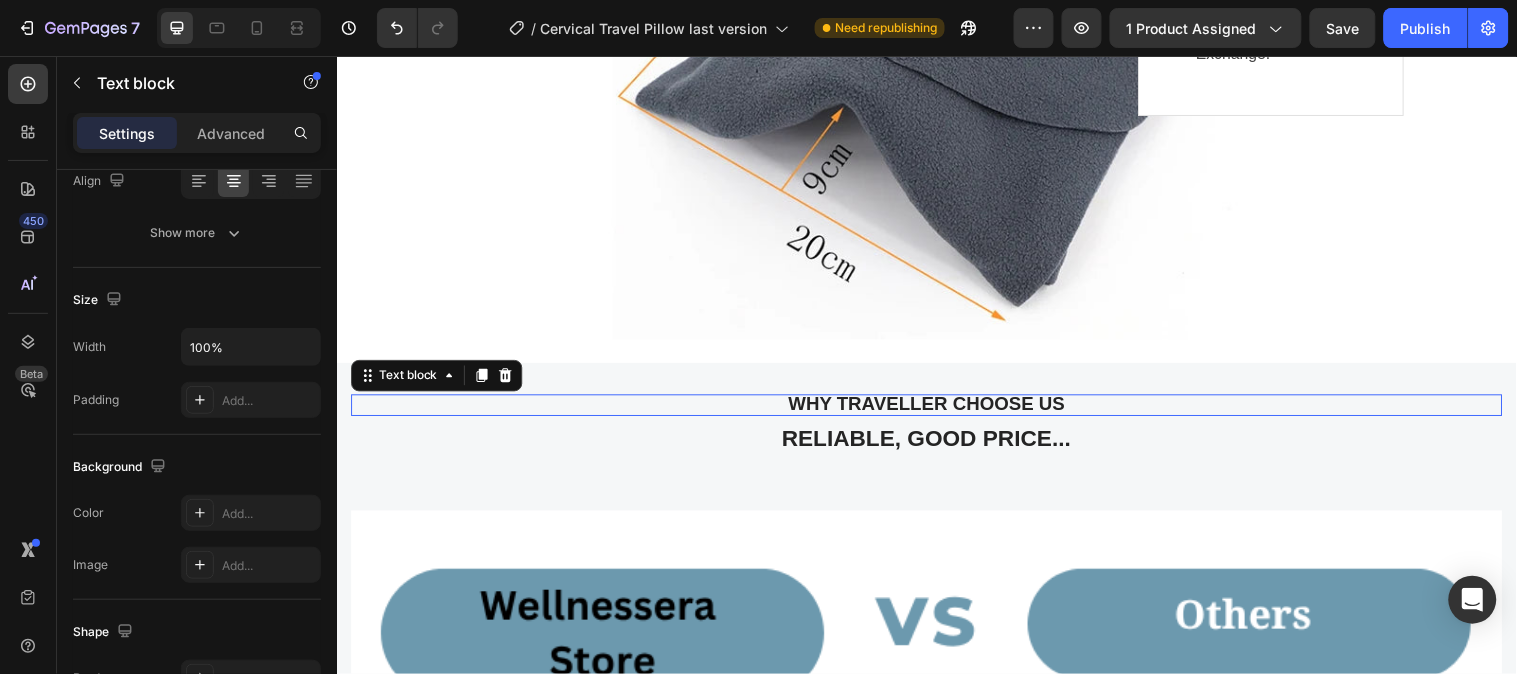 scroll, scrollTop: 0, scrollLeft: 0, axis: both 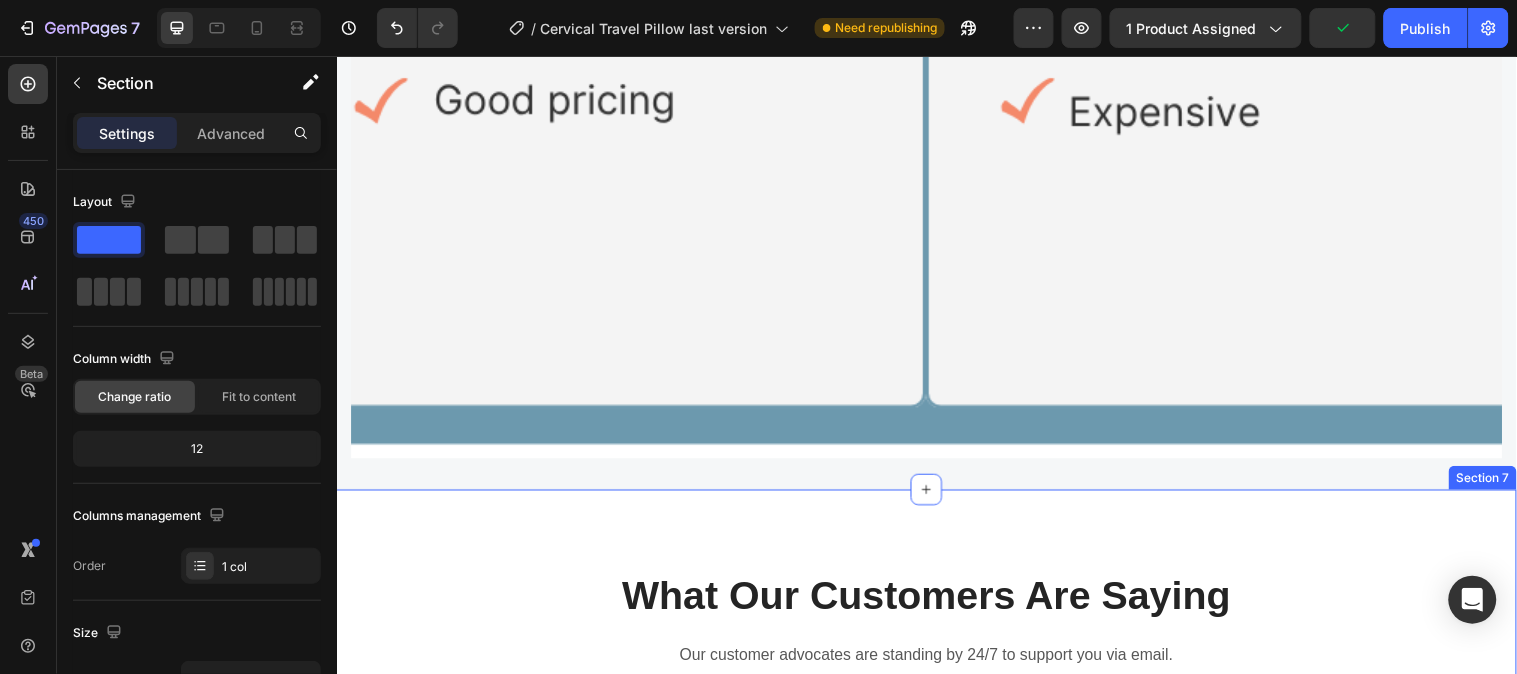 click on "What Our Customers Are Saying Heading Our customer advocates are standing by 24/7 to support you via email. Text block
Image
Icon
Icon
Icon
Icon
Icon Row Elisa Perth Text block Row " My expectation of this was low, but I have been very pleasantly surprised. A plastic neck support insert fits into a pocket, then the whole thing just wraps around neck. Feels like it will do the job. Much better than the blow-up ones. Says it is machine washable. I can actually take a nap with this thing. I feel like my head’s just kind of balancing on my shoulder ." Text block                Title Line (P) Images & Gallery Cervical Travel Pillow (P) Title $40.27 (P) Price (P) Price $46.53 (P) Price (P) Price Row Buy Now (P) Cart Button Product Row Image
Icon
Icon
Icon
Icon
Icon Row Chin Chan Text block Row Text block                Title Line (P) Title" at bounding box center [936, 987] 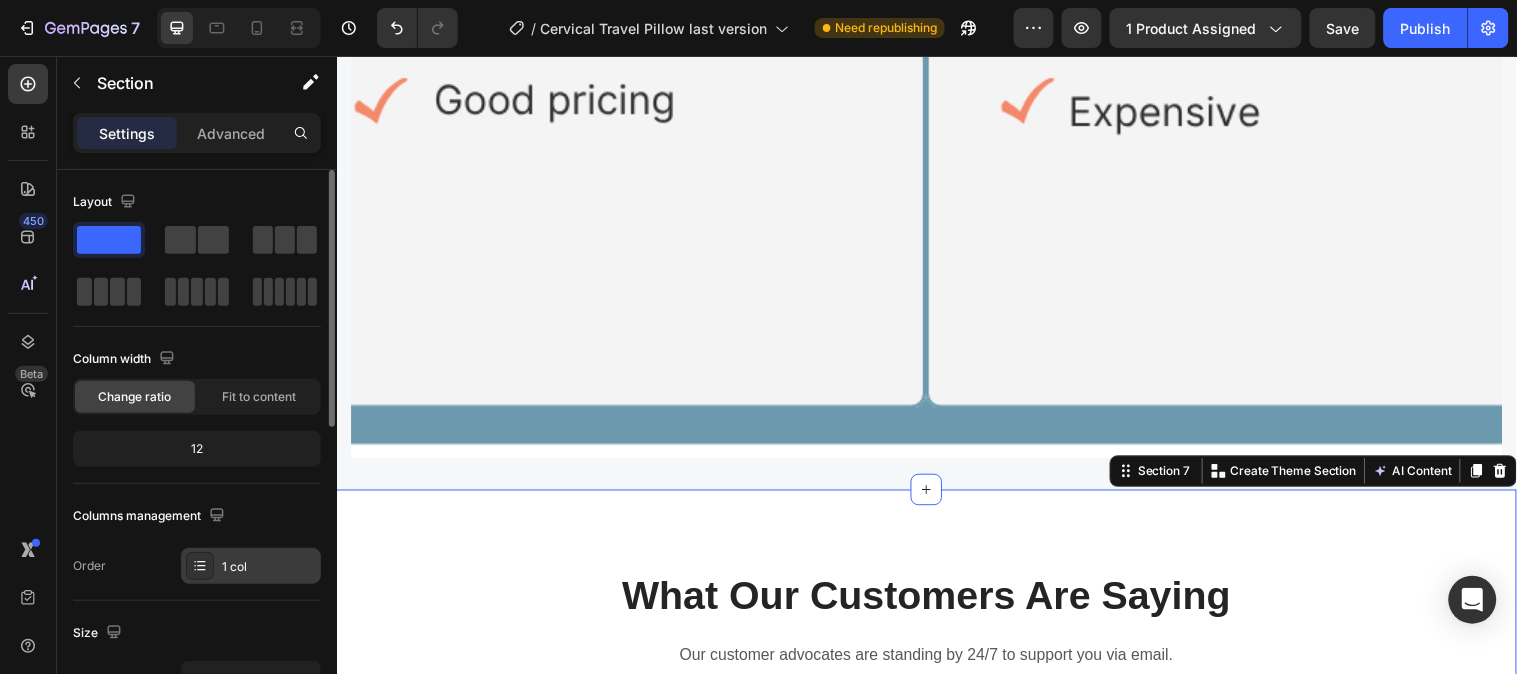 scroll, scrollTop: 222, scrollLeft: 0, axis: vertical 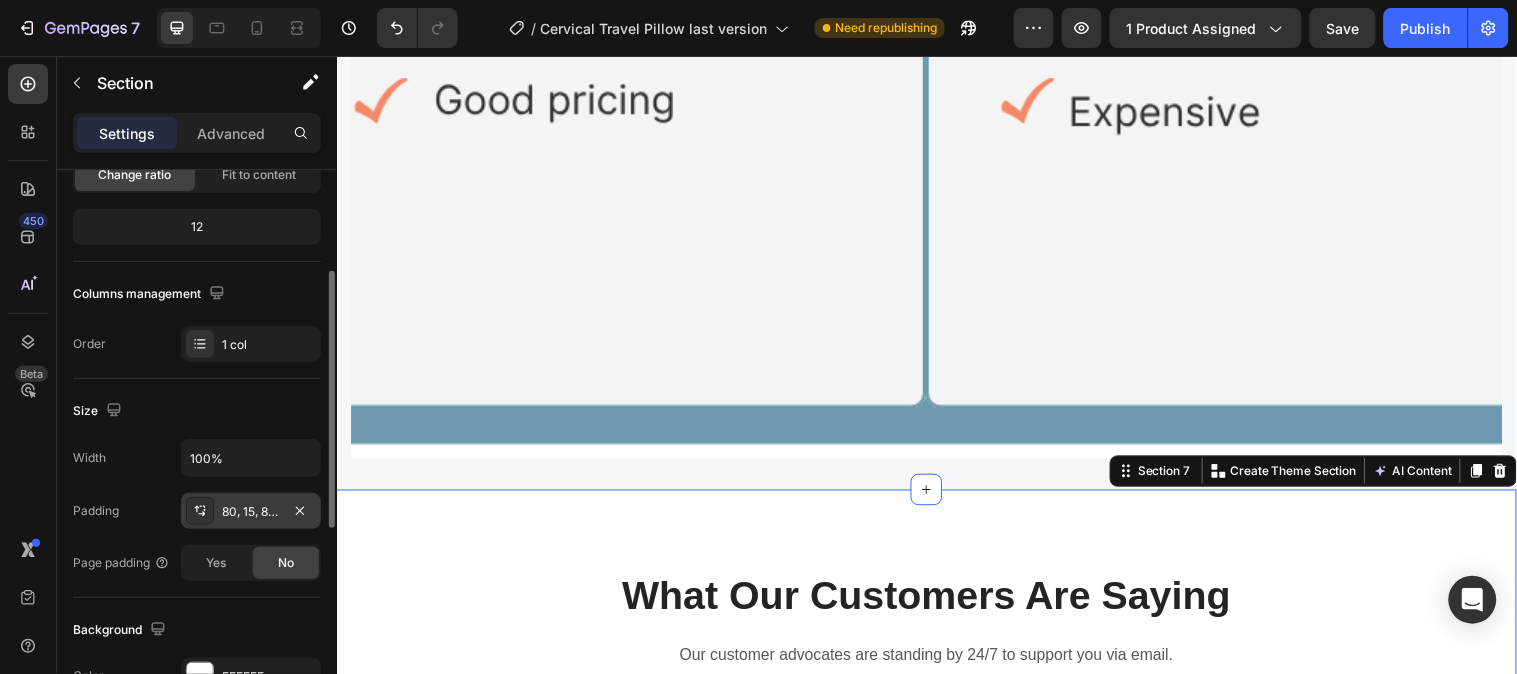 click on "80, 15, 80, 15" at bounding box center [251, 512] 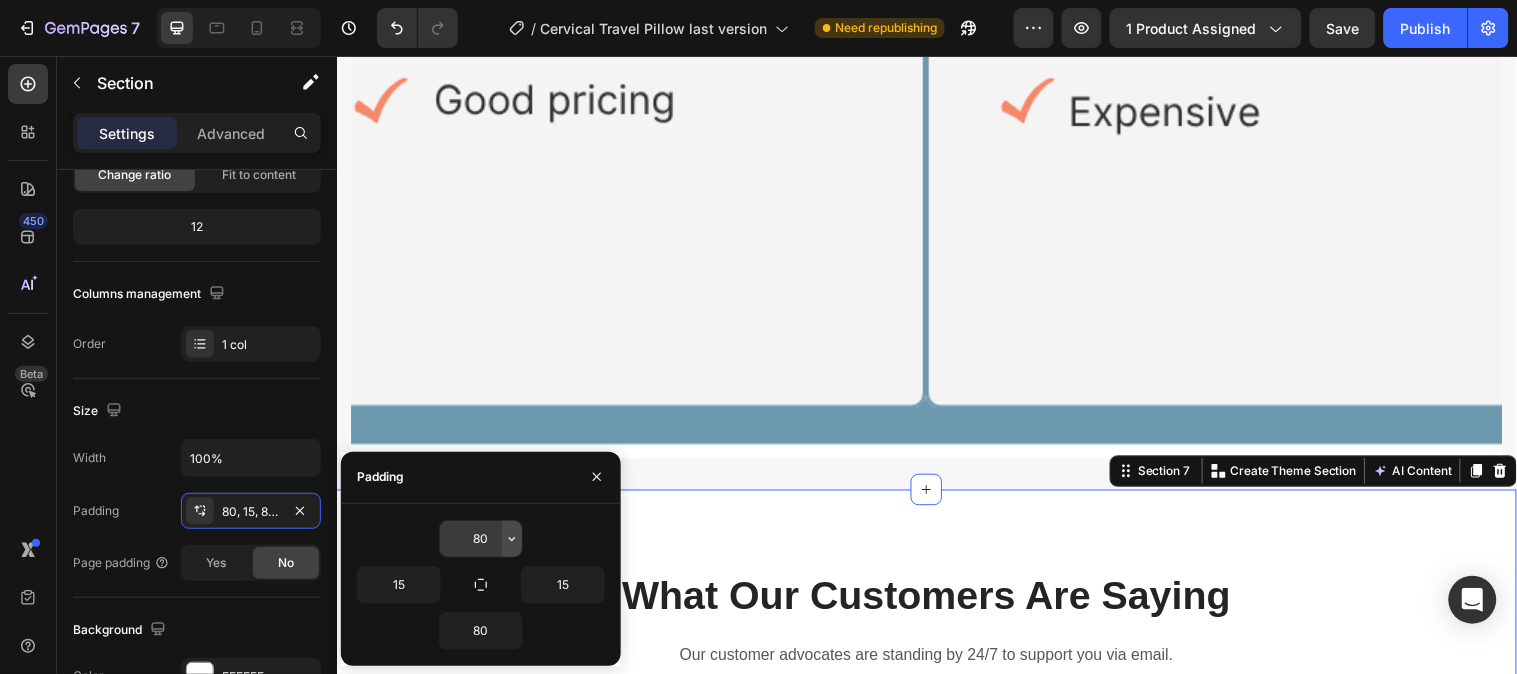 click 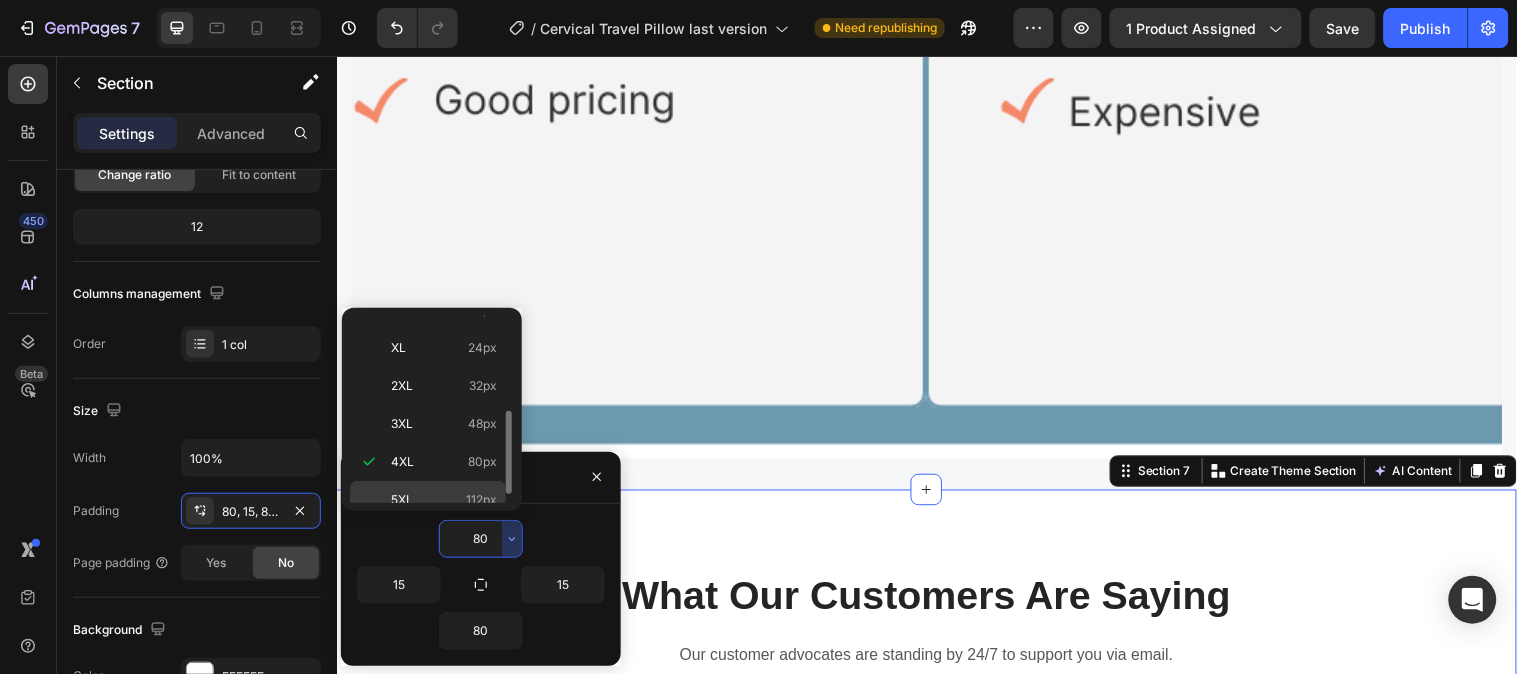 scroll, scrollTop: 233, scrollLeft: 0, axis: vertical 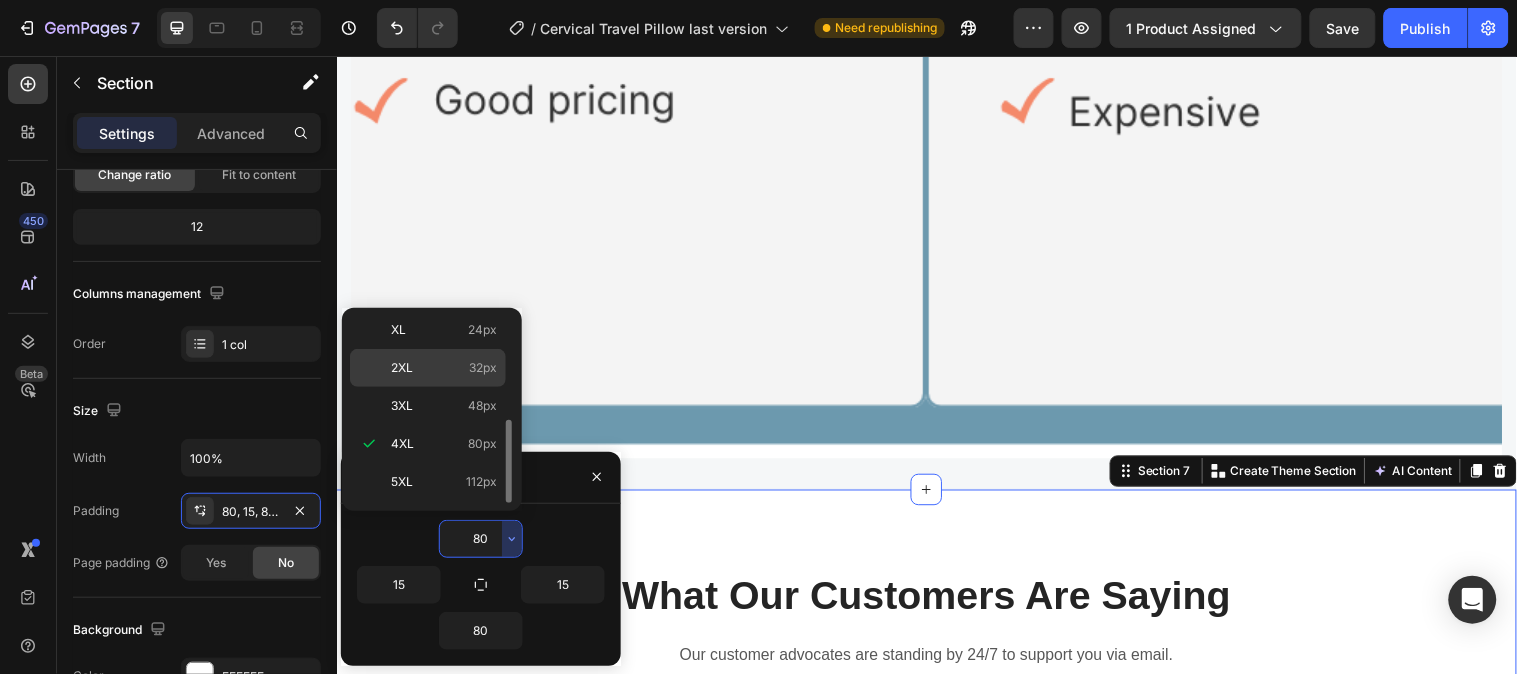 click on "2XL 32px" at bounding box center (444, 368) 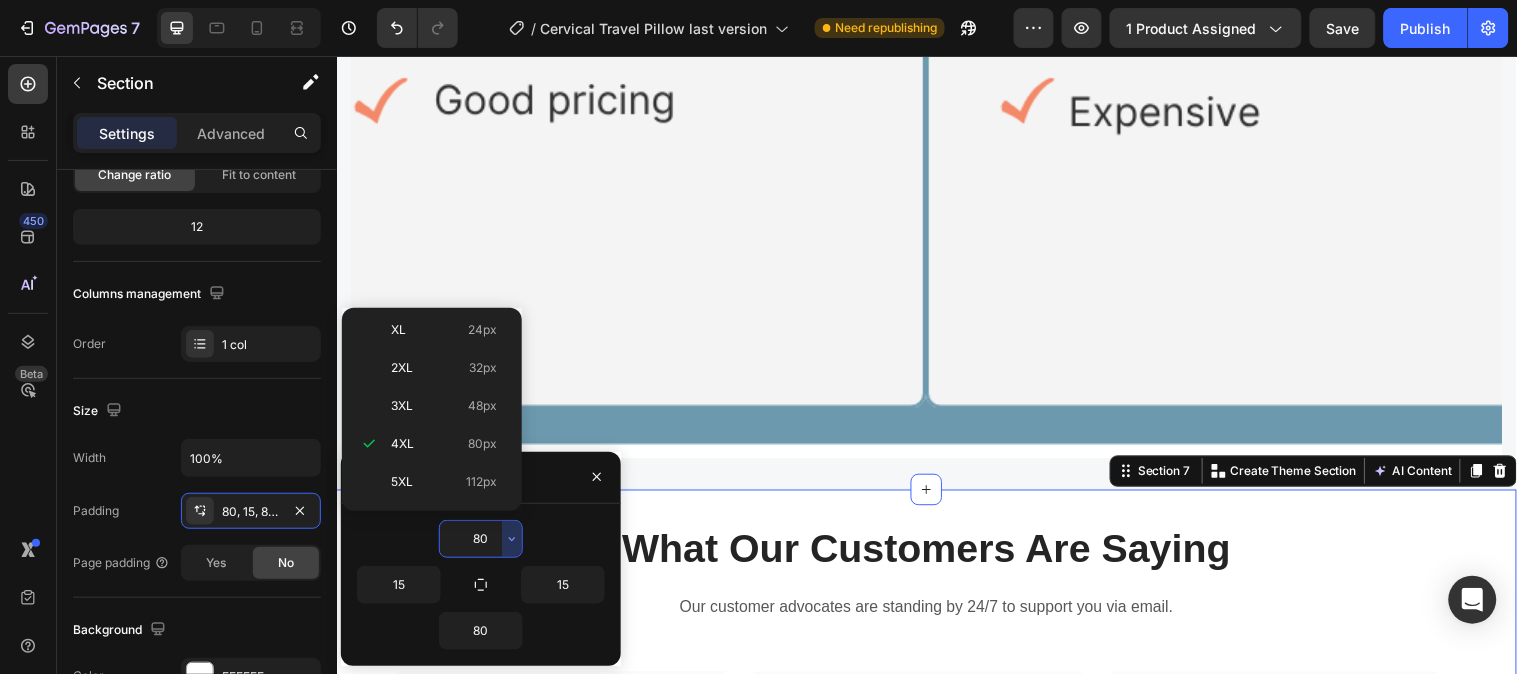 type on "32" 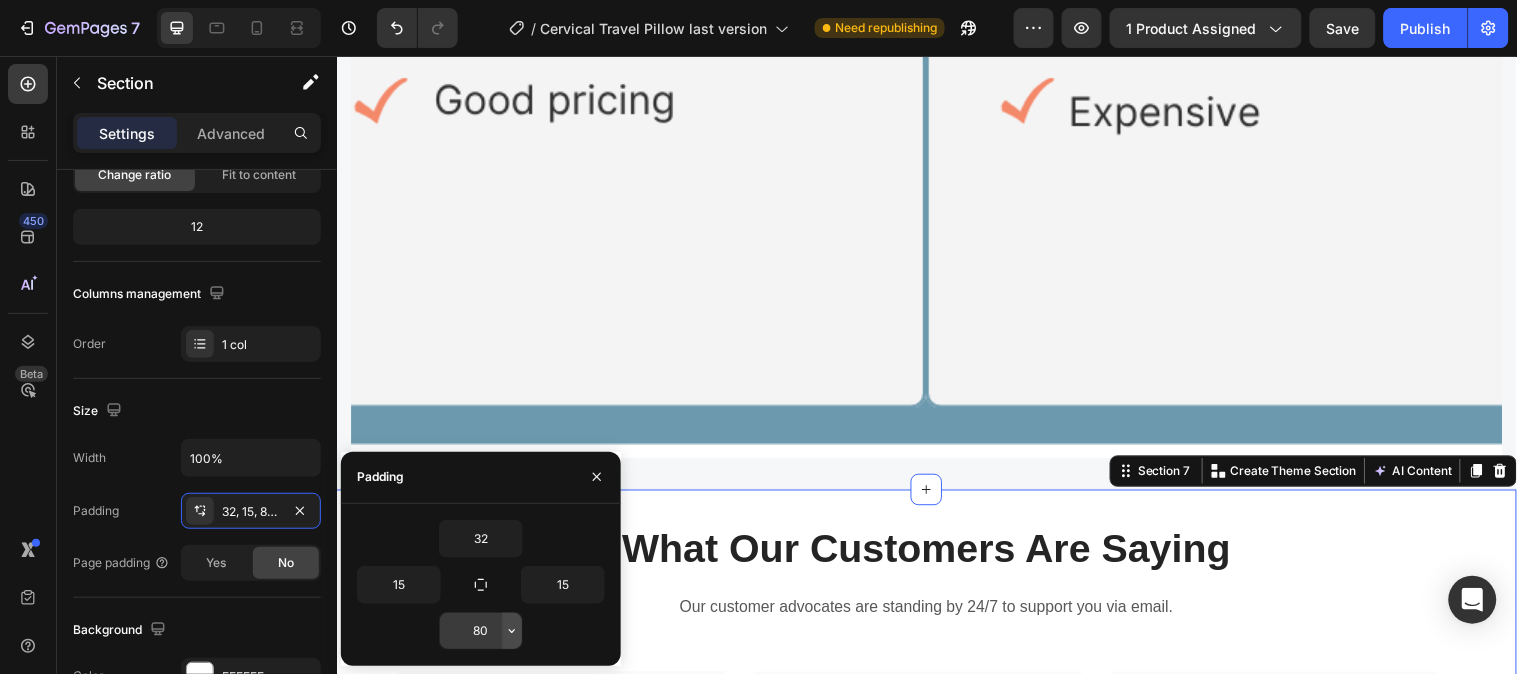 click 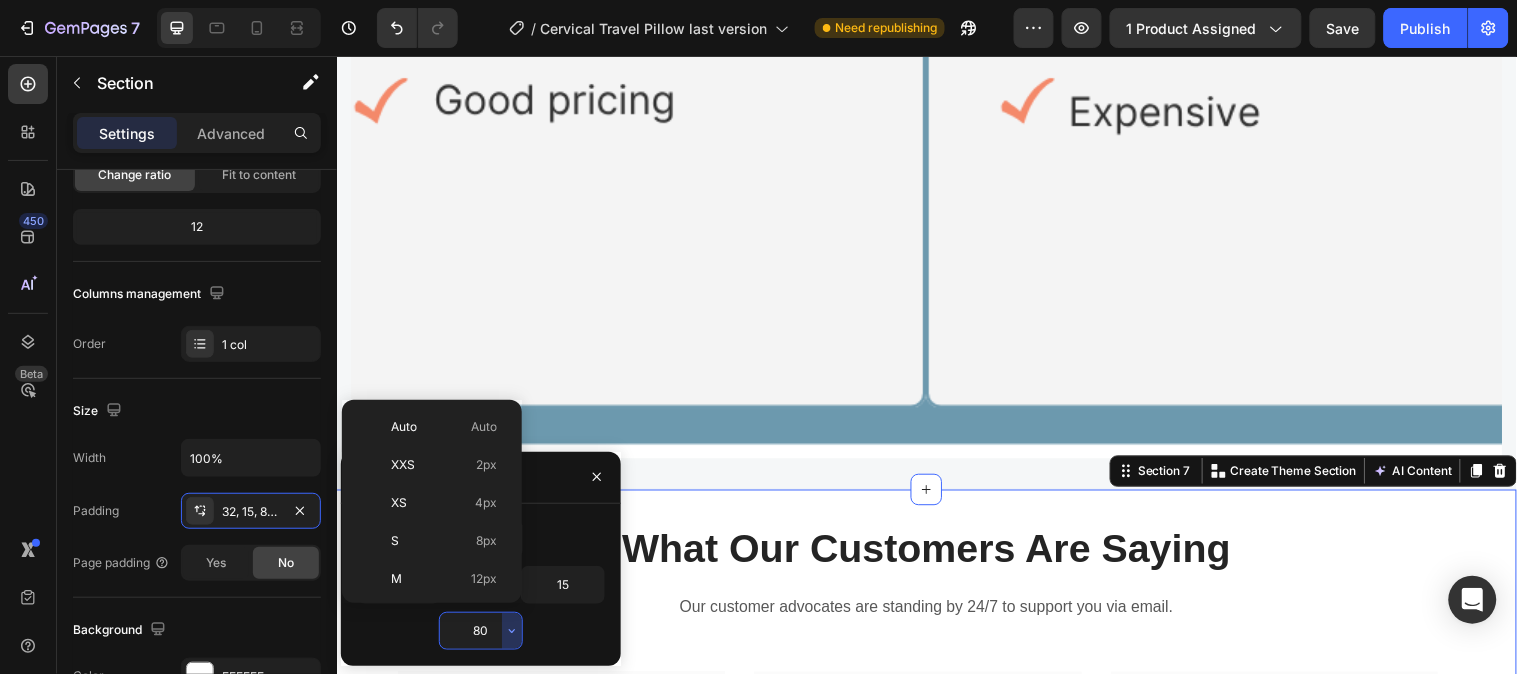 scroll, scrollTop: 215, scrollLeft: 0, axis: vertical 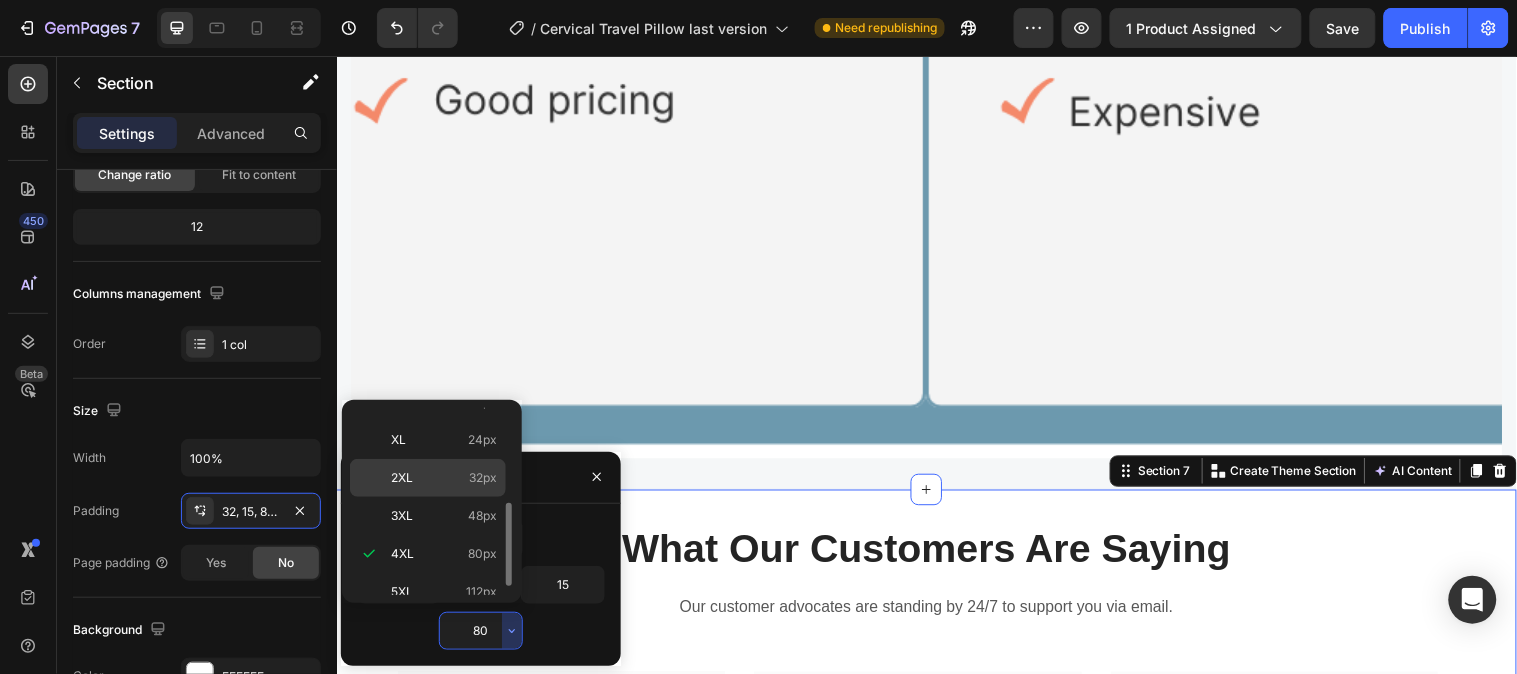 click on "32px" at bounding box center (483, 478) 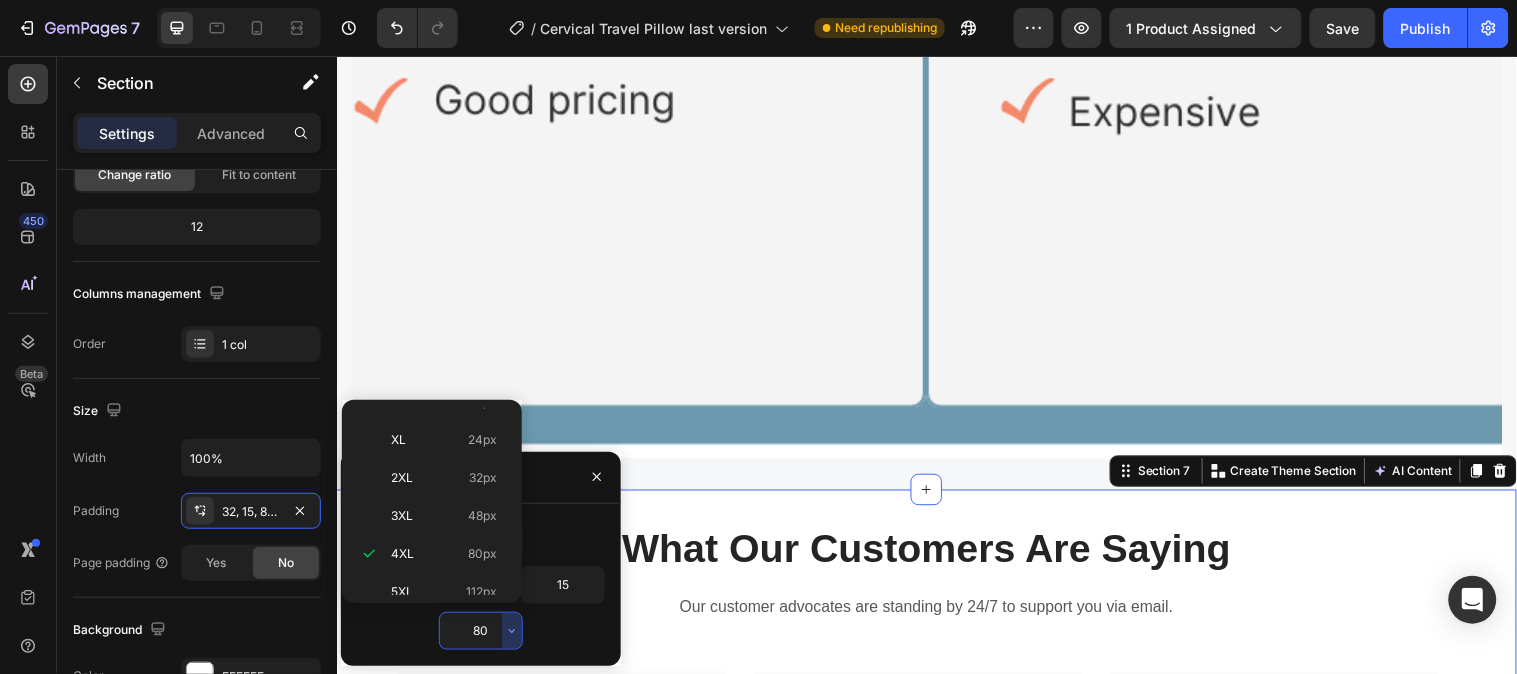type on "32" 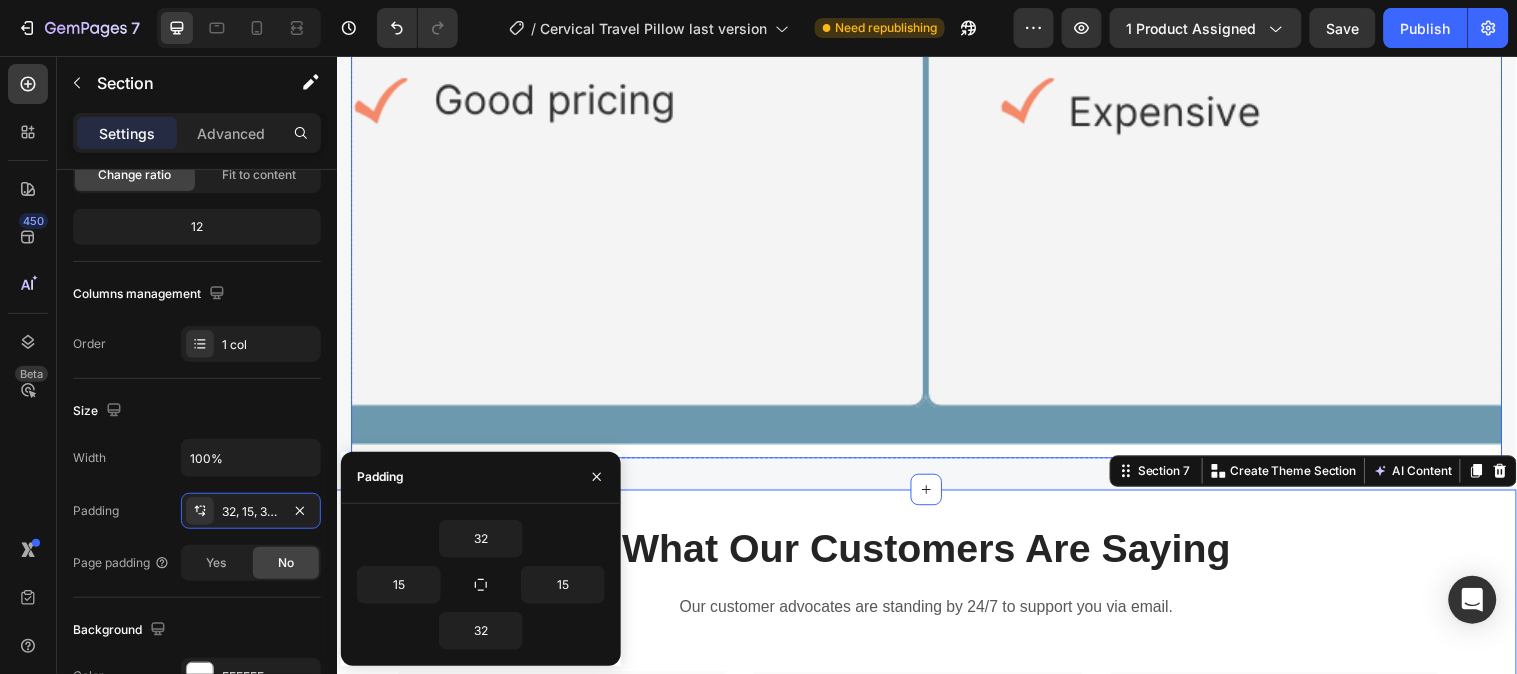 click at bounding box center [936, -121] 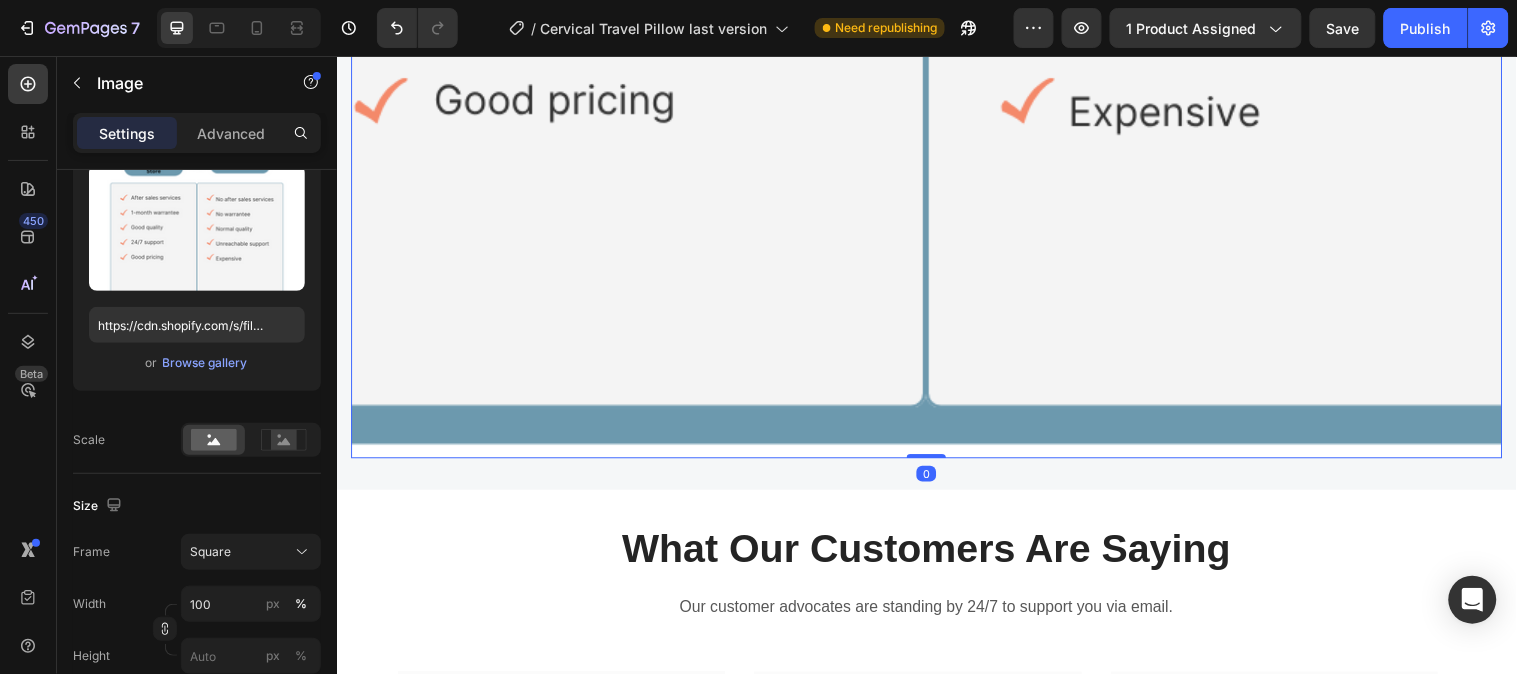 scroll, scrollTop: 0, scrollLeft: 0, axis: both 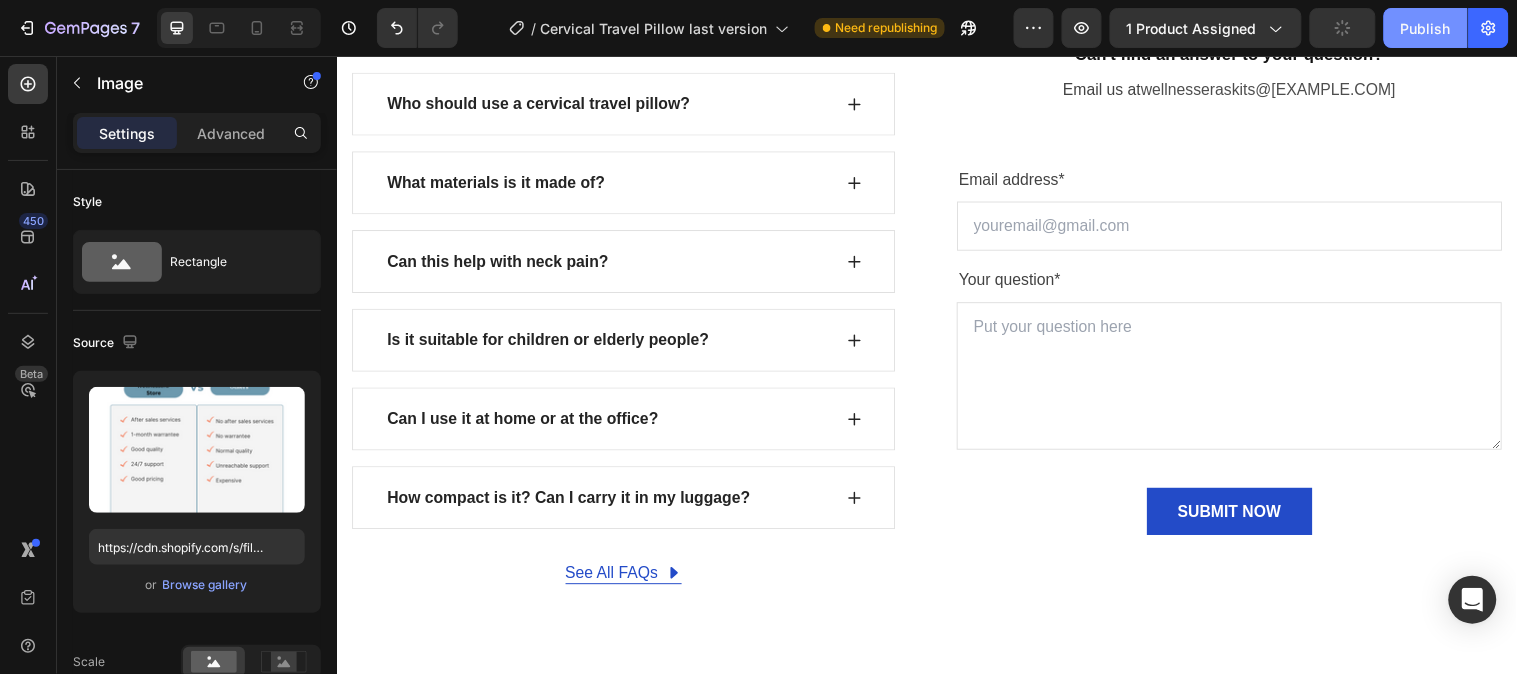 click on "Publish" at bounding box center [1426, 28] 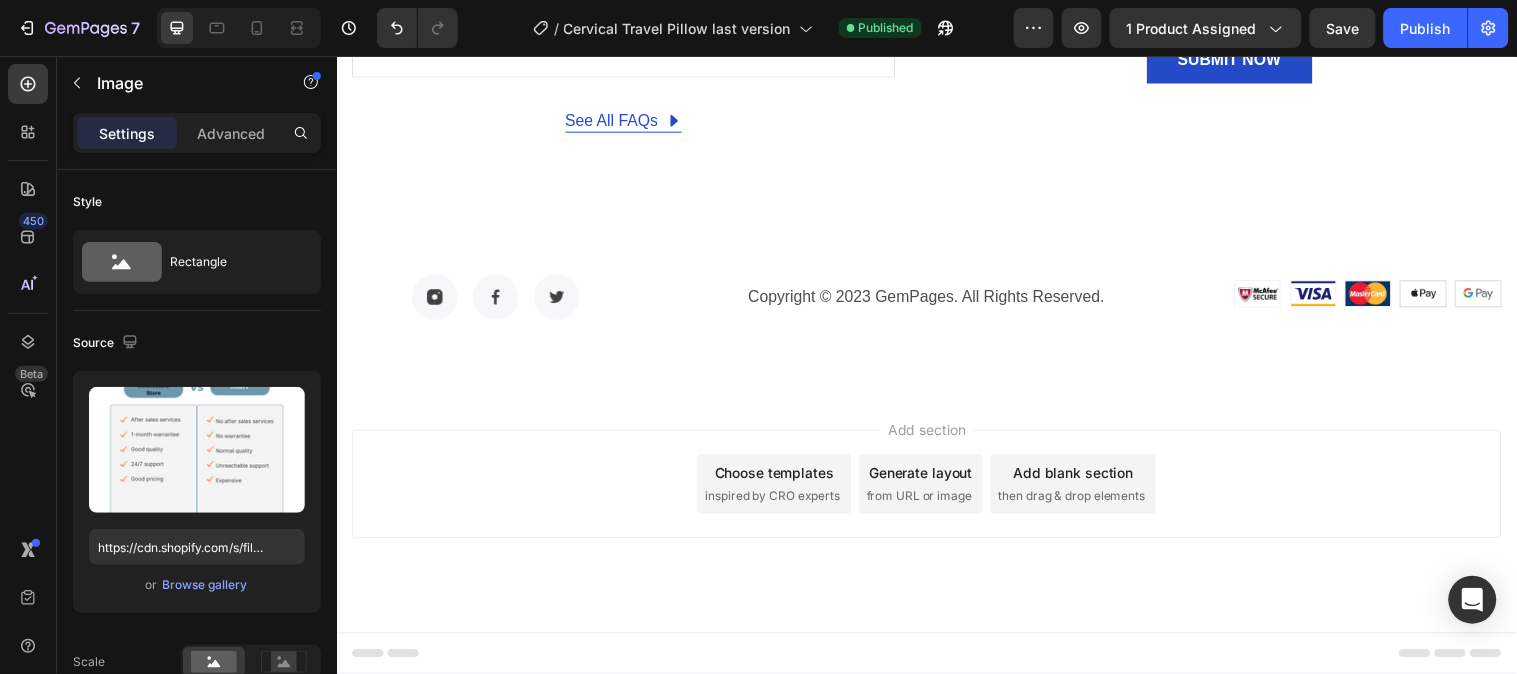 scroll, scrollTop: 7661, scrollLeft: 0, axis: vertical 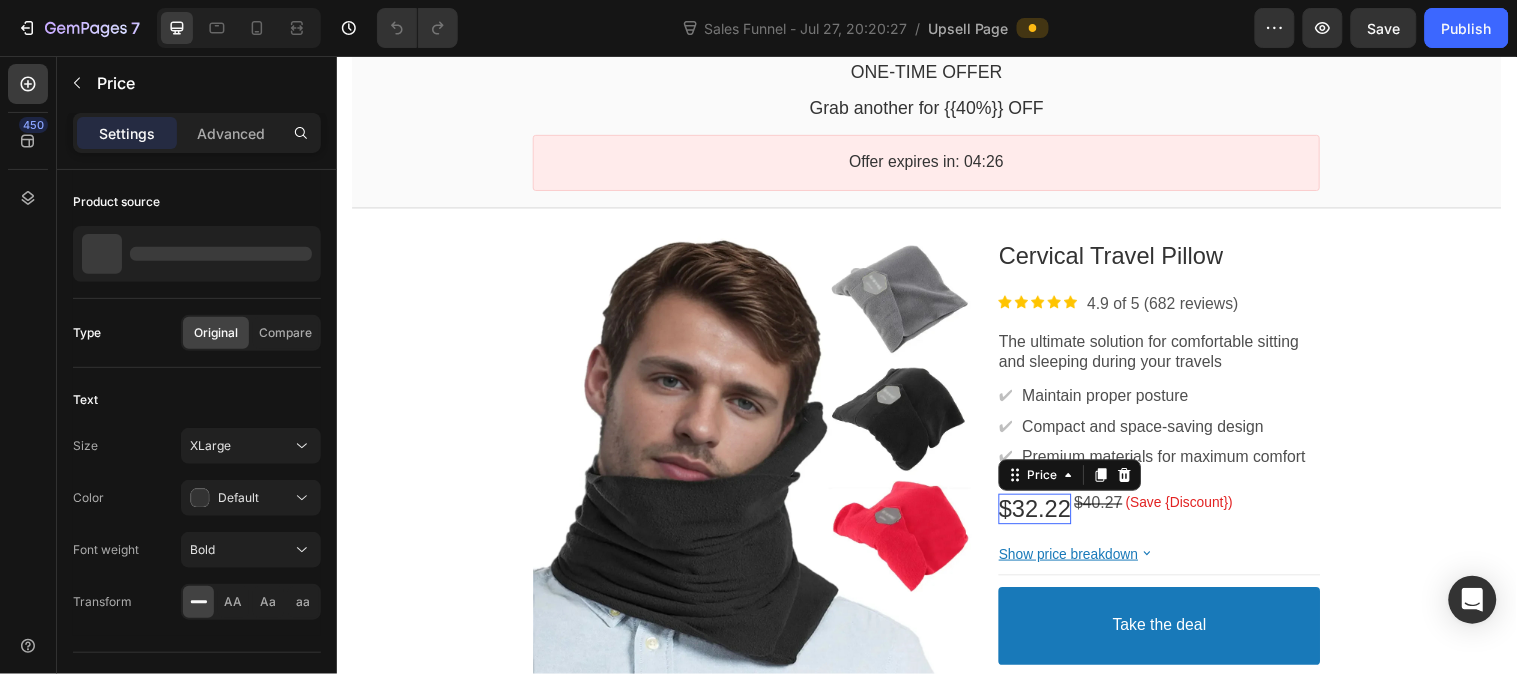 click on "$32.22" at bounding box center (1045, 515) 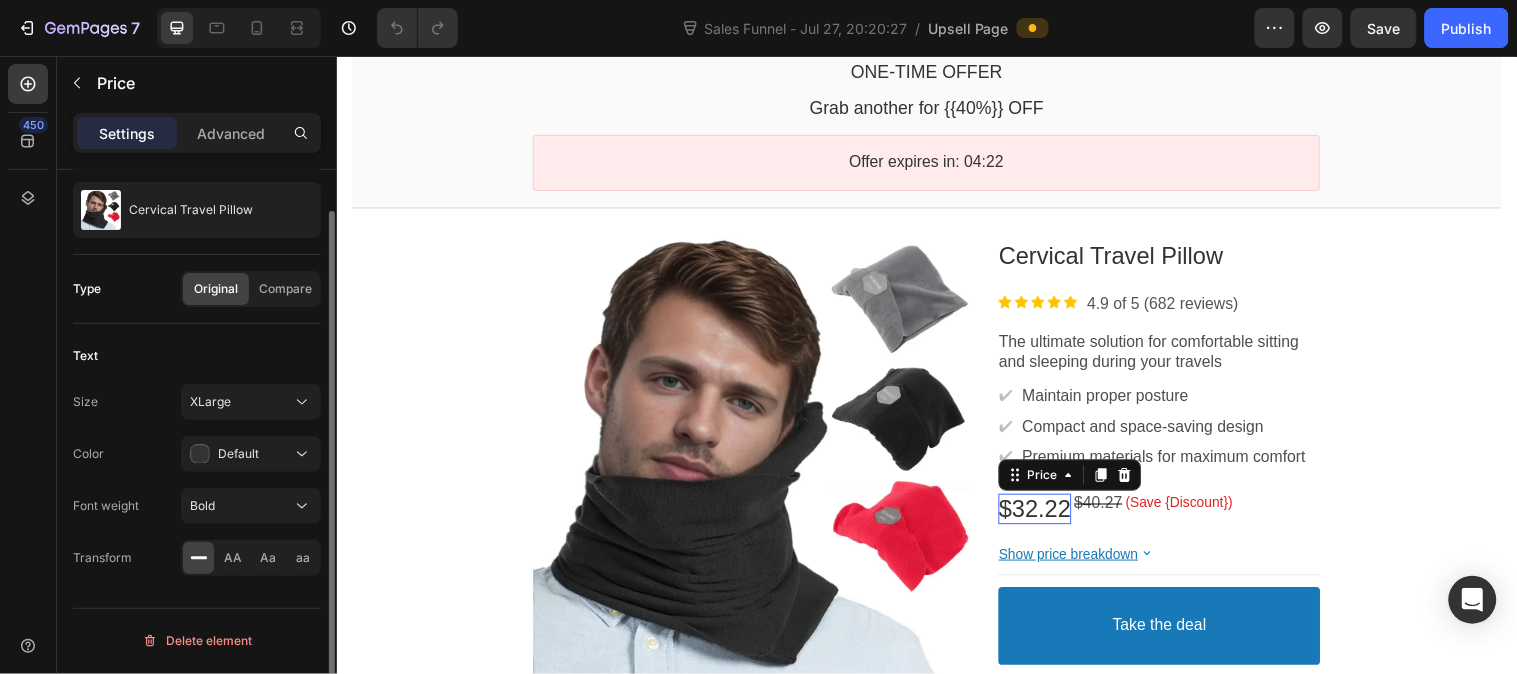 scroll, scrollTop: 0, scrollLeft: 0, axis: both 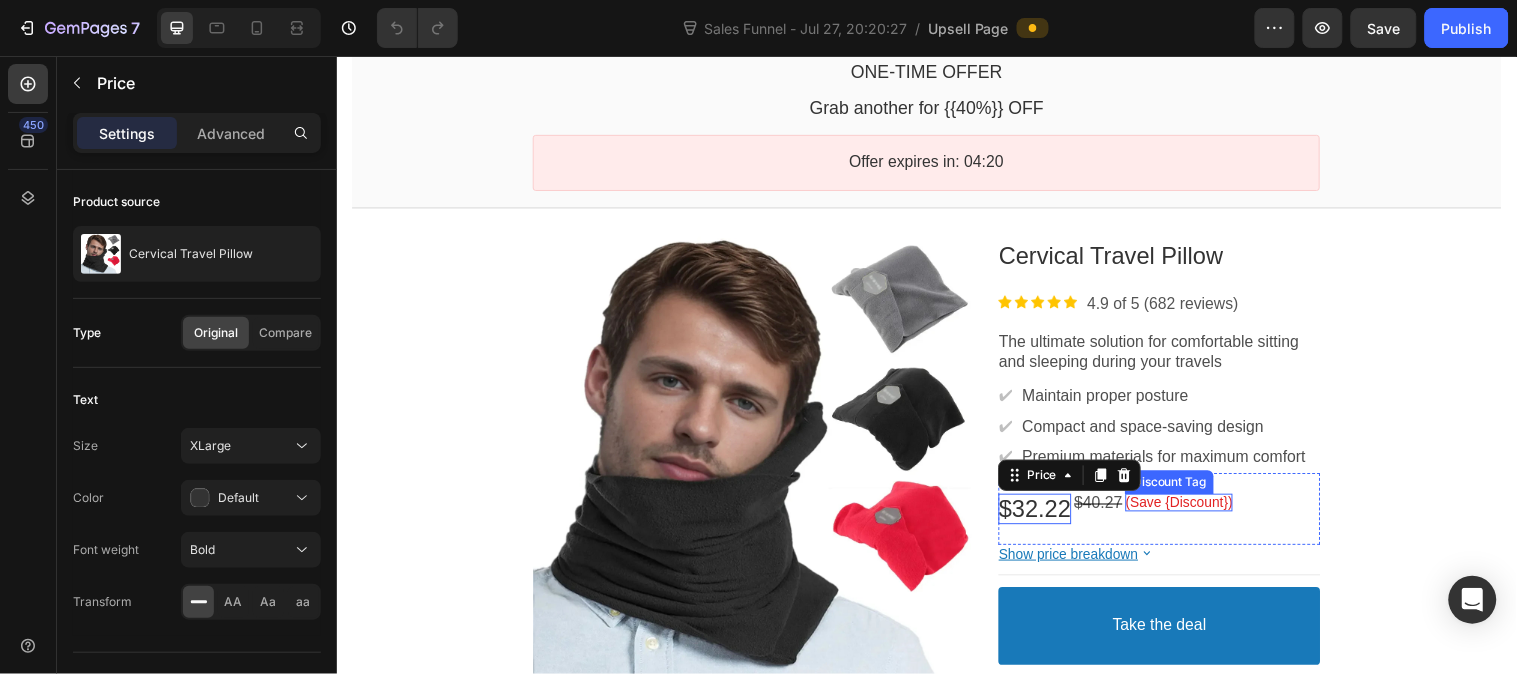 click on "(Save {Discount})" at bounding box center [1192, 509] 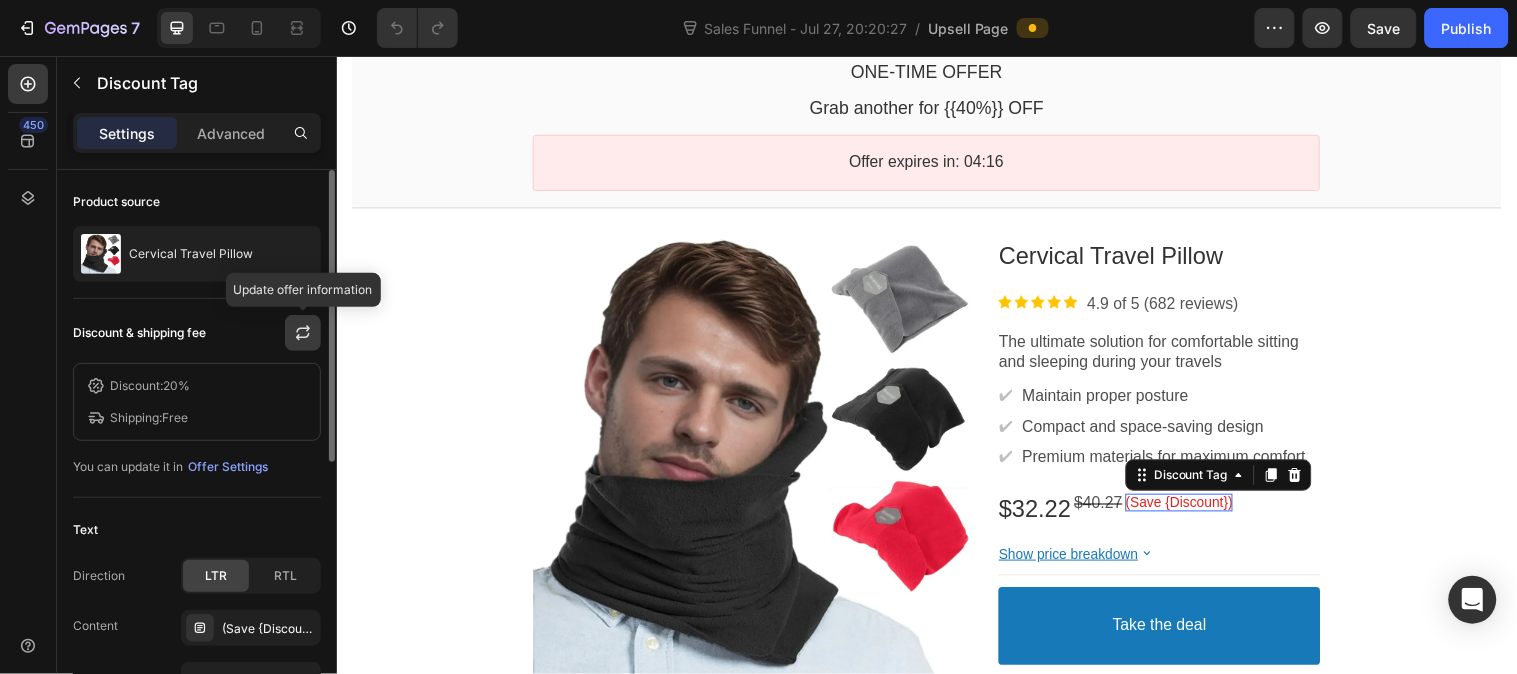 click 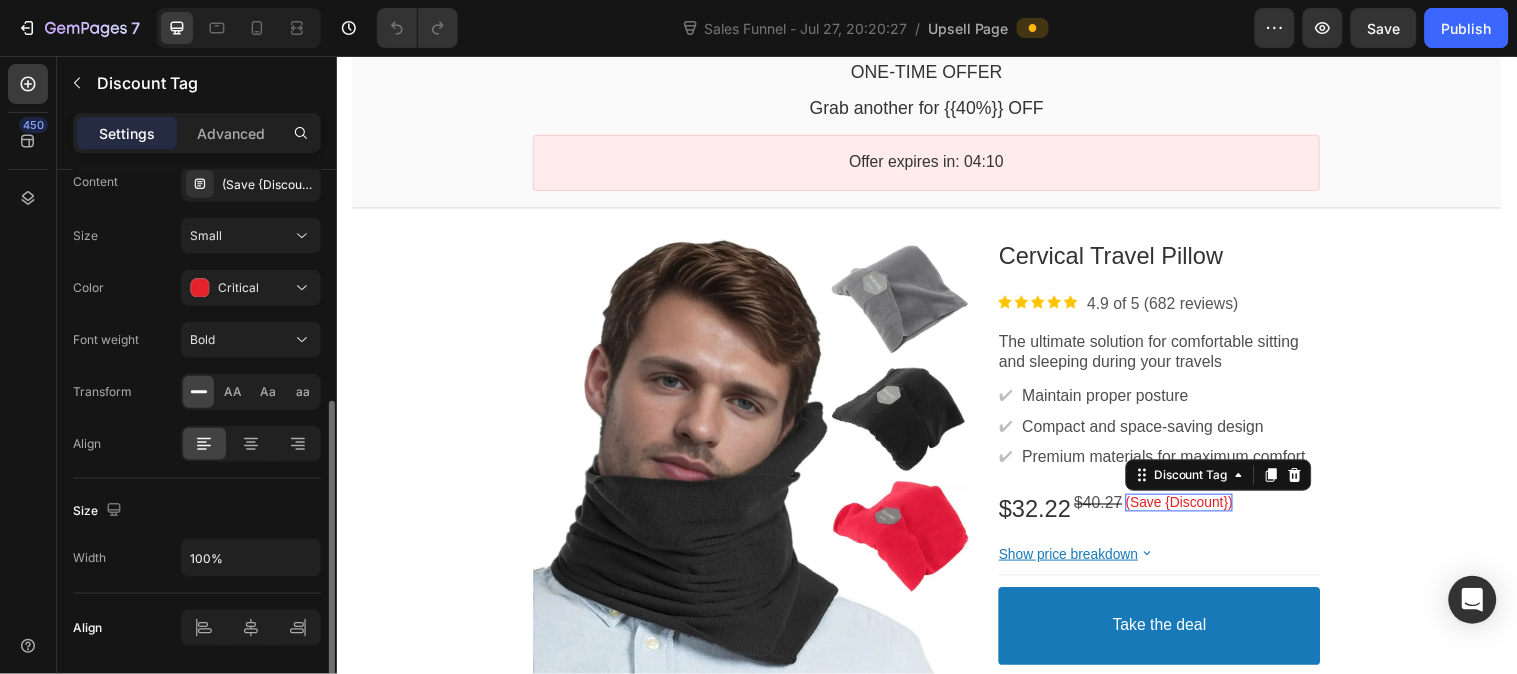 scroll, scrollTop: 333, scrollLeft: 0, axis: vertical 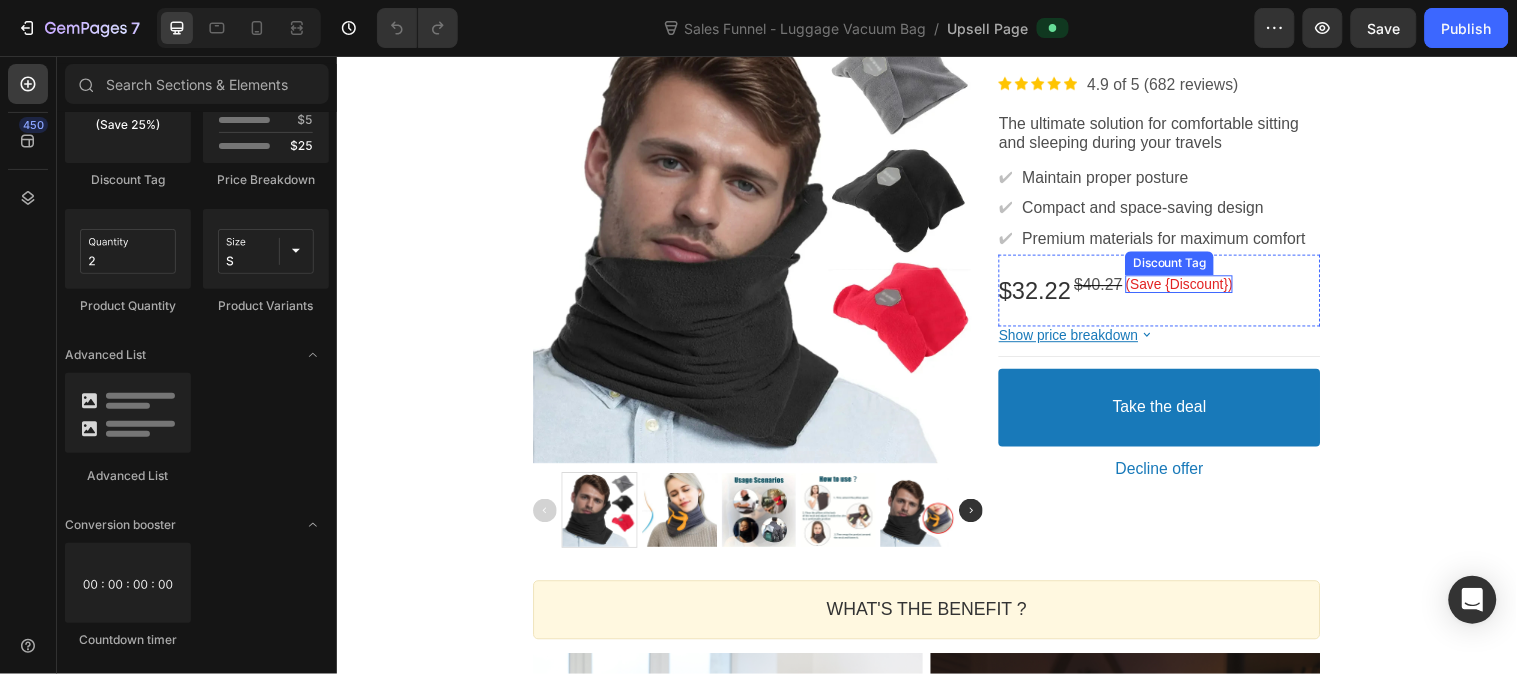 click on "(Save {Discount})" at bounding box center [1192, 287] 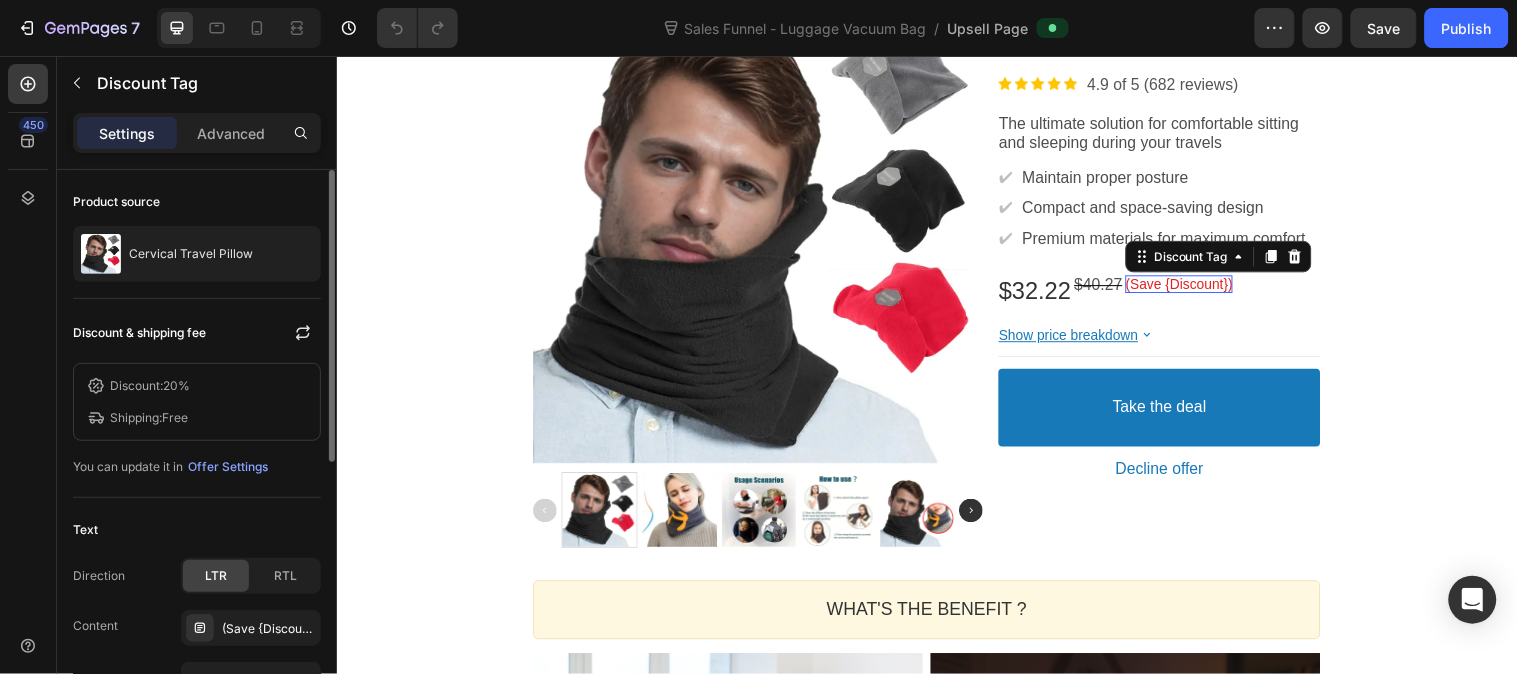 click on "20%" at bounding box center [176, 385] 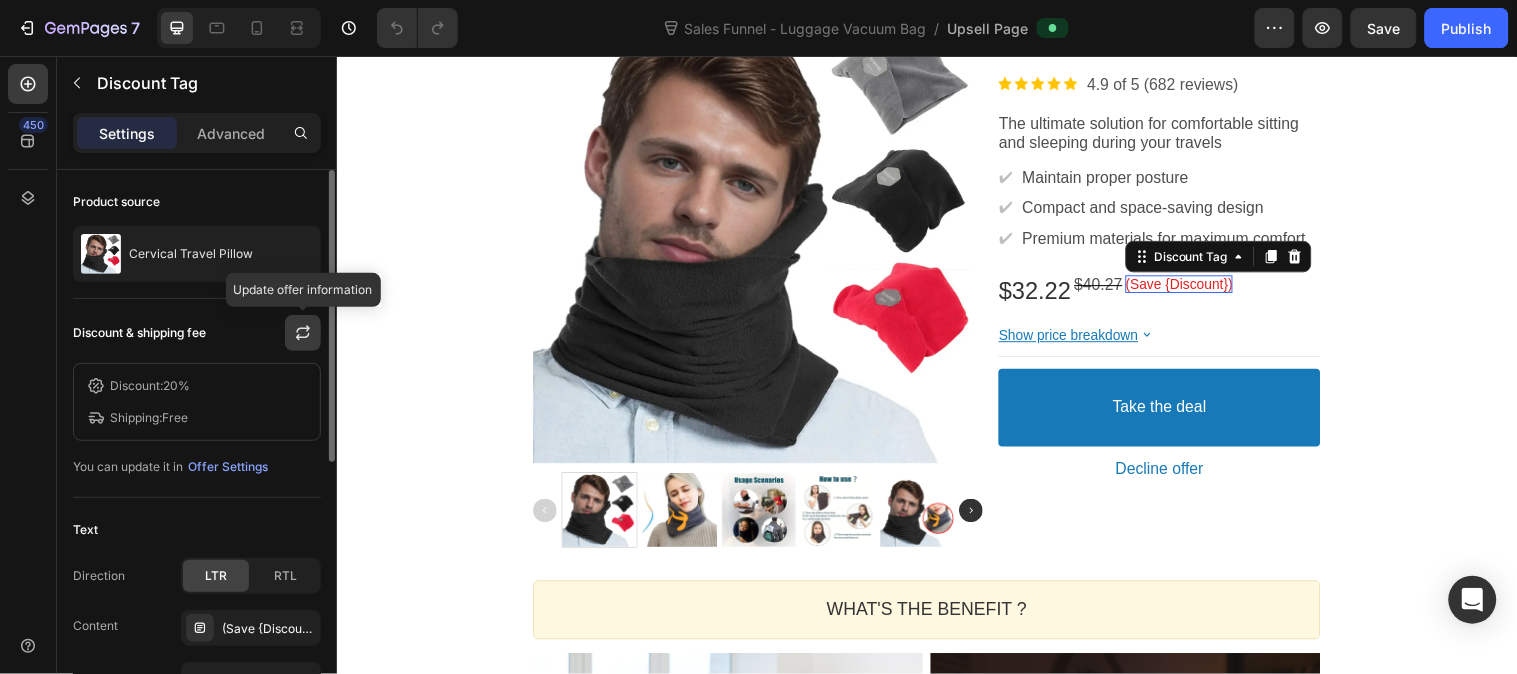 click 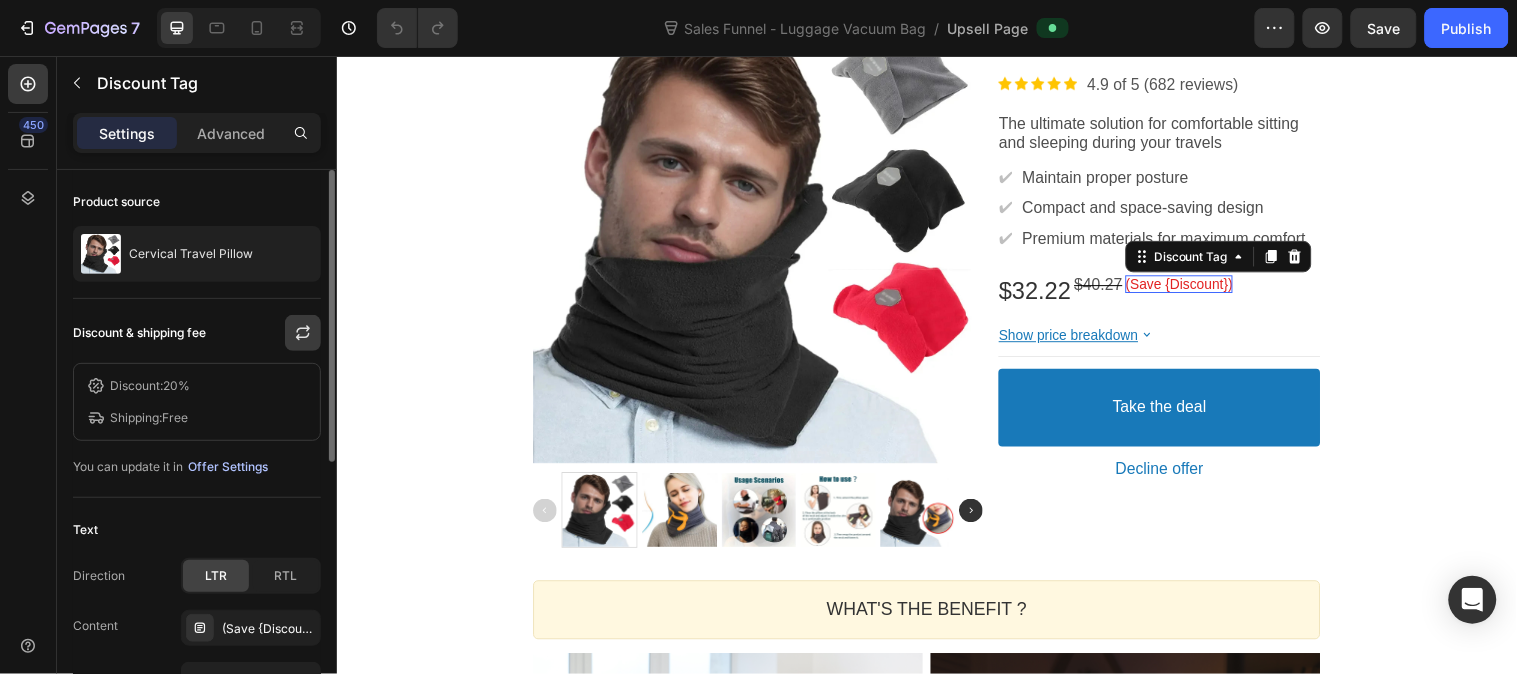 drag, startPoint x: 240, startPoint y: 467, endPoint x: 230, endPoint y: 466, distance: 10.049875 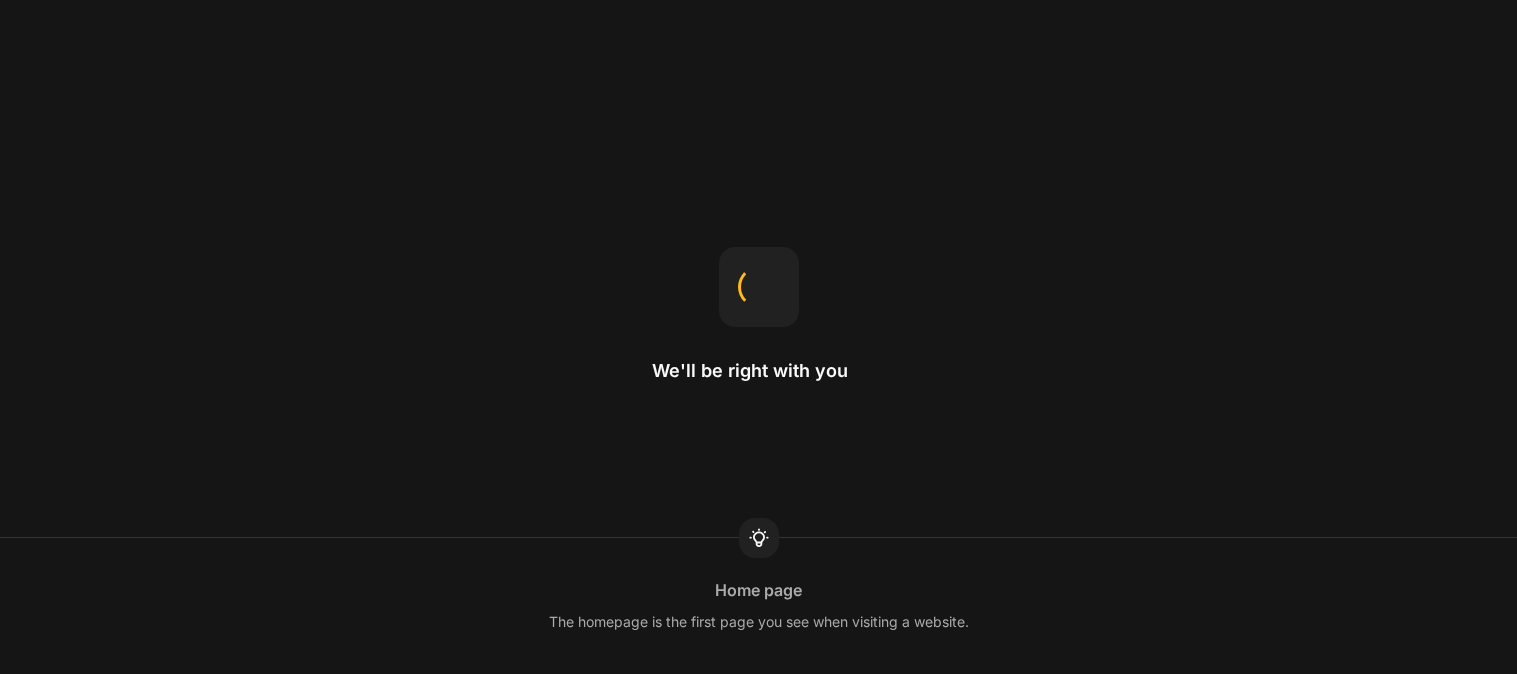 scroll, scrollTop: 0, scrollLeft: 0, axis: both 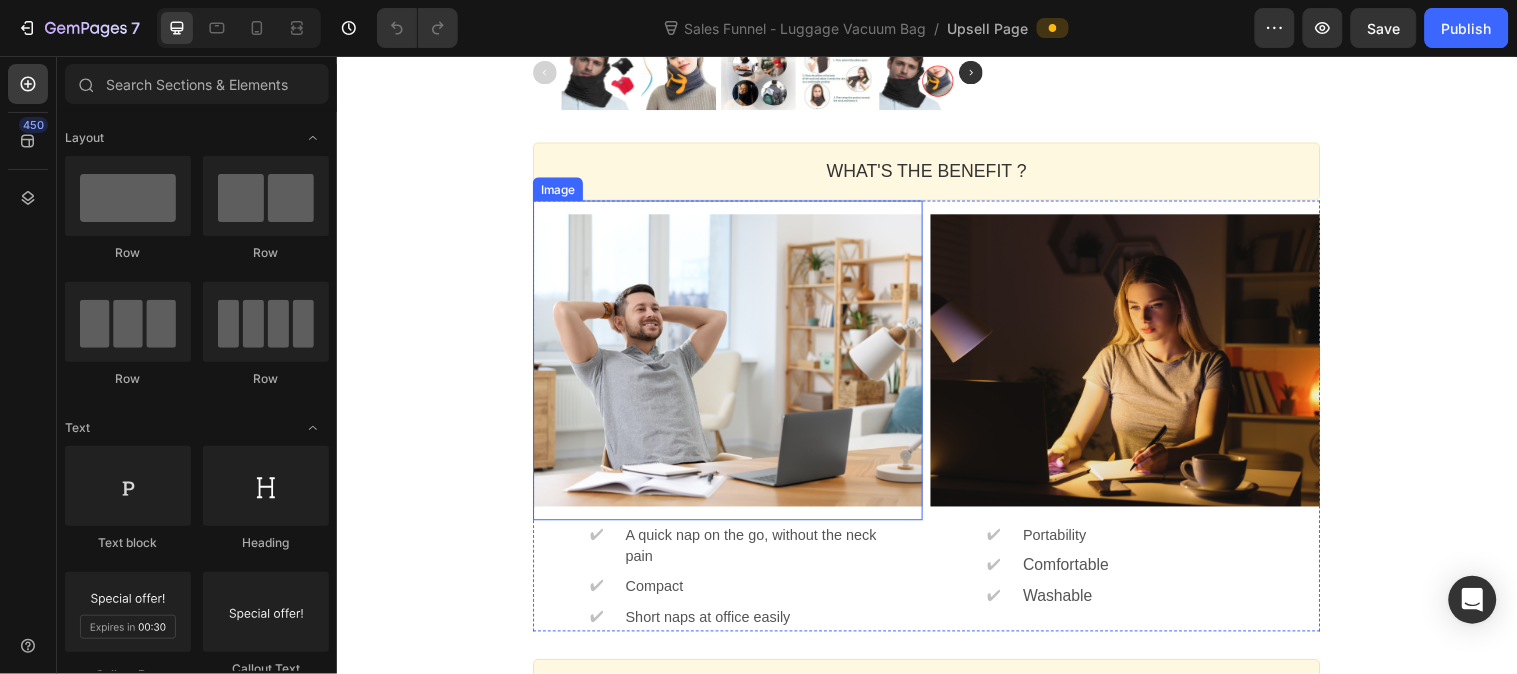 click at bounding box center [734, 364] 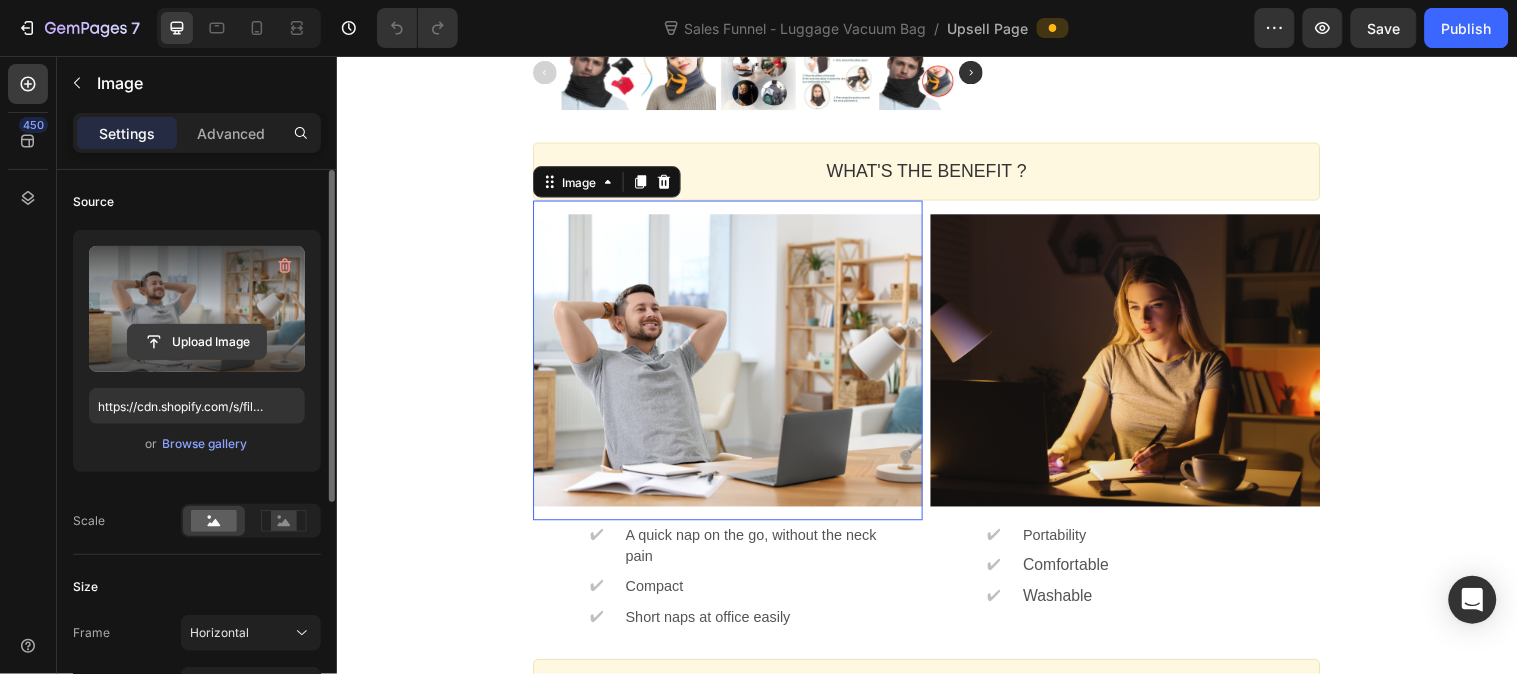 click 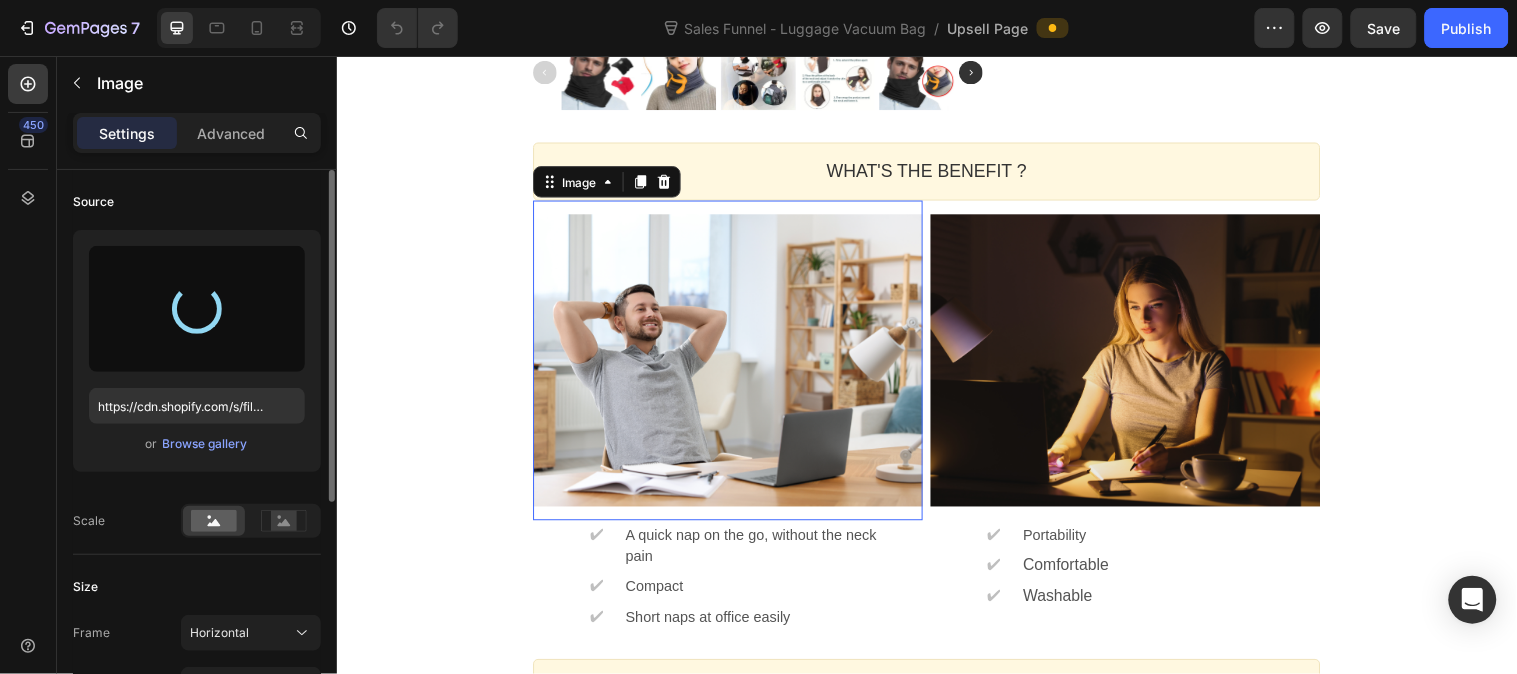 type on "https://cdn.shopify.com/s/files/1/0641/3543/0253/files/gempages_575700525207520195-6bdd121b-47e6-40c1-abf4-3225e5b2d17a.webp" 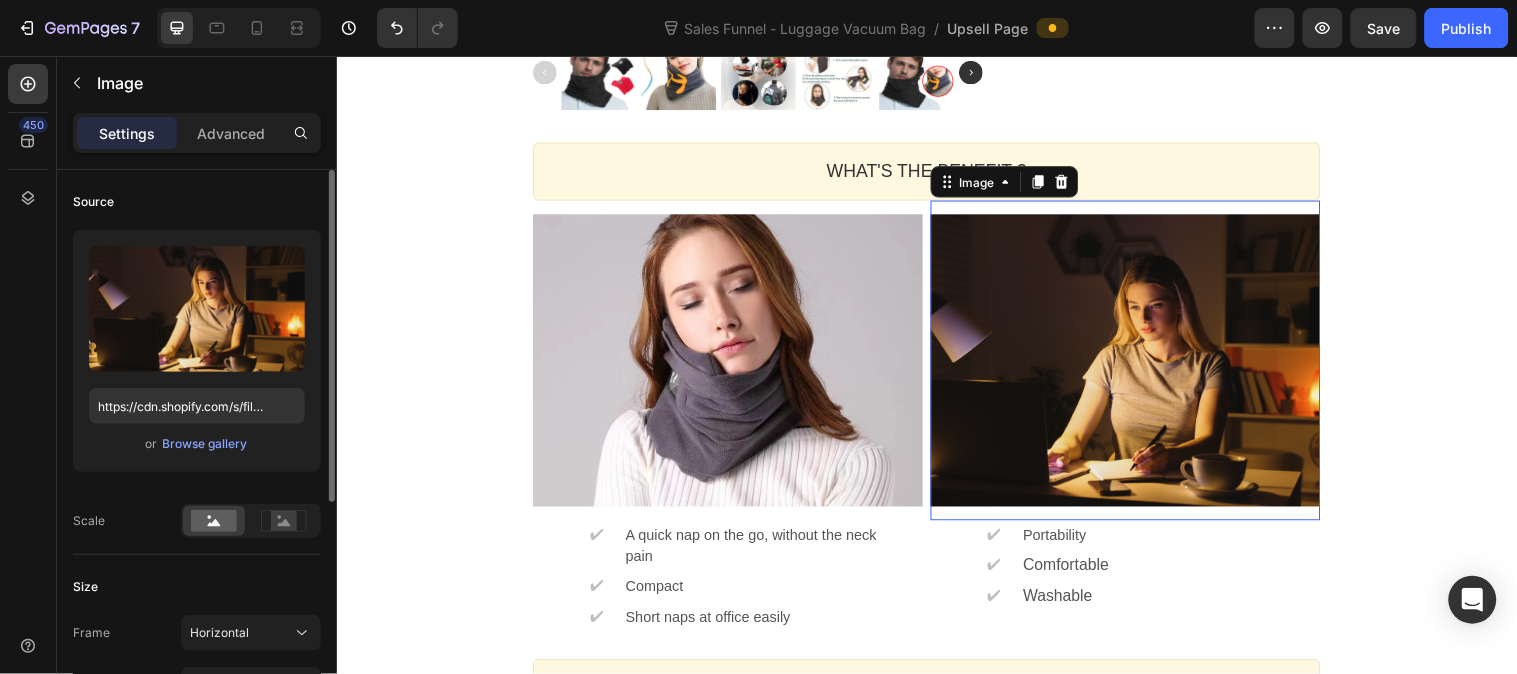 click at bounding box center (1138, 364) 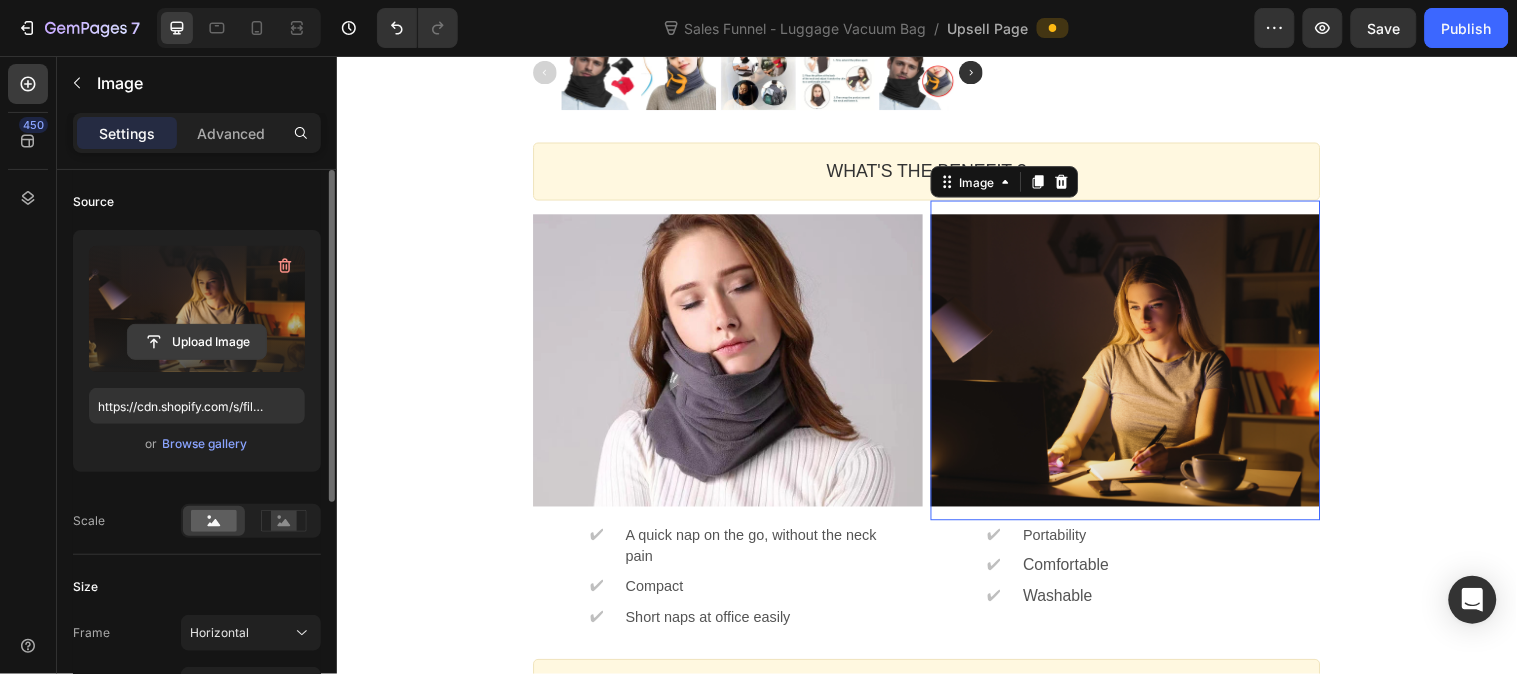 click 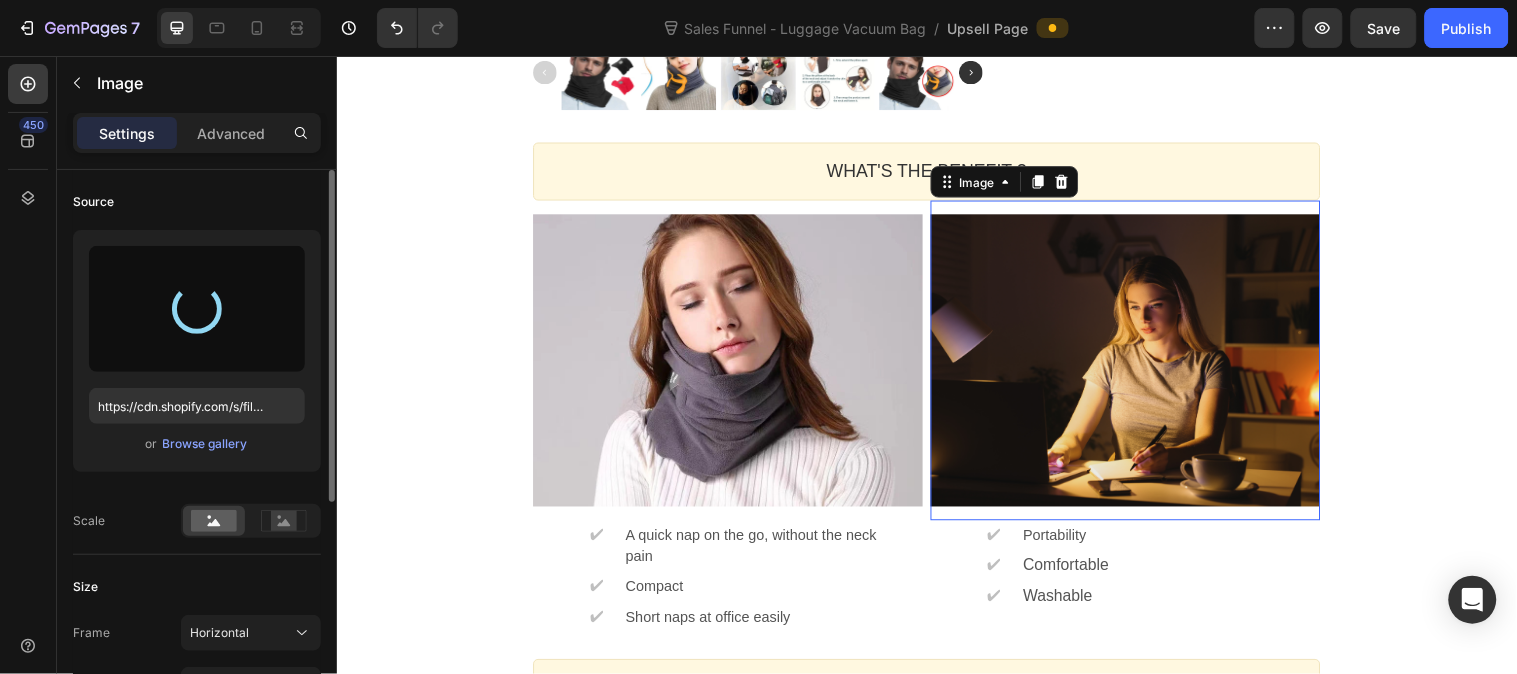 type on "https://cdn.shopify.com/s/files/1/0641/3543/0253/files/gempages_575700525207520195-c00d42e2-d264-467c-afa4-765a6159f223.webp" 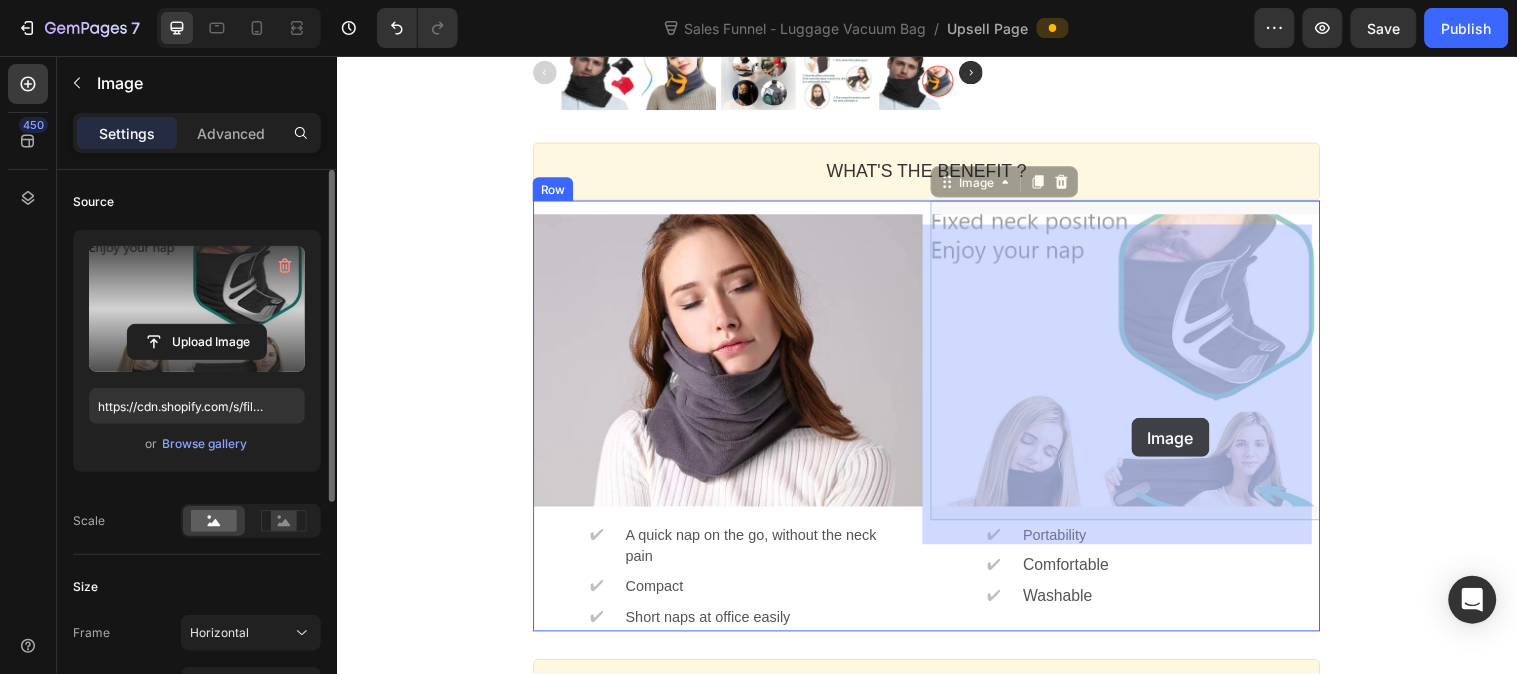 drag, startPoint x: 1129, startPoint y: 407, endPoint x: 1137, endPoint y: 415, distance: 11.313708 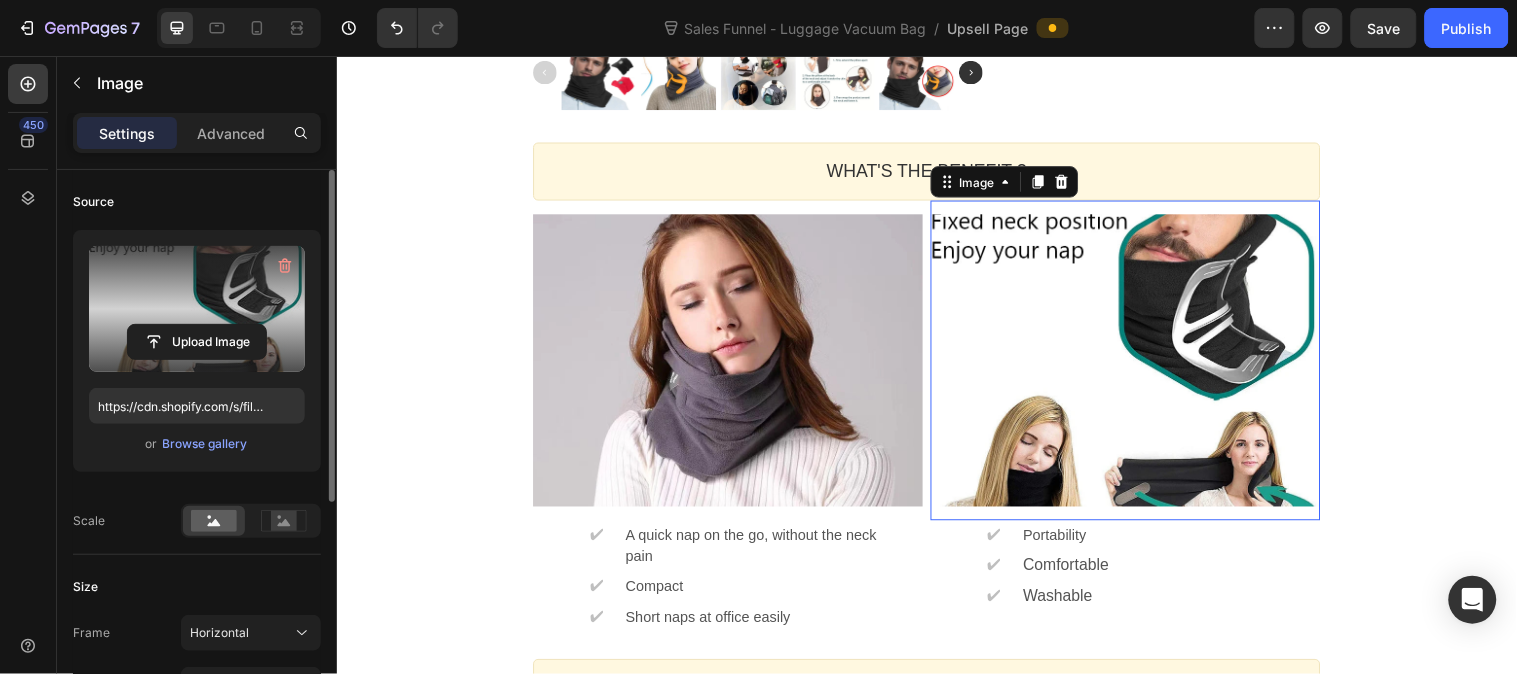 click at bounding box center (1138, 364) 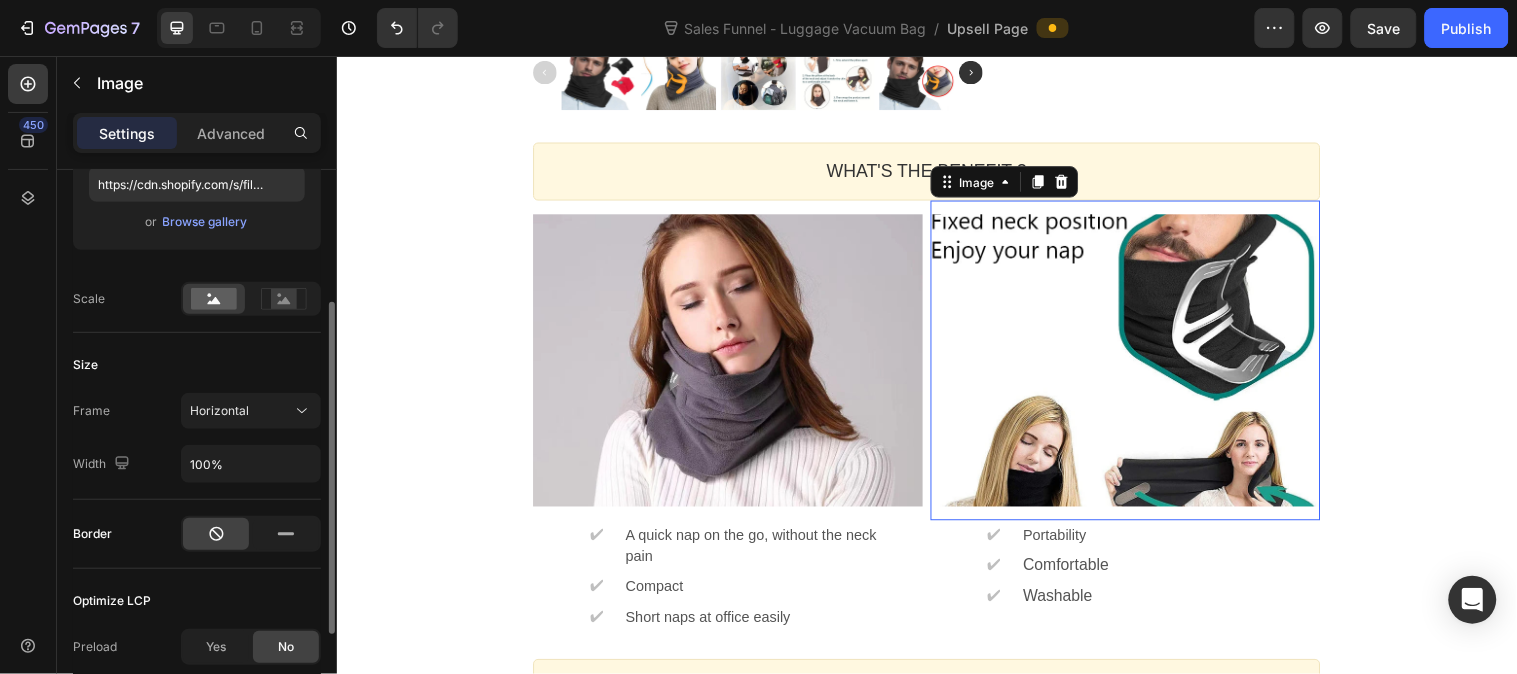 scroll, scrollTop: 385, scrollLeft: 0, axis: vertical 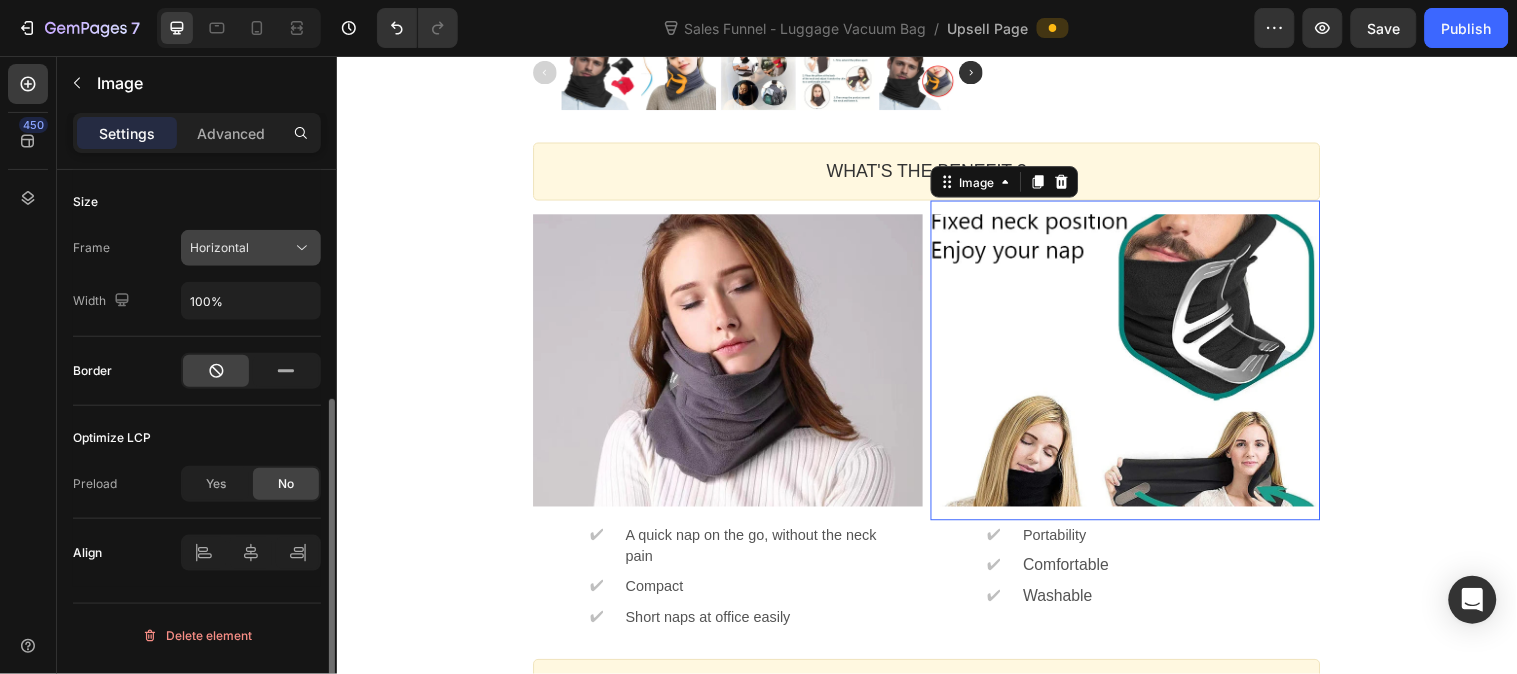 click 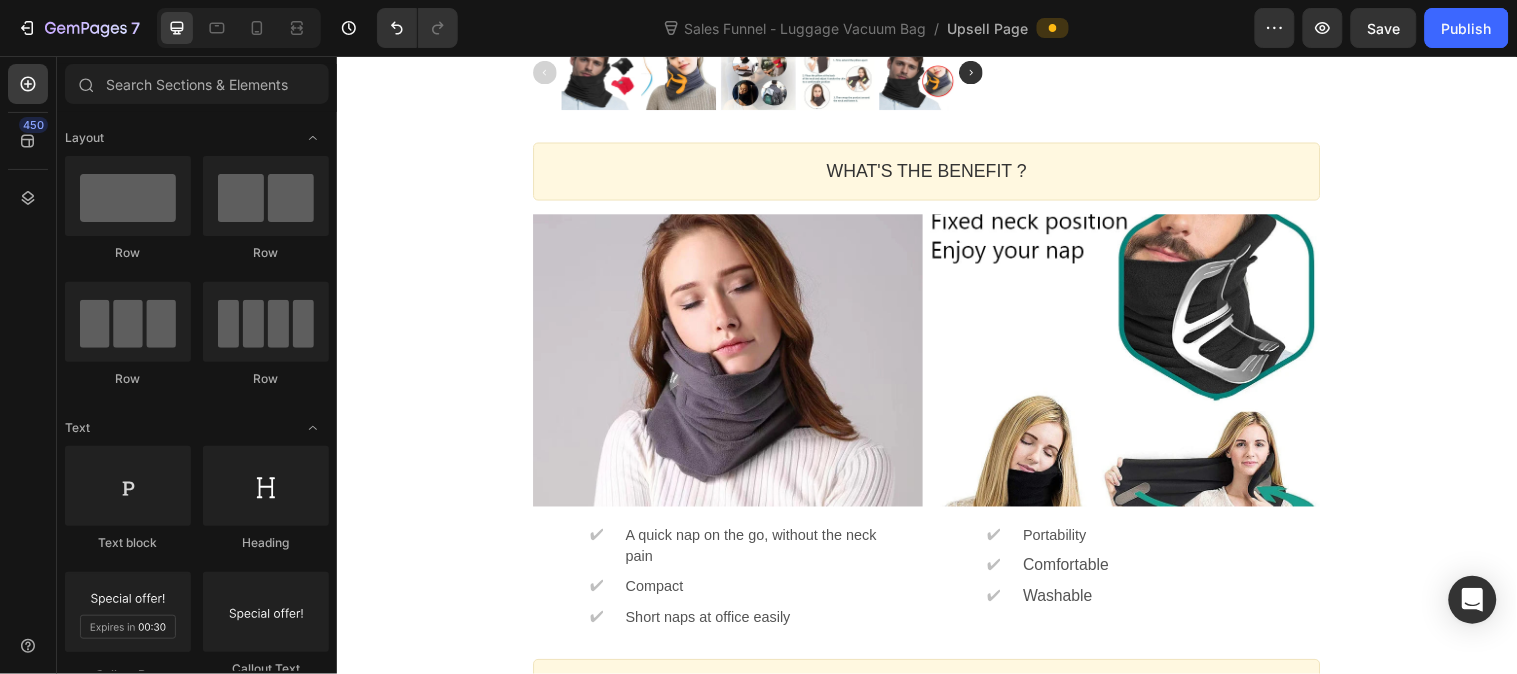 click on "One-time Offer Callout Text Grab another for {{40%}} OFF Callout Text Offer expires in: 03:27 Countdown Timer Callout Box Section 1 Product Images Cervical Travel Pillow Product Title Image 4.9 of 5 (682 reviews) Text block Row The ultimate solution for comfortable sitting and sleeping during your travels Text block ✔ Text block Maintain proper posture Text block Row ✔ Text block Compact and space-saving design Text block Row ✔ Text block Premium materials for maximum comfort Text block Row $24.16 Price $40.27 Price (Save {Discount}) Discount Tag Row Show price breakdown Price Breakdown Take the deal Accept Button Decline offer Decline Button Row Product Offer Section 2 WHAT'S THE BENEFIT ? Heading Callout Box Image ✔ Text block A quick nap on the go, without the neck pain Text block Row ✔ Text block Compact Text block Row ✔ Text block Short naps at office easily Text block Row Image ✔ Text block Portability Text block Row ✔ Text block Comfortable Text block Row ✔ Text block Washable Row Row" at bounding box center (936, 389) 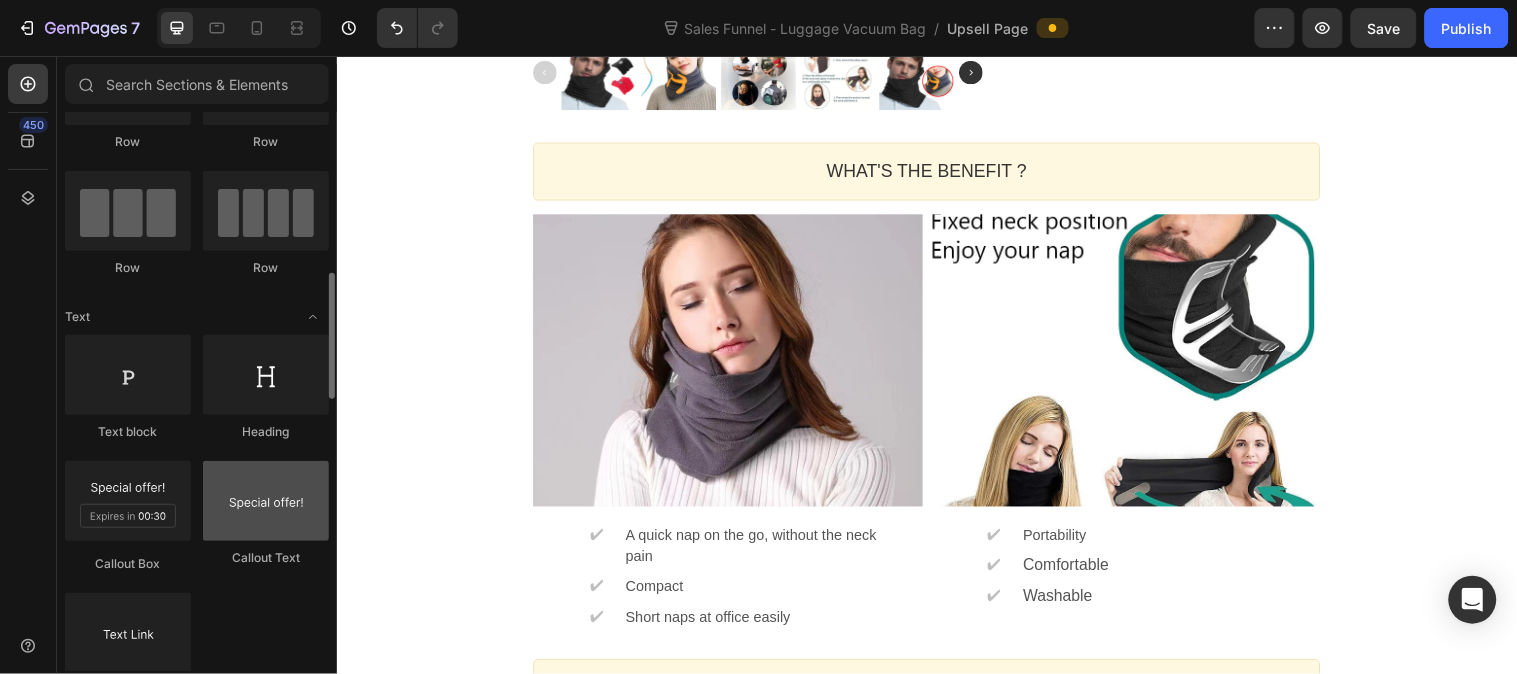 scroll, scrollTop: 222, scrollLeft: 0, axis: vertical 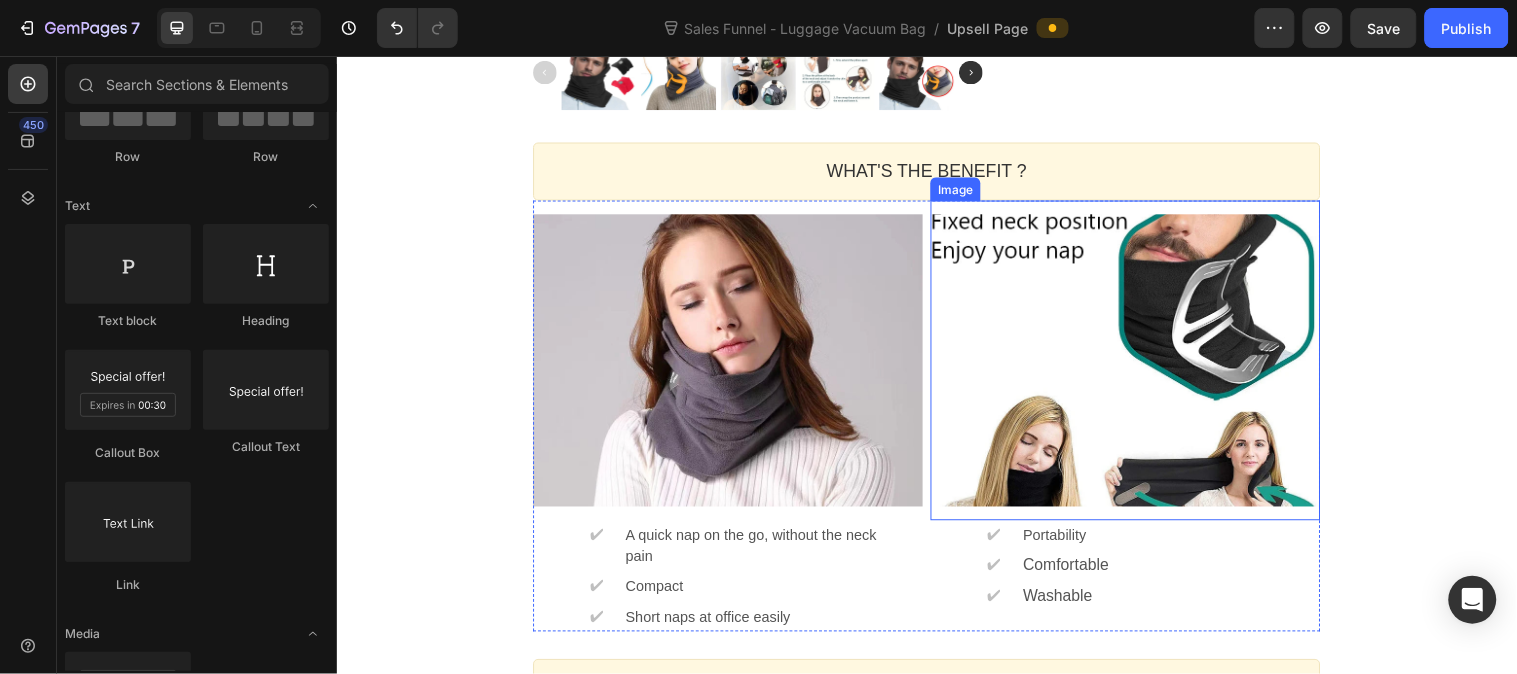 click at bounding box center (1138, 364) 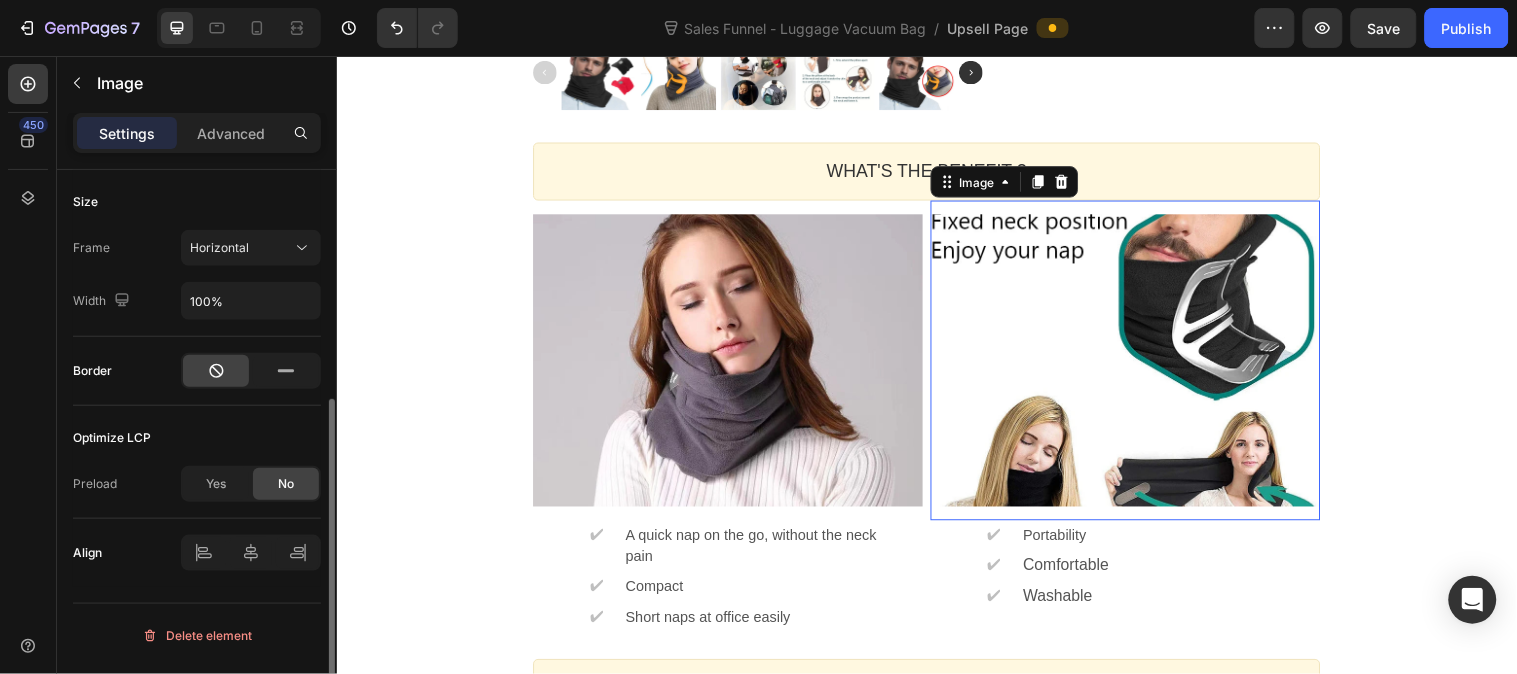 scroll, scrollTop: 0, scrollLeft: 0, axis: both 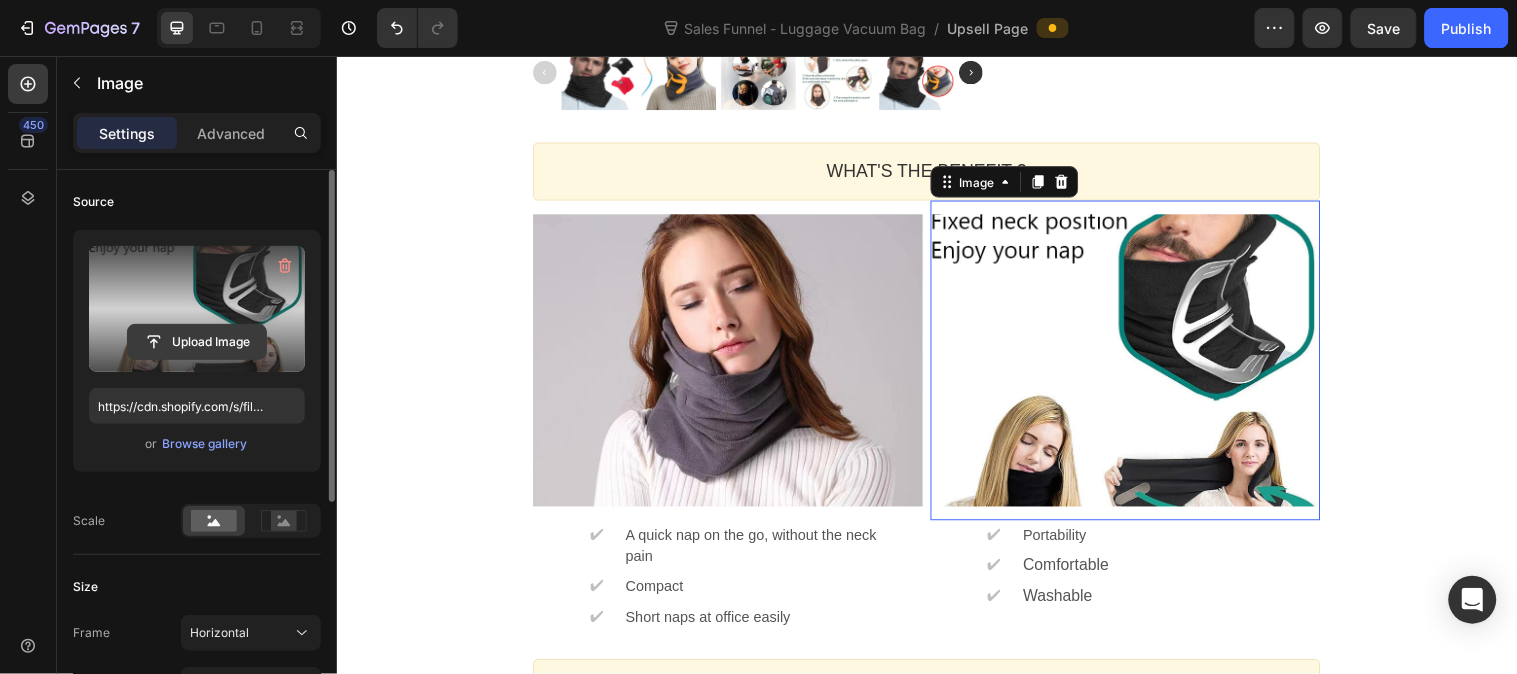 click 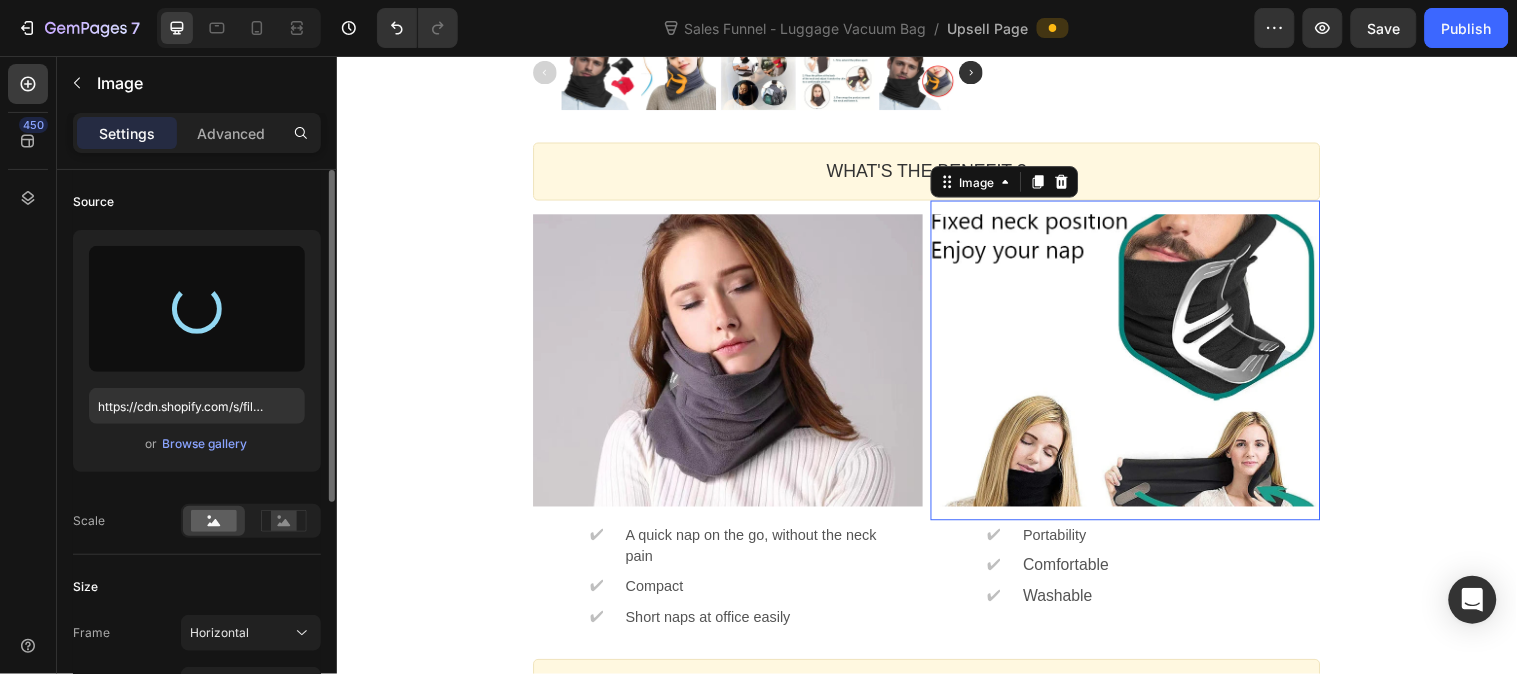 type on "https://cdn.shopify.com/s/files/1/0641/3543/0253/files/gempages_575700525207520195-fc9cedf5-c0c1-4fce-8770-bed2c636fbe0.webp" 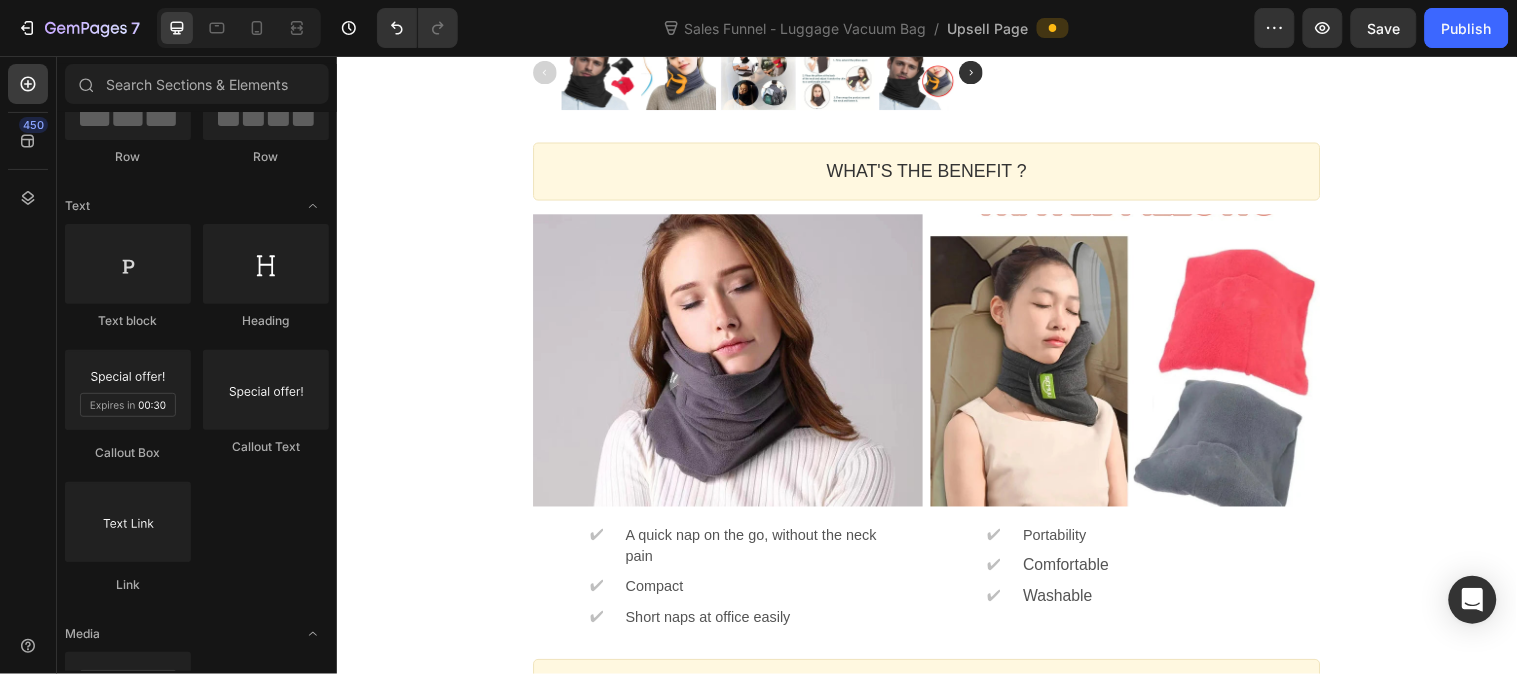 click on "One-time Offer Callout Text Grab another for {{40%}} OFF Callout Text Offer expires in: 02:37 Countdown Timer Callout Box Section 1 Product Images Cervical Travel Pillow Product Title Image 4.9 of 5 (682 reviews) Text block Row The ultimate solution for comfortable sitting and sleeping during your travels Text block ✔ Text block Maintain proper posture Text block Row ✔ Text block Compact and space-saving design Text block Row ✔ Text block Premium materials for maximum comfort Text block Row $24.16 Price $40.27 Price (Save {Discount}) Discount Tag Row Show price breakdown Price Breakdown Take the deal Accept Button Decline offer Decline Button Row Product Offer Section 2 WHAT'S THE BENEFIT ? Heading Callout Box Image ✔ Text block A quick nap on the go, without the neck pain Text block Row ✔ Text block Compact Text block Row ✔ Text block Short naps at office easily Text block Row Image ✔ Text block Portability Text block Row ✔ Text block Comfortable Text block Row ✔ Text block Washable Row Row" at bounding box center [936, 389] 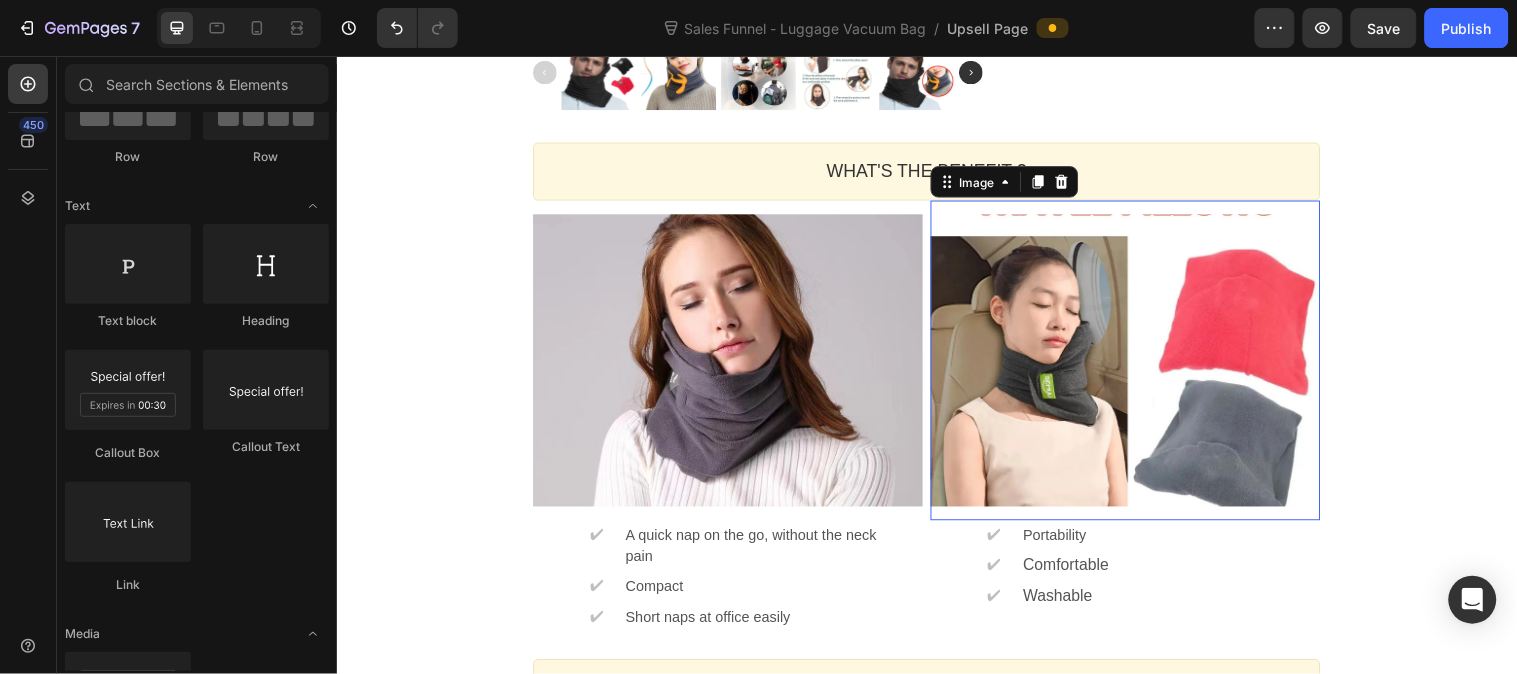 click at bounding box center [1138, 364] 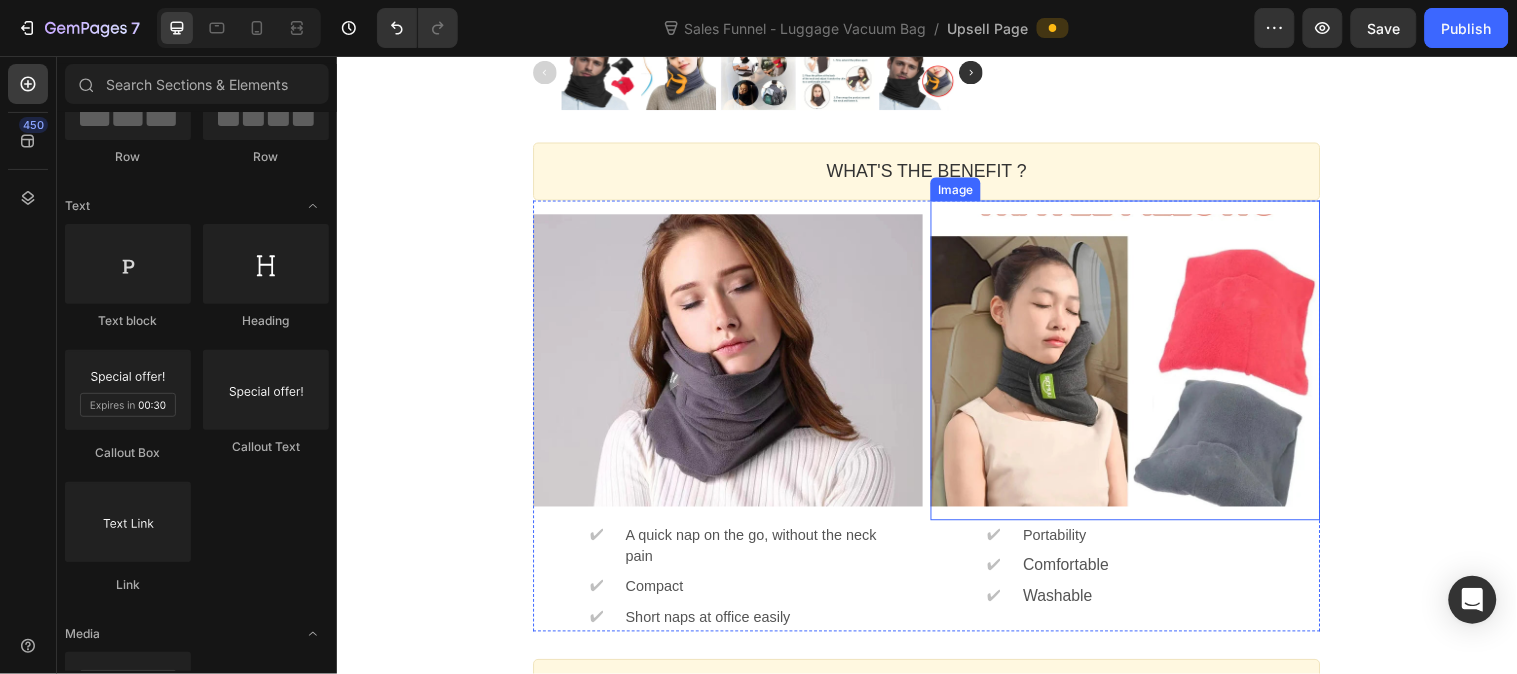 click at bounding box center [1138, 364] 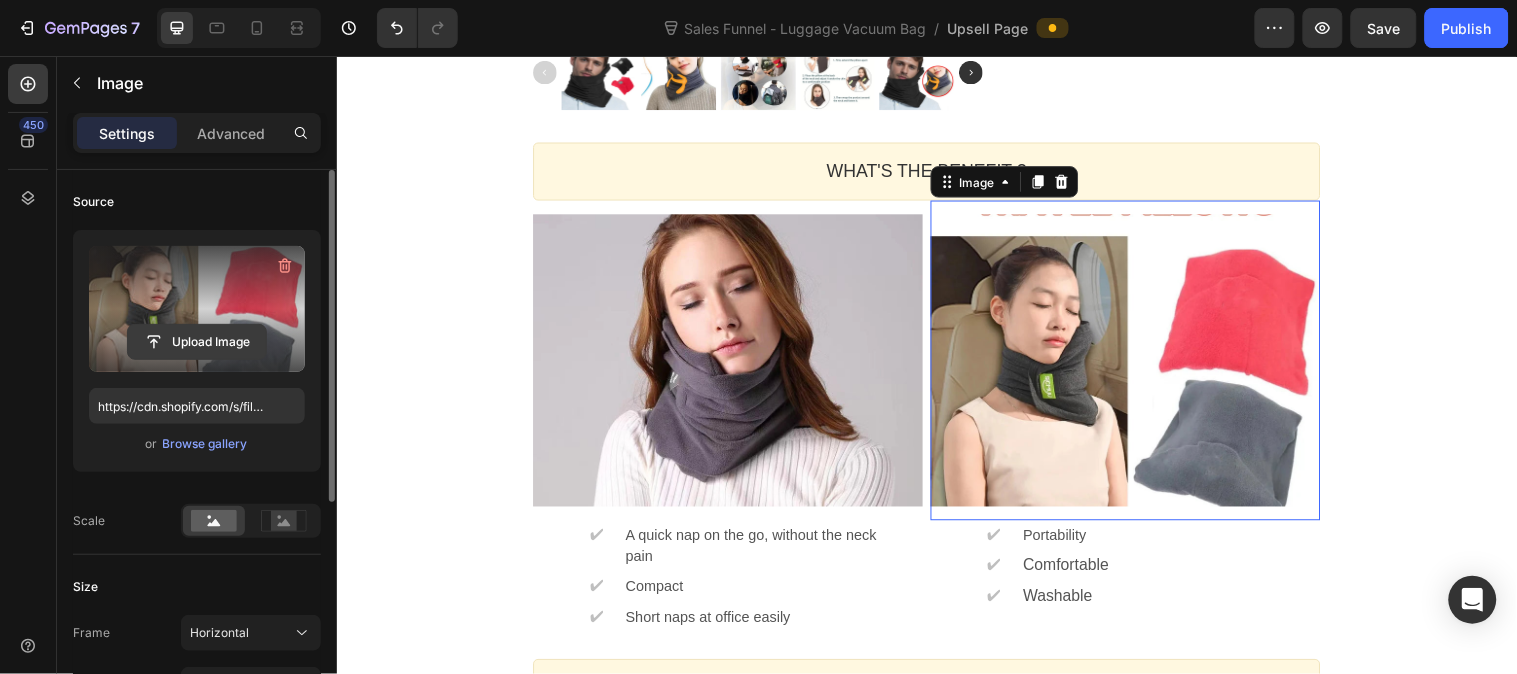click 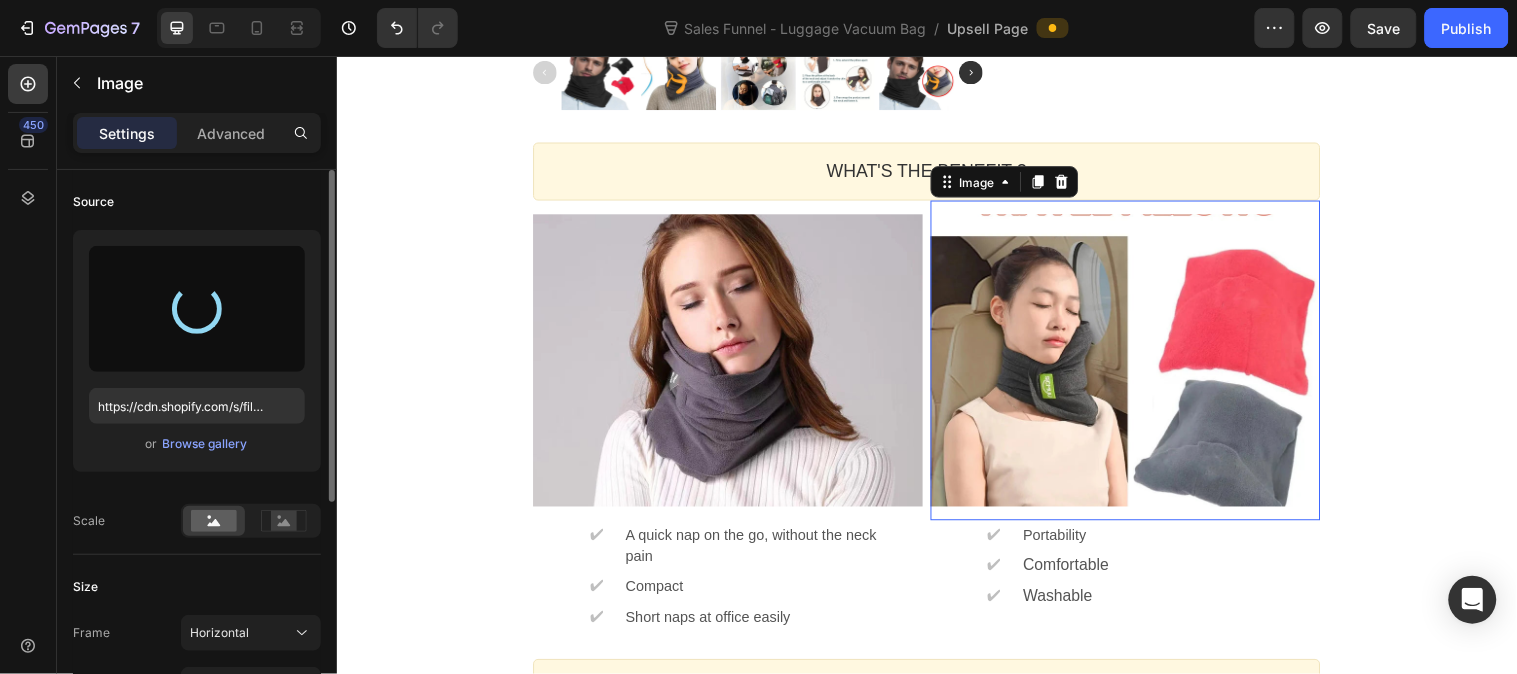 type on "https://cdn.shopify.com/s/files/1/0641/3543/0253/files/gempages_575700525207520195-3c6a642d-2493-43e5-af88-a257e77064a2.png" 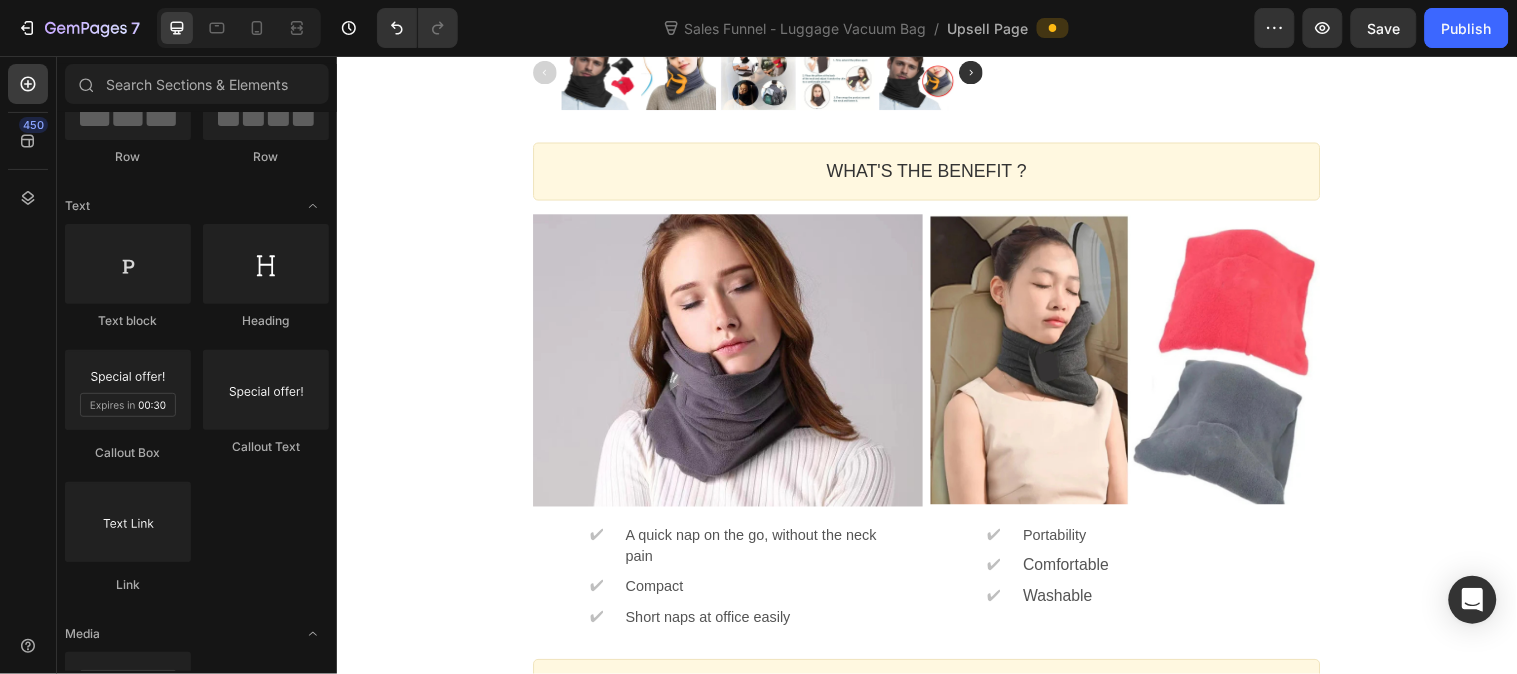 click on "One-time Offer Callout Text Grab another for {{40%}} OFF Callout Text Offer expired Countdown Timer Callout Box Section 1 Product Images Cervical Travel Pillow Product Title Image 4.9 of 5 (682 reviews) Text block Row The ultimate solution for comfortable sitting and sleeping during your travels Text block ✔ Text block Maintain proper posture Text block Row ✔ Text block Compact and space-saving design Text block Row ✔ Text block Premium materials for maximum comfort Text block Row $24.16 Price $40.27 Price (Save {Discount}) Discount Tag Row Show price breakdown Price Breakdown Take the deal Accept Button Decline offer Decline Button Row Product Offer Section 2 WHAT'S THE BENEFIT ? Heading Callout Box Image ✔ Text block A quick nap on the go, without the neck pain Text block Row ✔ Text block Compact Text block Row ✔ Text block Short naps at office easily Text block Row Image ✔ Text block Portability Text block Row ✔ Text block Comfortable Text block Row ✔ Text block Washable Text block Row ."" at bounding box center [936, 389] 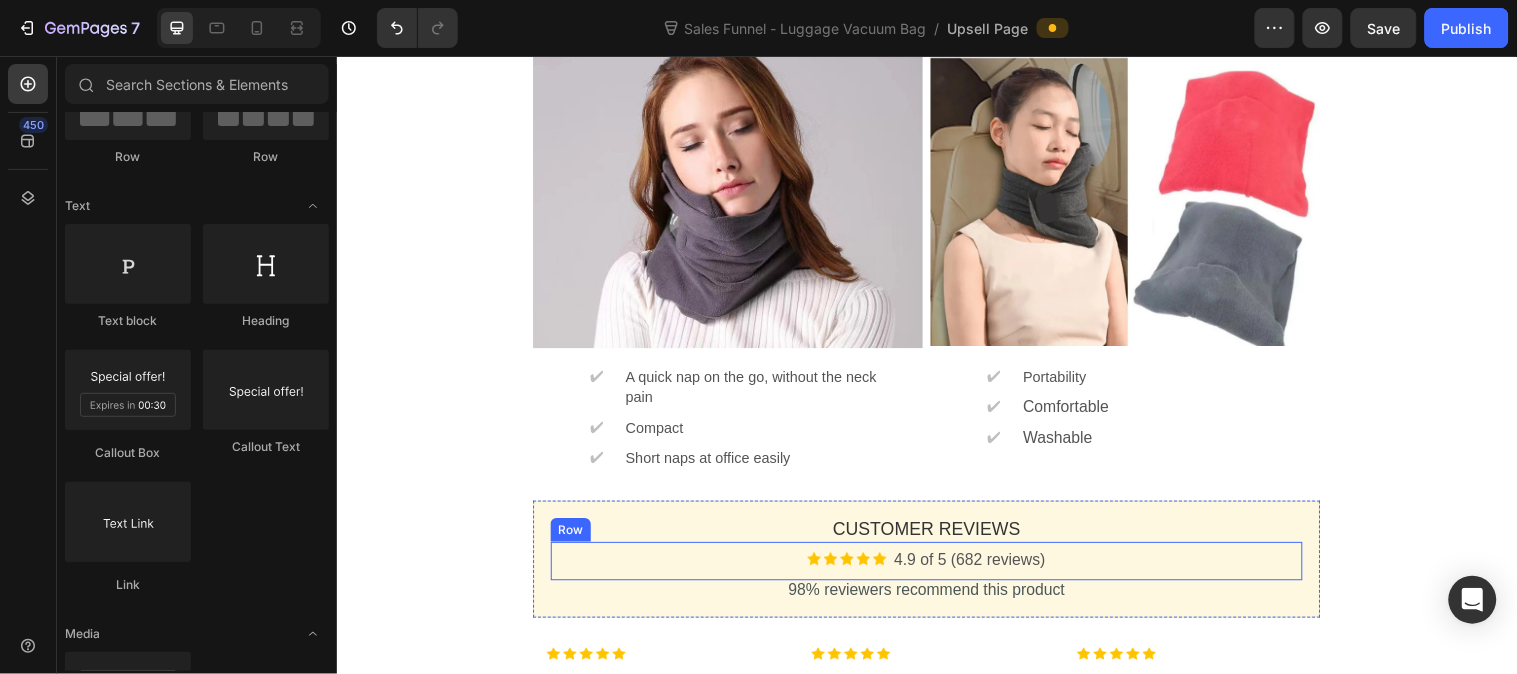 scroll, scrollTop: 888, scrollLeft: 0, axis: vertical 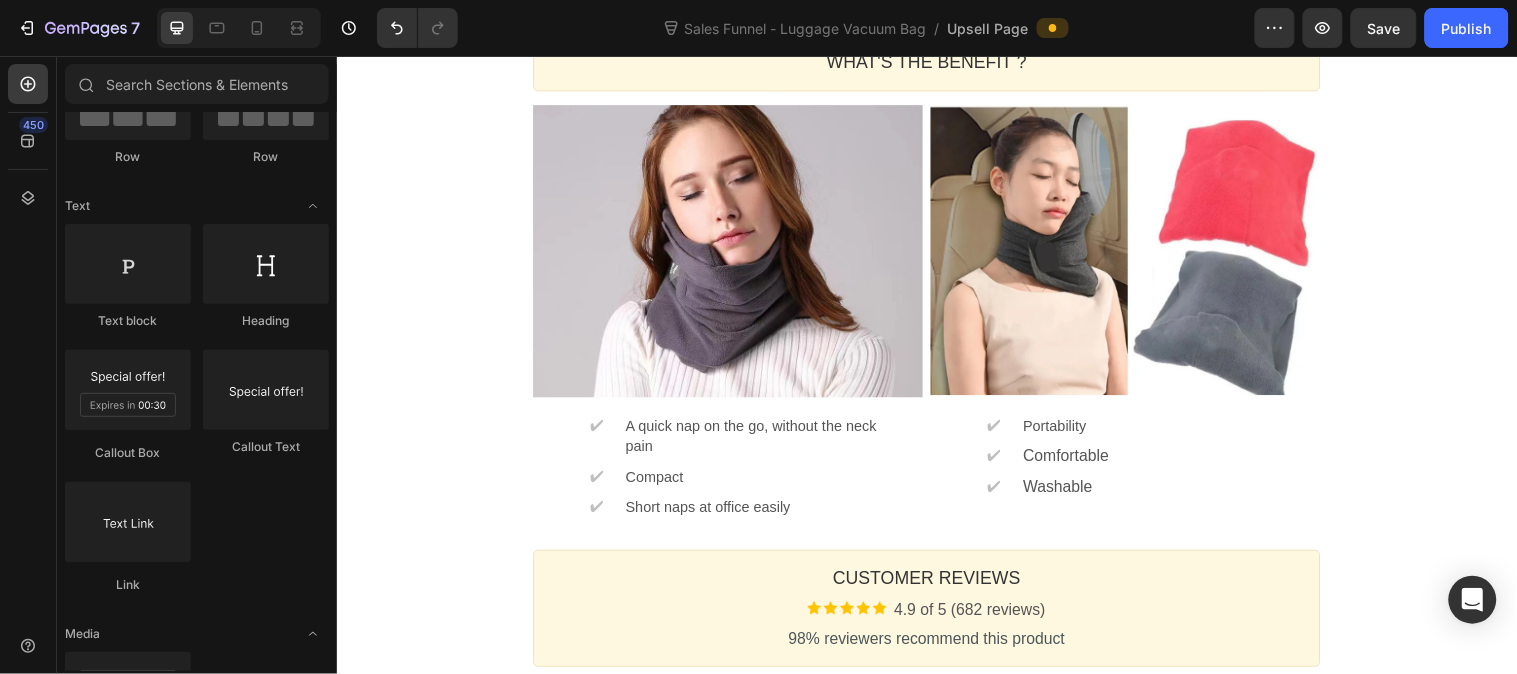 click on "One-time Offer Callout Text Grab another for {{40%}} OFF Callout Text Offer expired Countdown Timer Callout Box Section 1 Product Images Cervical Travel Pillow Product Title Image 4.9 of 5 (682 reviews) Text block Row The ultimate solution for comfortable sitting and sleeping during your travels Text block ✔ Text block Maintain proper posture Text block Row ✔ Text block Compact and space-saving design Text block Row ✔ Text block Premium materials for maximum comfort Text block Row $24.16 Price $40.27 Price (Save {Discount}) Discount Tag Row Show price breakdown Price Breakdown Take the deal Accept Button Decline offer Decline Button Row Product Offer Section 2 WHAT'S THE BENEFIT ? Heading Callout Box Image ✔ Text block A quick nap on the go, without the neck pain Text block Row ✔ Text block Compact Text block Row ✔ Text block Short naps at office easily Text block Row Image ✔ Text block Portability Text block Row ✔ Text block Comfortable Text block Row ✔ Text block Washable Text block Row ."" at bounding box center (936, 278) 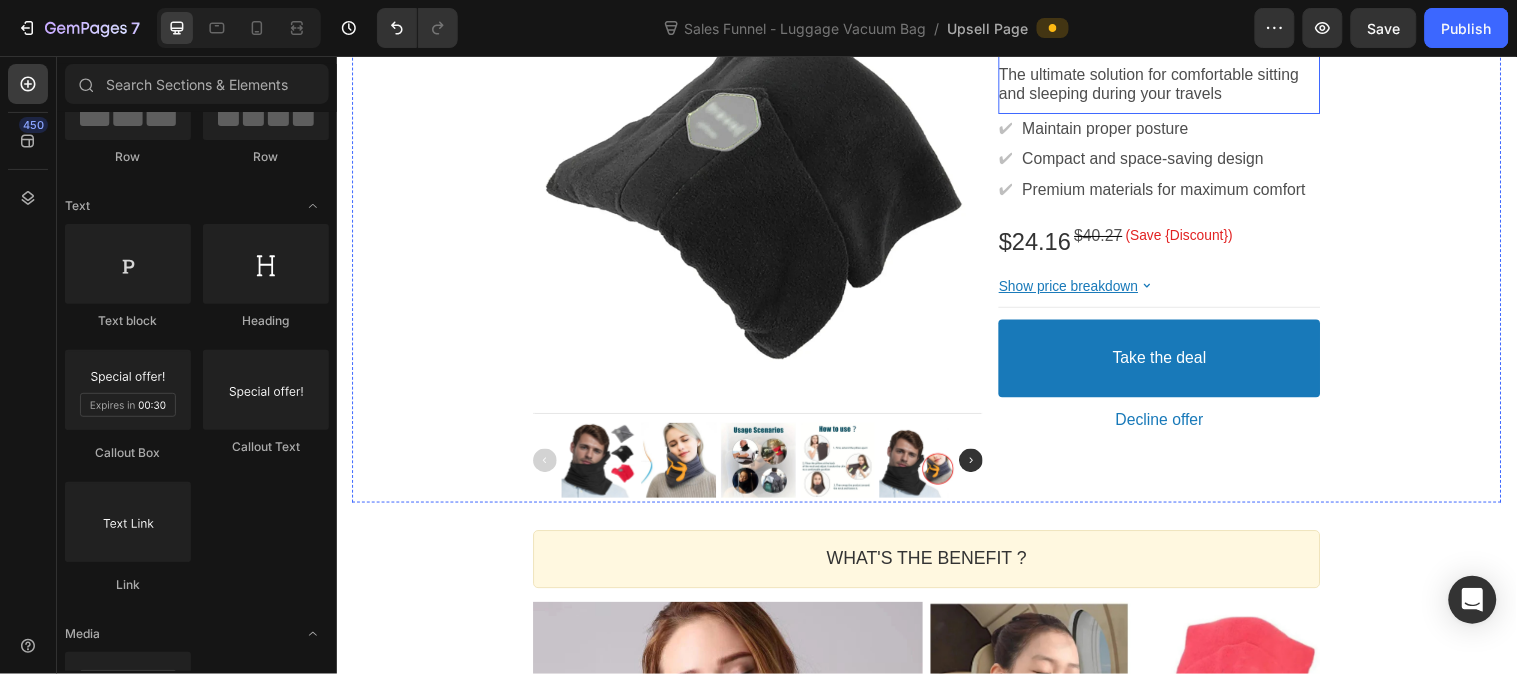 scroll, scrollTop: 444, scrollLeft: 0, axis: vertical 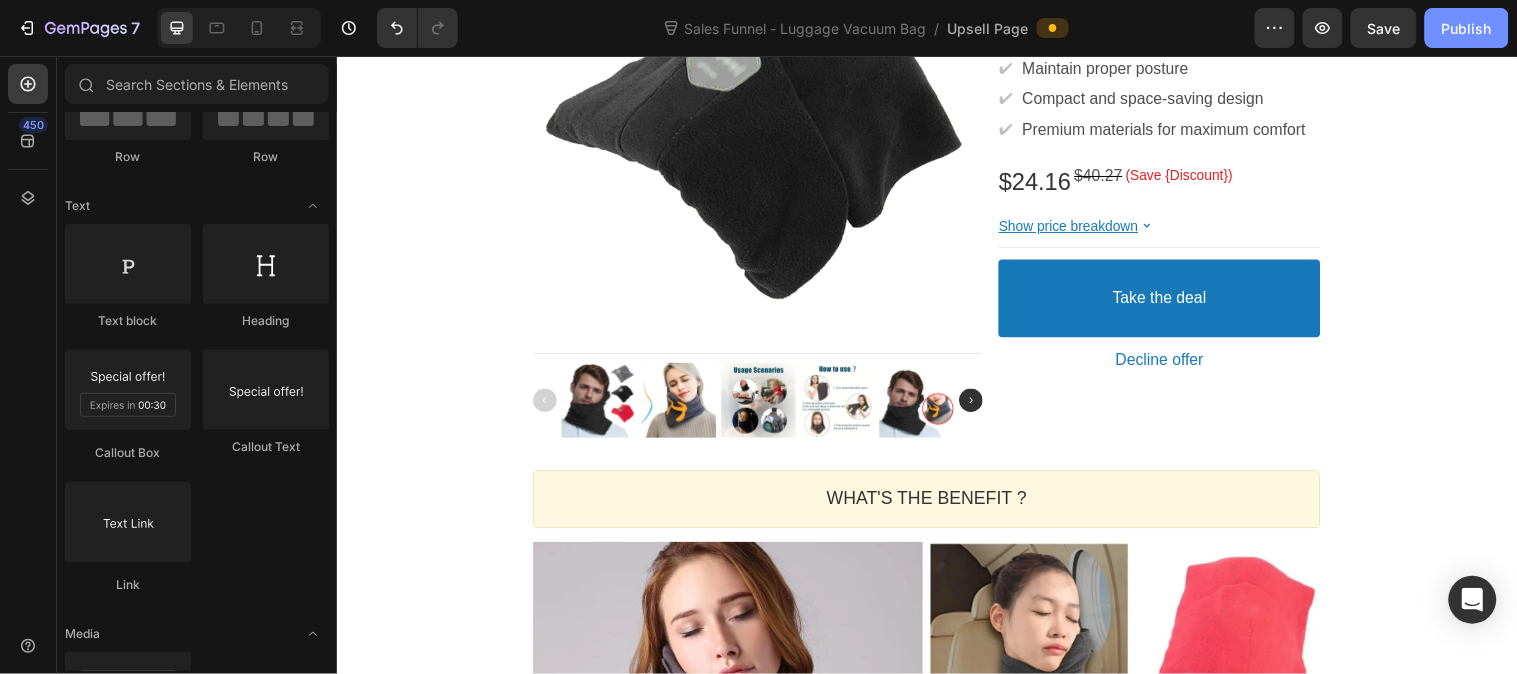 click on "Publish" at bounding box center [1467, 28] 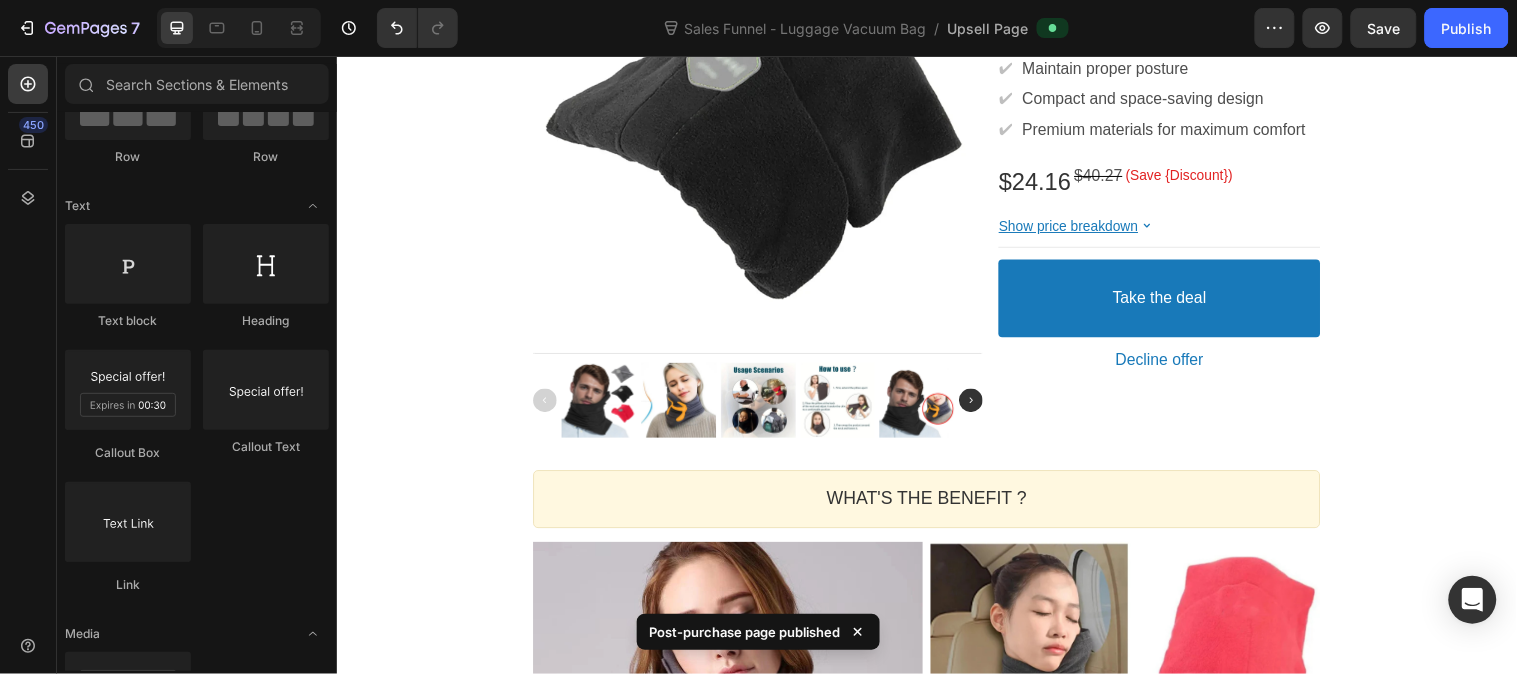 click on "One-time Offer Callout Text Grab another for {{40%}} OFF Callout Text Offer expired Countdown Timer Callout Box Section 1 Product Images Cervical Travel Pillow Product Title Image 4.9 of 5 (682 reviews) Text block Row The ultimate solution for comfortable sitting and sleeping during your travels Text block ✔ Text block Maintain proper posture Text block Row ✔ Text block Compact and space-saving design Text block Row ✔ Text block Premium materials for maximum comfort Text block Row $24.16 Price $40.27 Price (Save {Discount}) Discount Tag Row Show price breakdown Price Breakdown Take the deal Accept Button Decline offer Decline Button Row Product Offer Section 2 WHAT'S THE BENEFIT ? Heading Callout Box Image ✔ Text block A quick nap on the go, without the neck pain Text block Row ✔ Text block Compact Text block Row ✔ Text block Short naps at office easily Text block Row Image ✔ Text block Portability Text block Row ✔ Text block Comfortable Text block Row ✔ Text block Washable Text block Row ."" at bounding box center (936, 722) 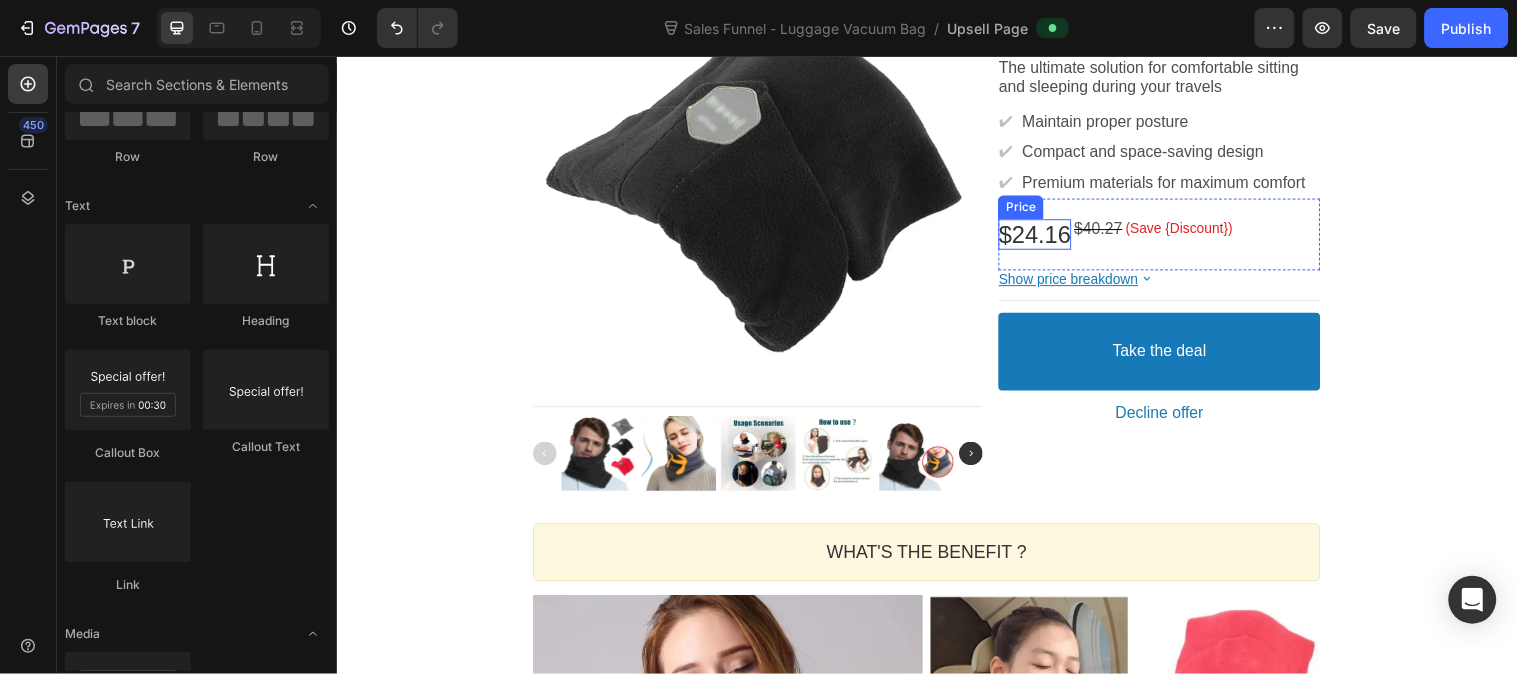 scroll, scrollTop: 0, scrollLeft: 0, axis: both 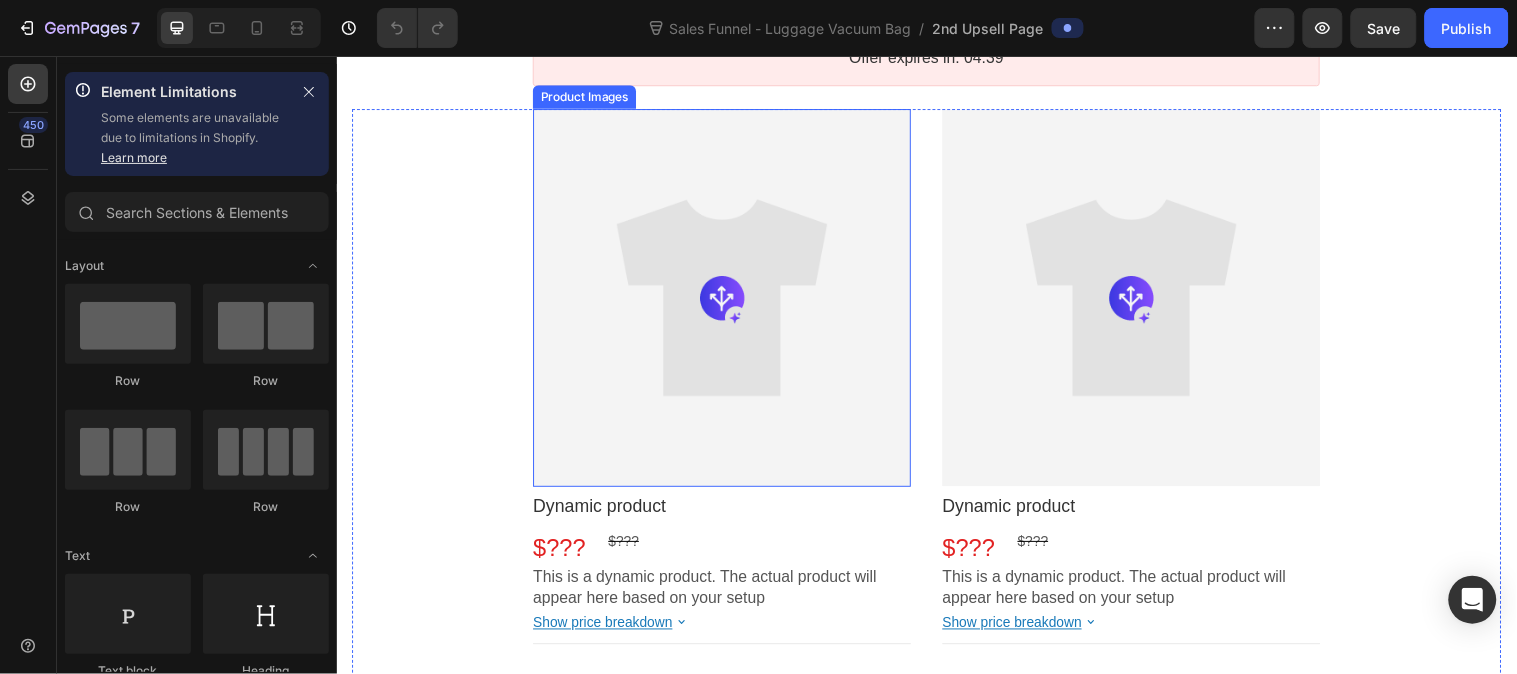 click at bounding box center [728, 301] 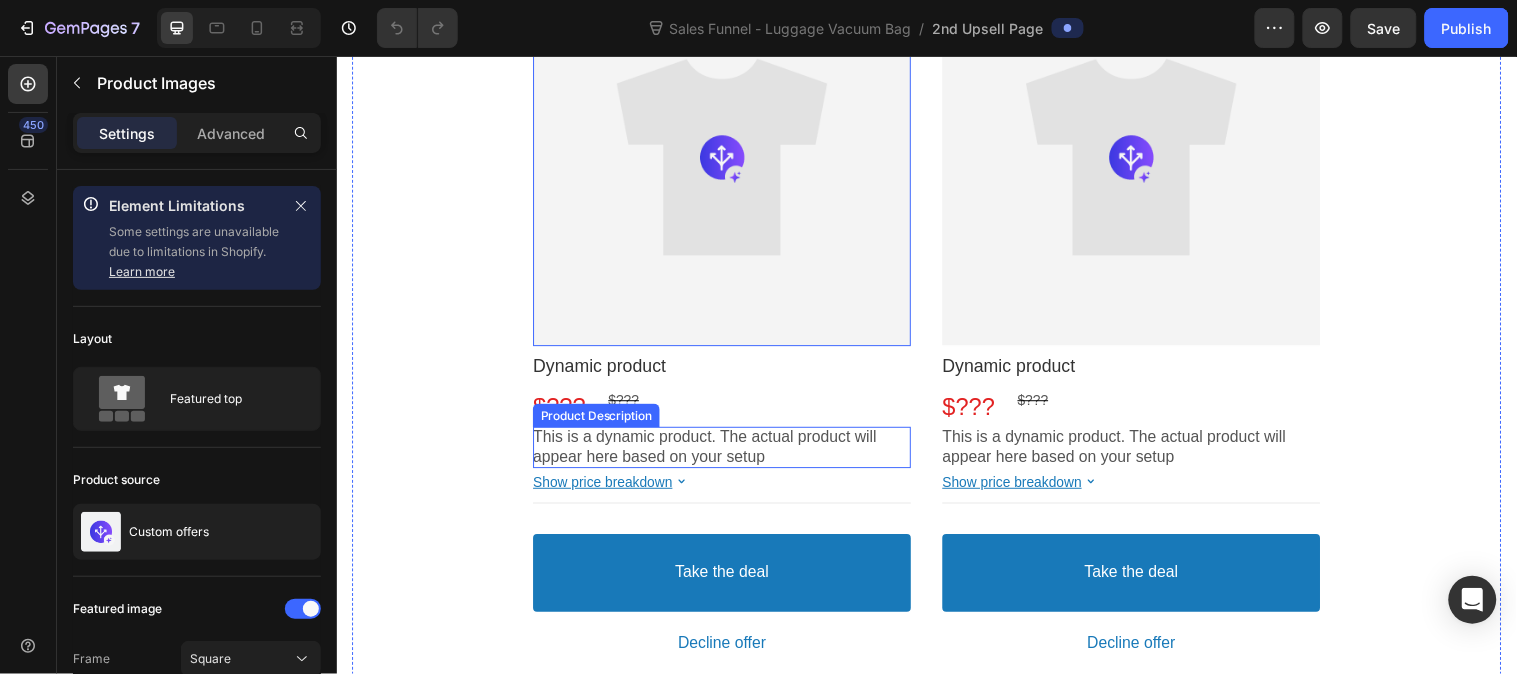 scroll, scrollTop: 444, scrollLeft: 0, axis: vertical 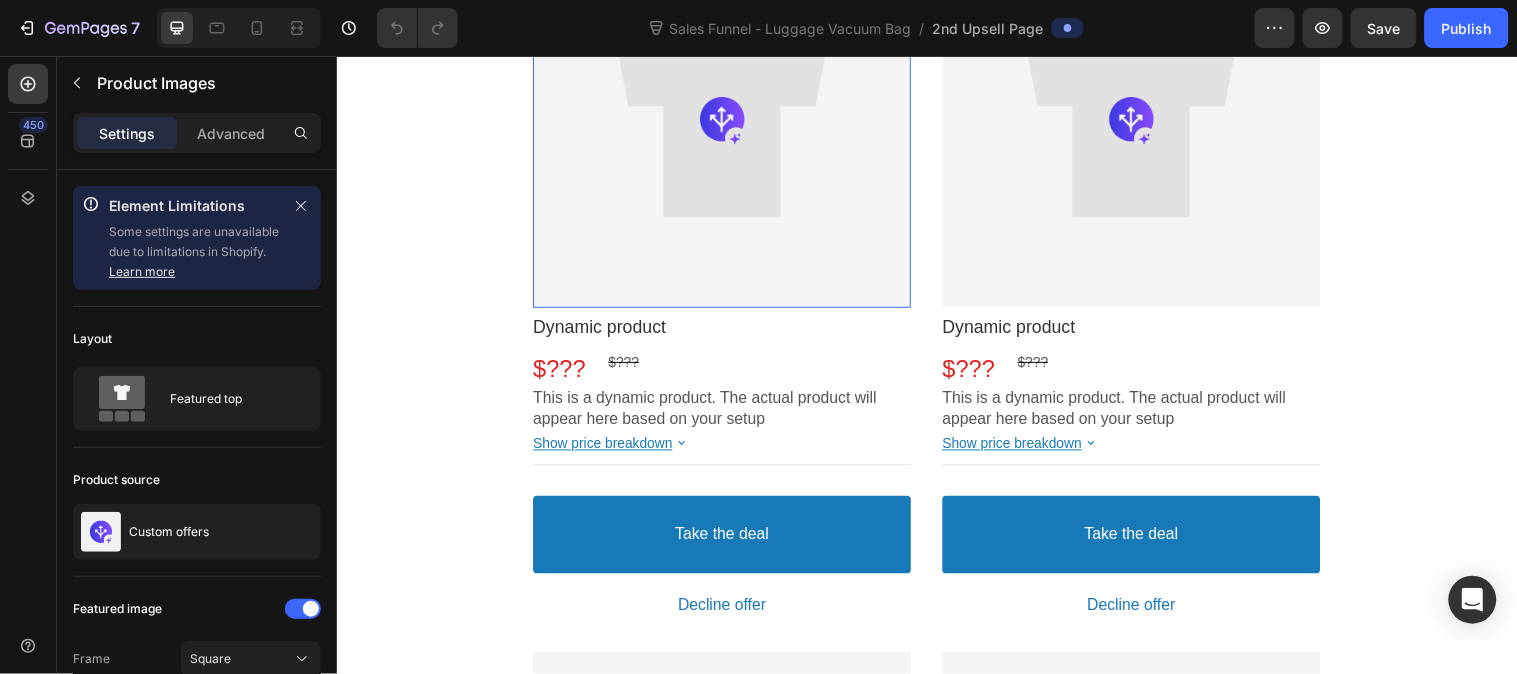 click at bounding box center [728, 119] 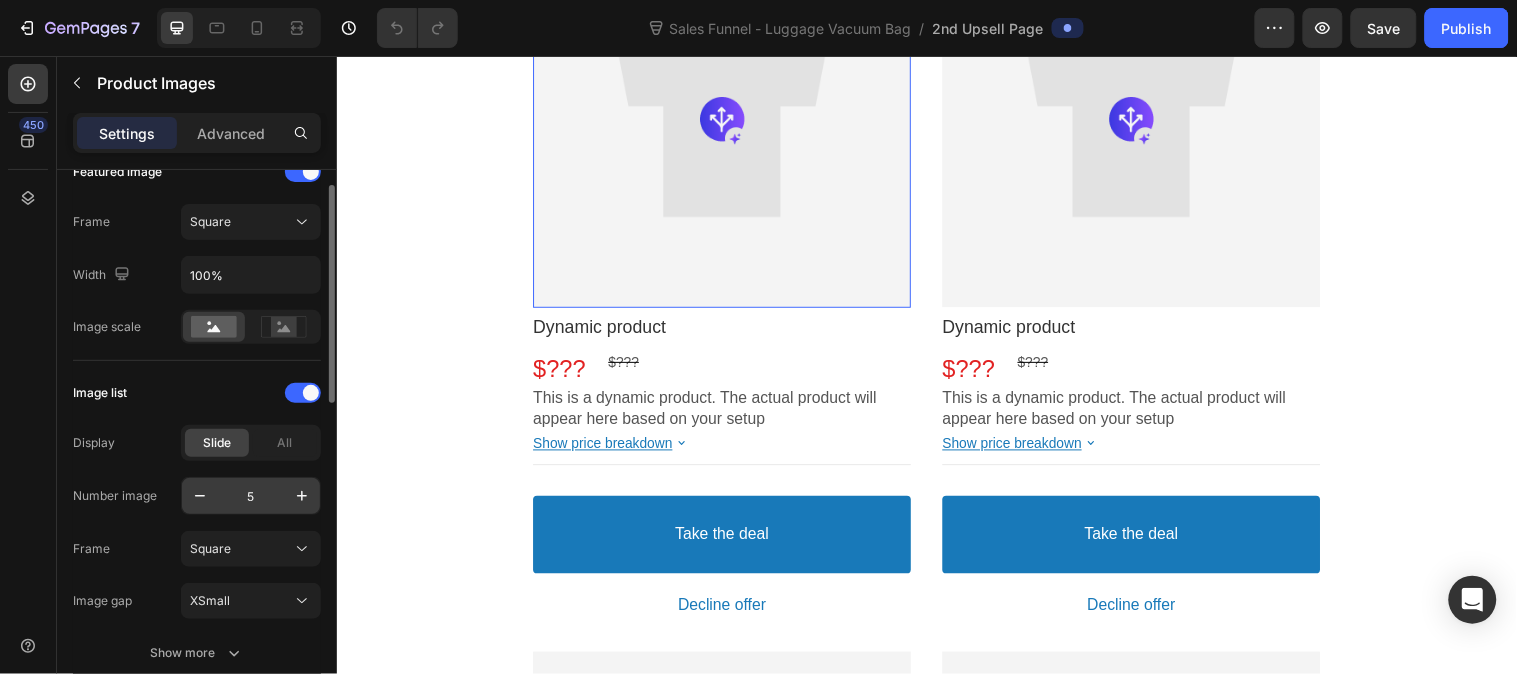 scroll, scrollTop: 0, scrollLeft: 0, axis: both 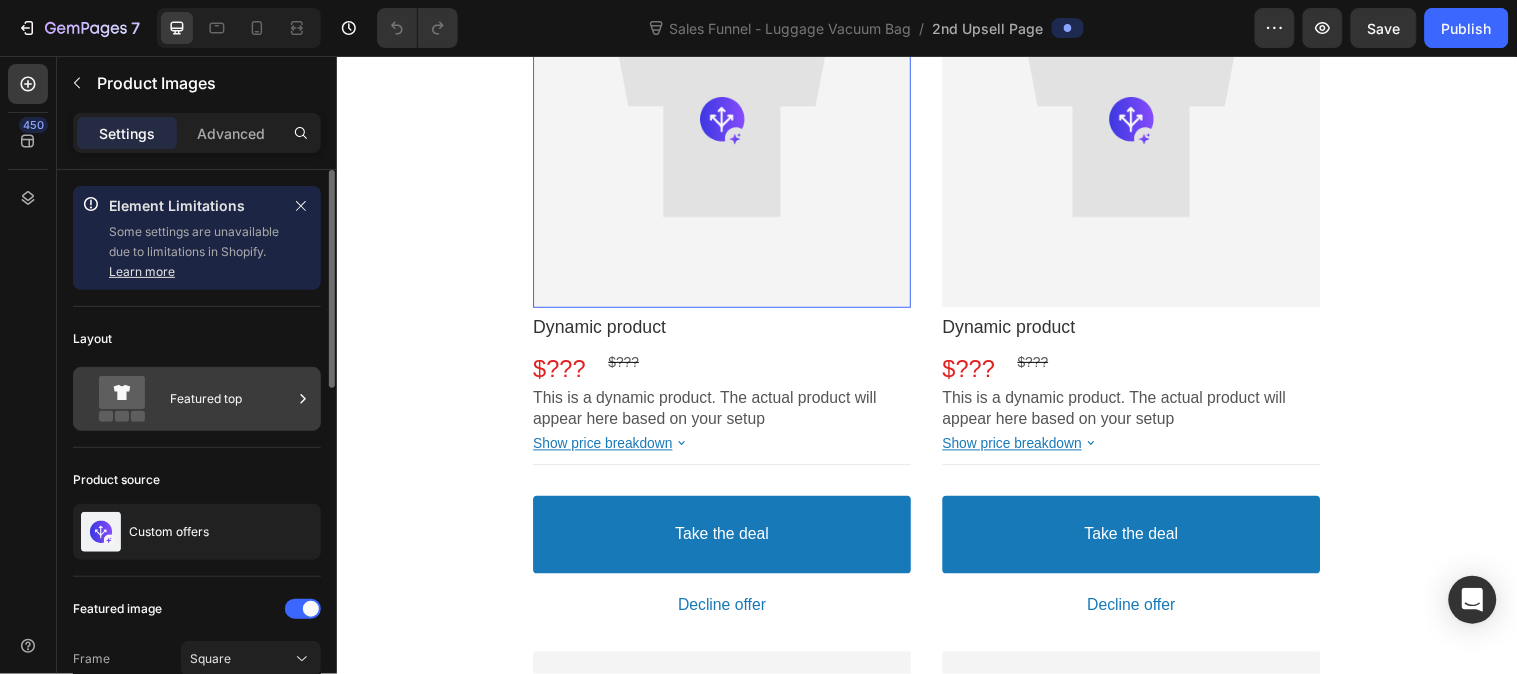 click on "Featured top" at bounding box center [231, 399] 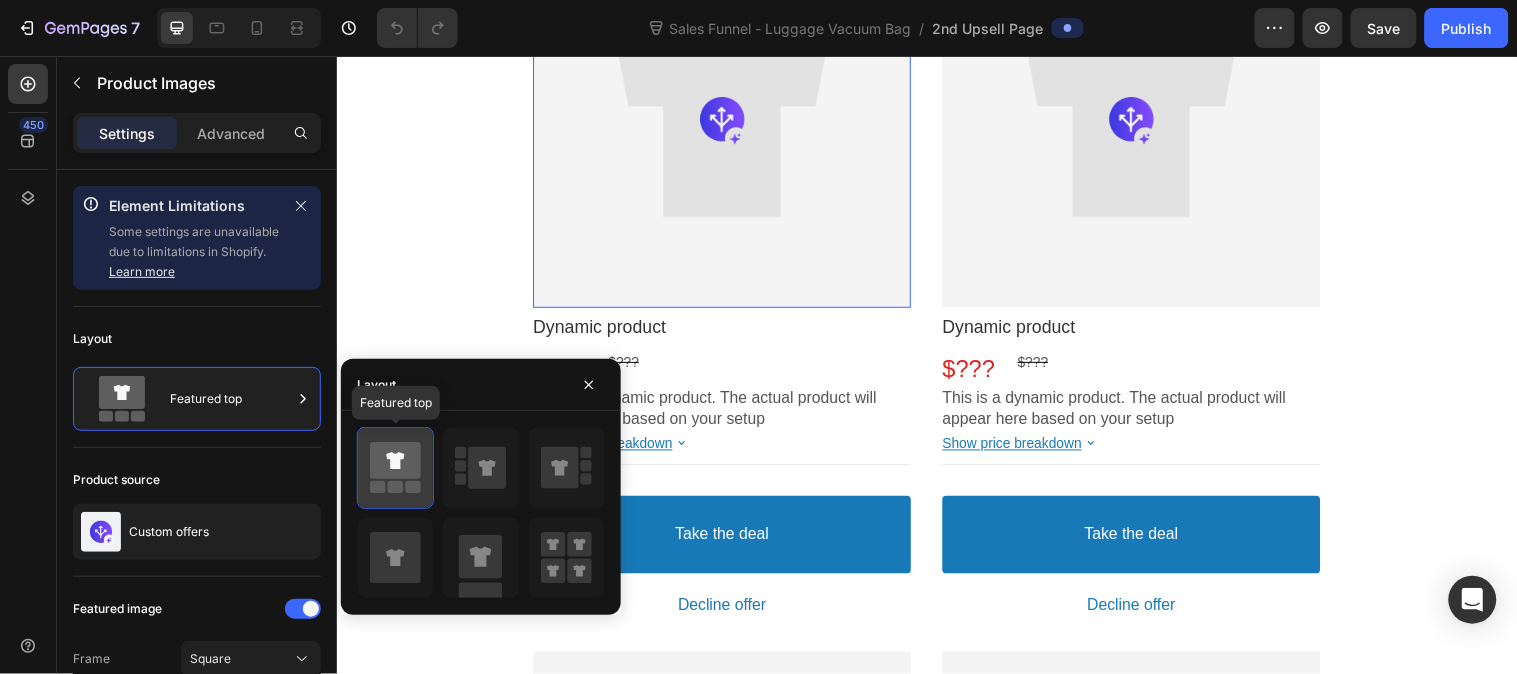 click 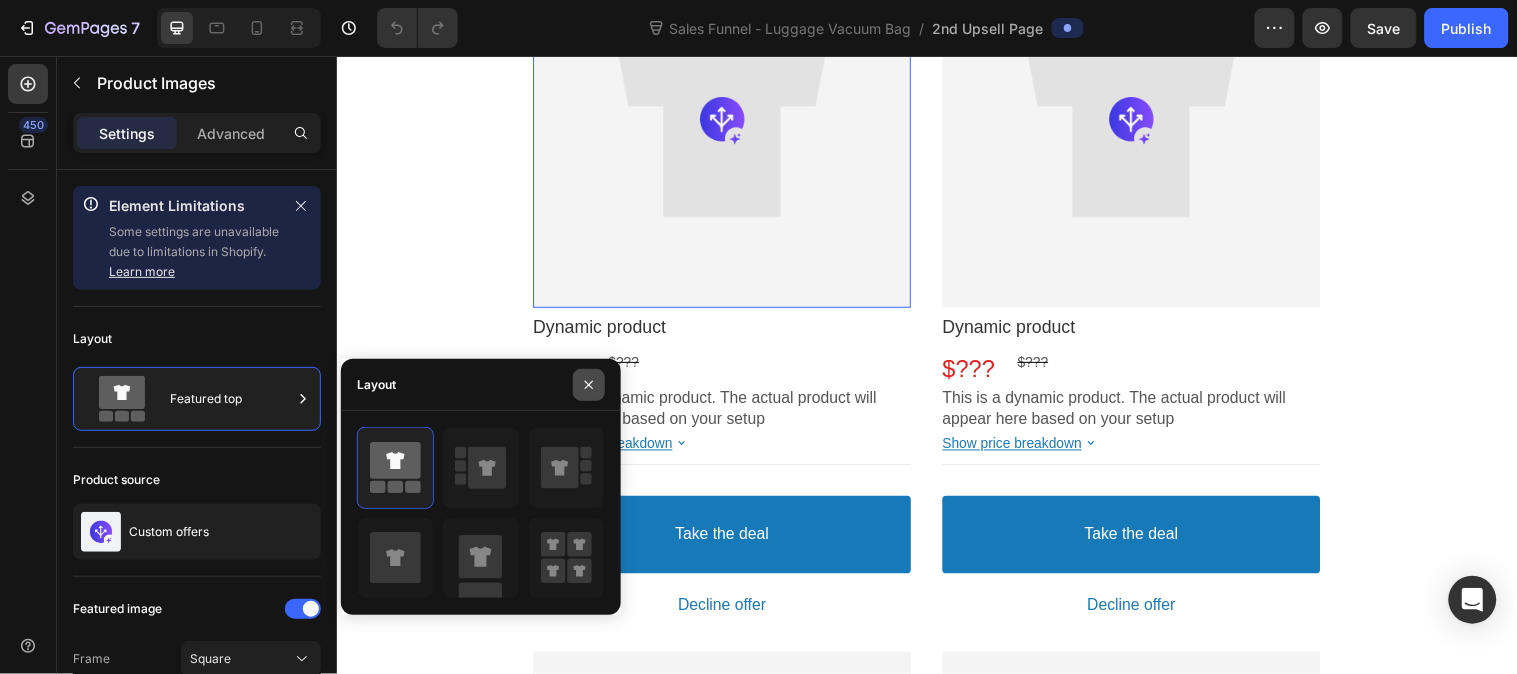 click 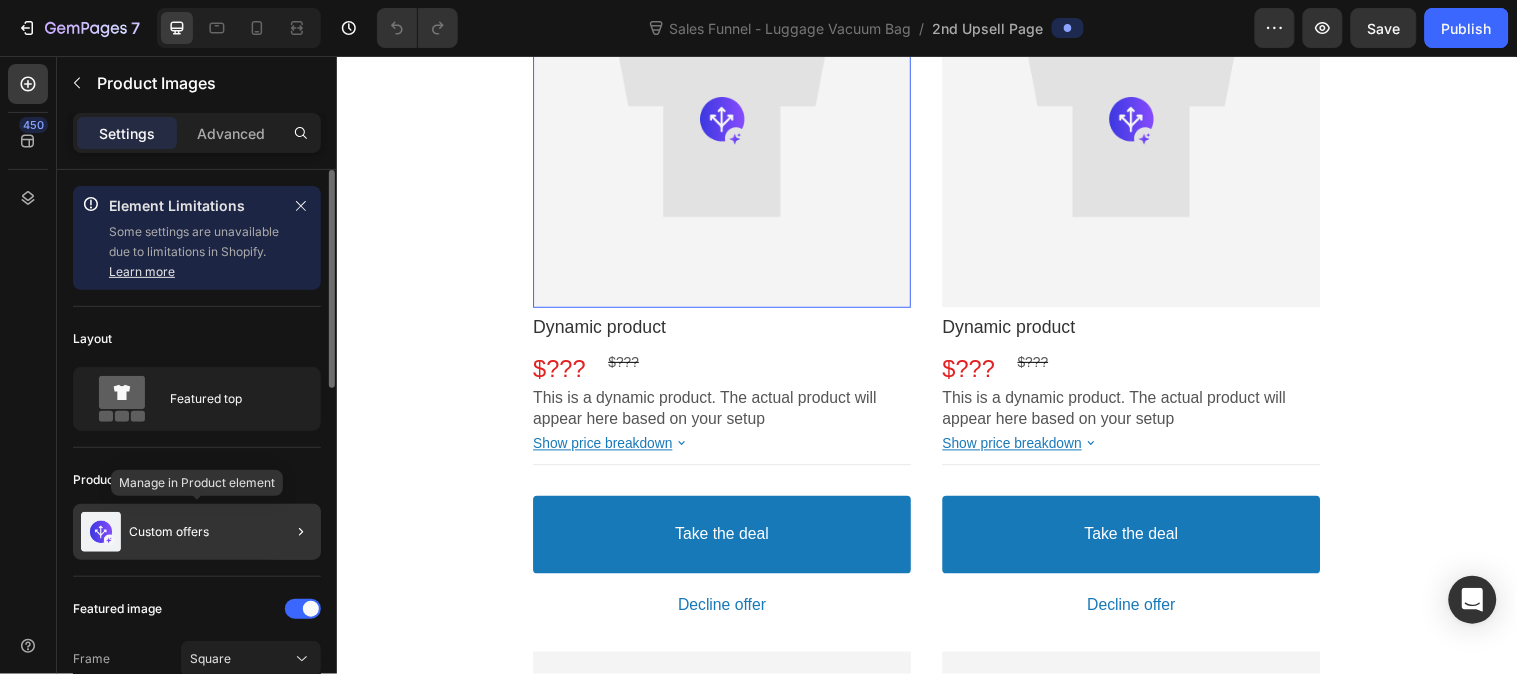 click on "Custom offers" 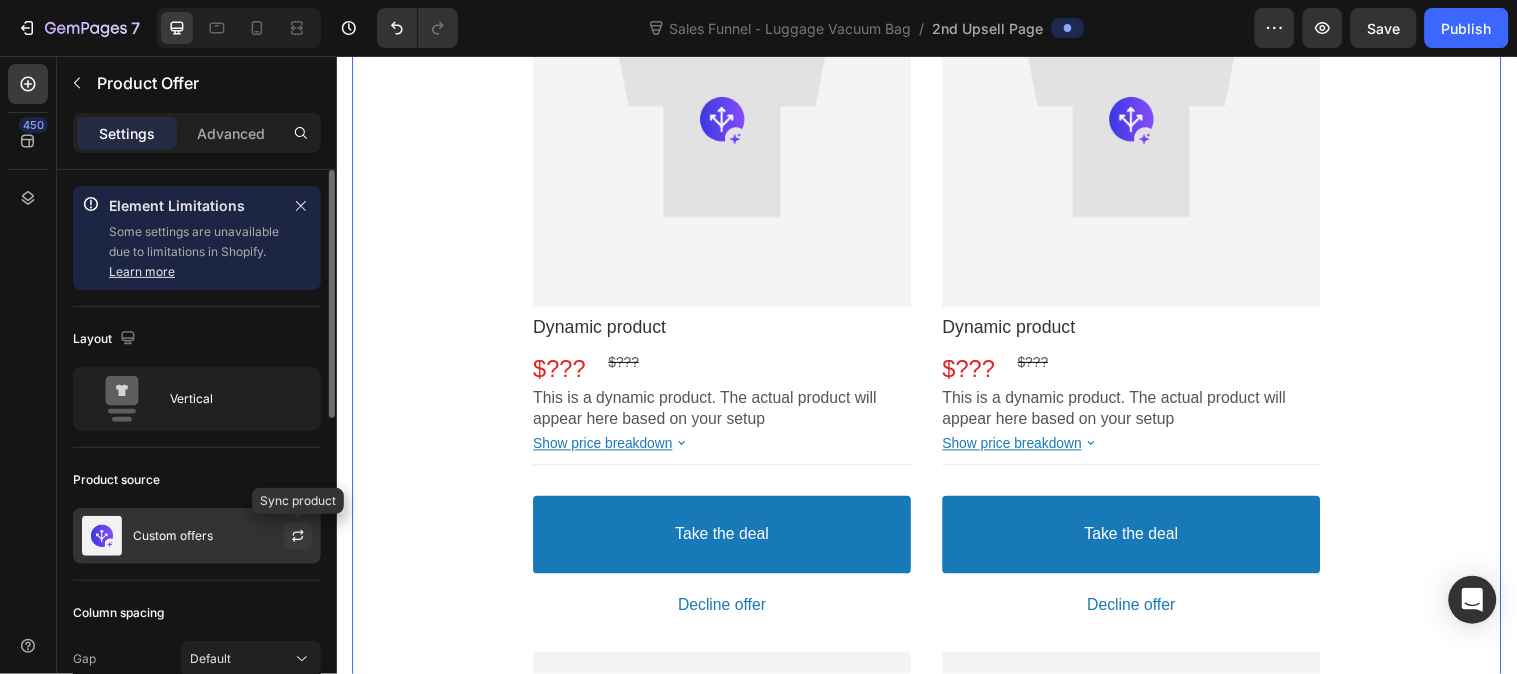 click 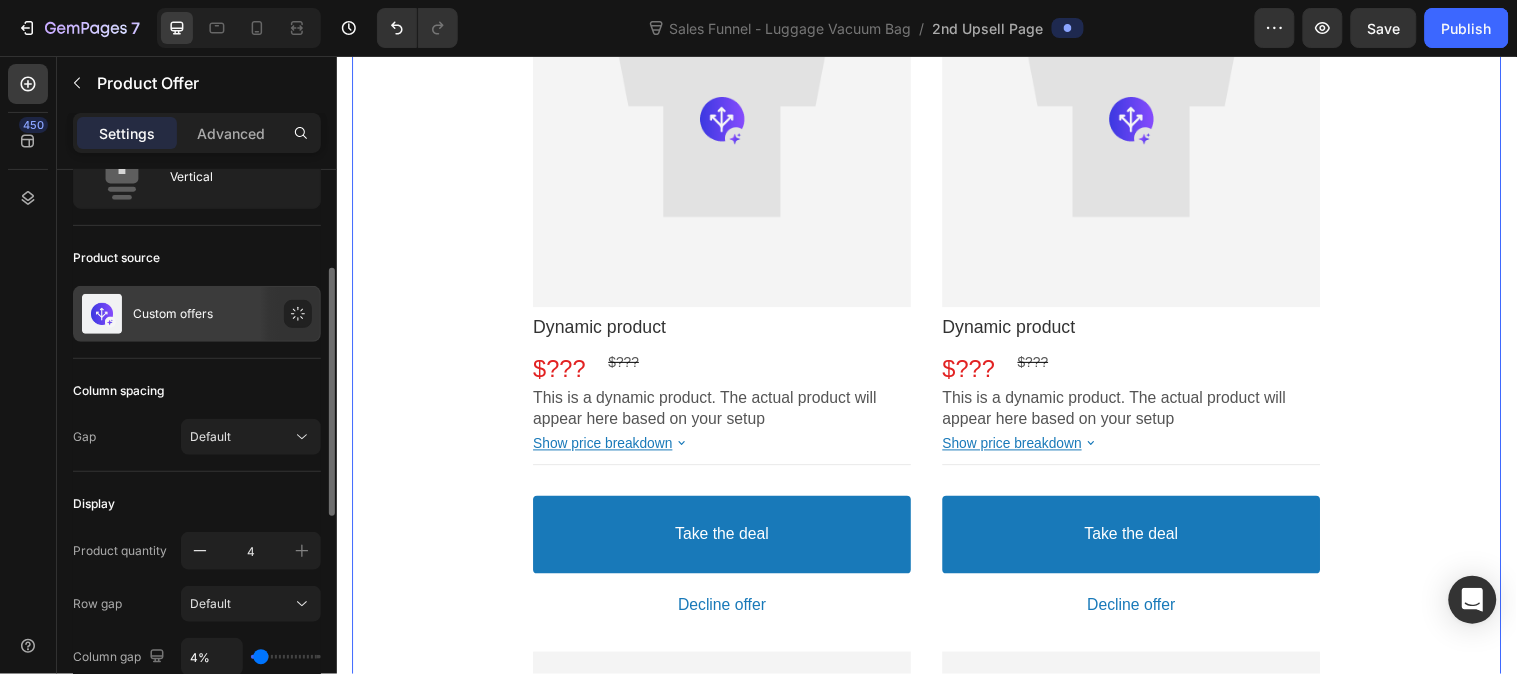 scroll, scrollTop: 444, scrollLeft: 0, axis: vertical 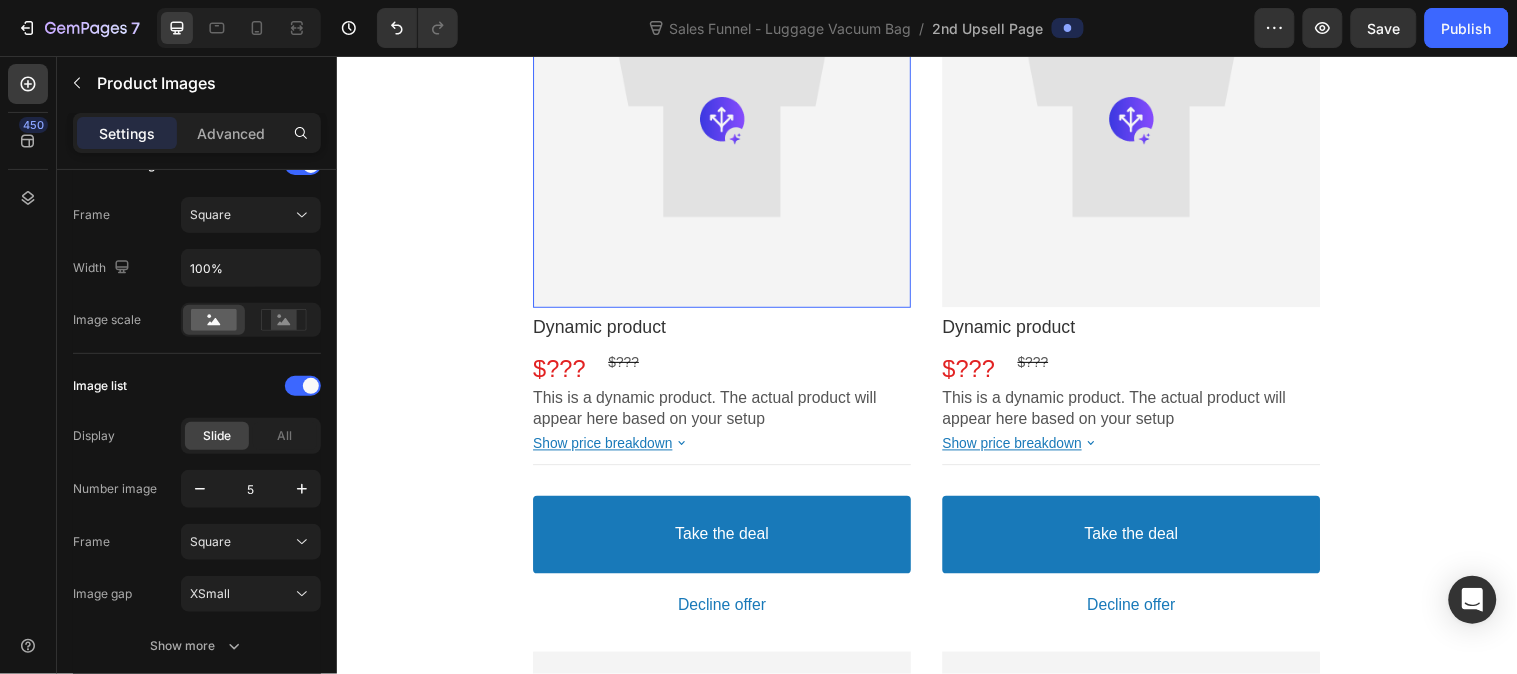 click at bounding box center [728, 119] 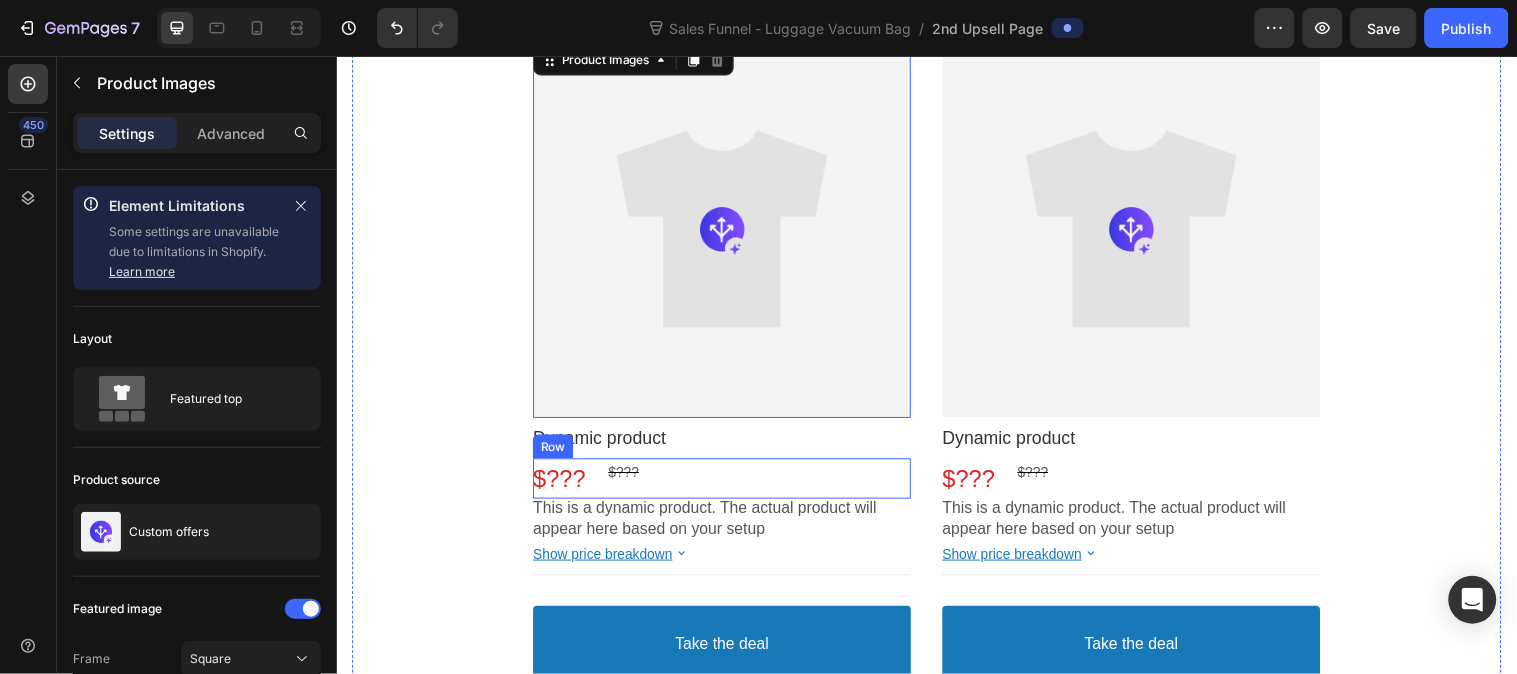 scroll, scrollTop: 0, scrollLeft: 0, axis: both 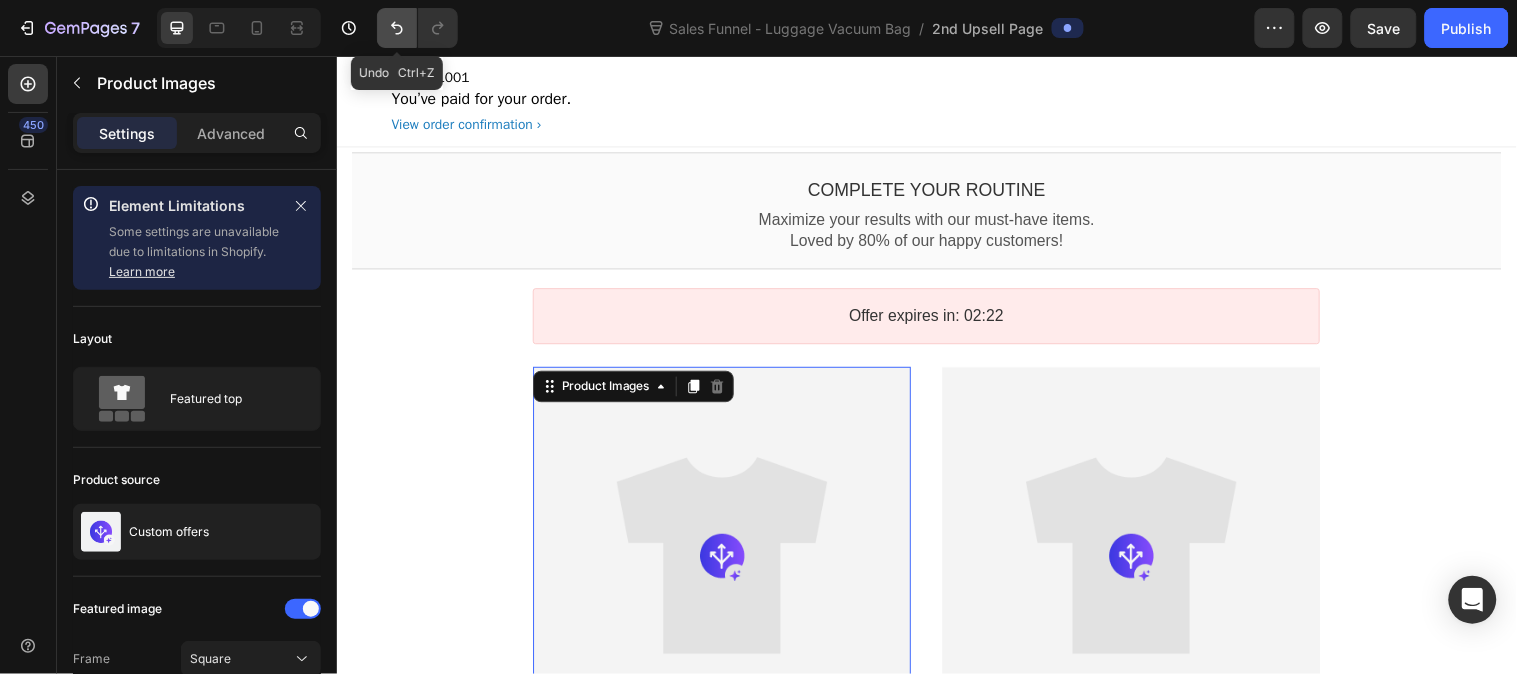 click 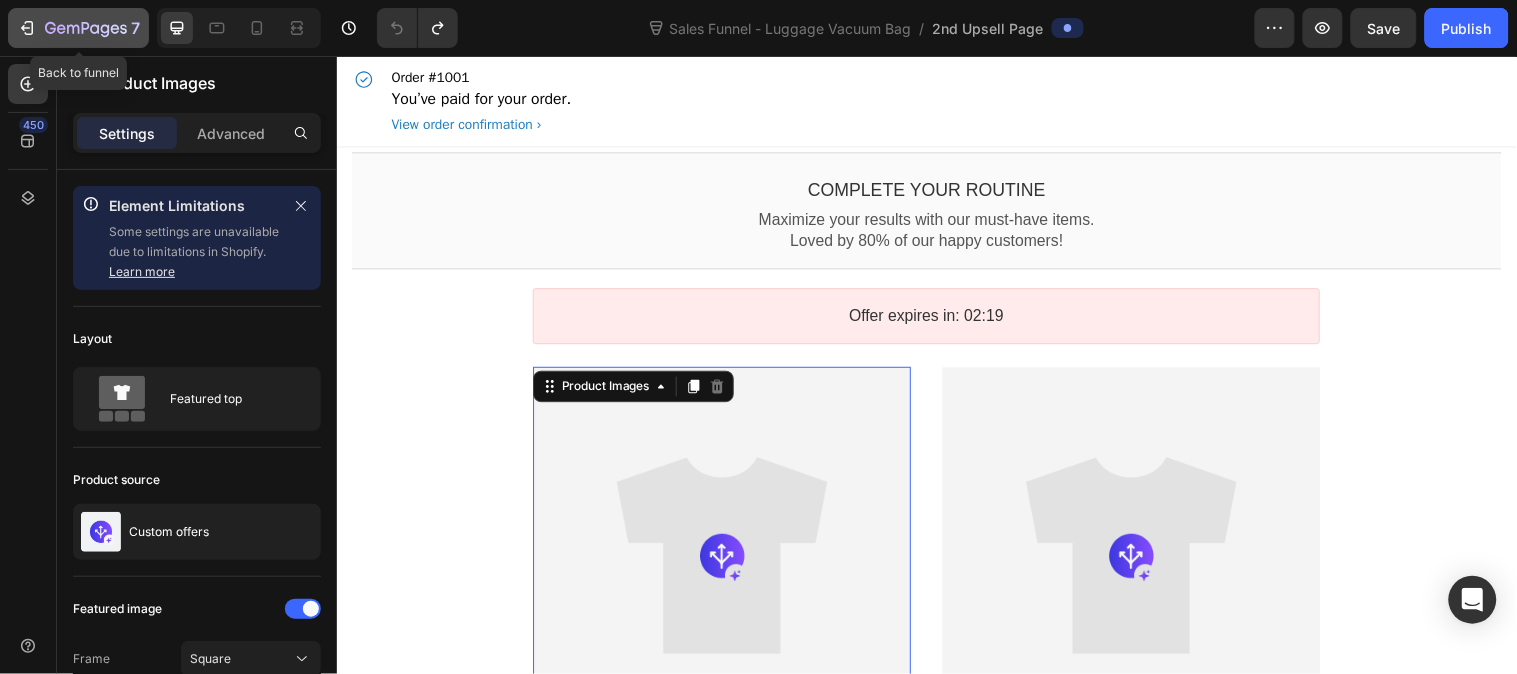 click 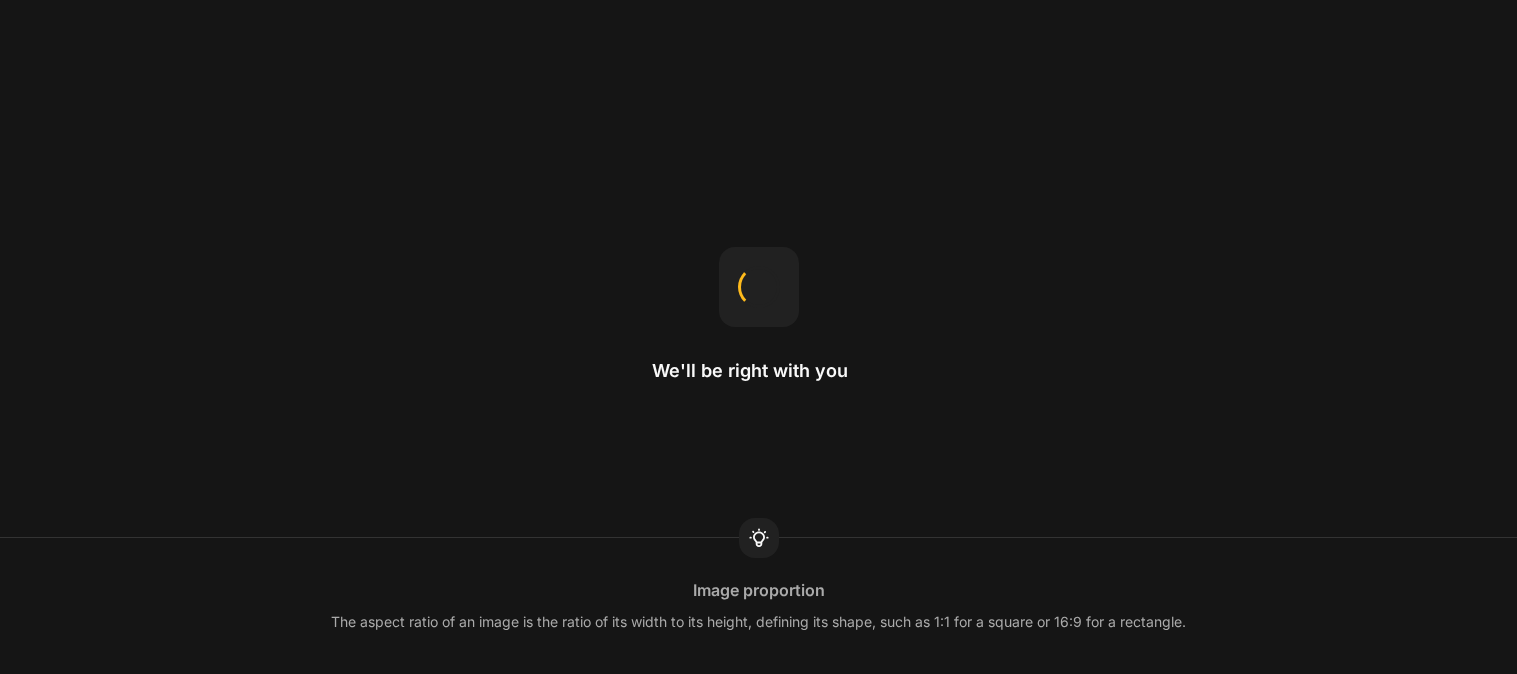 scroll, scrollTop: 0, scrollLeft: 0, axis: both 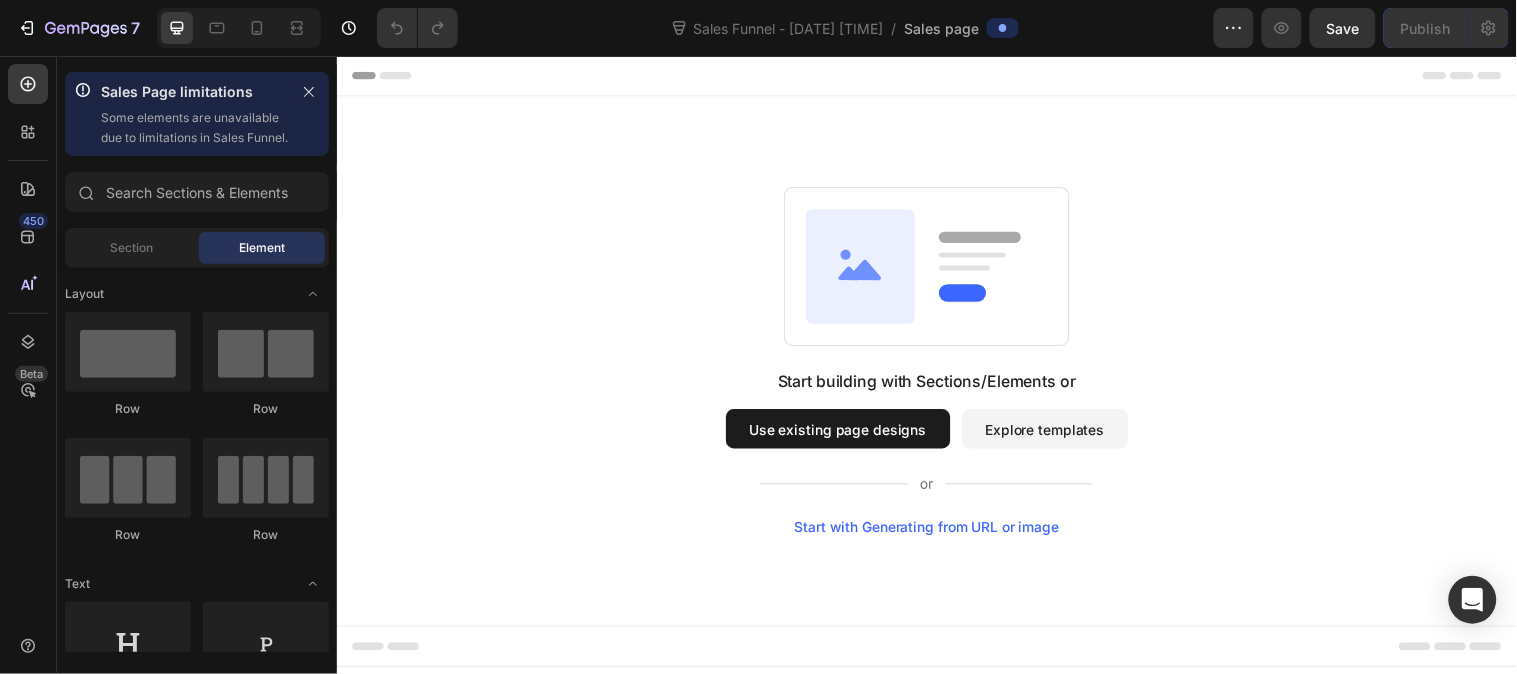 click on "Use existing page designs" at bounding box center [846, 434] 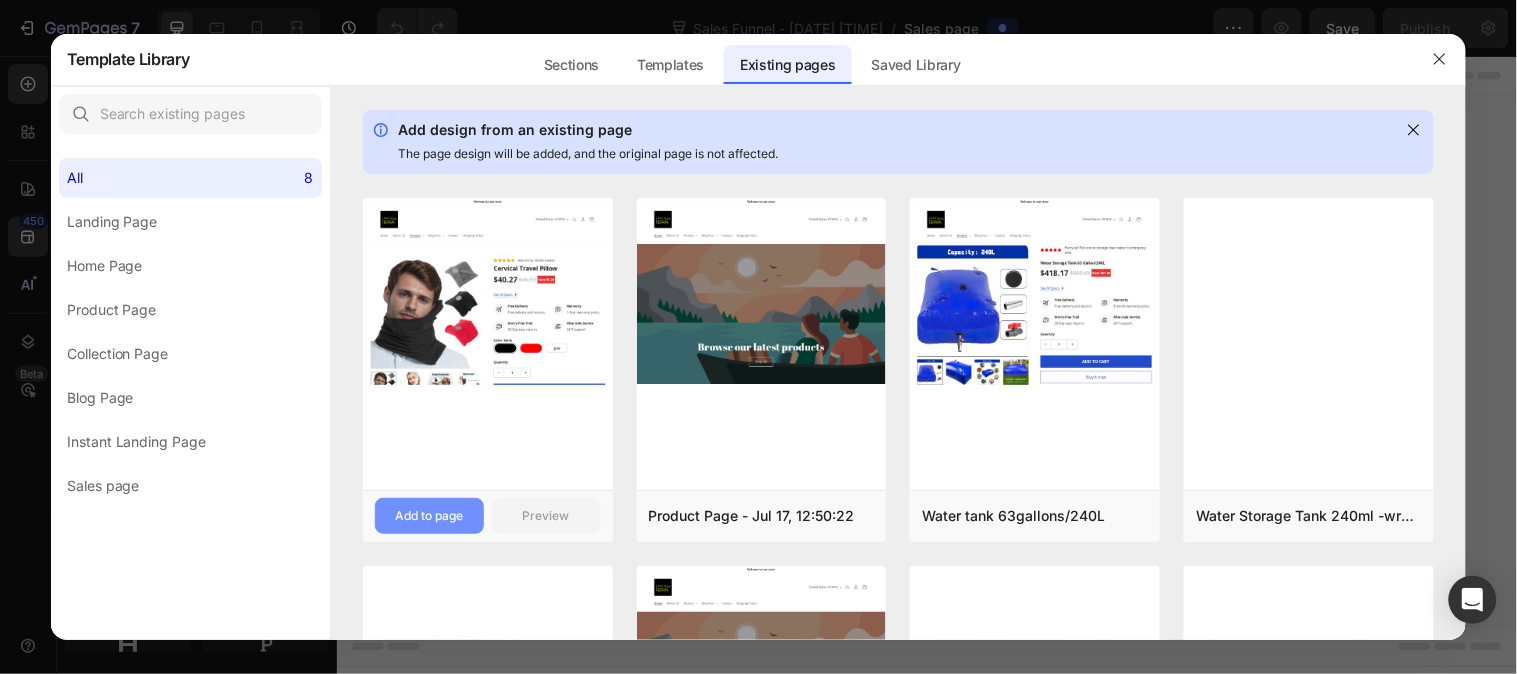 click on "Add to page" at bounding box center (429, 516) 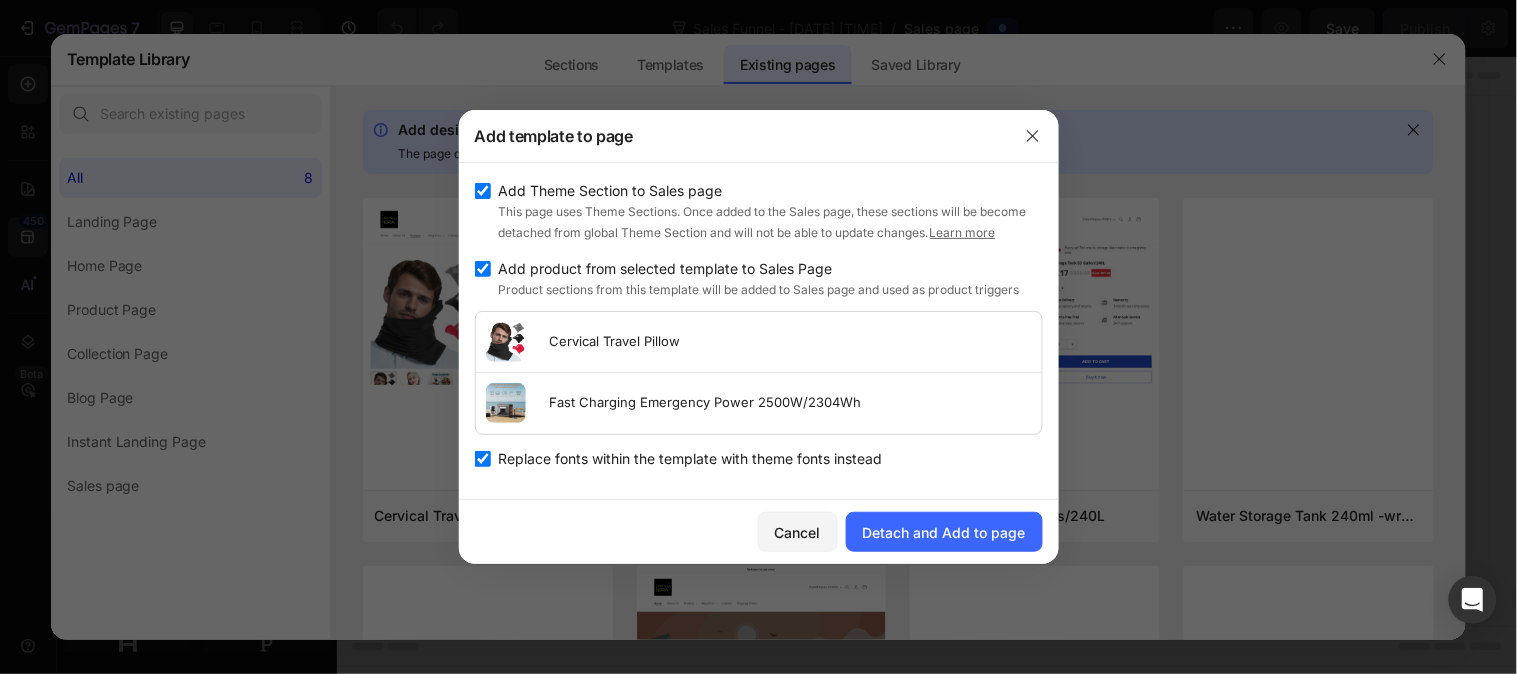 click on "Cervical Travel Pillow" at bounding box center (615, 342) 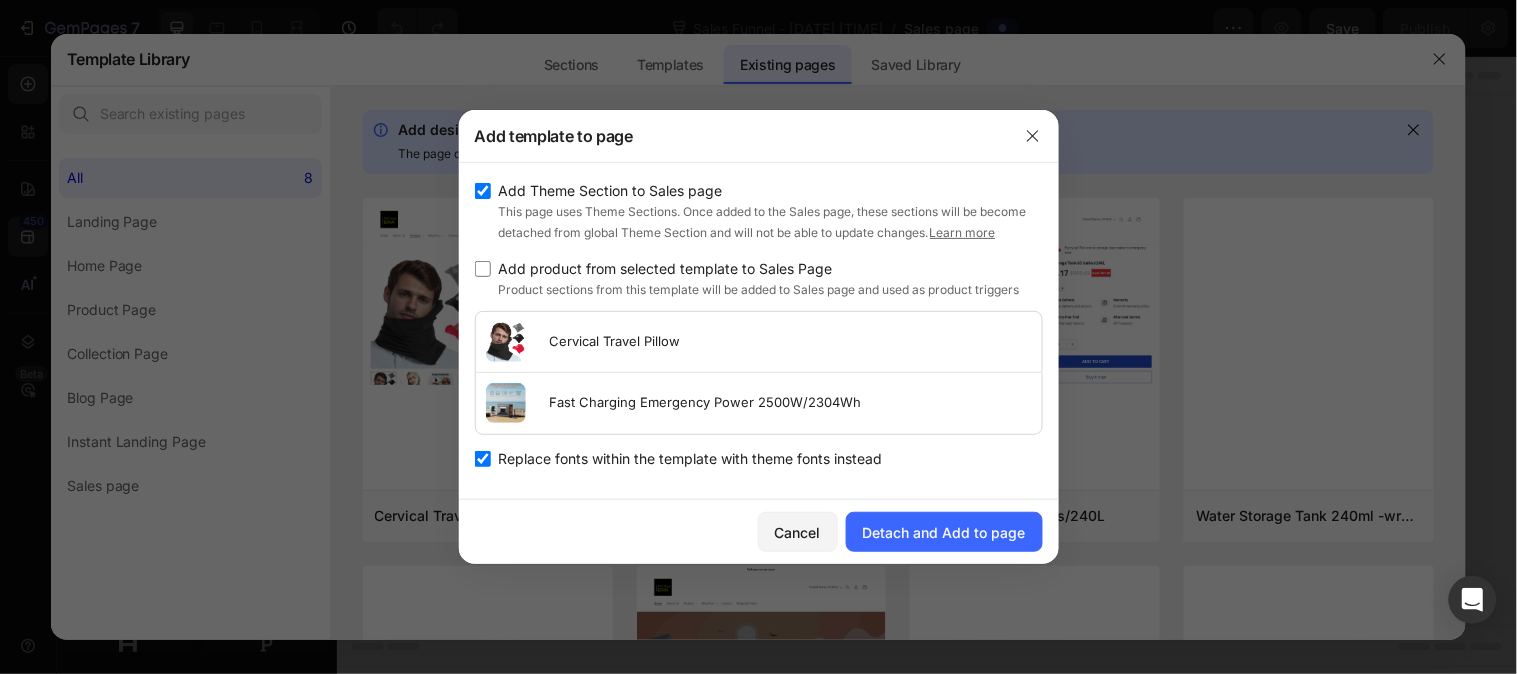checkbox on "false" 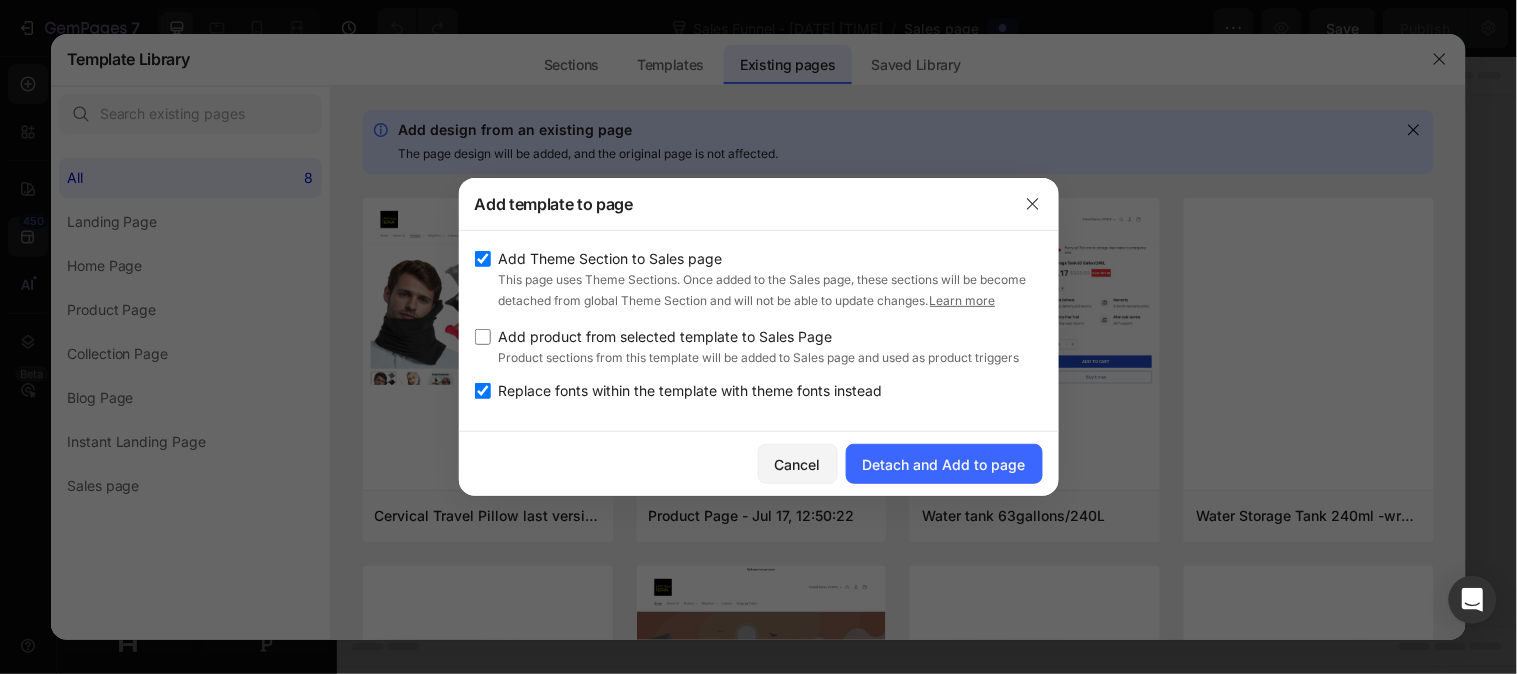 click at bounding box center [483, 391] 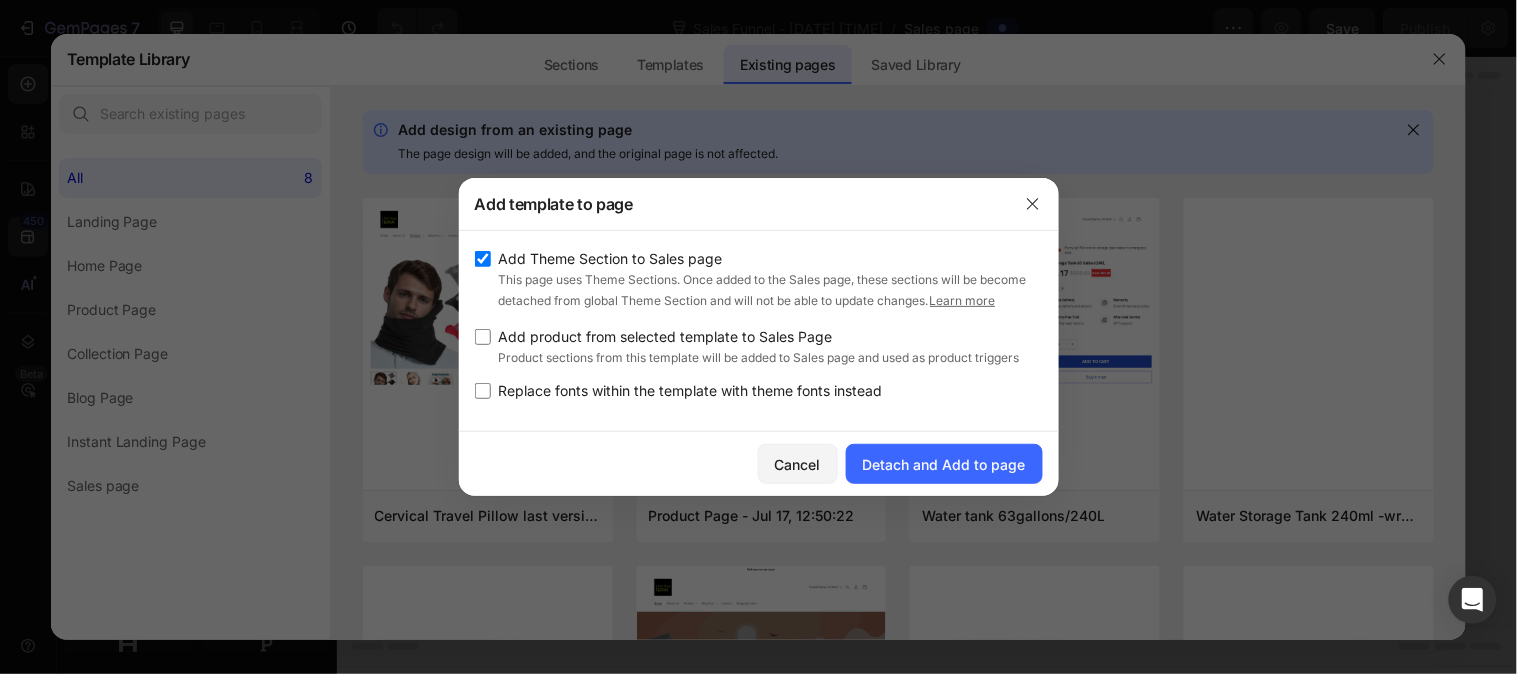 checkbox on "false" 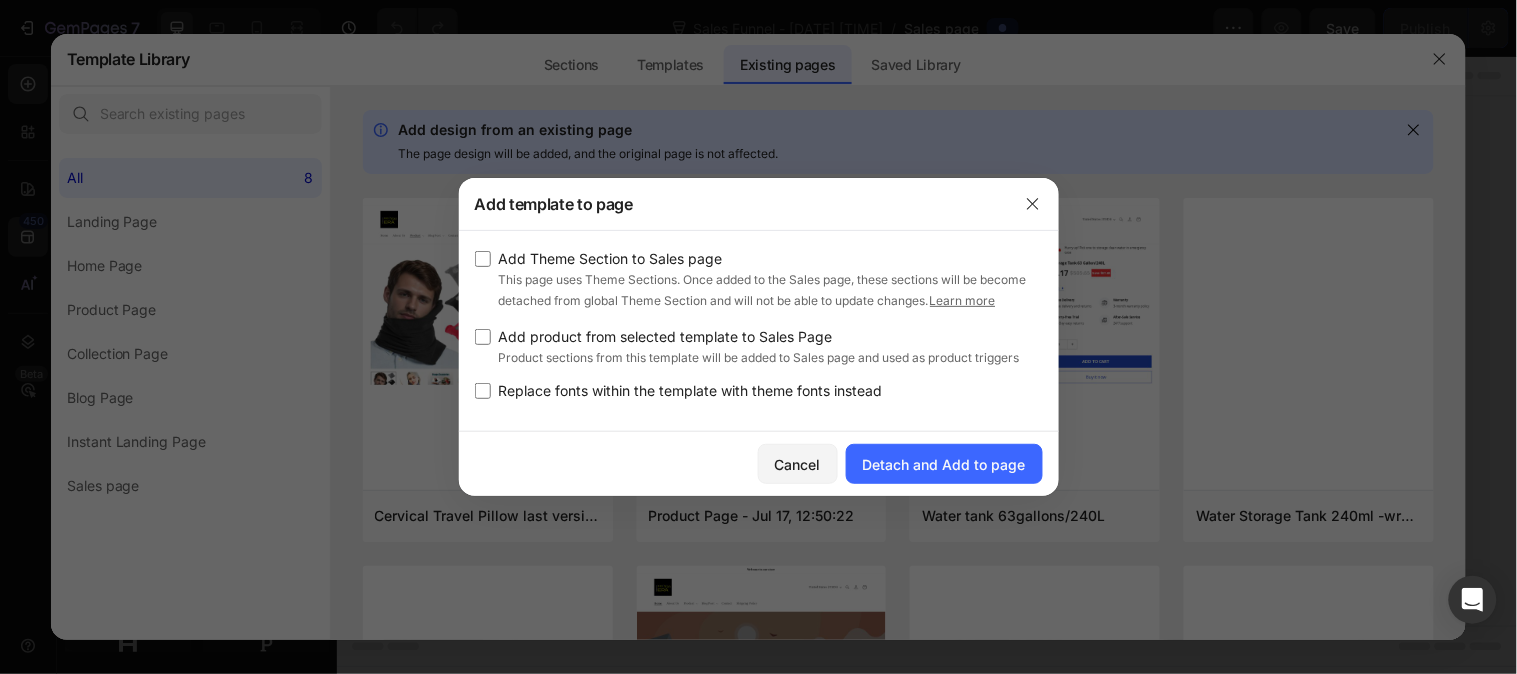 checkbox on "false" 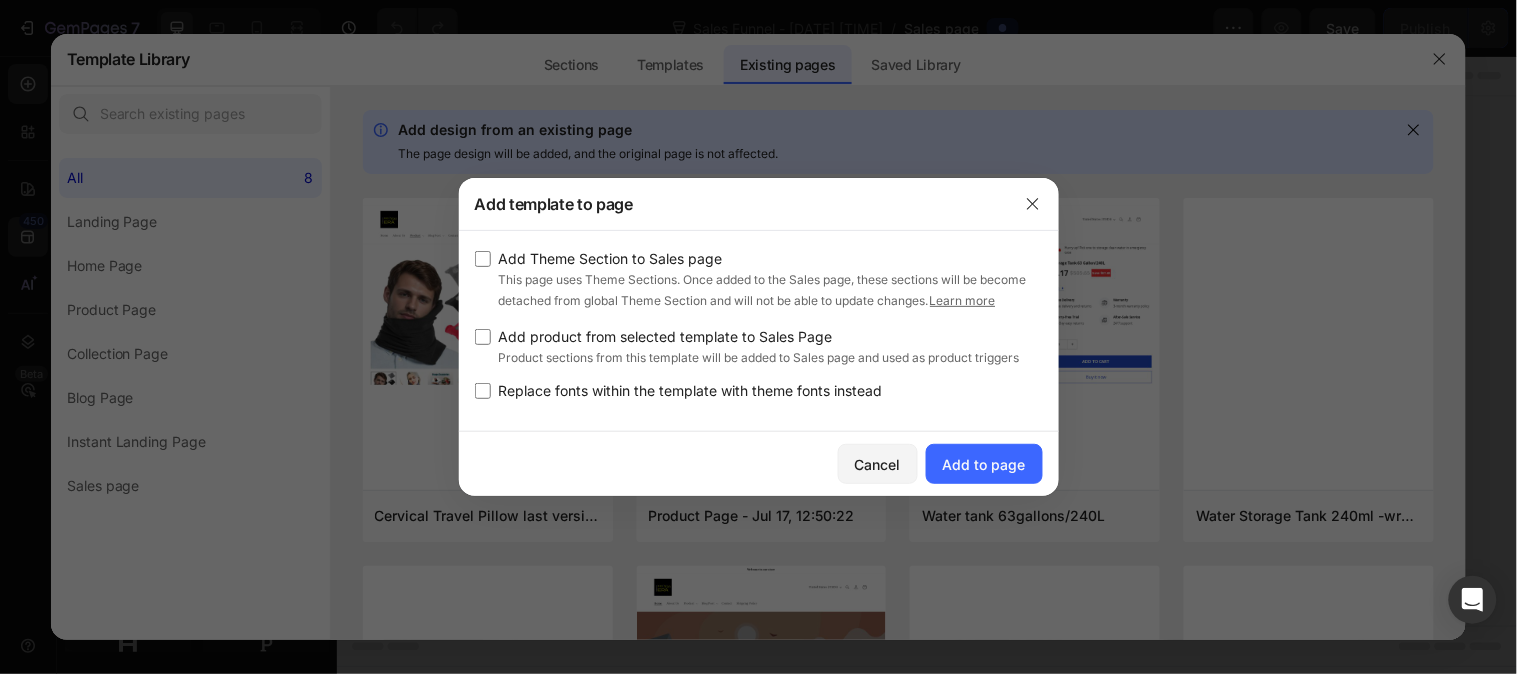 click at bounding box center (483, 337) 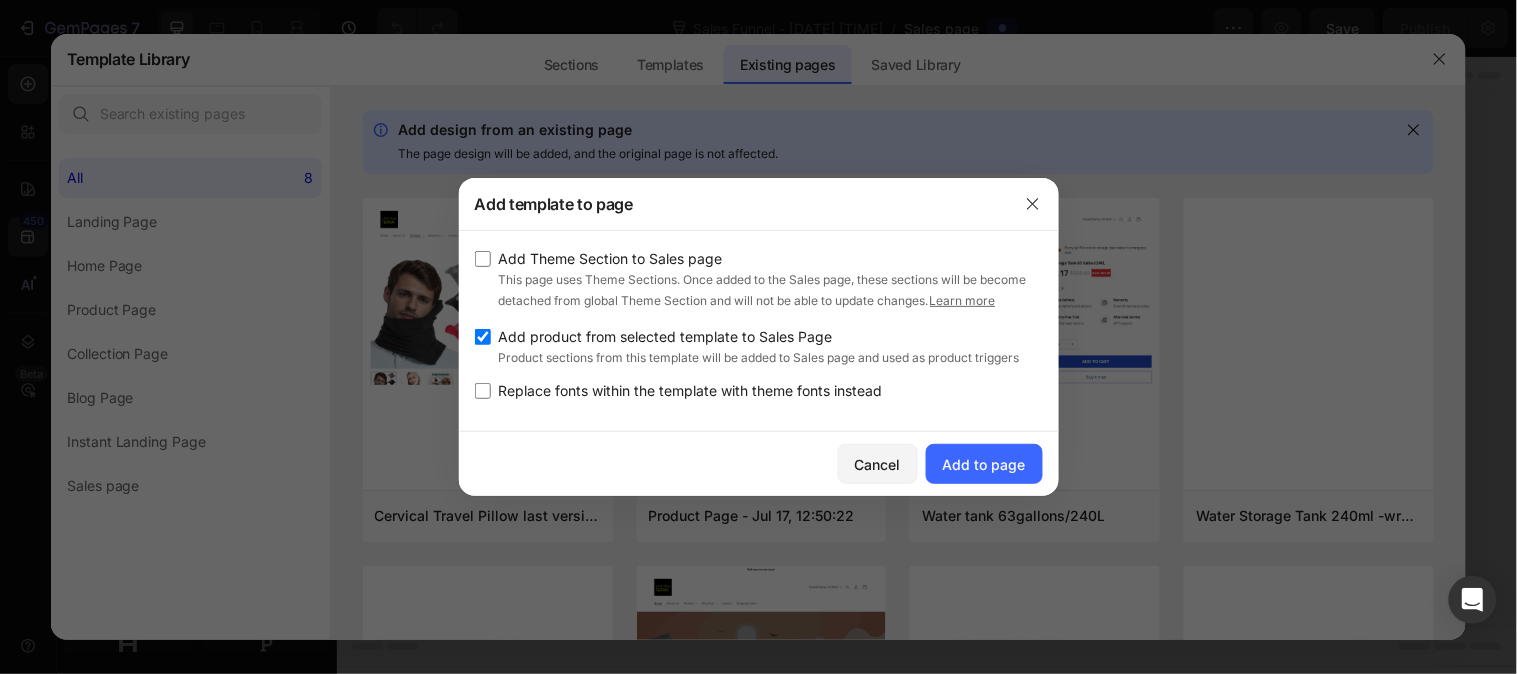 checkbox on "true" 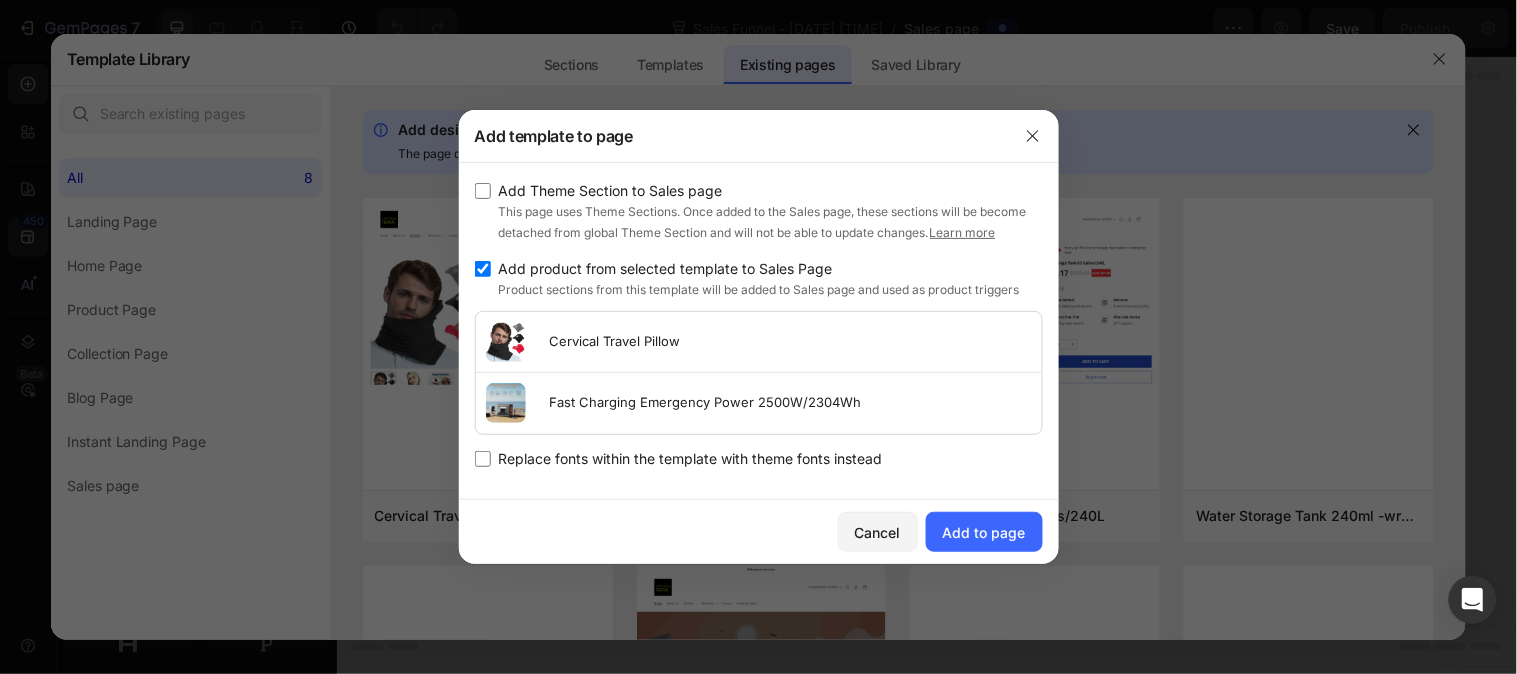 click on "Cervical Travel Pillow" at bounding box center [615, 342] 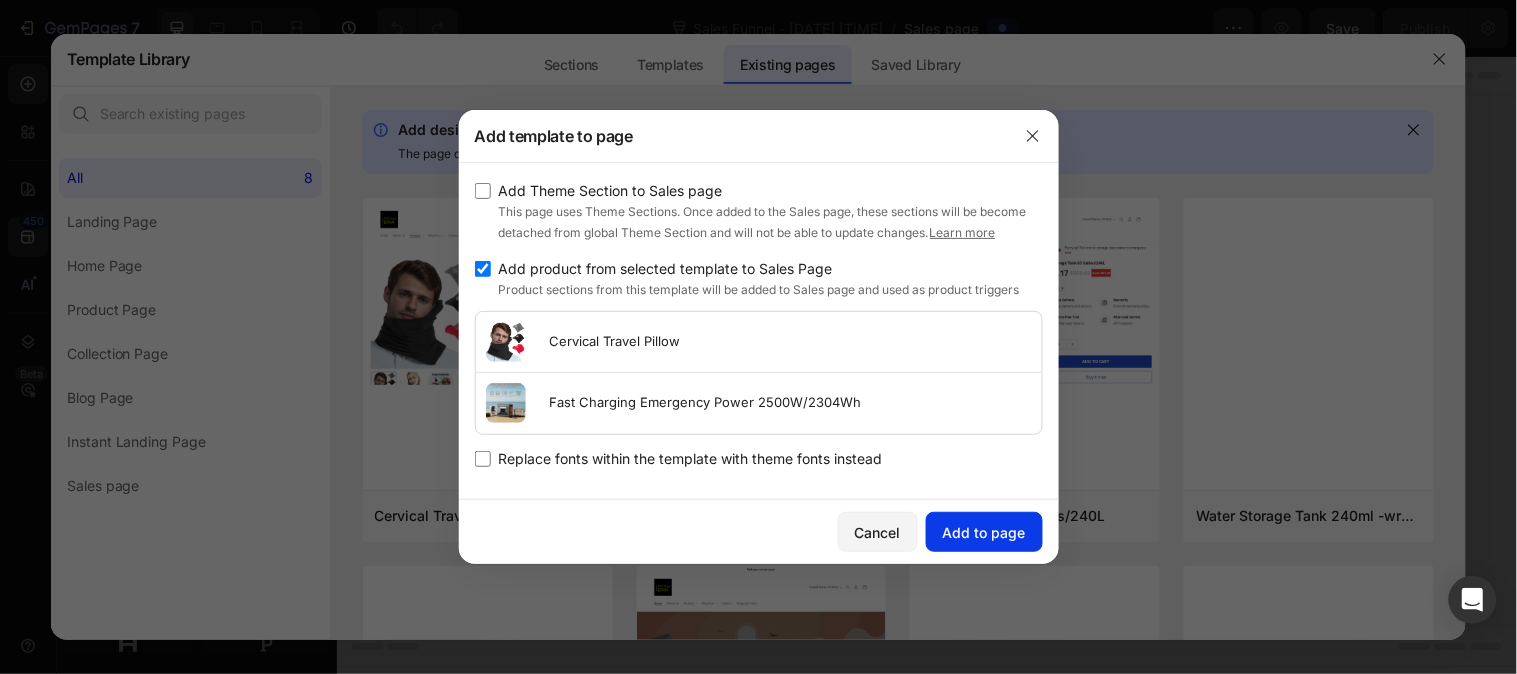 click on "Add to page" at bounding box center (984, 532) 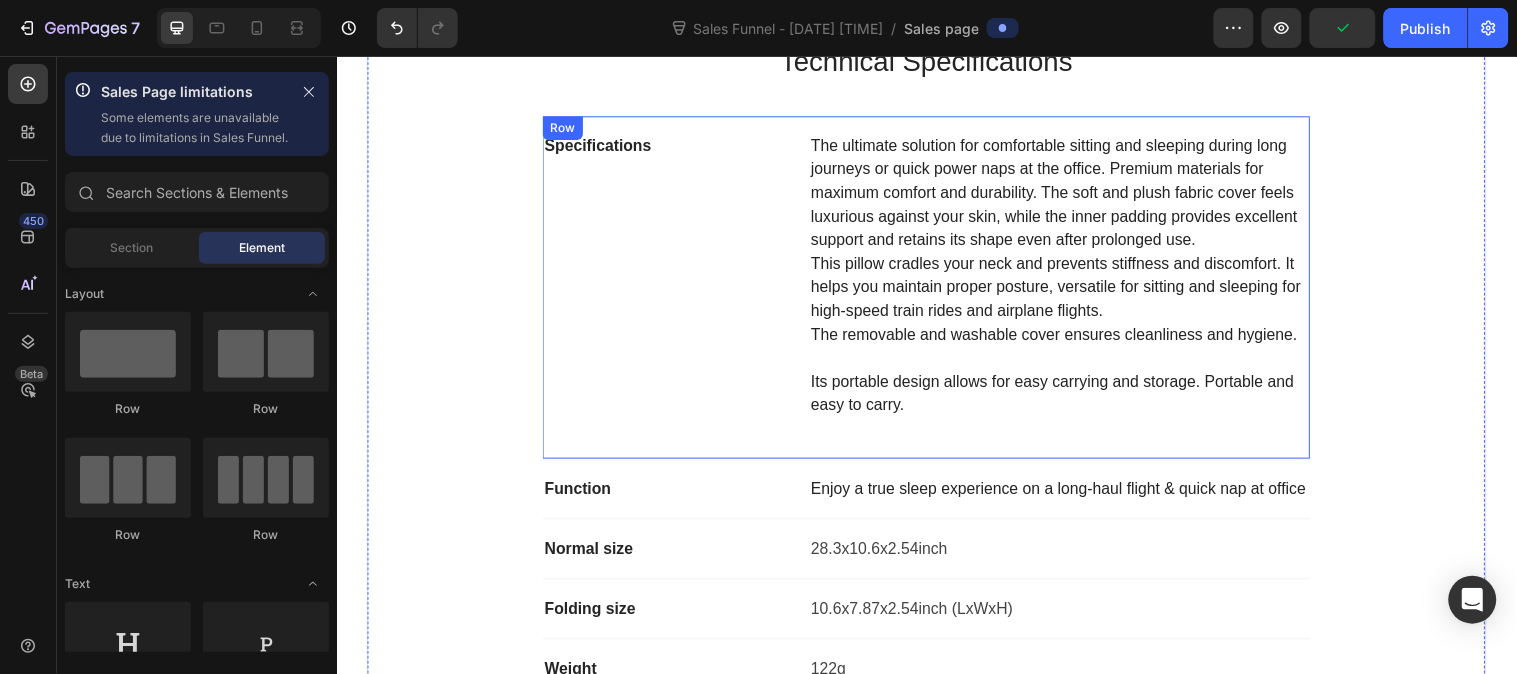 scroll, scrollTop: 0, scrollLeft: 0, axis: both 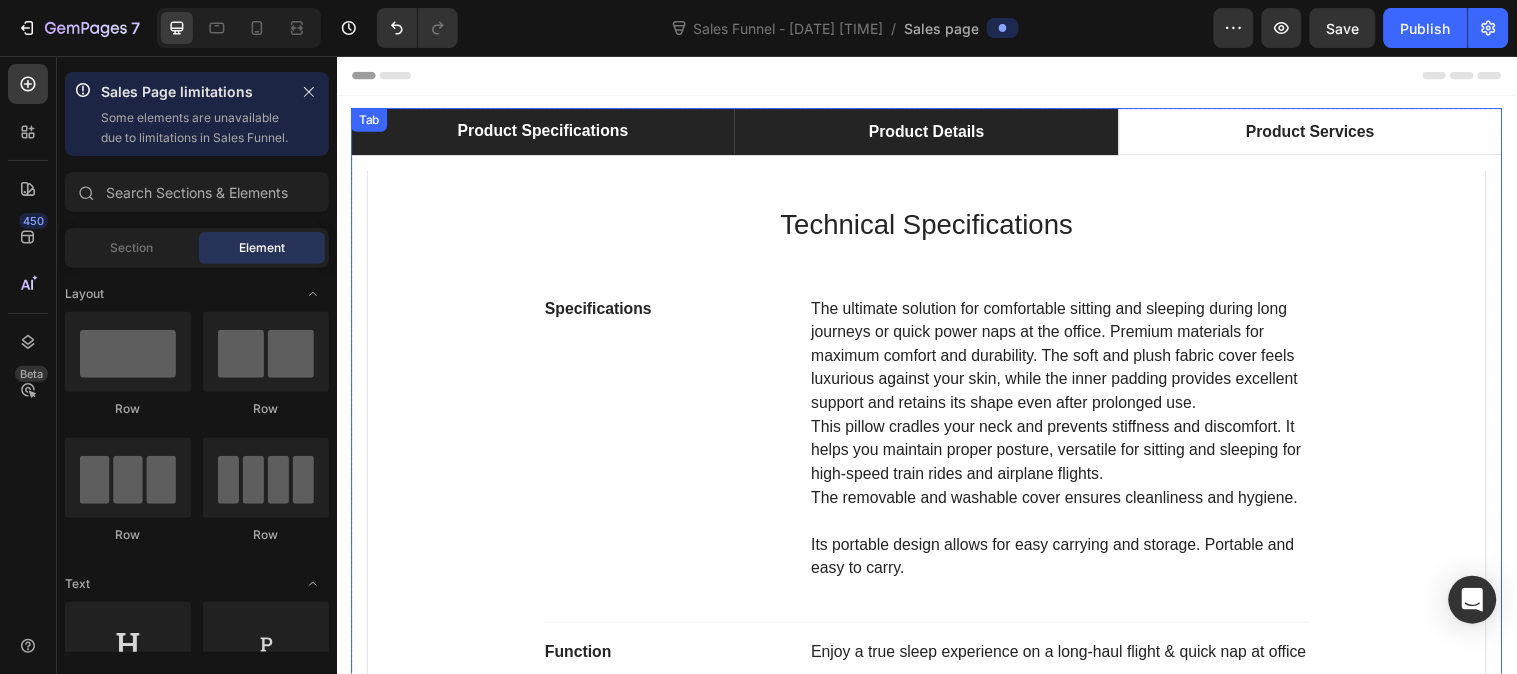 click on "Product Details" at bounding box center [935, 132] 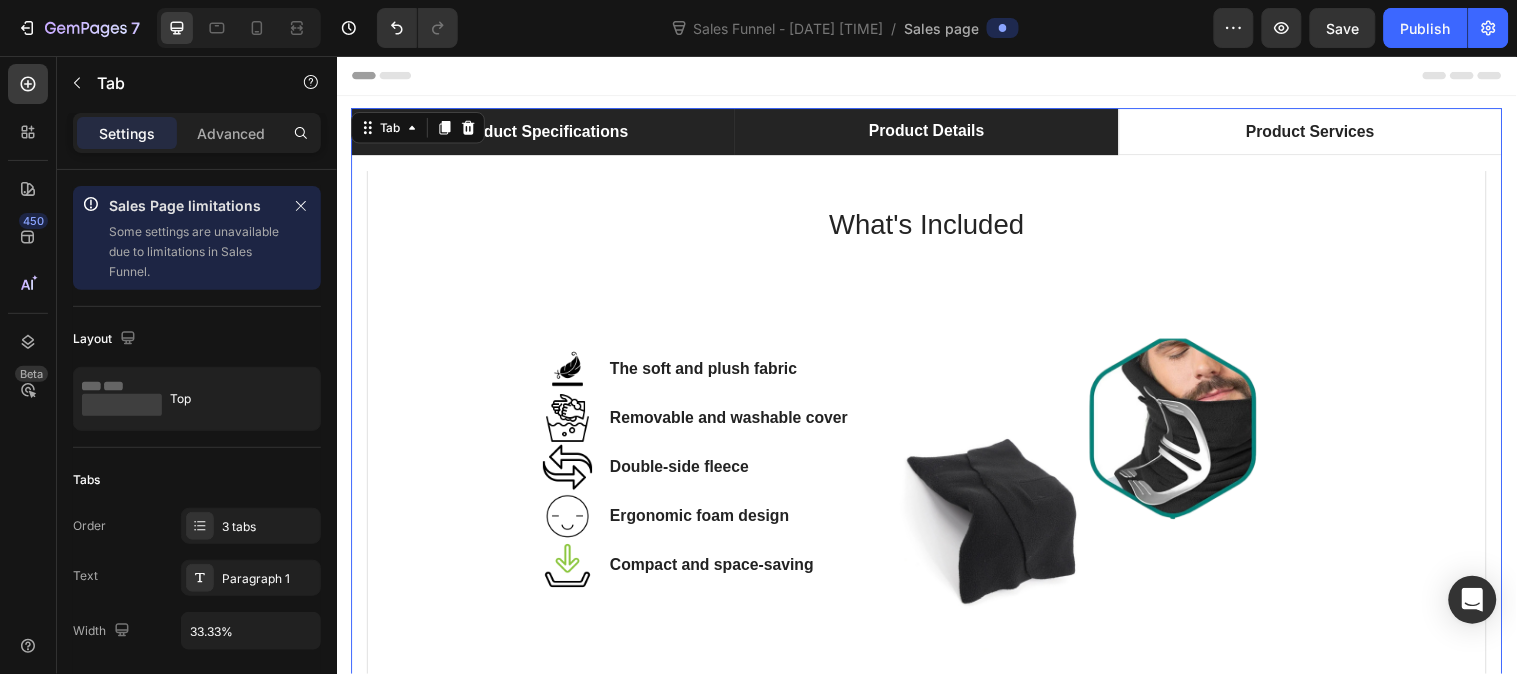 click on "Product Specifications" at bounding box center (545, 132) 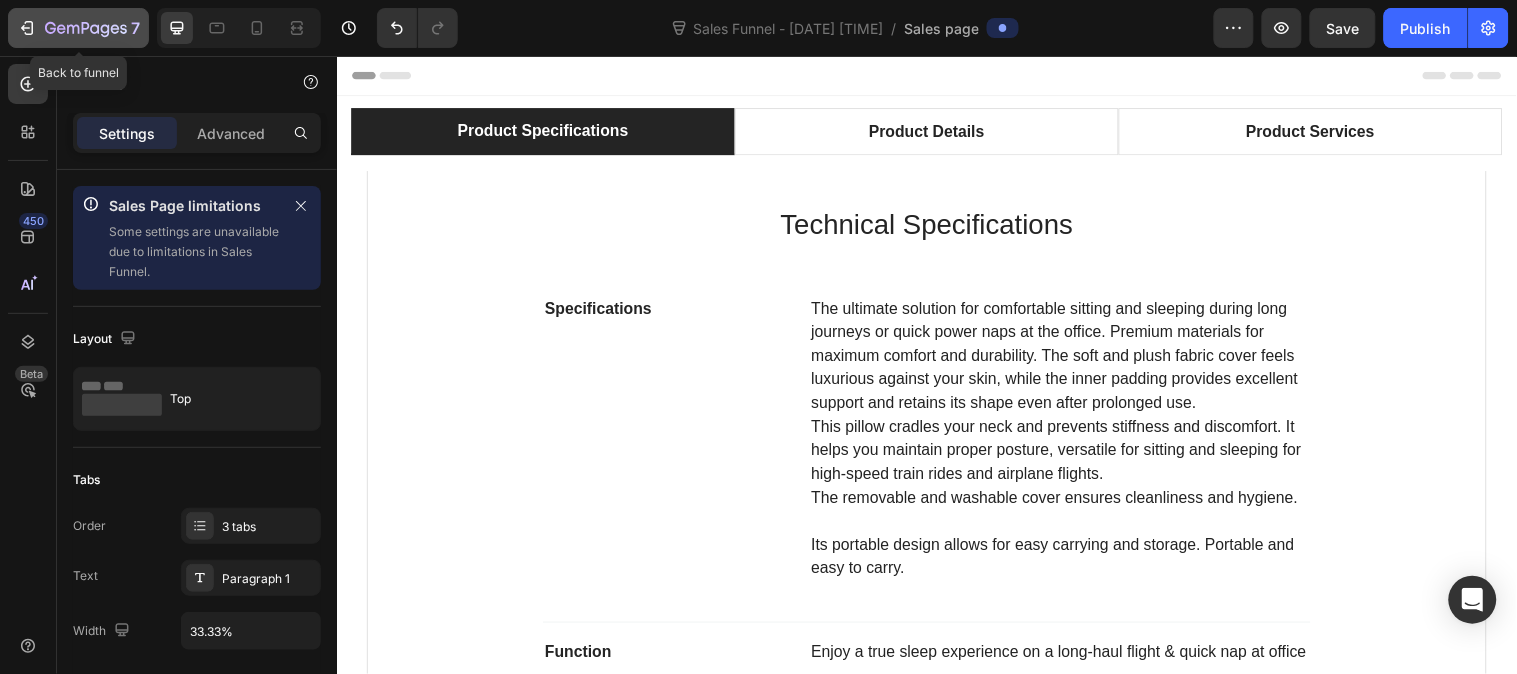 click 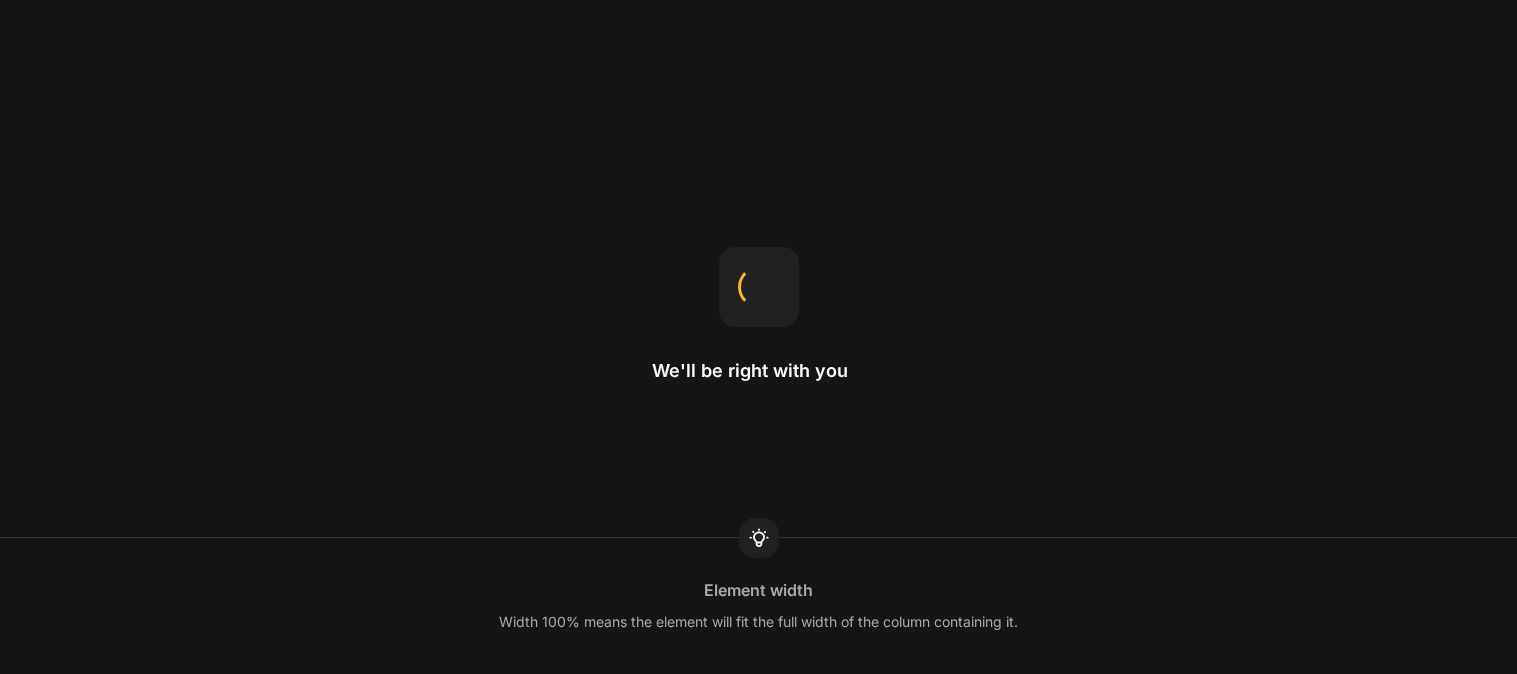 scroll, scrollTop: 0, scrollLeft: 0, axis: both 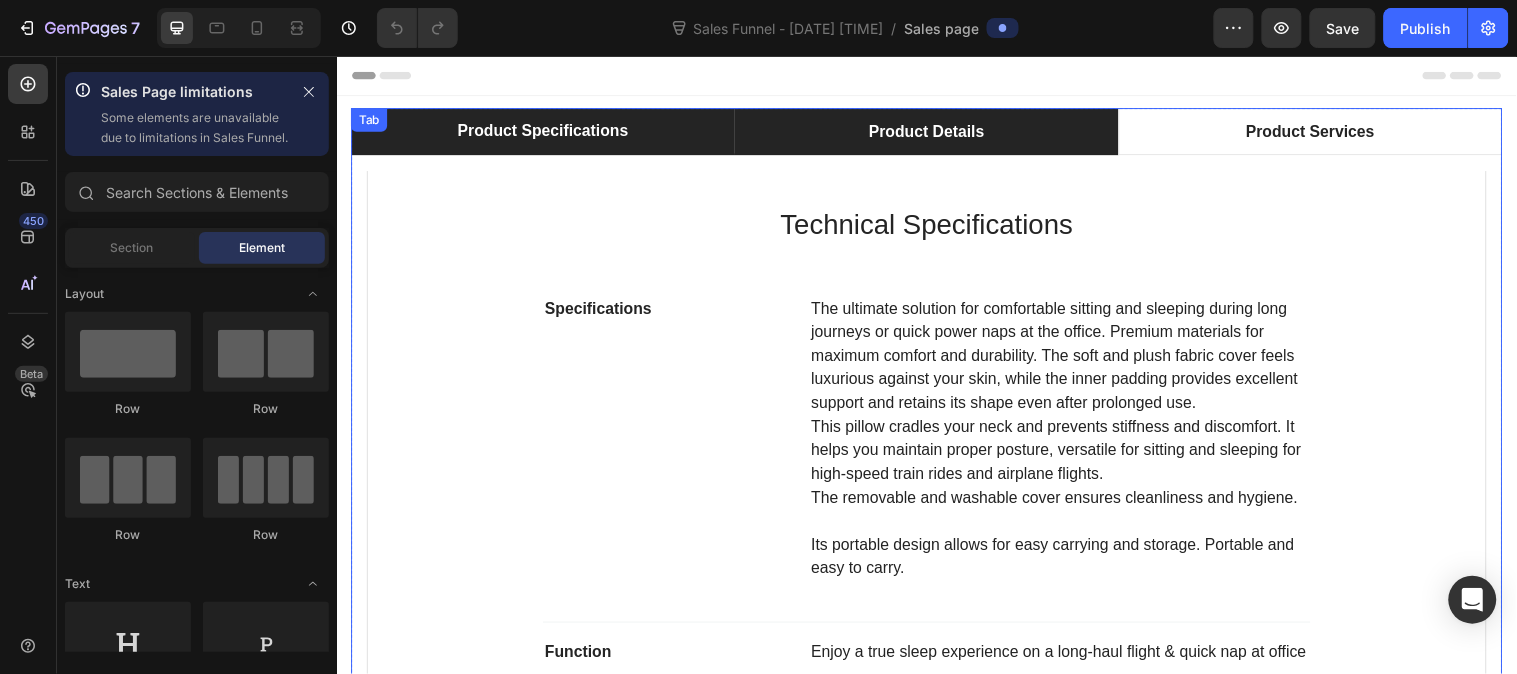 click on "Product Details" at bounding box center [935, 132] 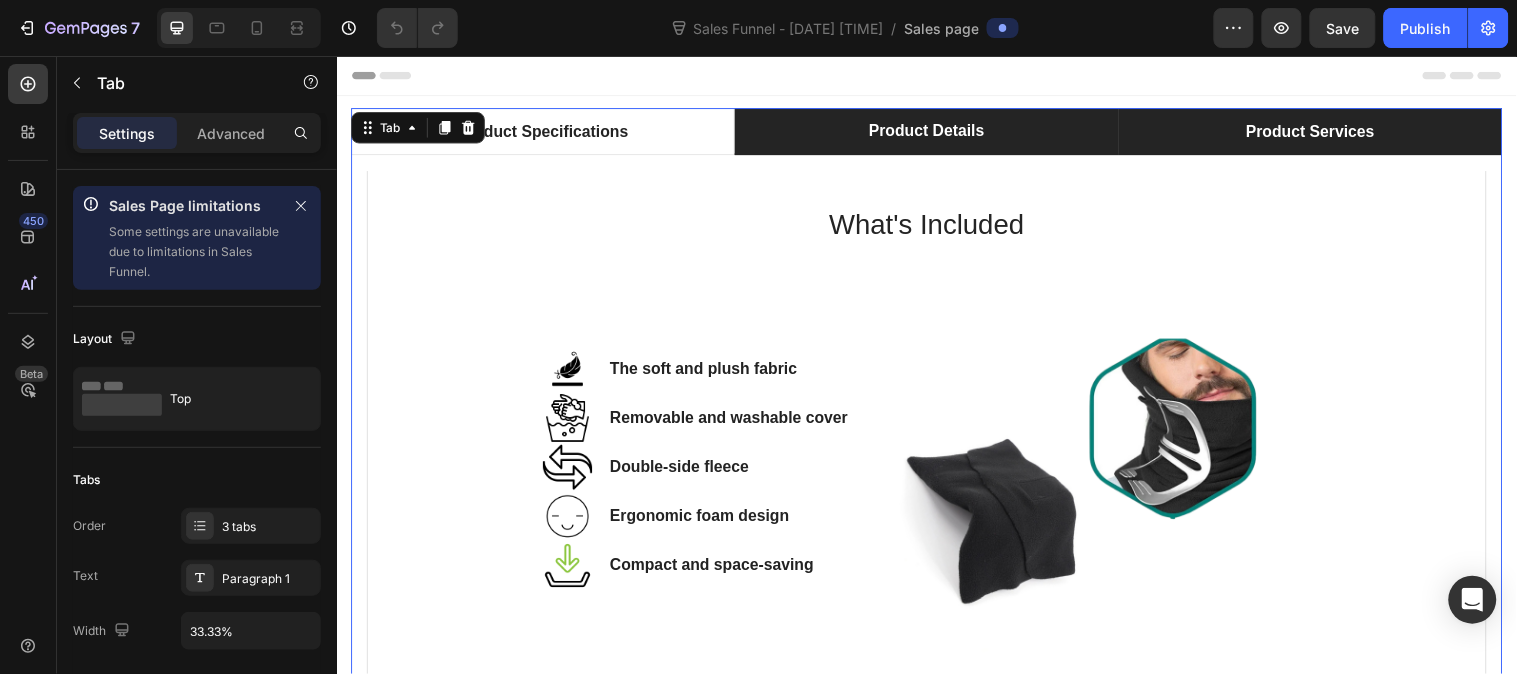 click on "Product Services" at bounding box center (1326, 132) 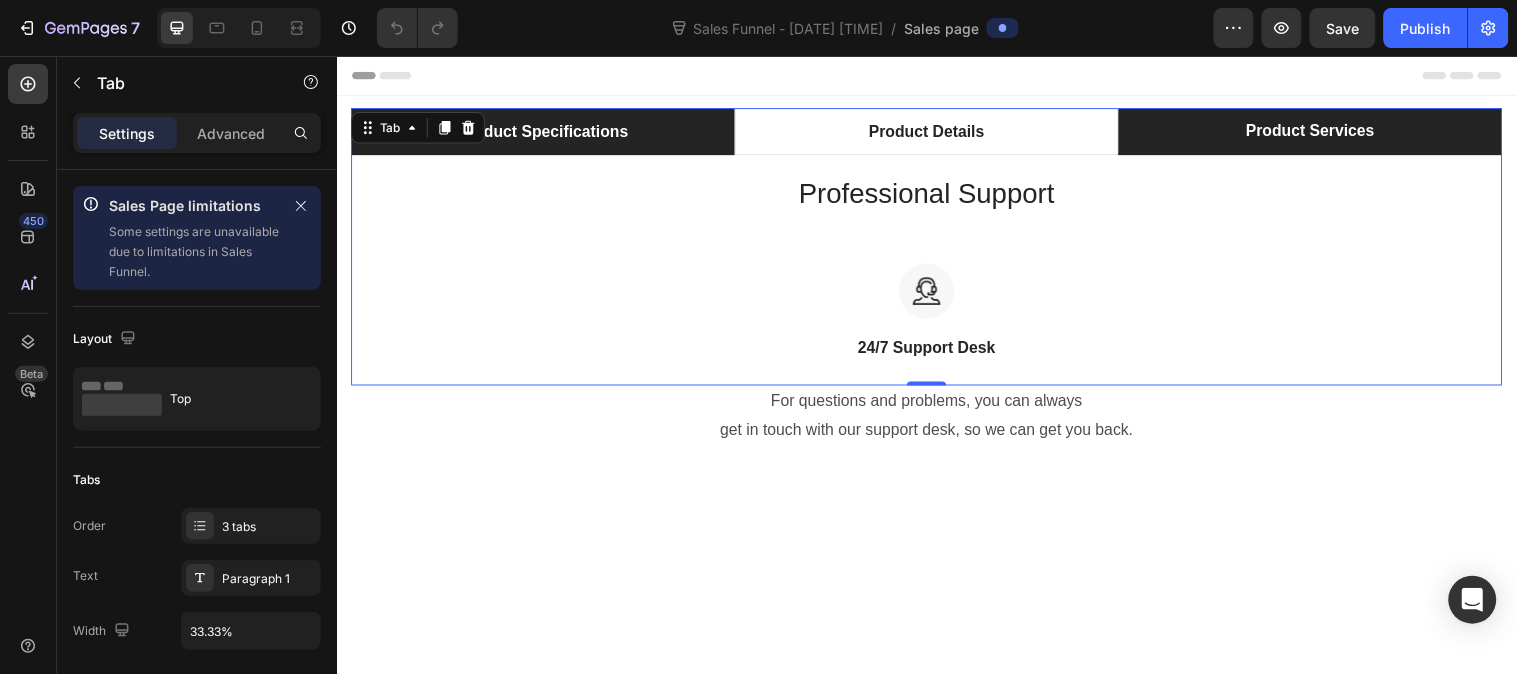 click on "Product Specifications" at bounding box center [545, 132] 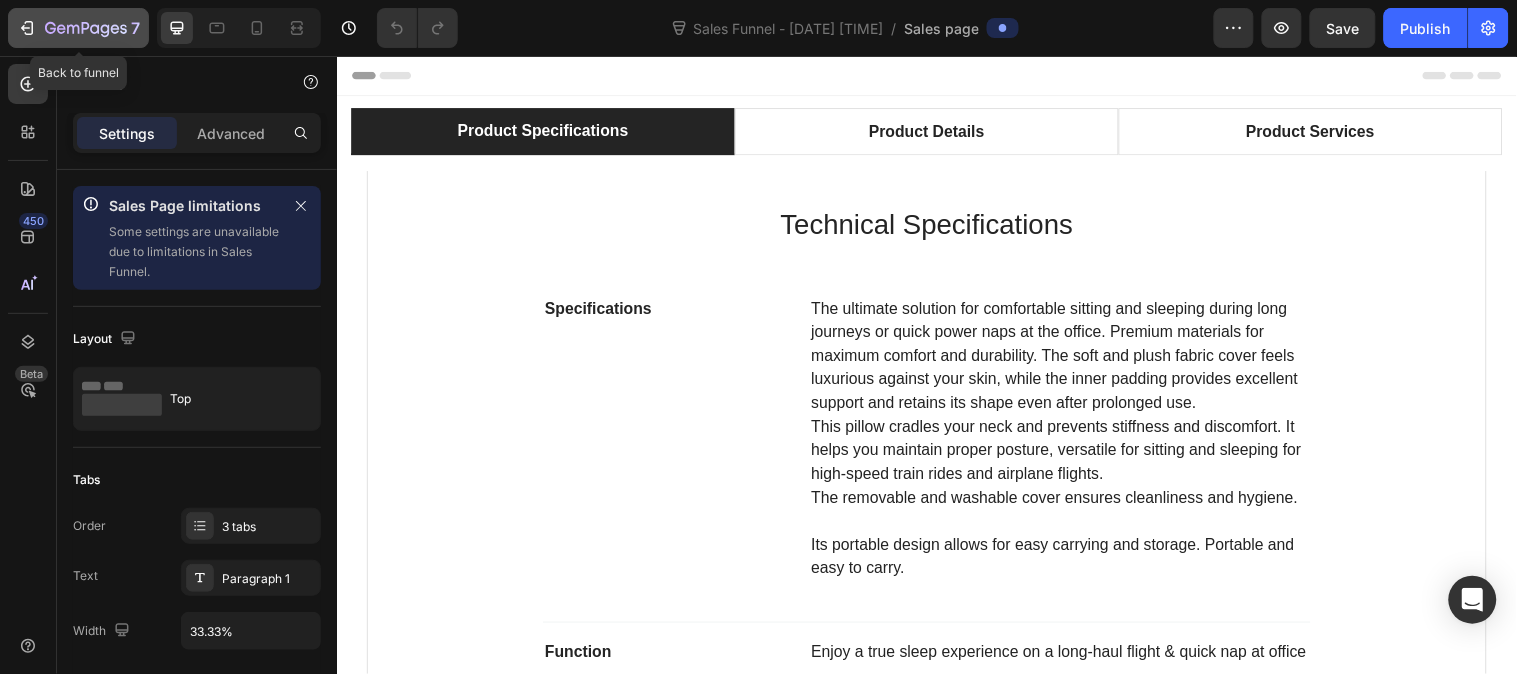 click 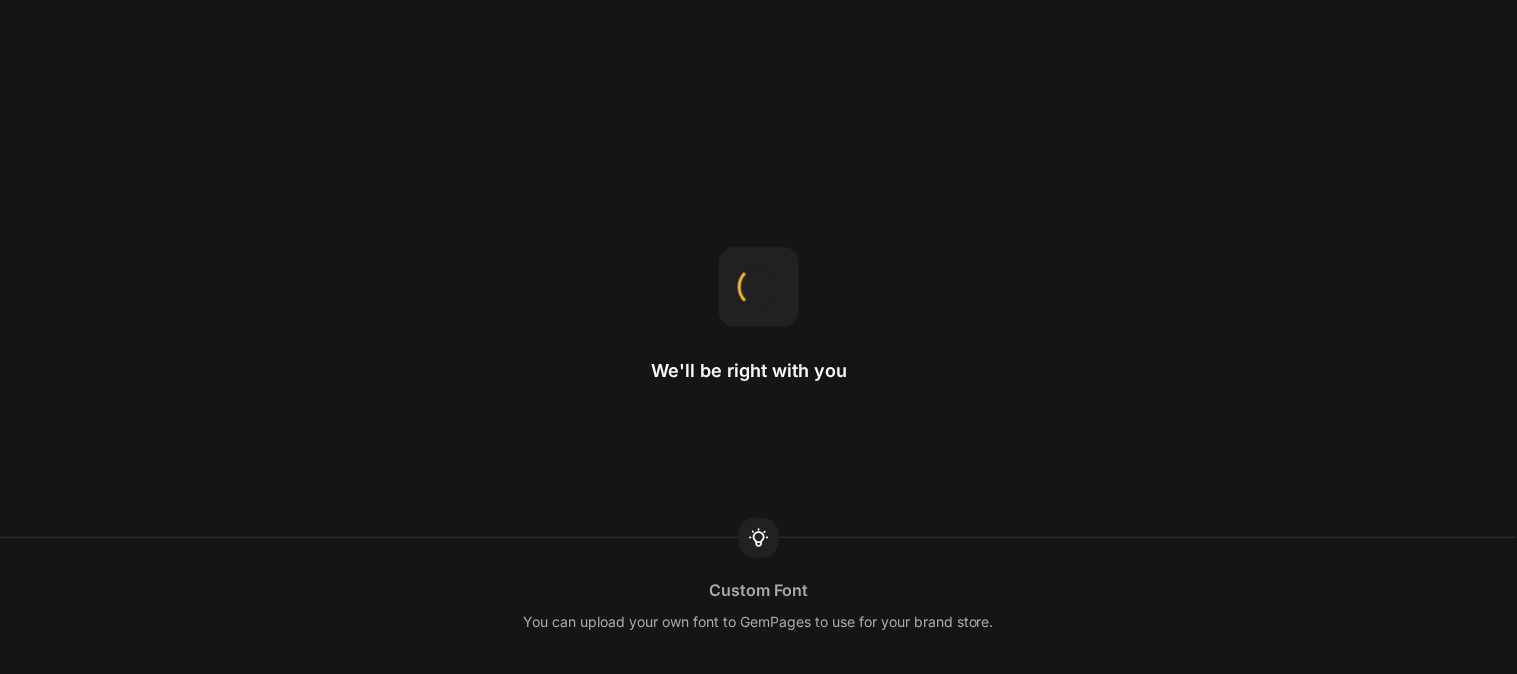 scroll, scrollTop: 0, scrollLeft: 0, axis: both 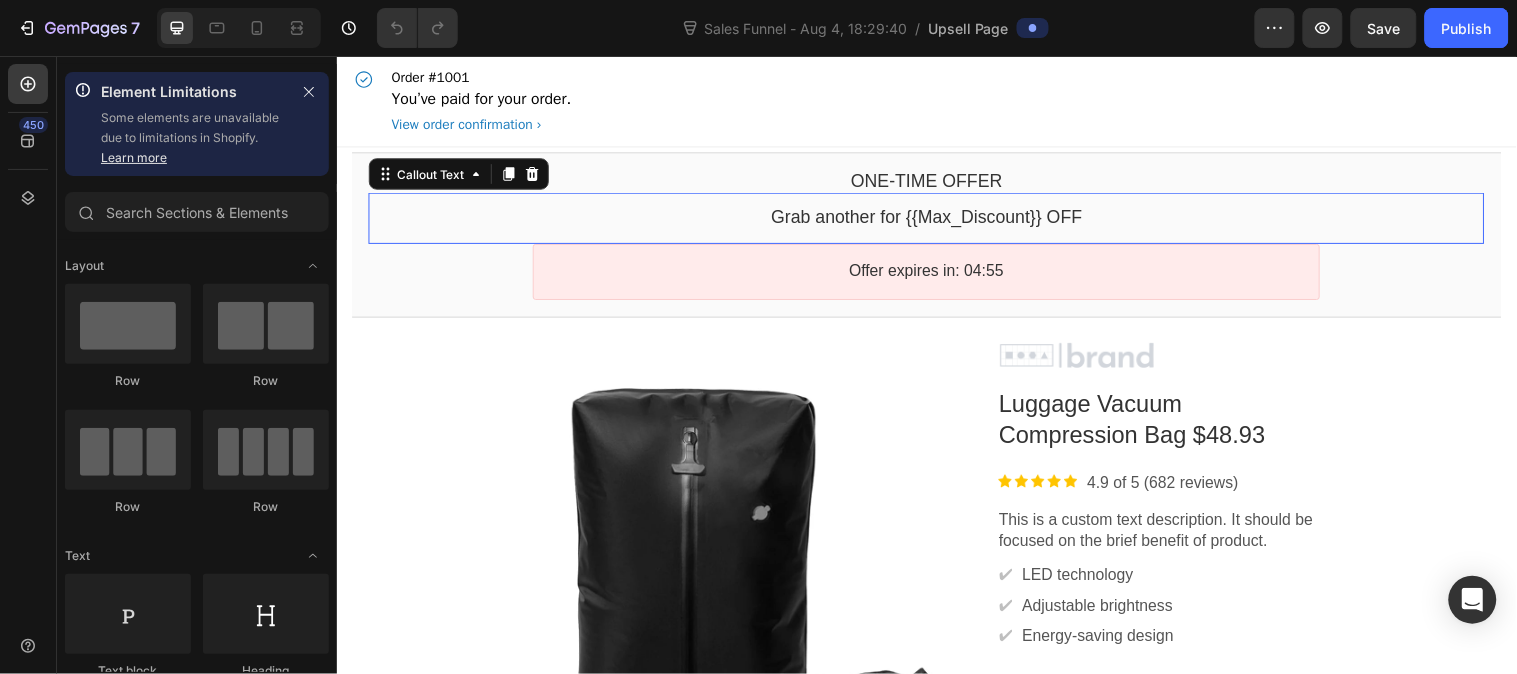 click on "Grab another for {{Max_Discount}} OFF" at bounding box center [936, 219] 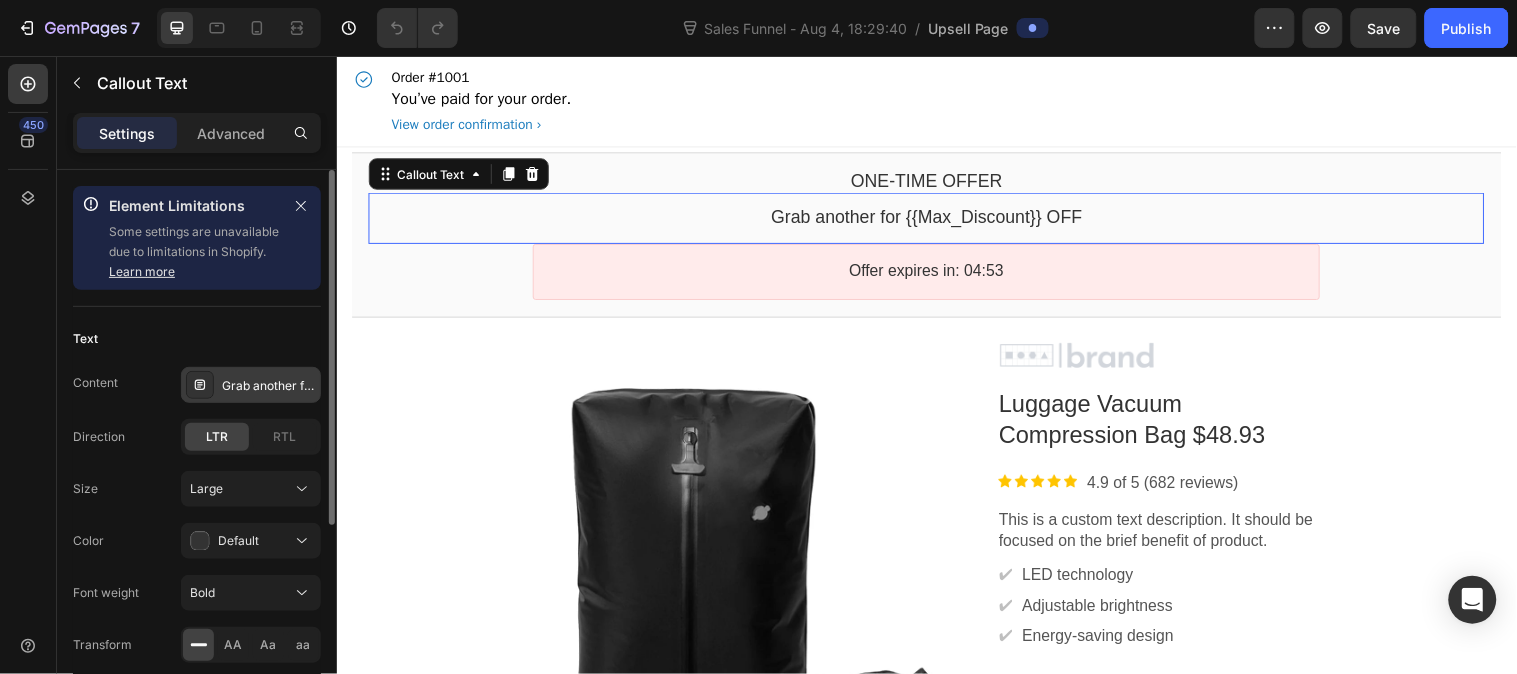 click on "Grab another for {{Max_Discount}} OFF" at bounding box center [269, 386] 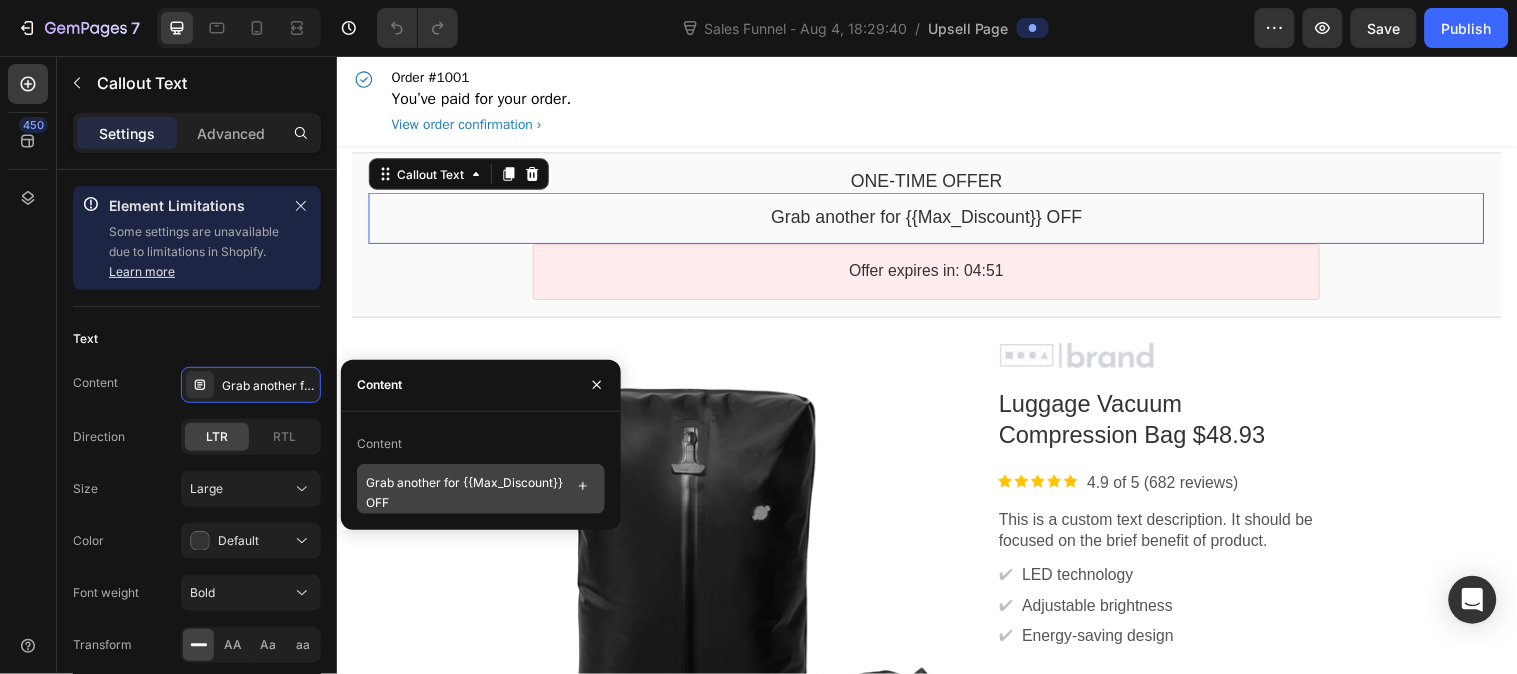 scroll, scrollTop: 17, scrollLeft: 0, axis: vertical 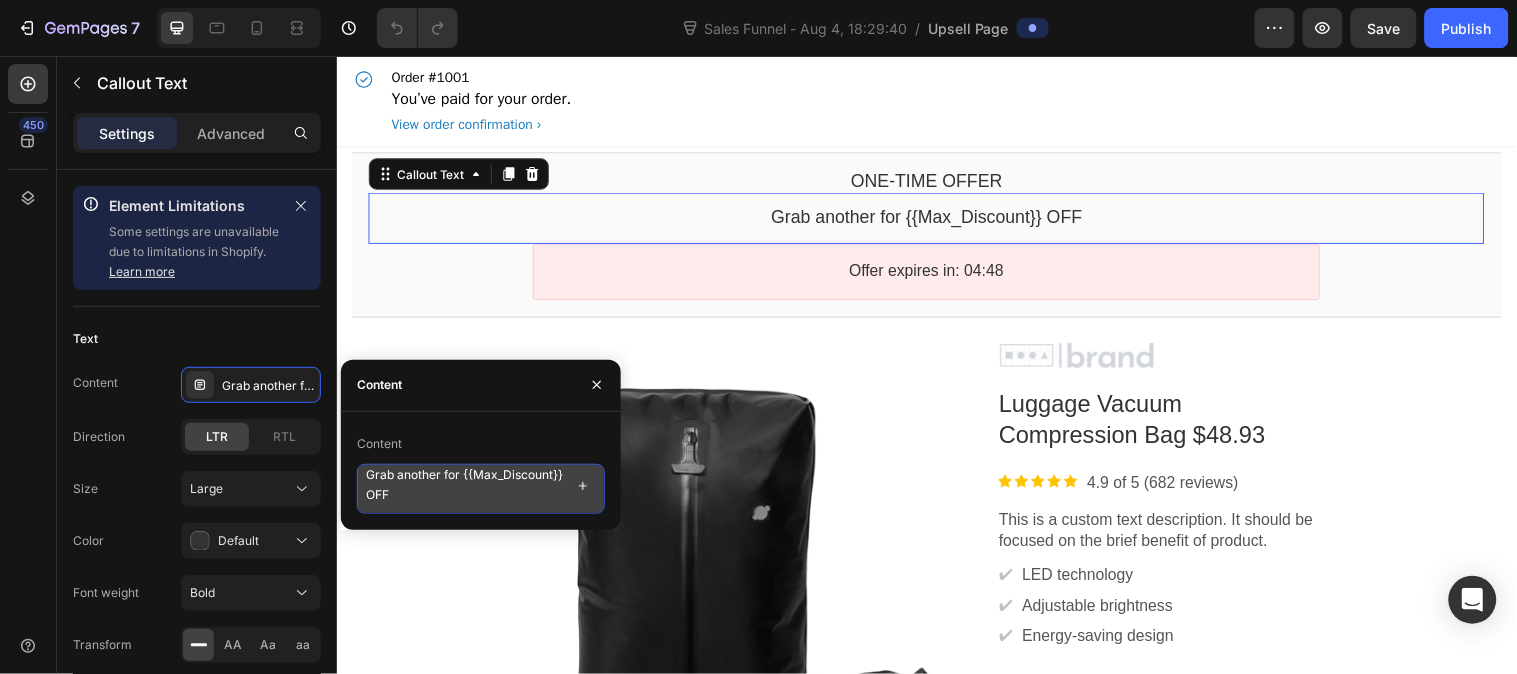 click on "Grab another for {{Max_Discount}} OFF" at bounding box center (481, 489) 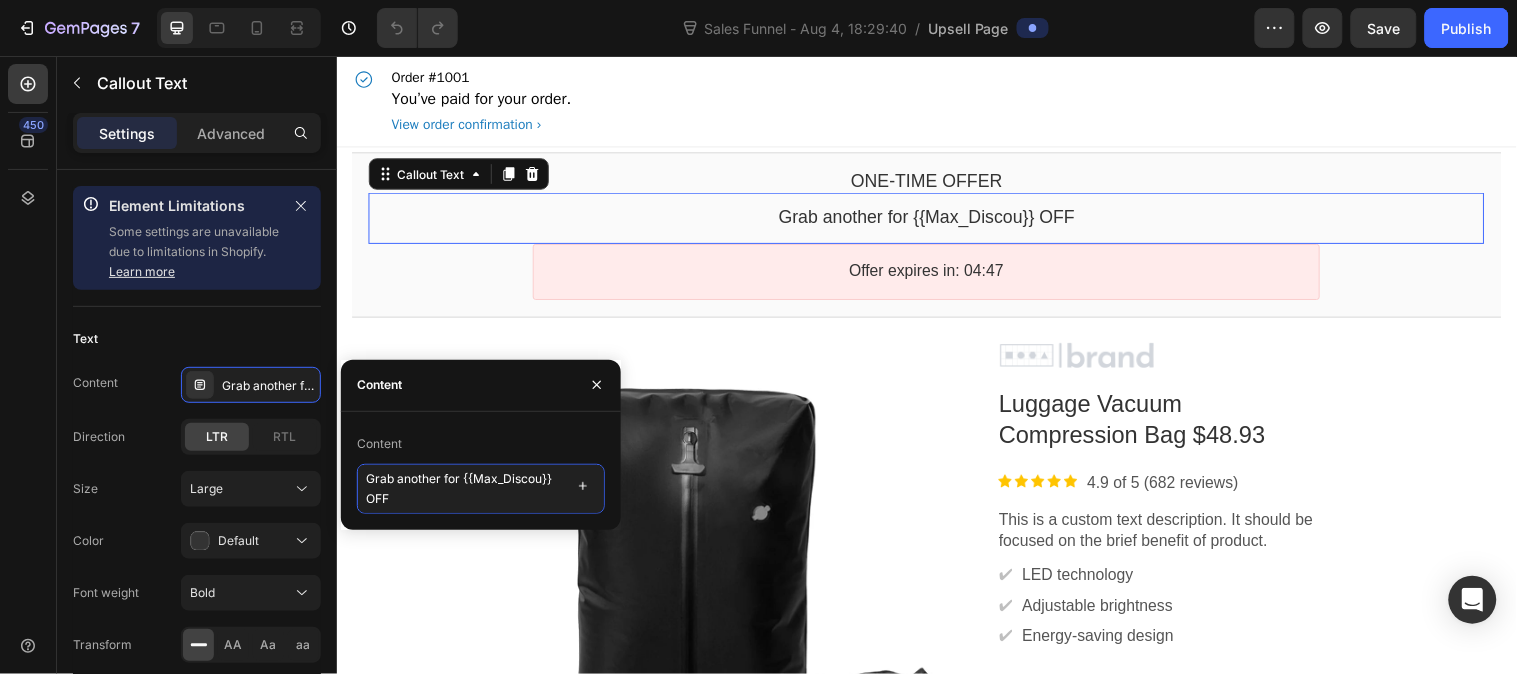 scroll, scrollTop: 0, scrollLeft: 0, axis: both 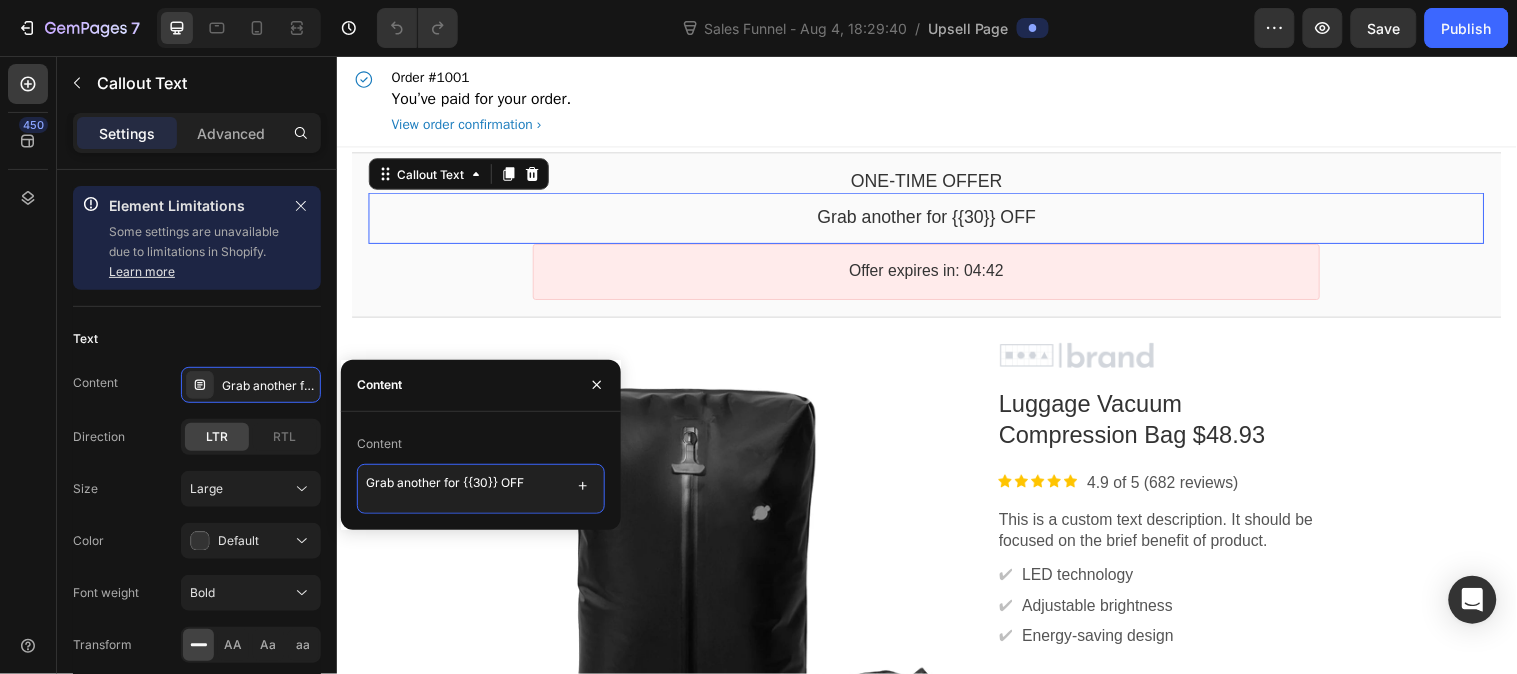 type on "Grab another for {{30%}} OFF" 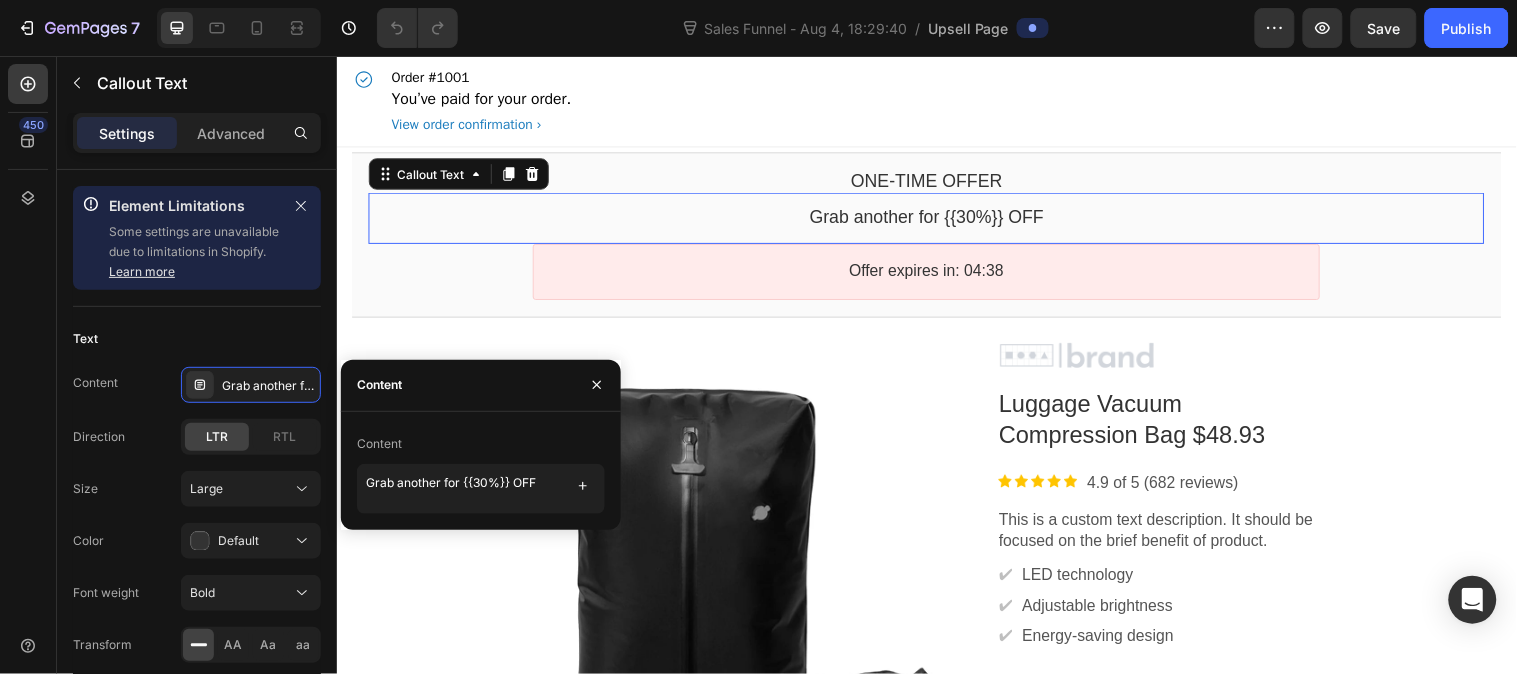 click on "Order #1001 You’ve paid for your order. View order confirmation" at bounding box center [936, 101] 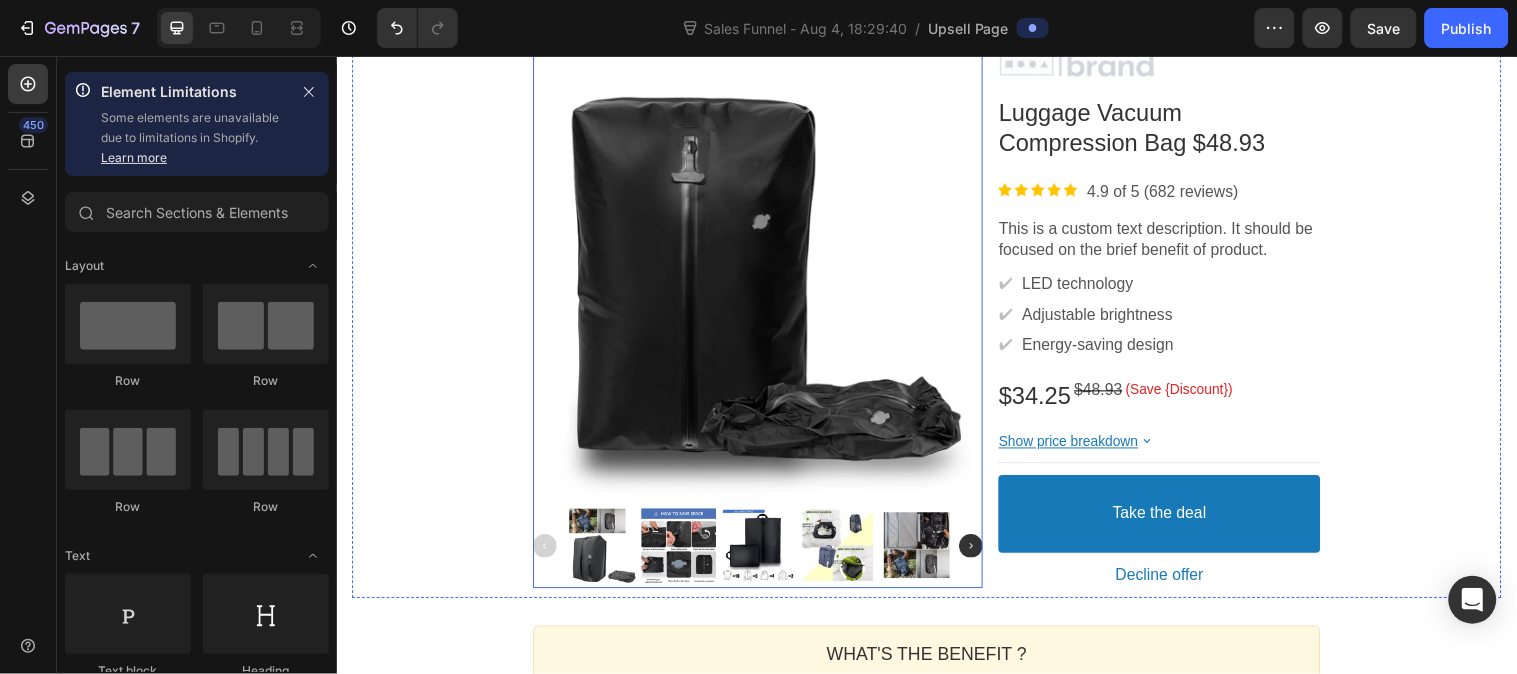 scroll, scrollTop: 333, scrollLeft: 0, axis: vertical 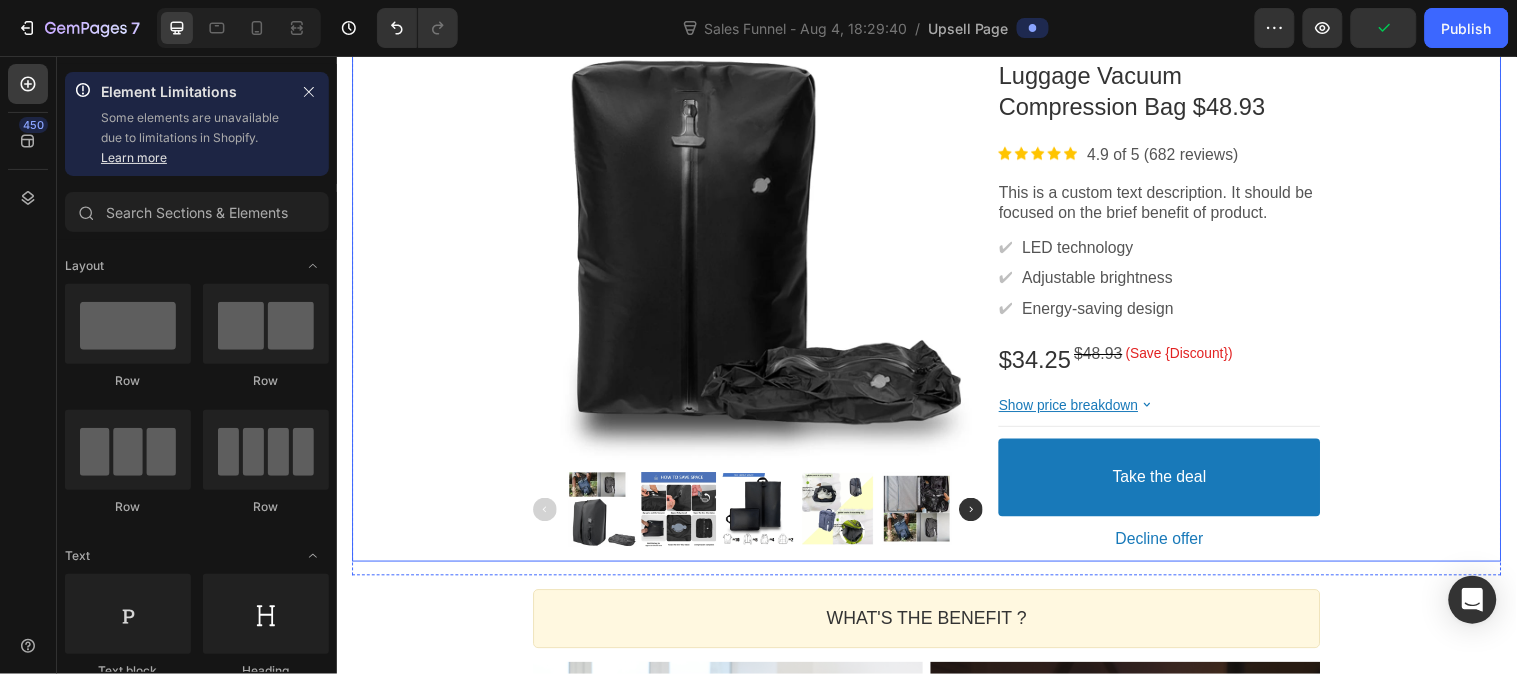 click on "Product Images Image Luggage Vacuum Compression Bag $48.93 Product Title Image 4.9 of 5 (682 reviews) Text block Row This is a custom text description. It should be focused on the brief benefit of product. Text block ✔ Text block LED technology Text block Row ✔ Text block Adjustable brightness Text block Row ✔ Text block Energy-saving design Text block Row $34.25 Price $48.93 Price (Save {Discount}) Discount Tag Row Show price breakdown Price Breakdown Take the deal Accept Button Decline offer Decline Button Row" at bounding box center [936, 288] 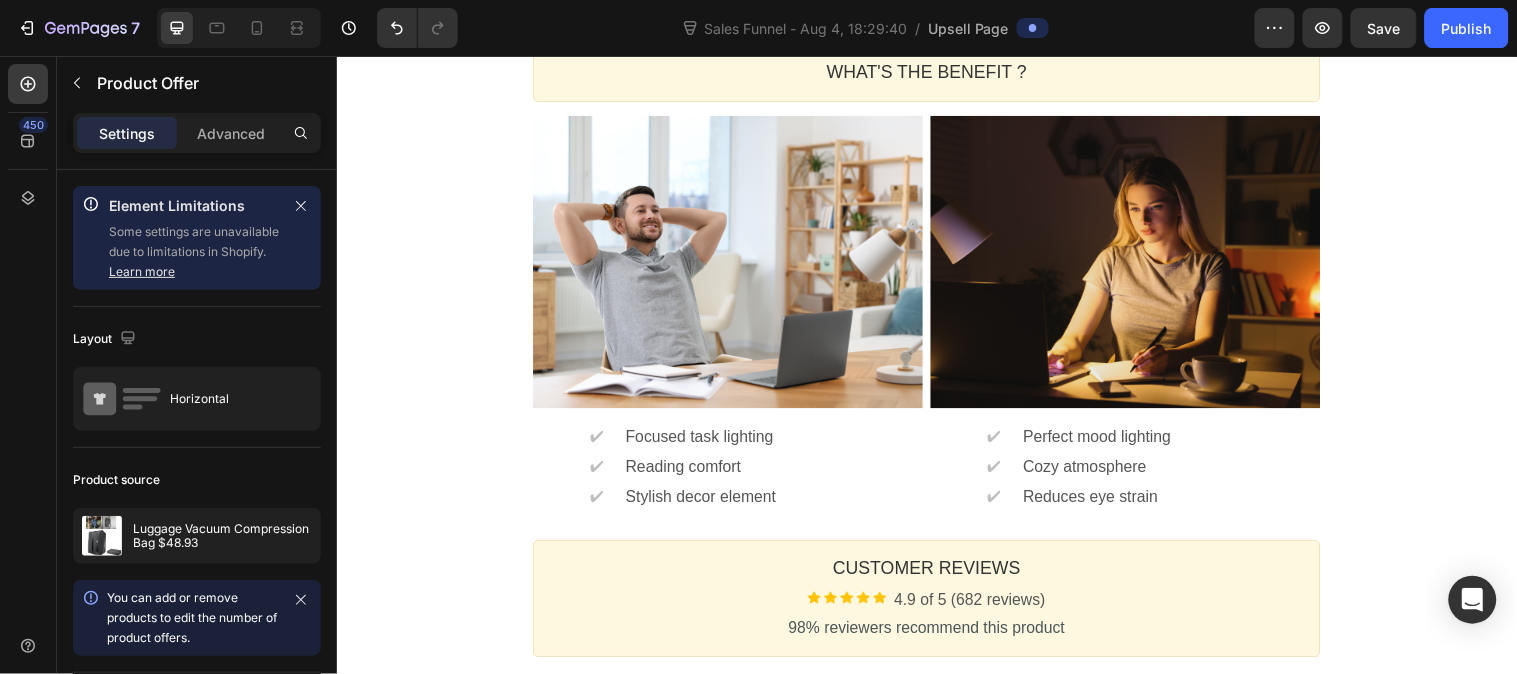 scroll, scrollTop: 777, scrollLeft: 0, axis: vertical 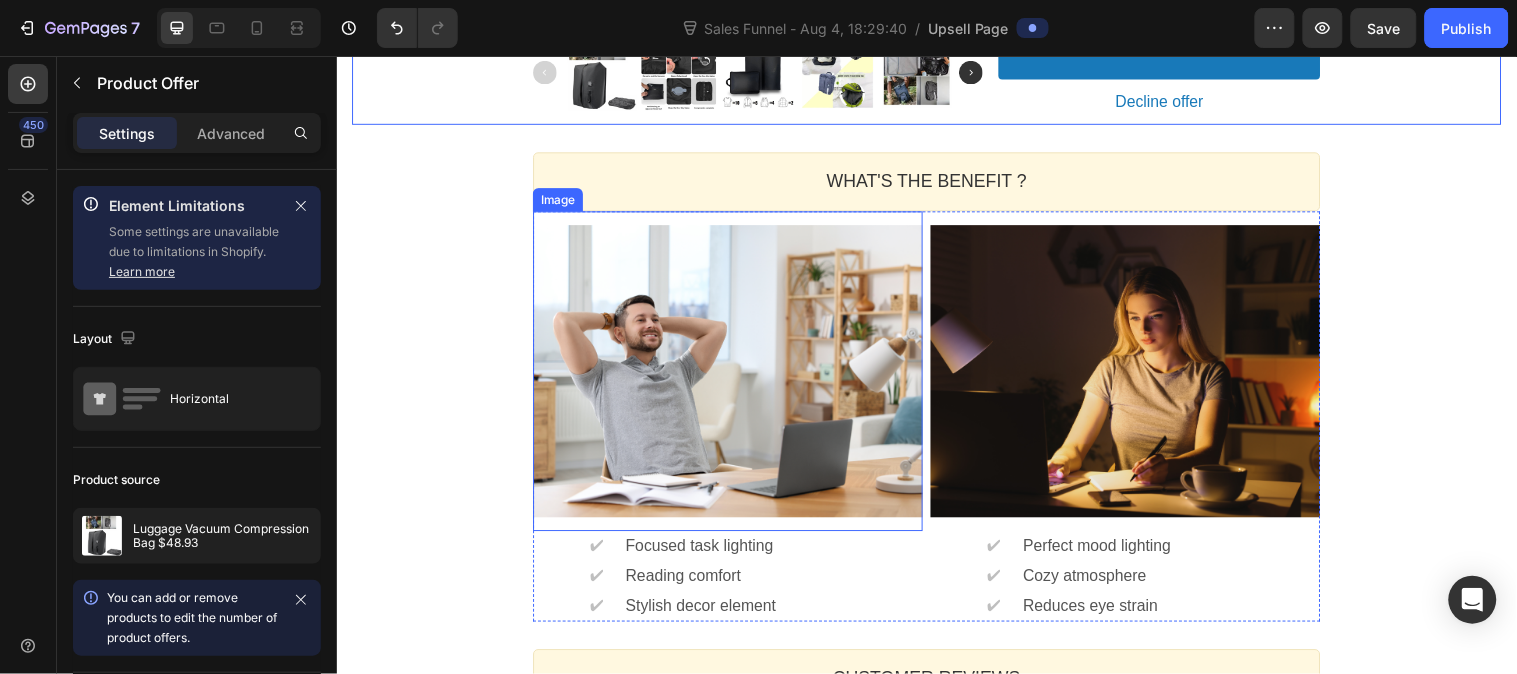 click at bounding box center (734, 375) 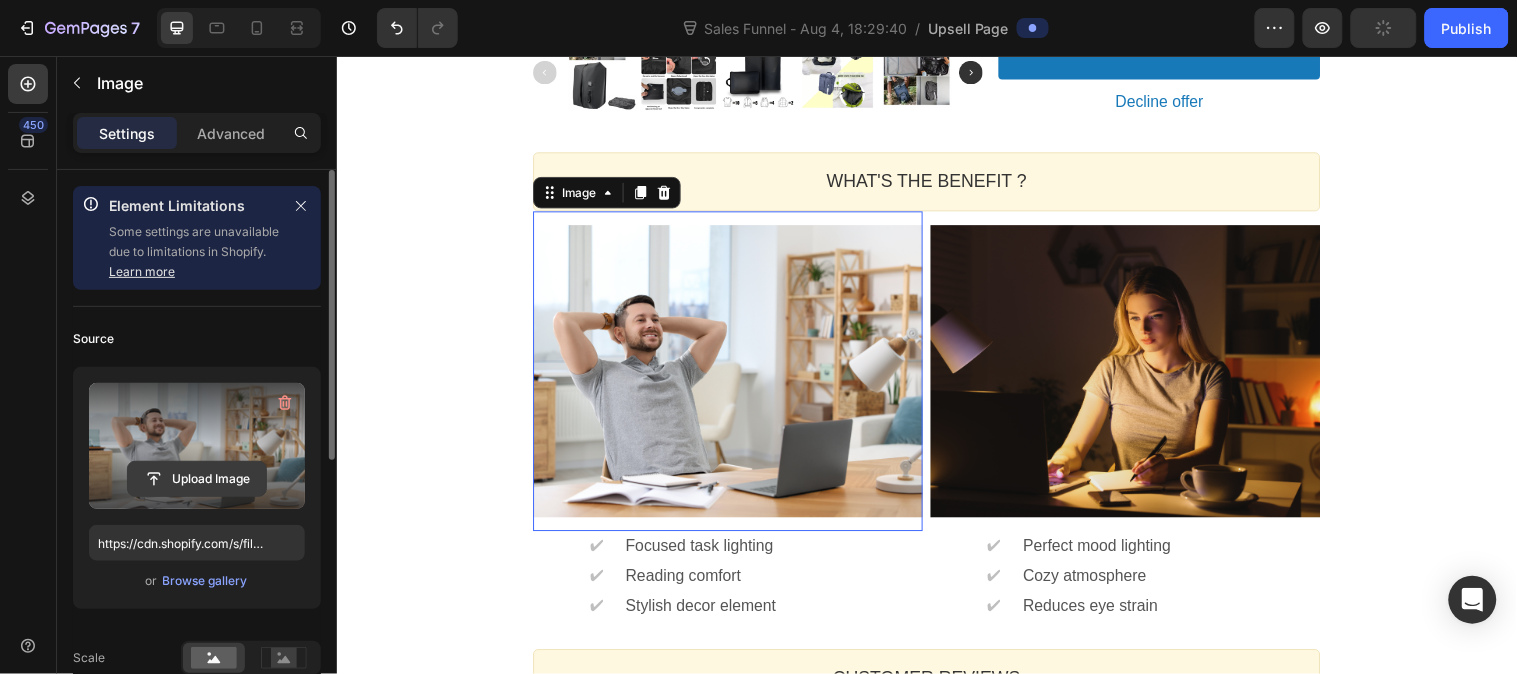 click 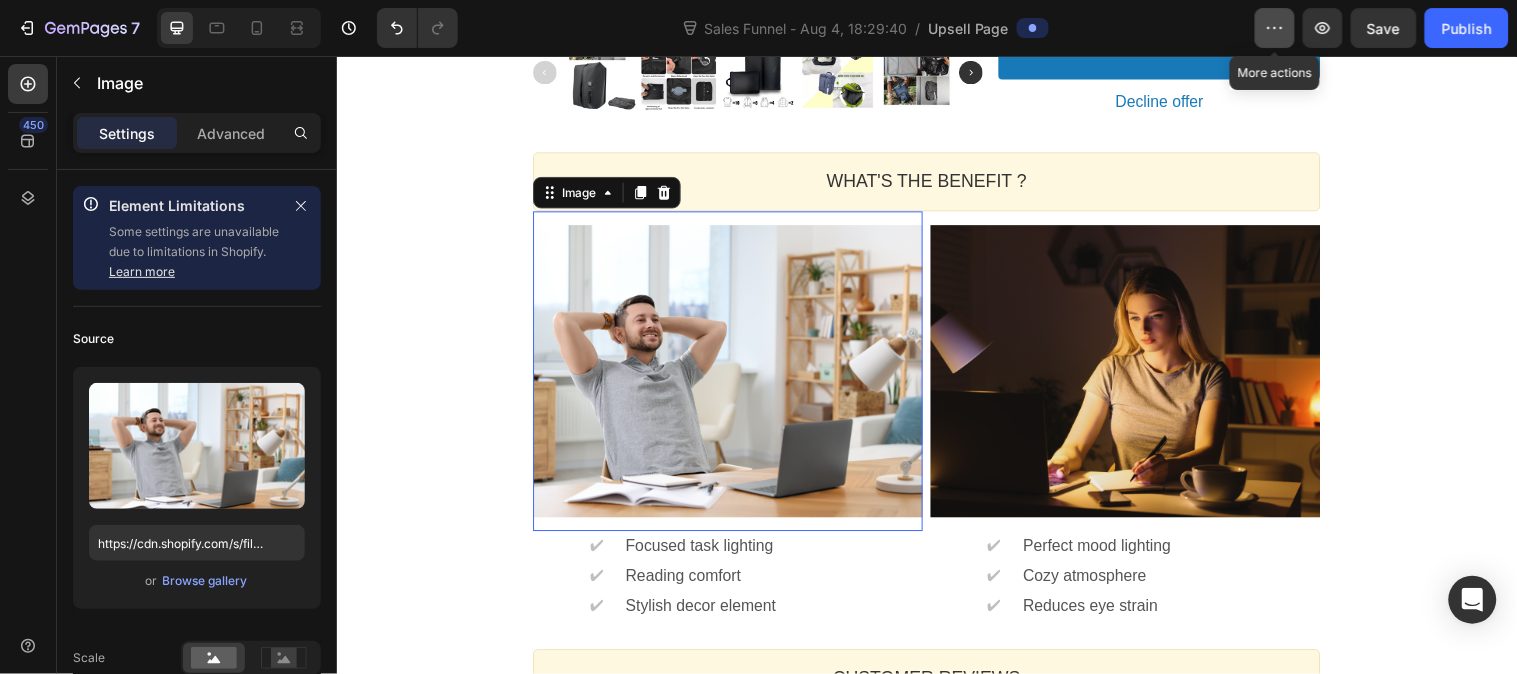 click 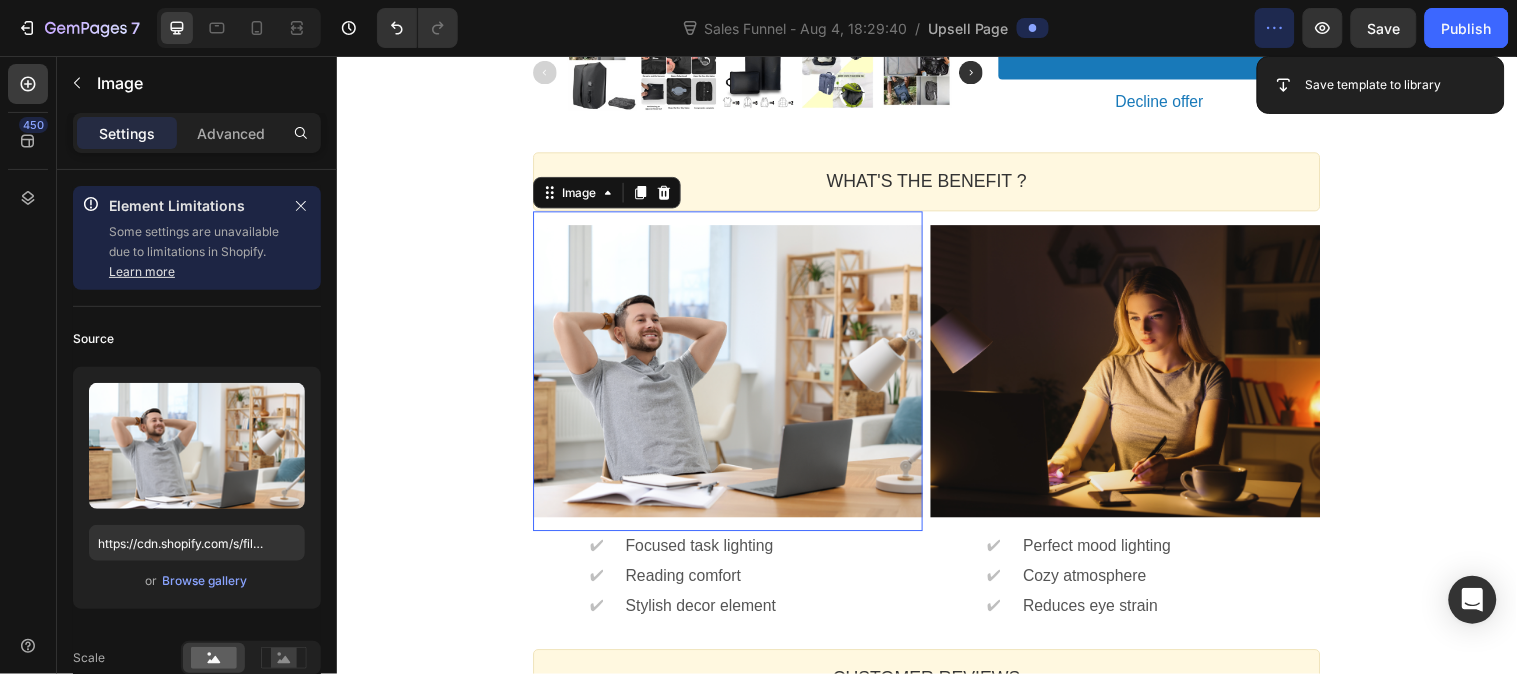 click at bounding box center (734, 375) 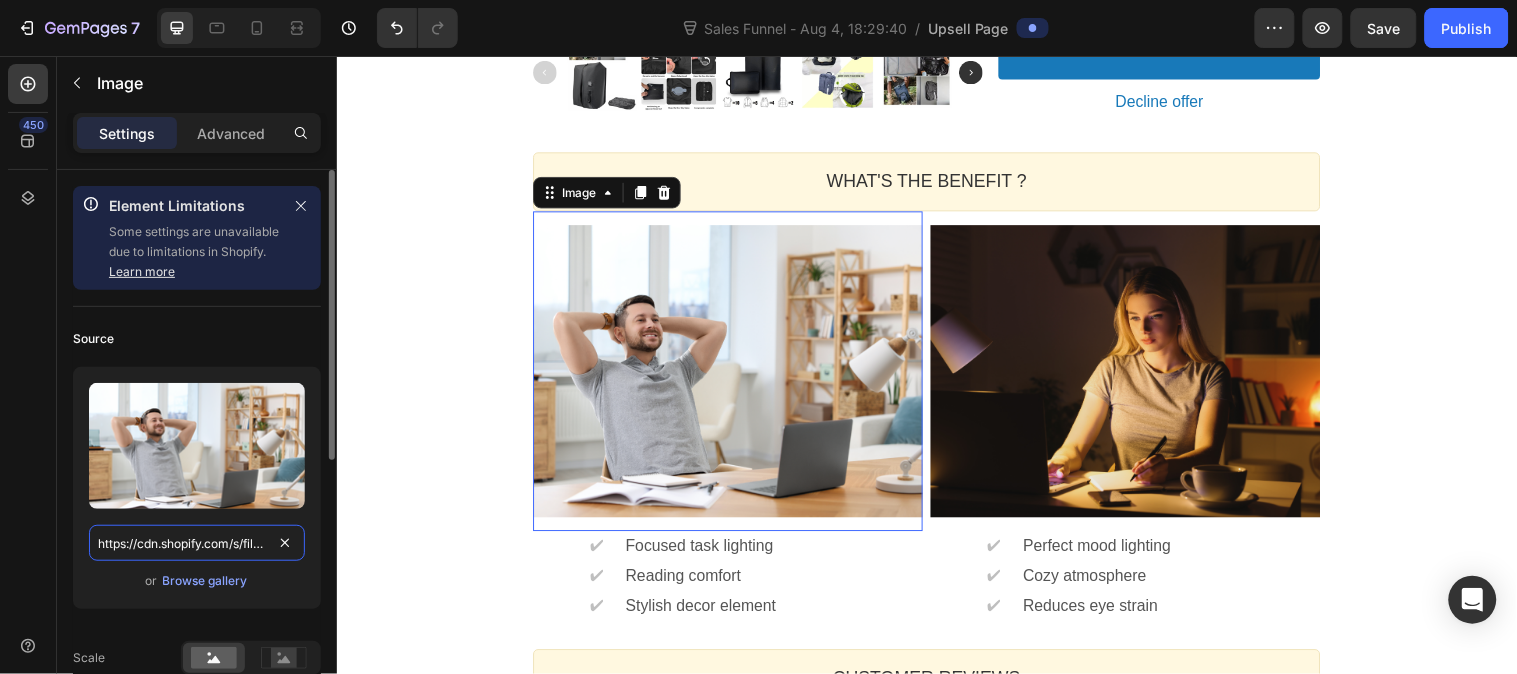 click on "https://cdn.shopify.com/s/files/1/2005/9307/files/gempages_432750572815254551-10852d2b-d588-4f91-a4e1-9ab636d4889f.png?v=1717148903" at bounding box center (197, 543) 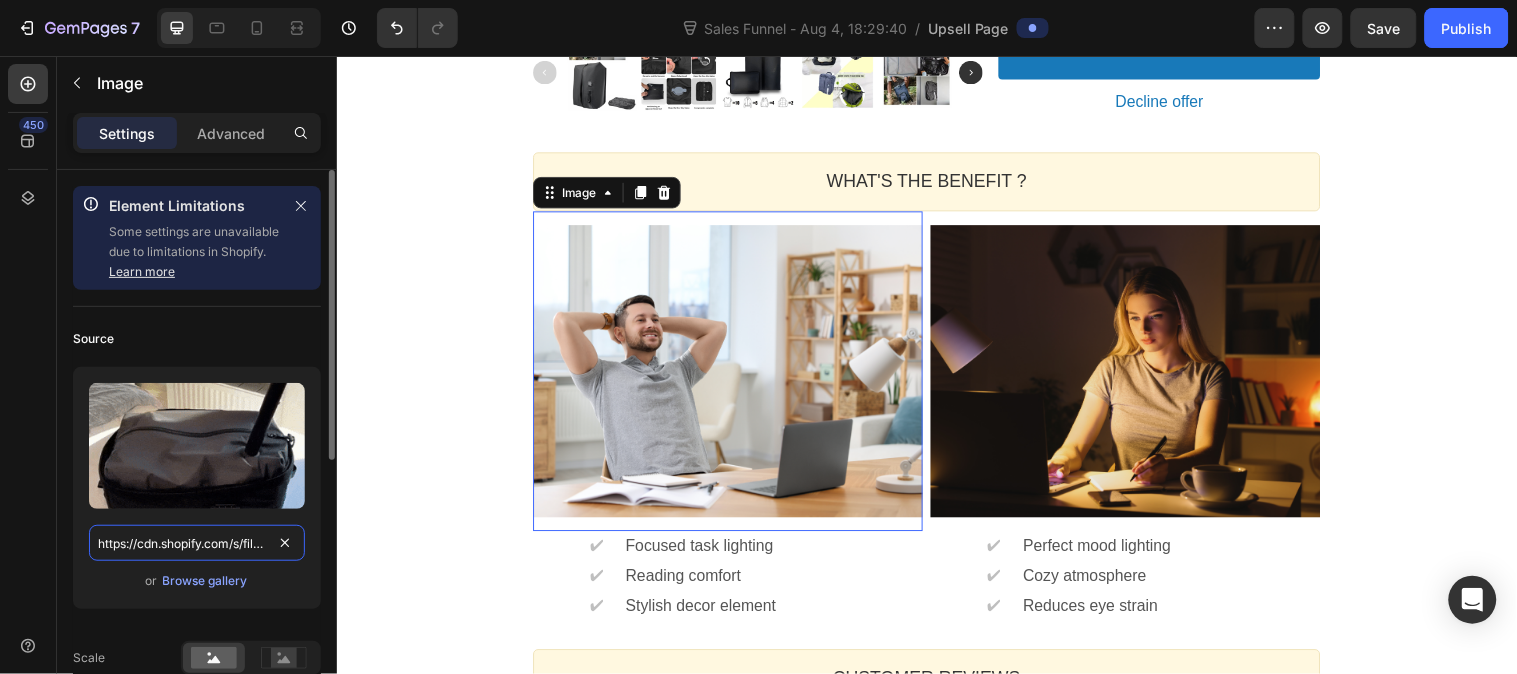 type on "https://media2.giphy.com/media/v1.Y2lkPTc5MGI3NjExYnYwa3AxMDVraGt2NG5ieTdwdW5mcGhkcXE0MHlwZDR0eXVoenVrZCZlcD12MV9pbnRlcm5hbF9naWZfYnlfaWQmY3Q9Zw/mZKaI7BpP3q1UVMr4D/giphy.gif" 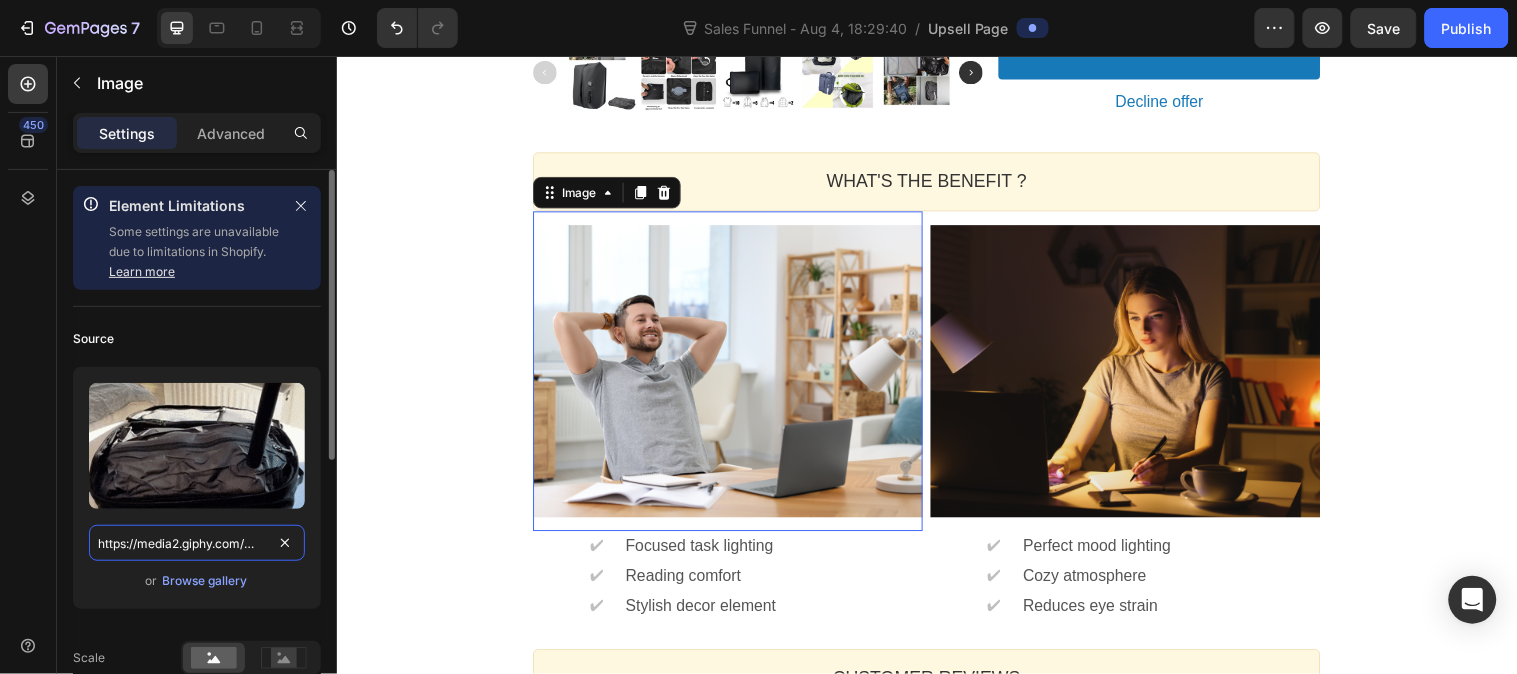 scroll, scrollTop: 0, scrollLeft: 1041, axis: horizontal 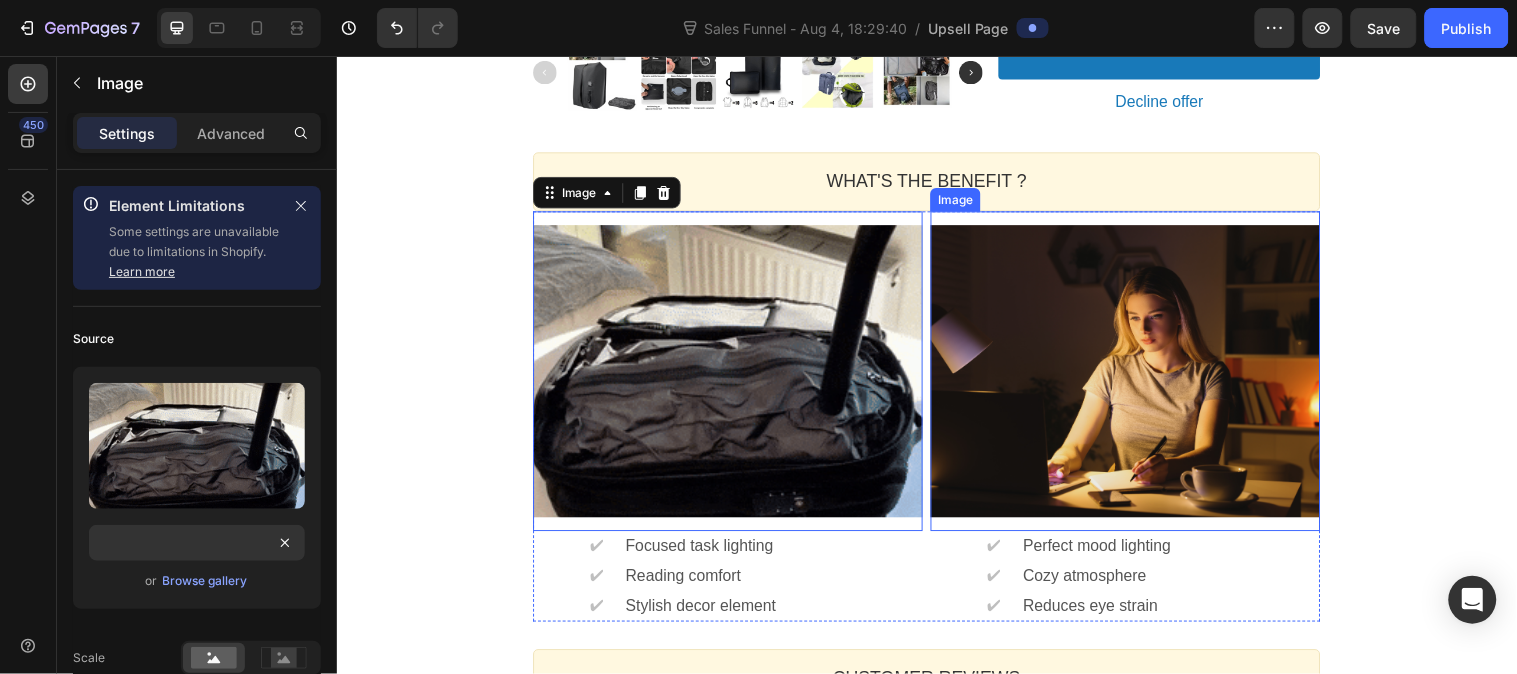 click at bounding box center [1138, 375] 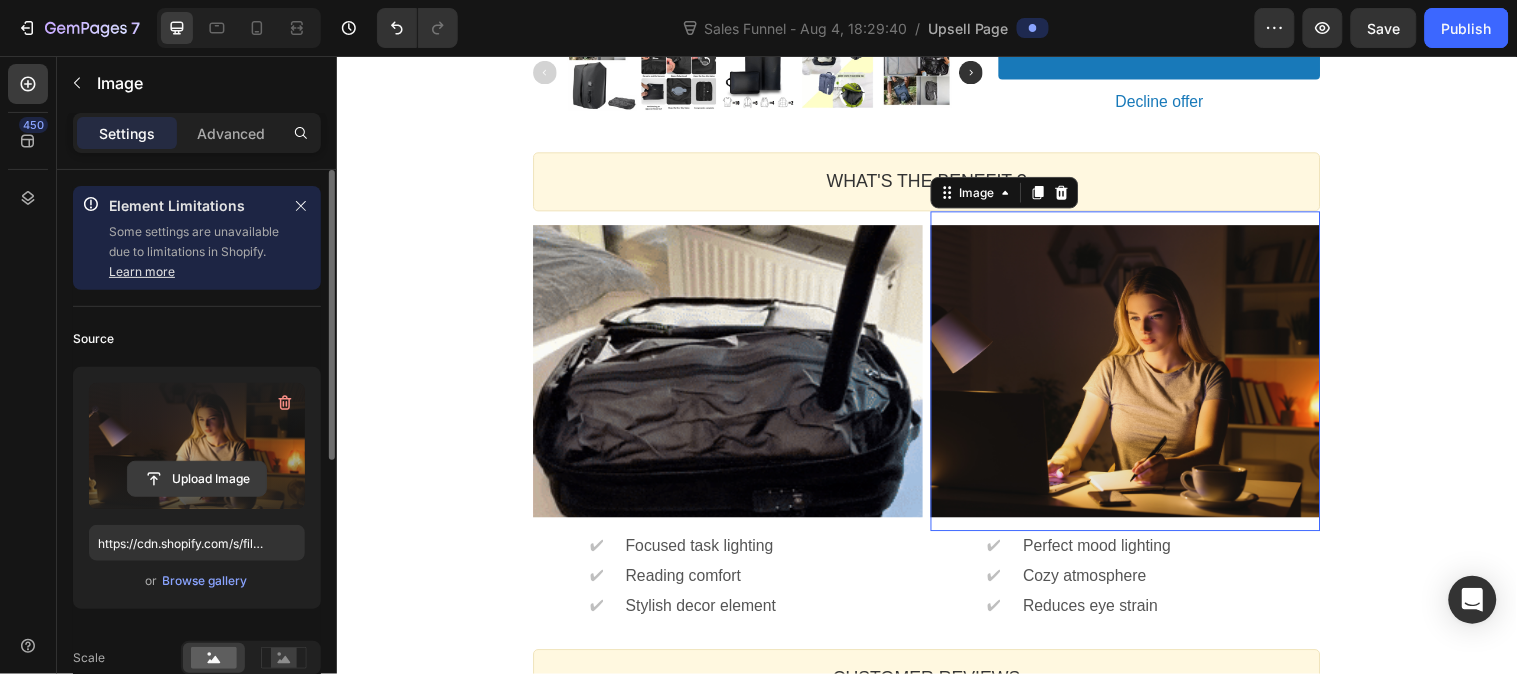 click 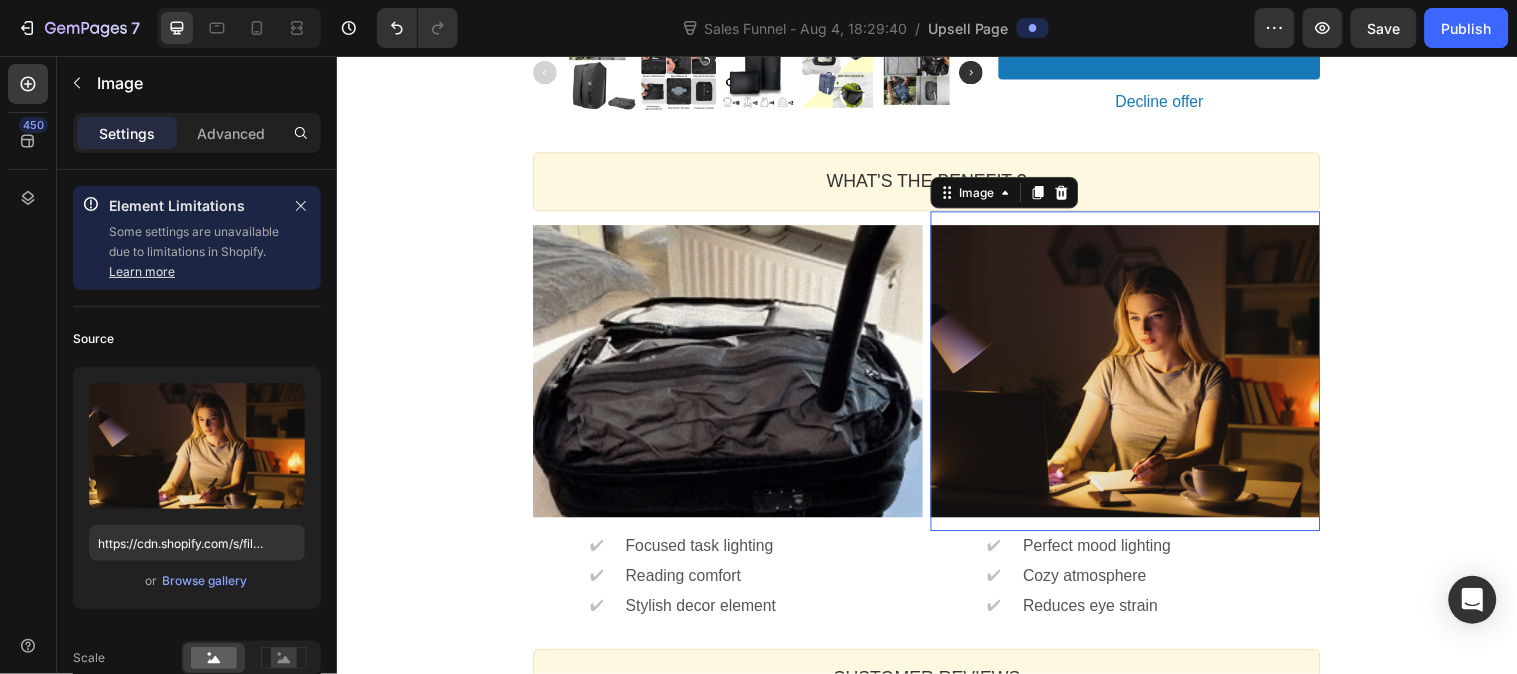 click at bounding box center (1138, 375) 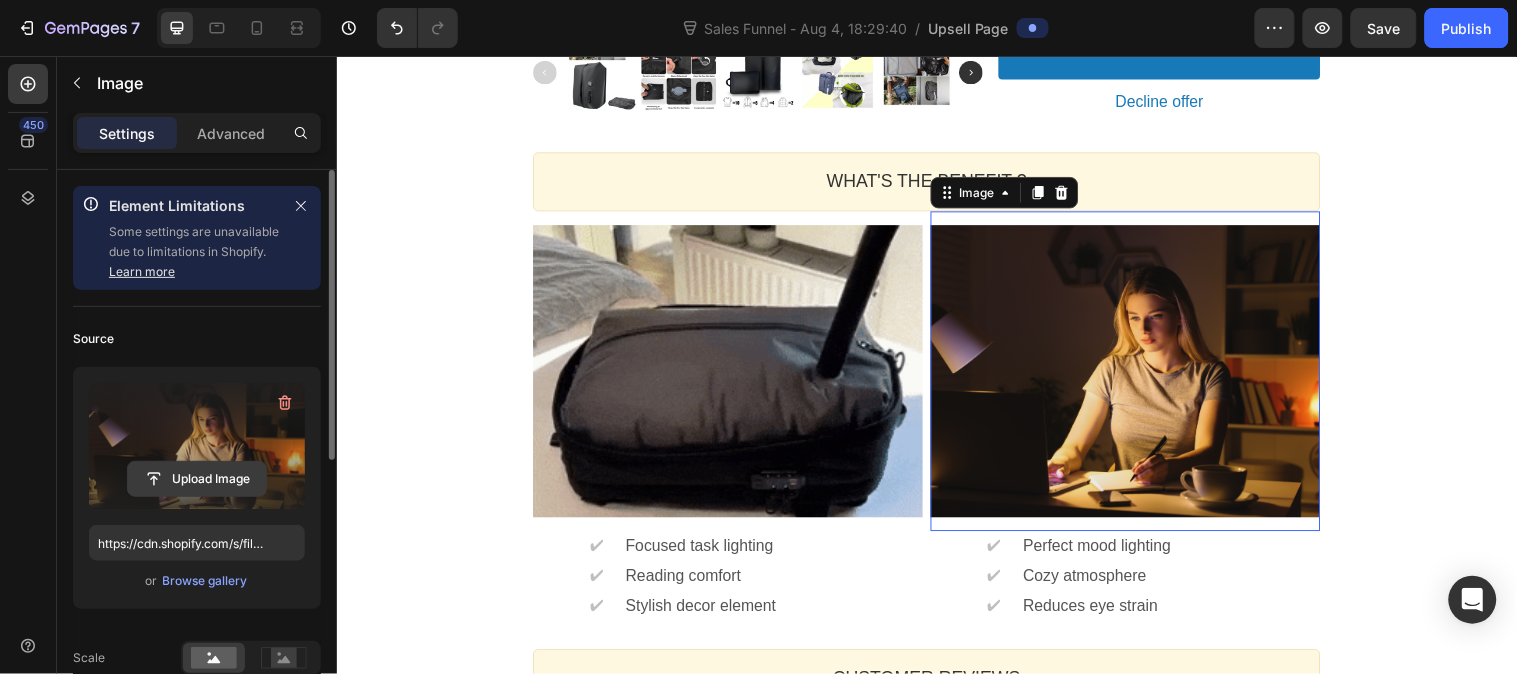 click 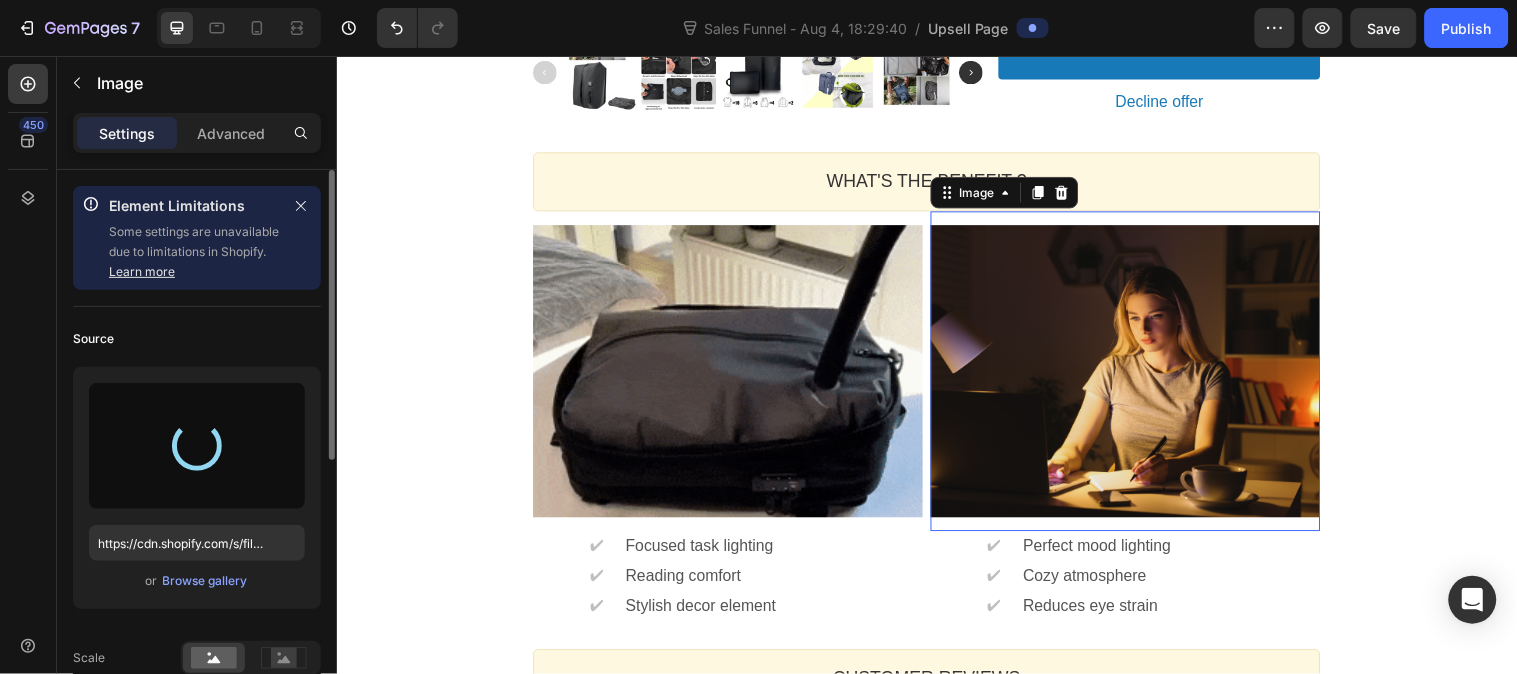 type on "https://cdn.shopify.com/s/files/1/0641/3543/0253/files/gempages_575700525207520195-e5546766-8c87-4e42-88b0-33a1cf706349.png" 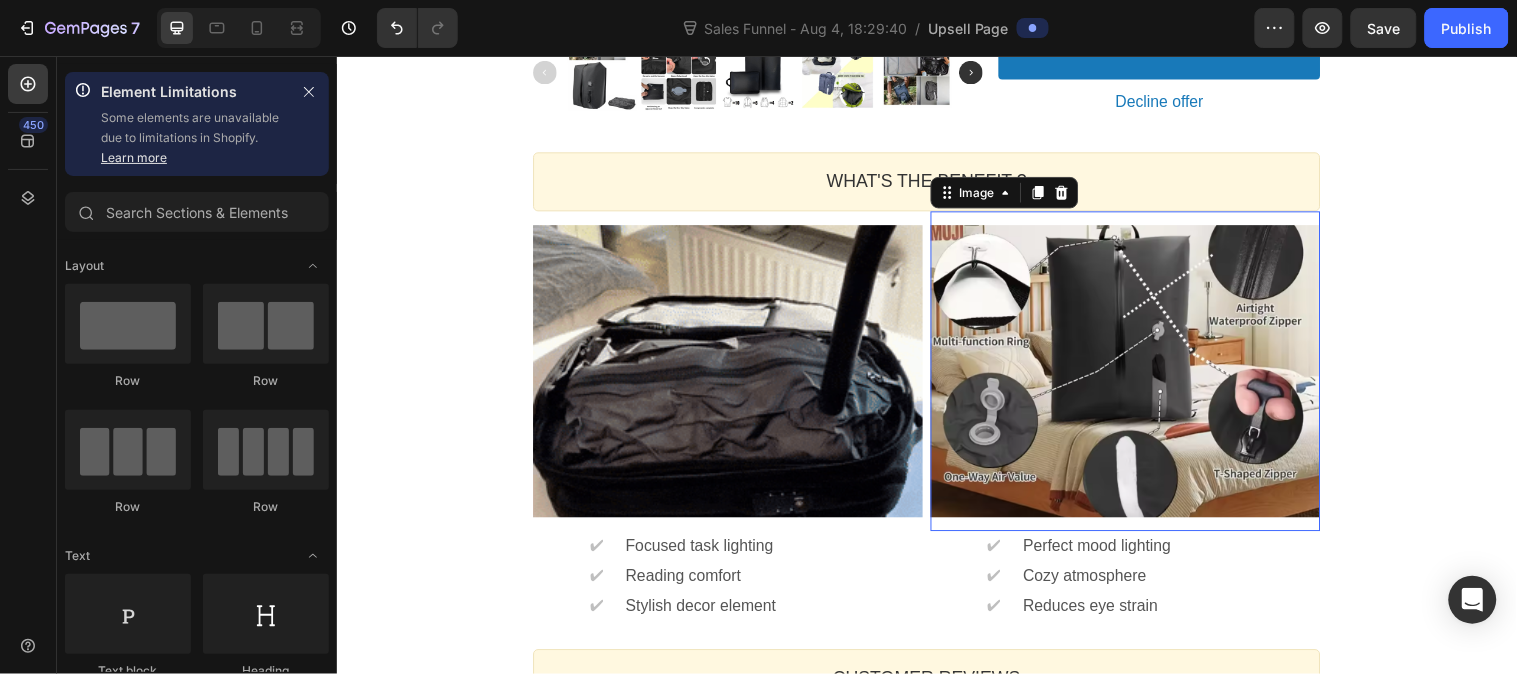 click on "One-time Offer Callout Text Grab another for {{30%}} OFF Callout Text Offer expired Countdown Timer Callout Box Section 1 Product Images Image Luggage Vacuum Compression Bag $48.93 Product Title Image 4.9 of 5 (682 reviews) Text block Row This is a custom text description. It should be focused on the brief benefit of product. Text block ✔ Text block LED technology Text block Row ✔ Text block Adjustable brightness Text block Row ✔ Text block Energy-saving design Text block Row $34.25 Price $48.93 Price (Save {Discount}) Discount Tag Row Show price breakdown Price Breakdown Take the deal Accept Button Decline offer Decline Button Row Product Offer Section 2 WHAT'S THE BENEFIT ? Heading Callout Box Image ✔ Text block Focused task lighting Text block Row ✔ Text block Reading comfort Text block Row ✔ Text block Stylish decor element Text block Row Image   ✔ Text block Perfect mood lighting Text block Row ✔ Text block Cozy atmosphere Text block Row ✔ Text block Reduces eye strain Text block Row" at bounding box center [936, 282] 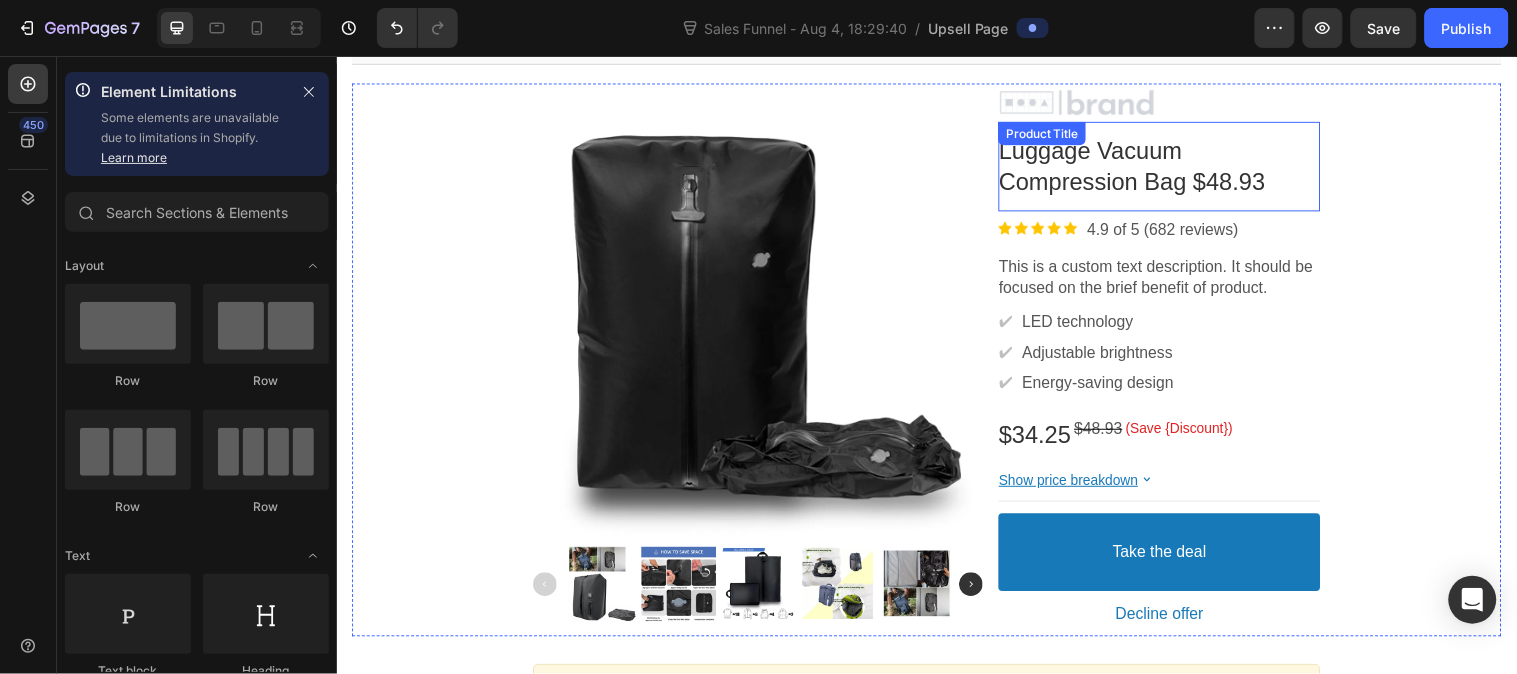 scroll, scrollTop: 222, scrollLeft: 0, axis: vertical 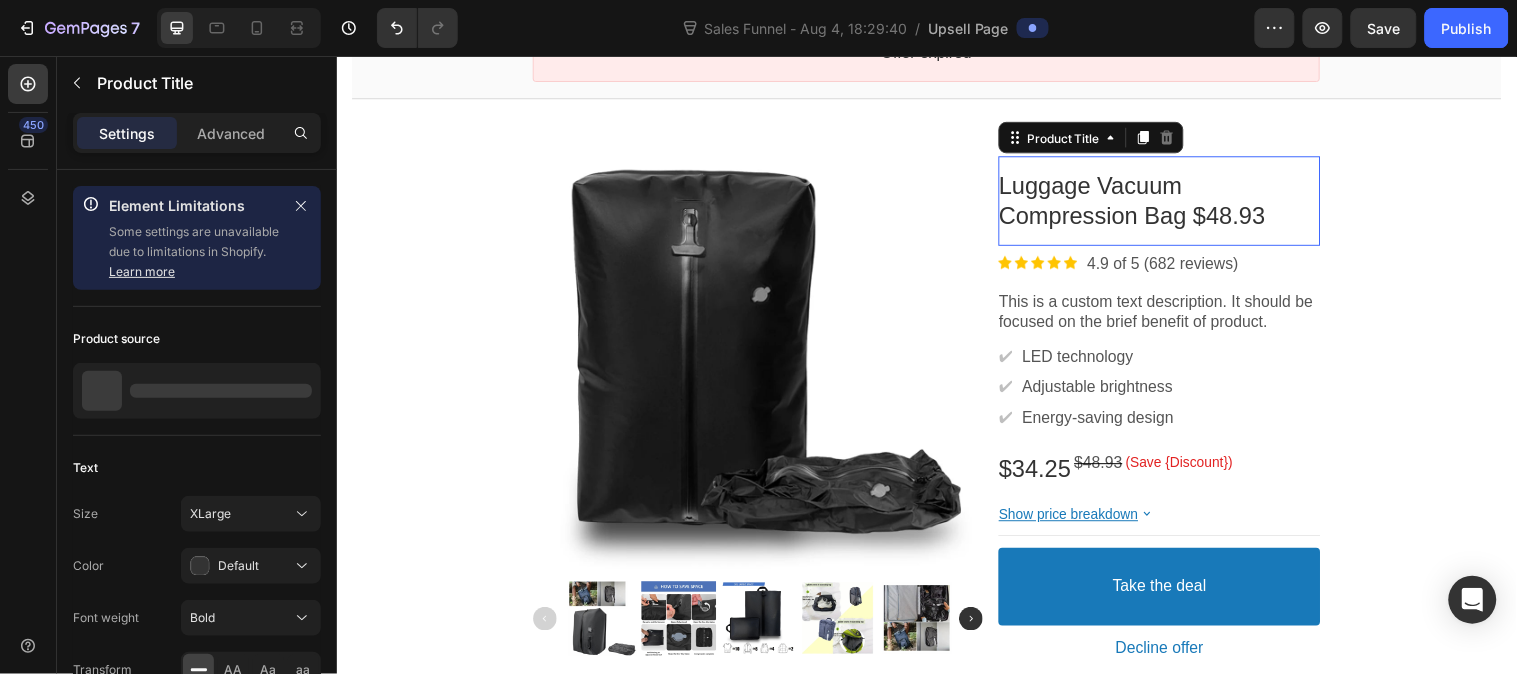 click on "Luggage Vacuum Compression Bag $48.93" at bounding box center [1144, 202] 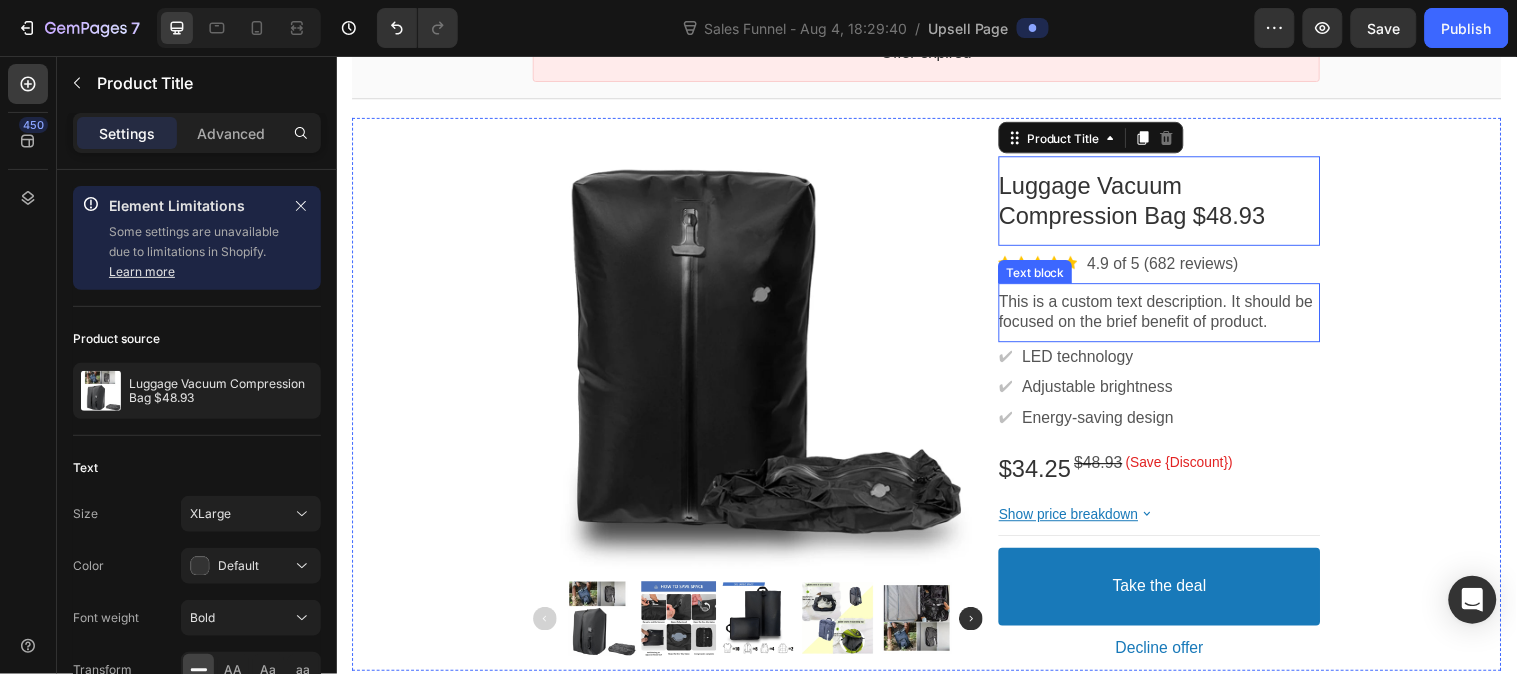 click on "This is a custom text description. It should be focused on the brief benefit of product." at bounding box center [1172, 316] 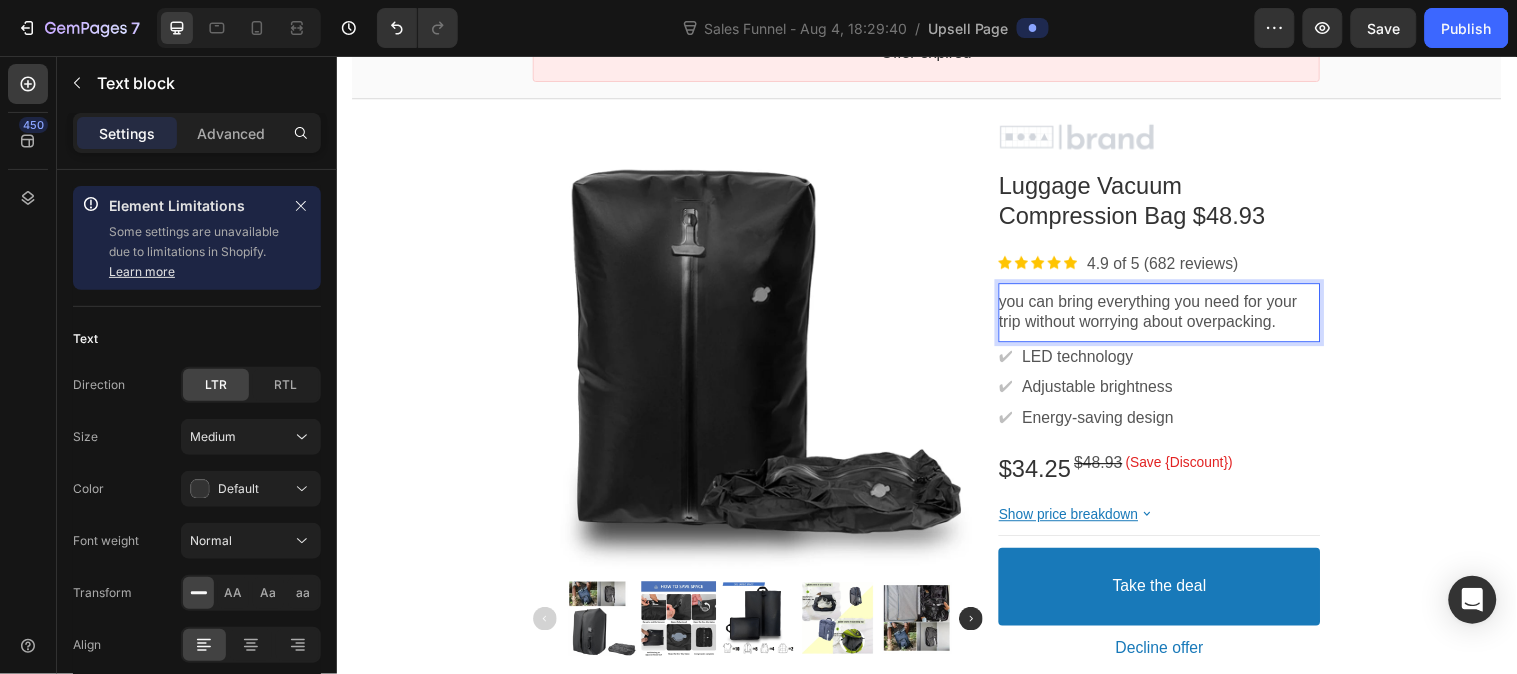 scroll, scrollTop: 1, scrollLeft: 0, axis: vertical 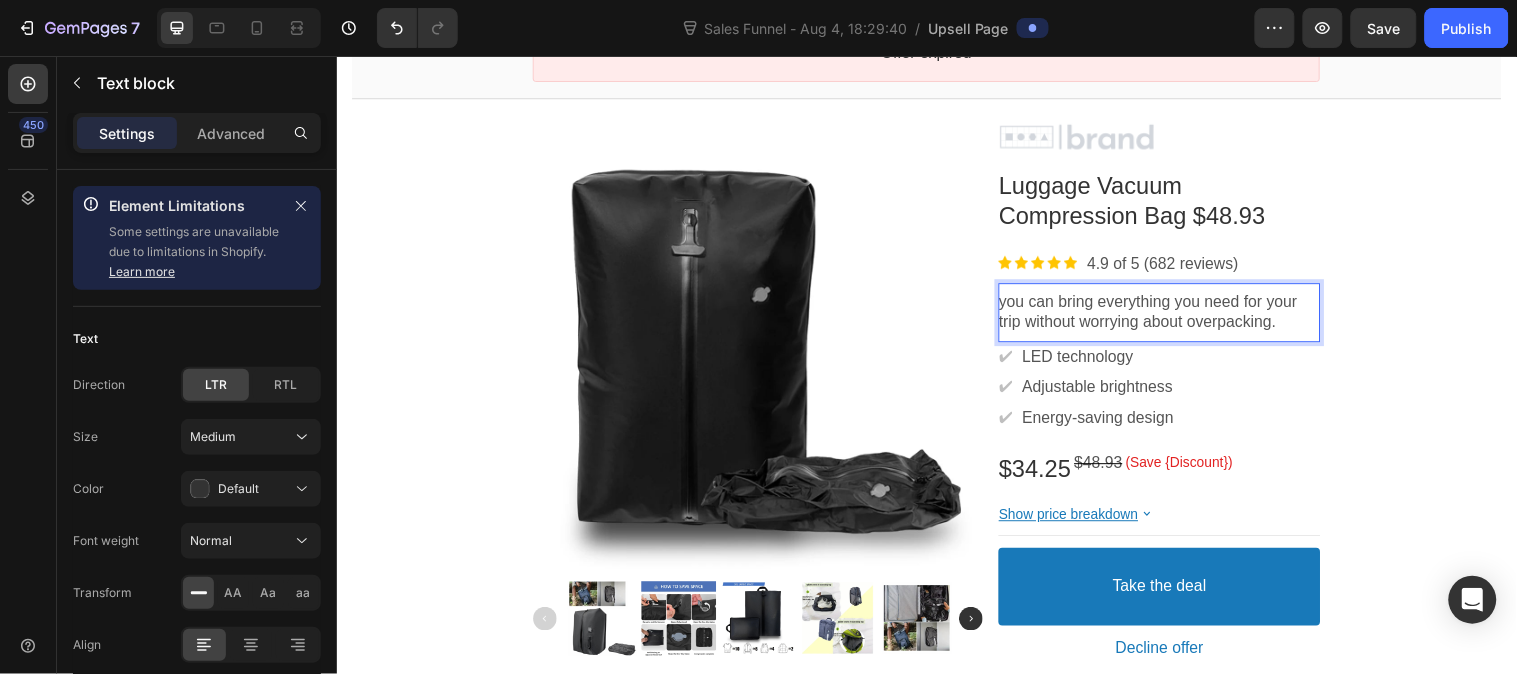 click on "you can bring everything you need for your trip without worrying about overpacking." at bounding box center [1160, 315] 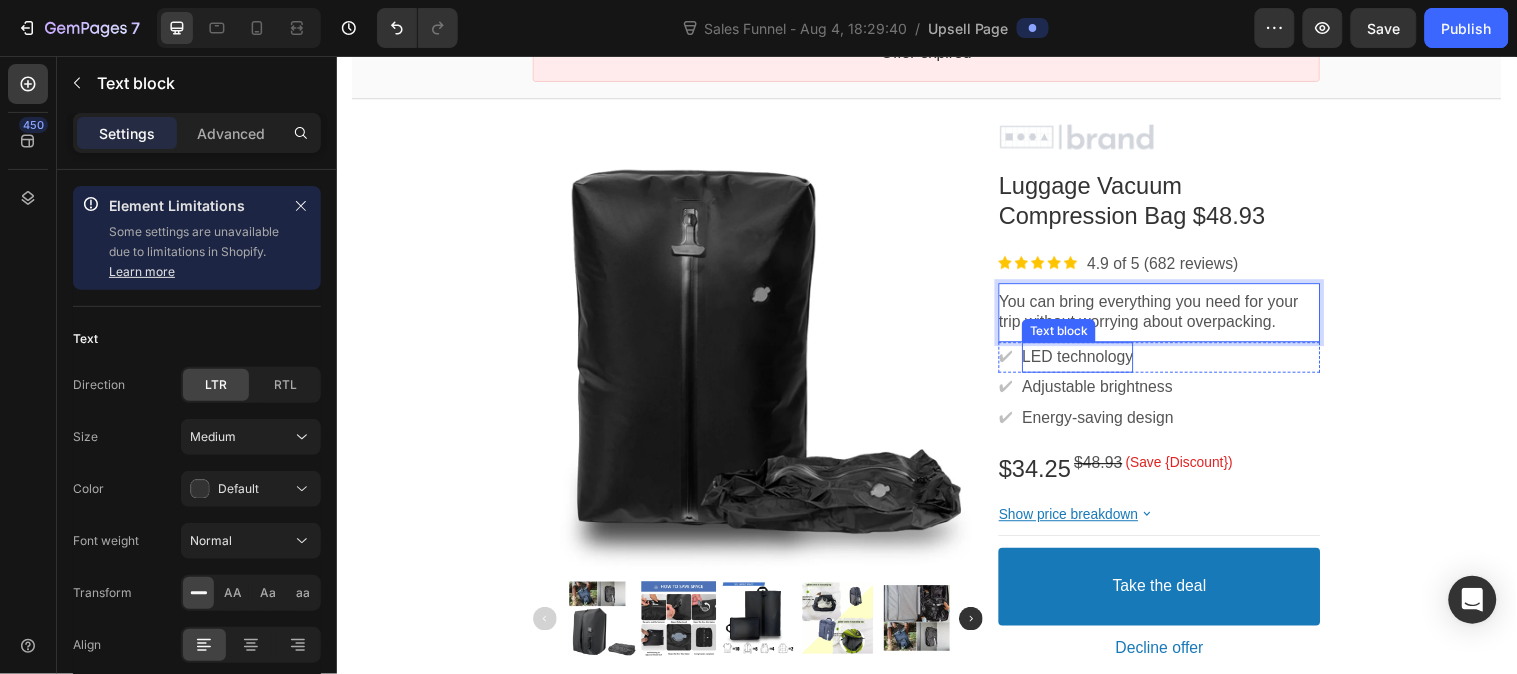 click on "LED technology" at bounding box center [1089, 361] 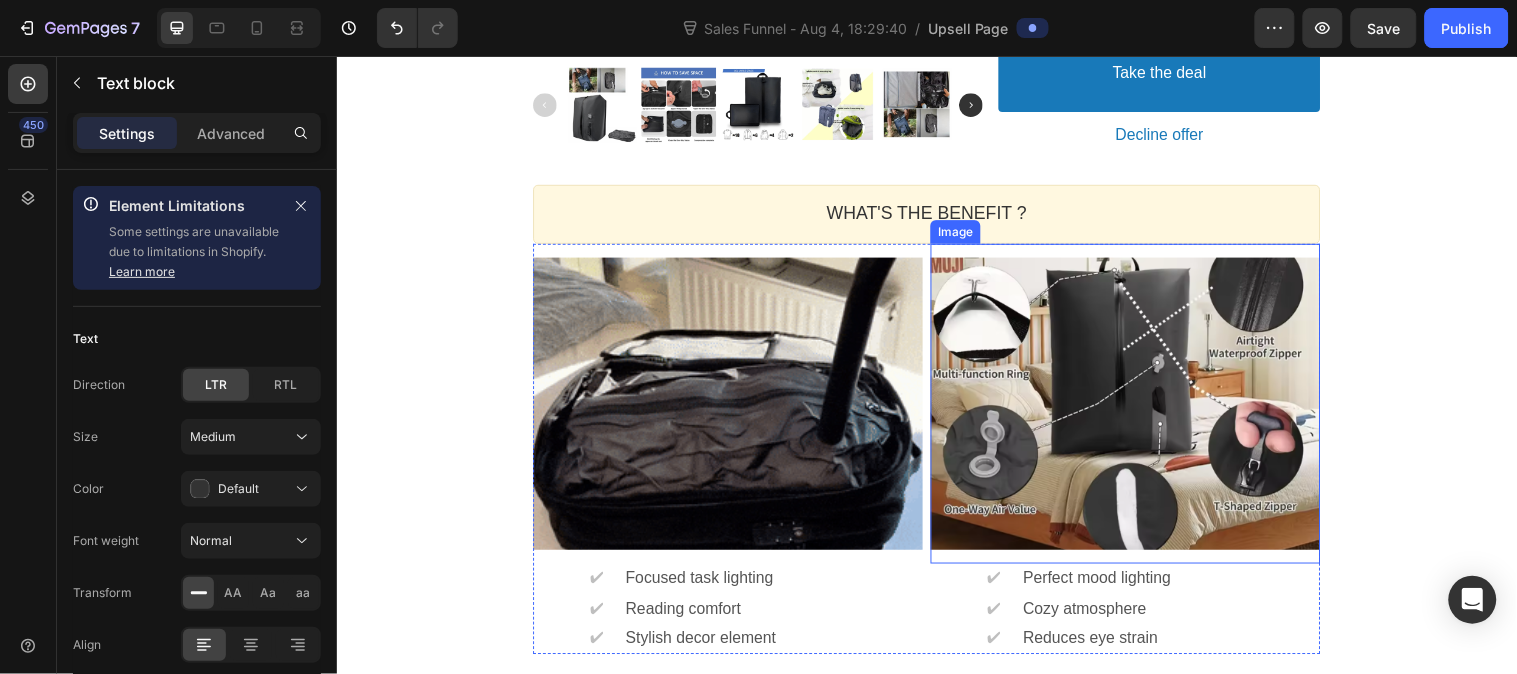 scroll, scrollTop: 1000, scrollLeft: 0, axis: vertical 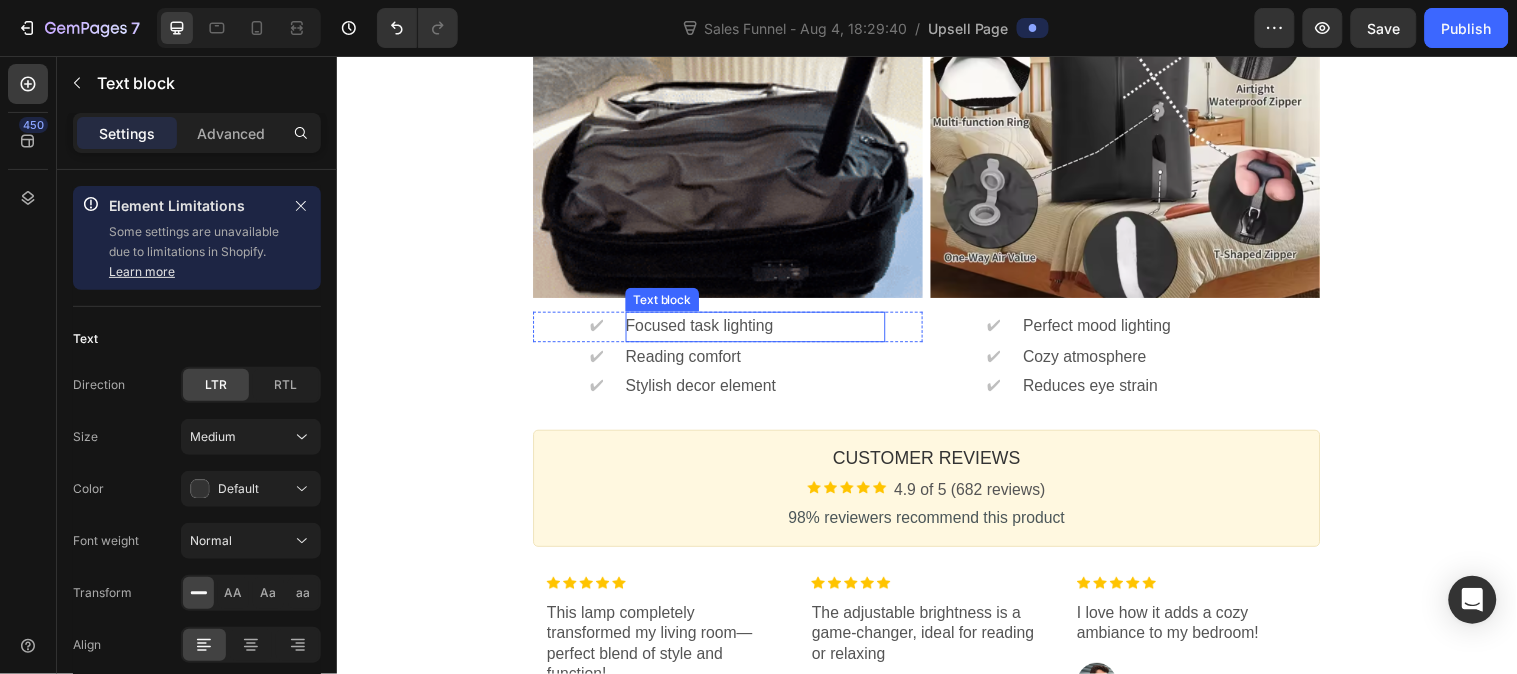 click on "Focused task lighting" at bounding box center [762, 330] 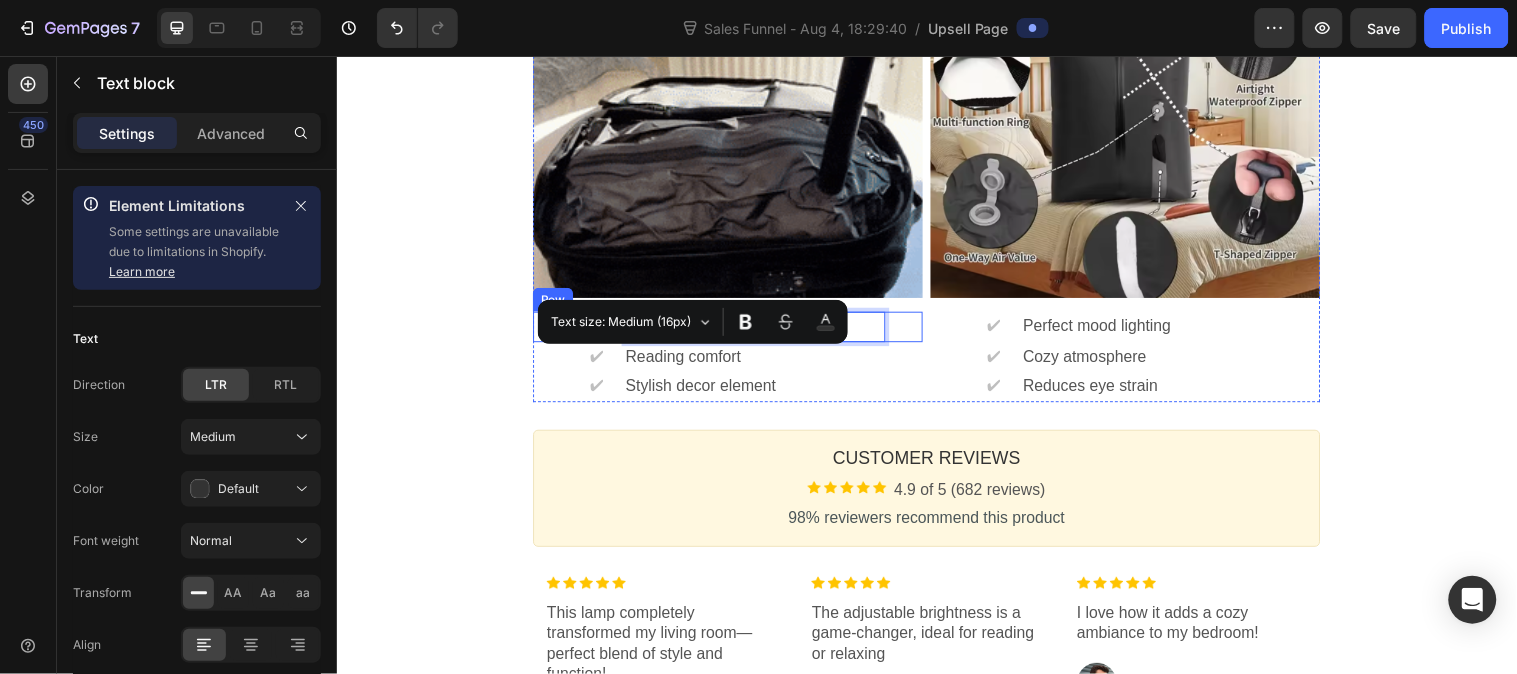 drag, startPoint x: 781, startPoint y: 367, endPoint x: 620, endPoint y: 355, distance: 161.44658 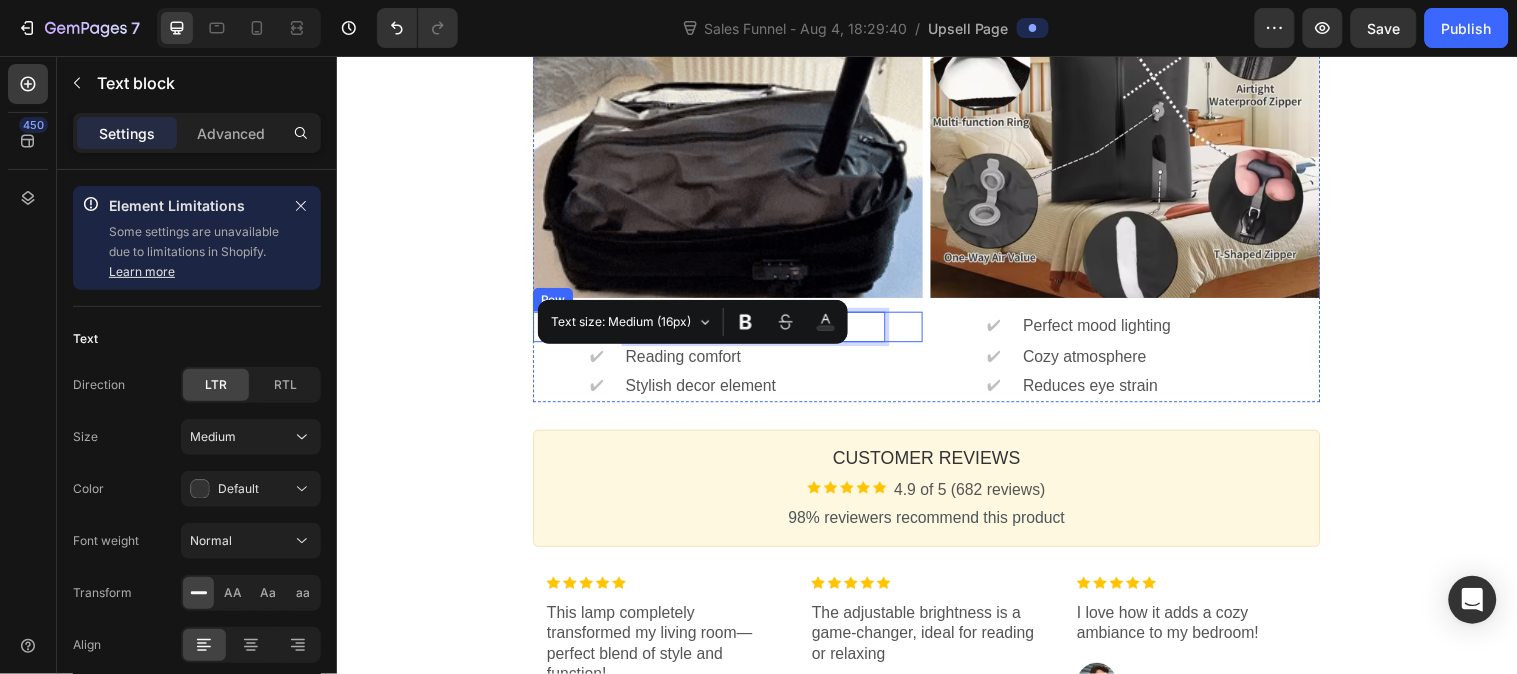 click on "✔ Text block Focused task lighting Text block   Row" at bounding box center [734, 330] 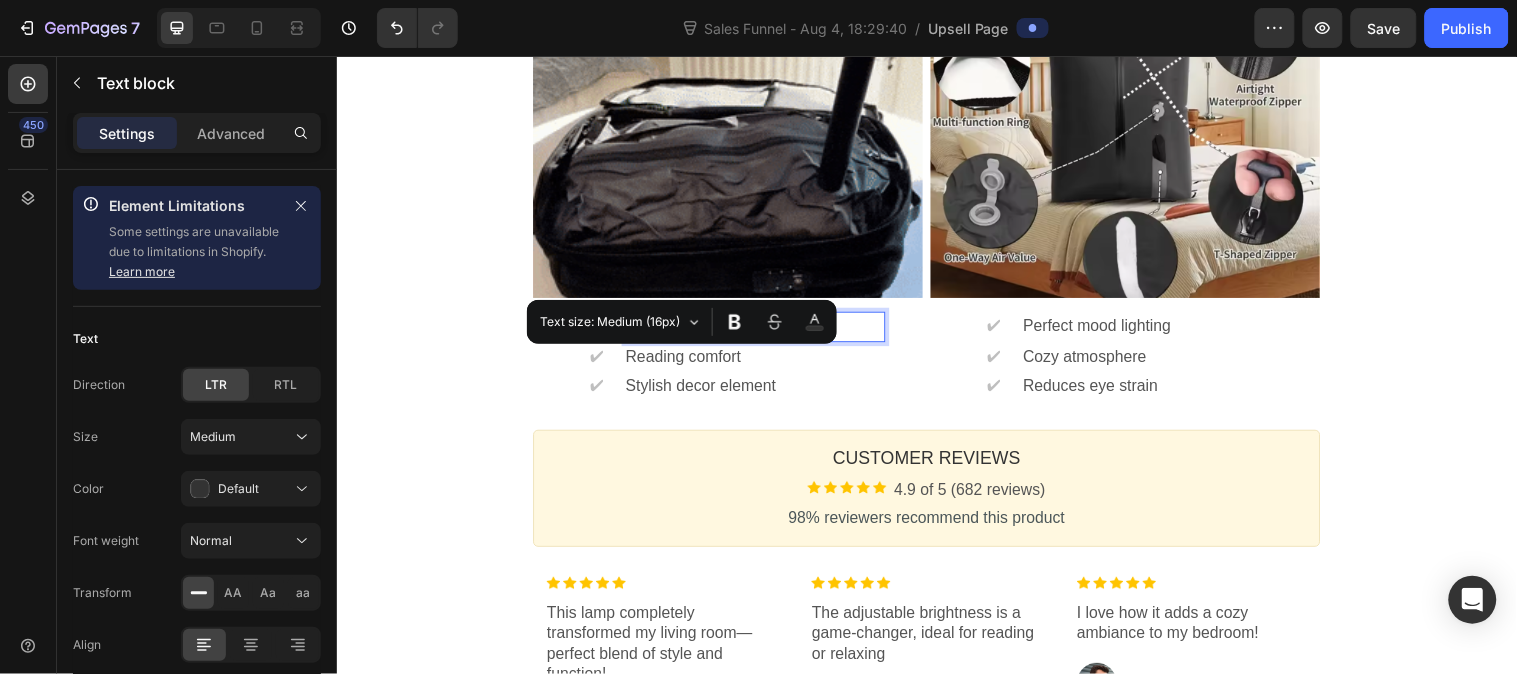 drag, startPoint x: 765, startPoint y: 370, endPoint x: 624, endPoint y: 365, distance: 141.08862 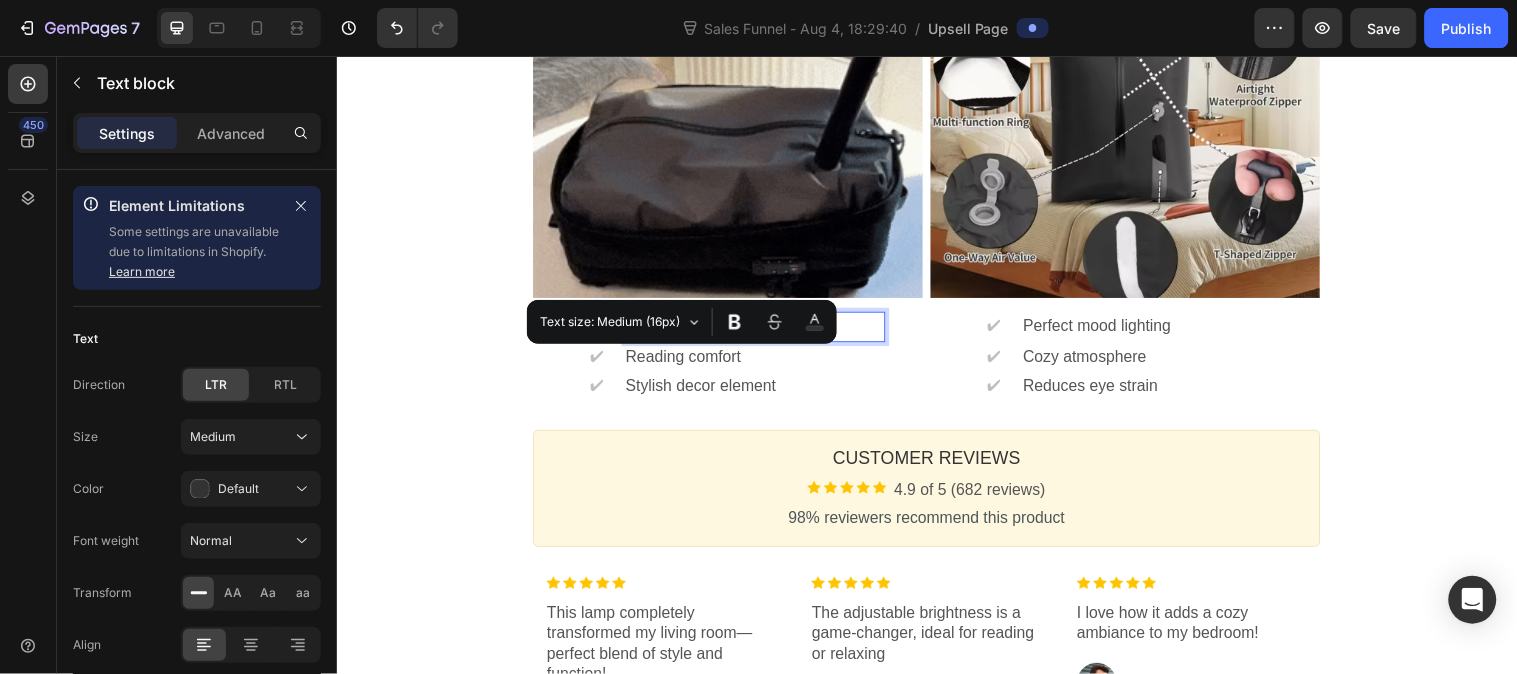 click on "One-way air valve" at bounding box center (762, 330) 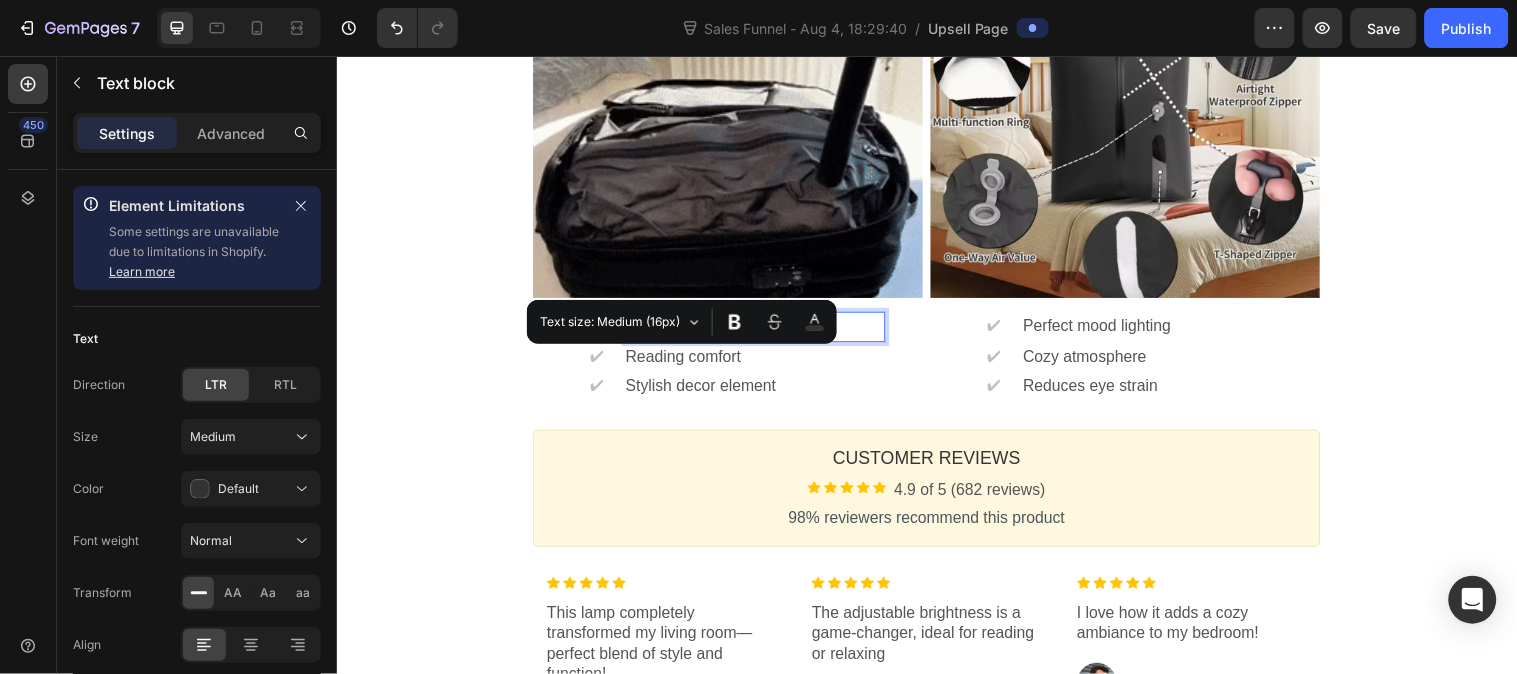copy on "One-way air valve" 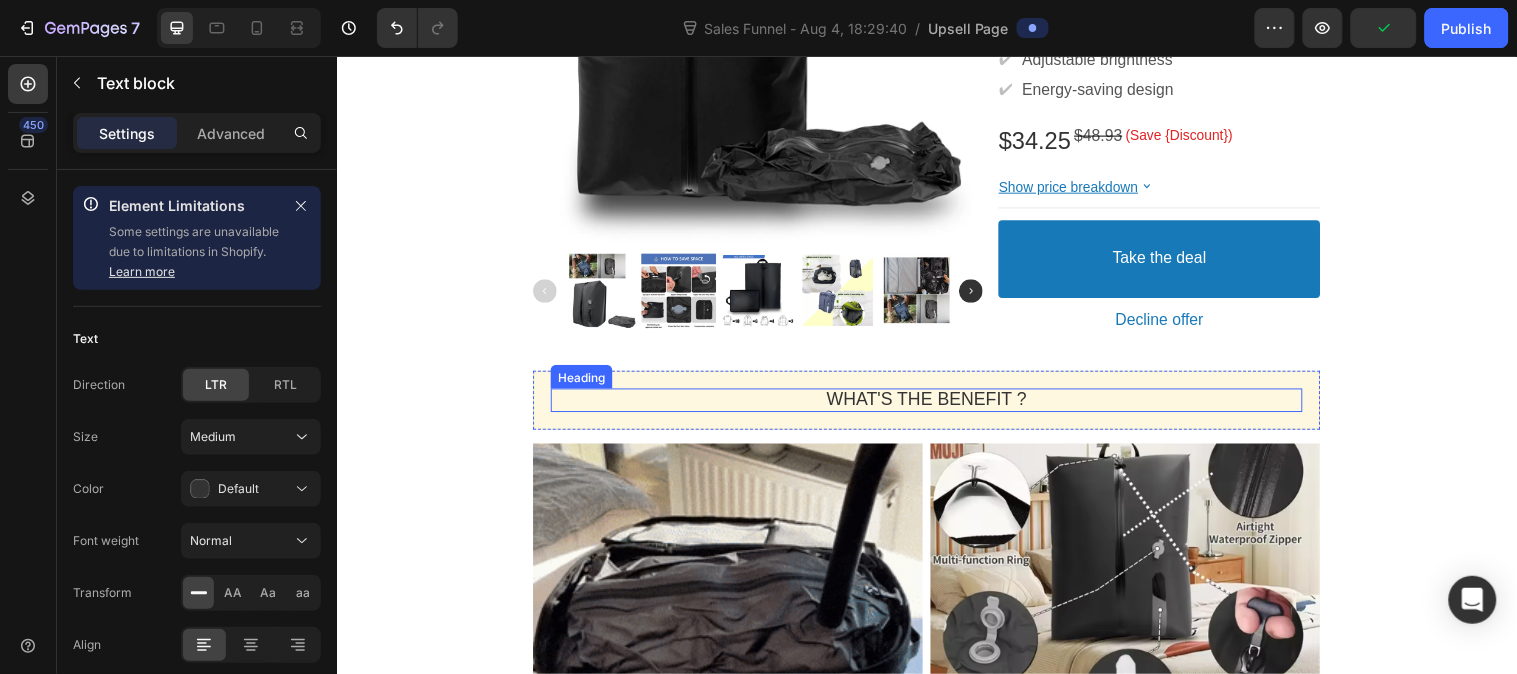 scroll, scrollTop: 444, scrollLeft: 0, axis: vertical 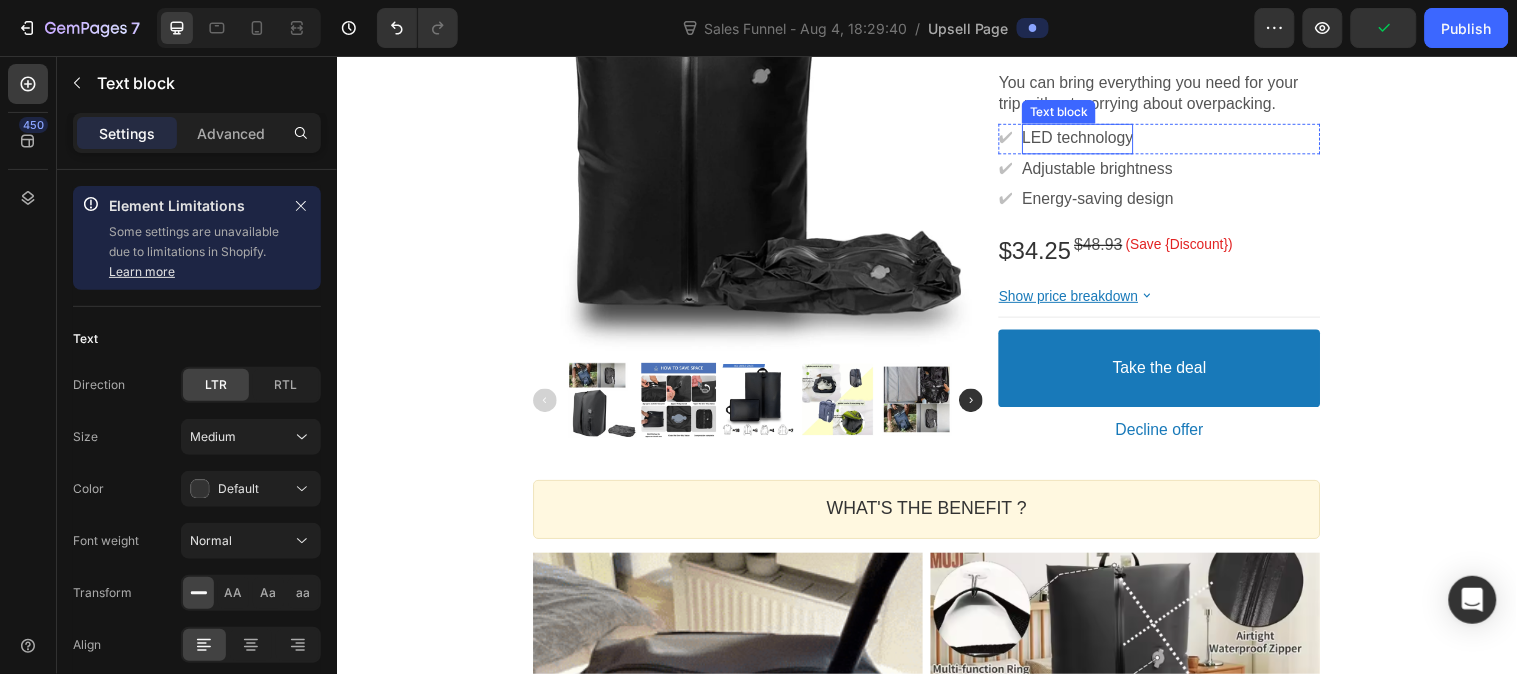 click on "LED technology" at bounding box center [1089, 139] 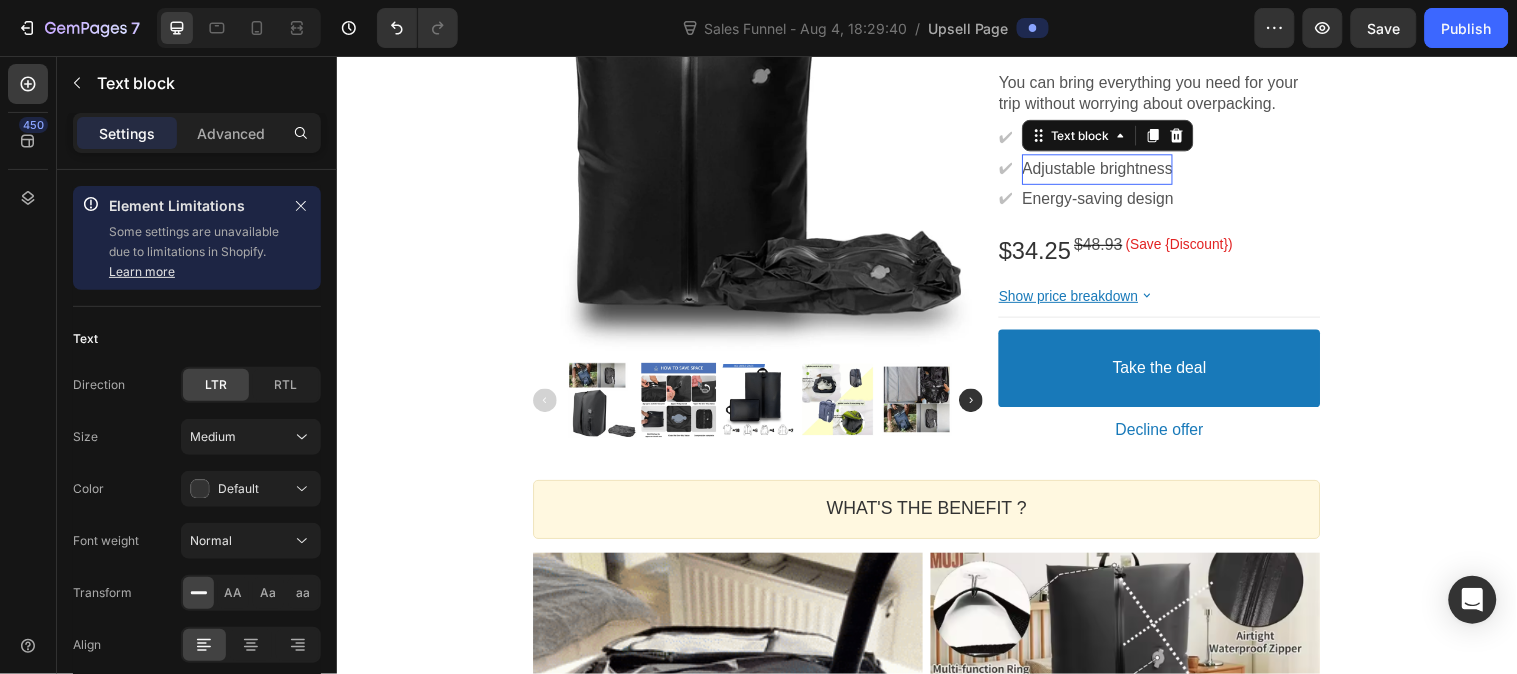 click on "Adjustable brightness" at bounding box center (1109, 170) 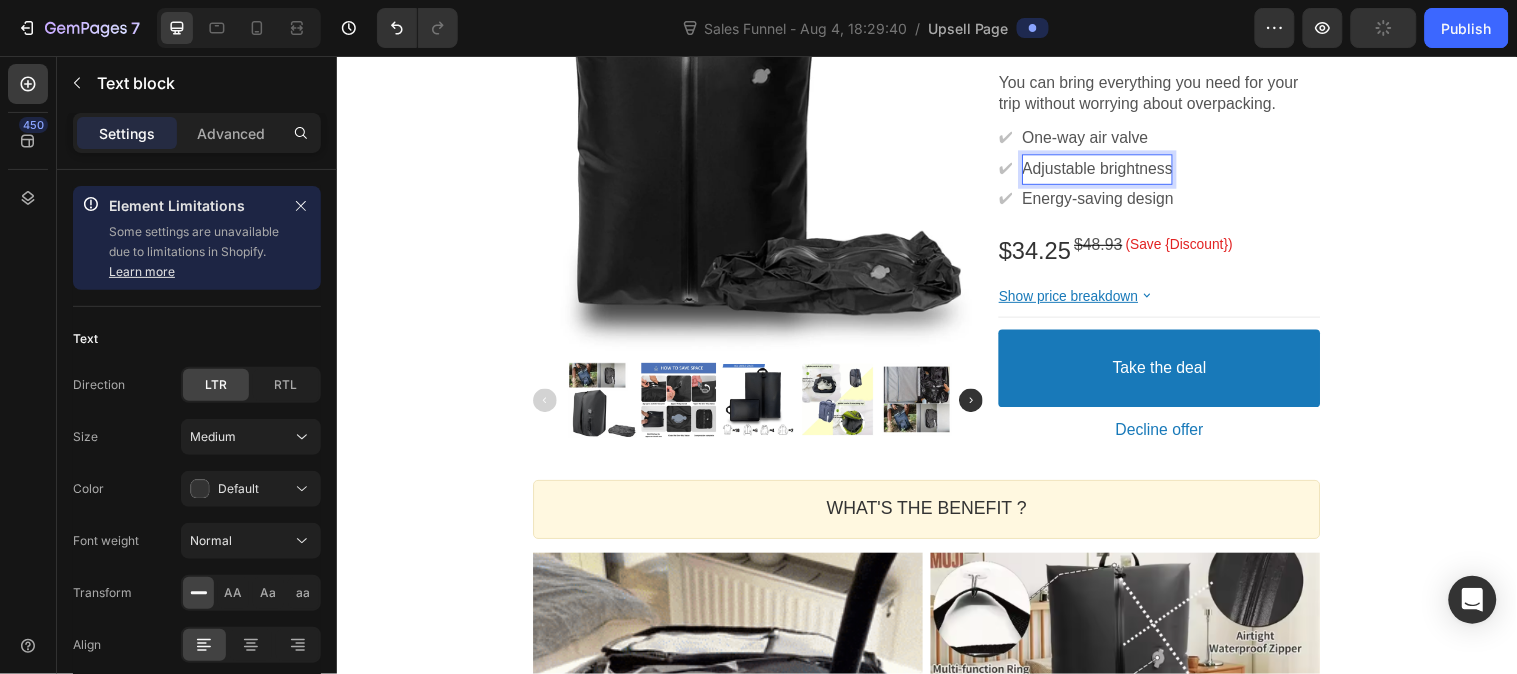 click on "Adjustable brightness" at bounding box center (1109, 170) 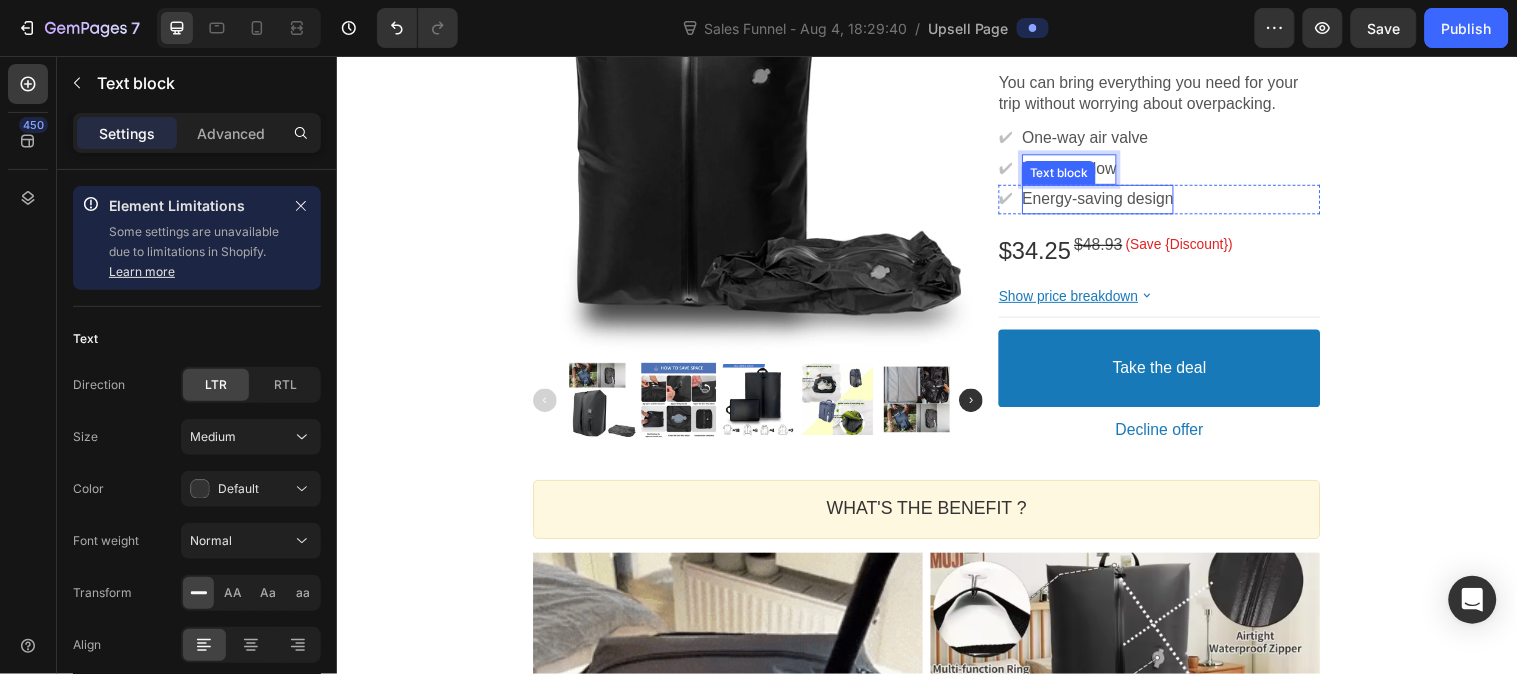 click on "Energy-saving design" at bounding box center [1110, 201] 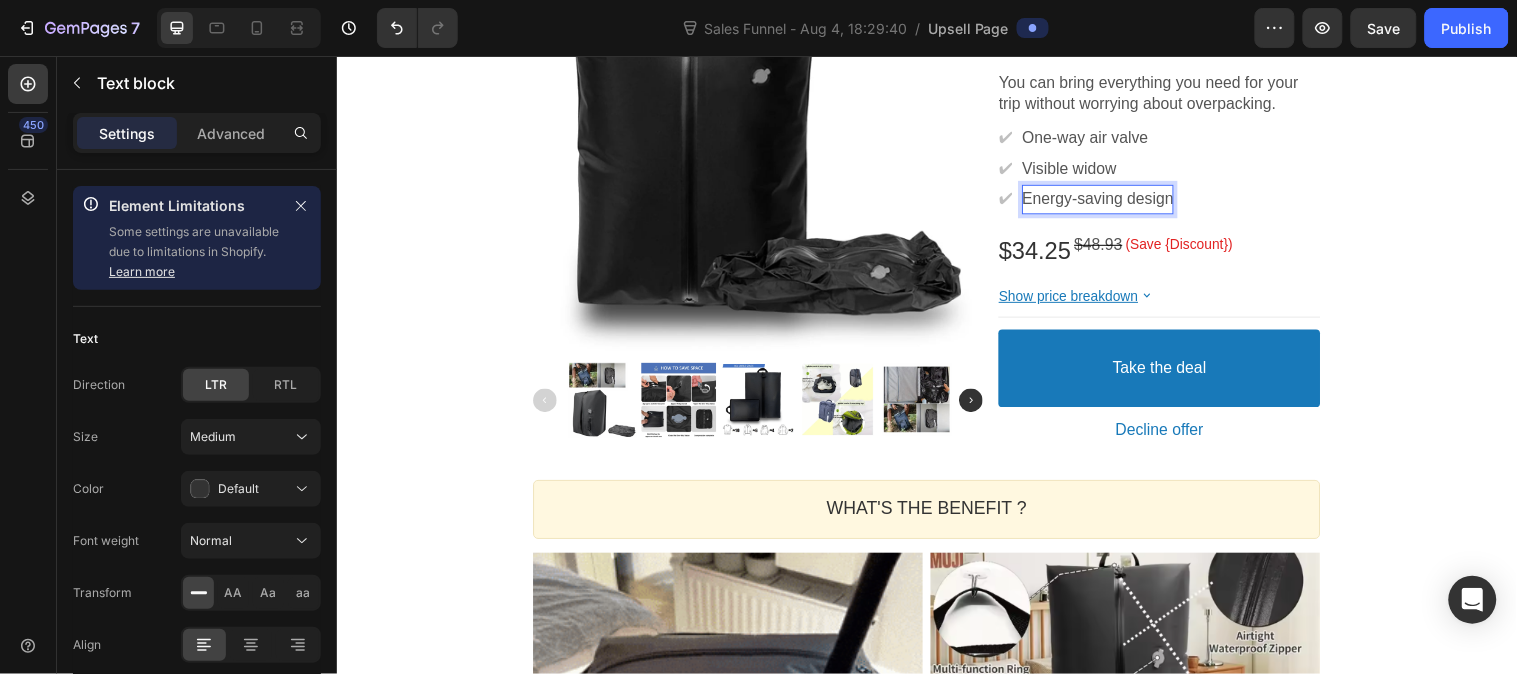 click on "Energy-saving design" at bounding box center (1110, 201) 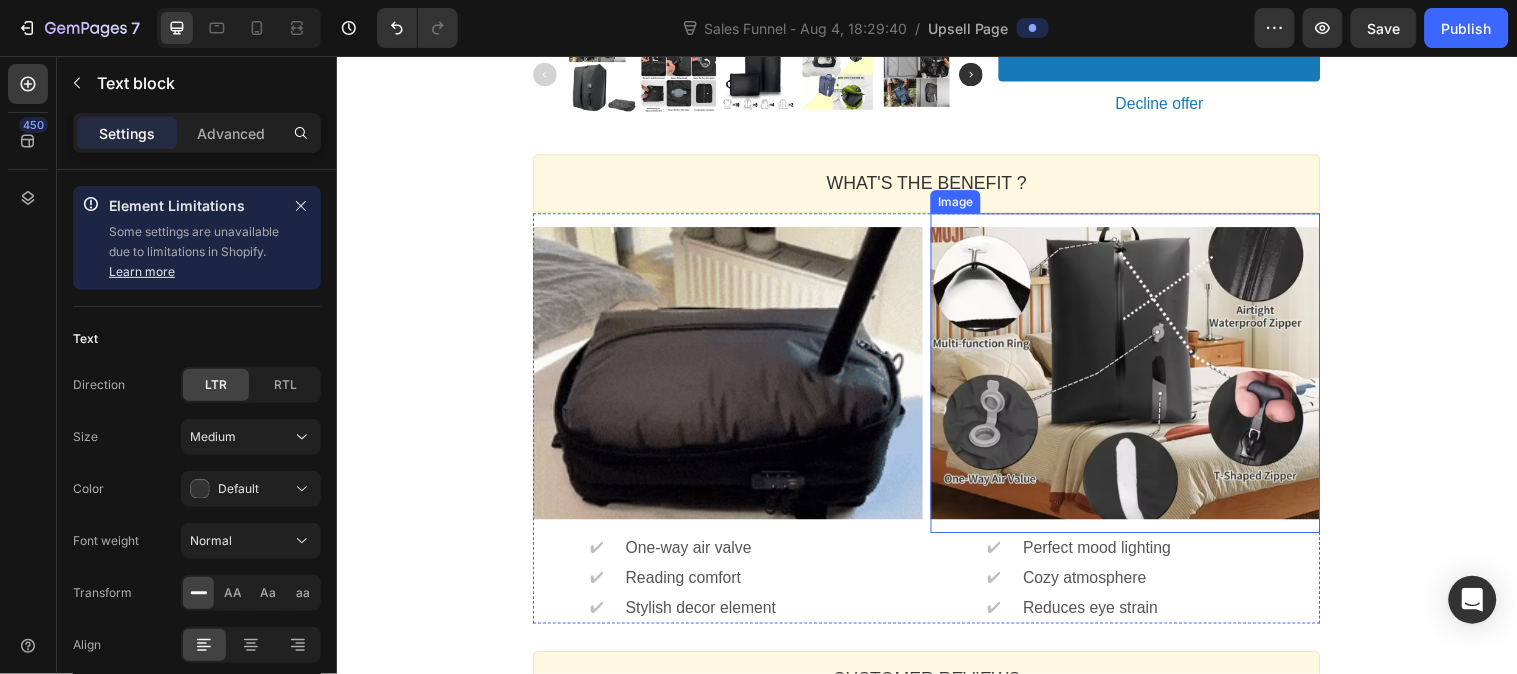scroll, scrollTop: 888, scrollLeft: 0, axis: vertical 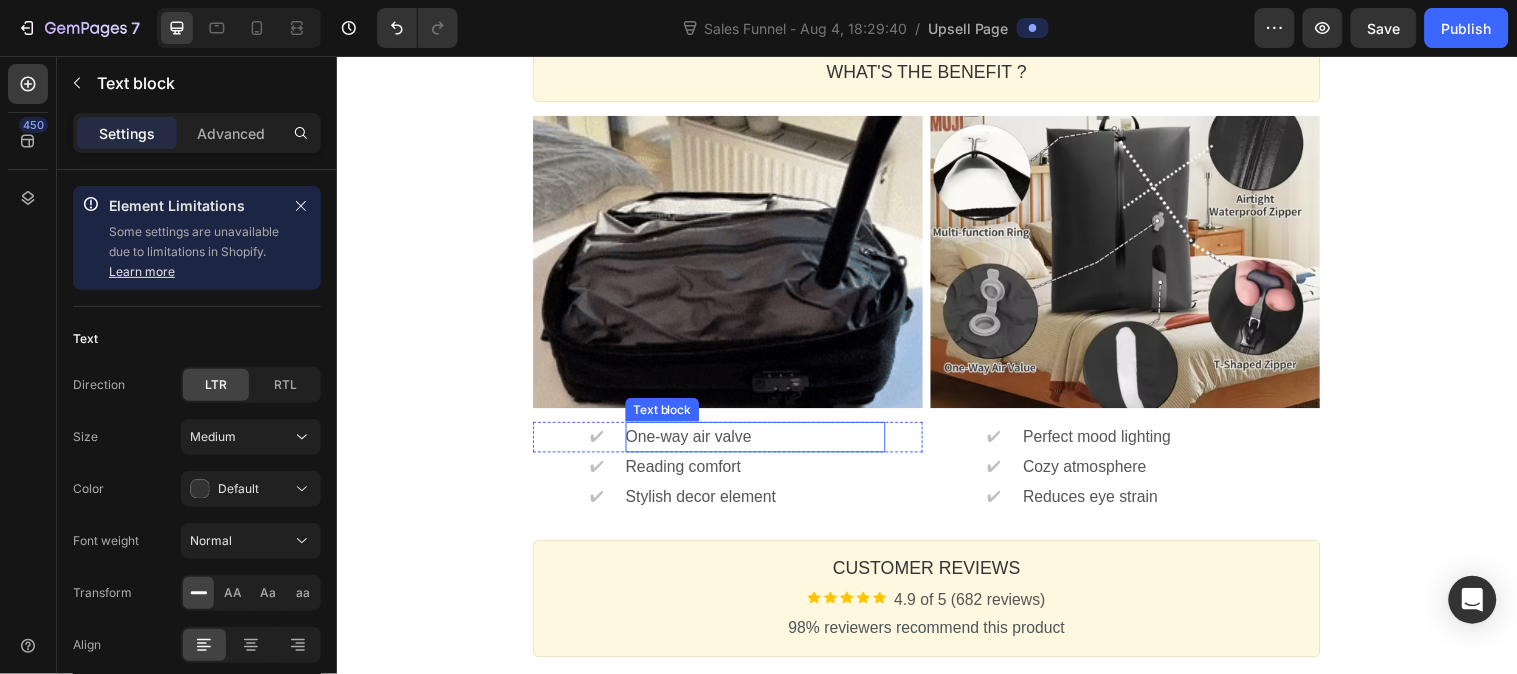 click on "One-way air valve" at bounding box center [762, 442] 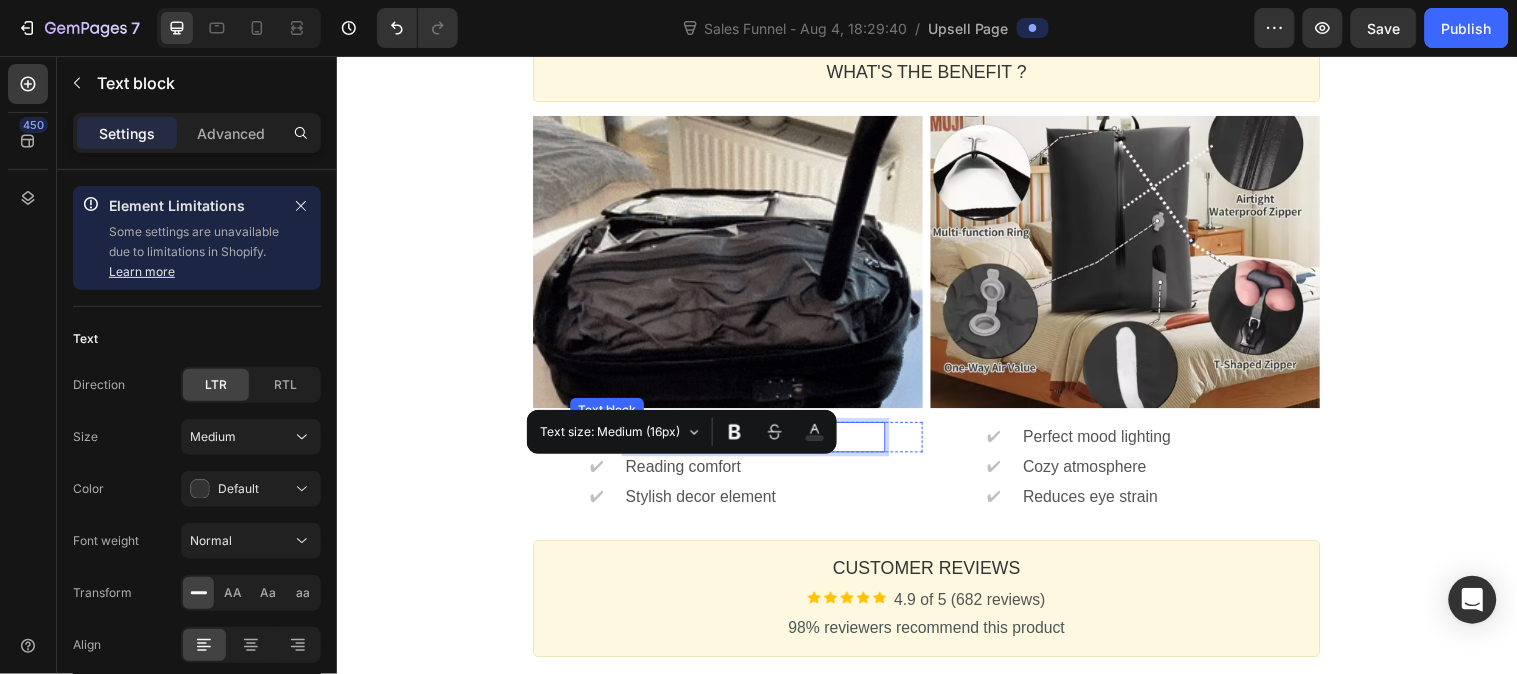 drag, startPoint x: 764, startPoint y: 481, endPoint x: 598, endPoint y: 468, distance: 166.50826 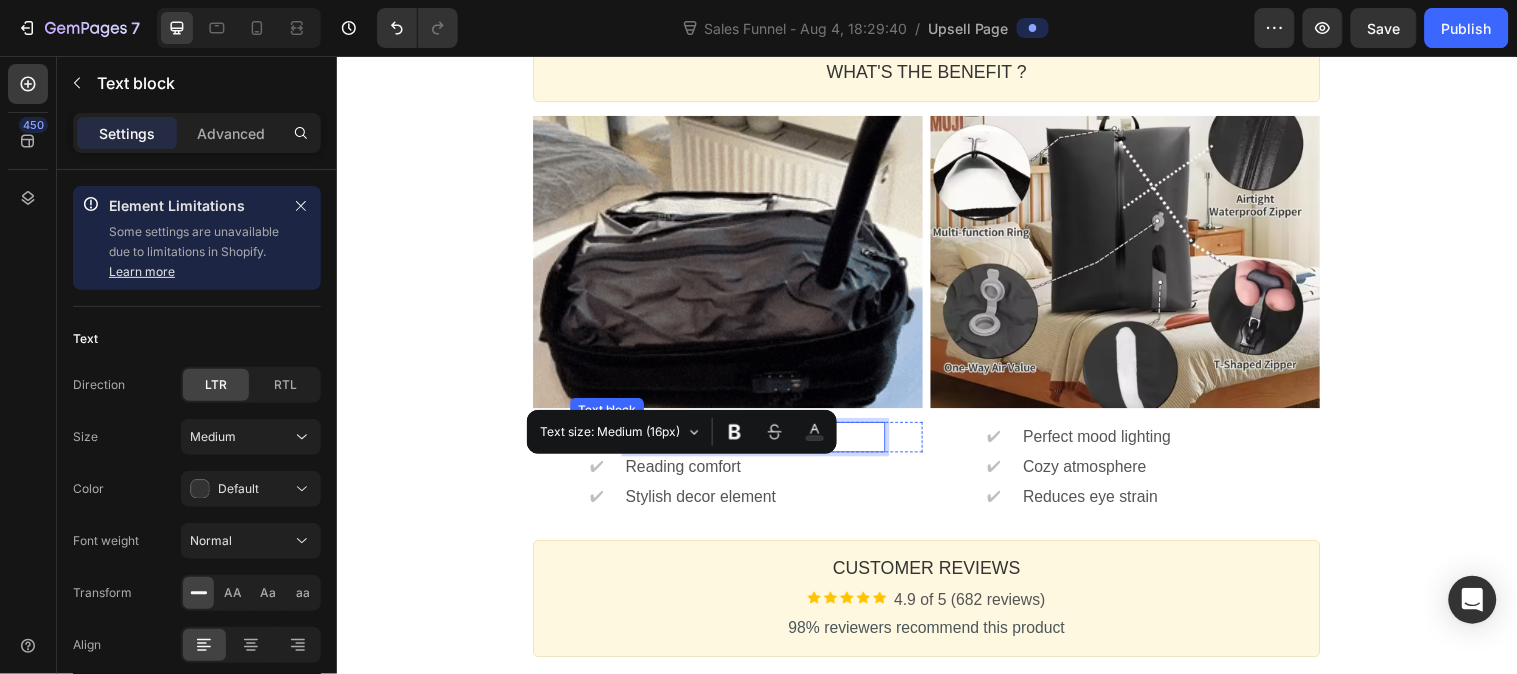 click on "✔ Text block One-way air valve Text block   Row" at bounding box center [734, 442] 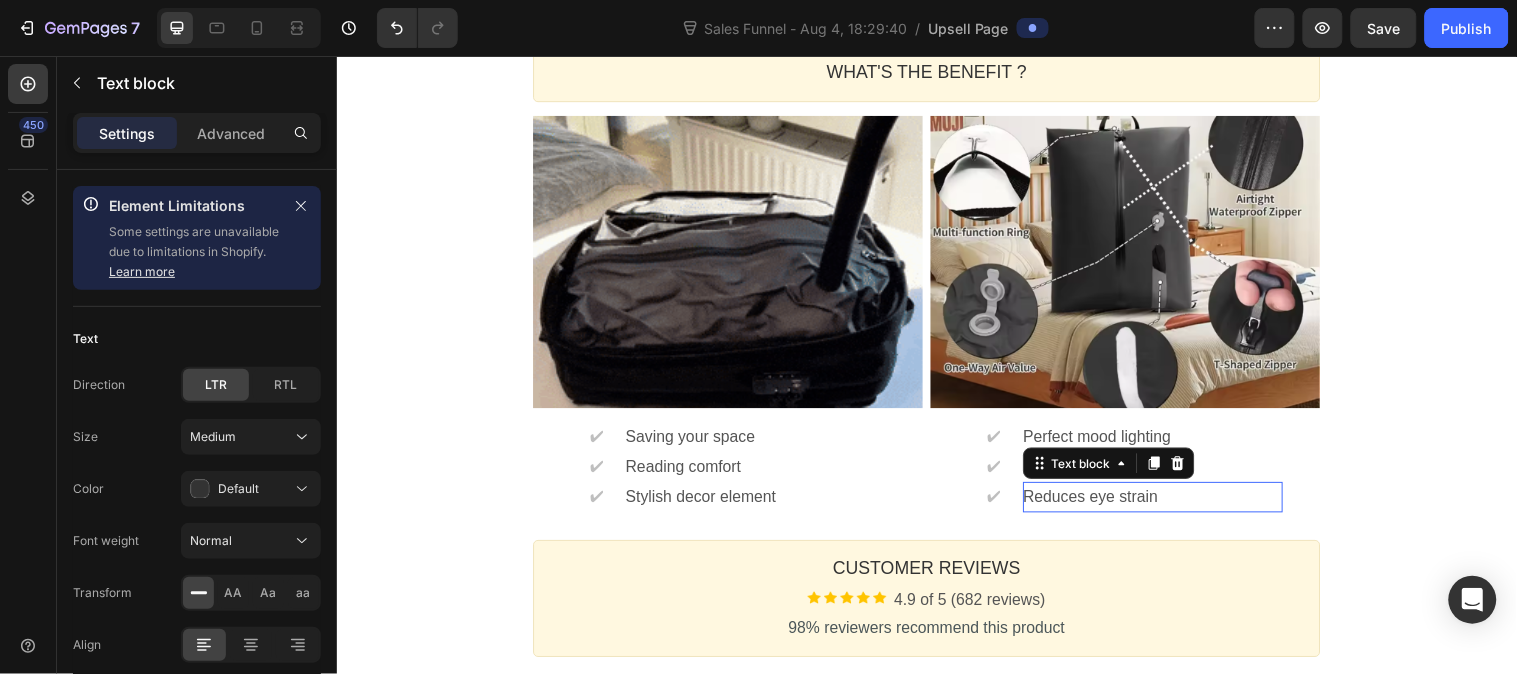 click on "Reduces eye strain" at bounding box center [1166, 503] 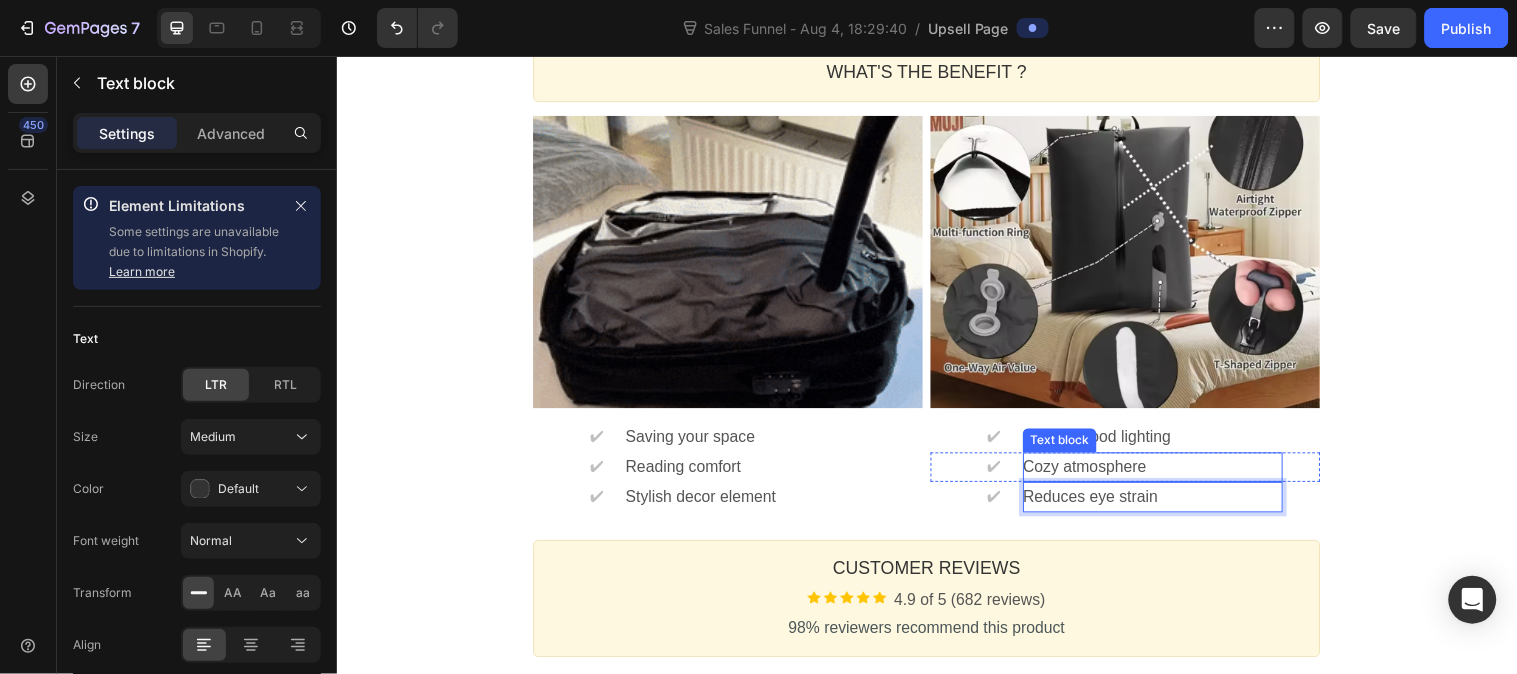click on "Cozy atmosphere" at bounding box center (1166, 473) 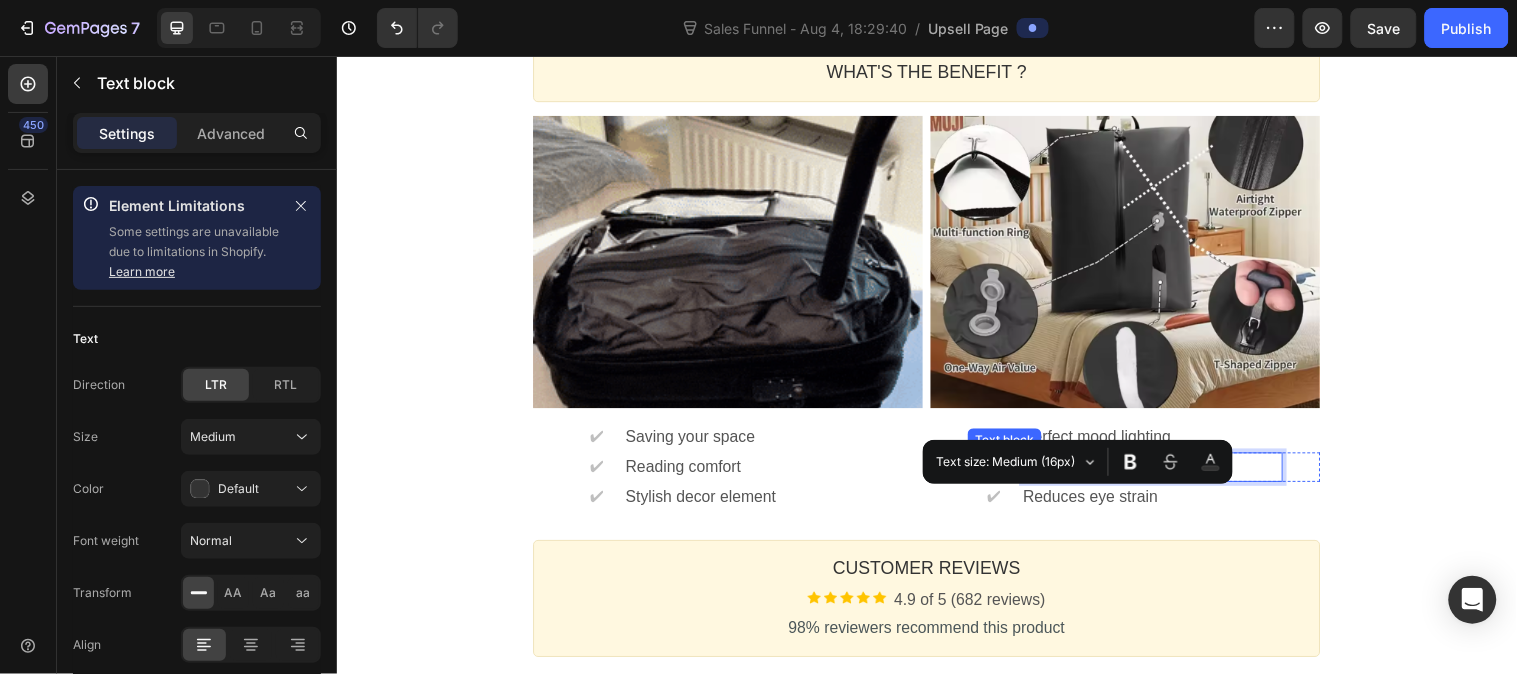 drag, startPoint x: 1179, startPoint y: 514, endPoint x: 996, endPoint y: 509, distance: 183.0683 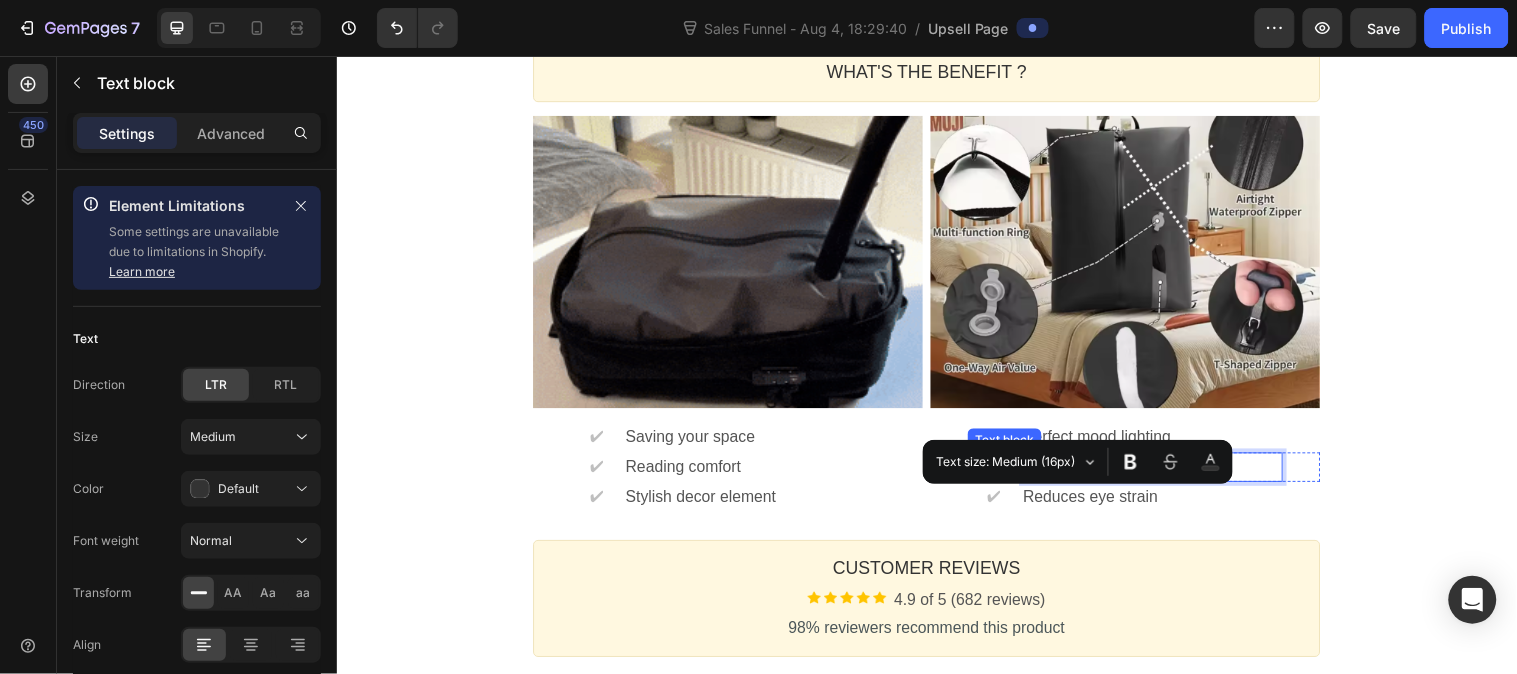 click on "✔ Text block Cozy atmosphere Text block   Row" at bounding box center (1138, 473) 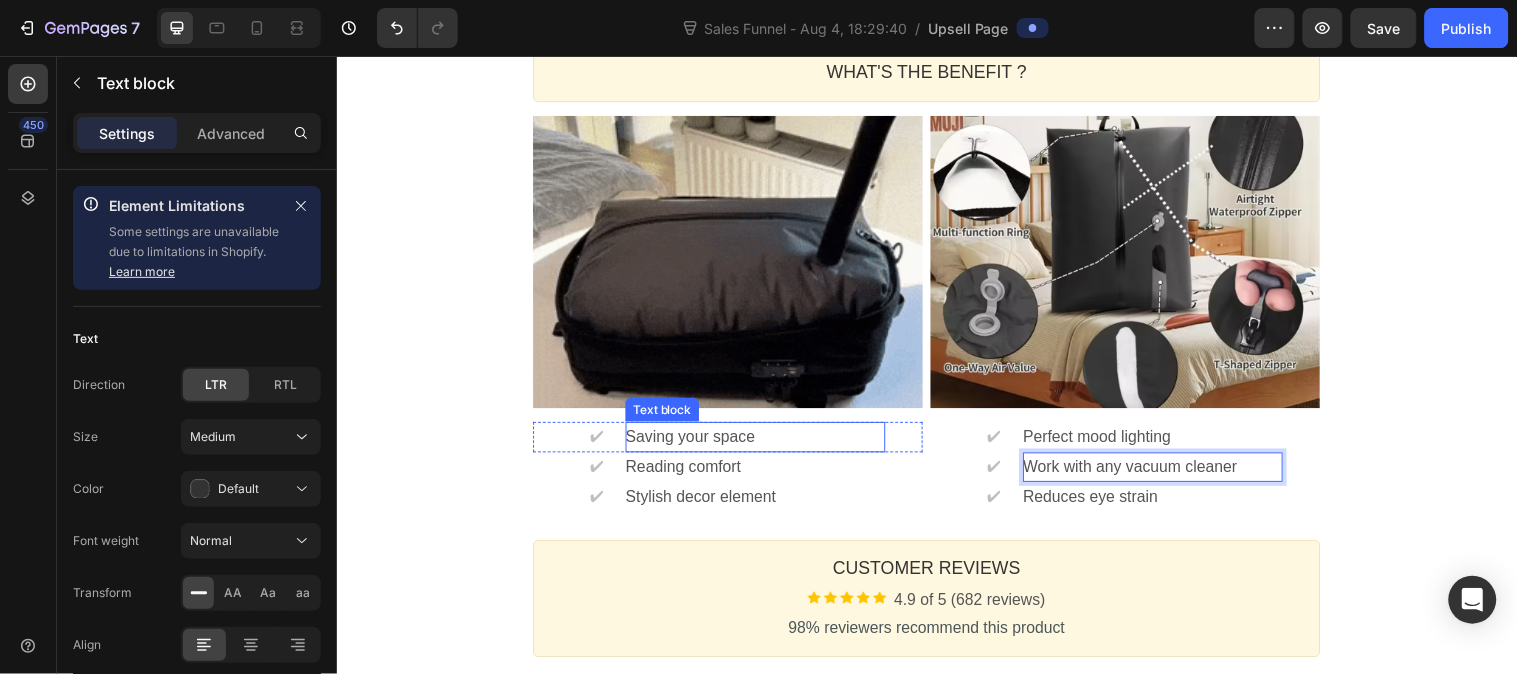 click on "Saving your space" at bounding box center [762, 442] 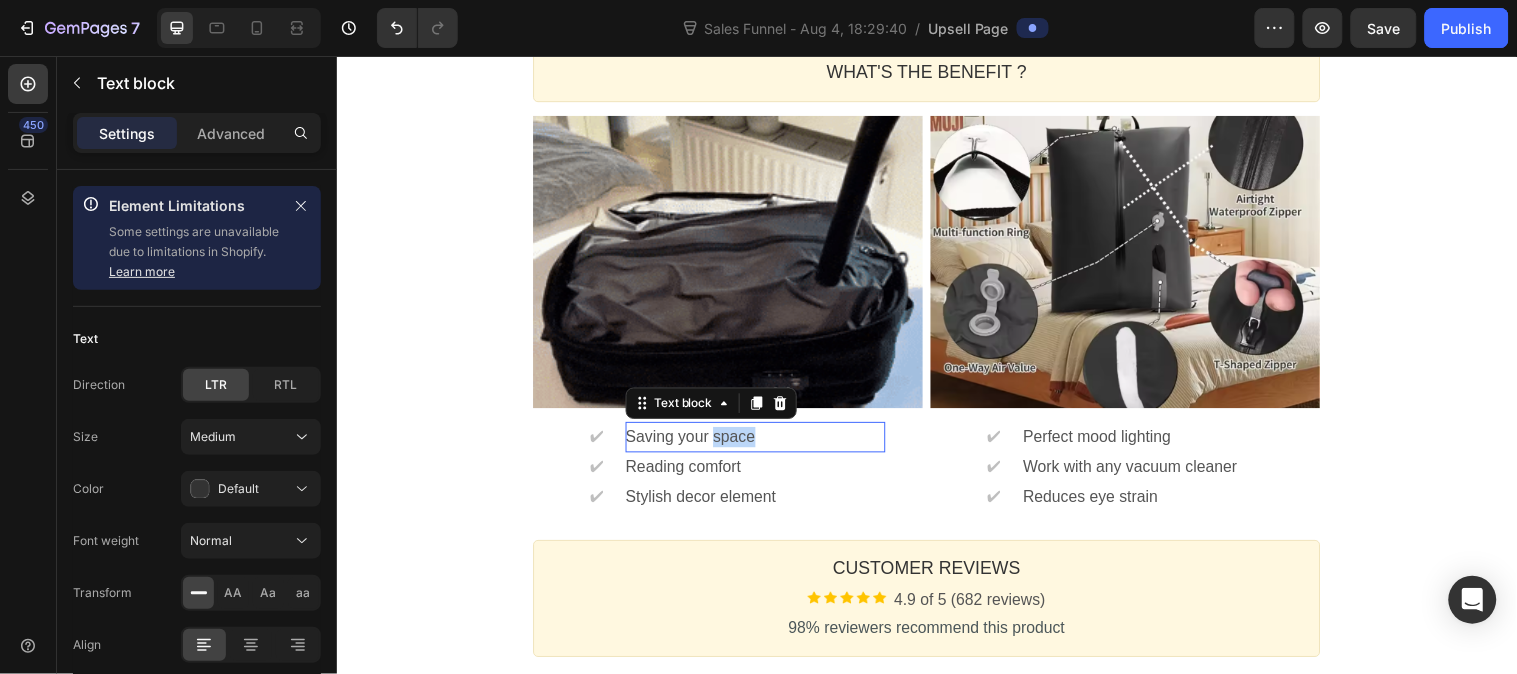 click on "Saving your space" at bounding box center (762, 442) 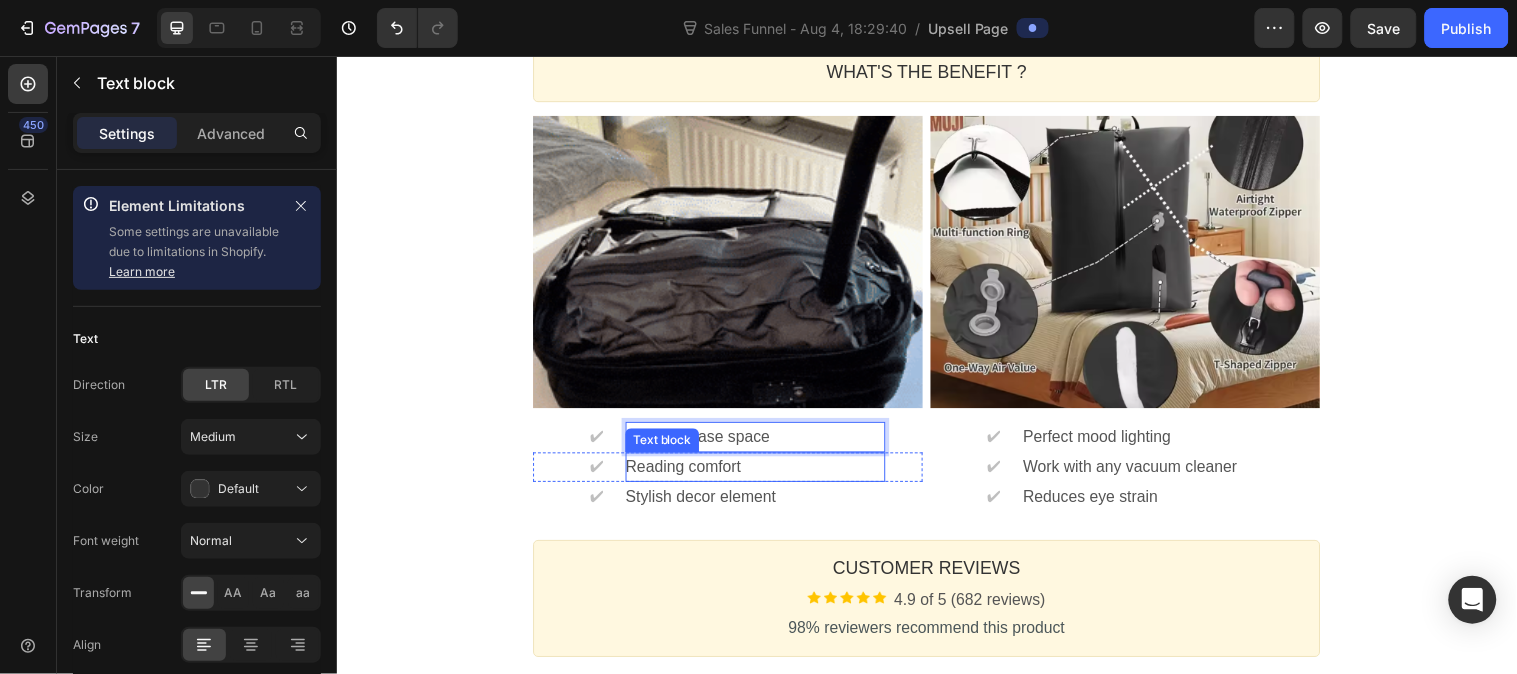 click on "Reading comfort" at bounding box center [762, 473] 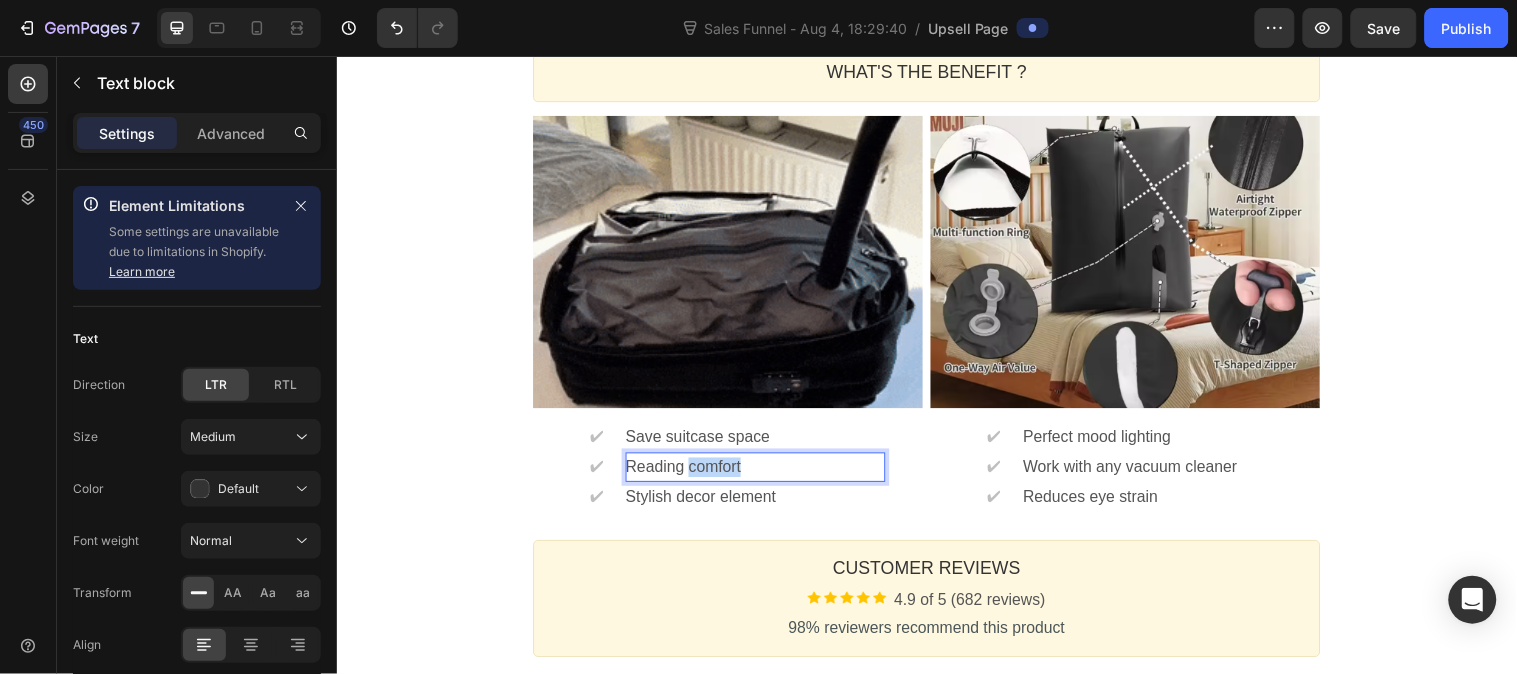 click on "Reading comfort" at bounding box center [762, 473] 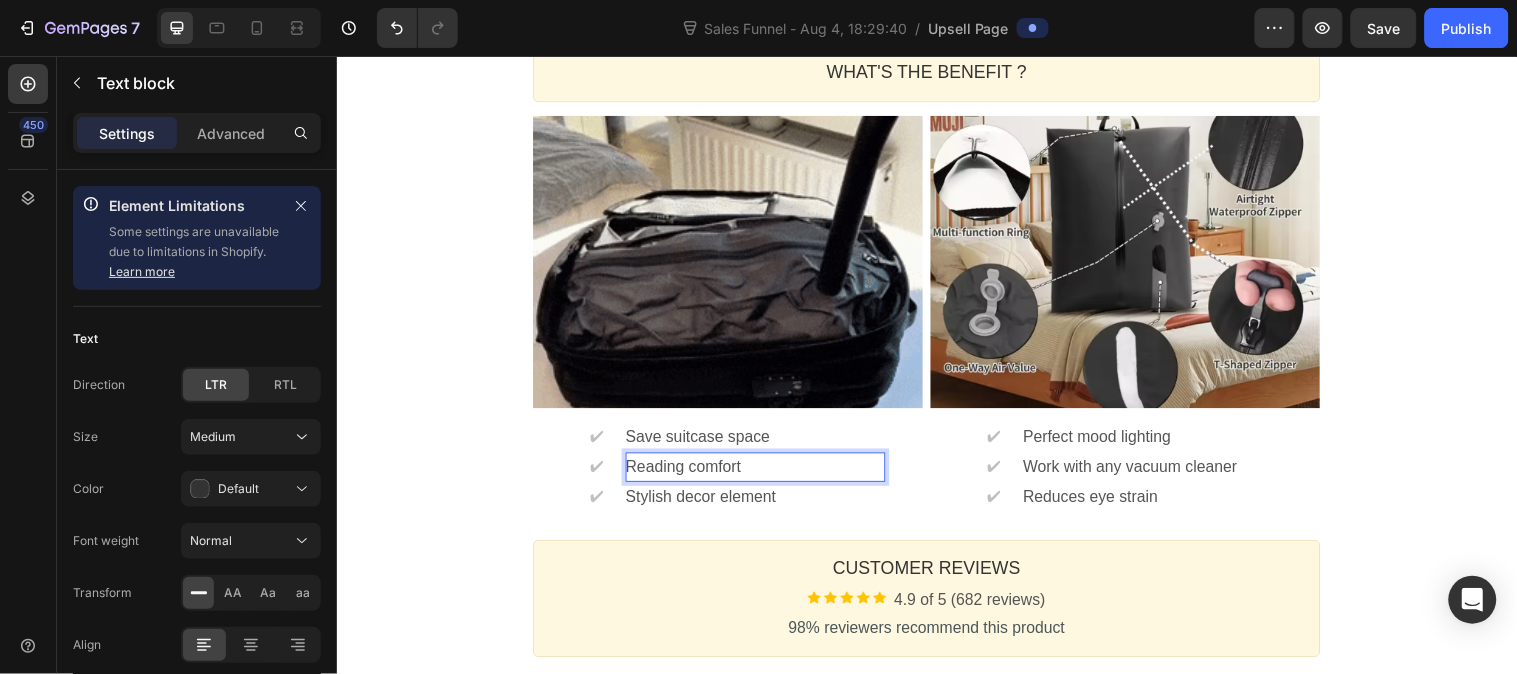 scroll, scrollTop: 1, scrollLeft: 0, axis: vertical 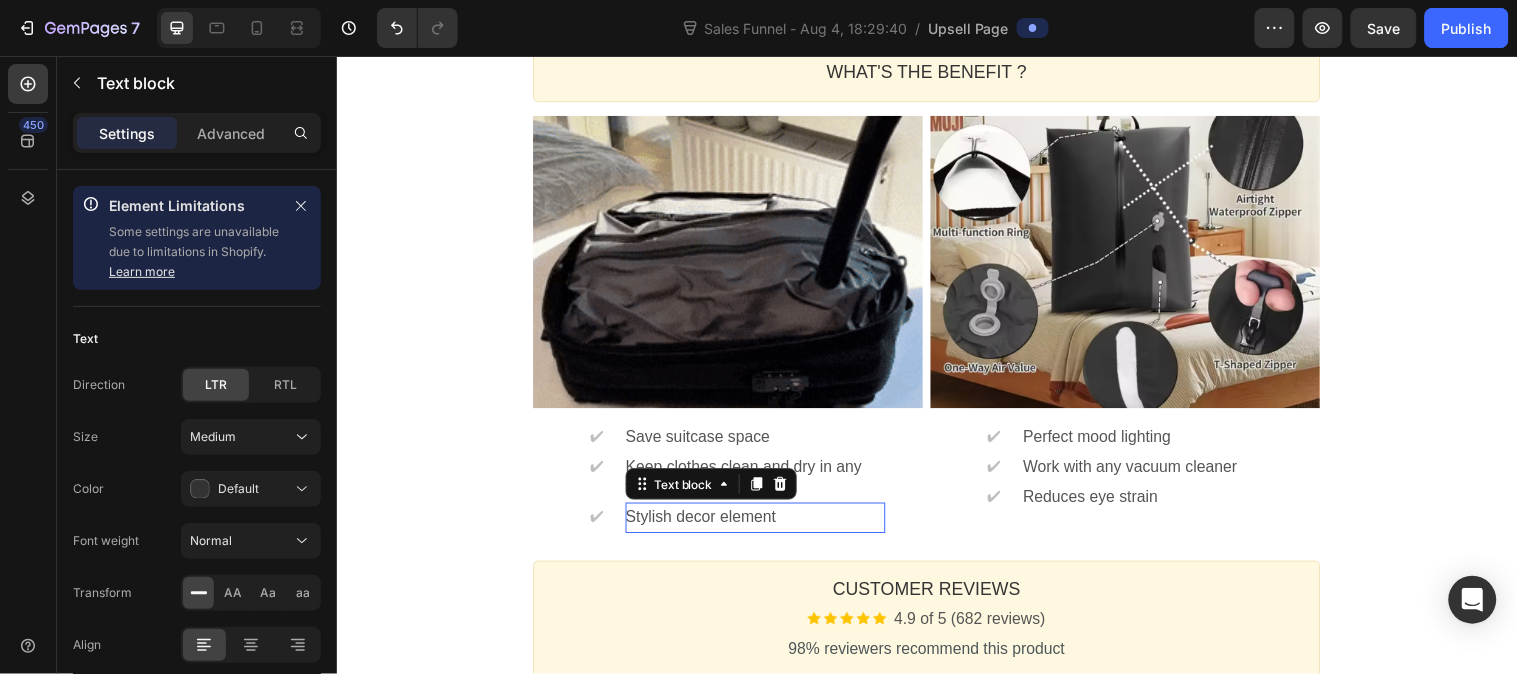 click on "Stylish decor element" at bounding box center [762, 524] 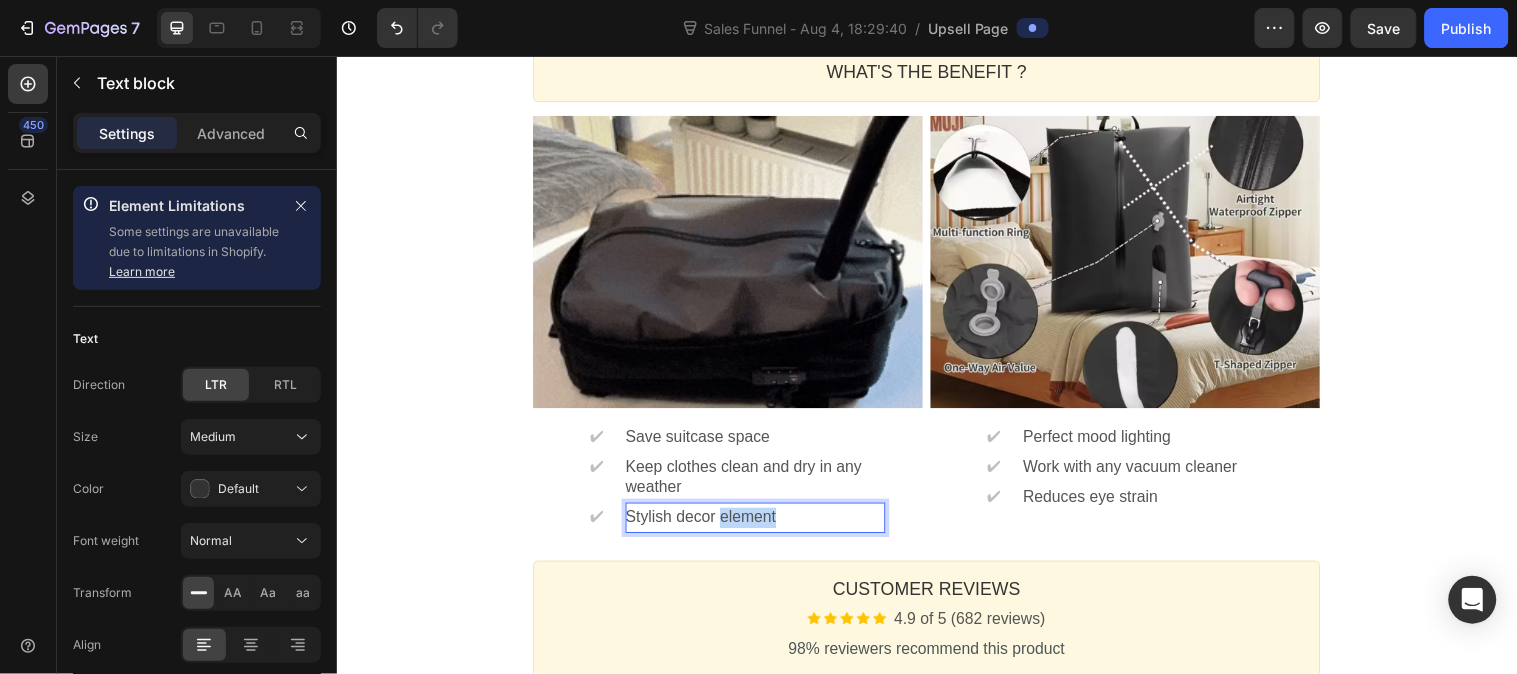click on "Stylish decor element" at bounding box center (762, 524) 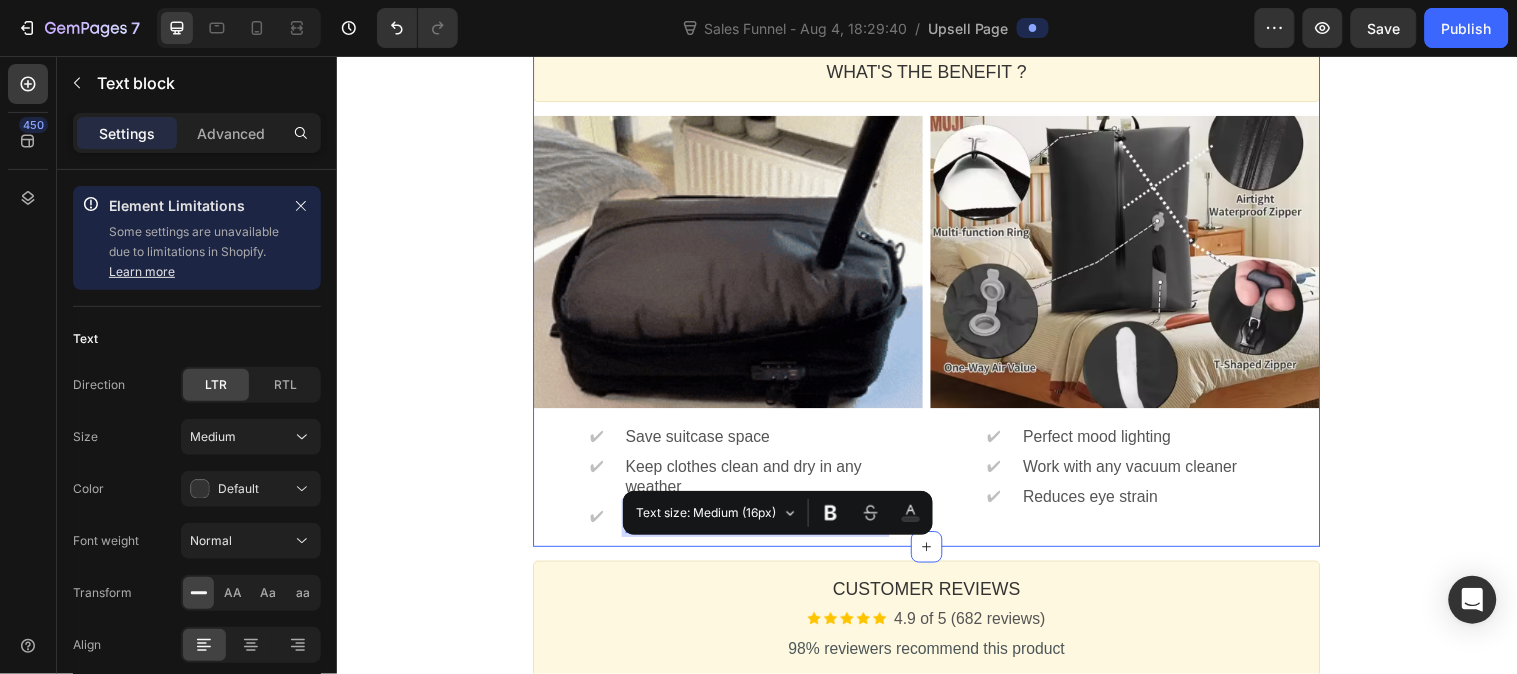 drag, startPoint x: 817, startPoint y: 564, endPoint x: 756, endPoint y: 577, distance: 62.369865 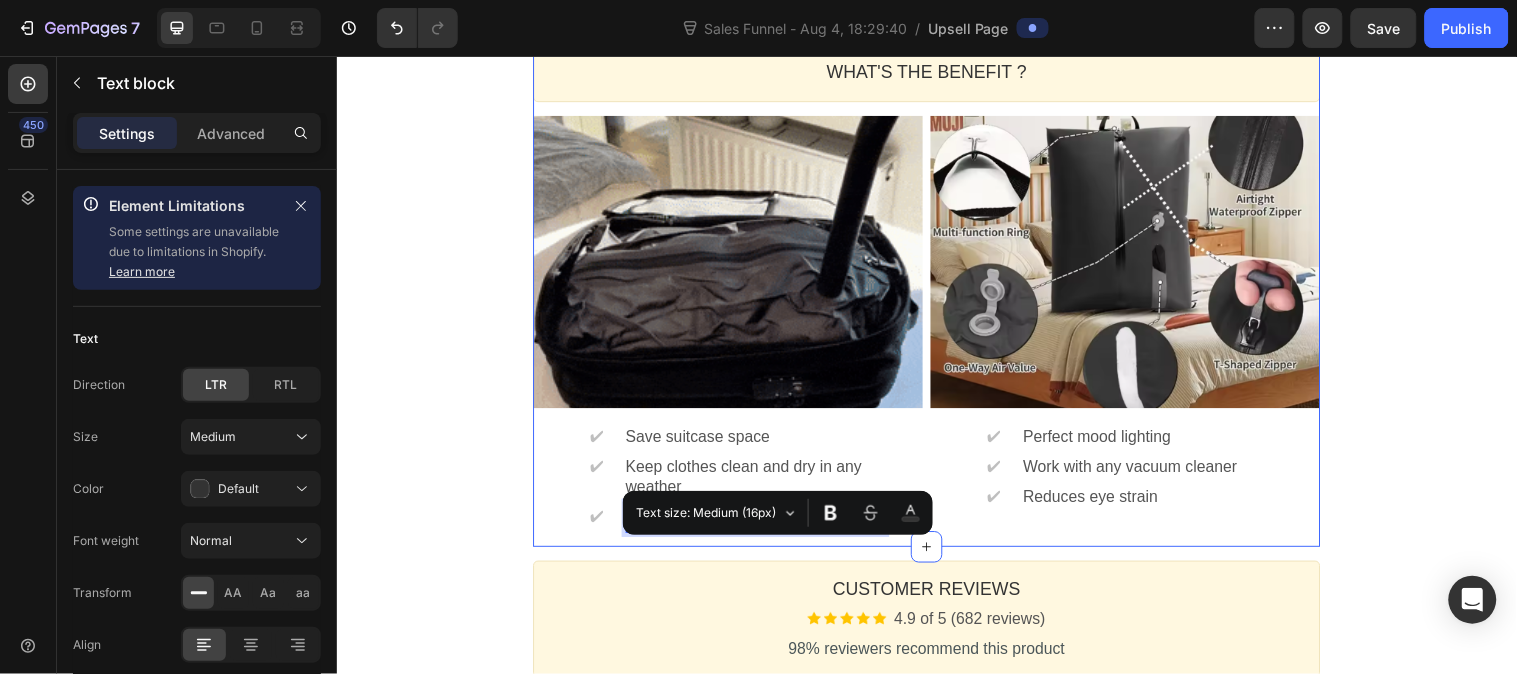 click on "WHAT'S THE BENEFIT ? Heading Callout Box Image ✔ Text block Save suitcase space Text block Row ✔ Text block Keep clothes clean and dry in any weather Text block Row ✔ Text block Bring more without worry  Text block   Row Image ✔ Text block Perfect mood lighting Text block Row ✔ Text block Work with any vacuum cleaner  Text block Row ✔ Text block Reduces eye strain Text block Row Row Section 3" at bounding box center [936, 291] 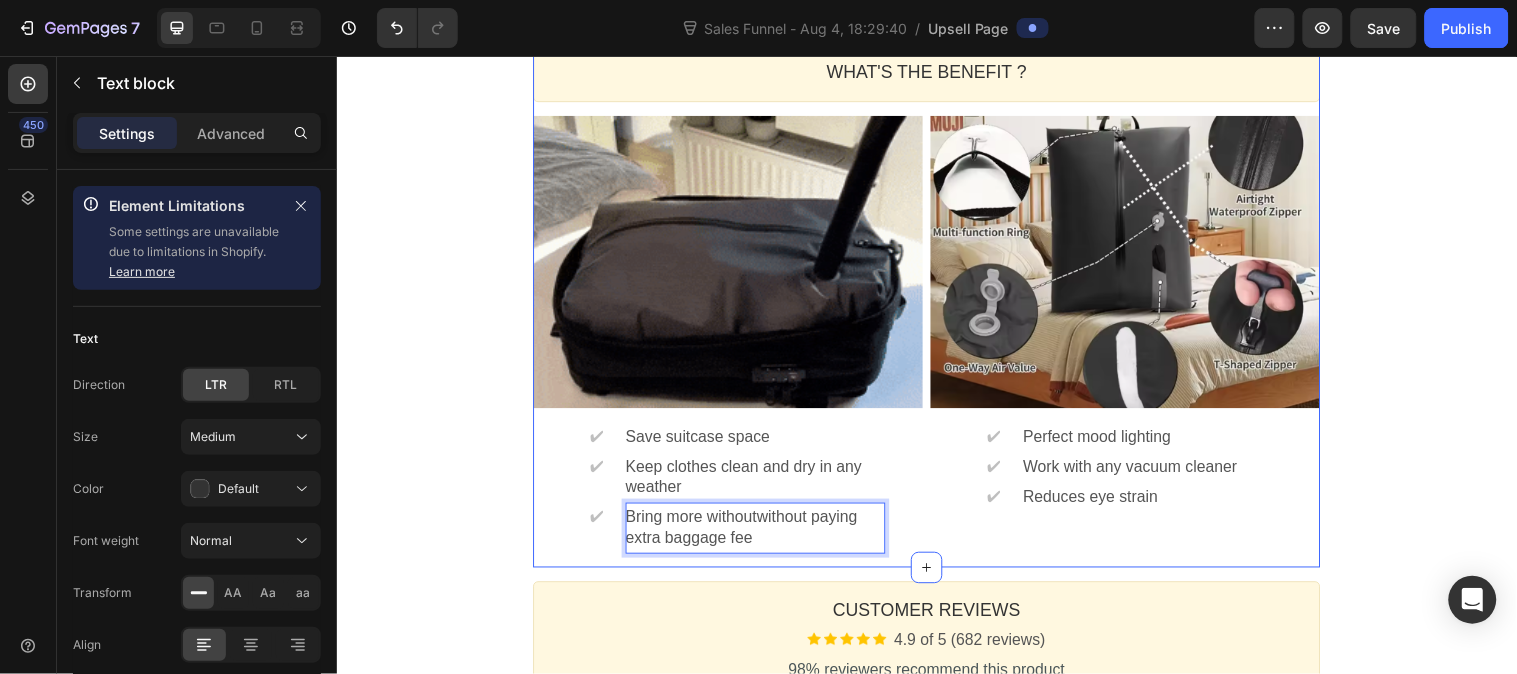 scroll, scrollTop: 1, scrollLeft: 0, axis: vertical 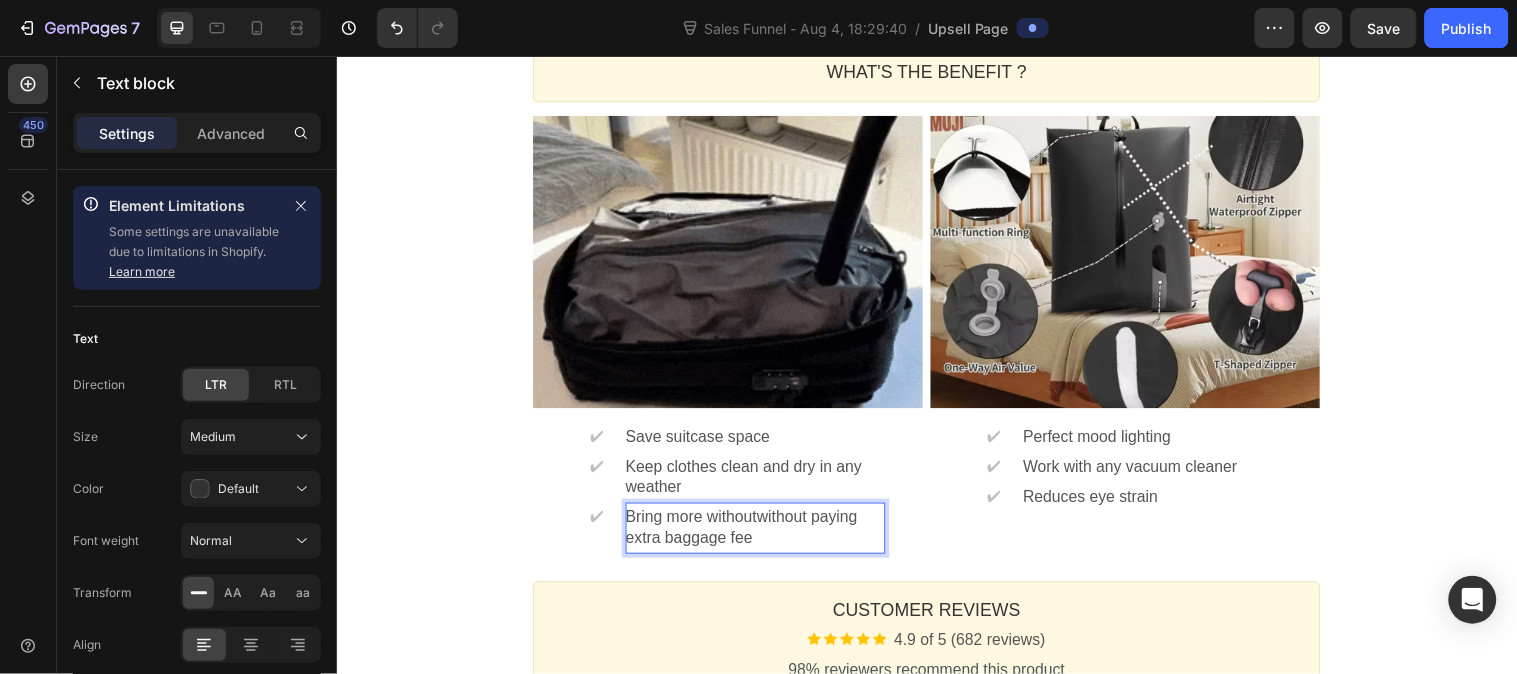 click on "Bring more withoutwithout paying extra baggage fee" at bounding box center [762, 535] 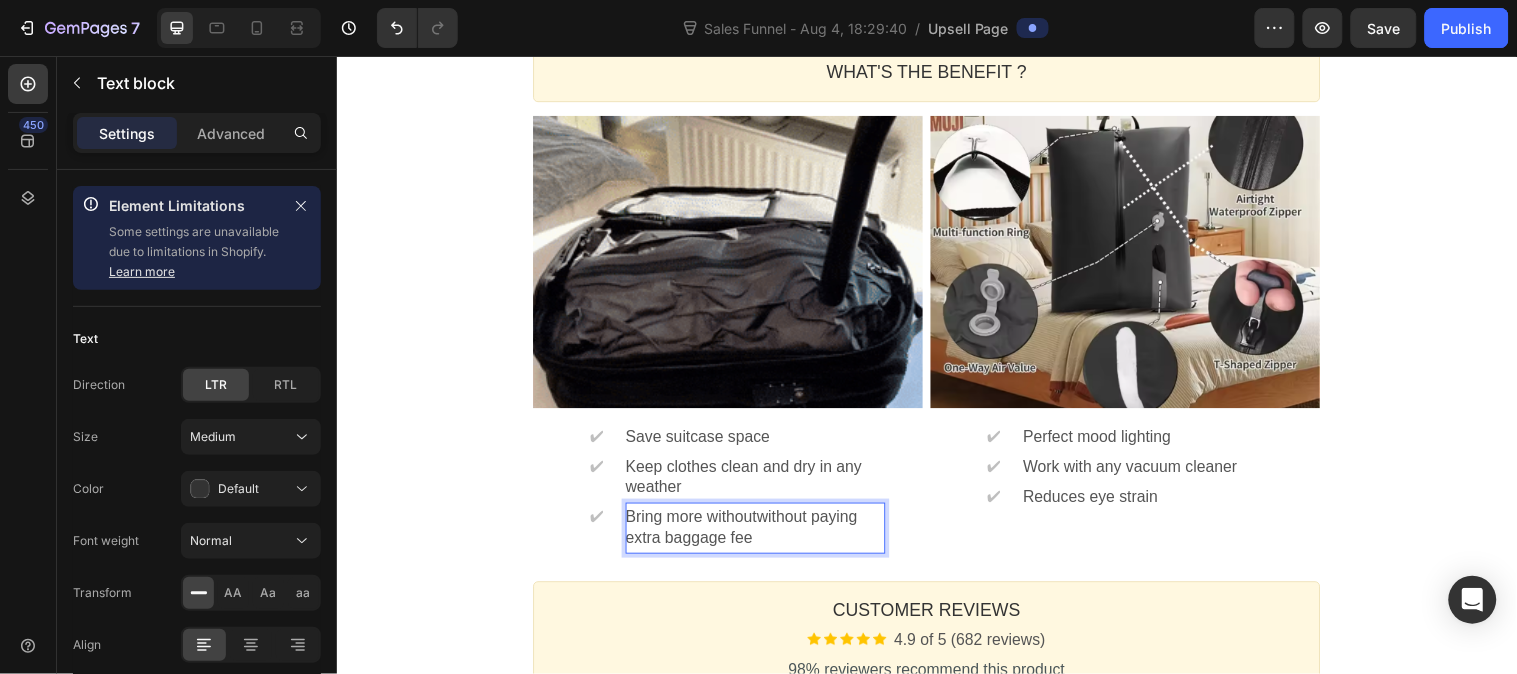 scroll, scrollTop: 0, scrollLeft: 0, axis: both 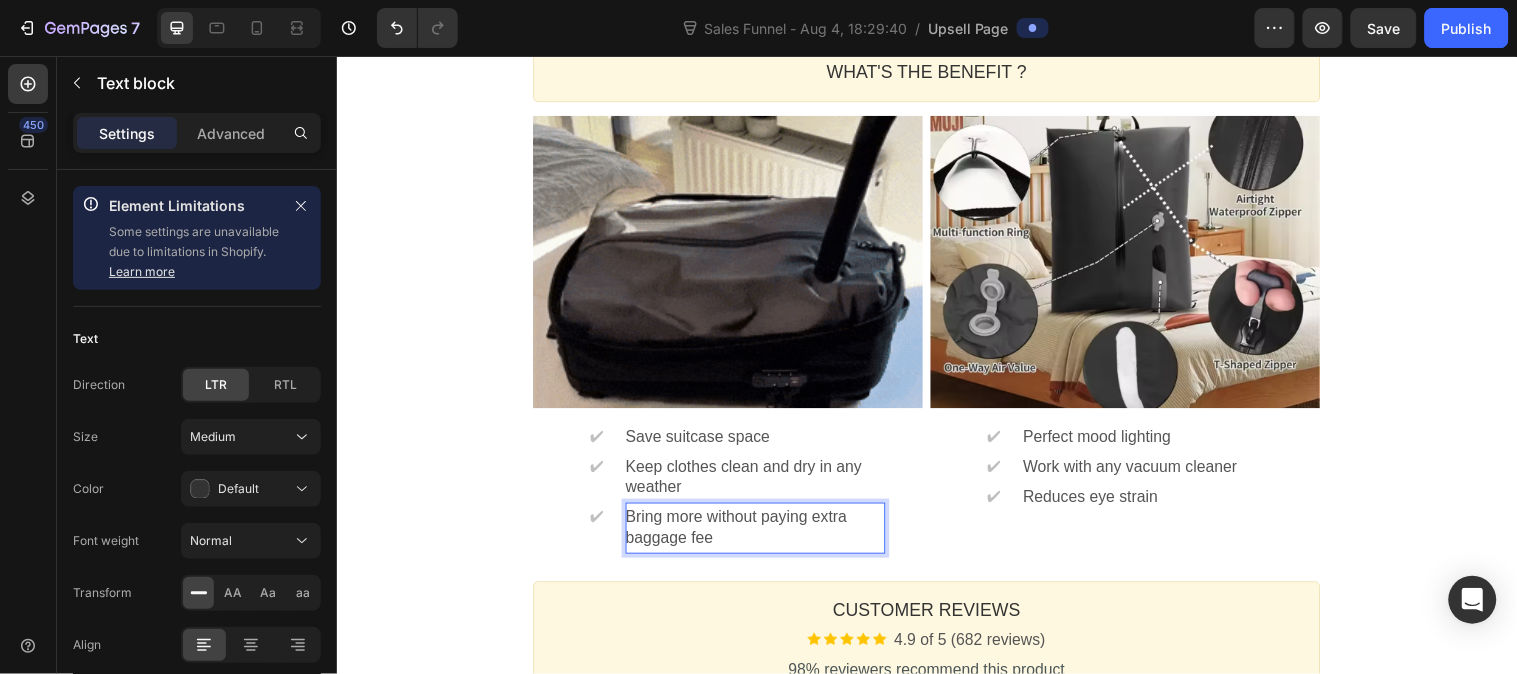click on "Bring more without paying extra baggage fee" at bounding box center [762, 535] 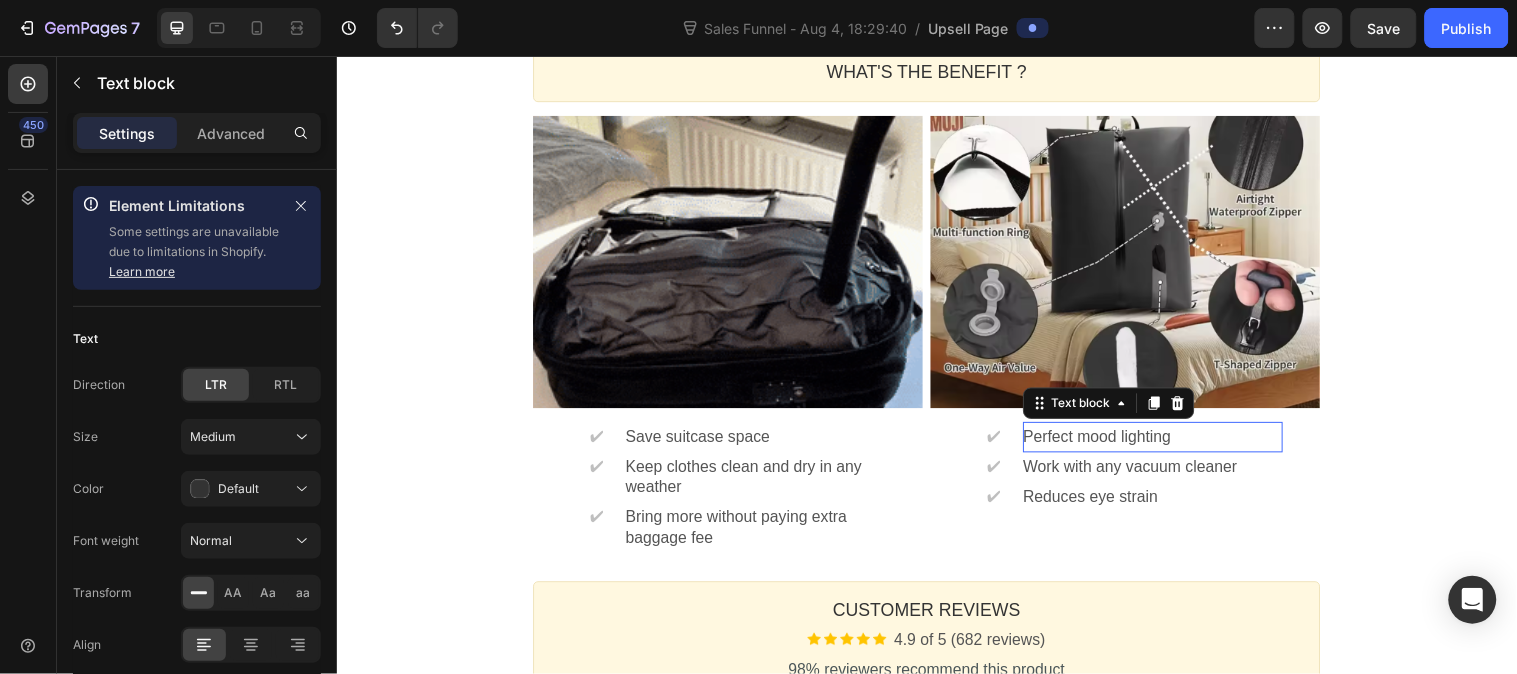 click on "Perfect mood lighting" at bounding box center [1166, 442] 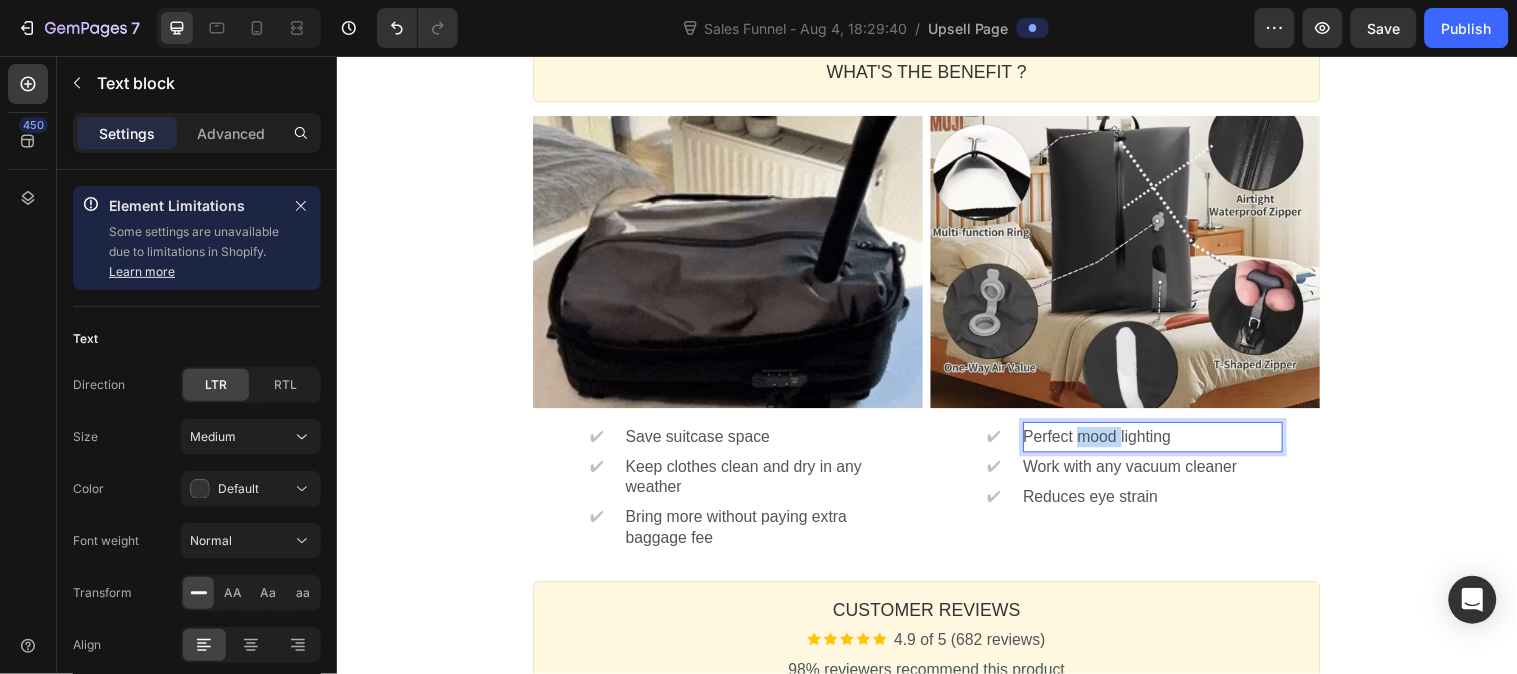 click on "Perfect mood lighting" at bounding box center (1166, 442) 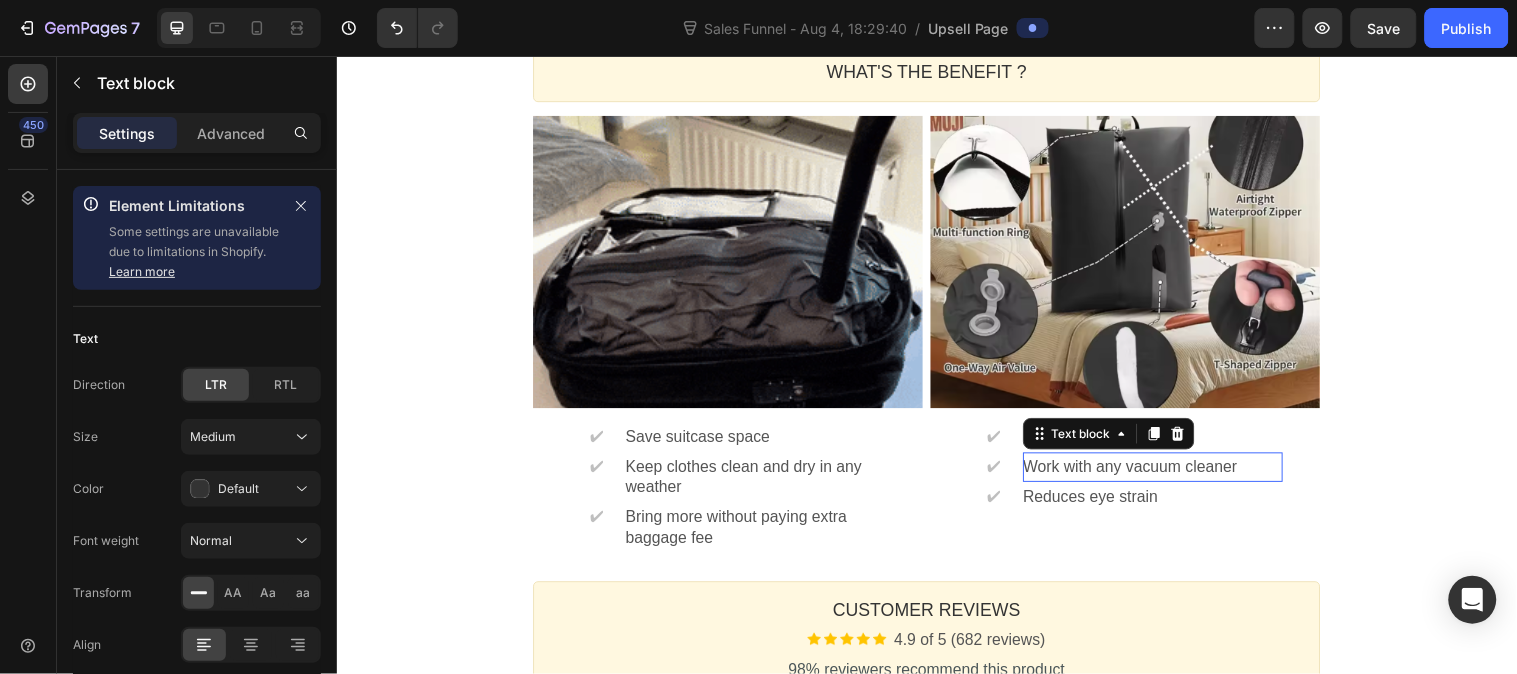 click on "Work with any vacuum cleaner" at bounding box center (1166, 473) 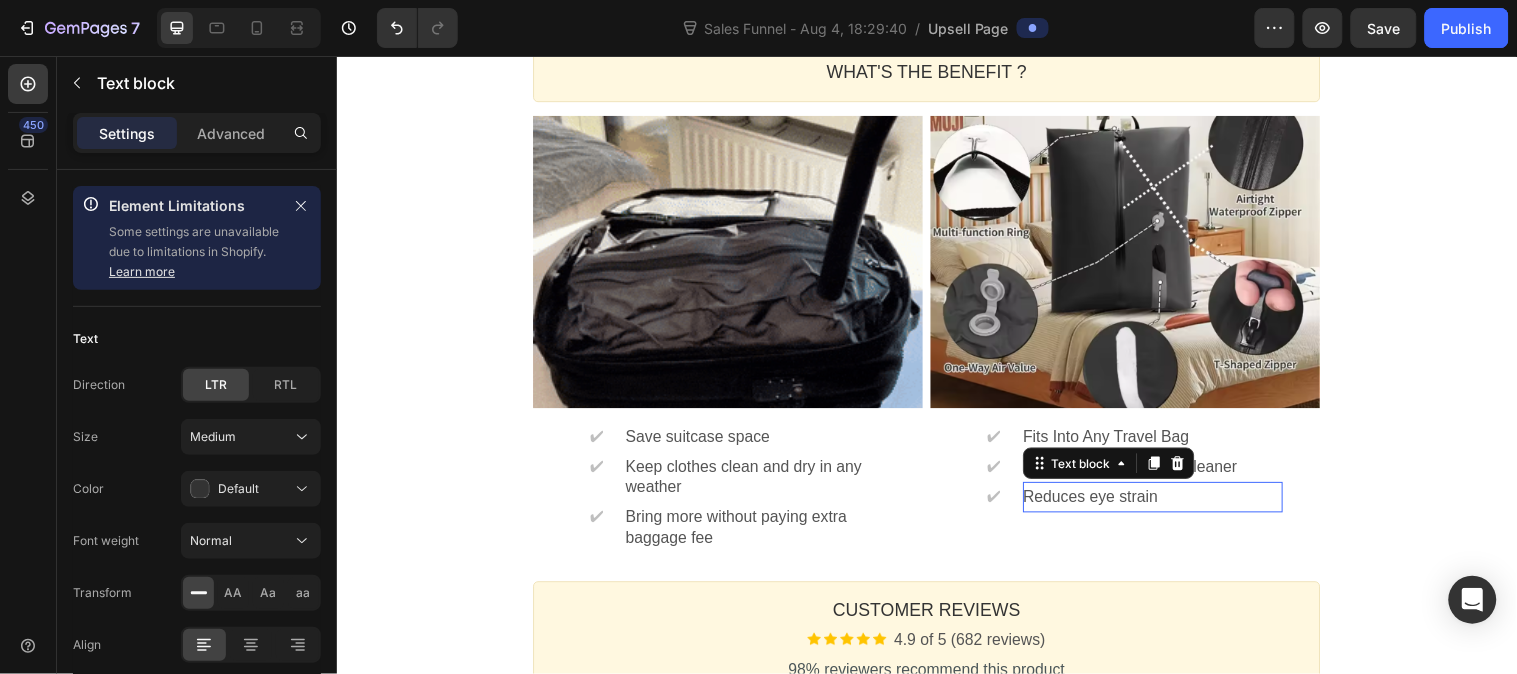 click on "Reduces eye strain" at bounding box center [1166, 503] 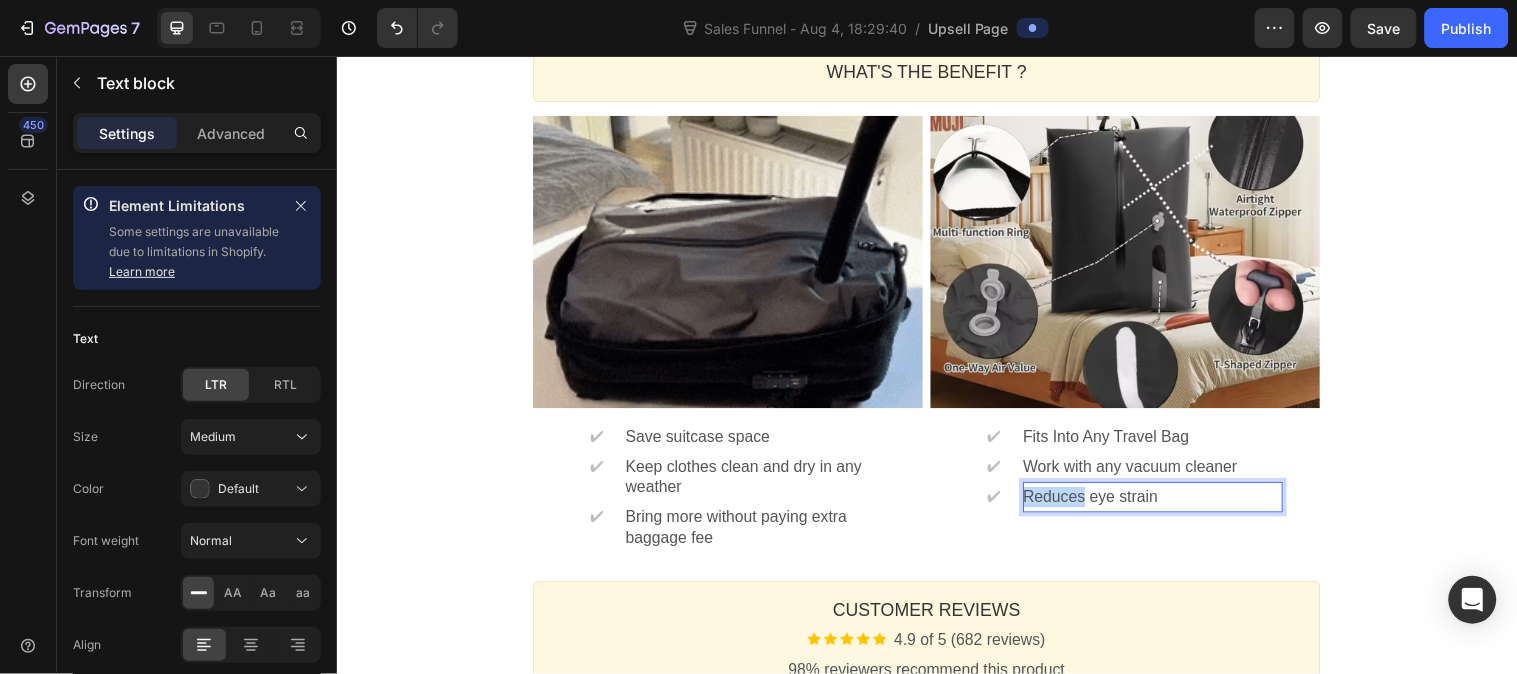 click on "Reduces eye strain" at bounding box center (1166, 503) 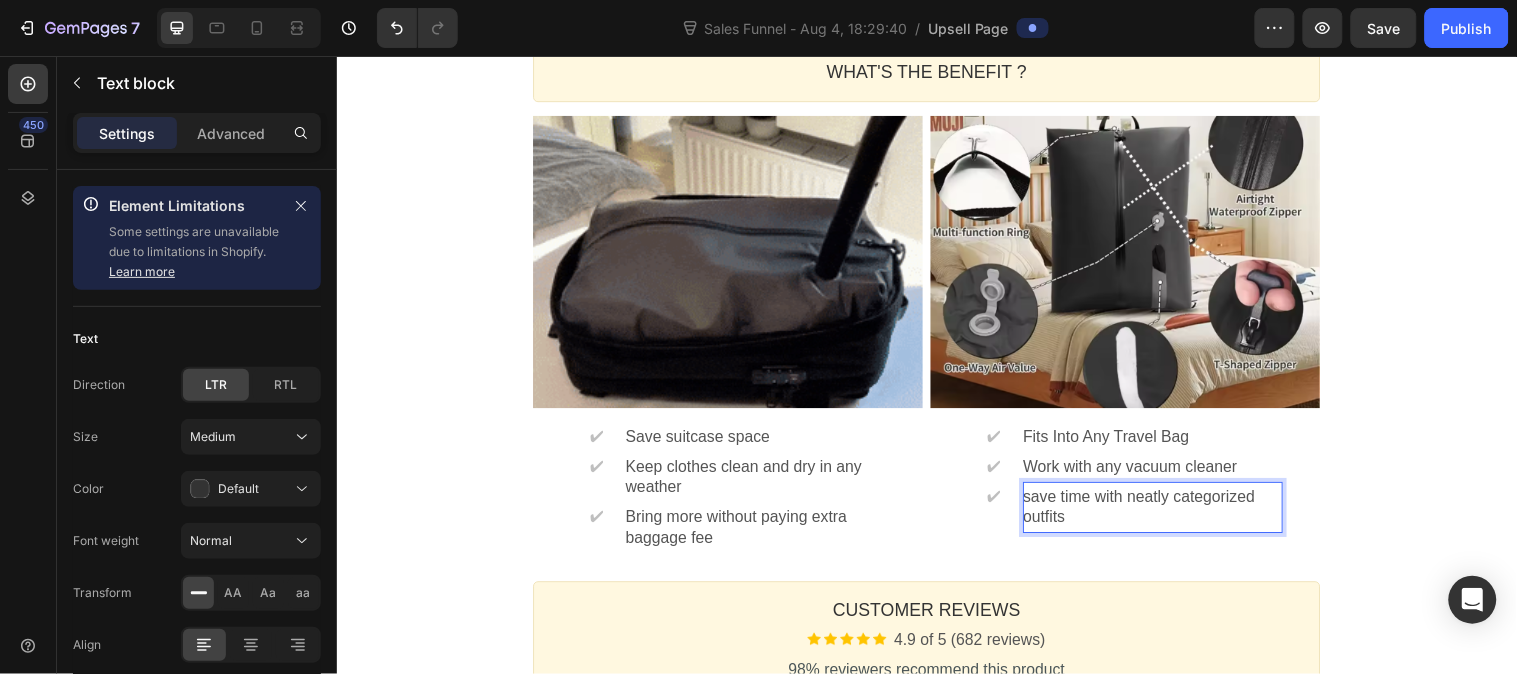 scroll, scrollTop: 1, scrollLeft: 0, axis: vertical 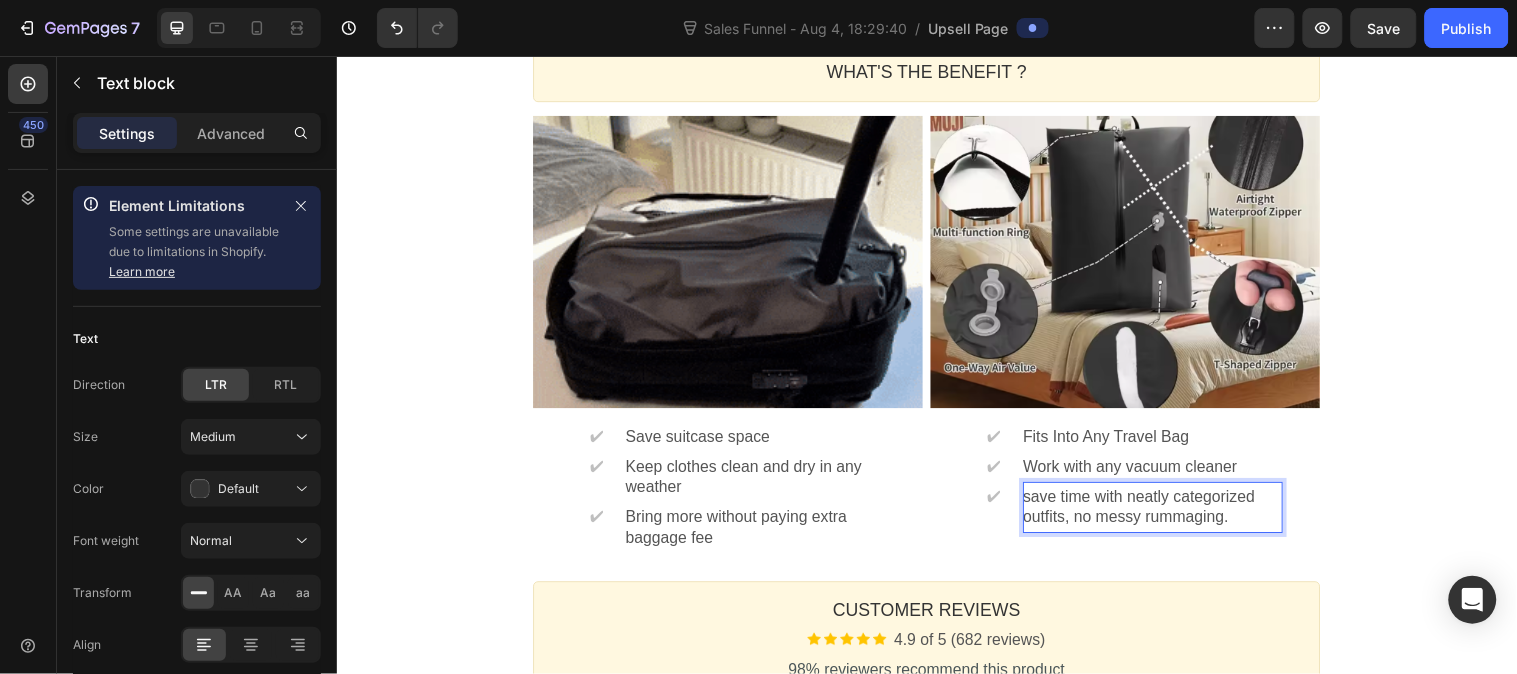 click on "One-time Offer Callout Text Grab another for {{30%}} OFF Callout Text Offer expired Countdown Timer Callout Box Section 1 Product Images Image Luggage Vacuum Compression Bag $48.93 Product Title Image 4.9 of 5 (682 reviews) Text block Row You can bring everything you need for your trip without worrying about overpacking. Text block ✔ Text block One-way air valve Text block Row ✔ Text block Visible widow Text block Row ✔ Text block Waterproof fabric seal Text block Row $34.25 Price $48.93 Price (Save {Discount}) Discount Tag Row Show price breakdown Price Breakdown Take the deal Accept Button Decline offer Decline Button Row Product Offer Section 2 WHAT'S THE BENEFIT ? Heading Callout Box Image ✔ Text block Save suitcase space Text block Row ✔ Text block Keep clothes clean and dry in any weather Text block Row ✔ Text block Bring more without paying extra baggage fee Text block Row Image ✔ Text block Fits Into Any Travel Bag Text block Row ✔ Text block Work with any vacuum cleaner  Text block" at bounding box center (936, 192) 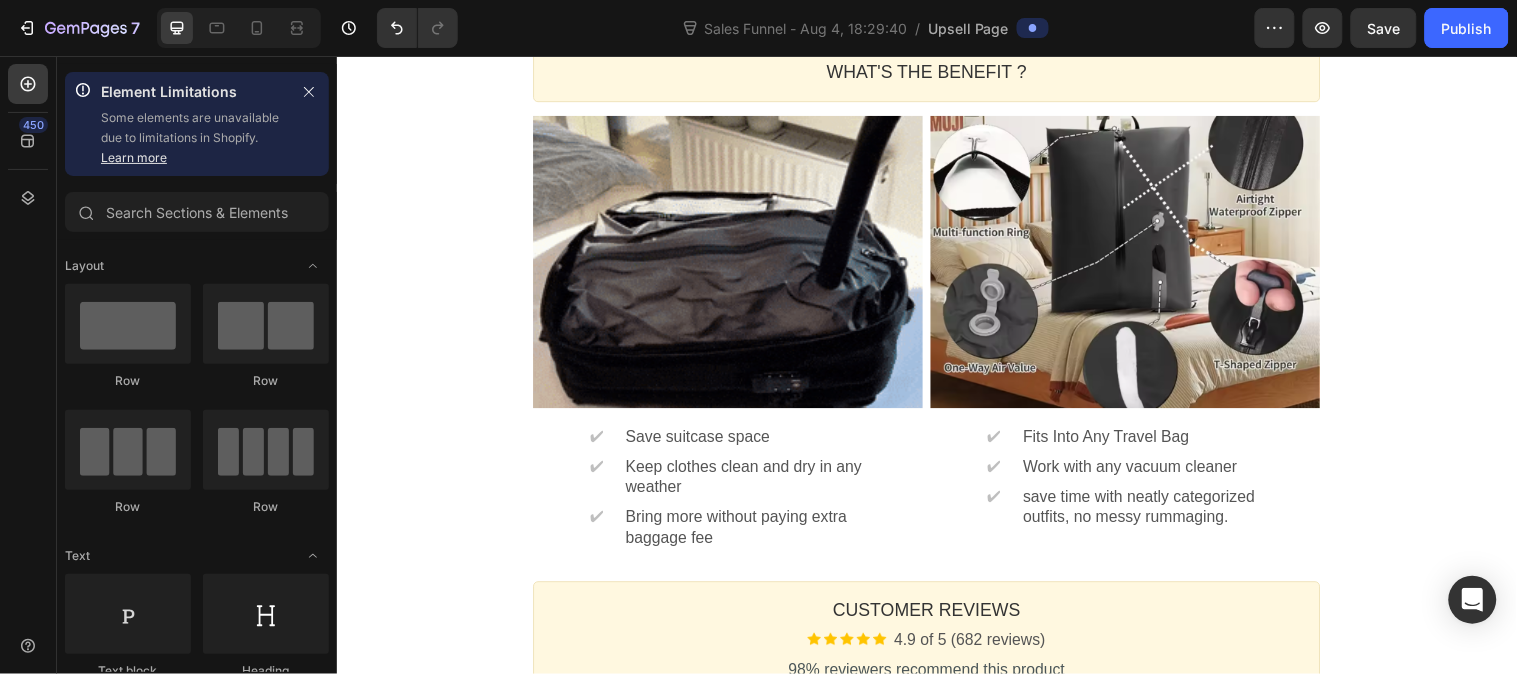 click on "One-time Offer Callout Text Grab another for {{30%}} OFF Callout Text Offer expired Countdown Timer Callout Box Section 1 Product Images Image Luggage Vacuum Compression Bag $48.93 Product Title Image 4.9 of 5 (682 reviews) Text block Row You can bring everything you need for your trip without worrying about overpacking. Text block ✔ Text block One-way air valve Text block Row ✔ Text block Visible widow Text block Row ✔ Text block Waterproof fabric seal Text block Row $34.25 Price $48.93 Price (Save {Discount}) Discount Tag Row Show price breakdown Price Breakdown Take the deal Accept Button Decline offer Decline Button Row Product Offer Section 2 WHAT'S THE BENEFIT ? Heading Callout Box Image ✔ Text block Save suitcase space Text block Row ✔ Text block Keep clothes clean and dry in any weather Text block Row ✔ Text block Bring more without paying extra baggage fee Text block Row Image ✔ Text block Fits Into Any Travel Bag Text block Row ✔ Text block Work with any vacuum cleaner  Text block" at bounding box center (936, 192) 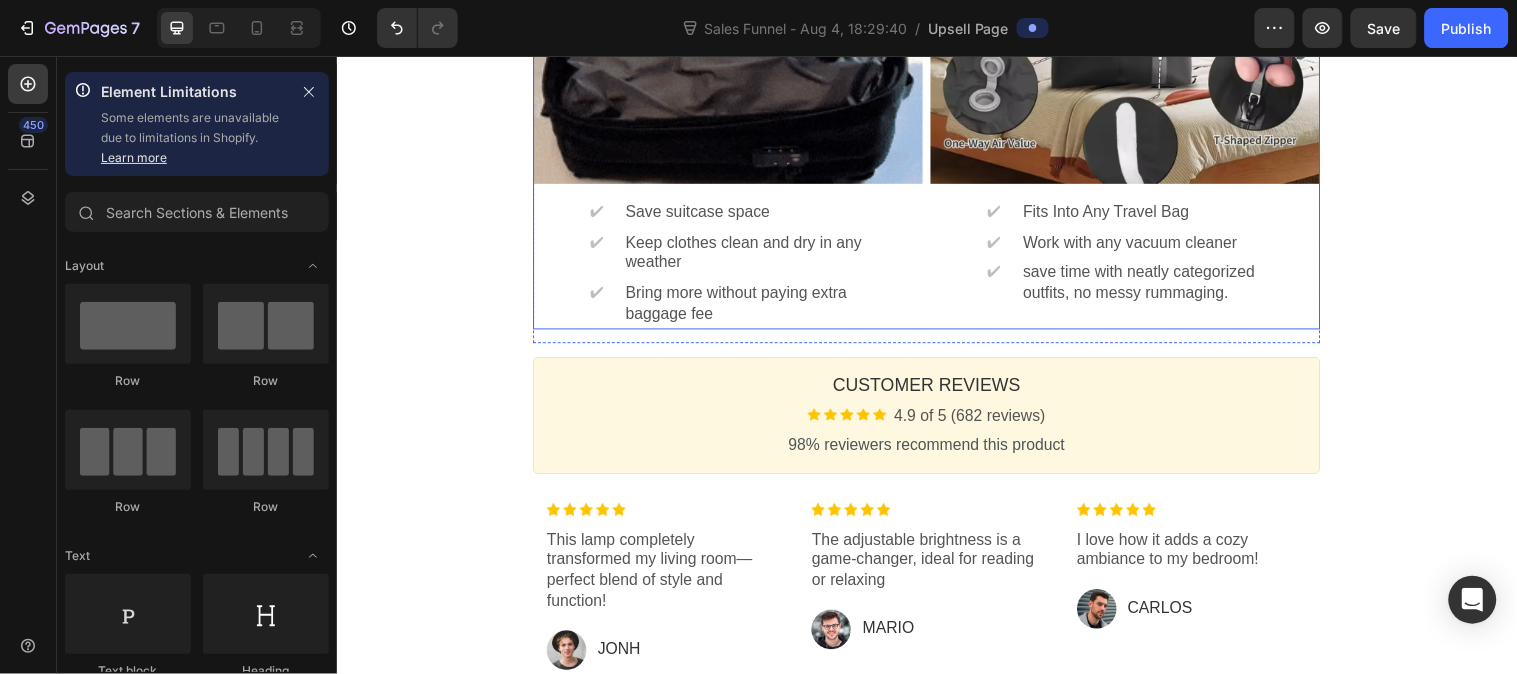 scroll, scrollTop: 1333, scrollLeft: 0, axis: vertical 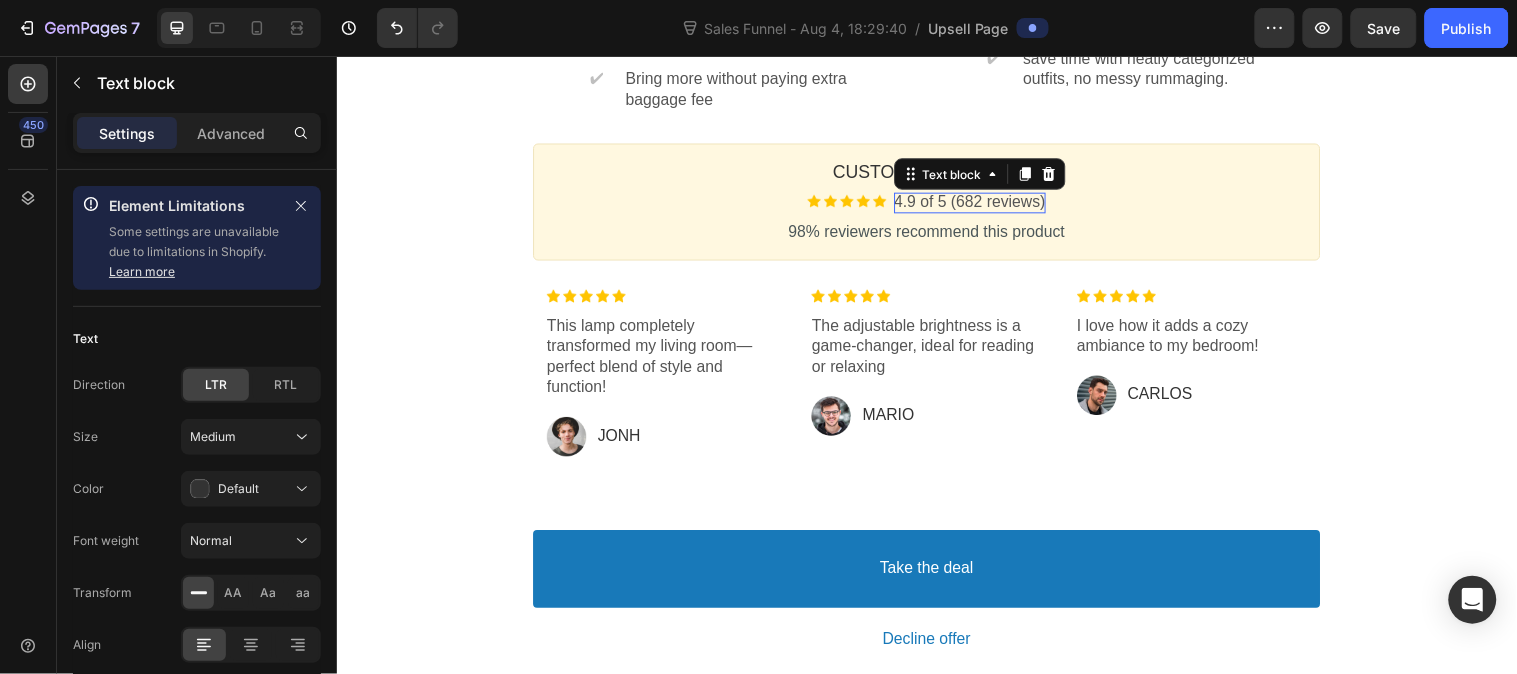 click on "4.9 of 5 (682 reviews)" at bounding box center (980, 204) 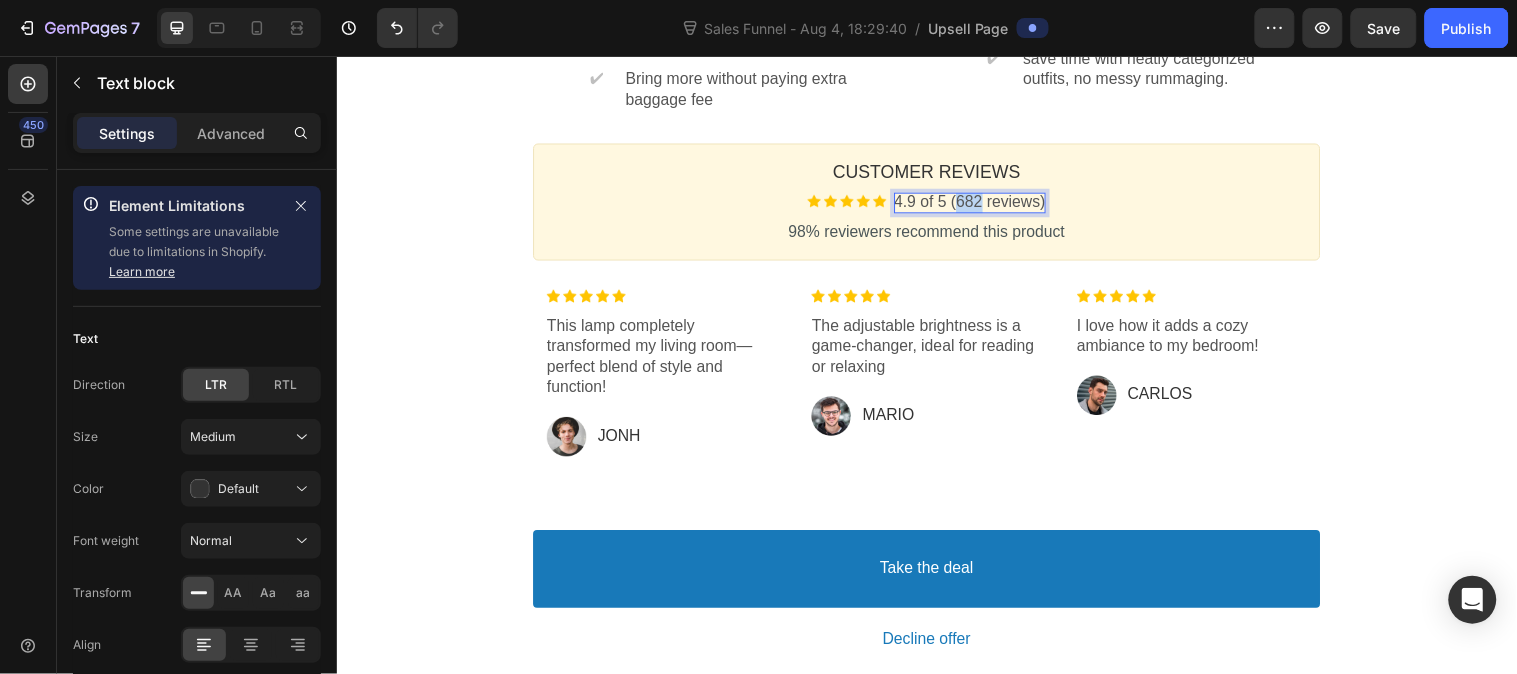 click on "4.9 of 5 (682 reviews)" at bounding box center (980, 204) 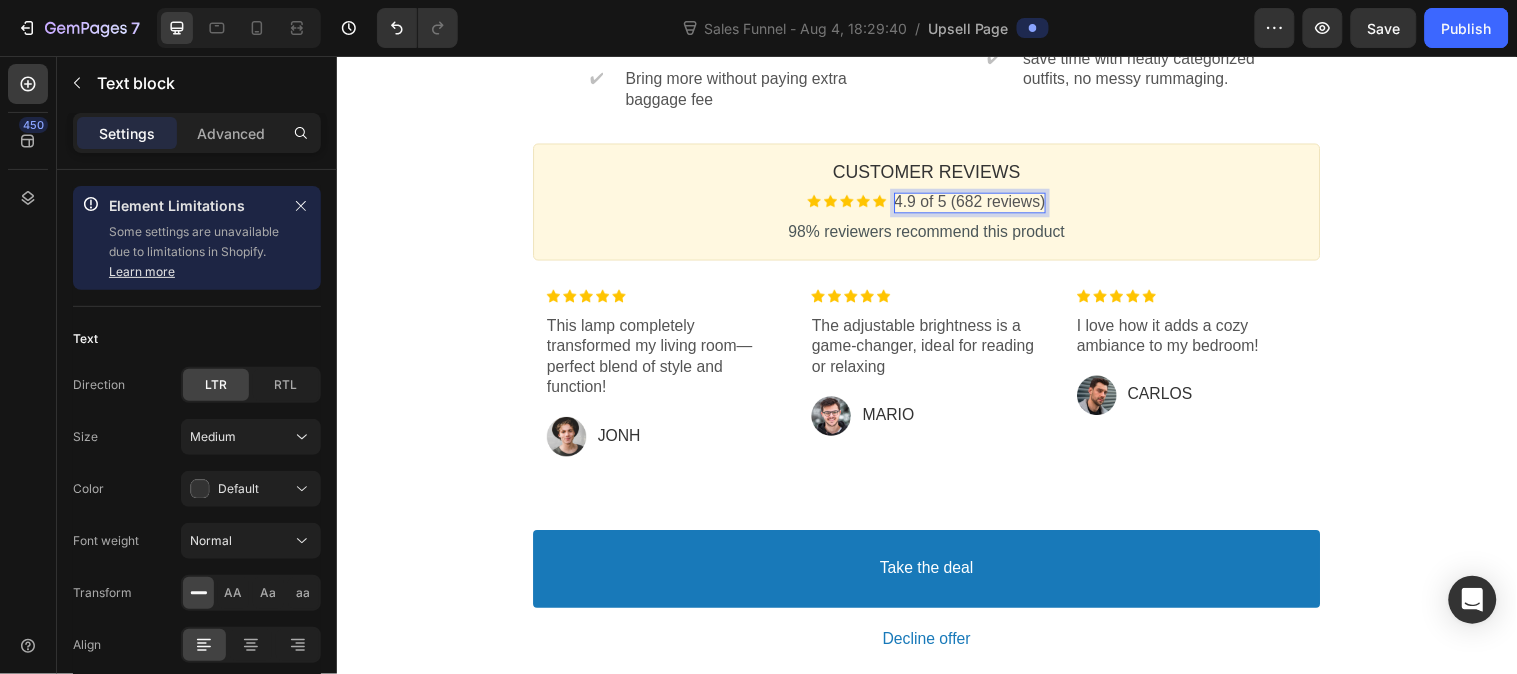 click on "4.9 of 5 (682 reviews)" at bounding box center (980, 204) 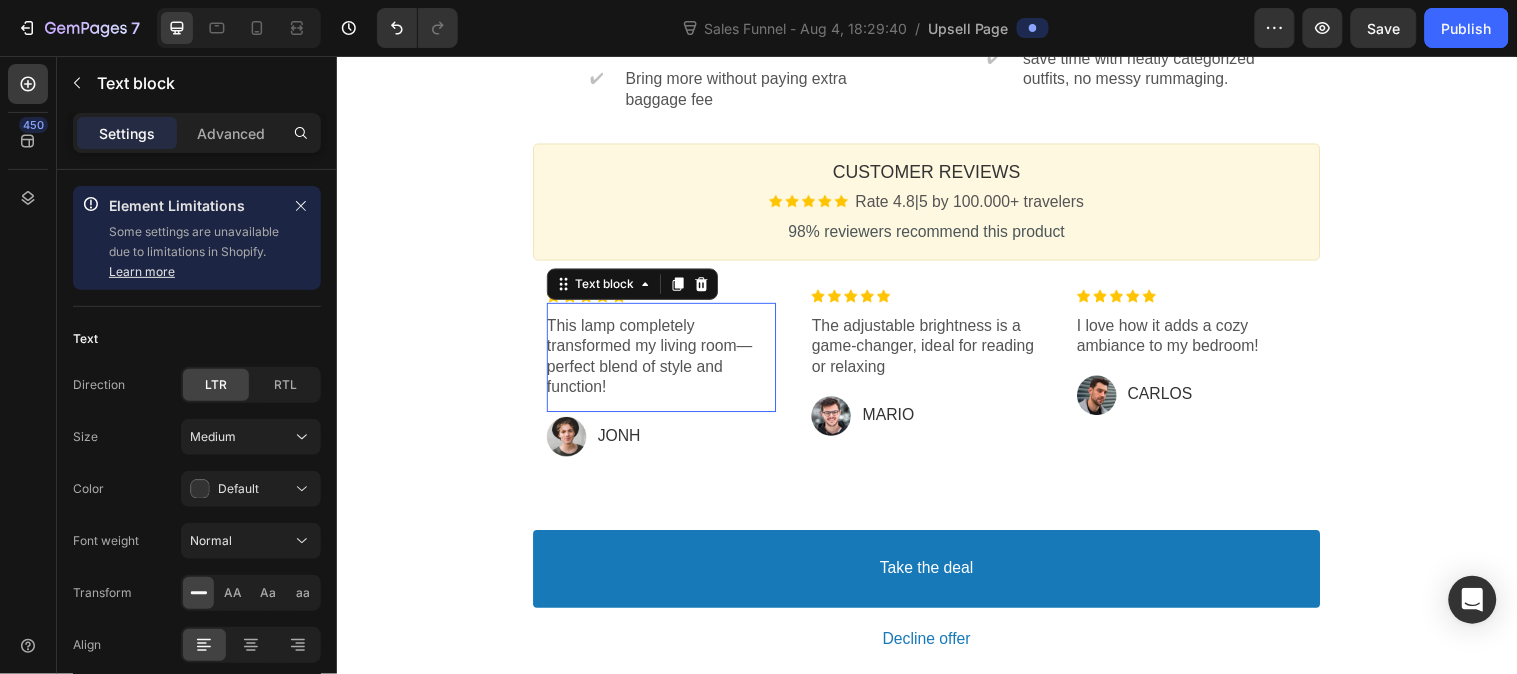 click on "This lamp completely transformed my living room—perfect blend of style and function!" at bounding box center [666, 361] 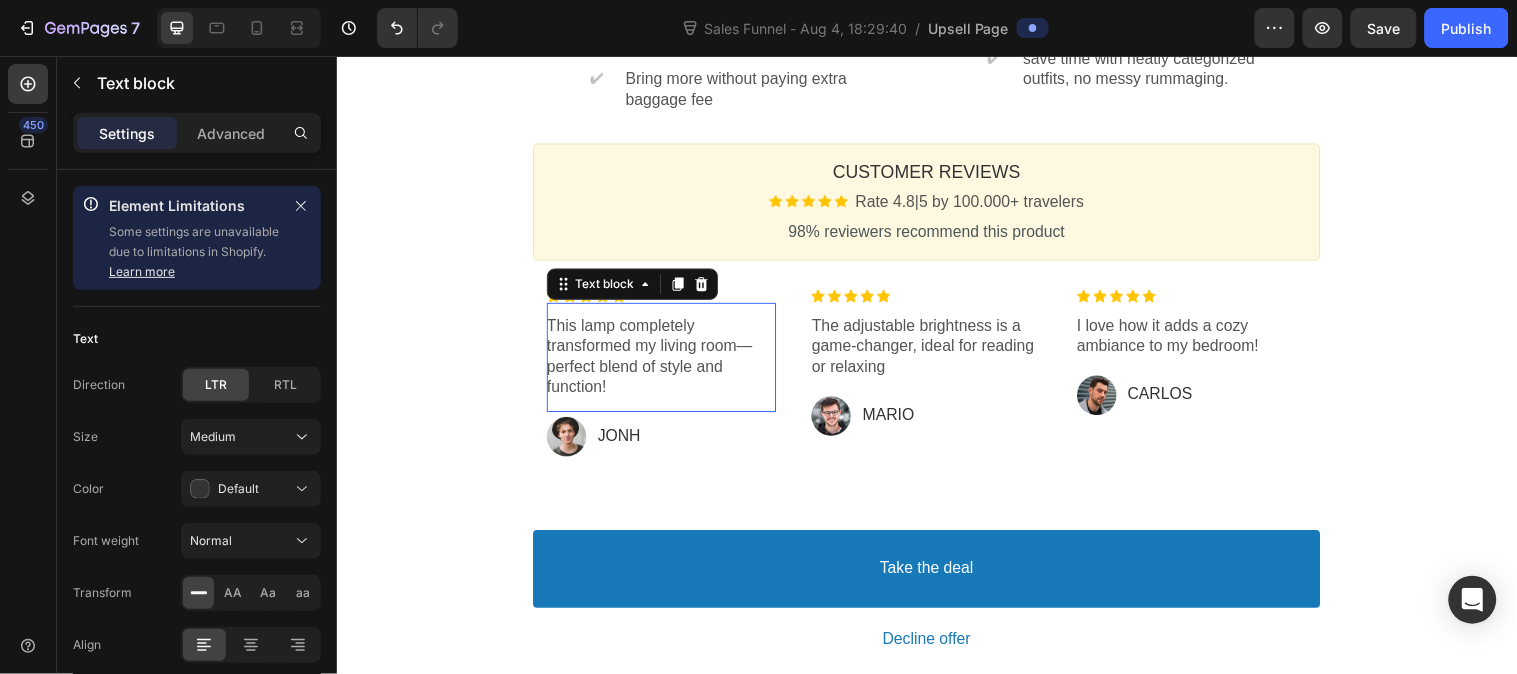 click on "One-time Offer Callout Text Grab another for {{30%}} OFF Callout Text Offer expired Countdown Timer Callout Box Section 1 Product Images Image Luggage Vacuum Compression Bag $48.93 Product Title Image 4.9 of 5 (682 reviews) Text block Row You can bring everything you need for your trip without worrying about overpacking. Text block ✔ Text block One-way air valve Text block Row ✔ Text block Visible widow Text block Row ✔ Text block Waterproof fabric seal Text block Row $34.25 Price $48.93 Price (Save {Discount}) Discount Tag Row Show price breakdown Price Breakdown Take the deal Accept Button Decline offer Decline Button Row Product Offer Section 2 WHAT'S THE BENEFIT ? Heading Callout Box Image ✔ Text block Save suitcase space Text block Row ✔ Text block Keep clothes clean and dry in any weather Text block Row ✔ Text block Bring more without paying extra baggage fee Text block Row Image ✔ Text block Fits Into Any Travel Bag Text block Row ✔ Text block Work with any vacuum cleaner  Text block" at bounding box center [936, -253] 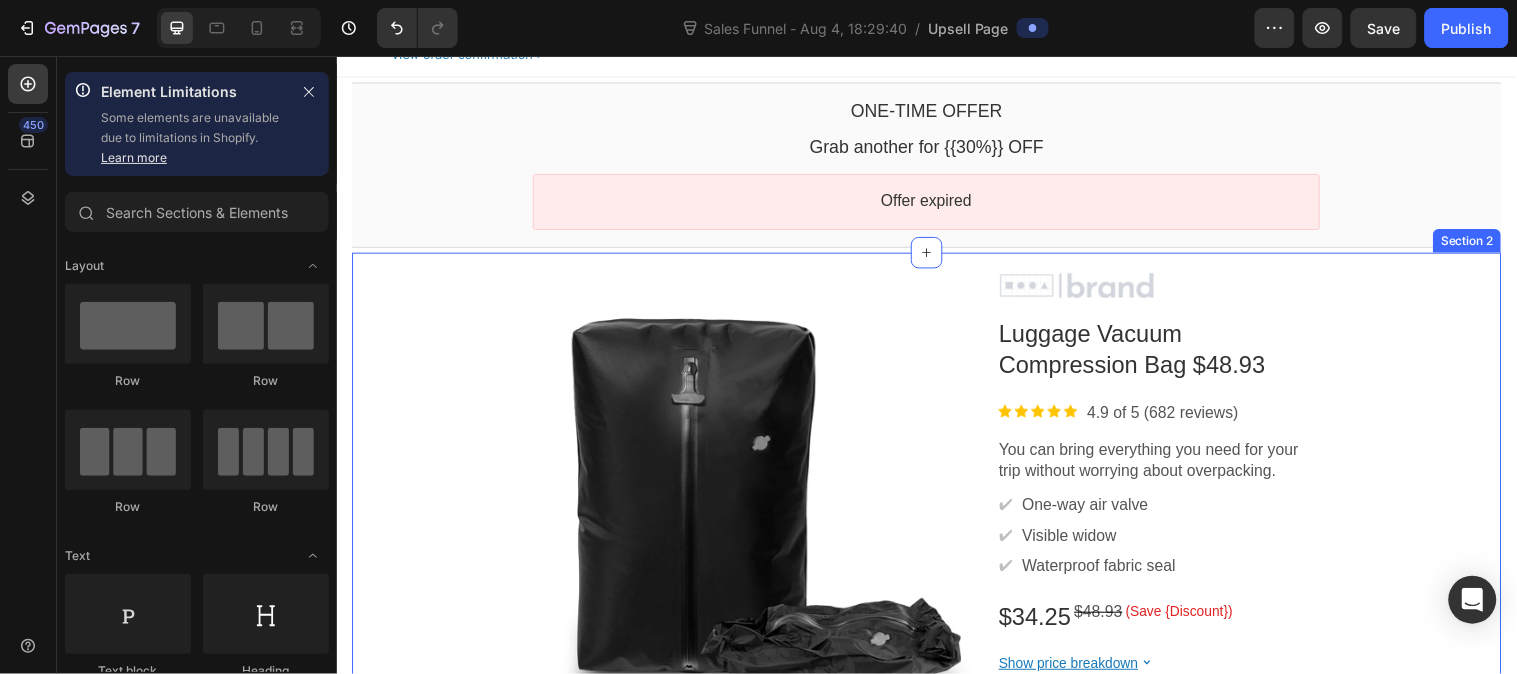 scroll, scrollTop: 111, scrollLeft: 0, axis: vertical 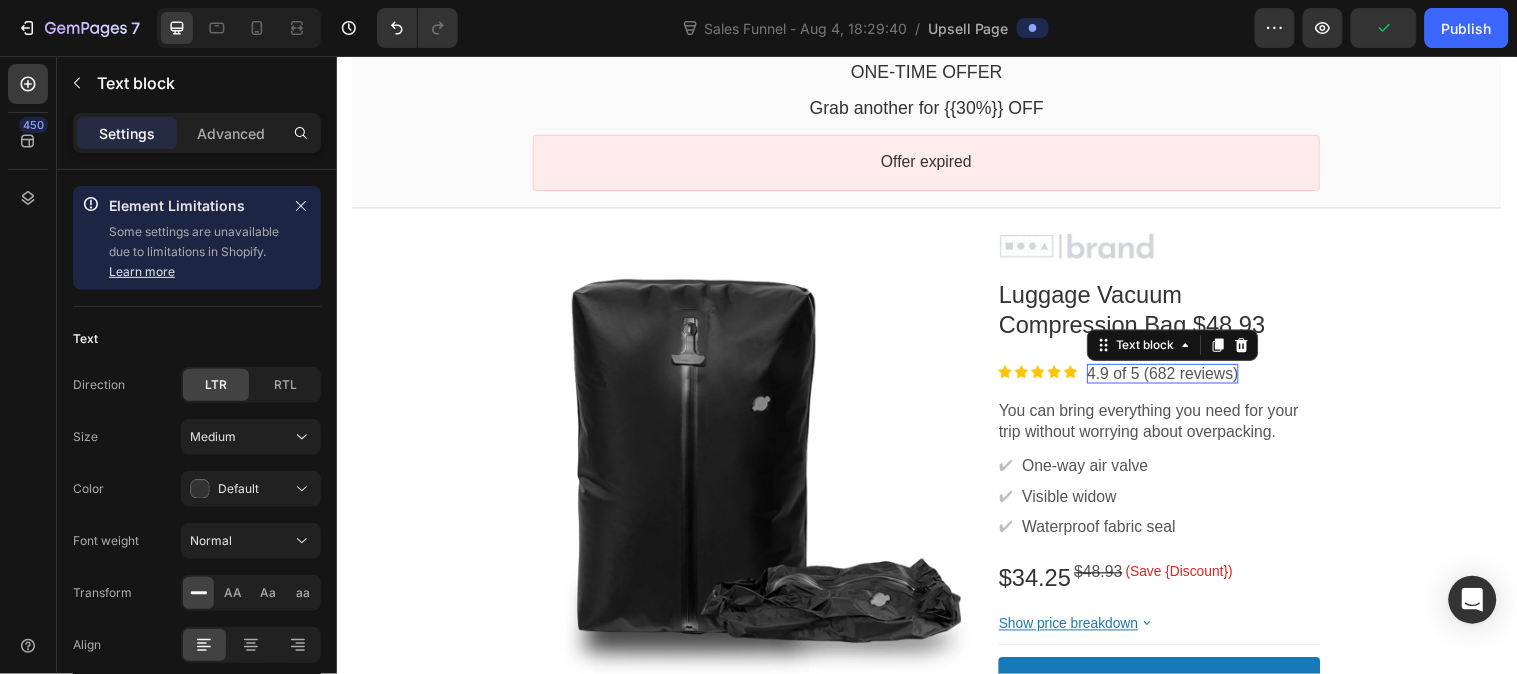 click on "4.9 of 5 (682 reviews)" at bounding box center (1176, 378) 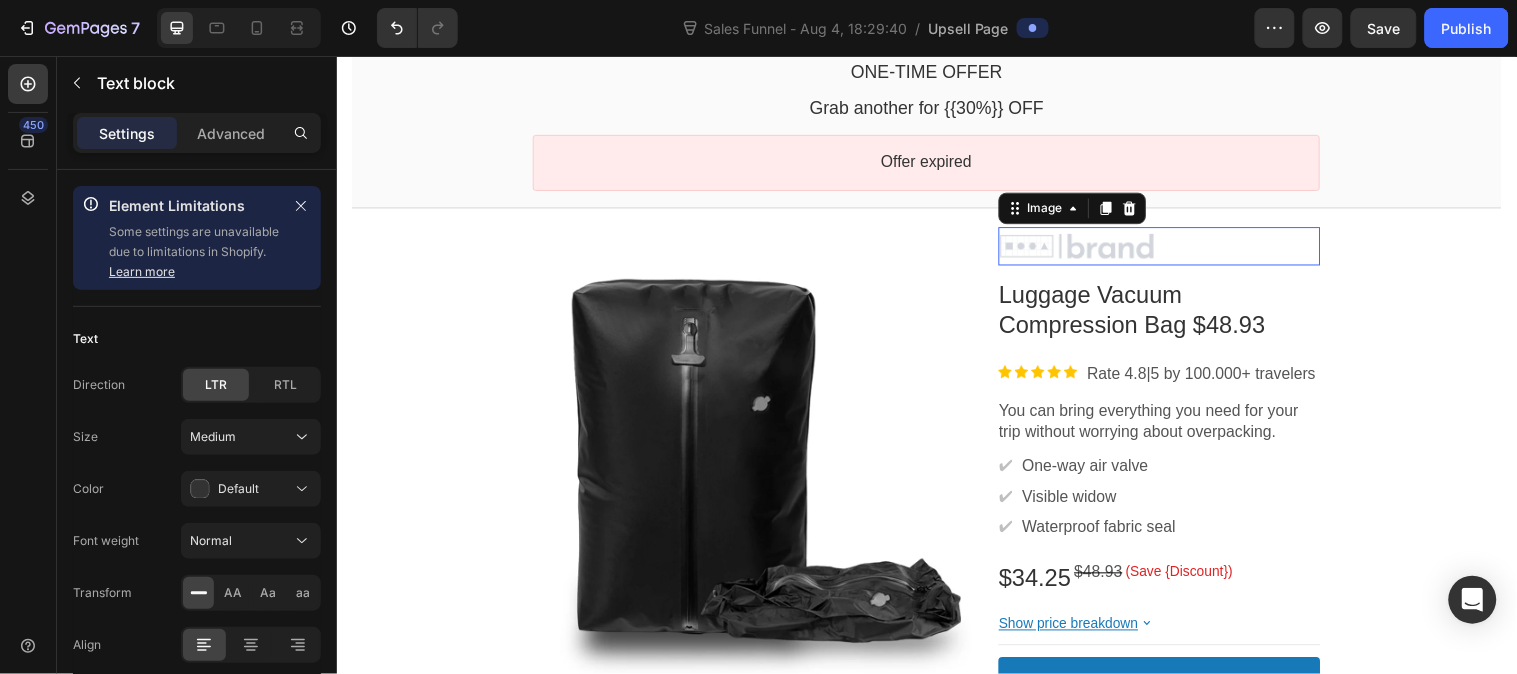 click at bounding box center (1172, 249) 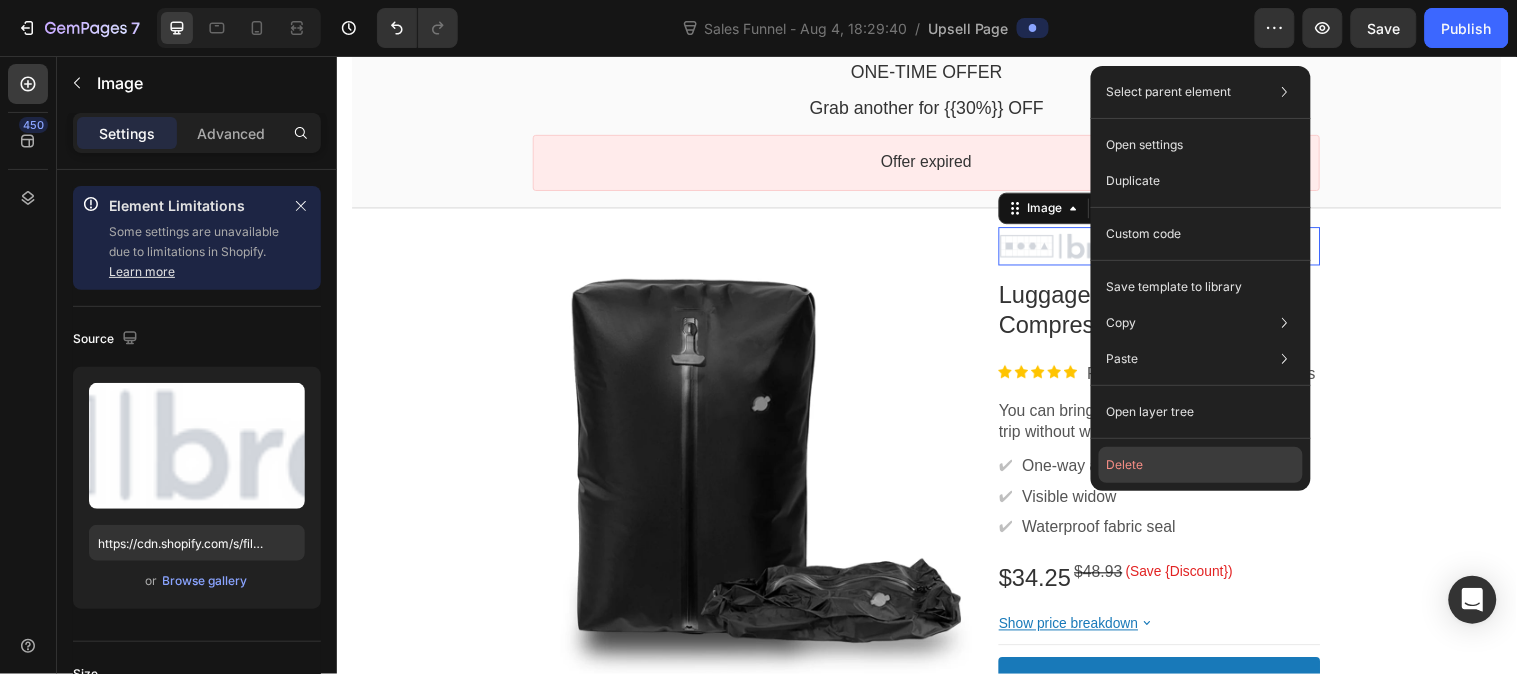 click on "Delete" 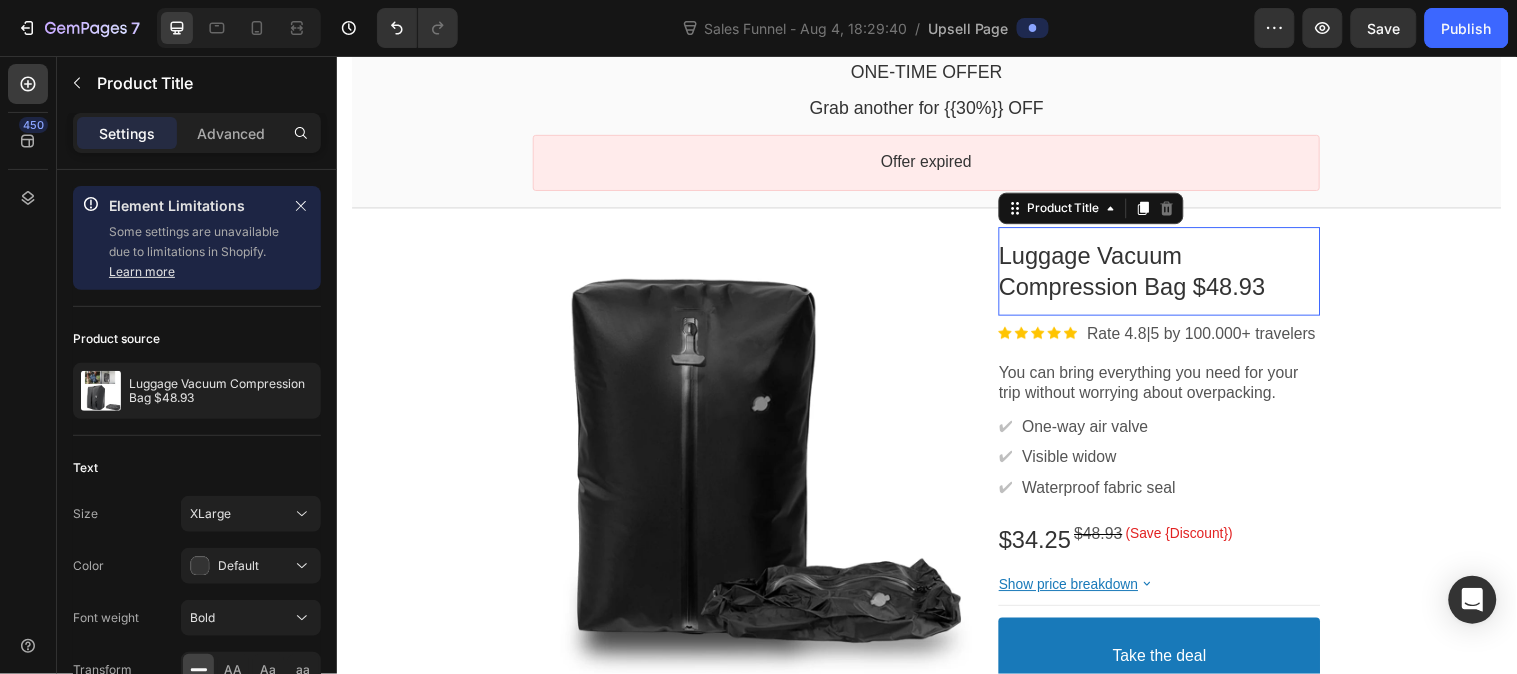 click on "Luggage Vacuum Compression Bag $48.93" at bounding box center (1144, 274) 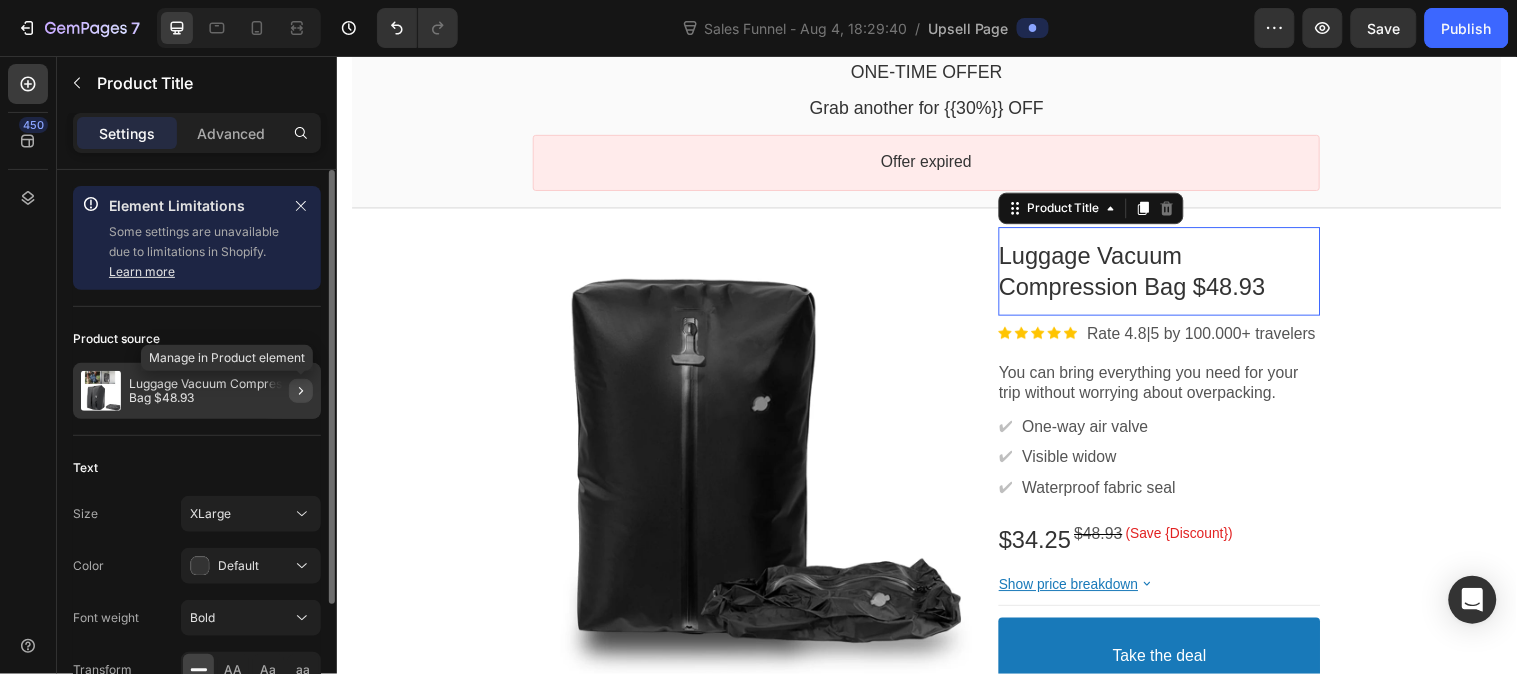 click 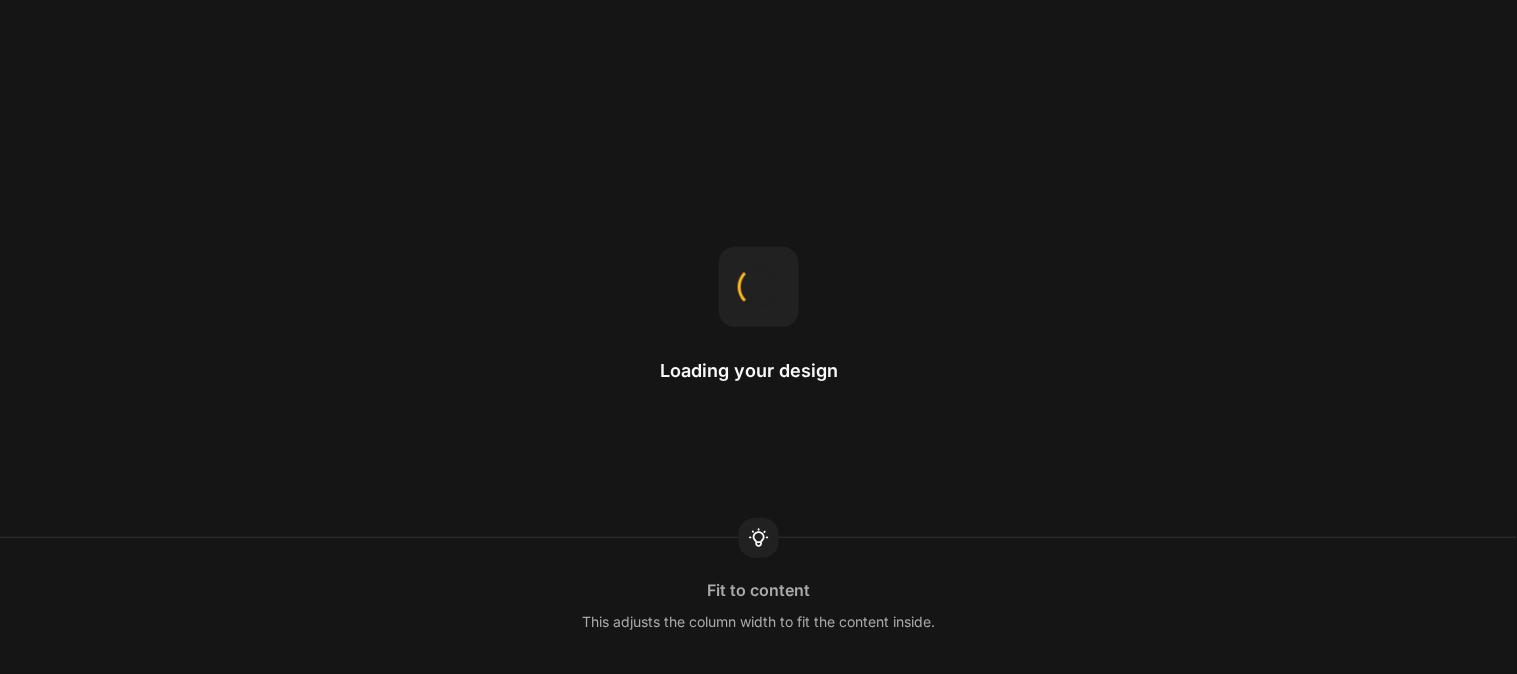 scroll, scrollTop: 0, scrollLeft: 0, axis: both 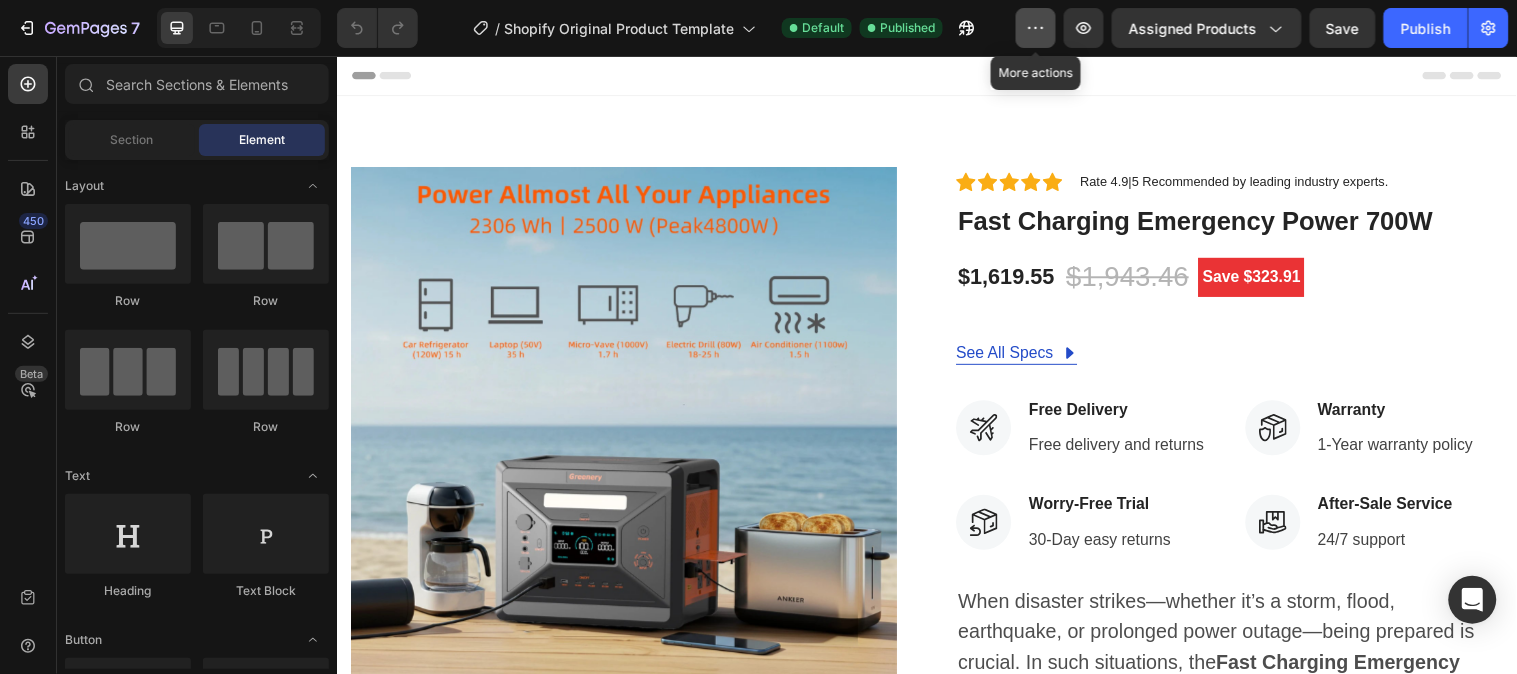 click 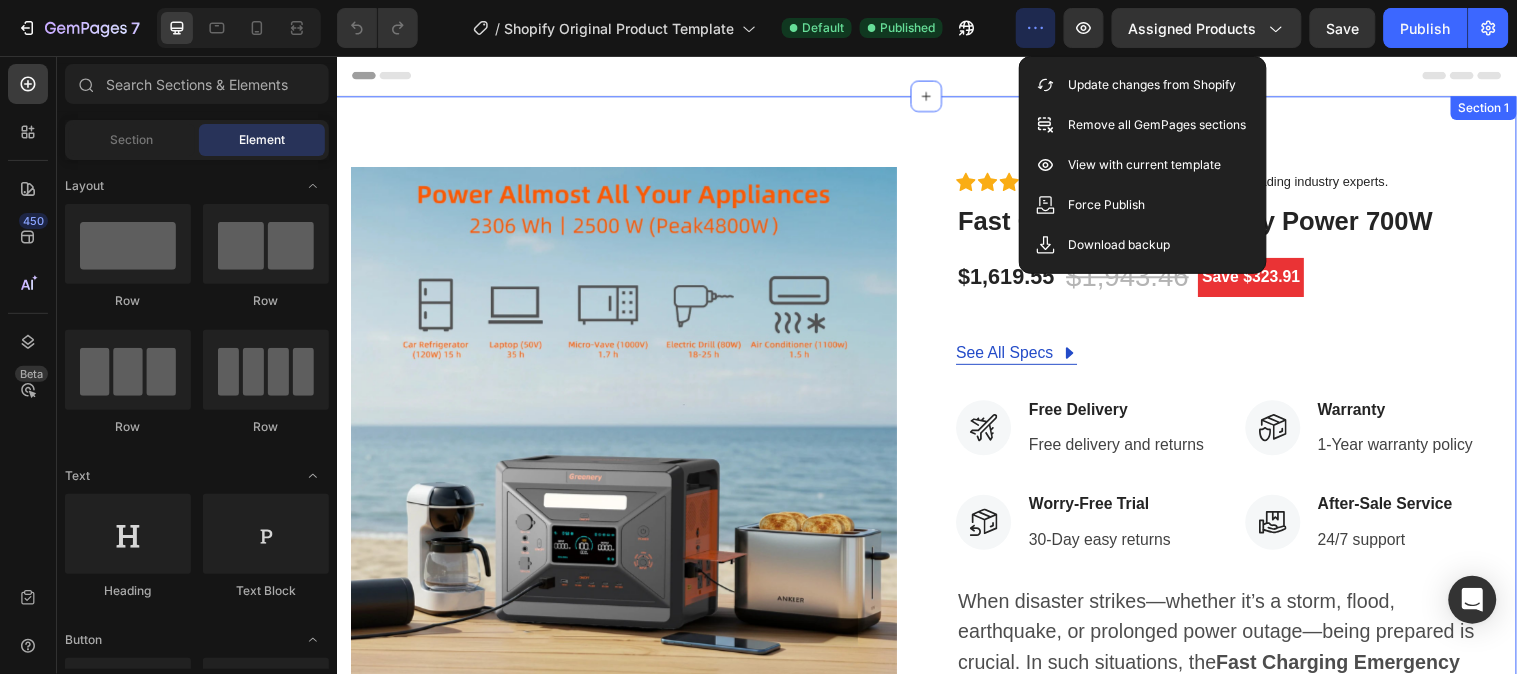 click on "Product Images
Icon
Icon
Icon
Icon
Icon Icon List Hoz Rate 4.9|5 Recommended by leading industry experts. Text block Row Fast Charging Emergency Power 700W (P) Title $[PRICE] (P) Price (P) Price $[PRICE] (P) Price (P) Price Save $[PRICE] Product Badge Row
See All Specs Button Row
Icon Free Delivery Text block Free delivery and returns Text block Icon List
Icon Worry-Free Trial Text block 30-Day easy returns Text block Icon List
Icon Warranty Text block 1-Year warranty policy Text block Icon List
Icon After-Sale Service Text block 24/7 support Text block Icon List Row When disaster strikes—whether it’s a storm, flood, earthquake, or prolonged power outage—being prepared is crucial. In such situations, the  Fast Charging Emergency Power 2500W/2304Wh for backup Product combine trolley & ships from [COUNTRY].   Text Block Quantity Text block" at bounding box center (936, 659) 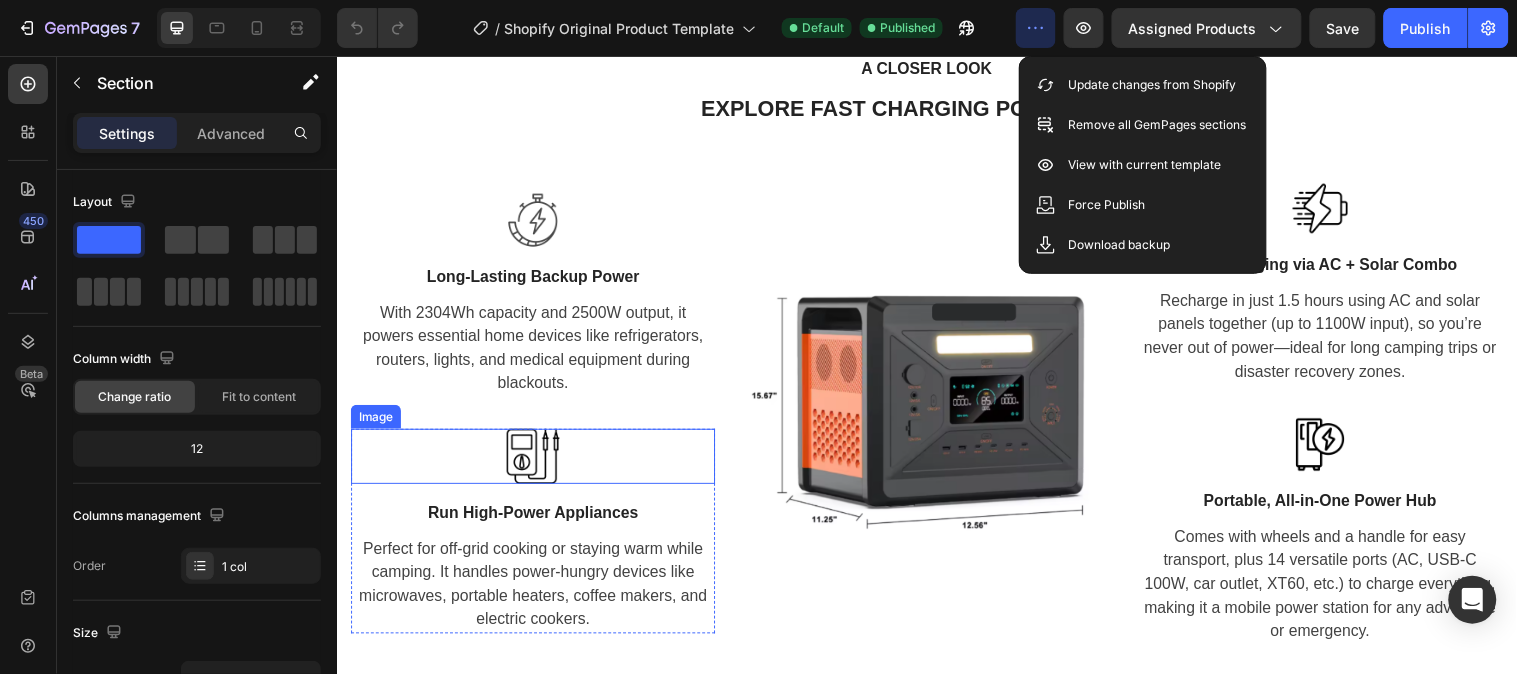 scroll, scrollTop: 2777, scrollLeft: 0, axis: vertical 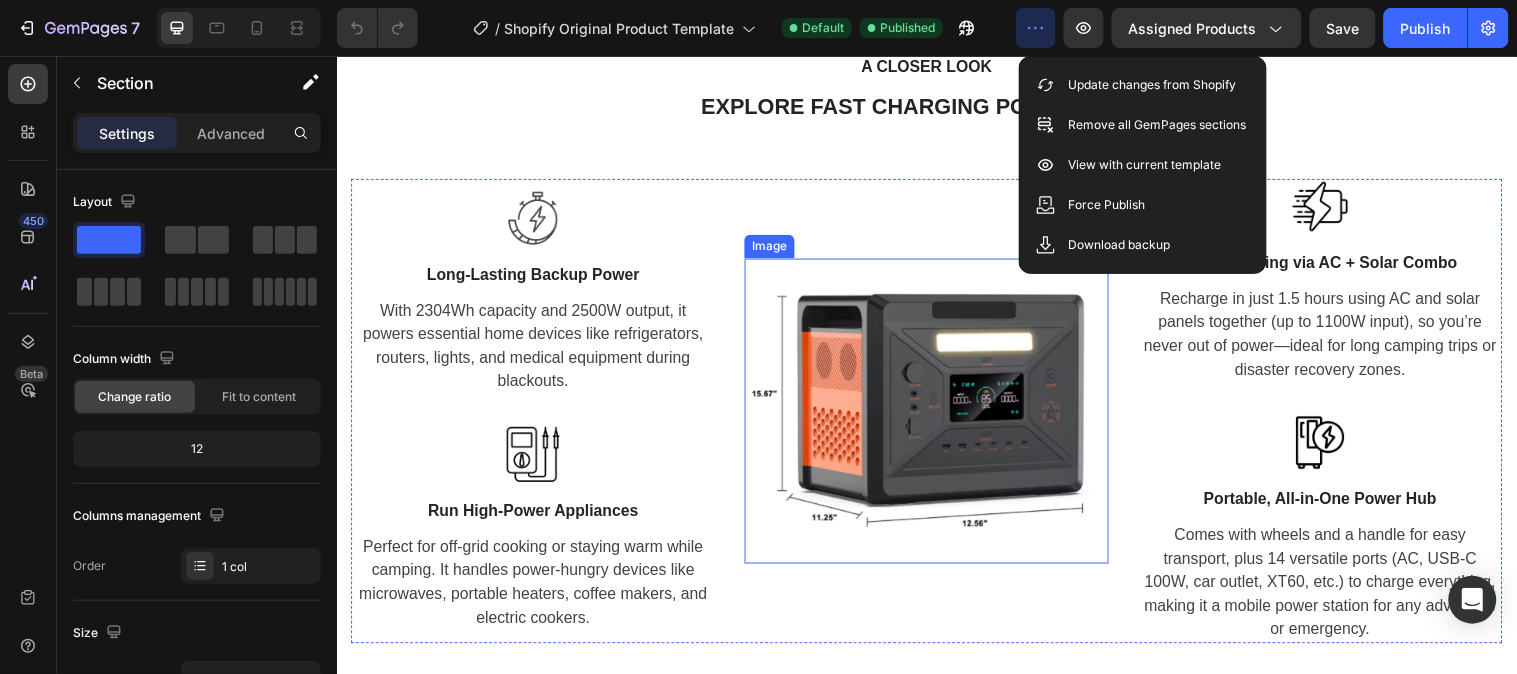 click at bounding box center [936, 416] 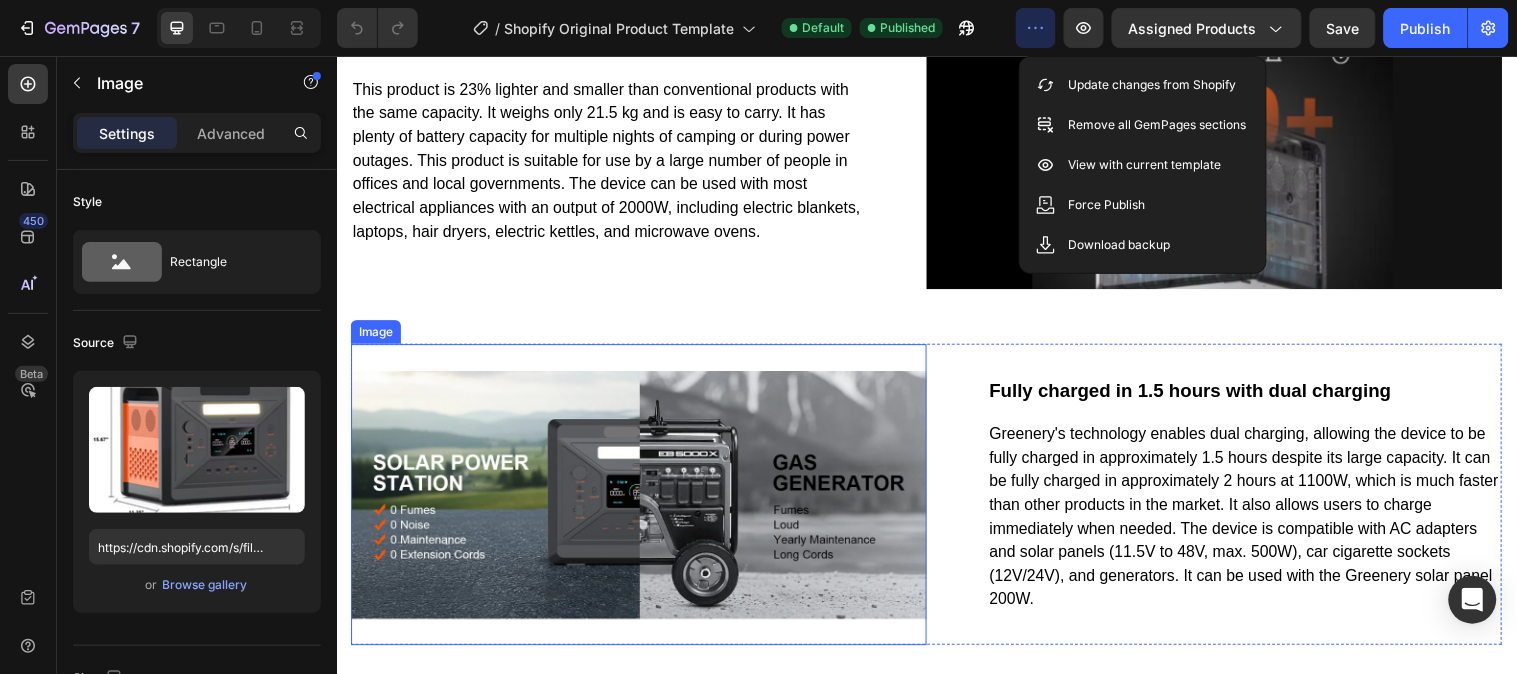 scroll, scrollTop: 3777, scrollLeft: 0, axis: vertical 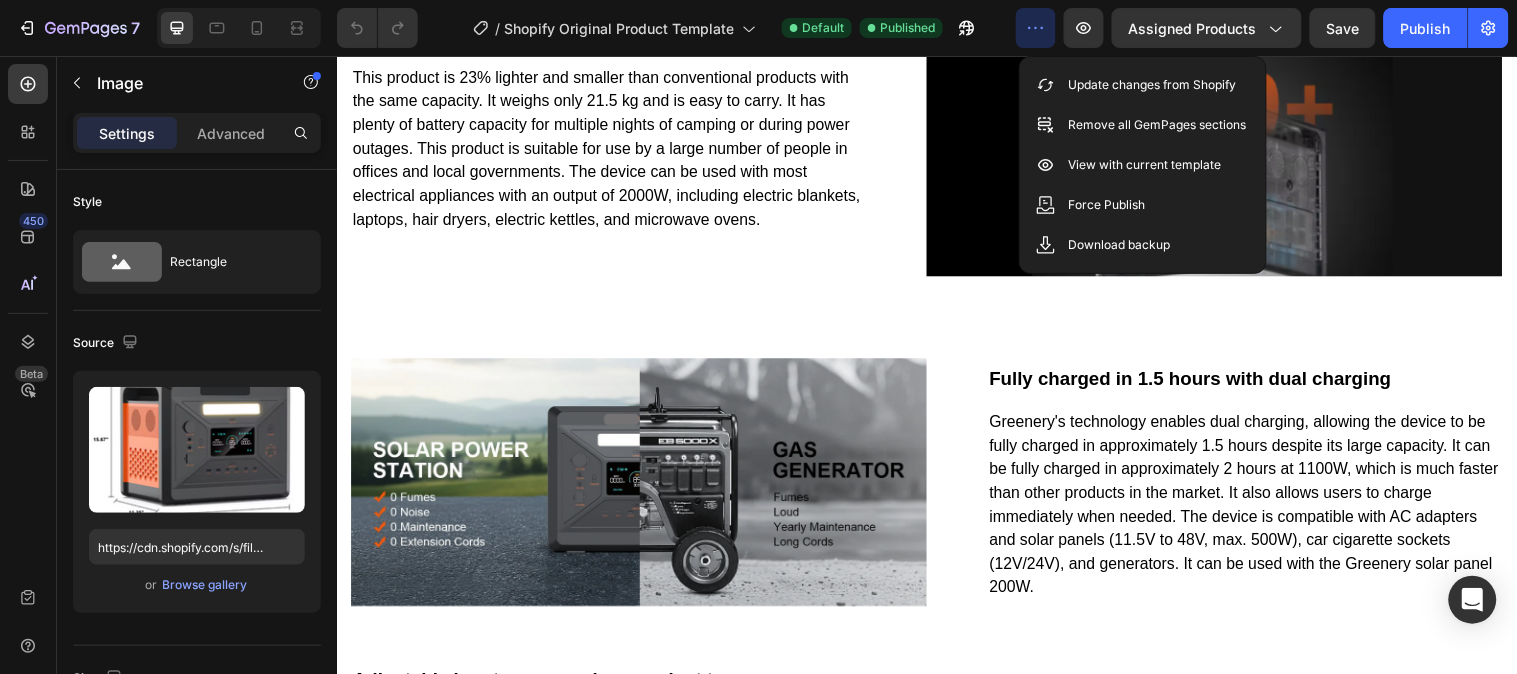 click 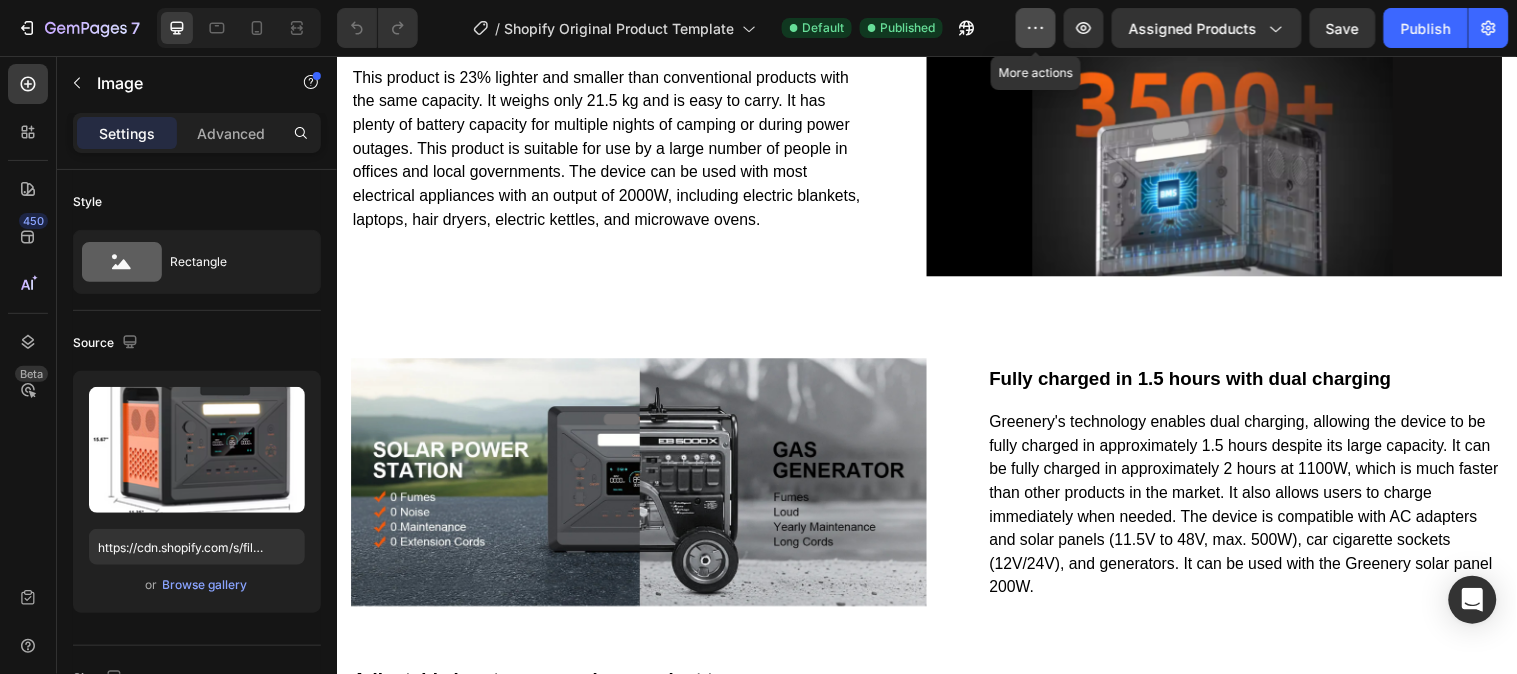 click 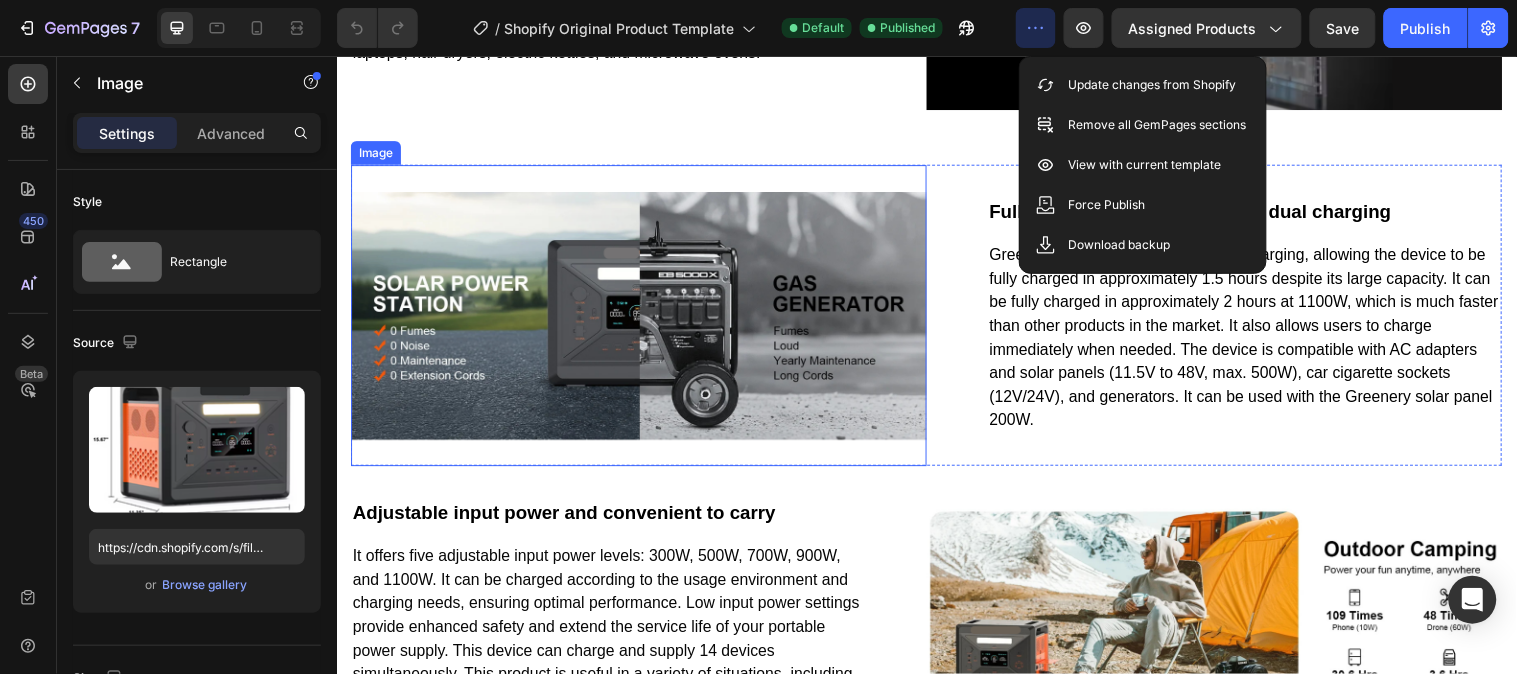 scroll, scrollTop: 4000, scrollLeft: 0, axis: vertical 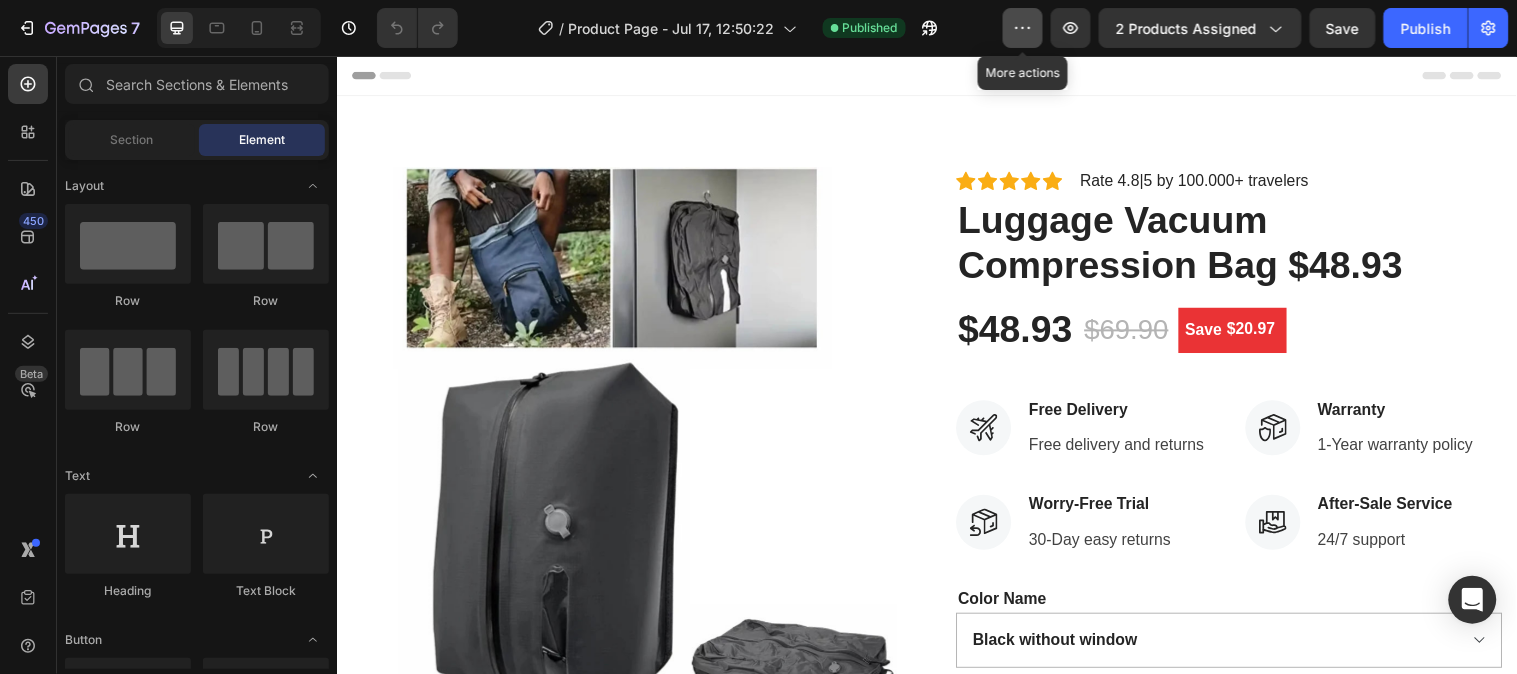 click 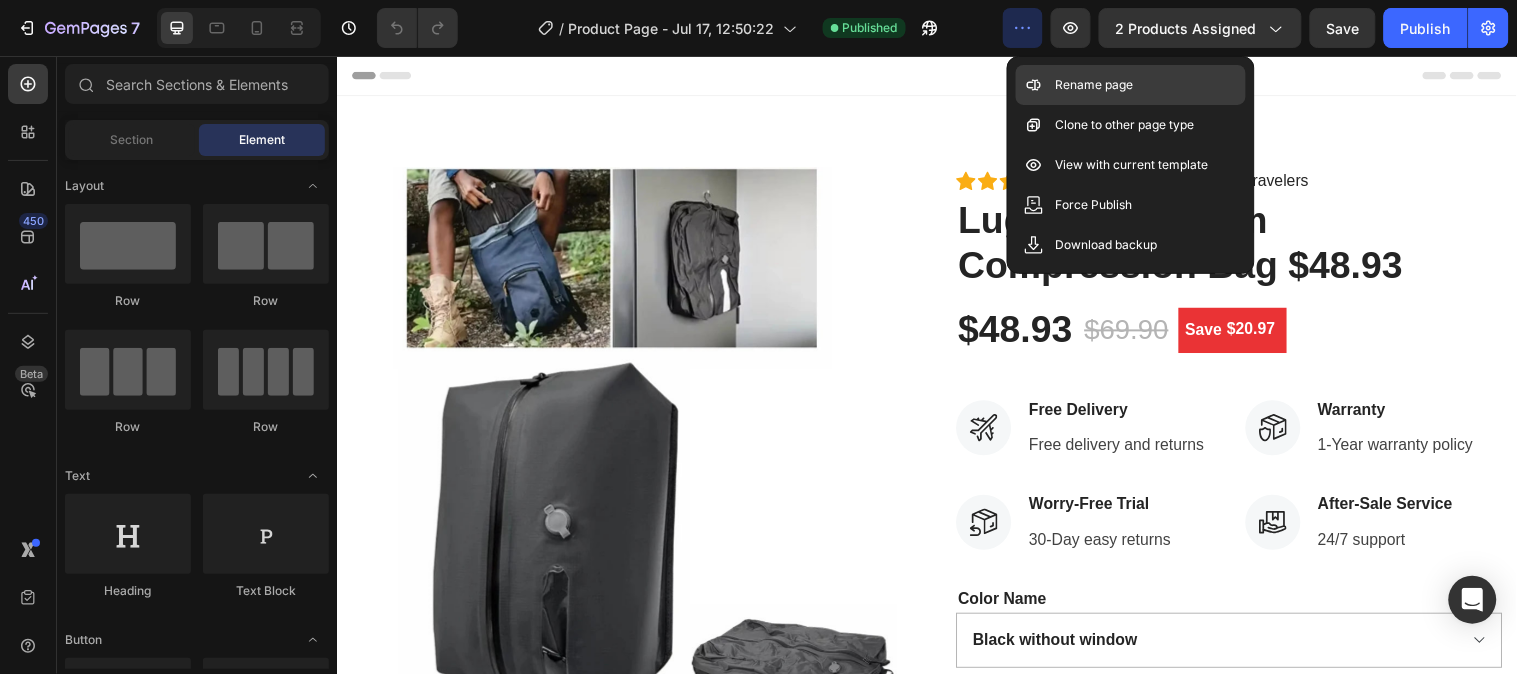 click on "Rename page" at bounding box center (1095, 85) 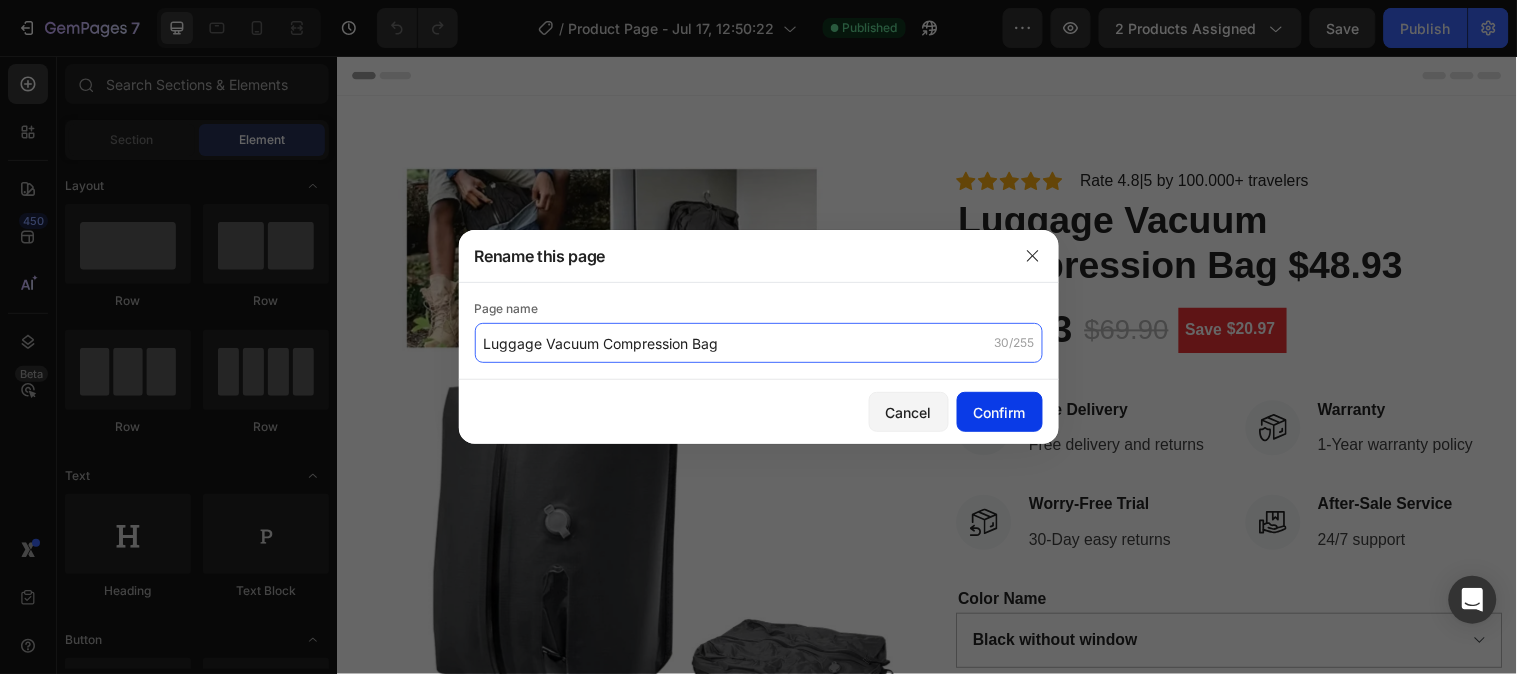 type on "Luggage Vacuum Compression Bag" 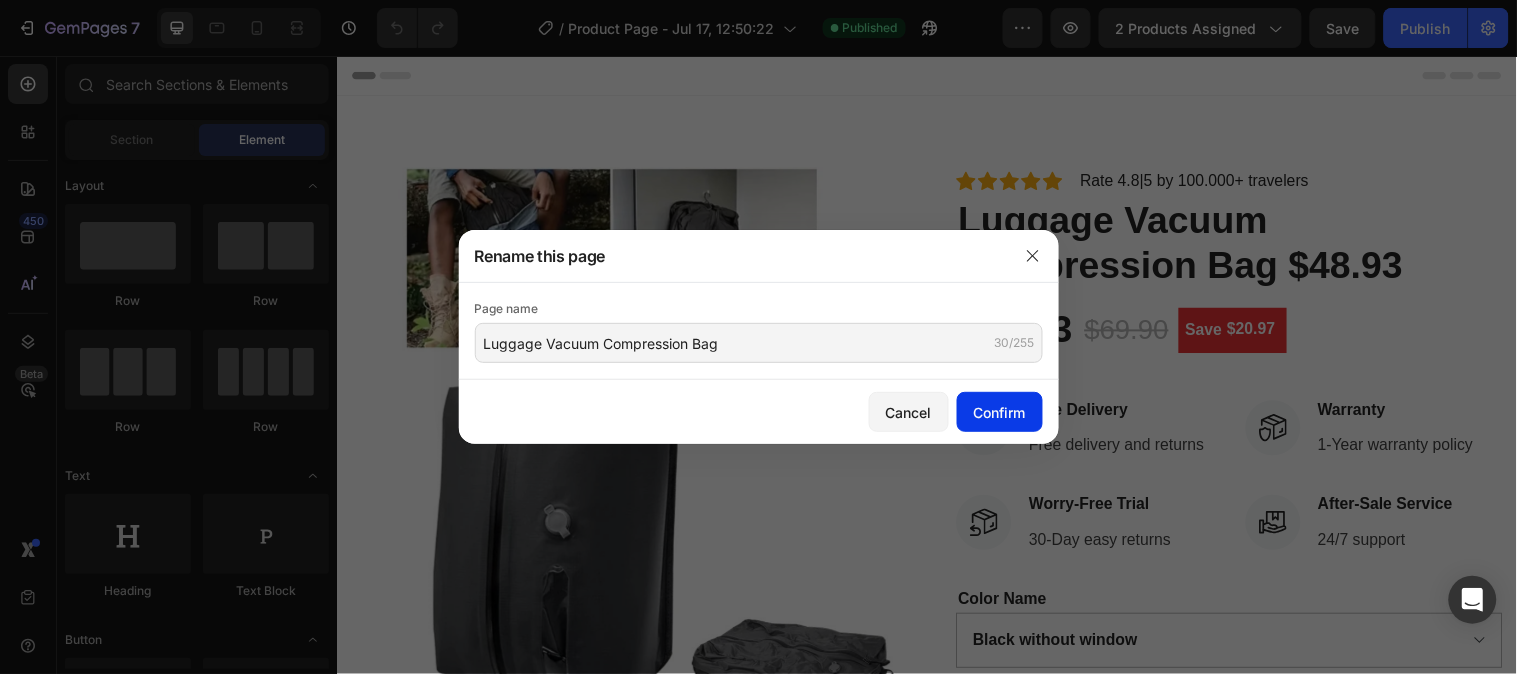 click on "Confirm" 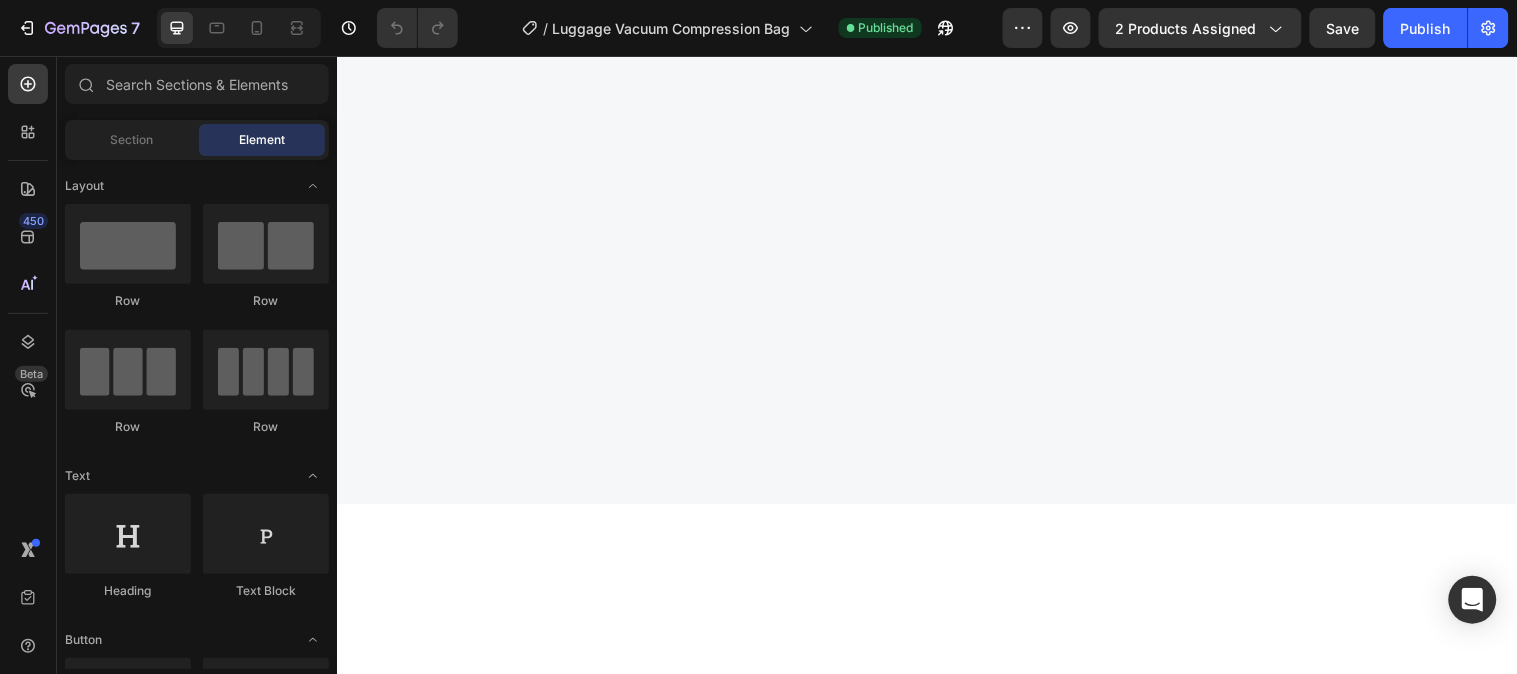 scroll, scrollTop: 3333, scrollLeft: 0, axis: vertical 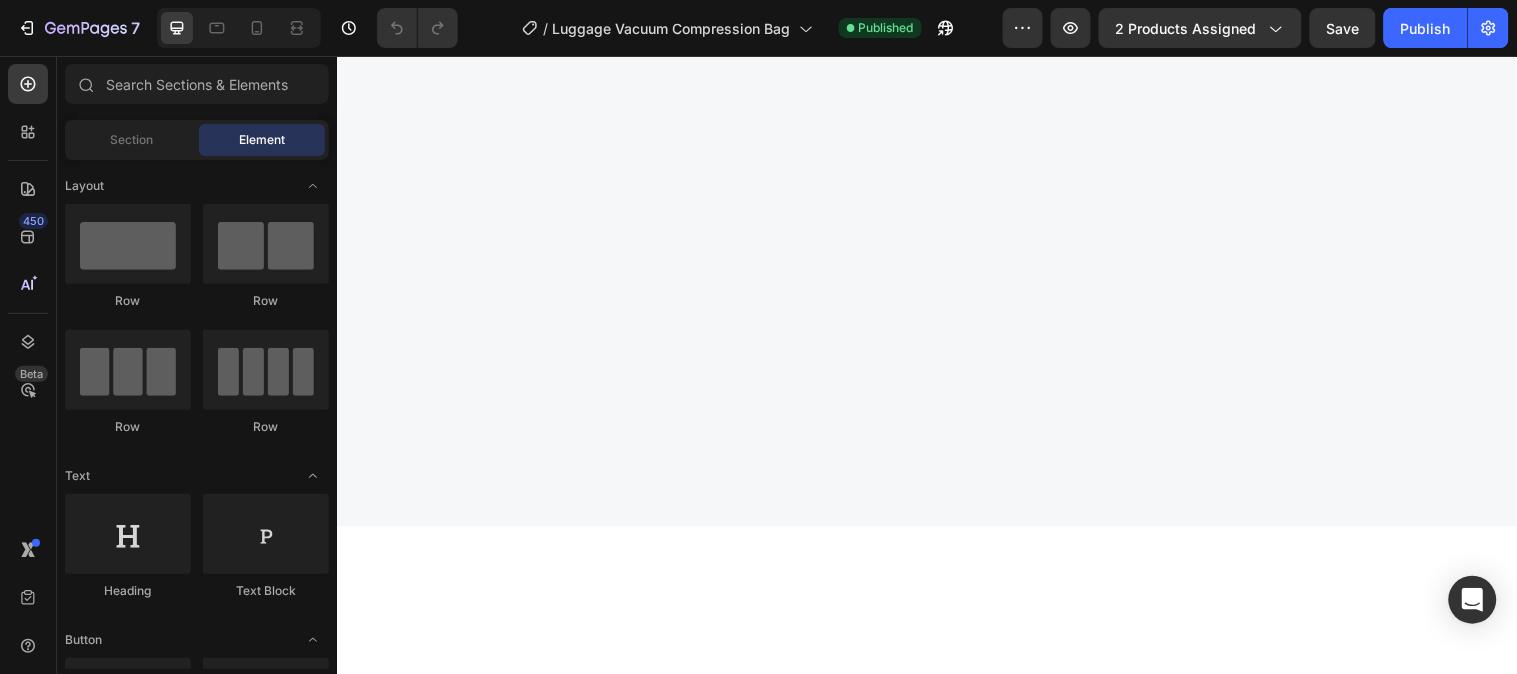 click at bounding box center (643, -419) 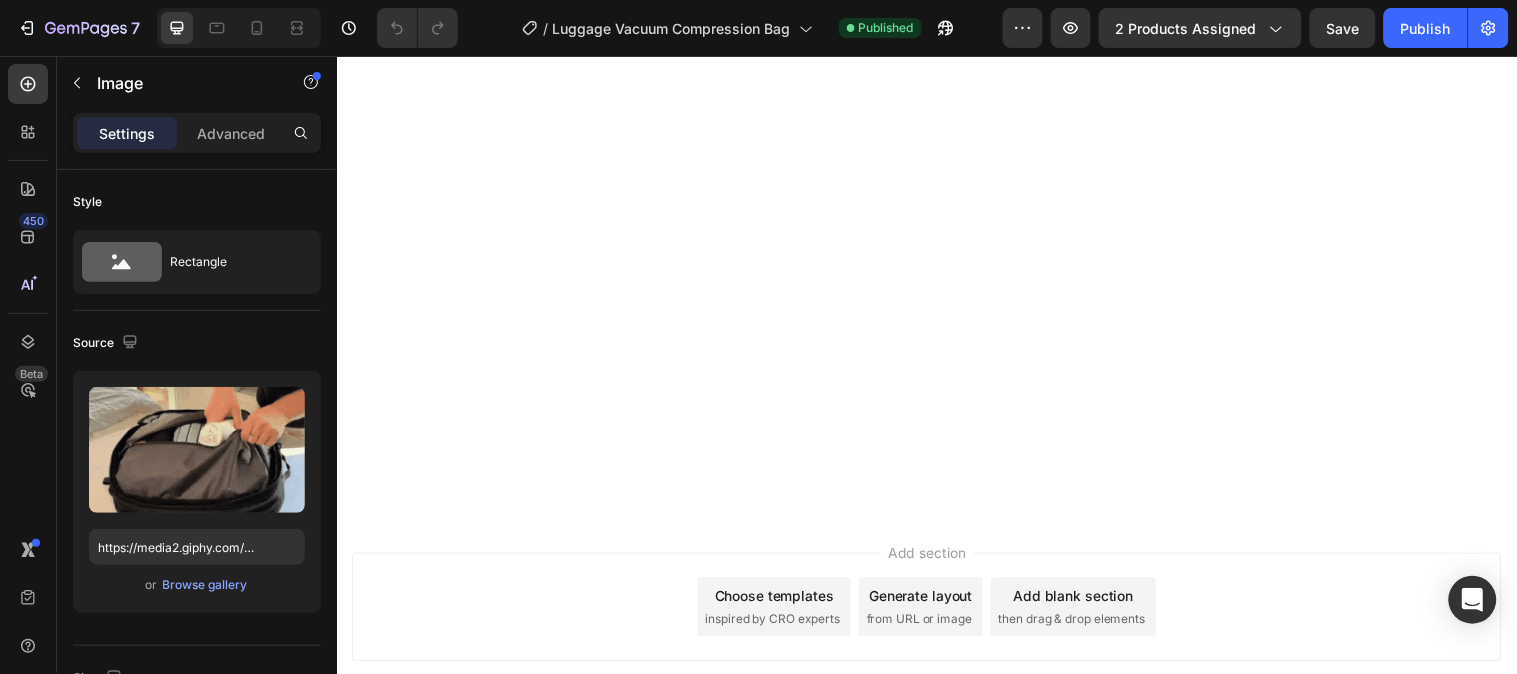 scroll, scrollTop: 5222, scrollLeft: 0, axis: vertical 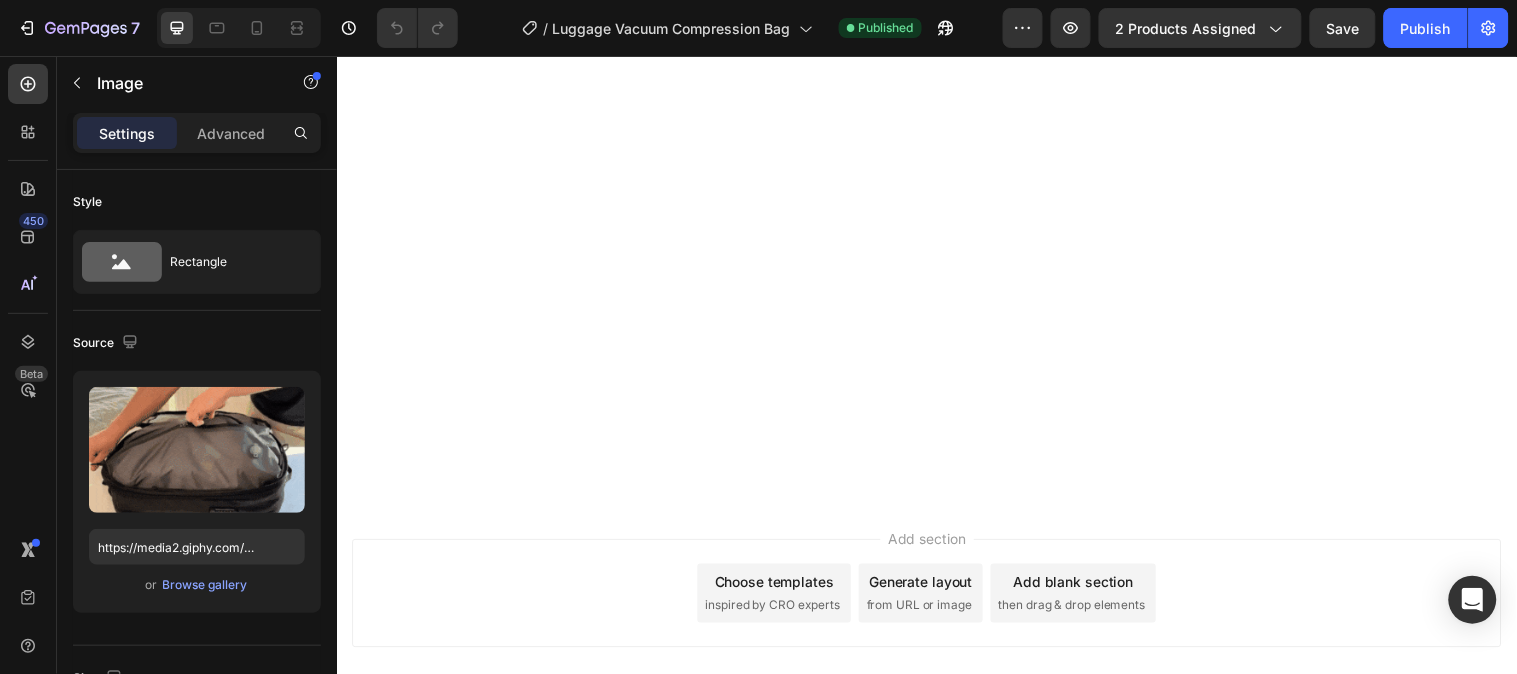 click at bounding box center [643, -2033] 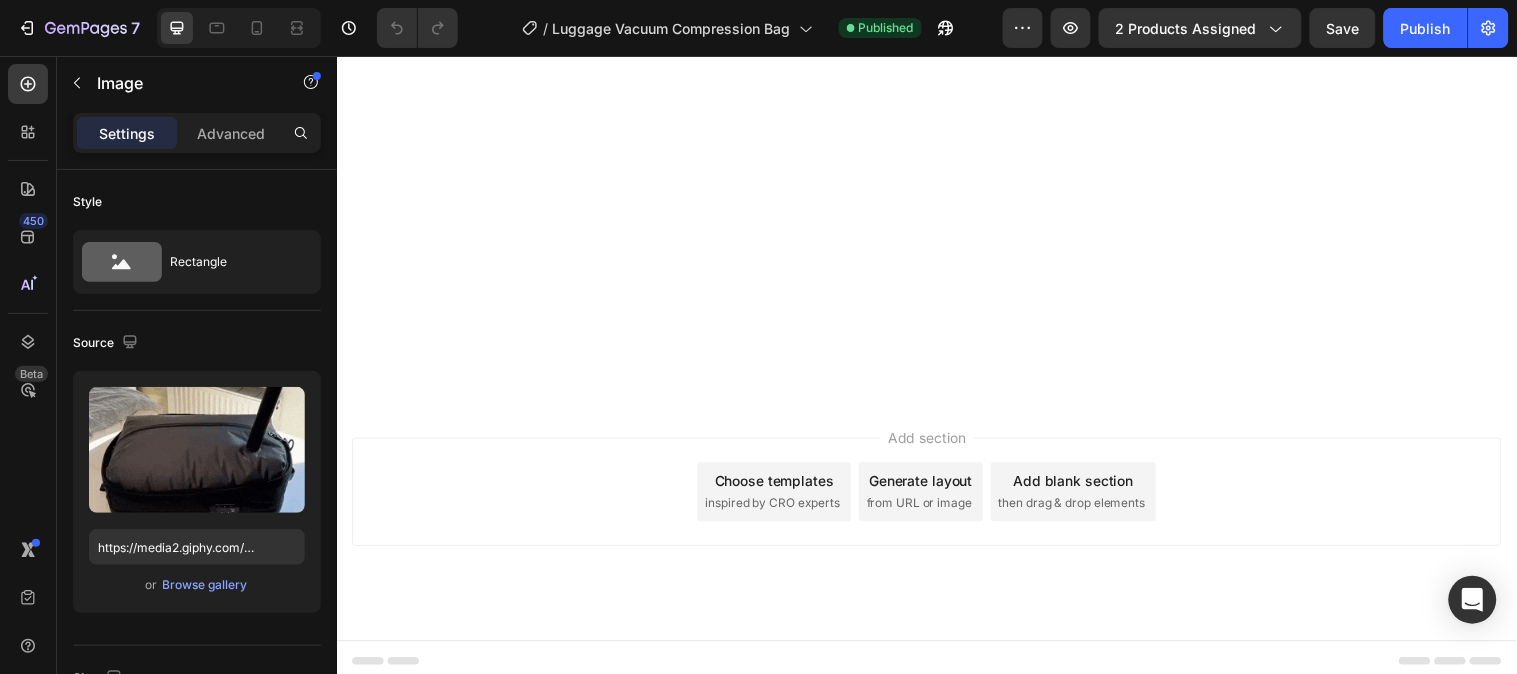 scroll, scrollTop: 5333, scrollLeft: 0, axis: vertical 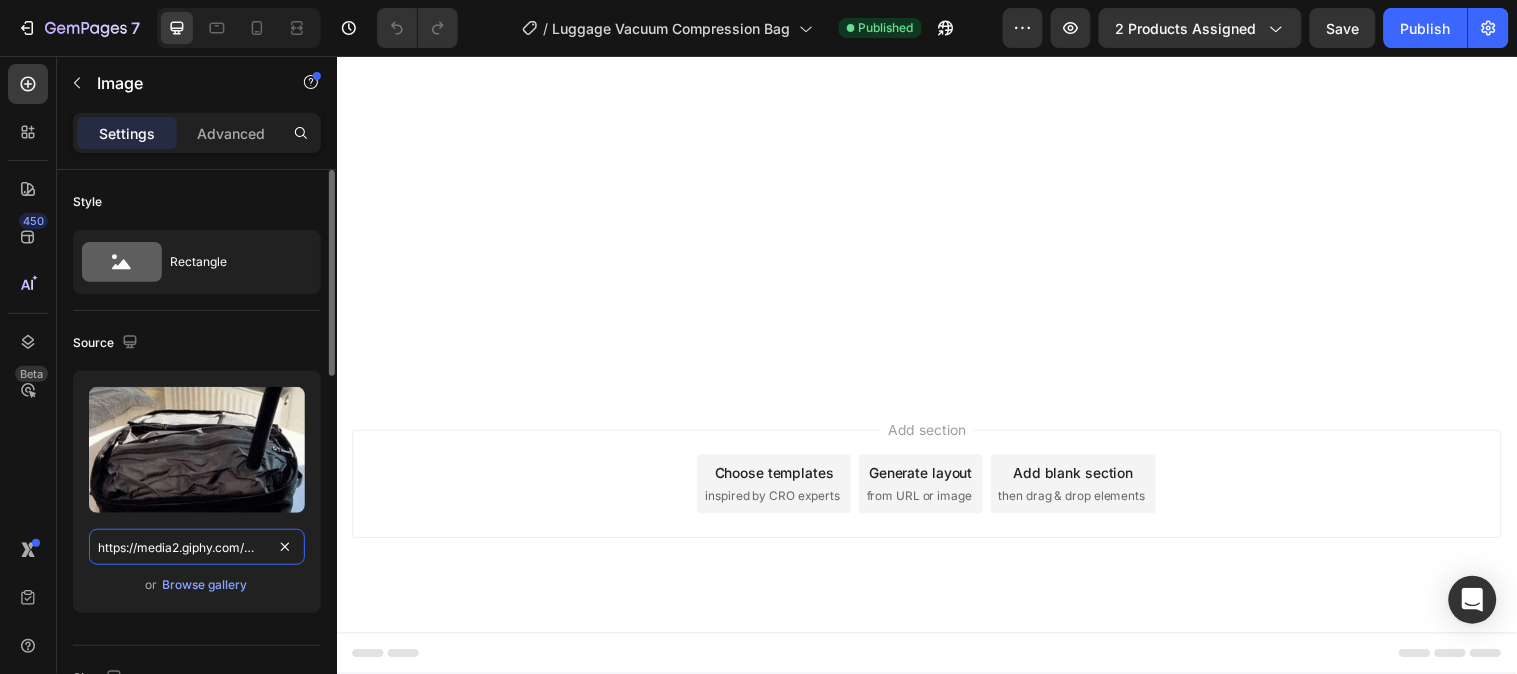 click on "https://media2.giphy.com/media/v1.Y2lkPTc5MGI3NjExYnYwa3AxMDVraGt2NG5ieTdwdW5mcGhkcXE0MHlwZDR0eXVoenVrZCZlcD12MV9pbnRlcm5hbF9naWZfYnlfaWQmY3Q9Zw/mZKaI7BpP3q1UVMr4D/giphy.gif" at bounding box center [197, 547] 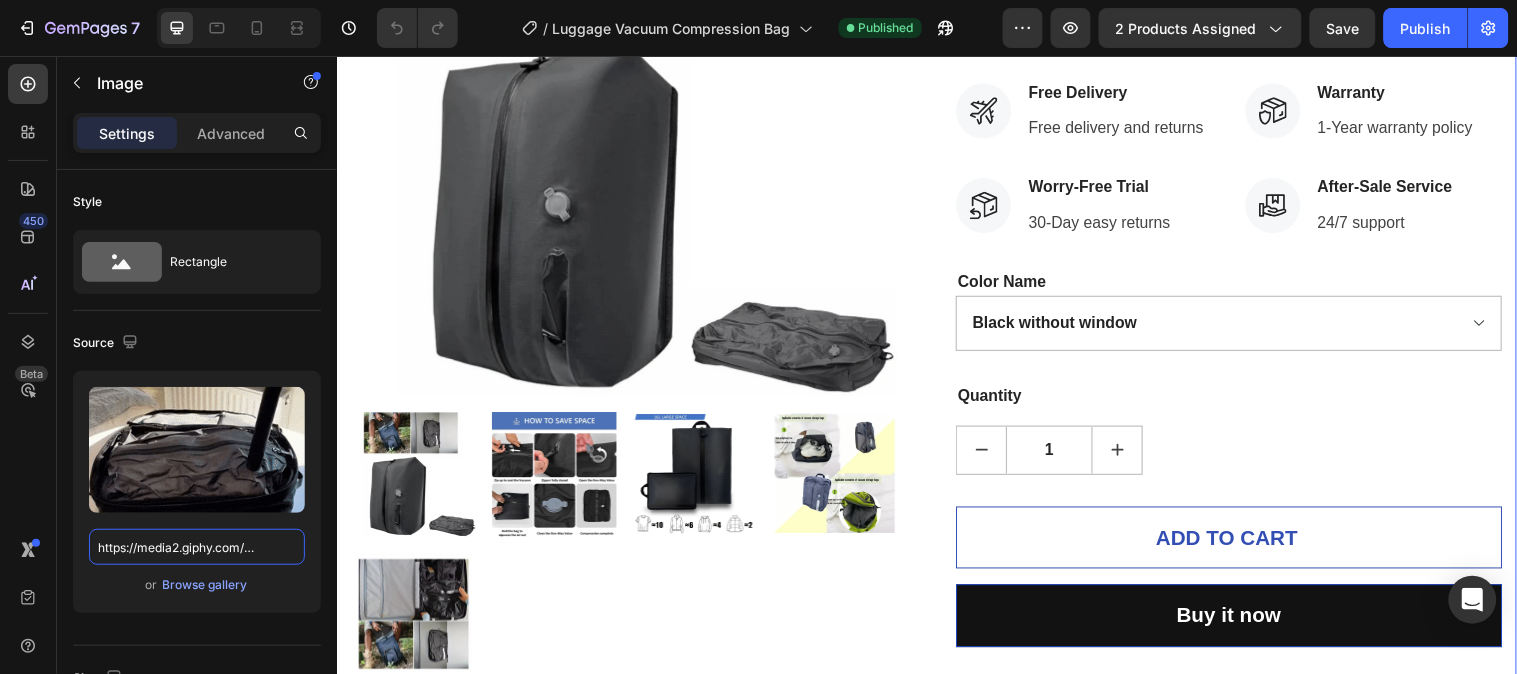 scroll, scrollTop: 333, scrollLeft: 0, axis: vertical 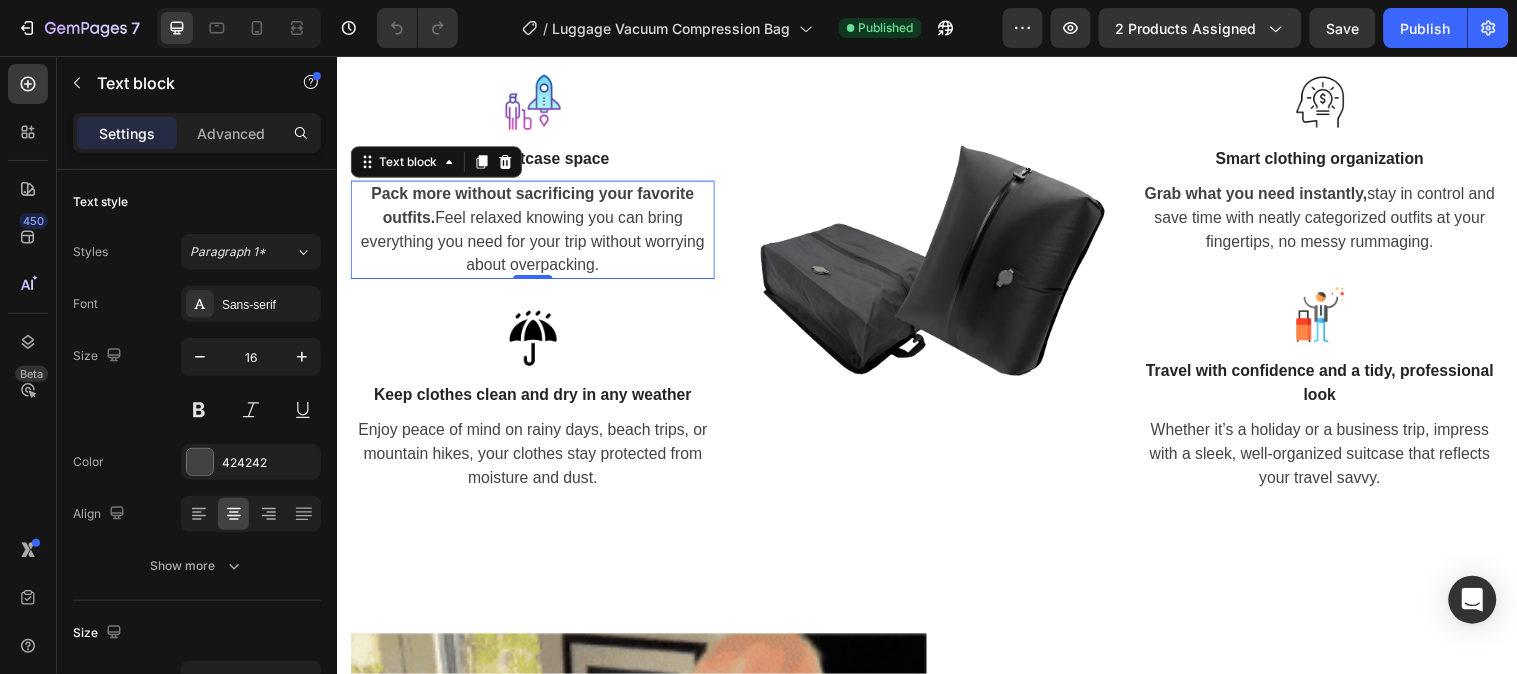 click on "Pack more without sacrificing your favorite outfits.  Feel relaxed knowing you can bring everything you need for your trip without worrying about overpacking." at bounding box center [536, 231] 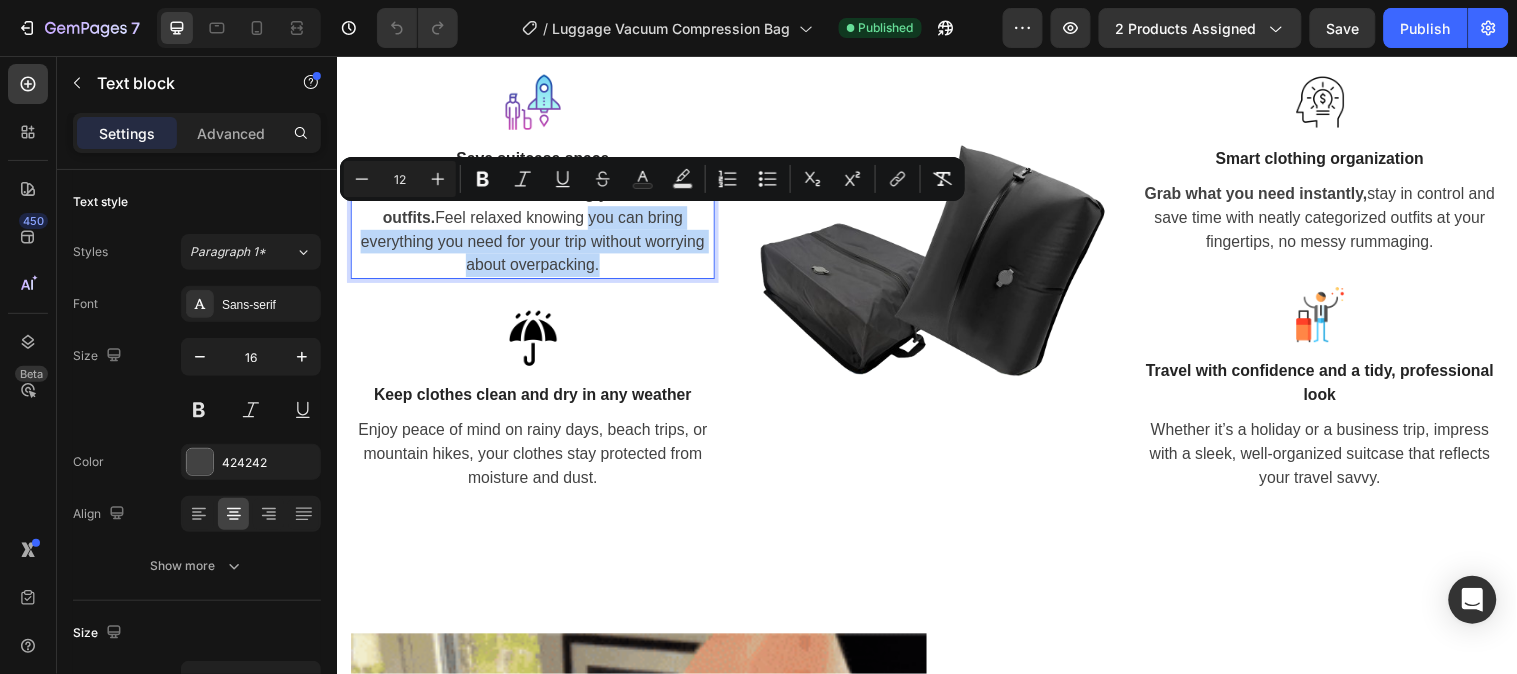drag, startPoint x: 593, startPoint y: 220, endPoint x: 630, endPoint y: 264, distance: 57.48913 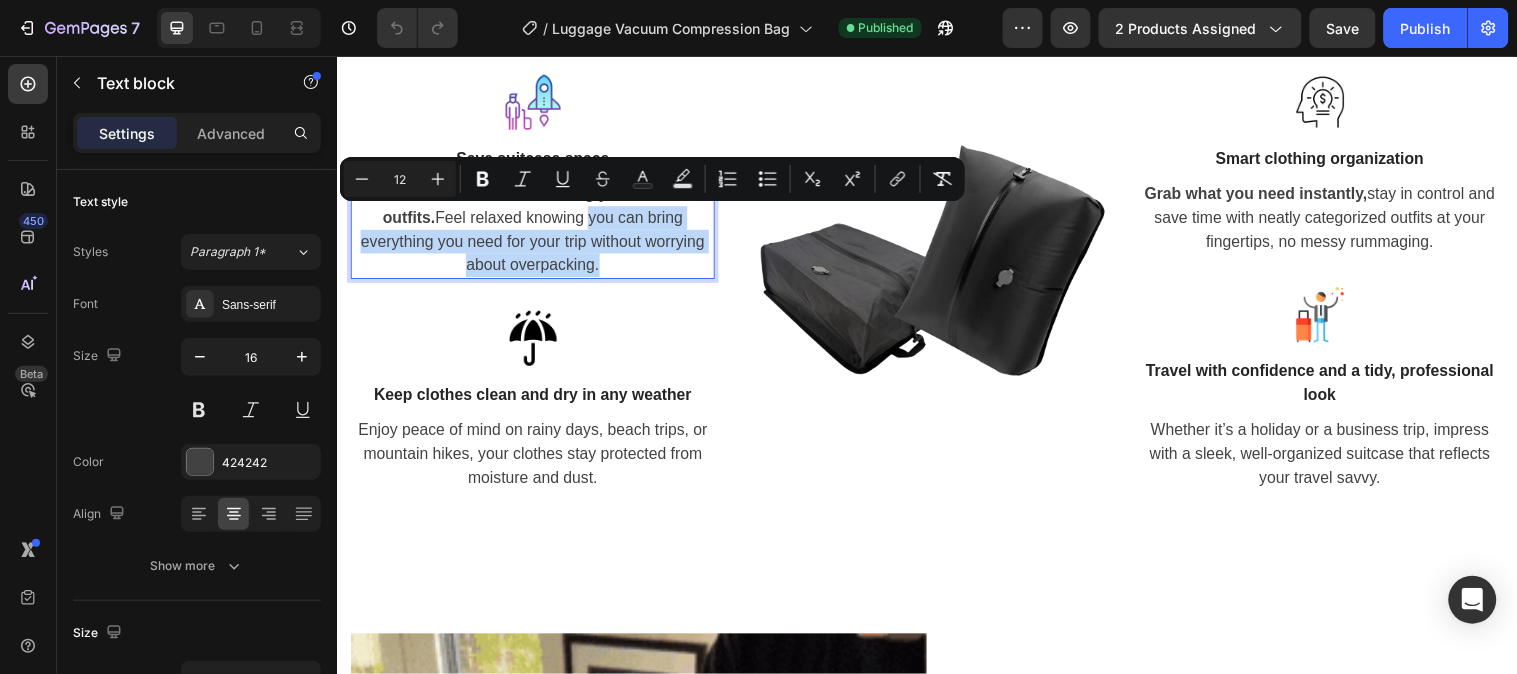 click on "Pack more without sacrificing your favorite outfits.  Feel relaxed knowing you can bring everything you need for your trip without worrying about overpacking." at bounding box center (536, 232) 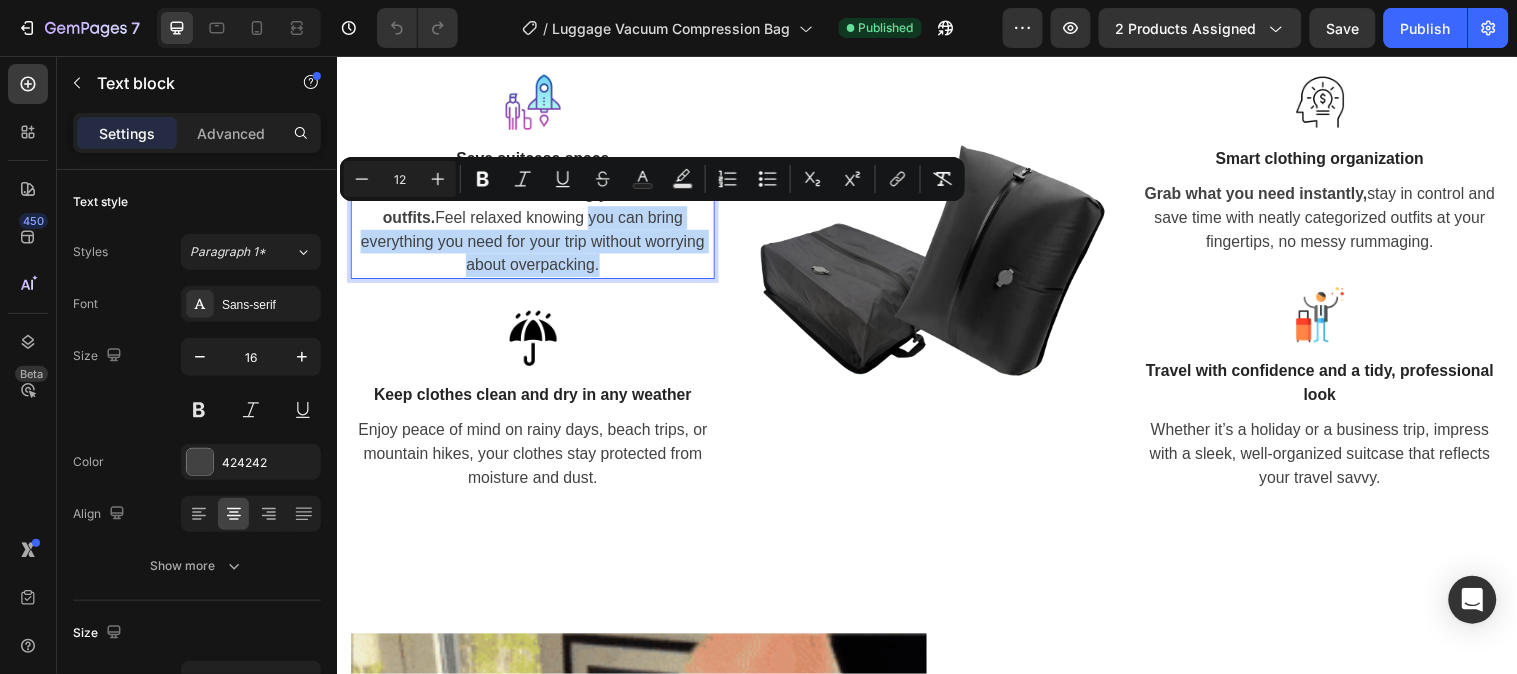 copy on "you can bring everything you need for your trip without worrying about overpacking." 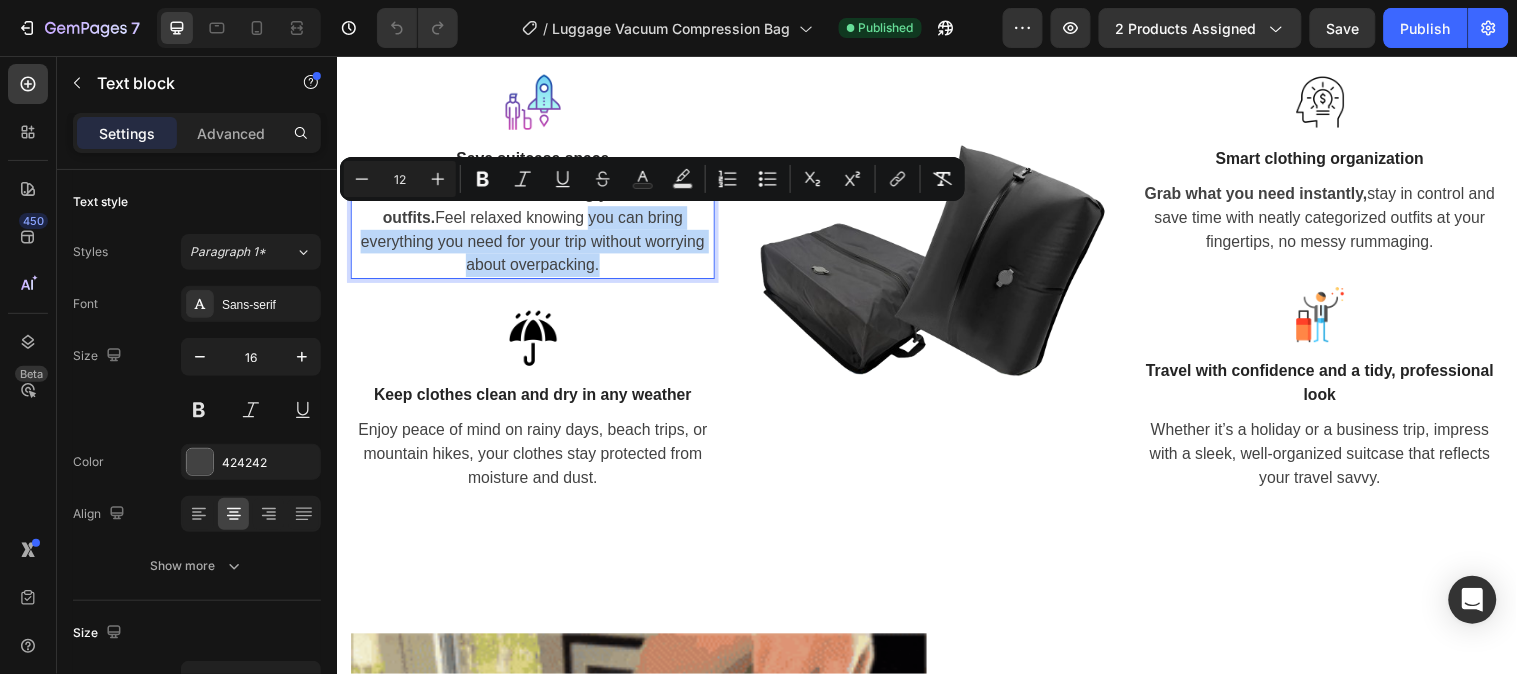 click on "Pack more without sacrificing your favorite outfits.  Feel relaxed knowing you can bring everything you need for your trip without worrying about overpacking." at bounding box center (536, 231) 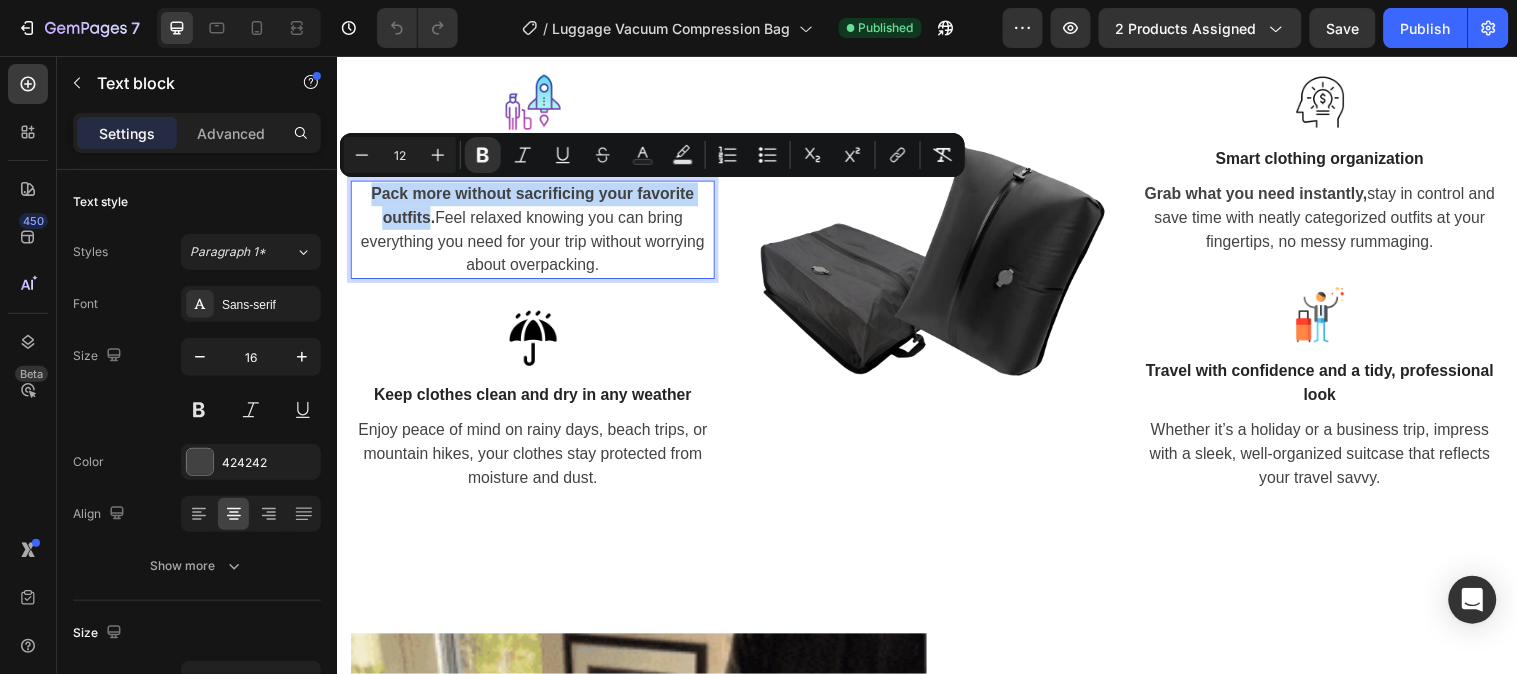drag, startPoint x: 429, startPoint y: 220, endPoint x: 365, endPoint y: 200, distance: 67.052216 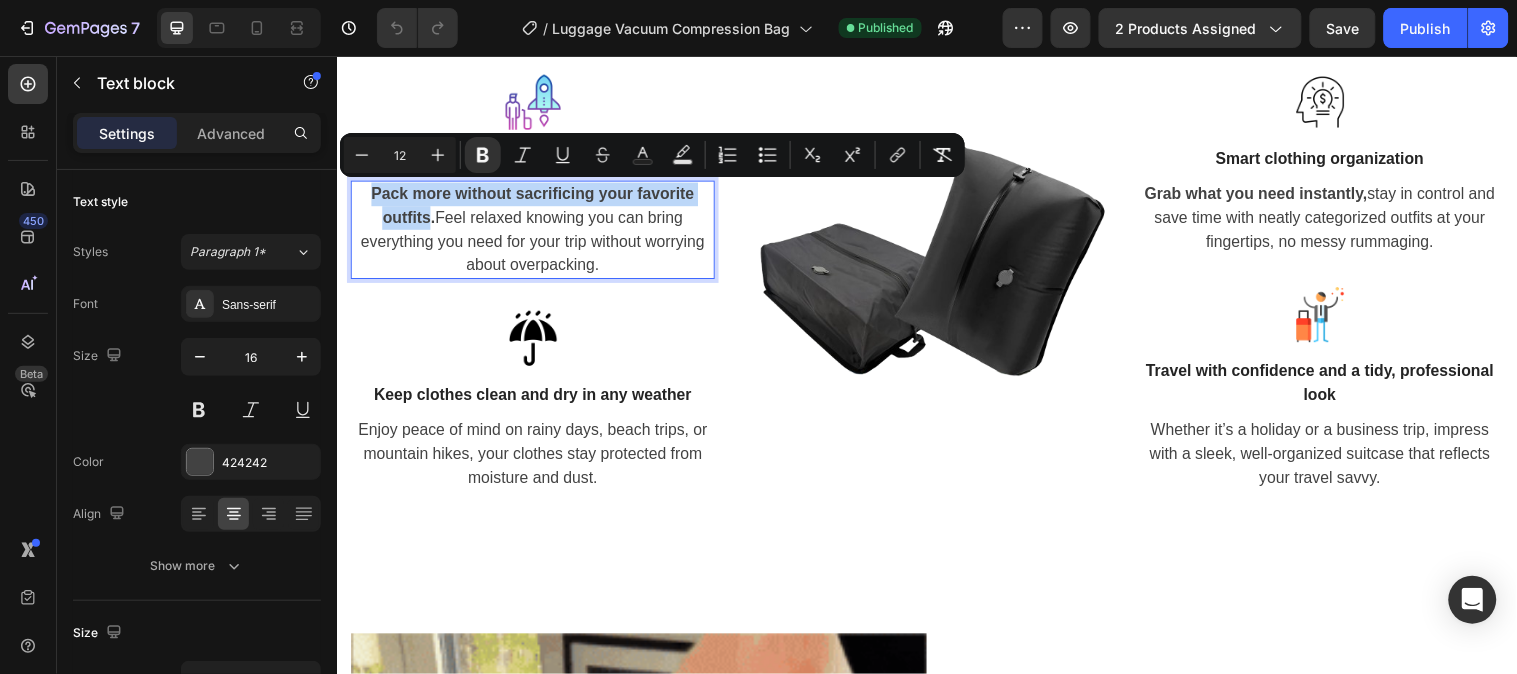 click on "Pack more without sacrificing your favorite outfits.  Feel relaxed knowing you can bring everything you need for your trip without worrying about overpacking." at bounding box center (536, 232) 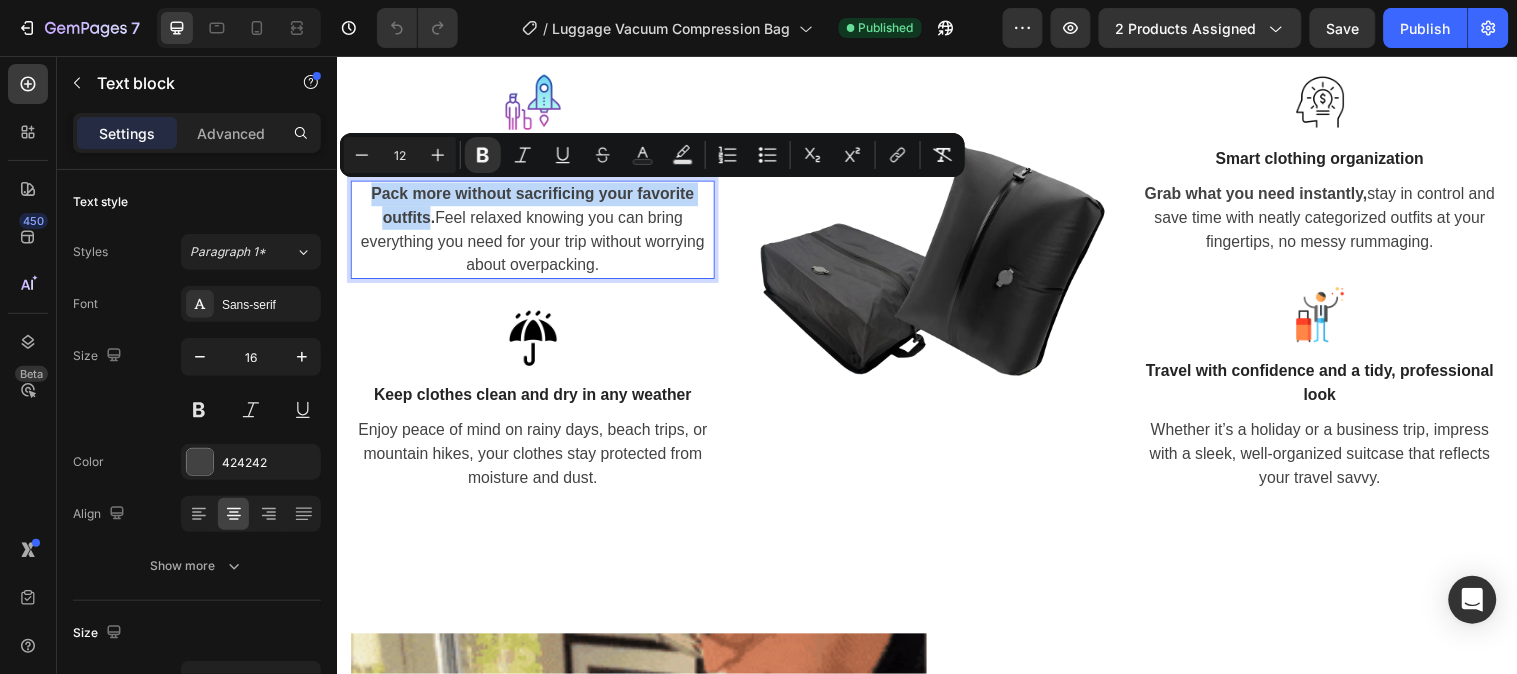 copy on "Pack more without sacrificing your favorite outfits" 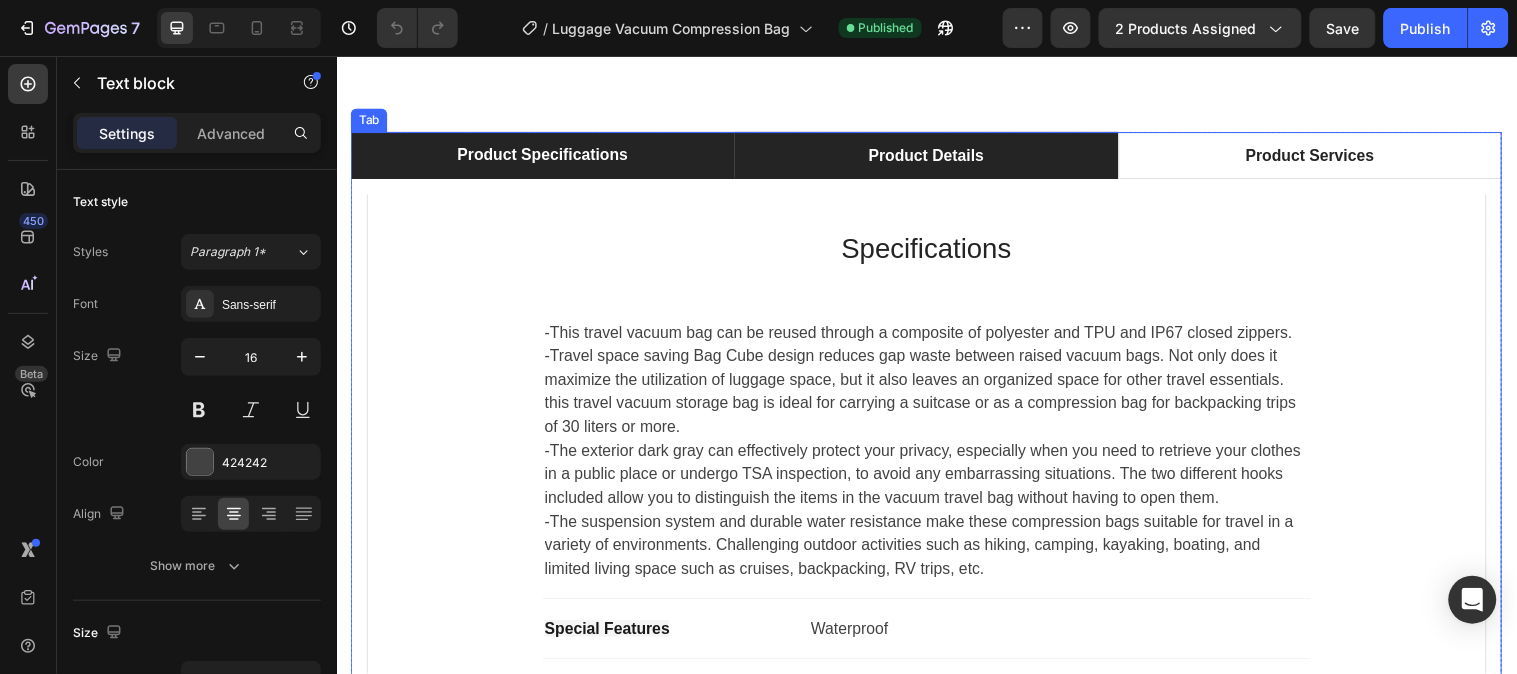 scroll, scrollTop: 1000, scrollLeft: 0, axis: vertical 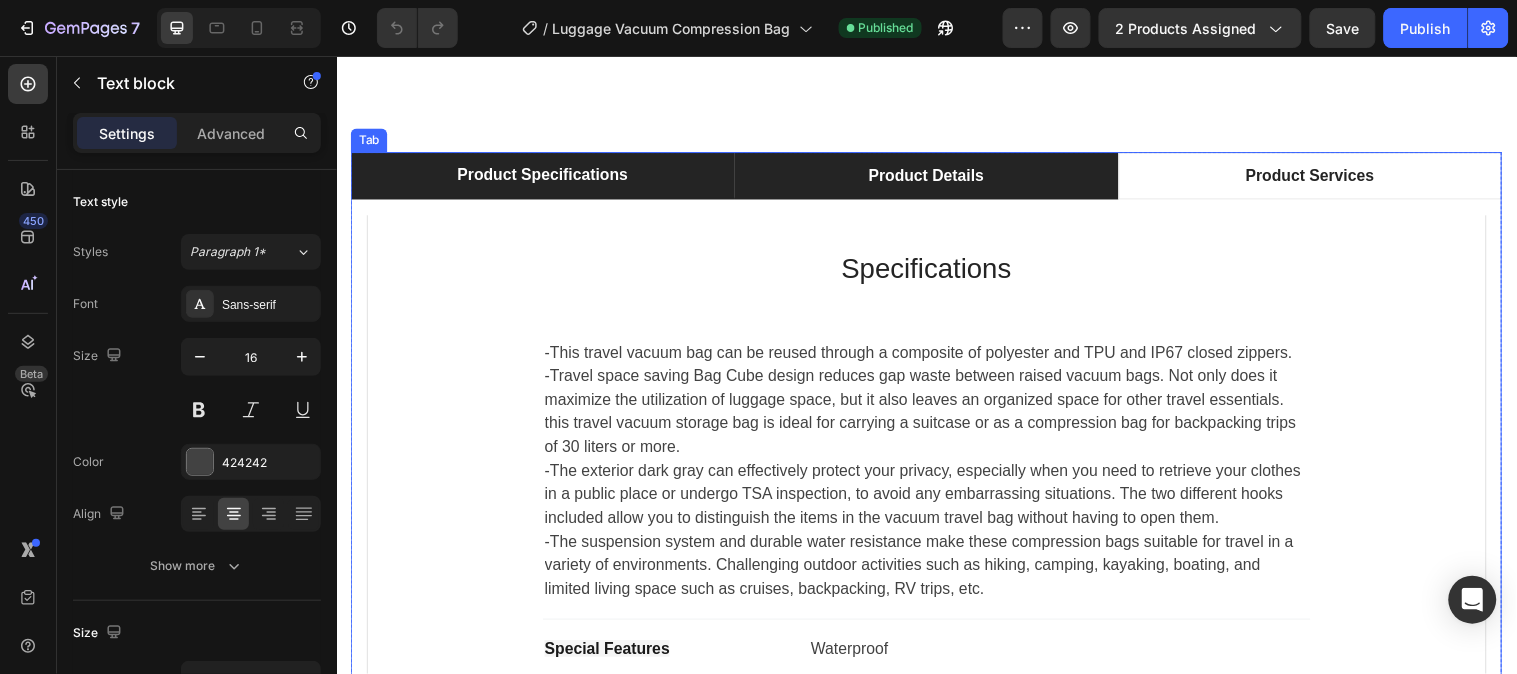 click on "Product Details" at bounding box center (935, 177) 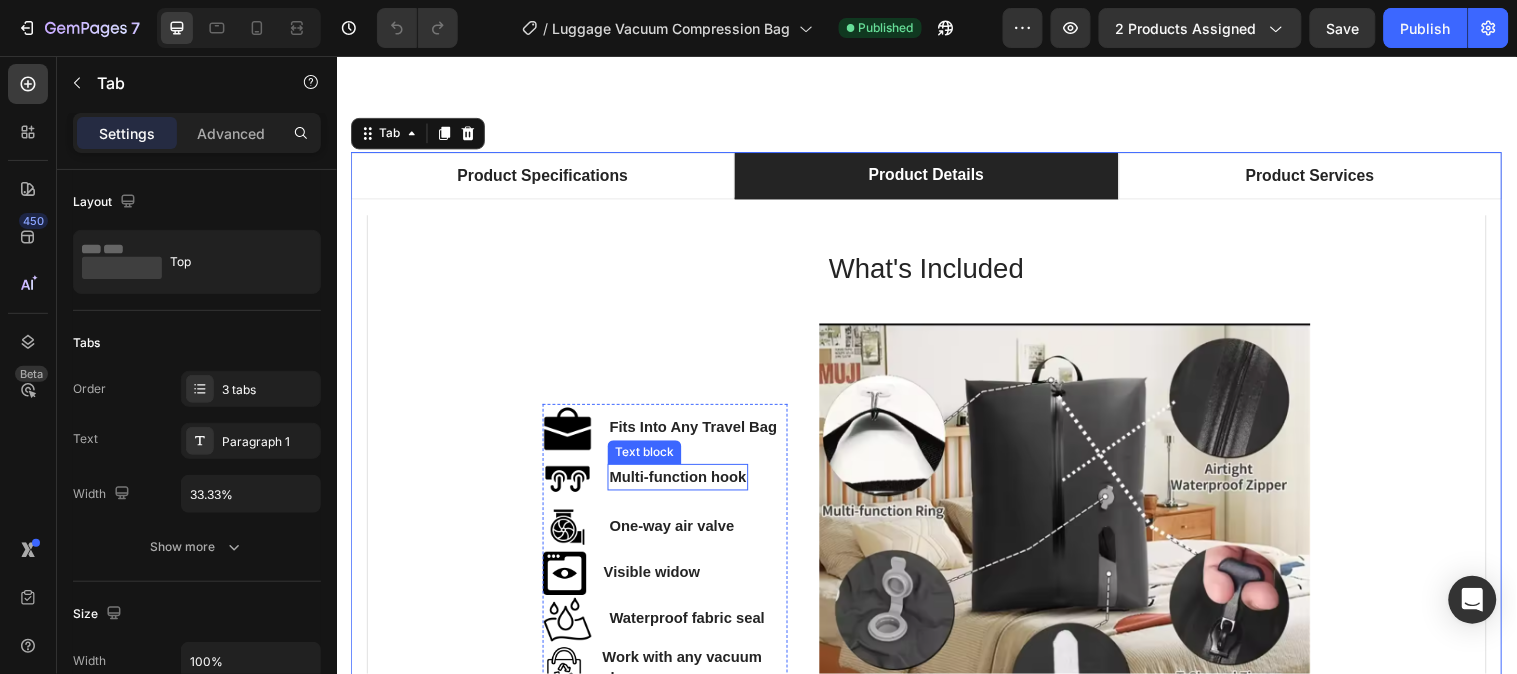 click on "Multi-function hook" at bounding box center (683, 483) 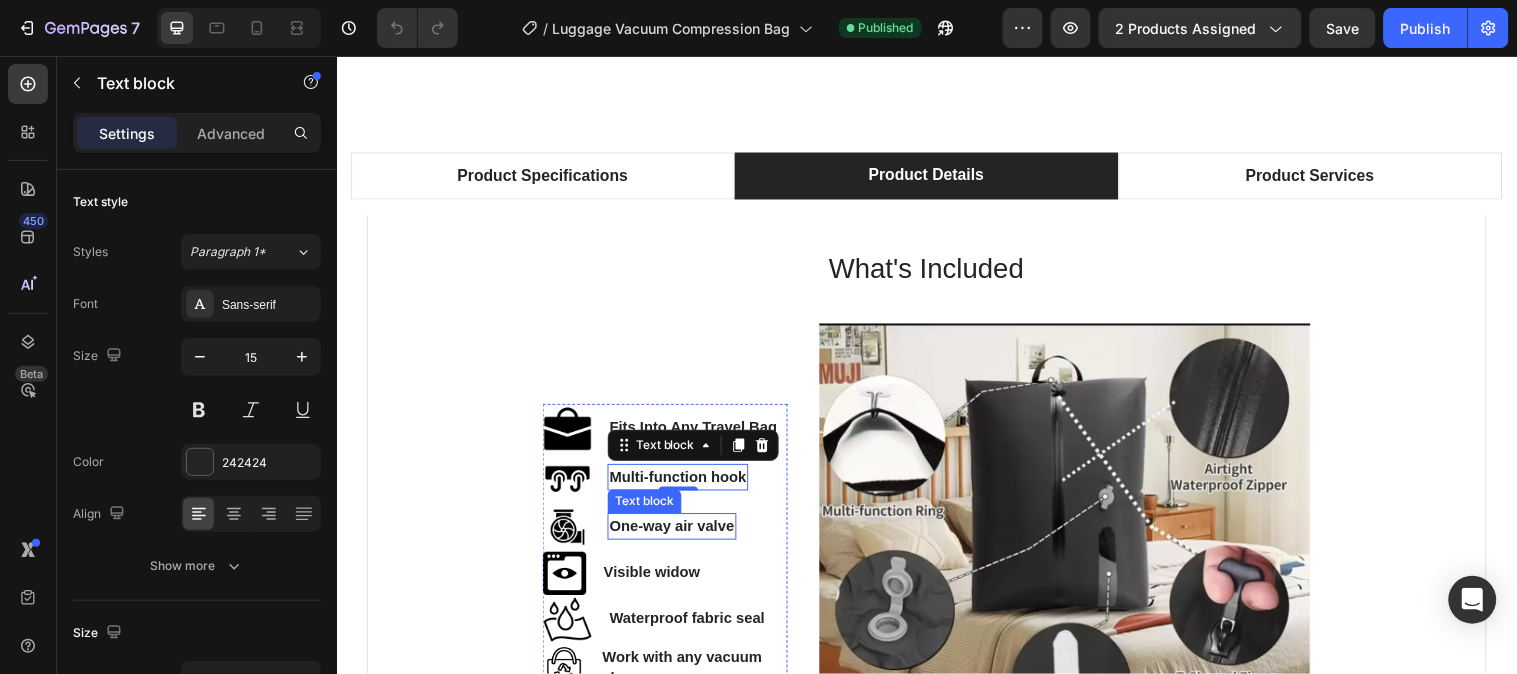 click on "One-way air valve" at bounding box center (677, 533) 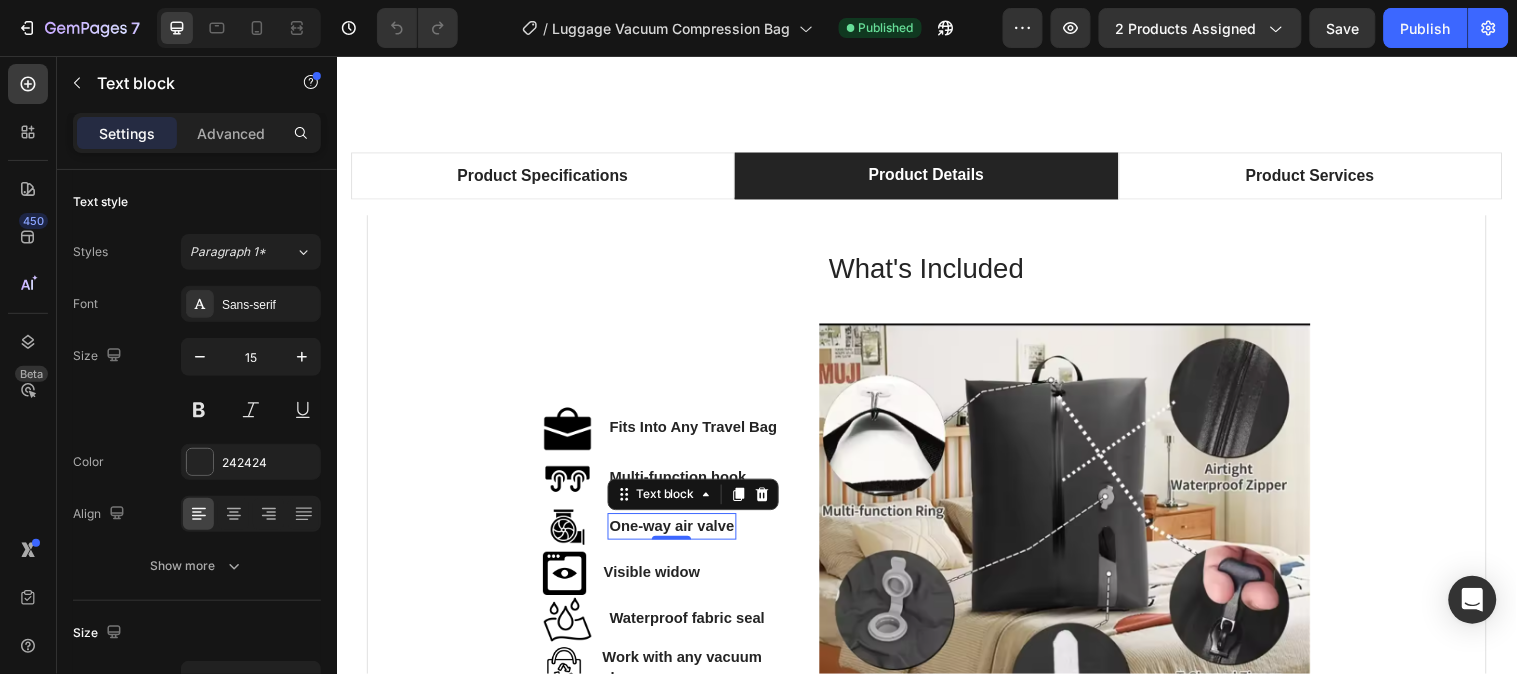 click on "One-way air valve" at bounding box center (677, 533) 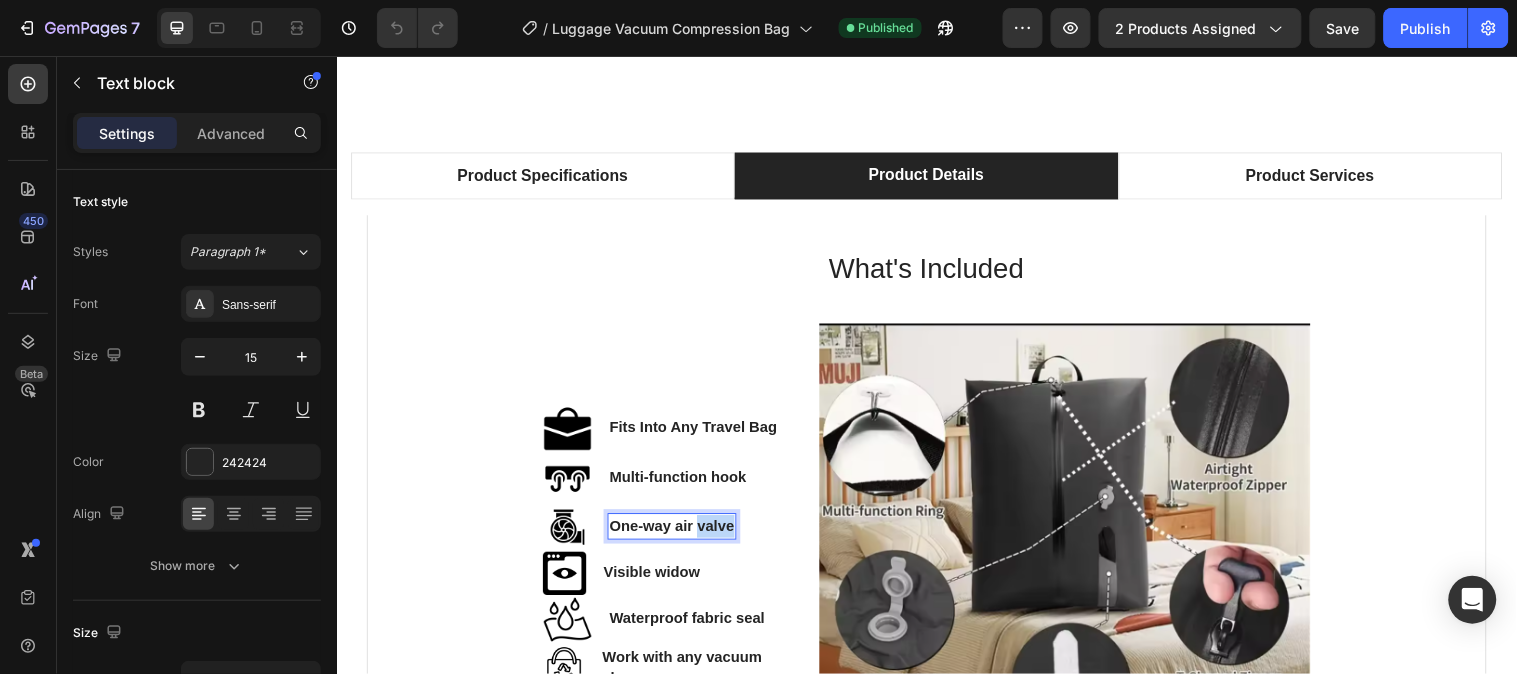click on "One-way air valve" at bounding box center [677, 533] 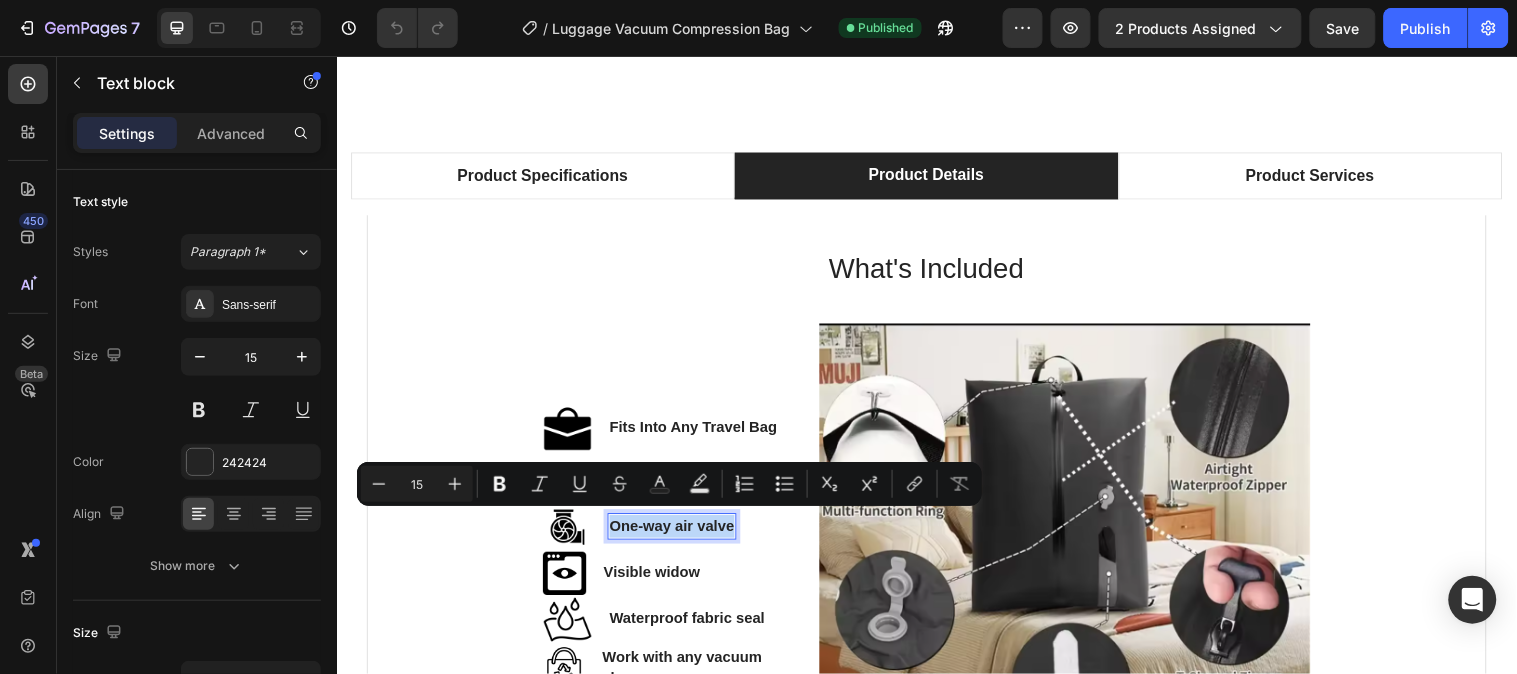 copy on "One-way air valve" 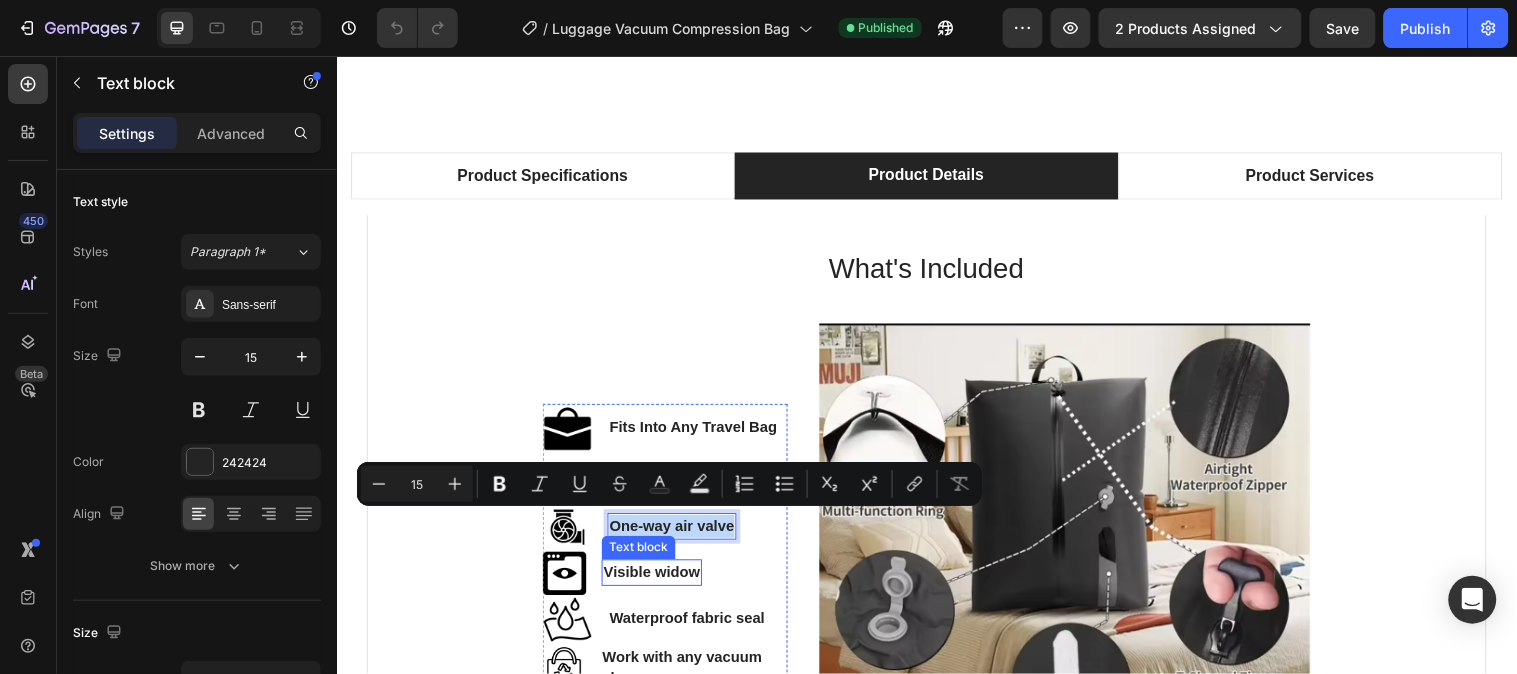 click on "Visible widow" at bounding box center [657, 580] 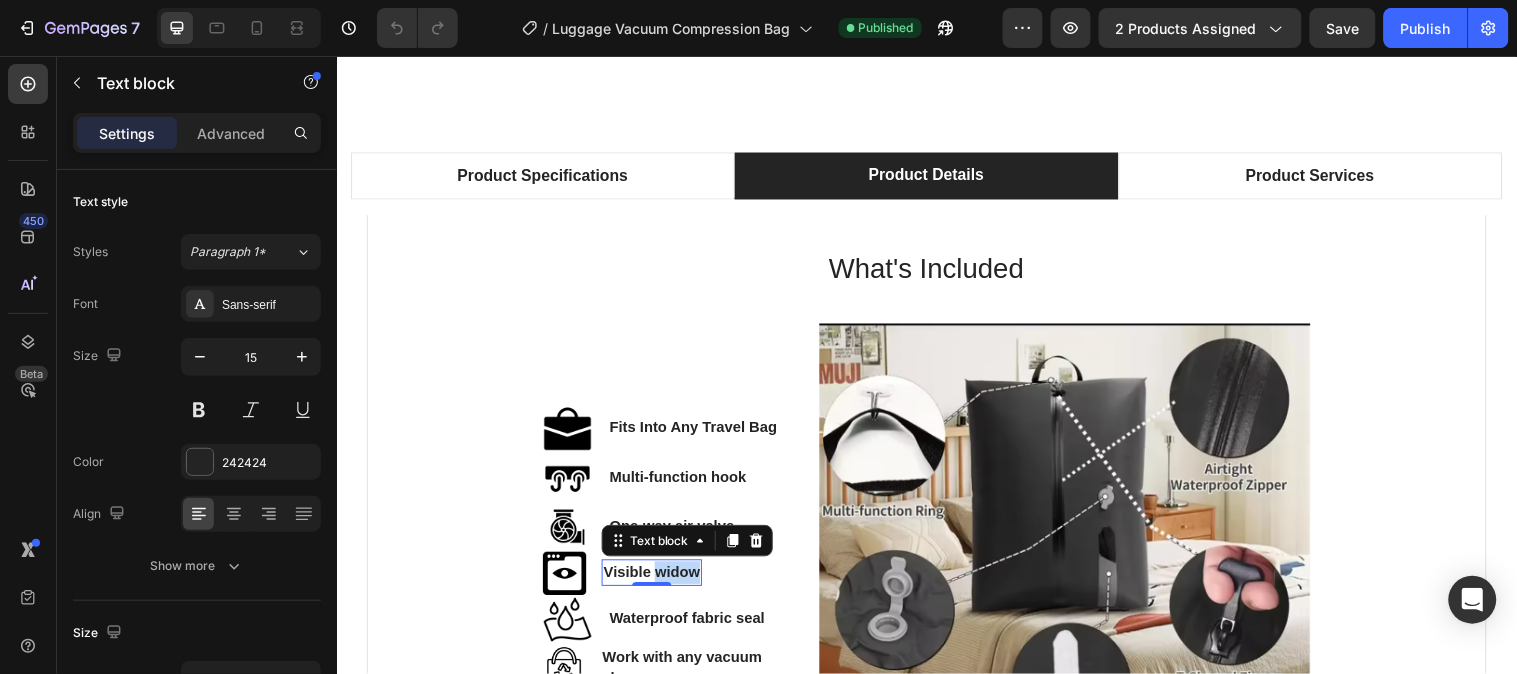 click on "Visible widow" at bounding box center (657, 580) 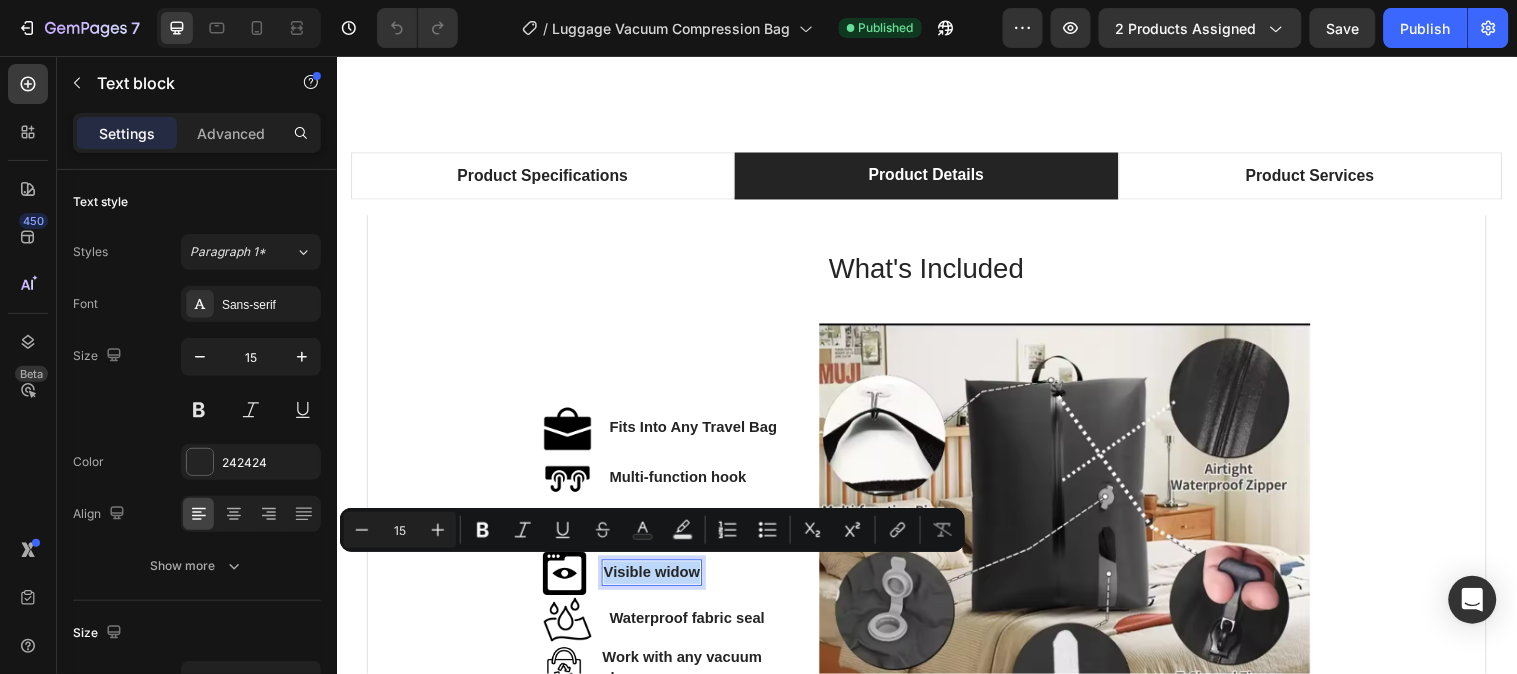 copy on "Visible widow" 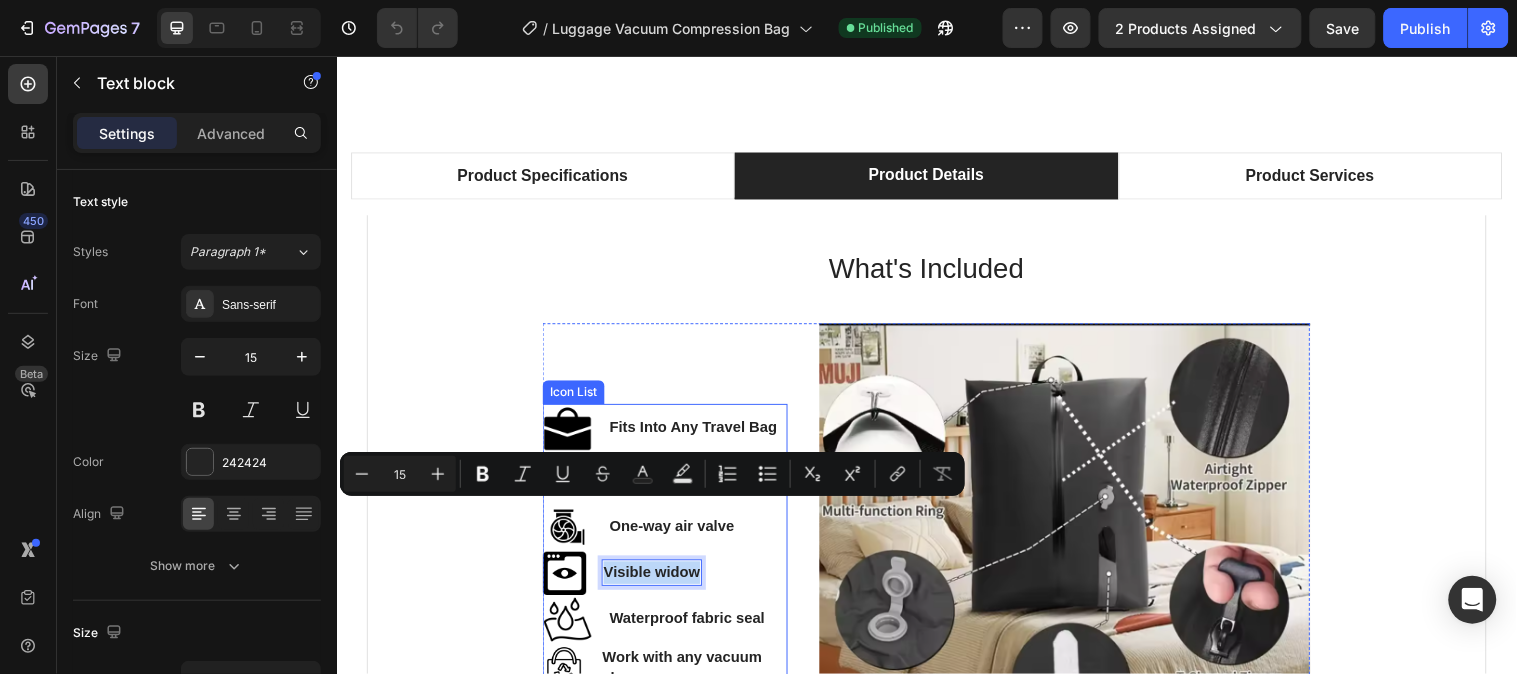 scroll, scrollTop: 1111, scrollLeft: 0, axis: vertical 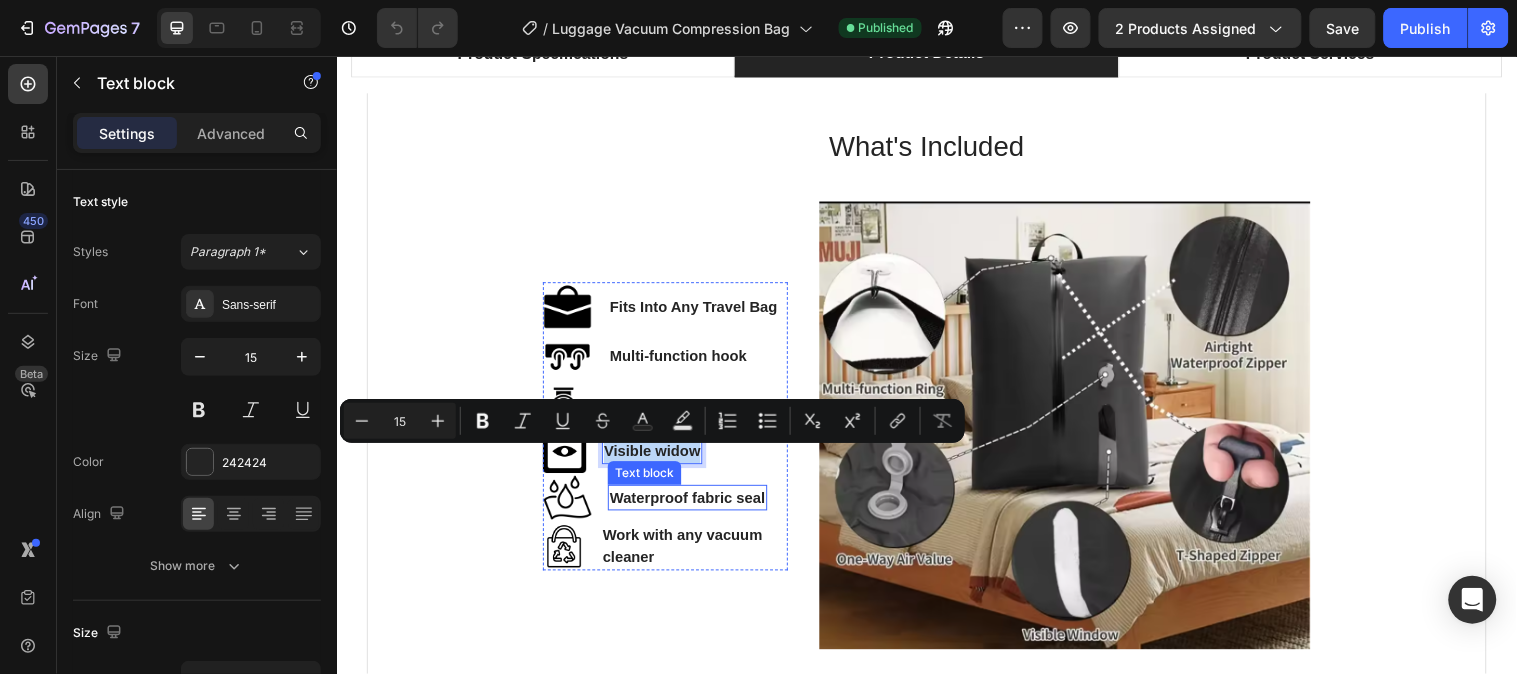 click on "Waterproof fabric seal" at bounding box center (693, 504) 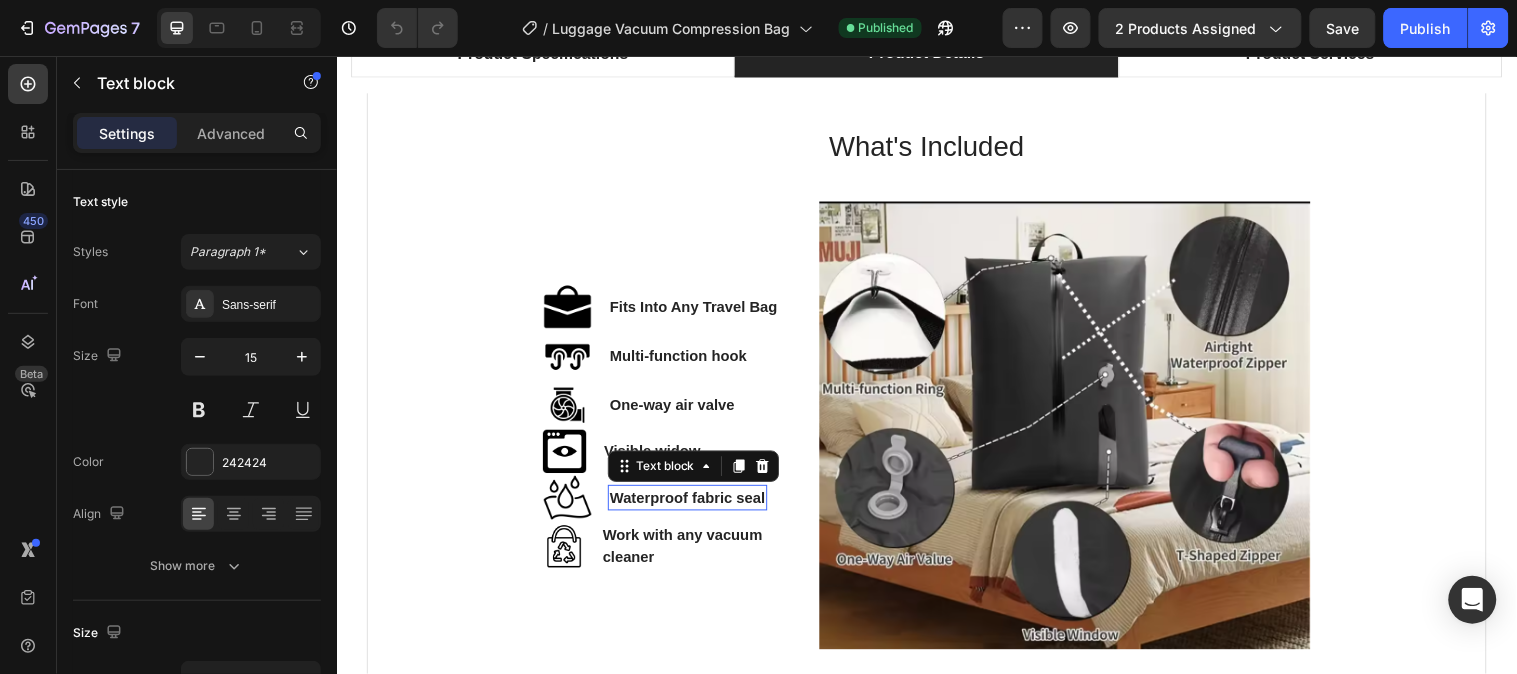 click on "Waterproof fabric seal" at bounding box center (693, 504) 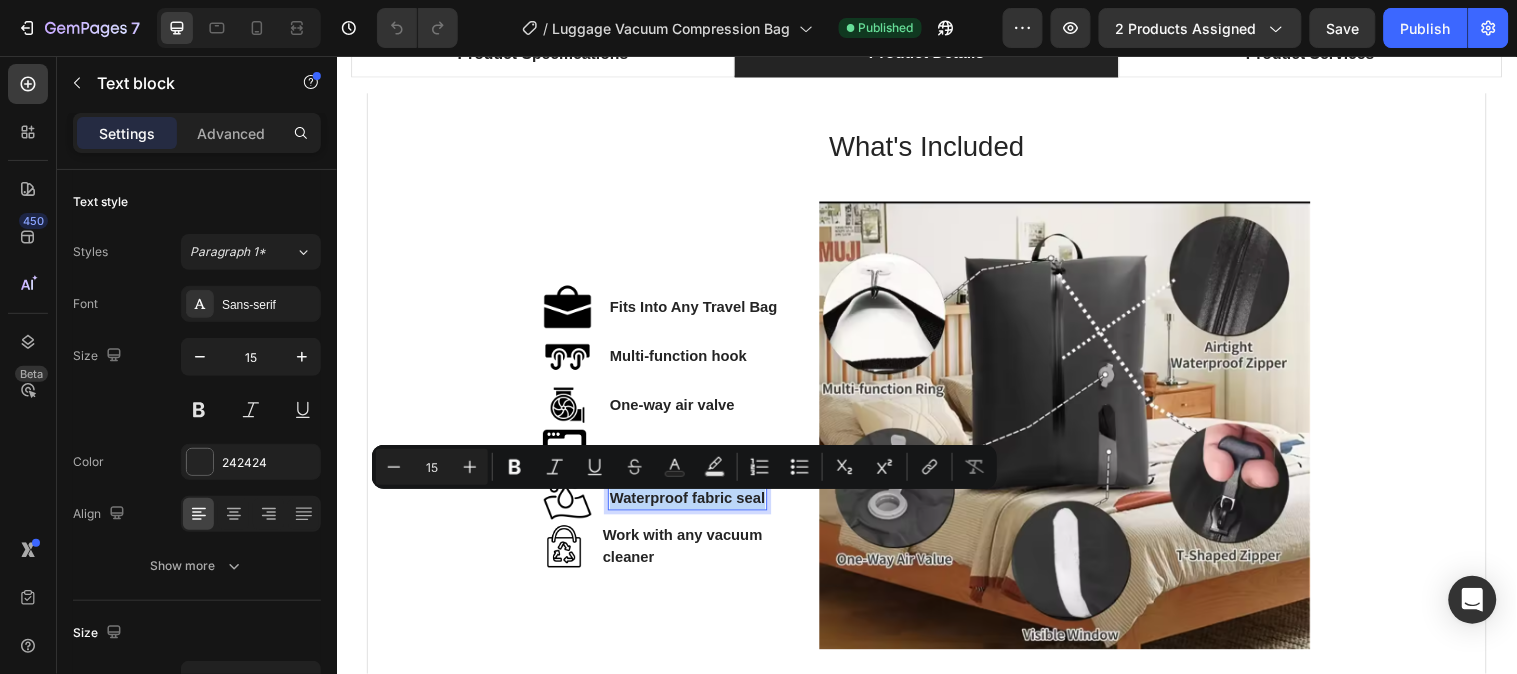 copy on "Waterproof fabric seal" 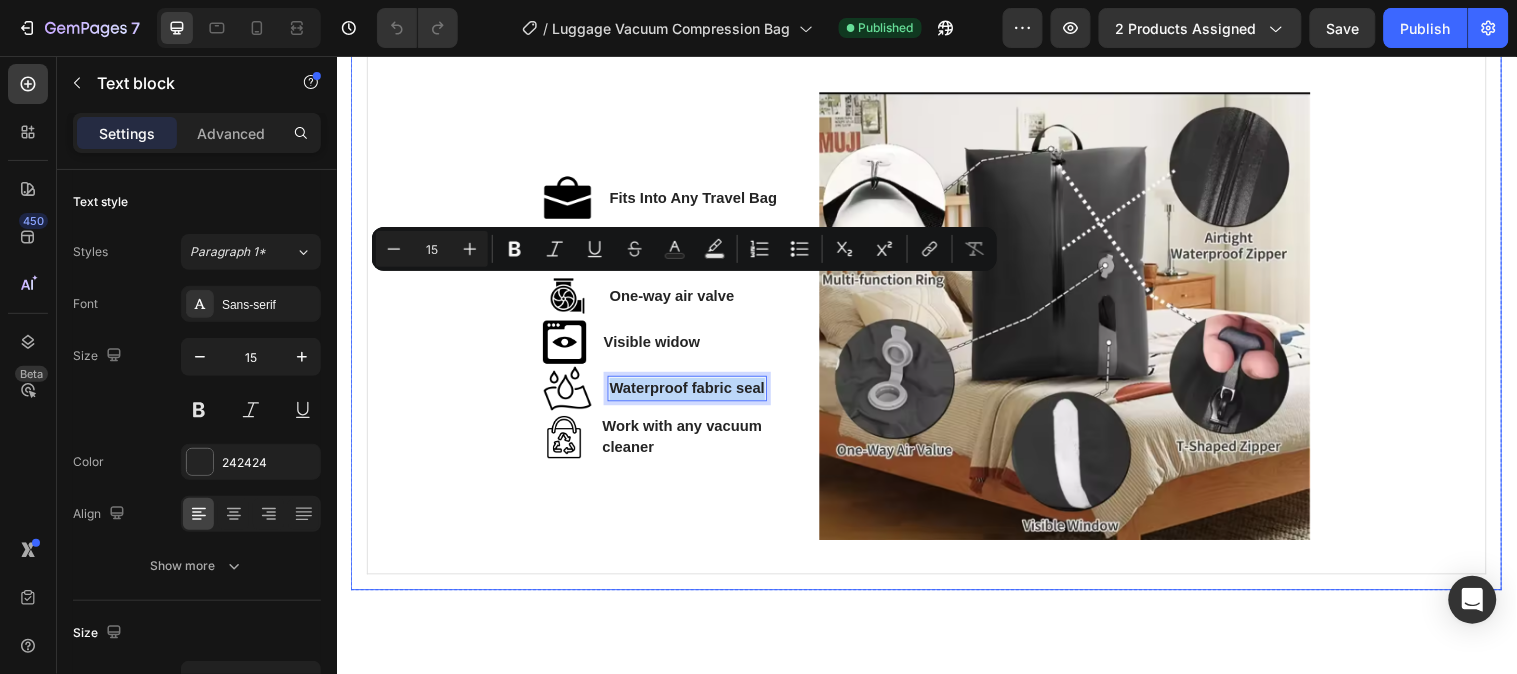 scroll, scrollTop: 1333, scrollLeft: 0, axis: vertical 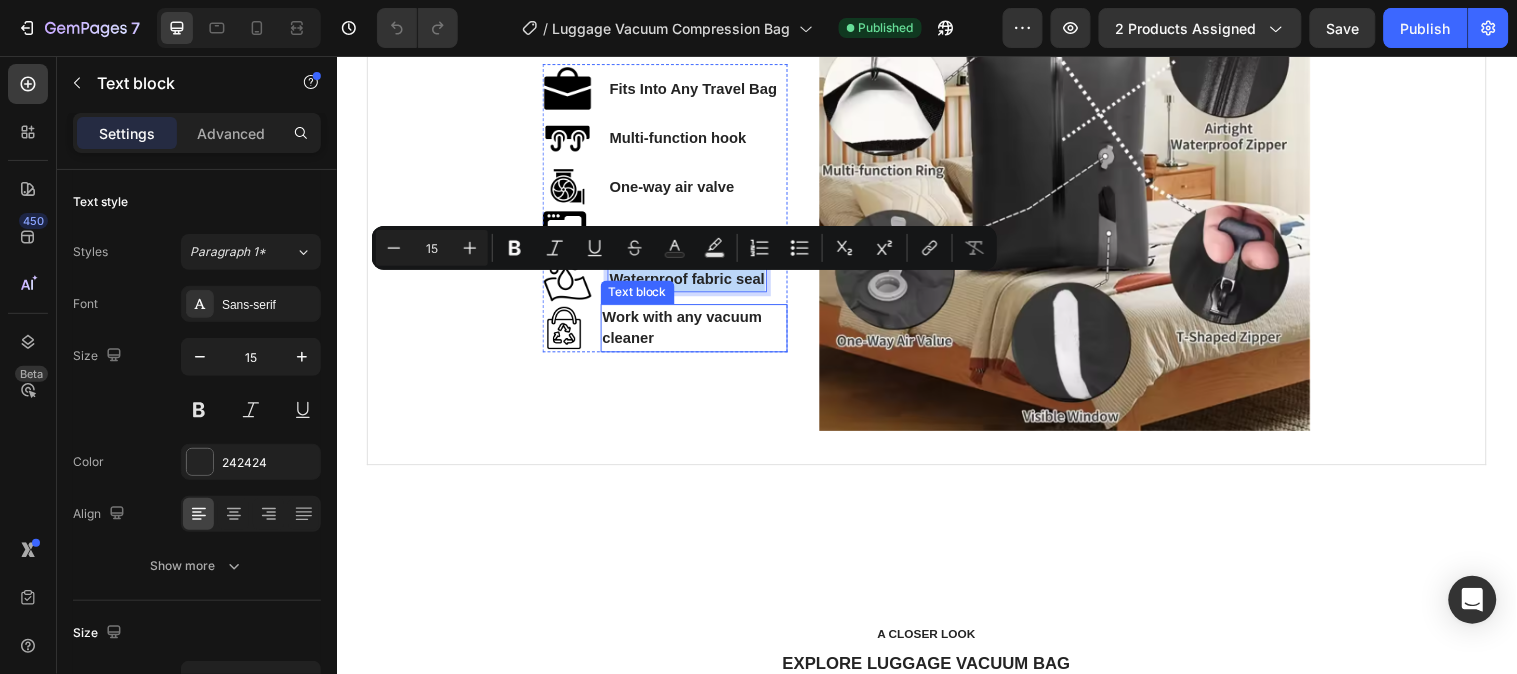 click on "Work with any vacuum cleaner" at bounding box center (700, 331) 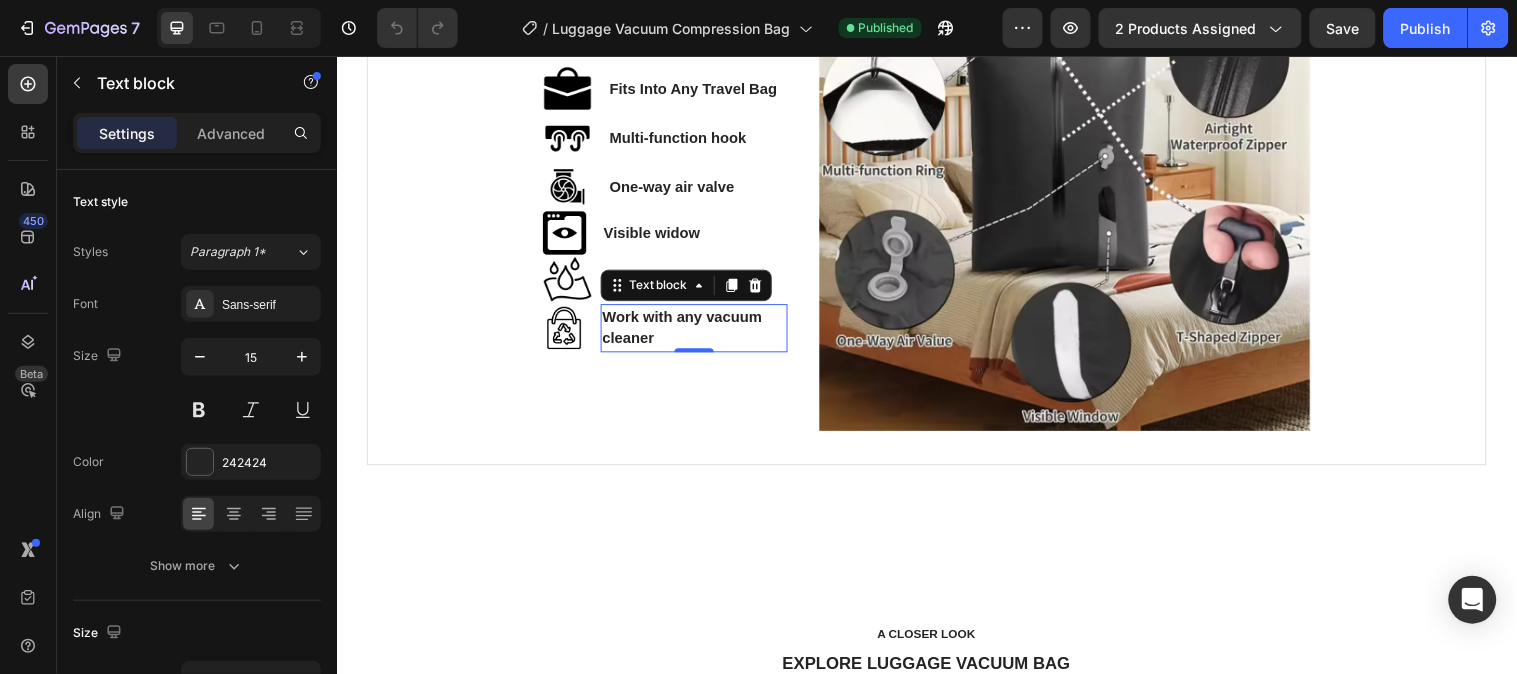 click on "Work with any vacuum cleaner" at bounding box center (700, 331) 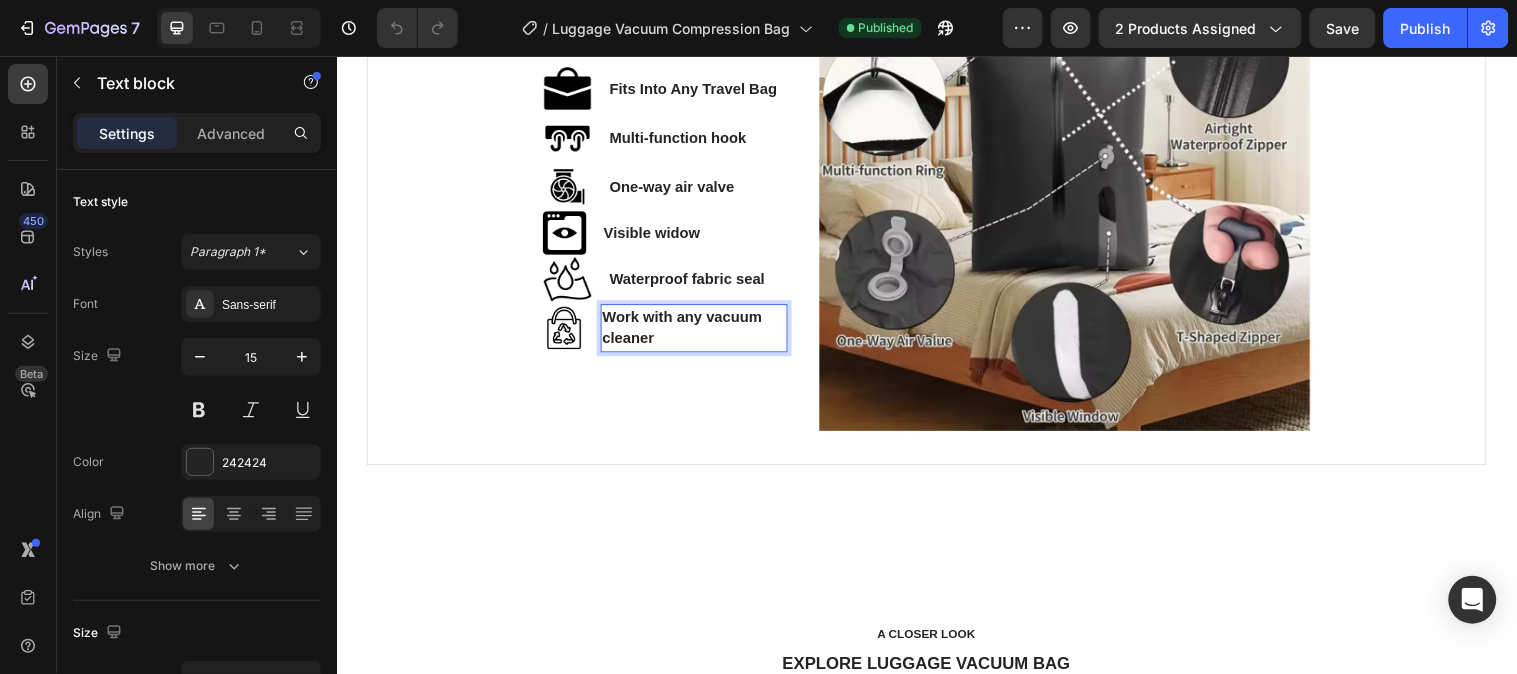 click on "Work with any vacuum cleaner" at bounding box center [700, 331] 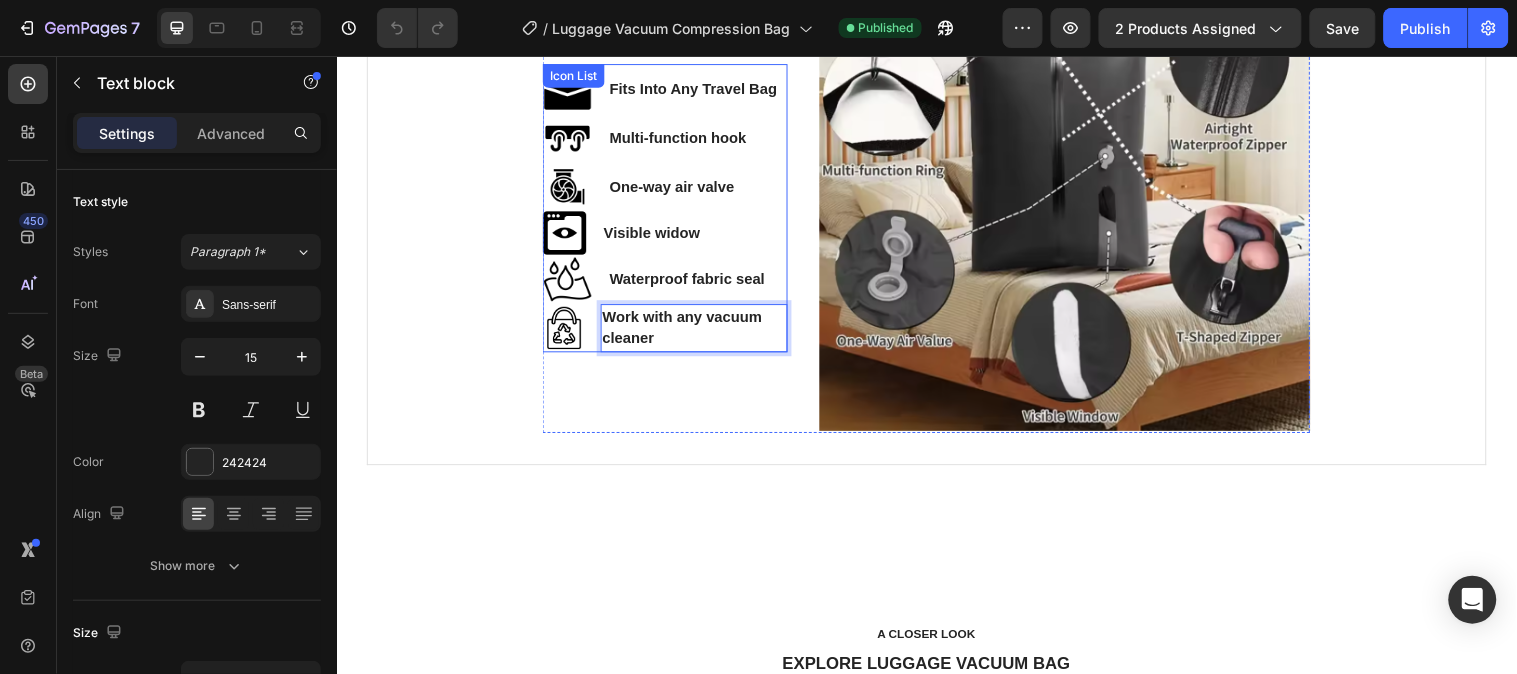 drag, startPoint x: 651, startPoint y: 352, endPoint x: 590, endPoint y: 335, distance: 63.324562 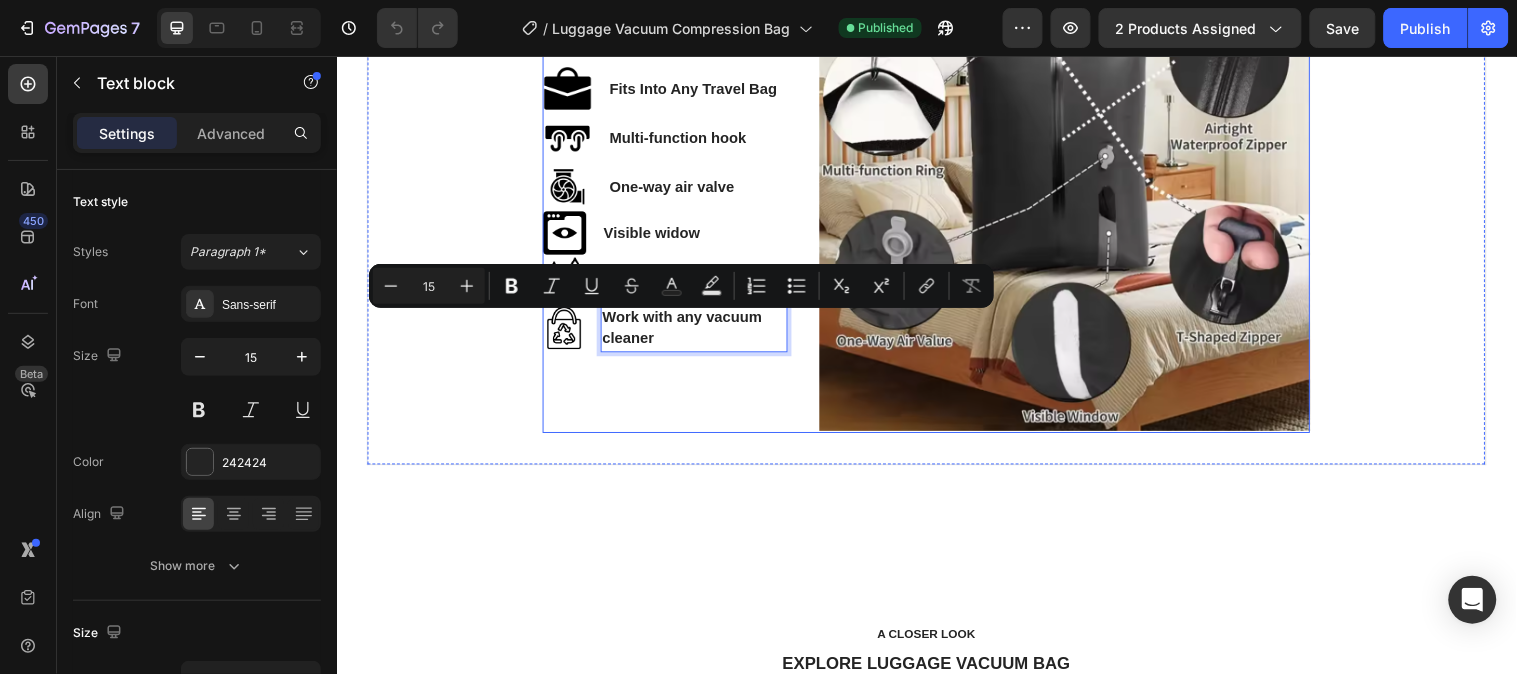 copy on "Work with any vacuum cleaner" 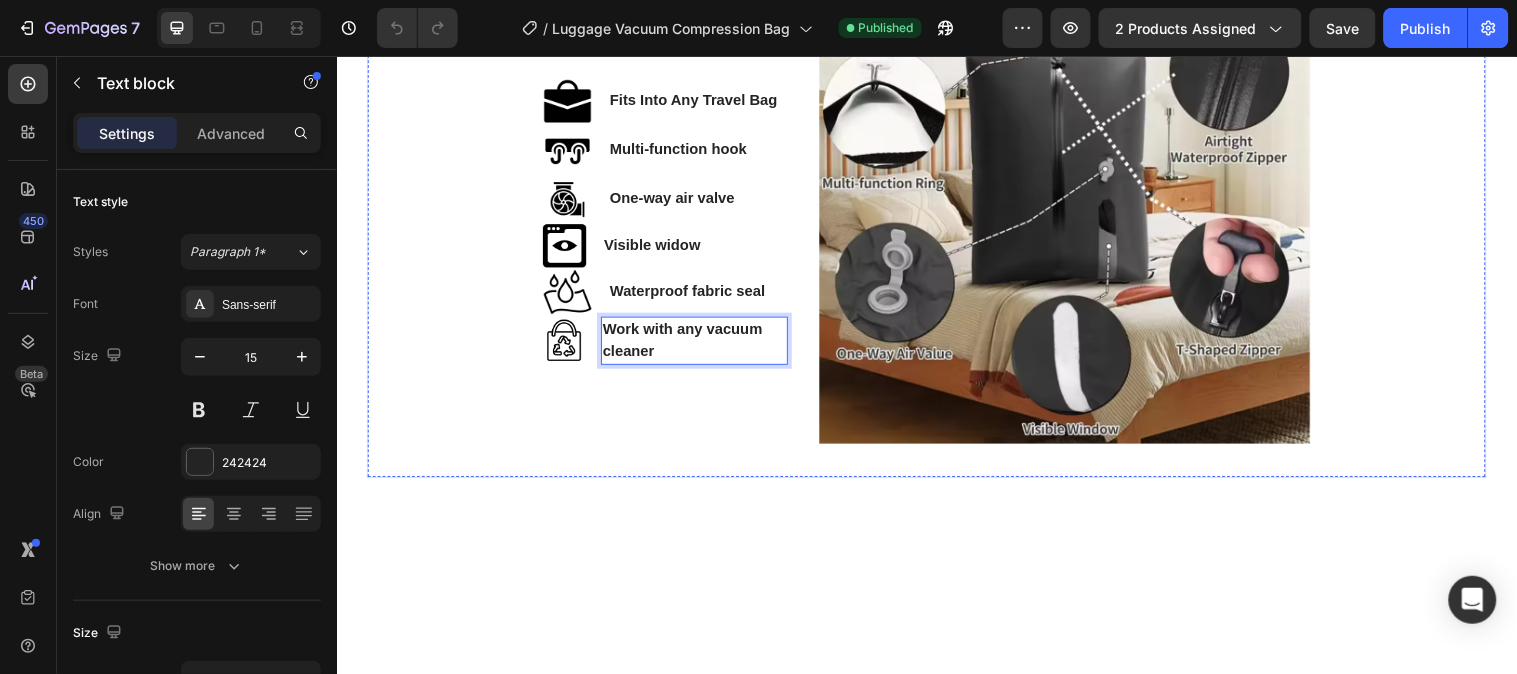 scroll, scrollTop: 888, scrollLeft: 0, axis: vertical 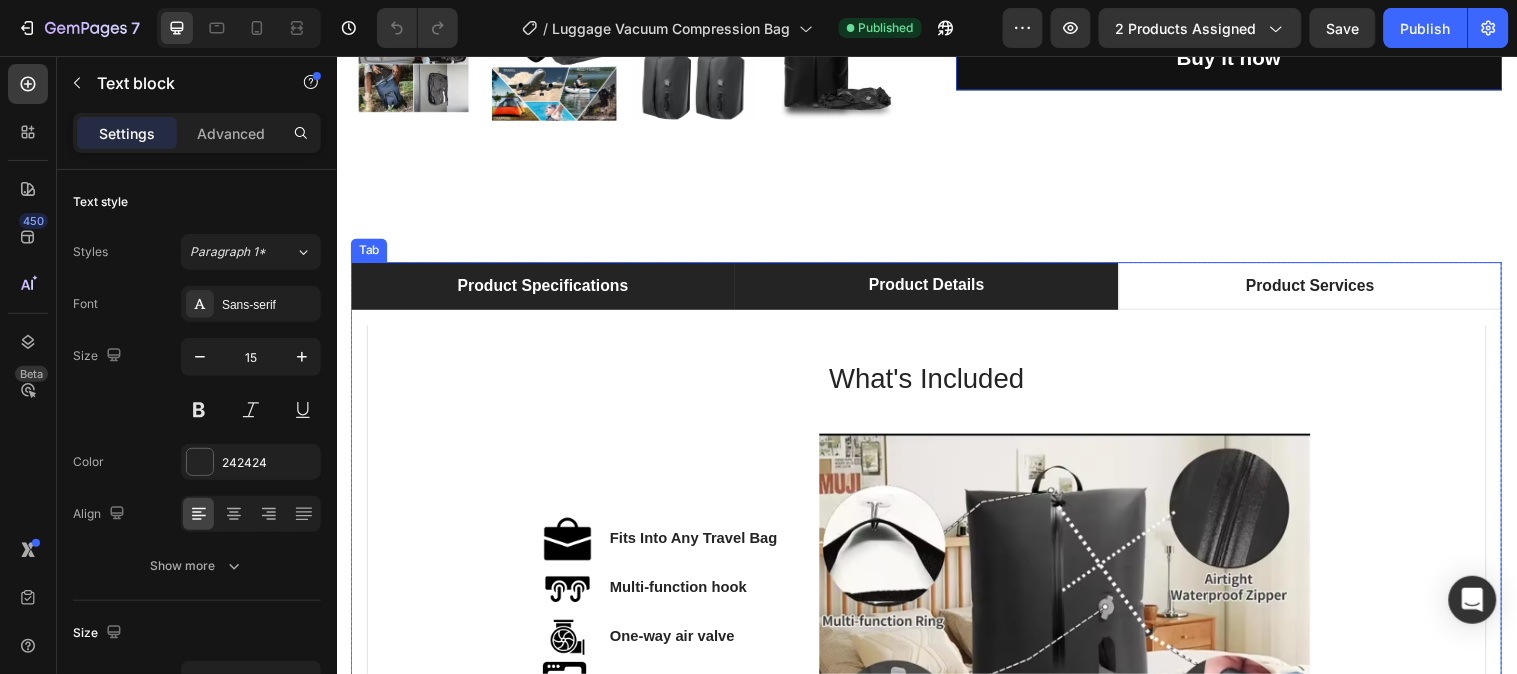 click on "Product Specifications" at bounding box center (545, 289) 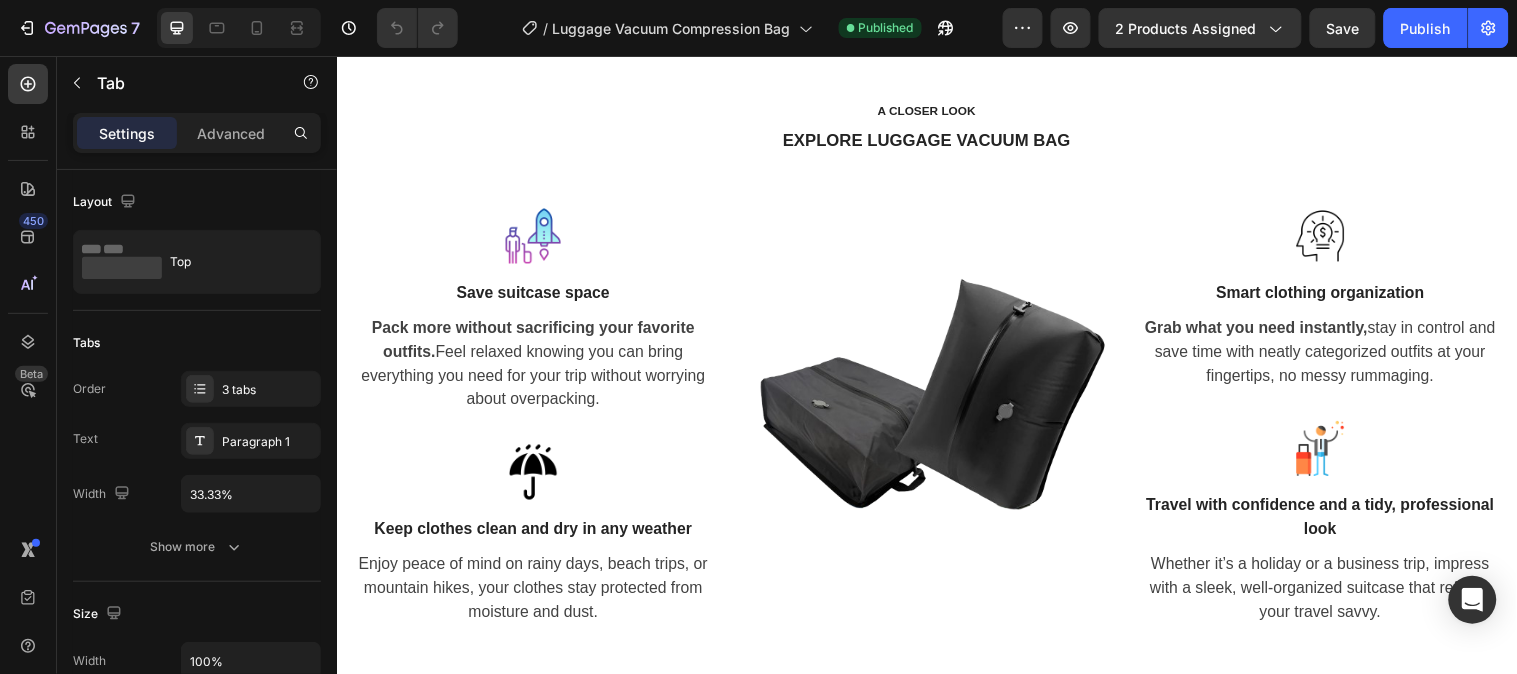 scroll, scrollTop: 2111, scrollLeft: 0, axis: vertical 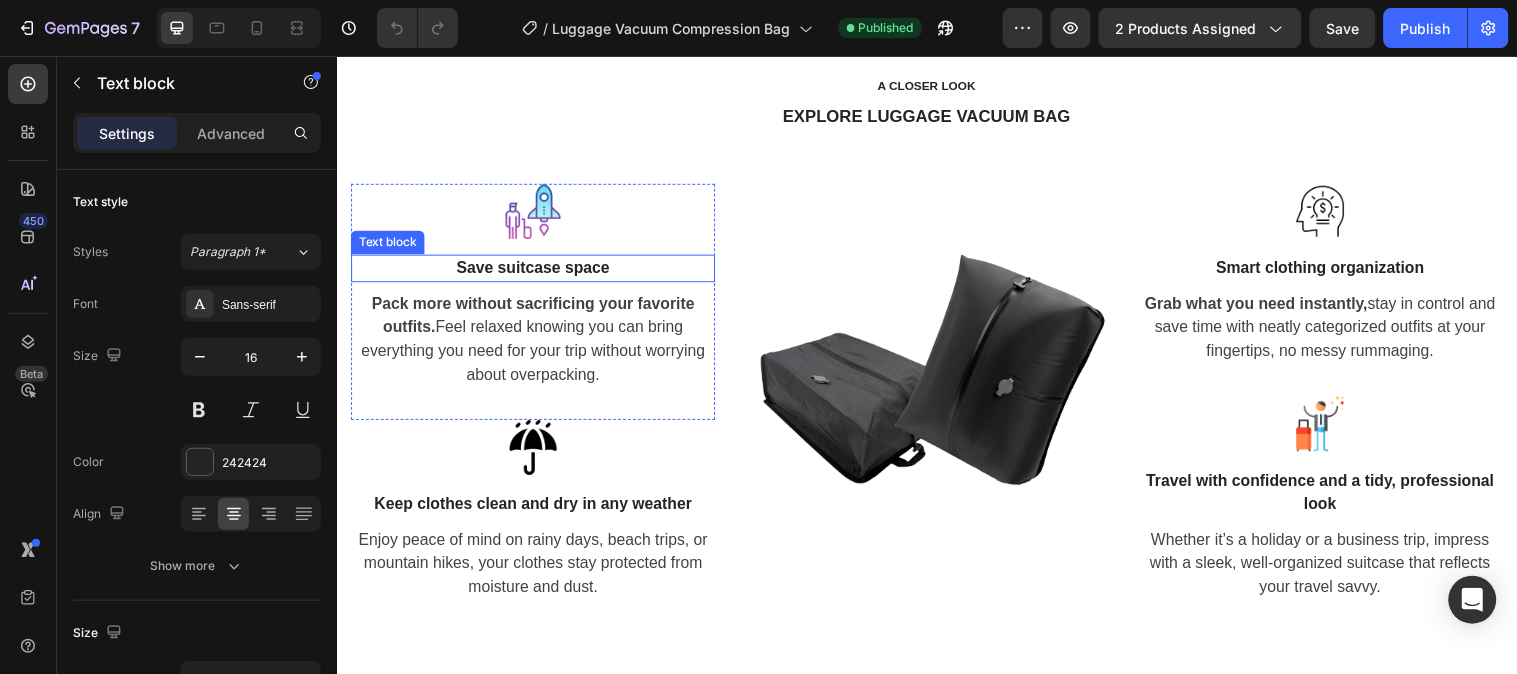 click on "Save suitcase space" at bounding box center (536, 270) 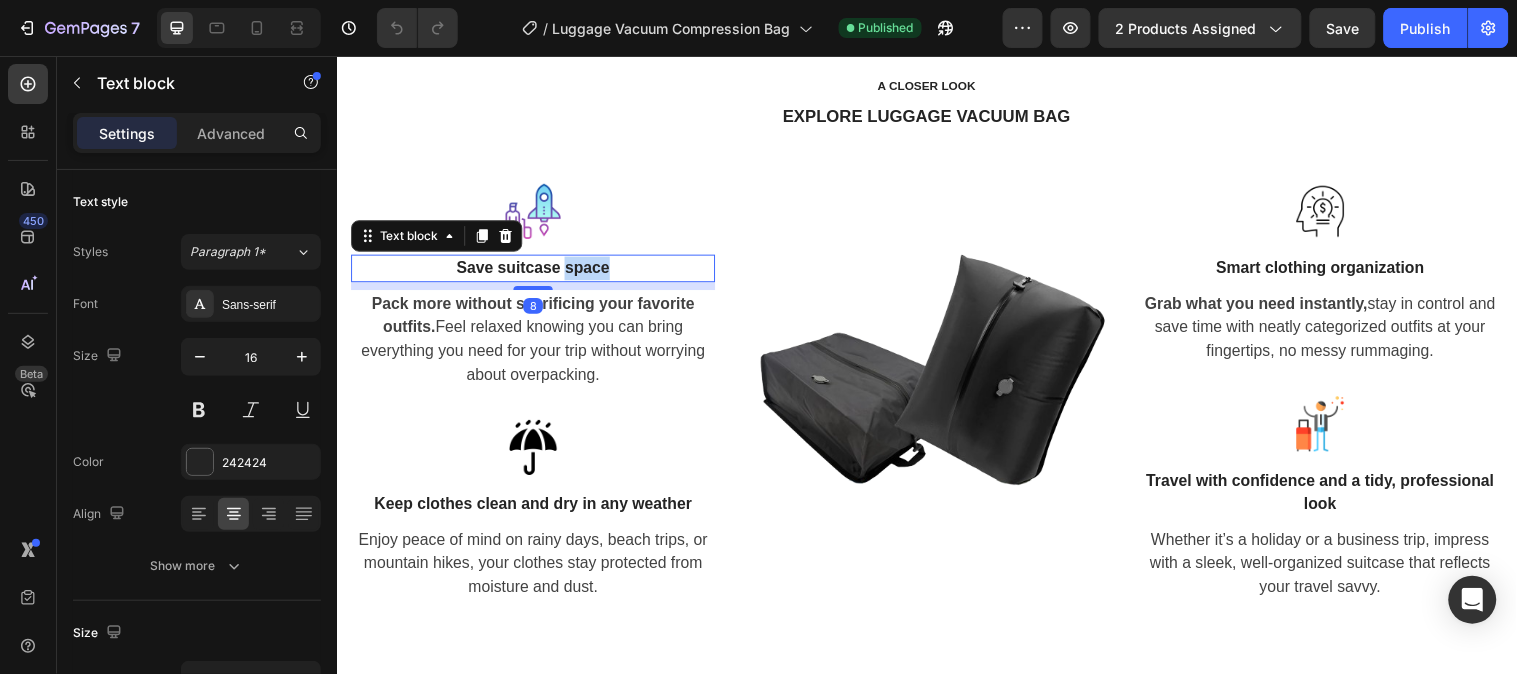 click on "Save suitcase space" at bounding box center (536, 270) 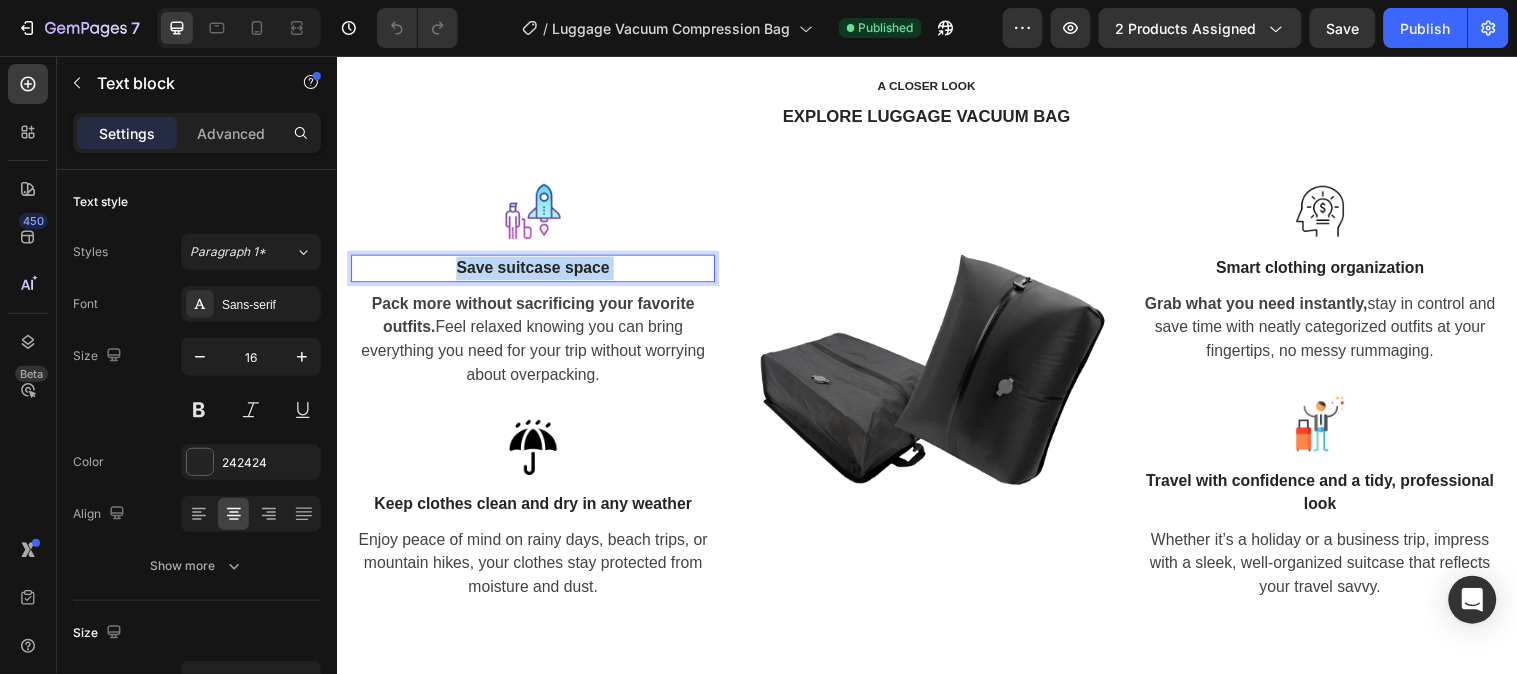 drag, startPoint x: 620, startPoint y: 271, endPoint x: 467, endPoint y: 275, distance: 153.05228 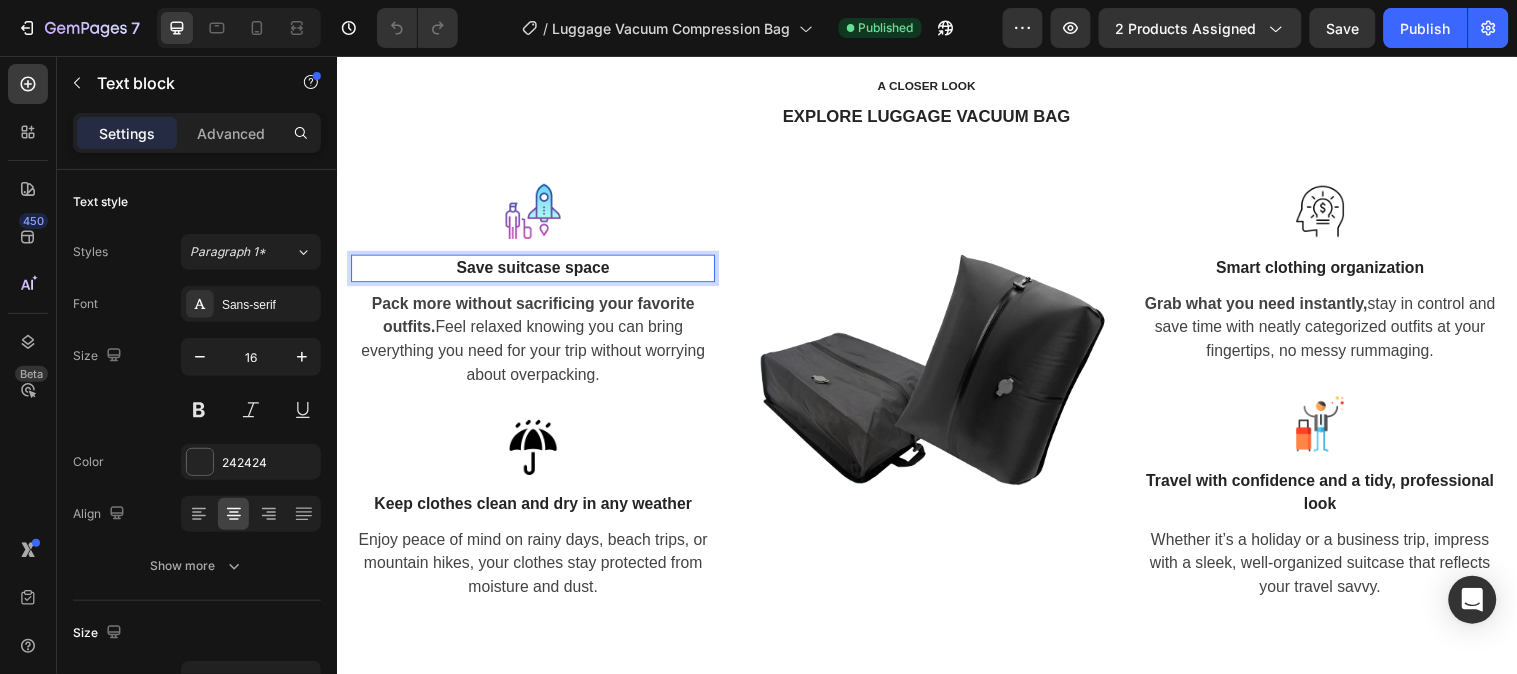 click on "Save suitcase space" at bounding box center [536, 270] 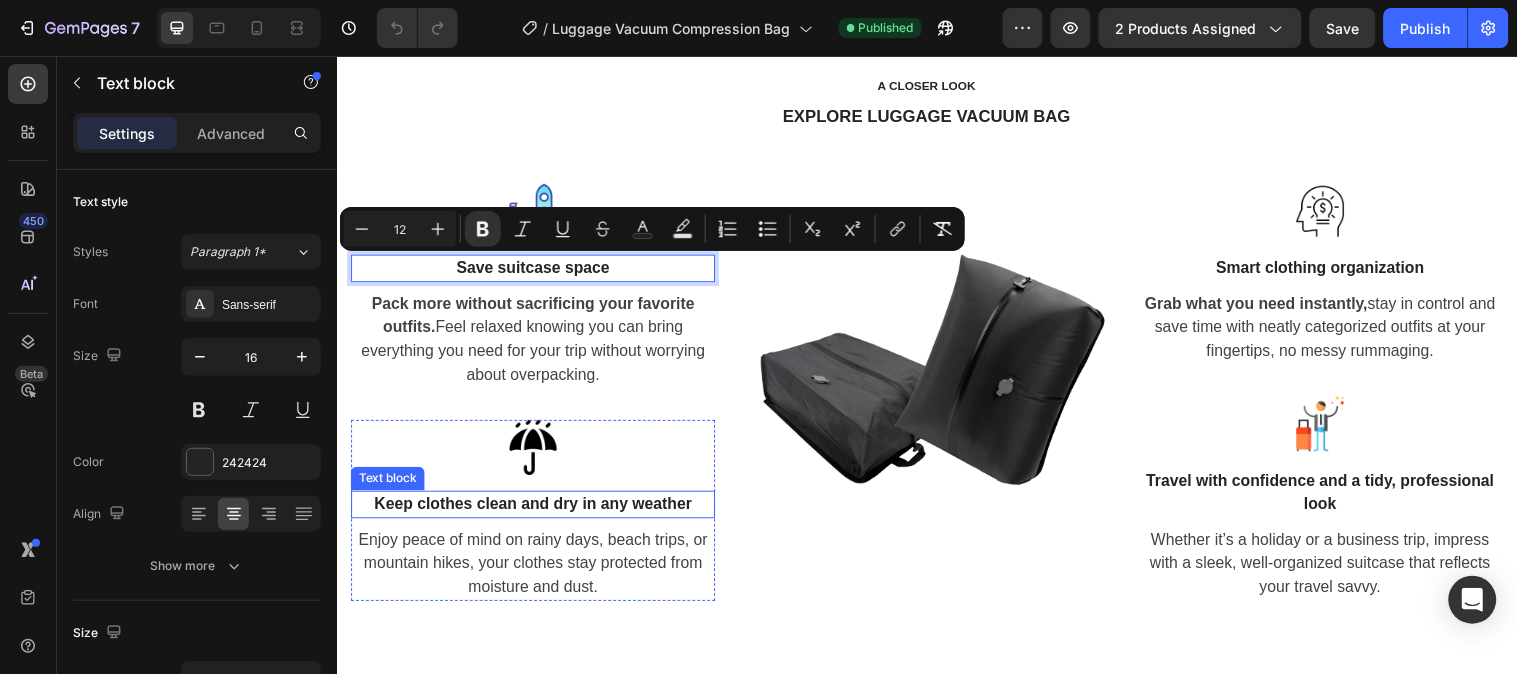 click on "Keep clothes clean and dry in any weather" at bounding box center [536, 510] 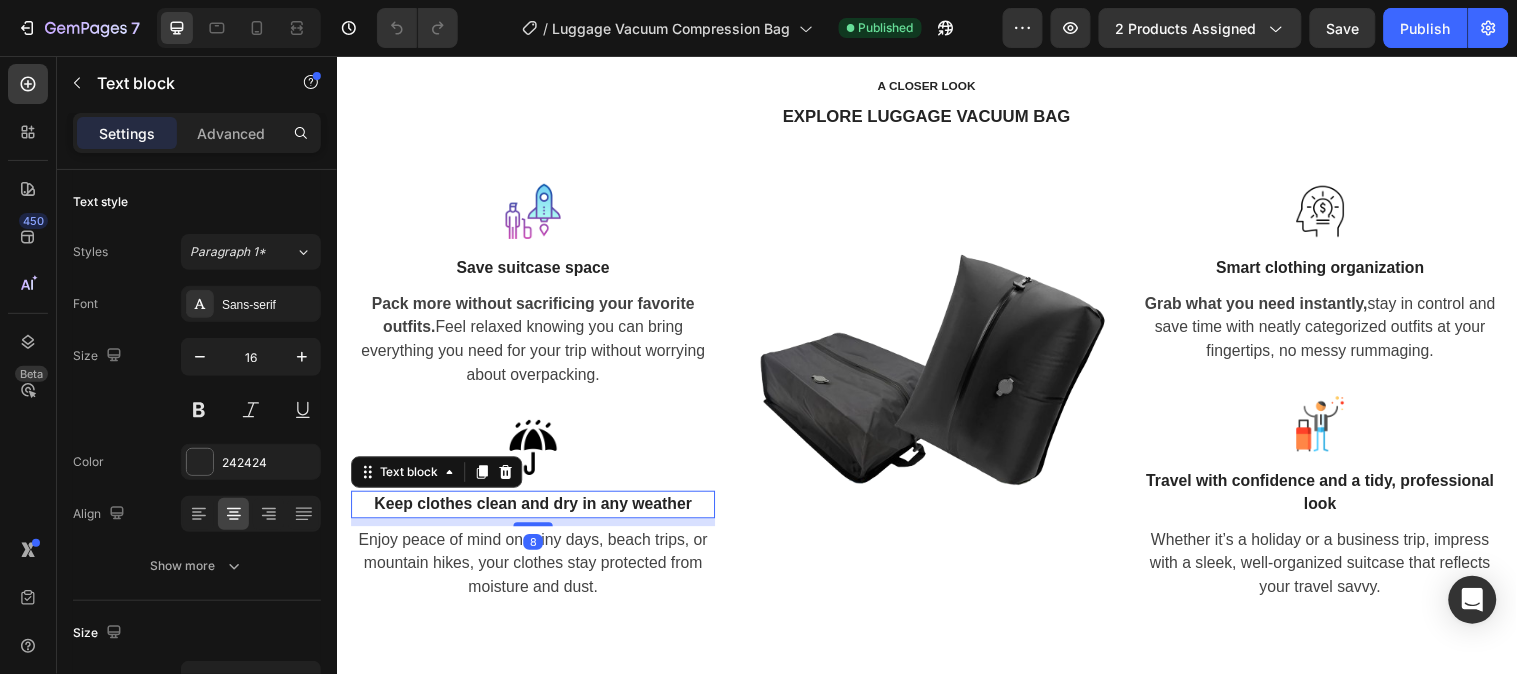 click on "Keep clothes clean and dry in any weather" at bounding box center (536, 510) 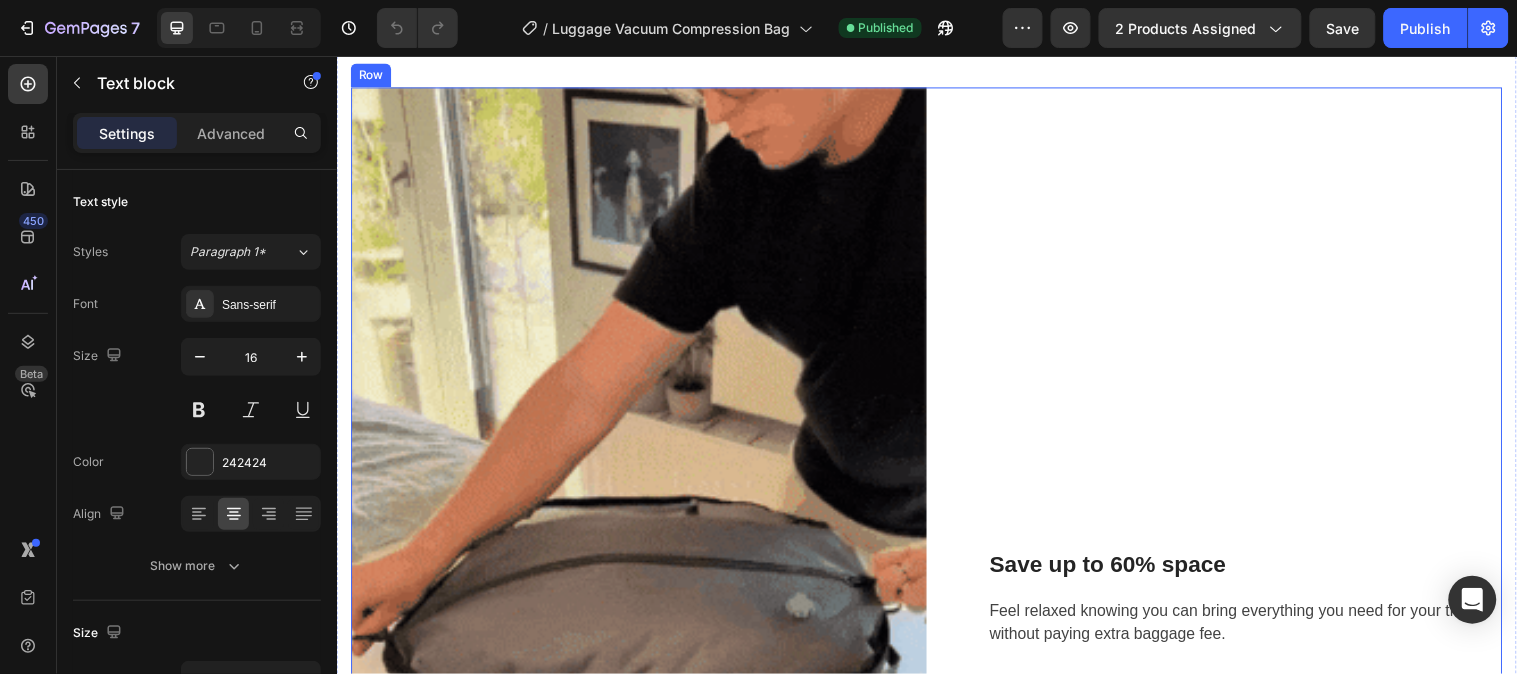 scroll, scrollTop: 3111, scrollLeft: 0, axis: vertical 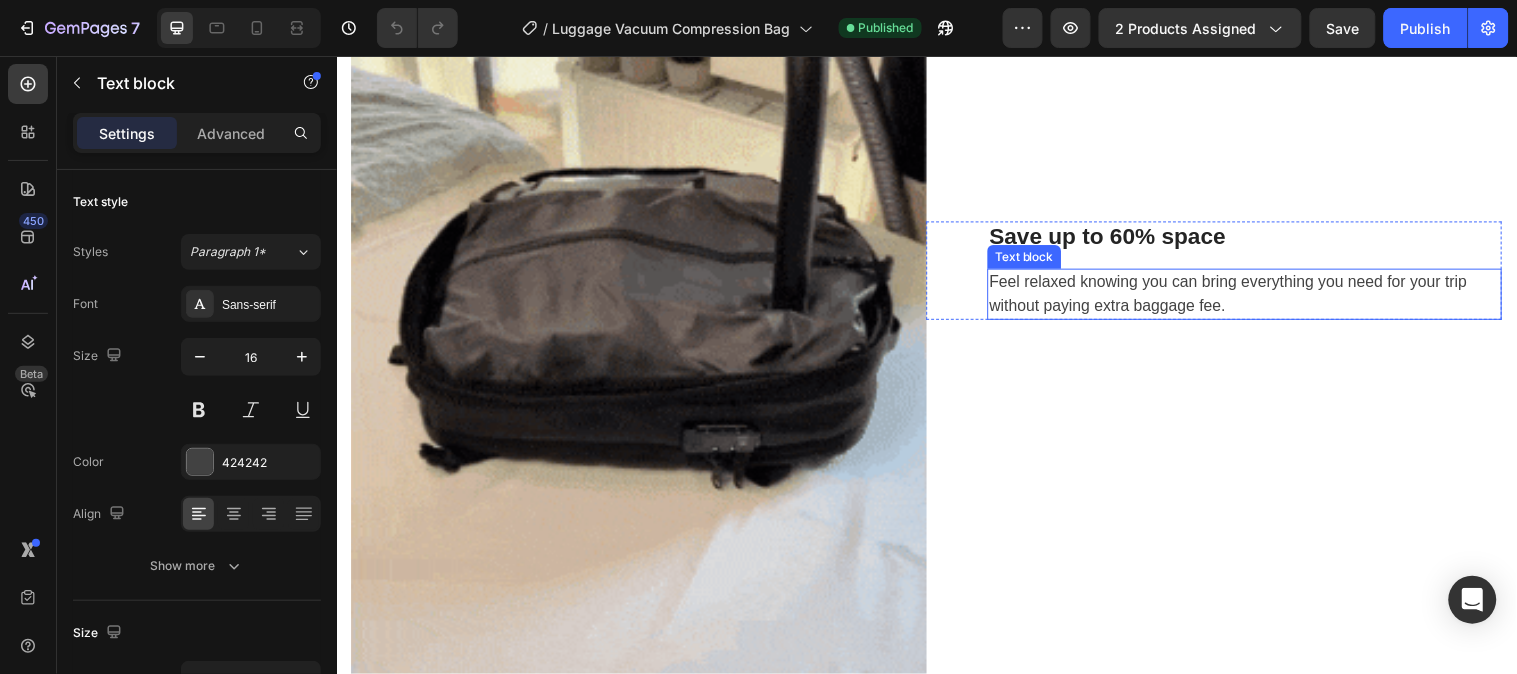 click on "Feel relaxed knowing you can bring everything you need for your trip without paying extra baggage fee." at bounding box center [1259, 297] 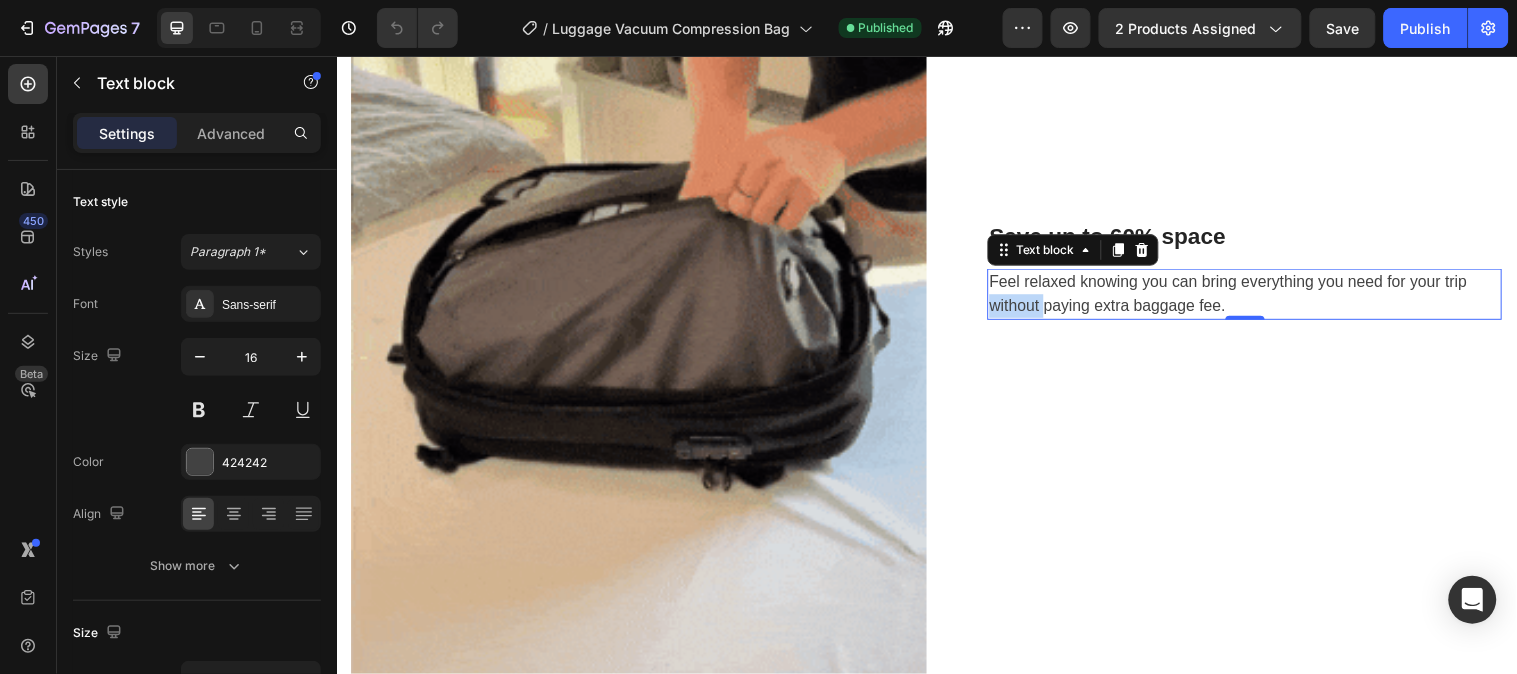 click on "Feel relaxed knowing you can bring everything you need for your trip without paying extra baggage fee." at bounding box center [1259, 297] 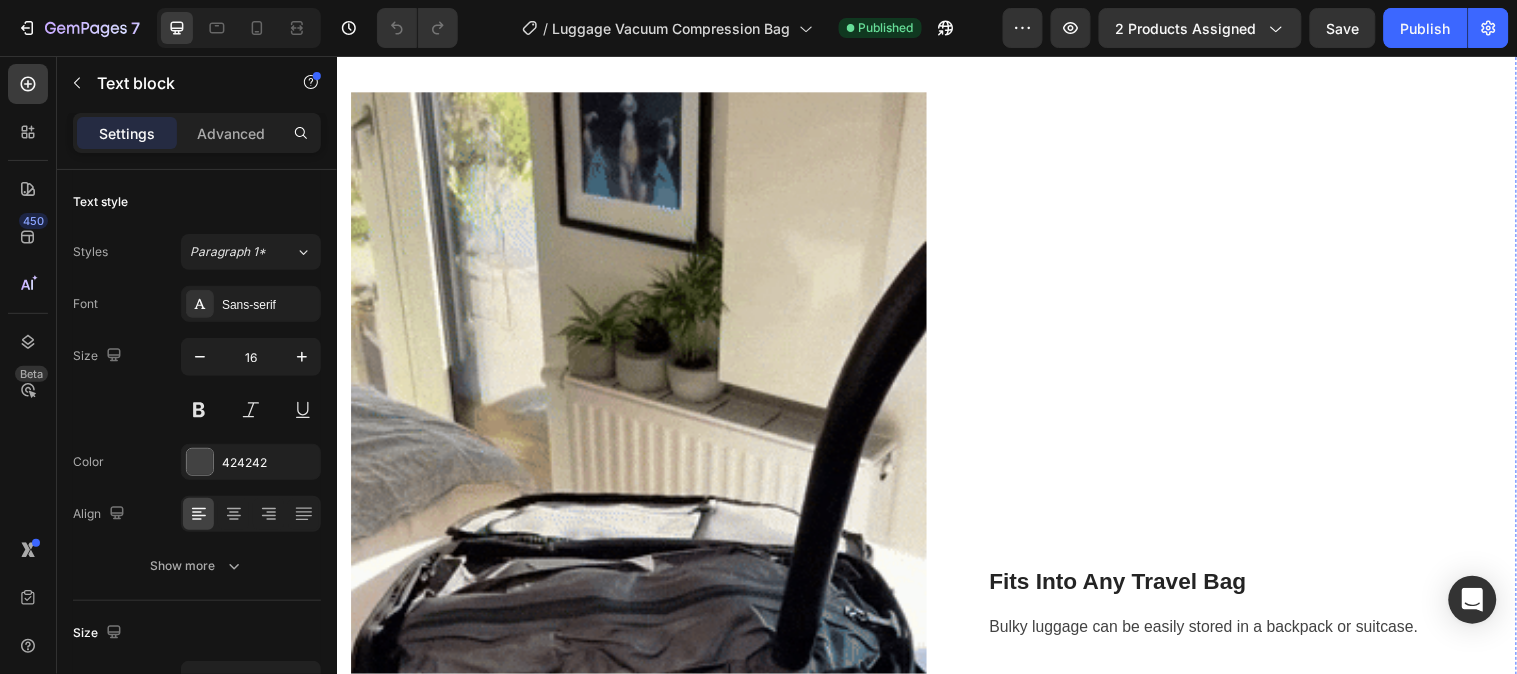 scroll, scrollTop: 4333, scrollLeft: 0, axis: vertical 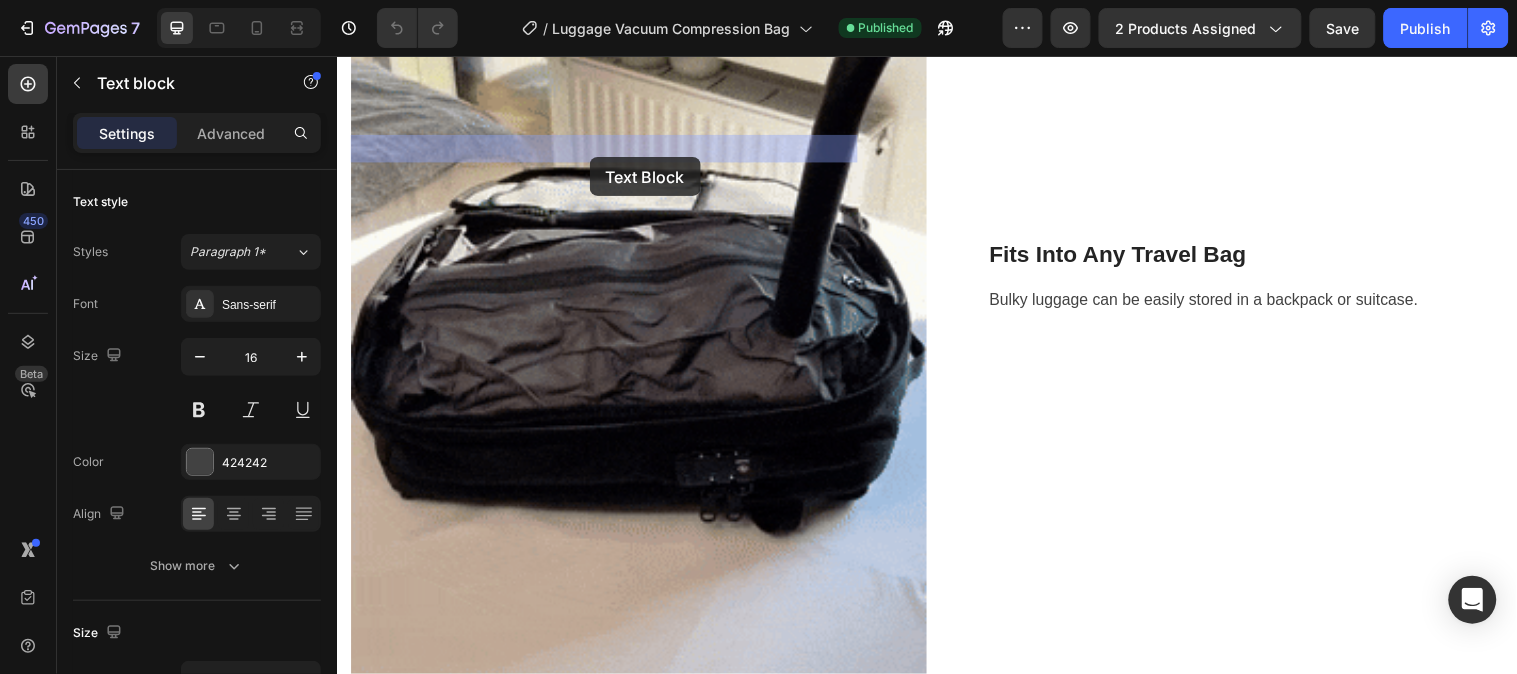 drag, startPoint x: 602, startPoint y: 148, endPoint x: 593, endPoint y: 158, distance: 13.453624 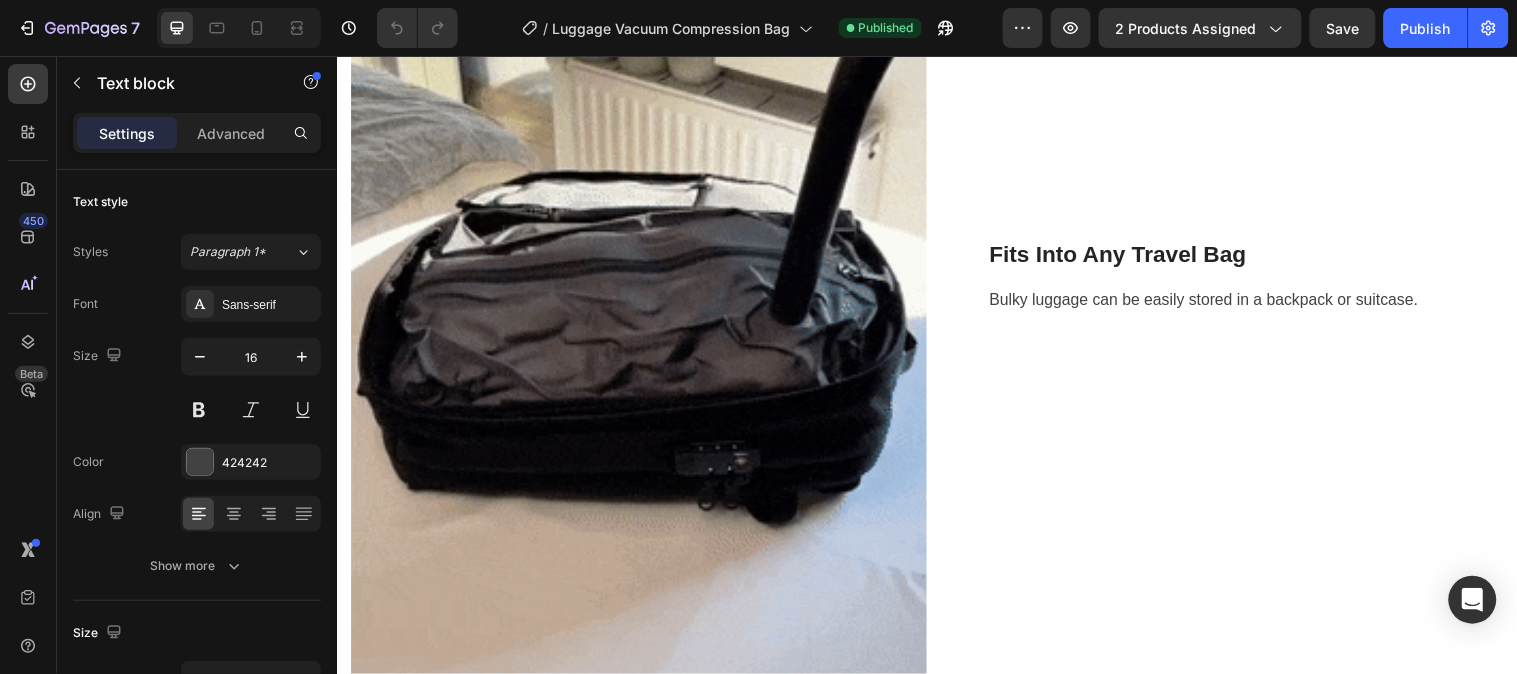 click on "Bring everything you want and still save the space for your souvenirs." at bounding box center [598, -312] 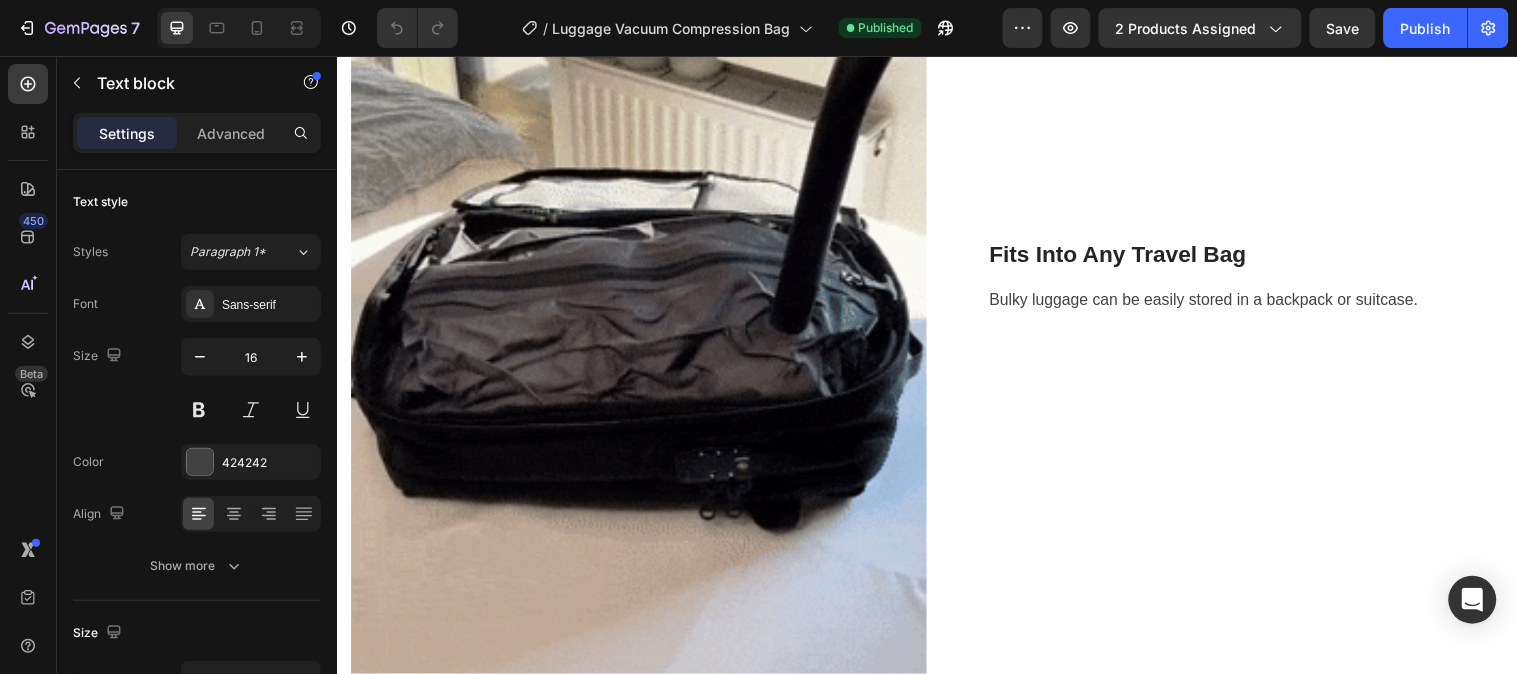 click on "Bring everything you want and still save the space for your souvenirs." at bounding box center [598, -312] 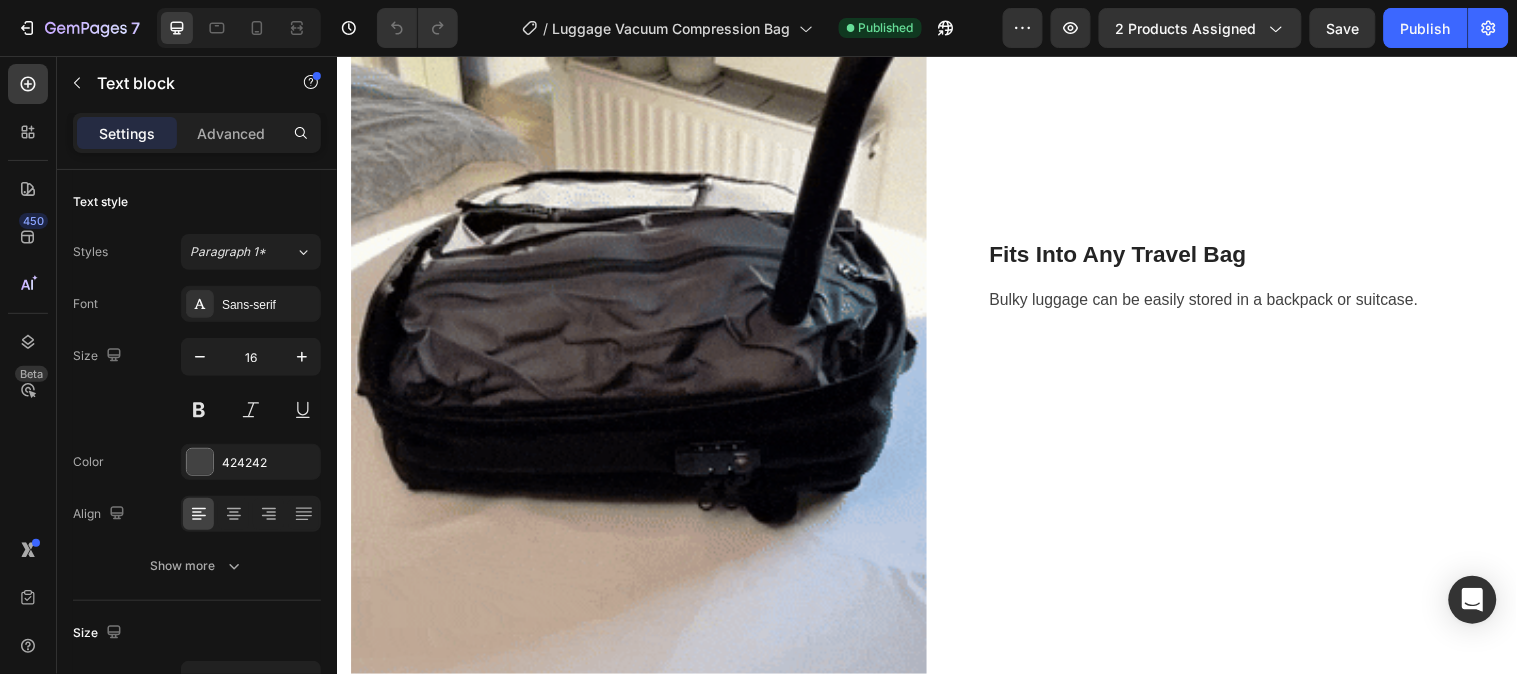 click on "Bring everything you want and still save the space for your souvenirs." at bounding box center [598, -312] 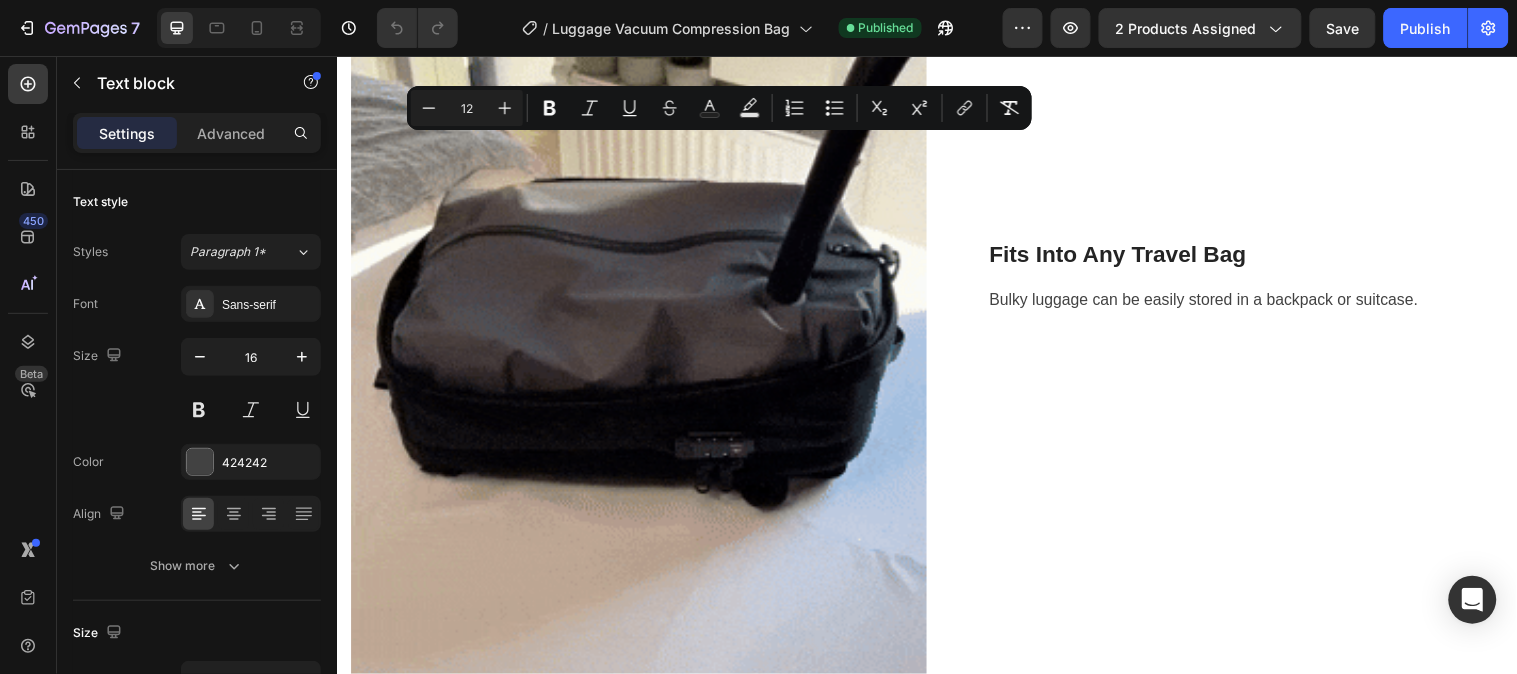 copy on "save the space for your souvenirs" 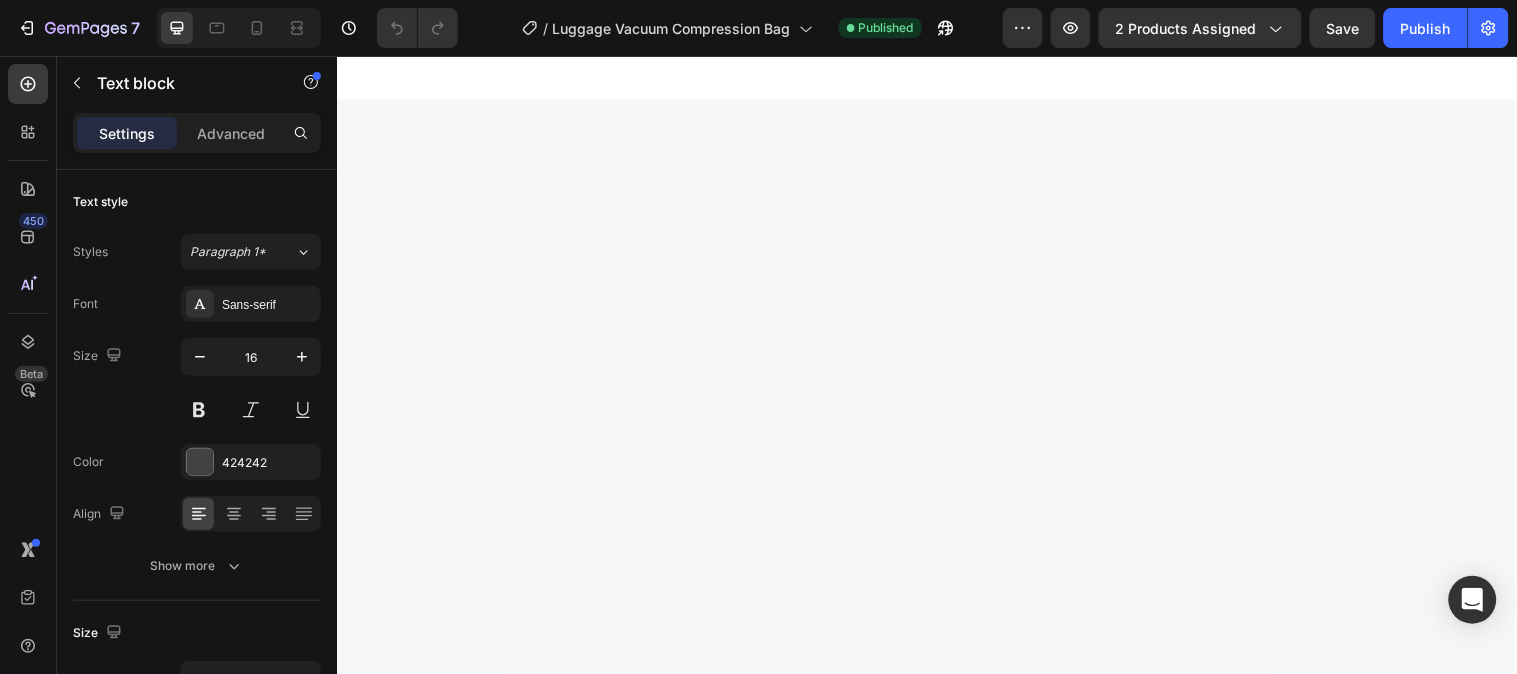 scroll, scrollTop: 5111, scrollLeft: 0, axis: vertical 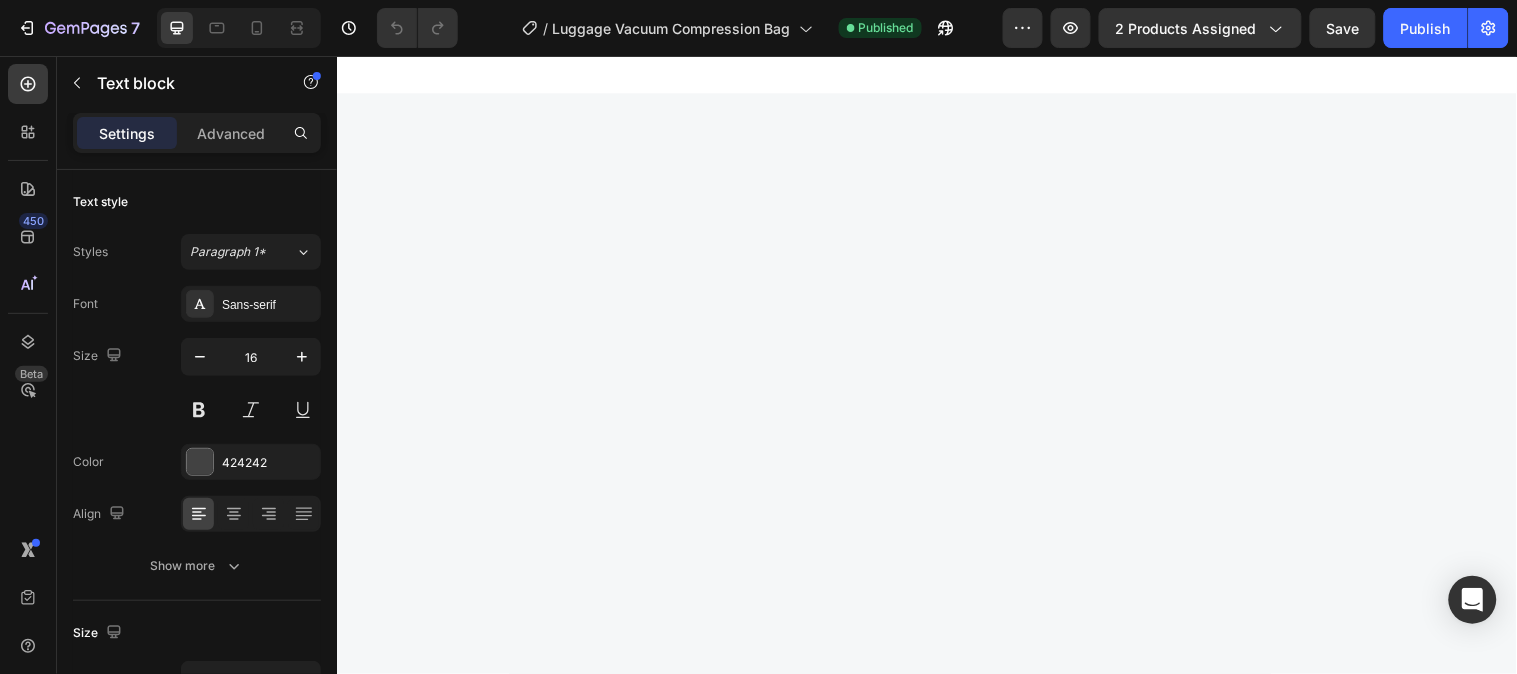 click on "Fits Into Any Travel Bag" at bounding box center (1259, -521) 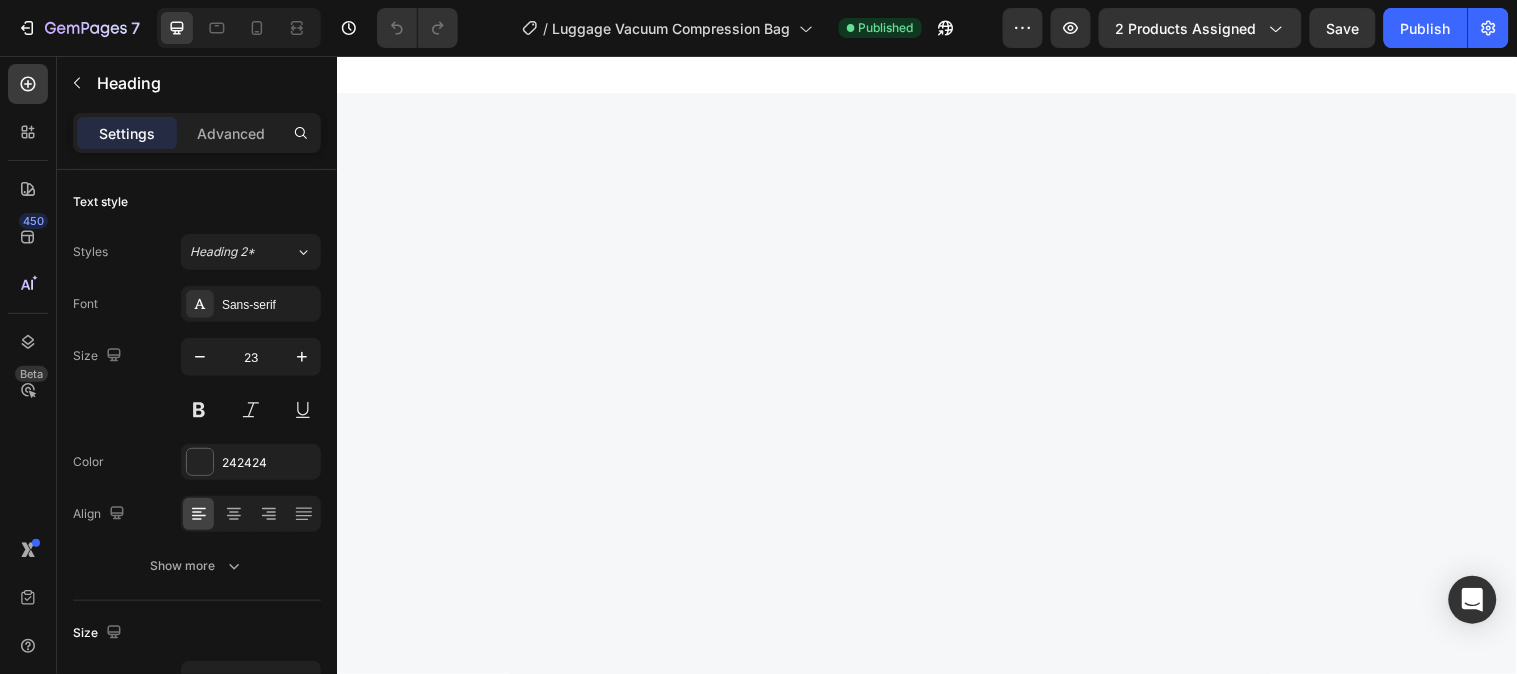 click on "Fits Into Any Travel Bag" at bounding box center (1259, -521) 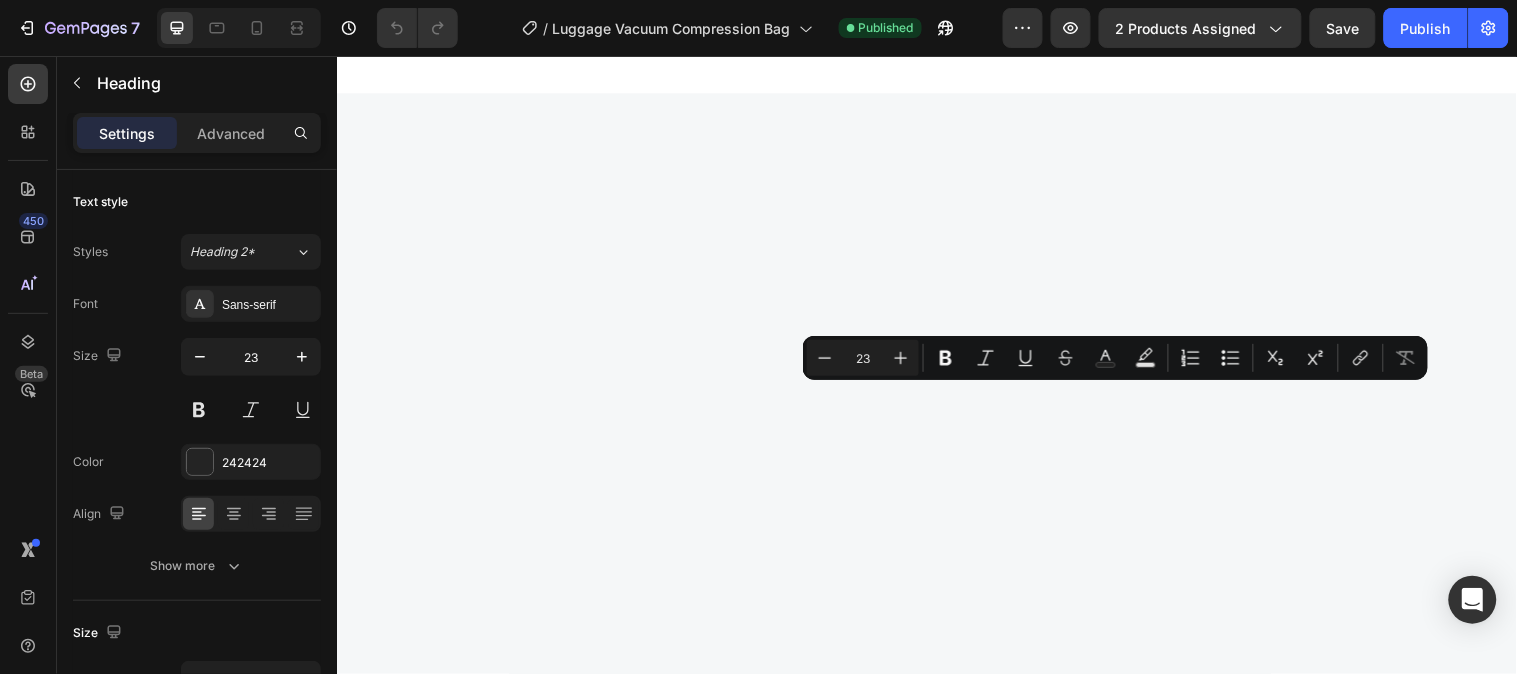 copy on "Fits Into Any Travel Bag" 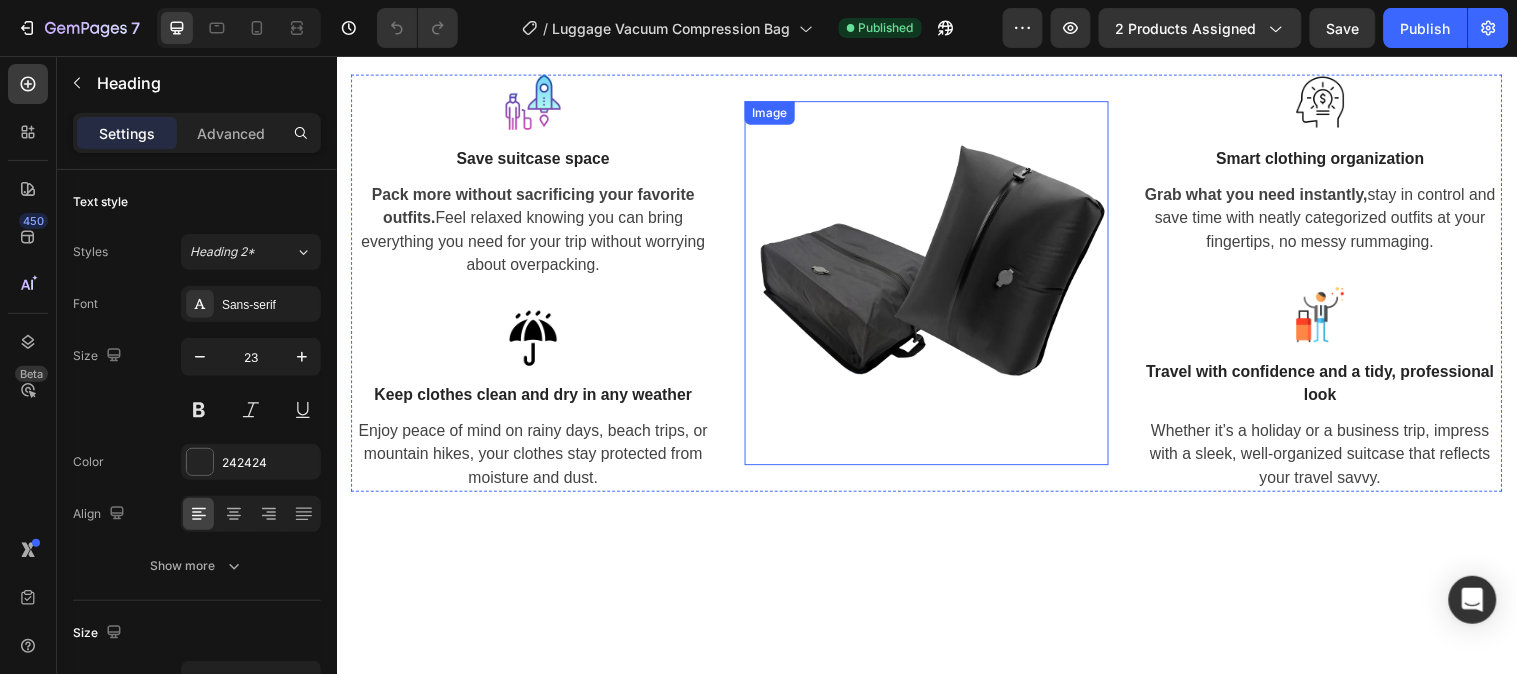 type on "20" 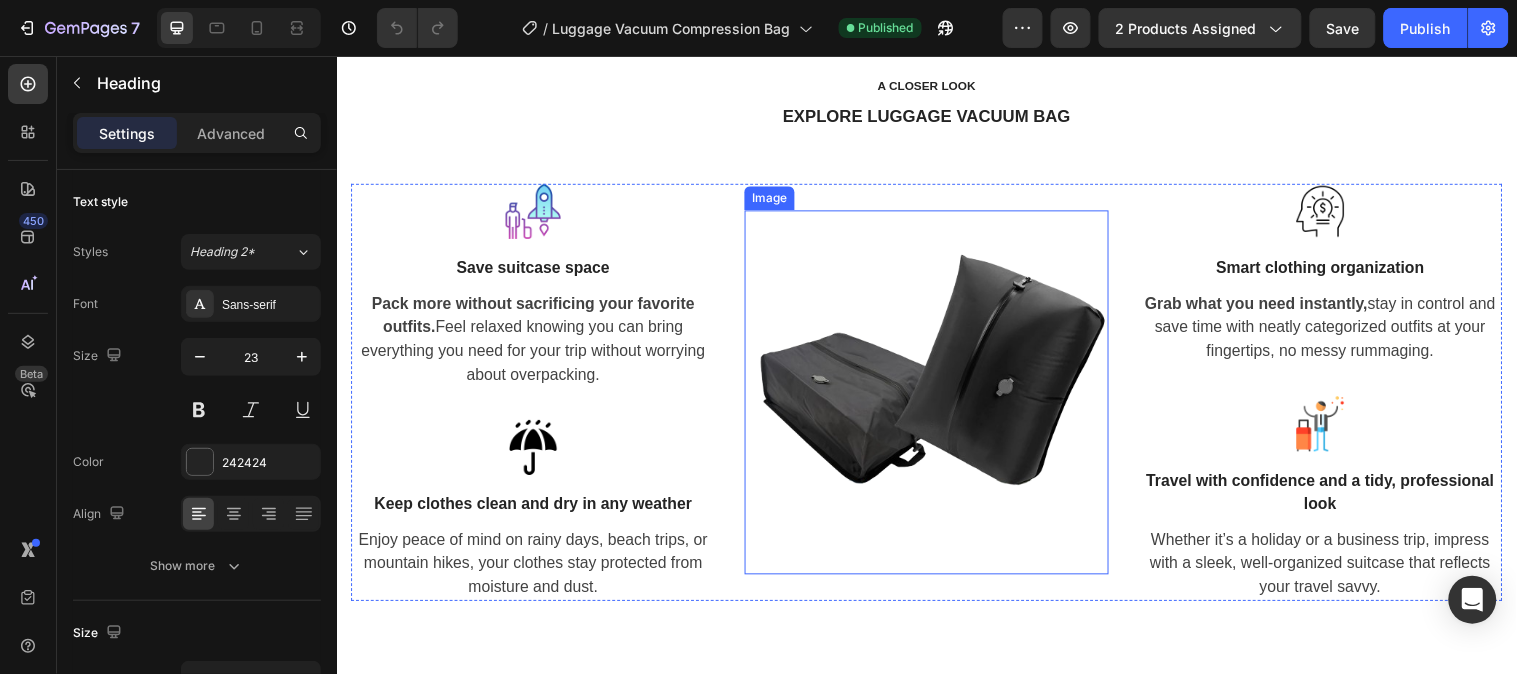 scroll, scrollTop: 2222, scrollLeft: 0, axis: vertical 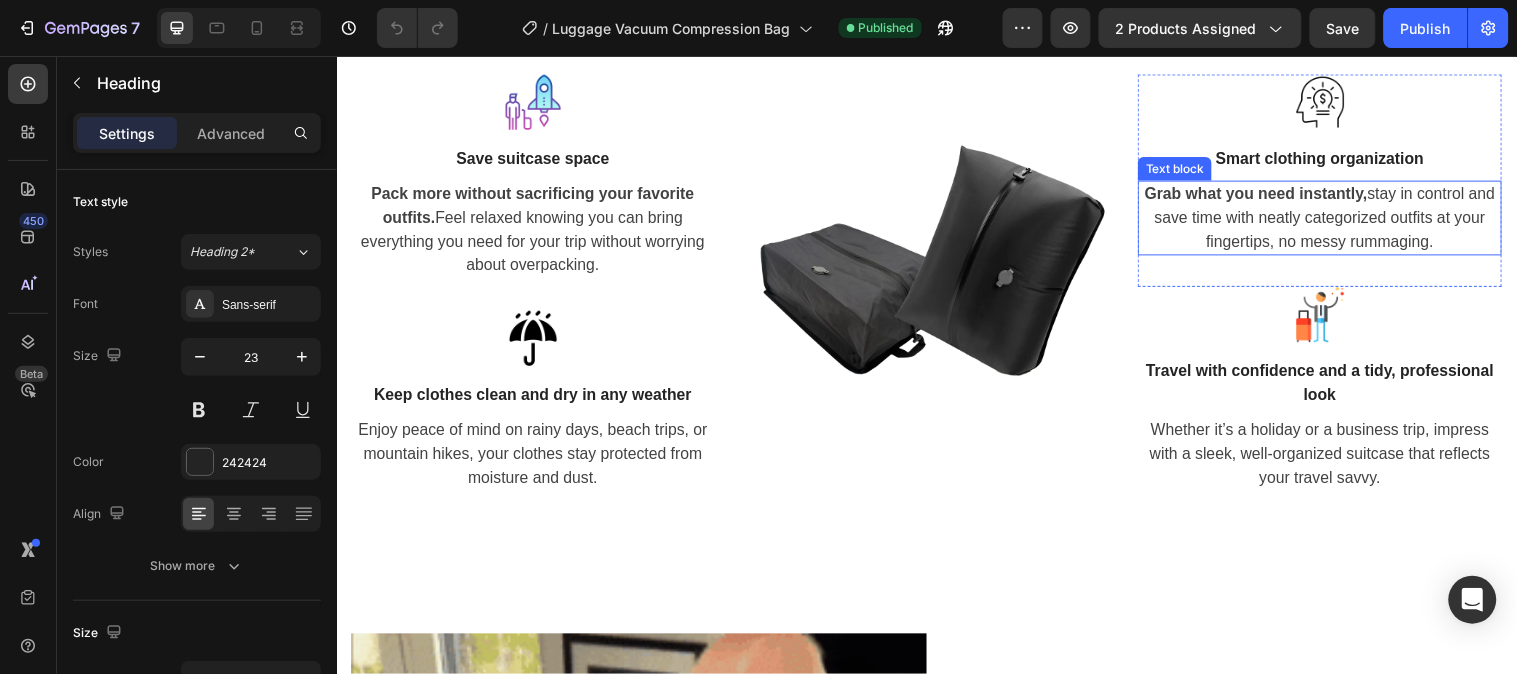 click on "Grab what you need instantly,  stay in control and save time with neatly categorized outfits at your fingertips, no messy rummaging." at bounding box center (1336, 219) 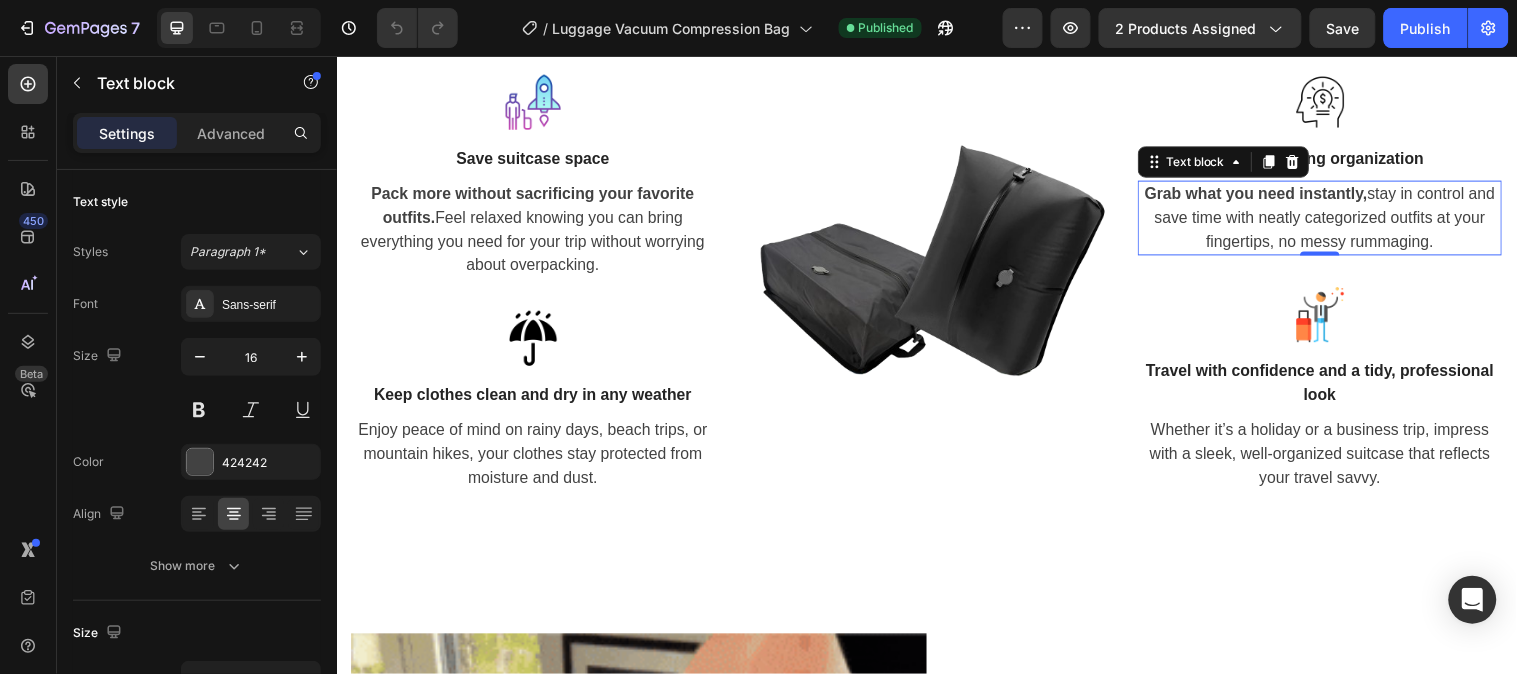 click on "Grab what you need instantly,  stay in control and save time with neatly categorized outfits at your fingertips, no messy rummaging." at bounding box center [1336, 219] 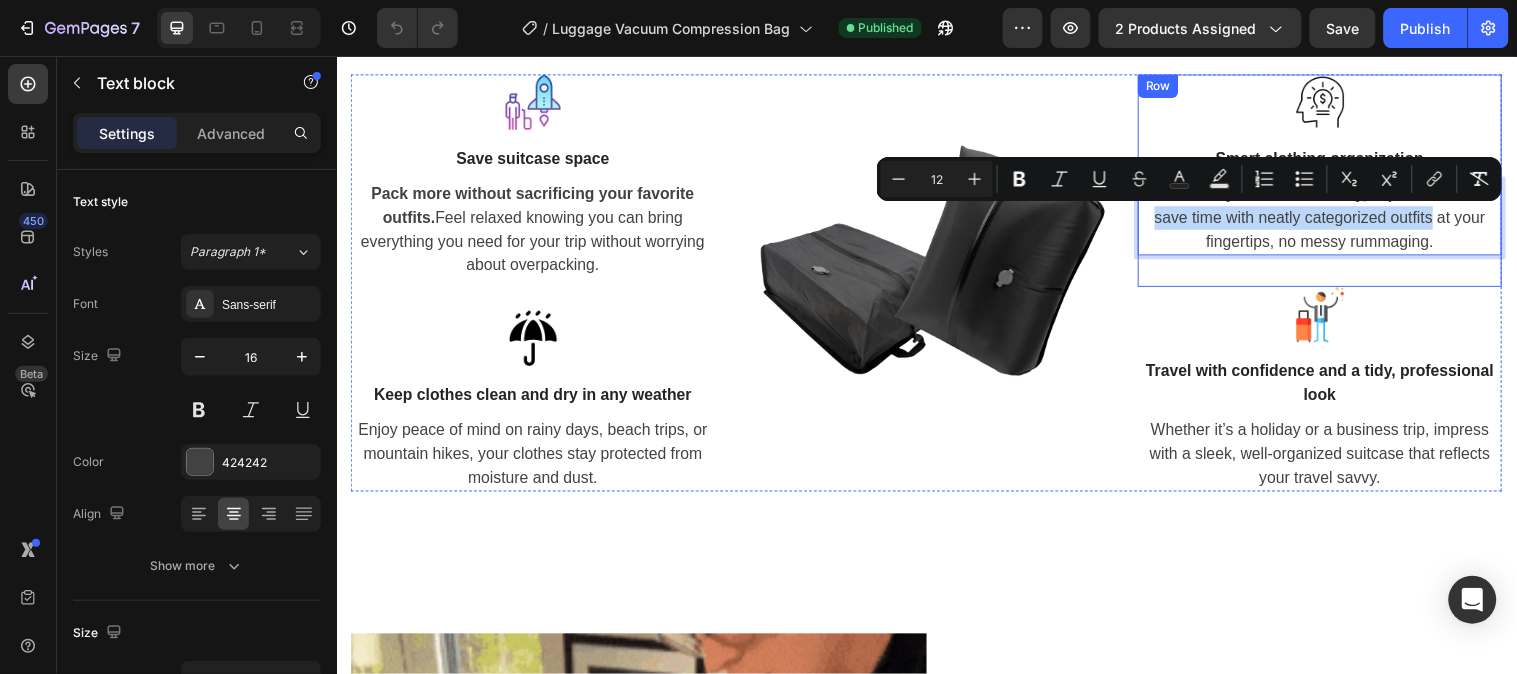 copy on "save time with neatly categorized outfits" 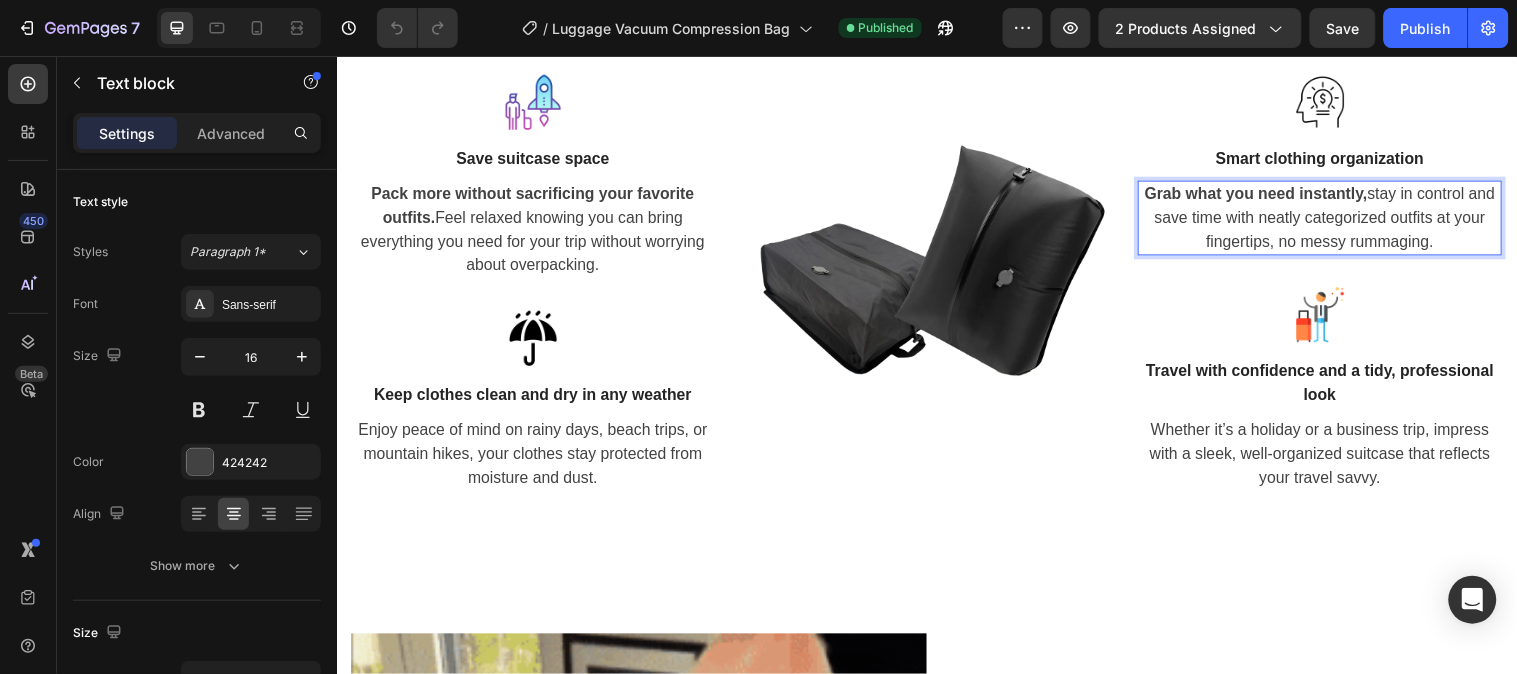 click on "Grab what you need instantly,  stay in control and save time with neatly categorized outfits at your fingertips, no messy rummaging." at bounding box center [1336, 219] 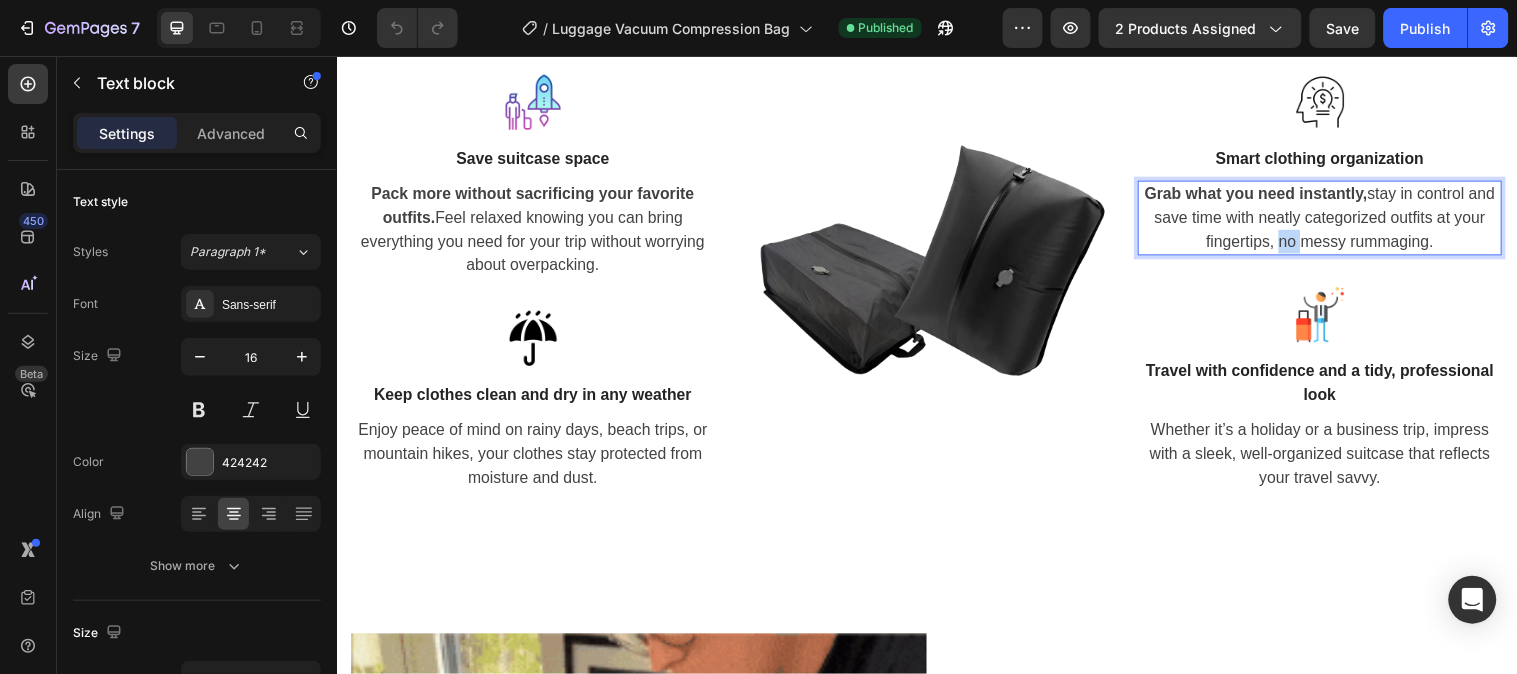 click on "Grab what you need instantly,  stay in control and save time with neatly categorized outfits at your fingertips, no messy rummaging." at bounding box center [1336, 219] 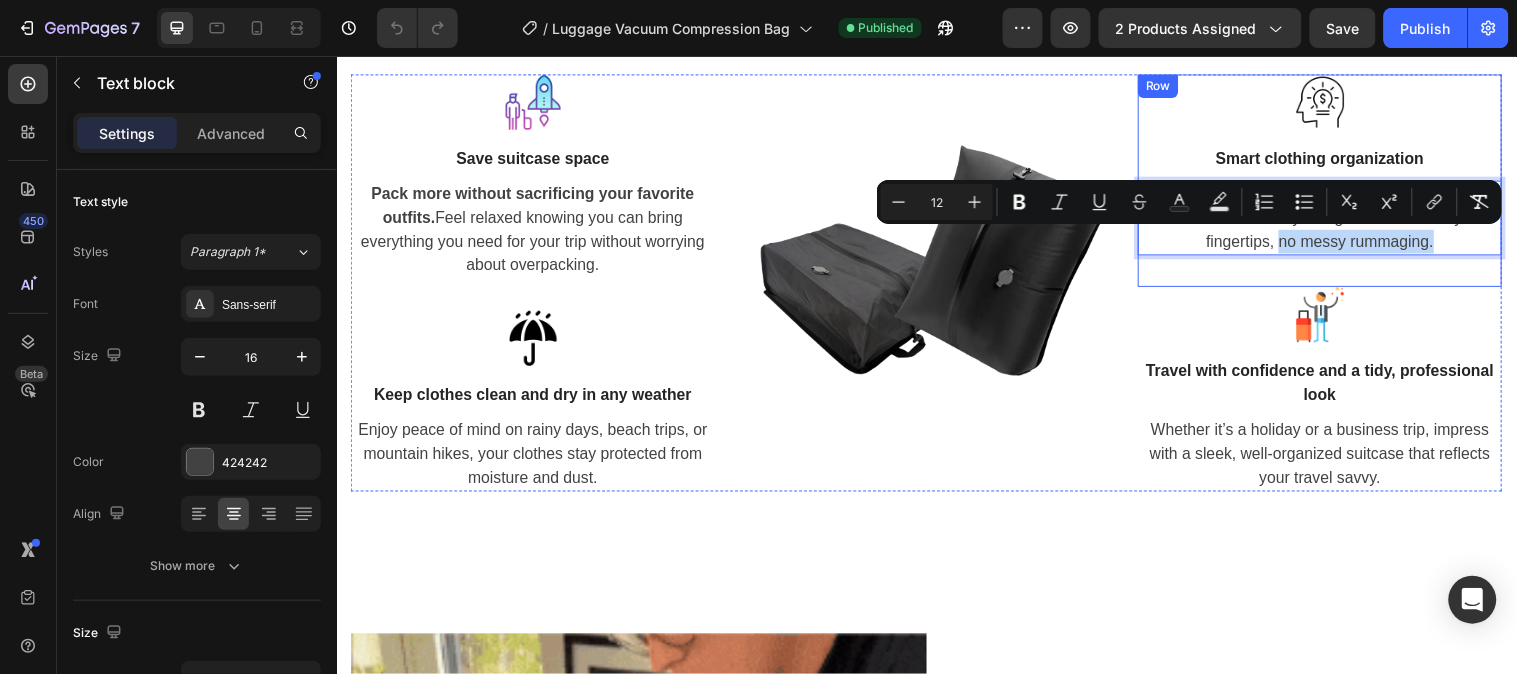 copy on "no messy rummaging." 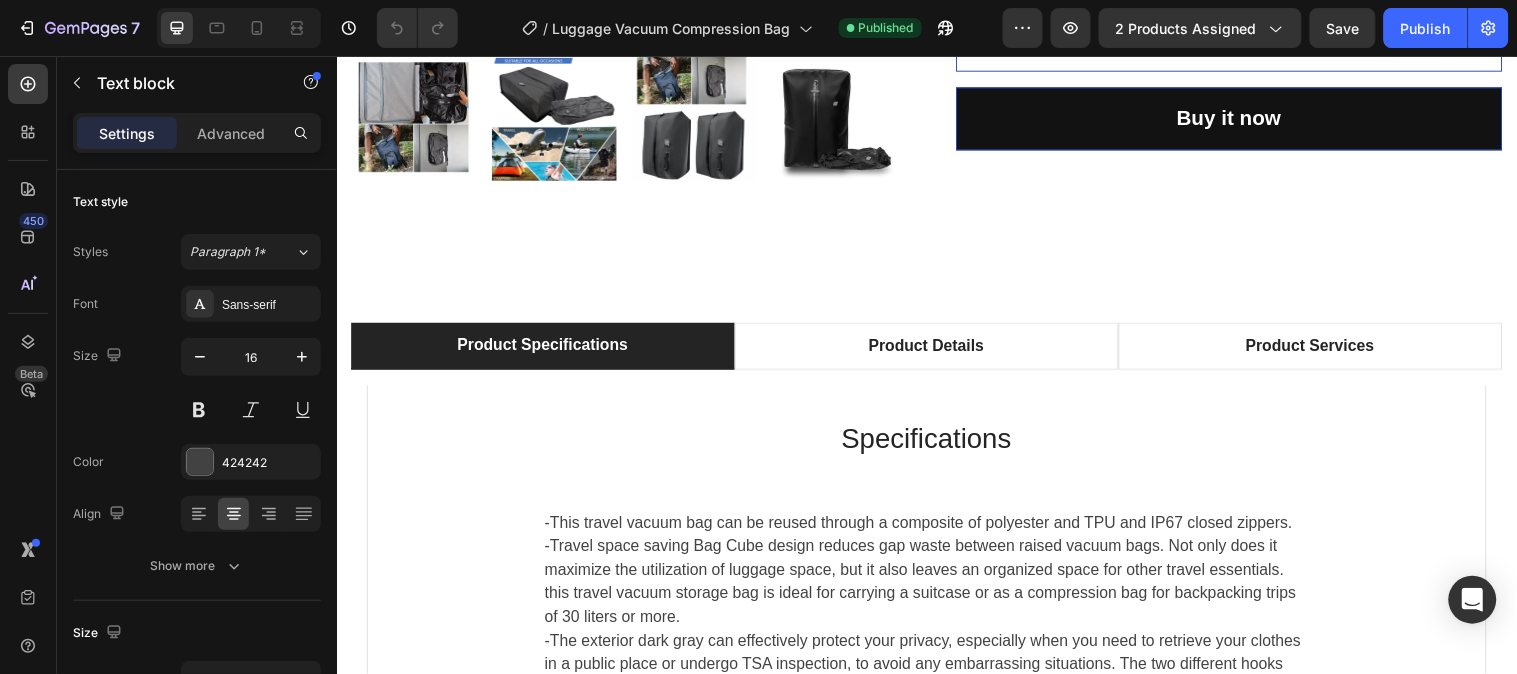 scroll, scrollTop: 0, scrollLeft: 0, axis: both 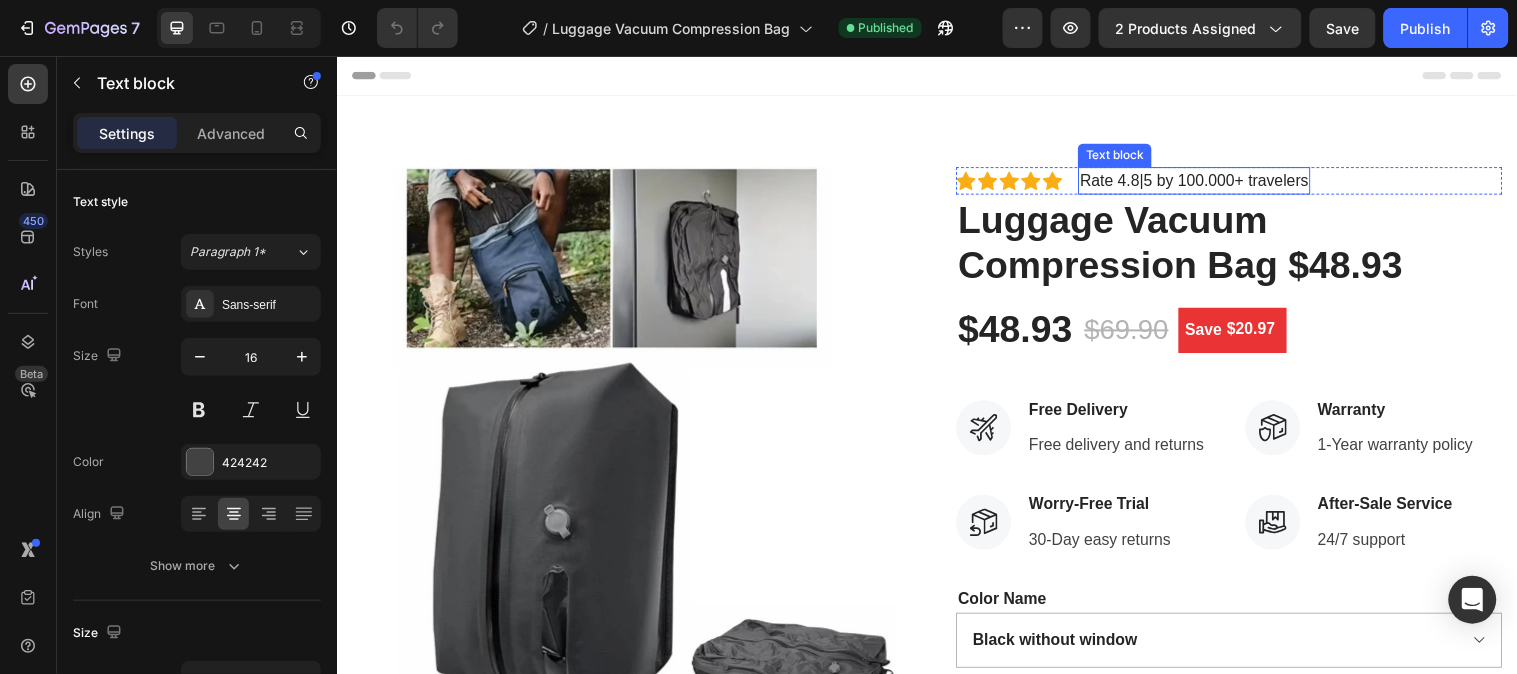 click on "Rate 4.8|5 by 100.000+ travelers" at bounding box center (1208, 182) 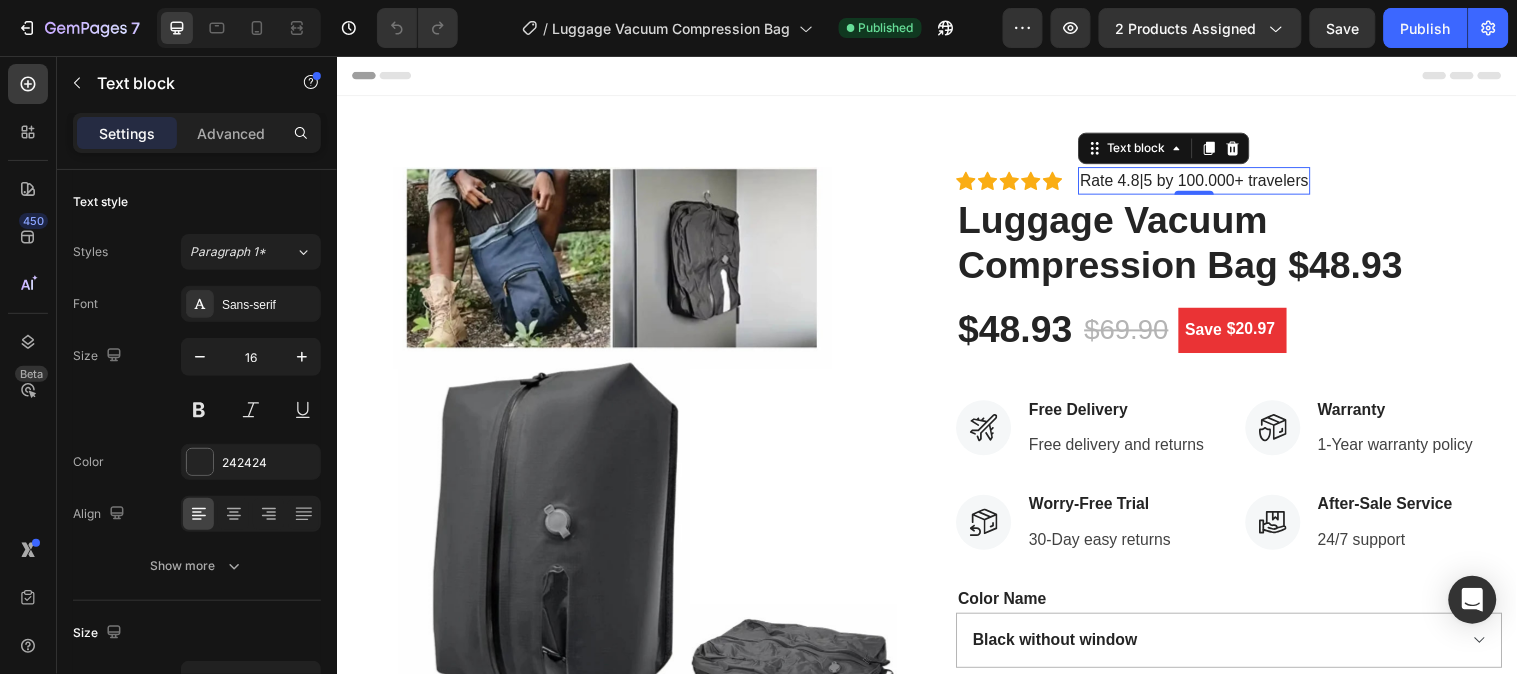 click on "Rate 4.8|5 by 100.000+ travelers" at bounding box center (1208, 182) 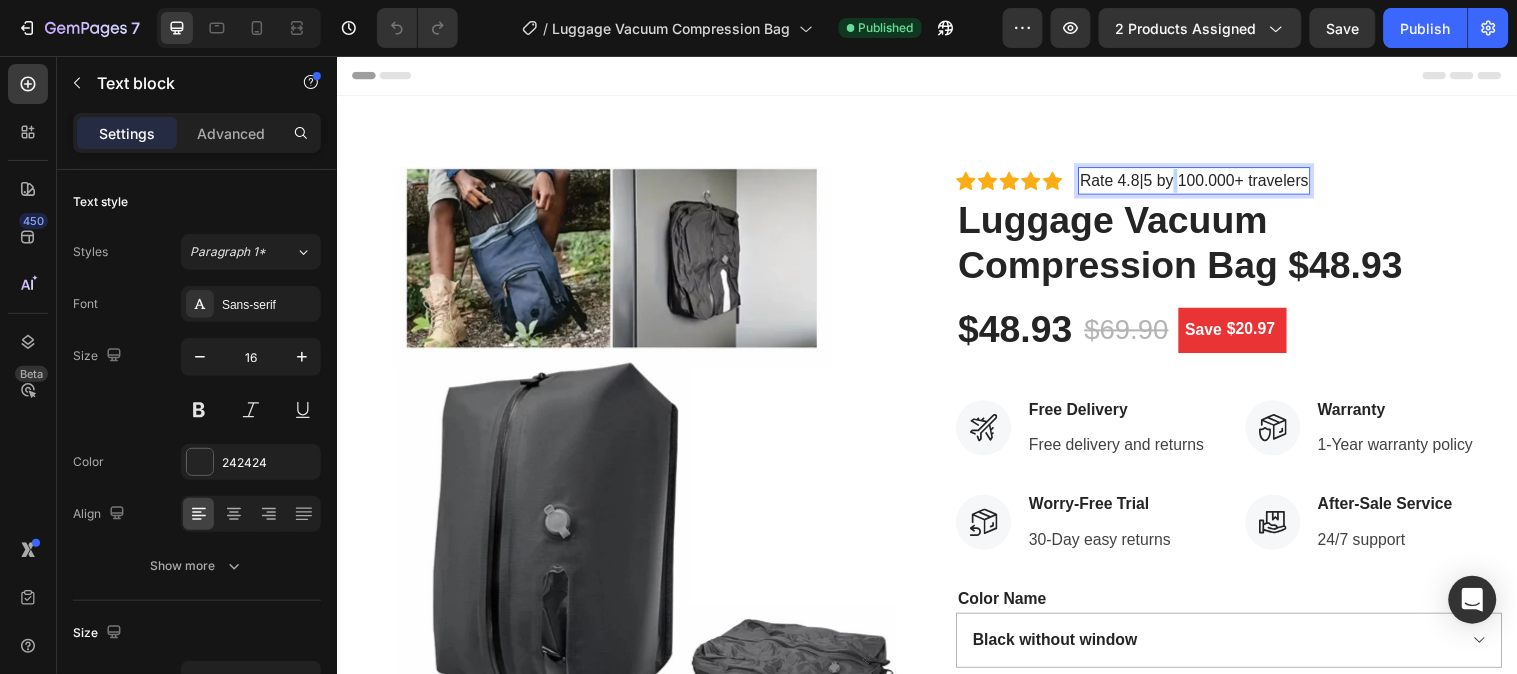 click on "Rate 4.8|5 by 100.000+ travelers" at bounding box center [1208, 182] 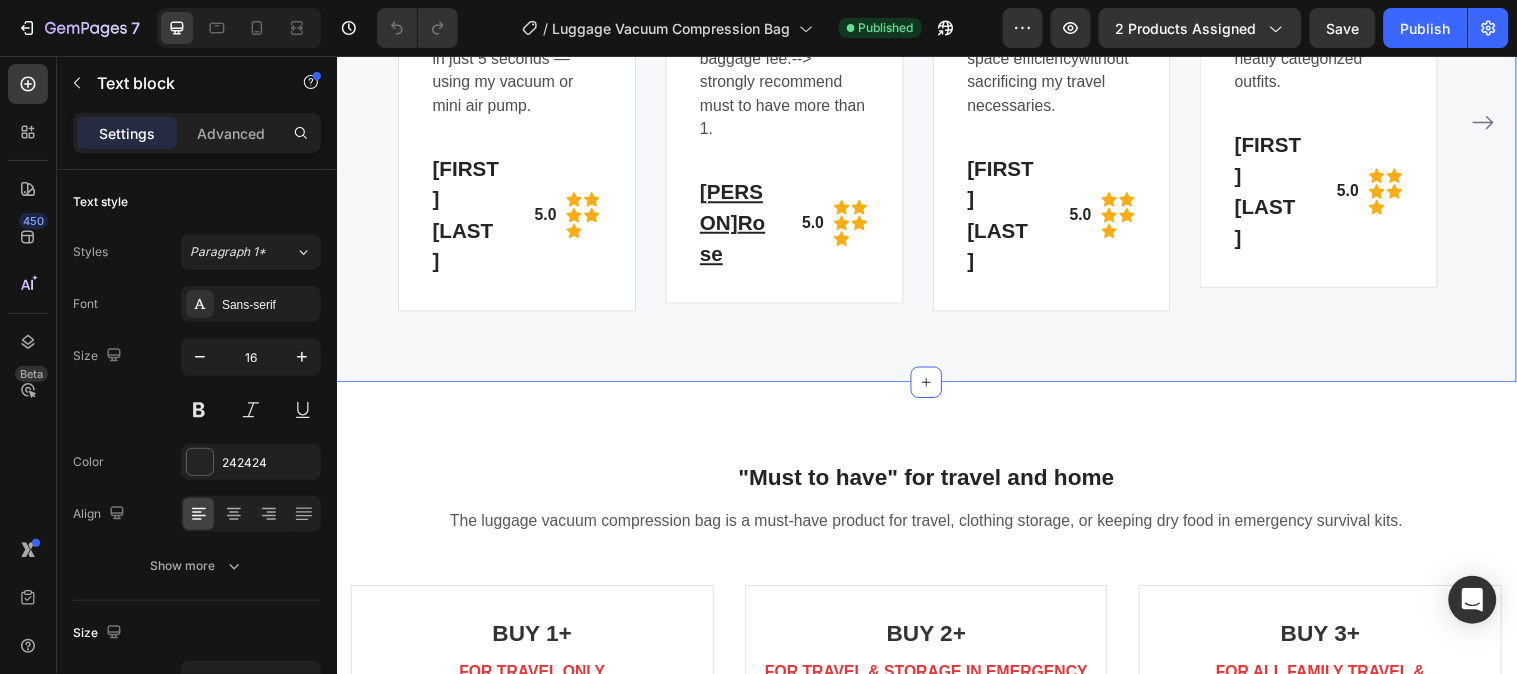 scroll, scrollTop: 6222, scrollLeft: 0, axis: vertical 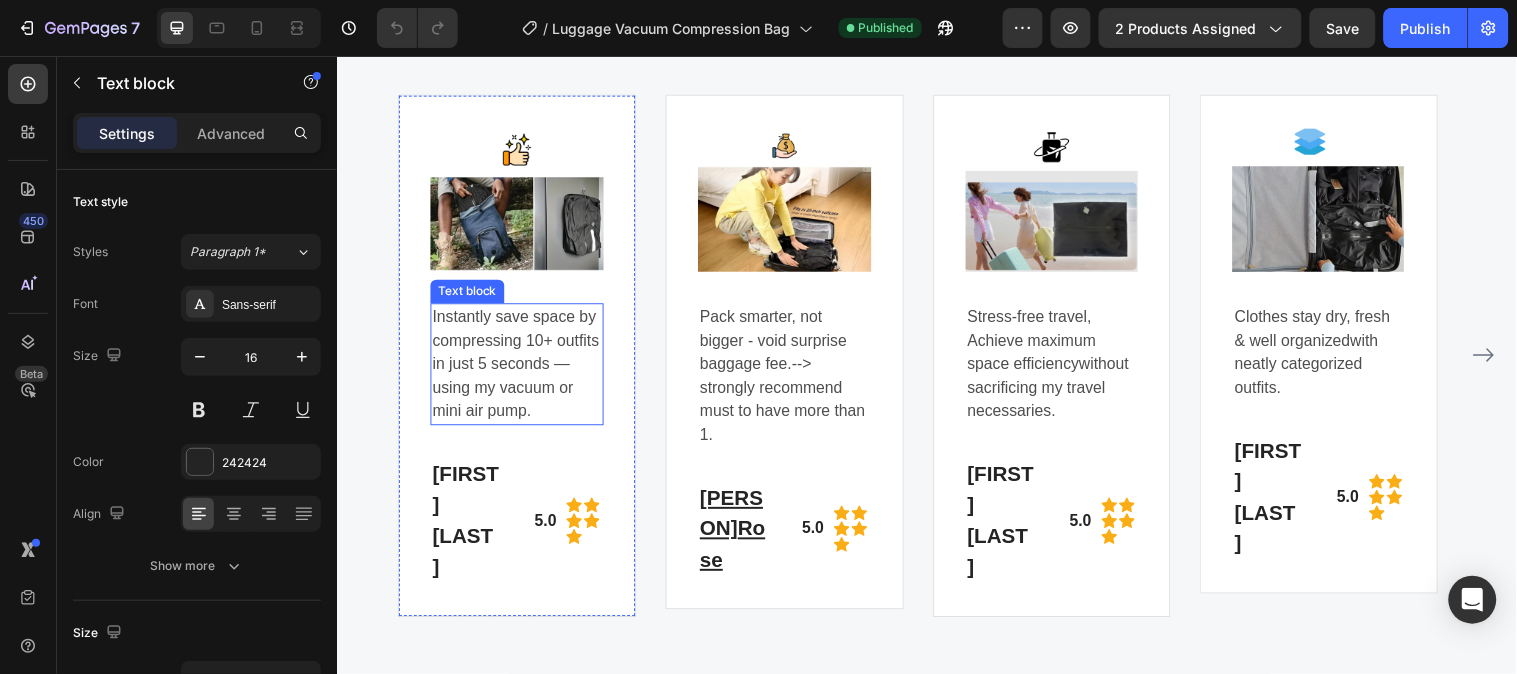 click on "Instantly save space by compressing 10+ outfits in just 5 seconds — using my vacuum or mini air pump." at bounding box center [520, 368] 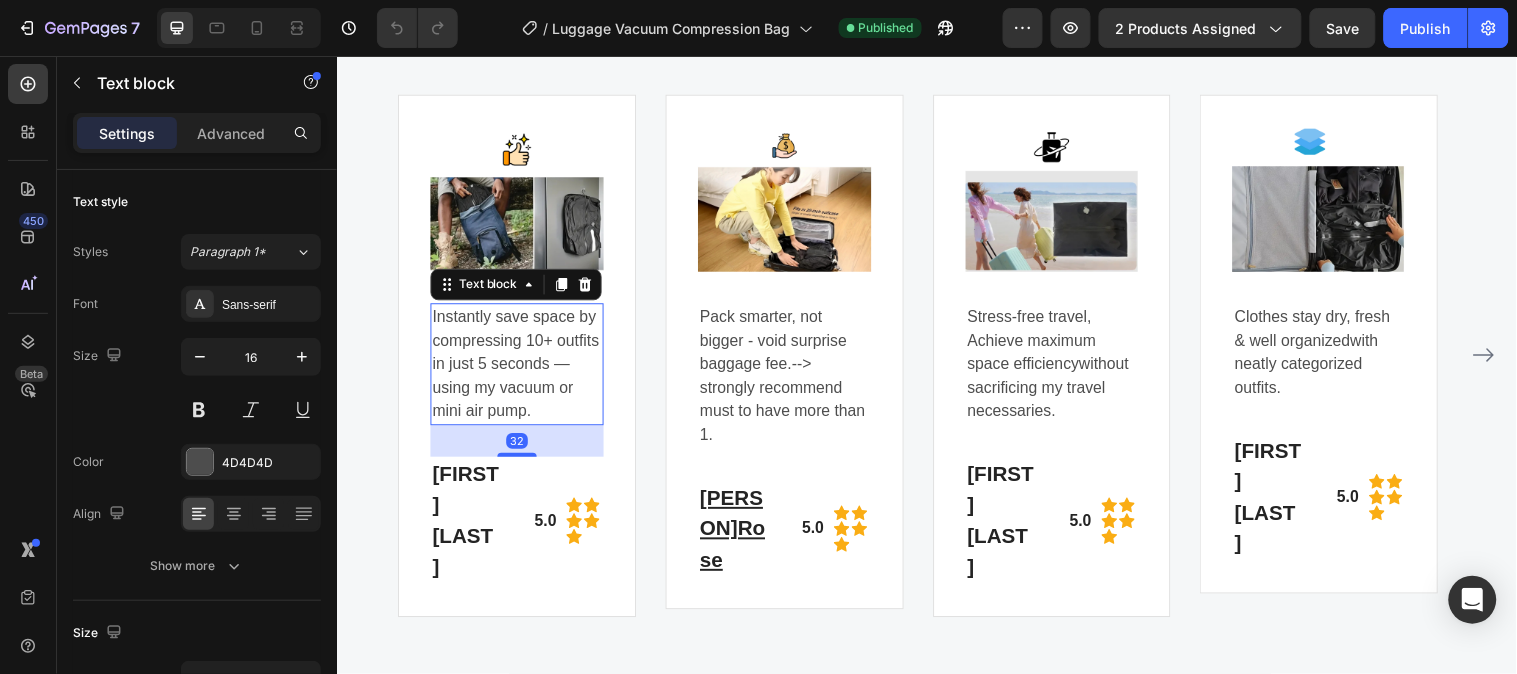 click on "Instantly save space by compressing 10+ outfits in just 5 seconds — using my vacuum or mini air pump." at bounding box center (520, 368) 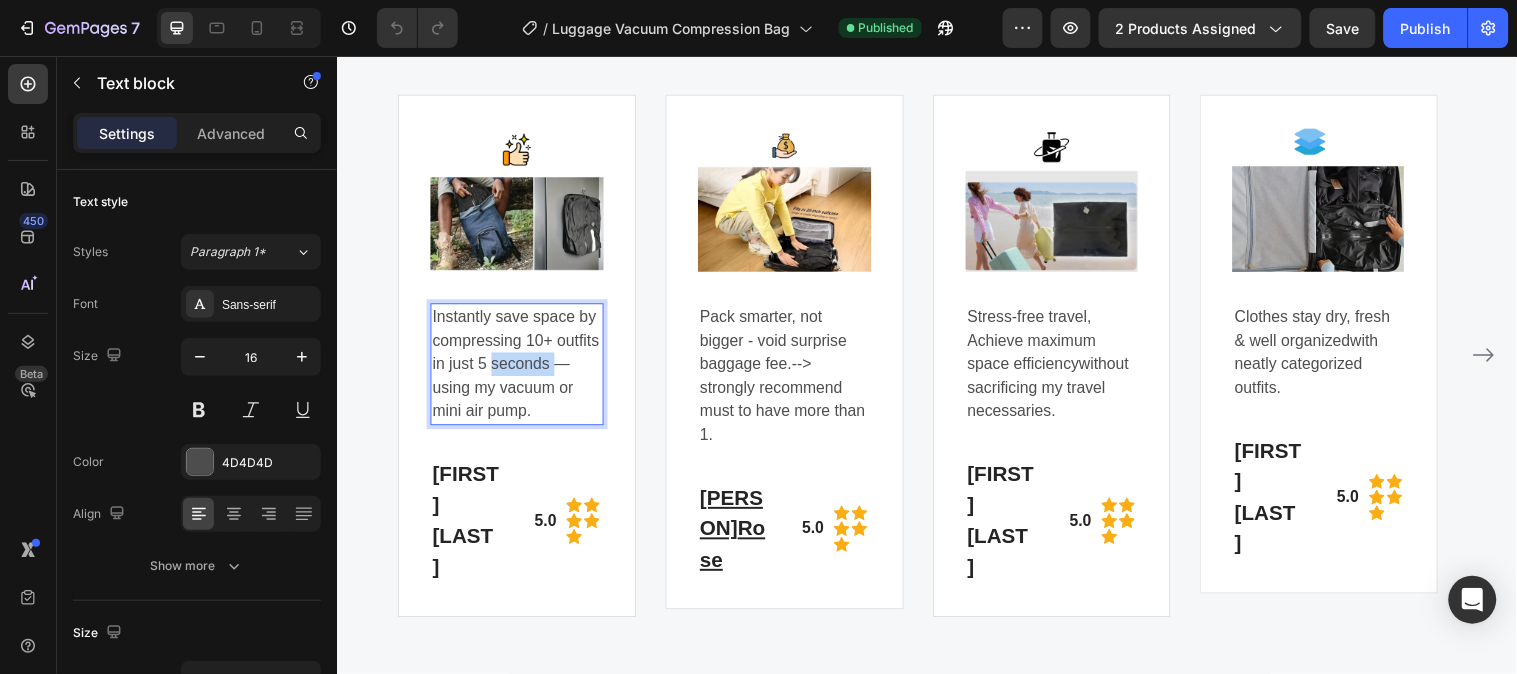 click on "Instantly save space by compressing 10+ outfits in just 5 seconds — using my vacuum or mini air pump." at bounding box center [520, 368] 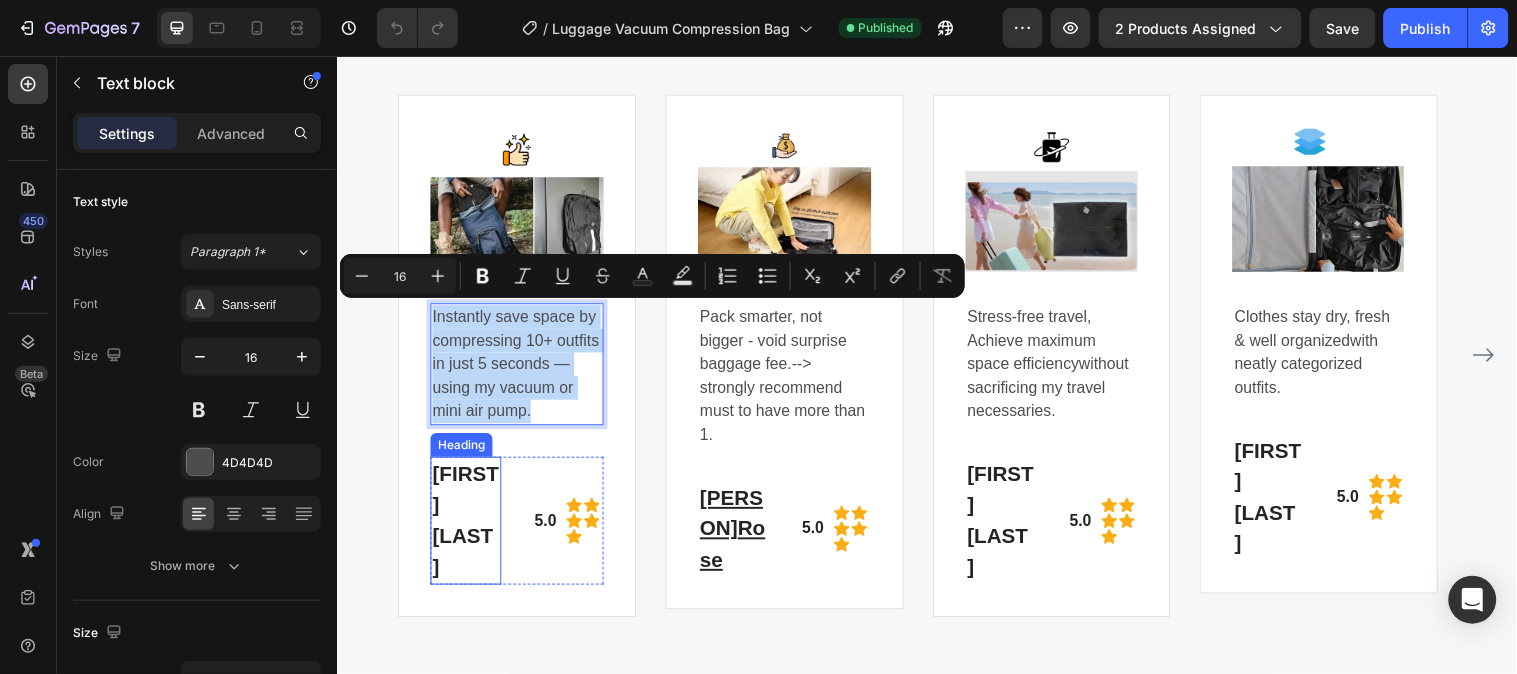 click on "Henry Lucas" at bounding box center (468, 527) 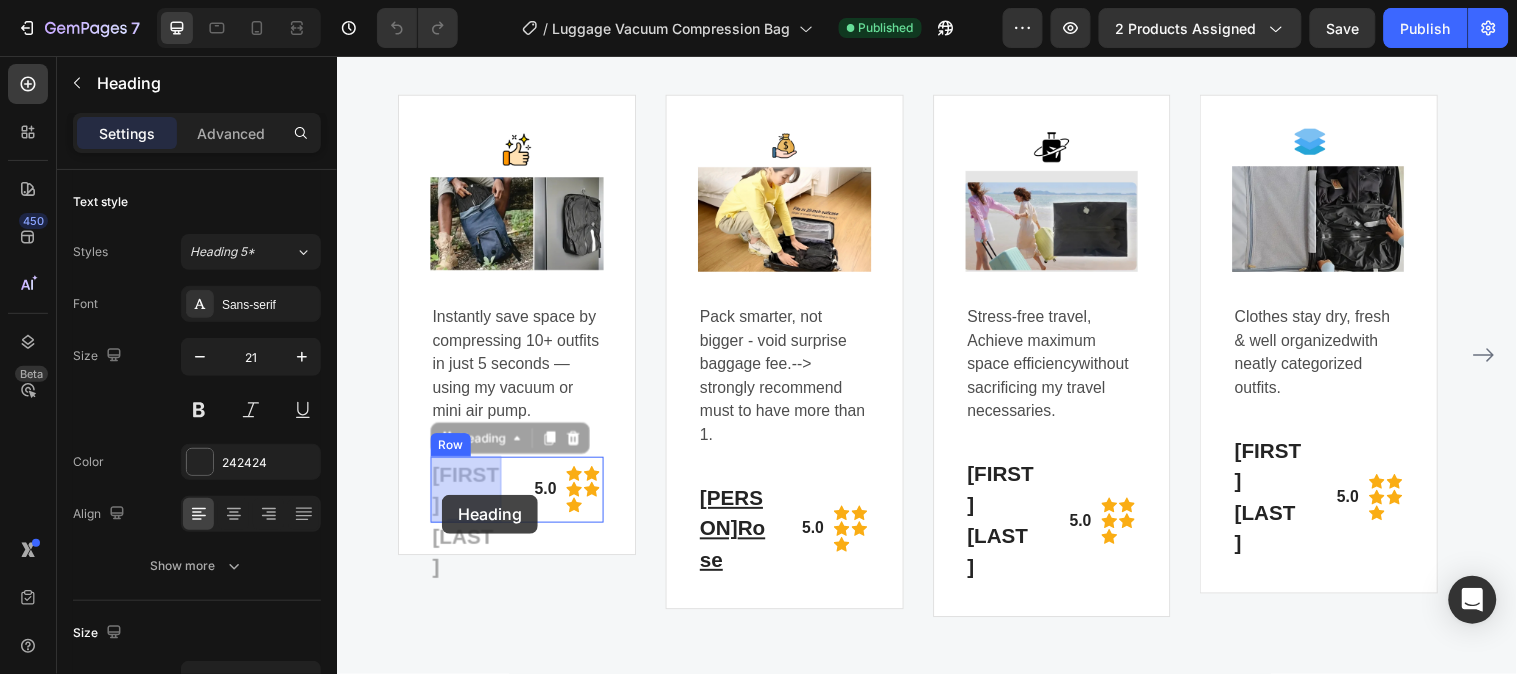 drag, startPoint x: 497, startPoint y: 515, endPoint x: 443, endPoint y: 501, distance: 55.7853 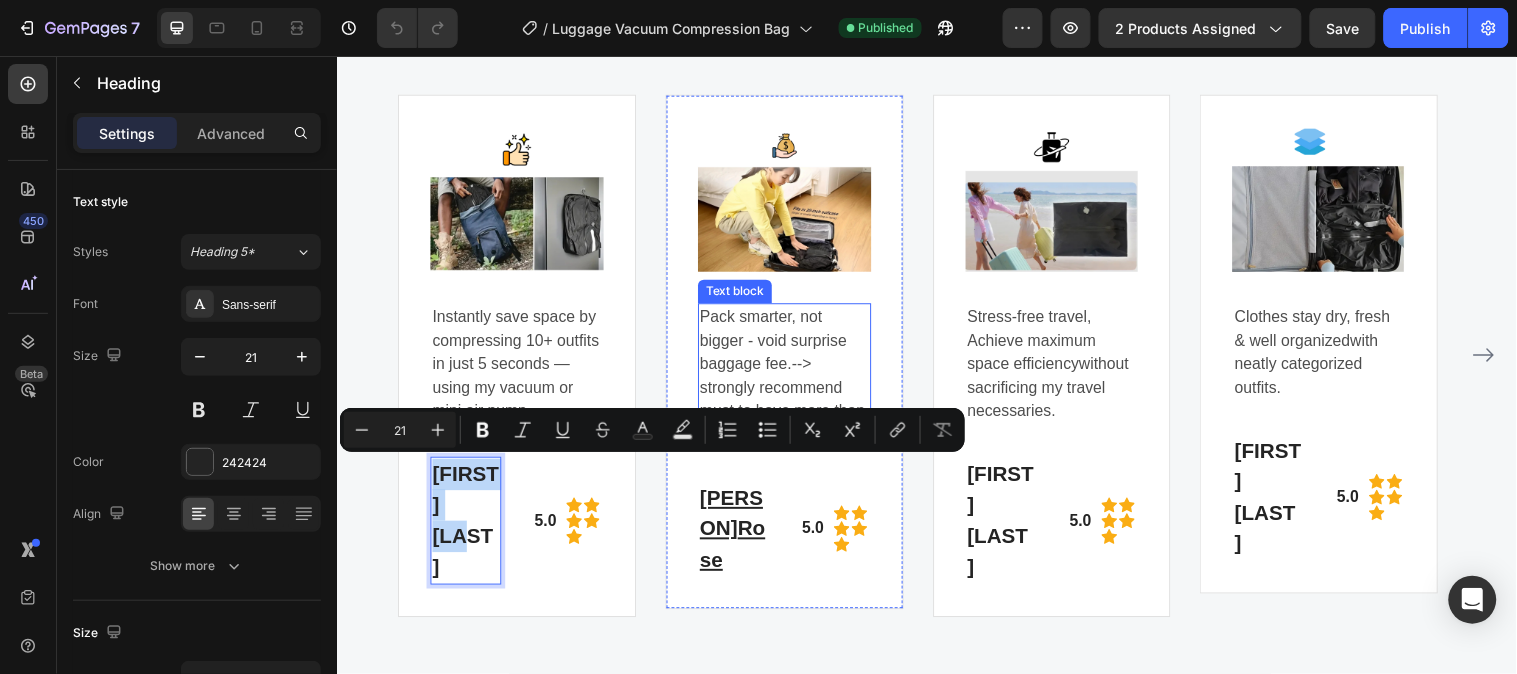 click on "Pack smarter, not bigger - void surprise baggage fee.--> strongly recommend must to have more than 1." at bounding box center (792, 380) 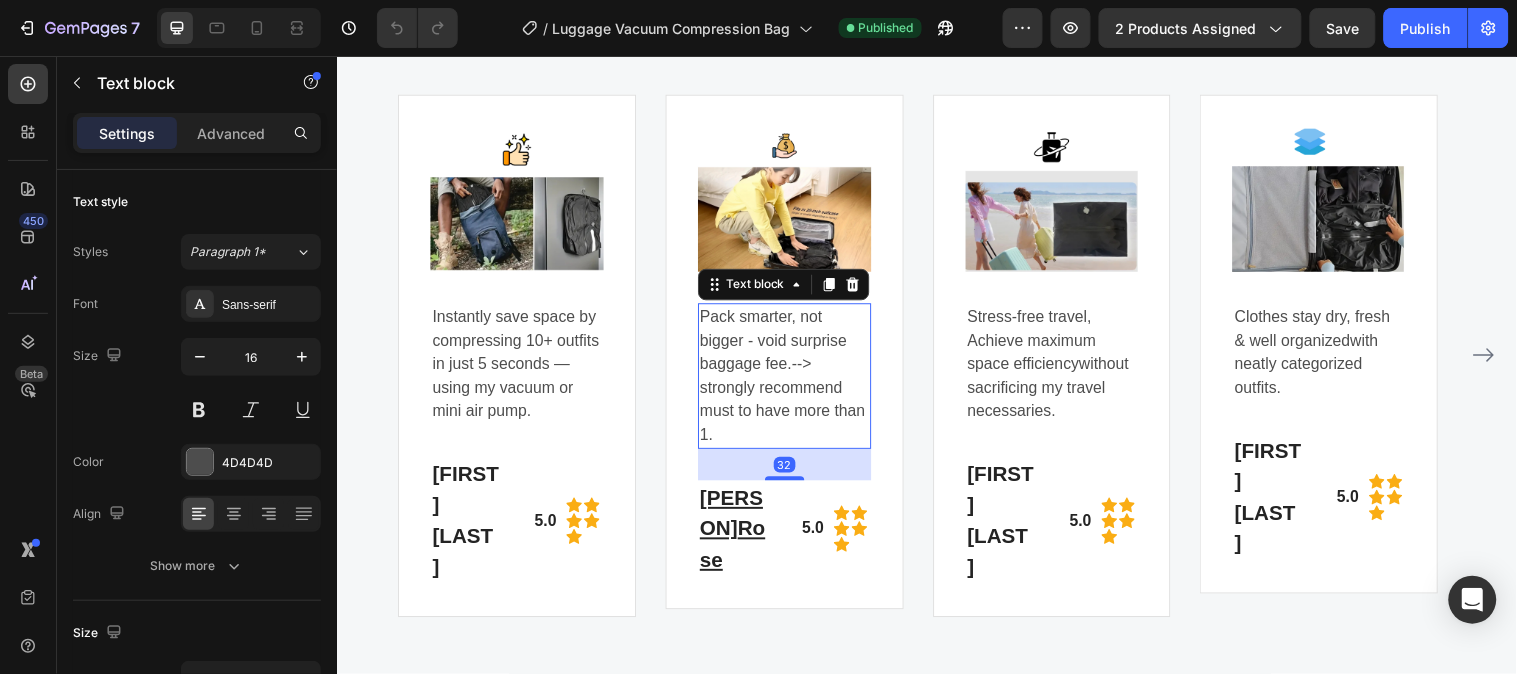 click on "Pack smarter, not bigger - void surprise baggage fee.--> strongly recommend must to have more than 1." at bounding box center [792, 380] 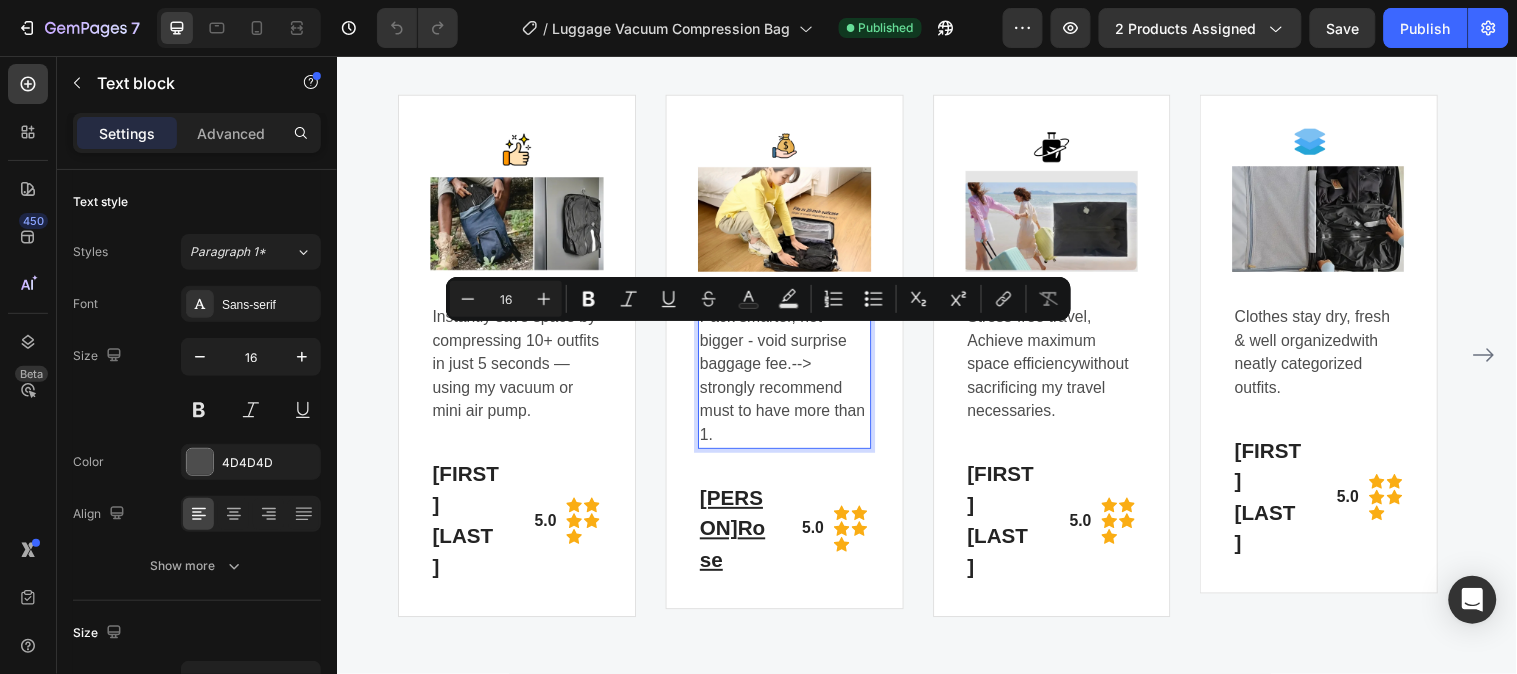 click on "Pack smarter, not bigger - void surprise baggage fee.--> strongly recommend must to have more than 1." at bounding box center [792, 380] 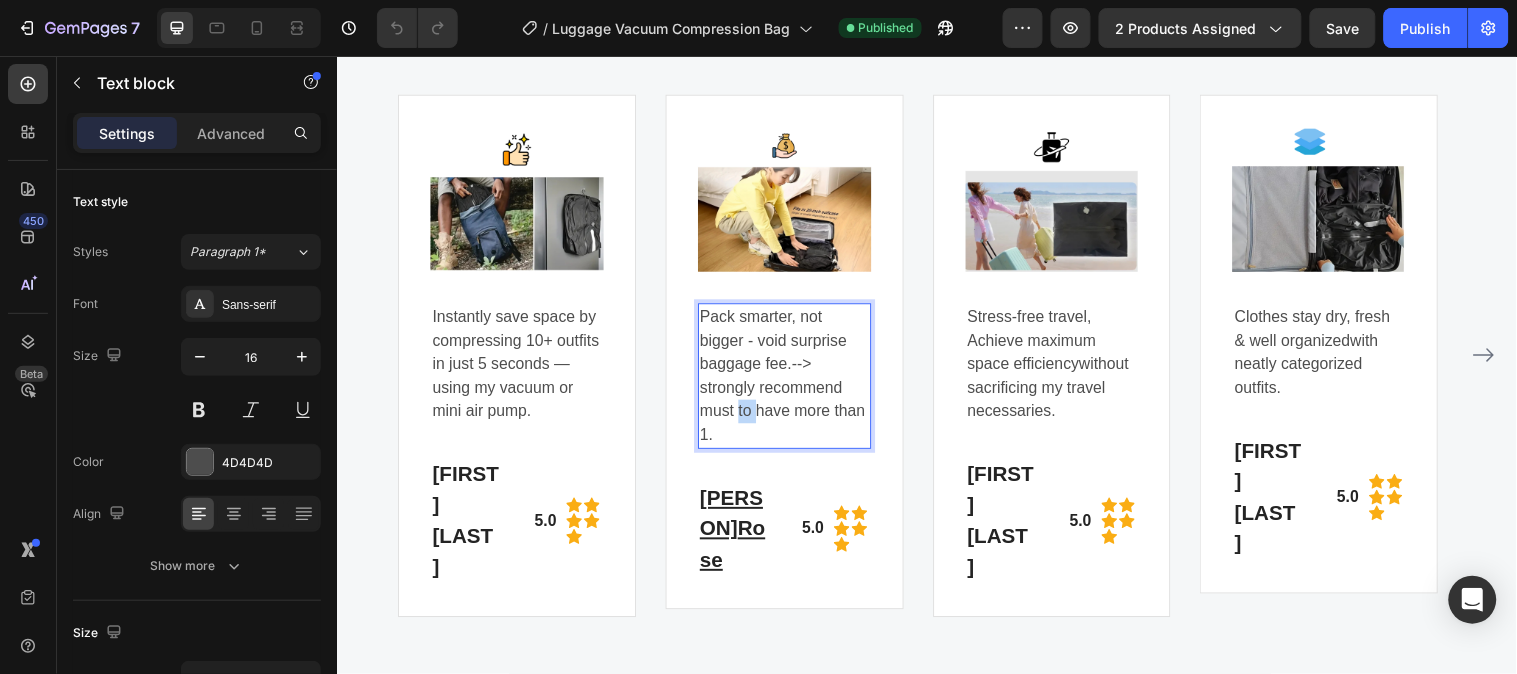click on "Pack smarter, not bigger - void surprise baggage fee.--> strongly recommend must to have more than 1." at bounding box center [792, 380] 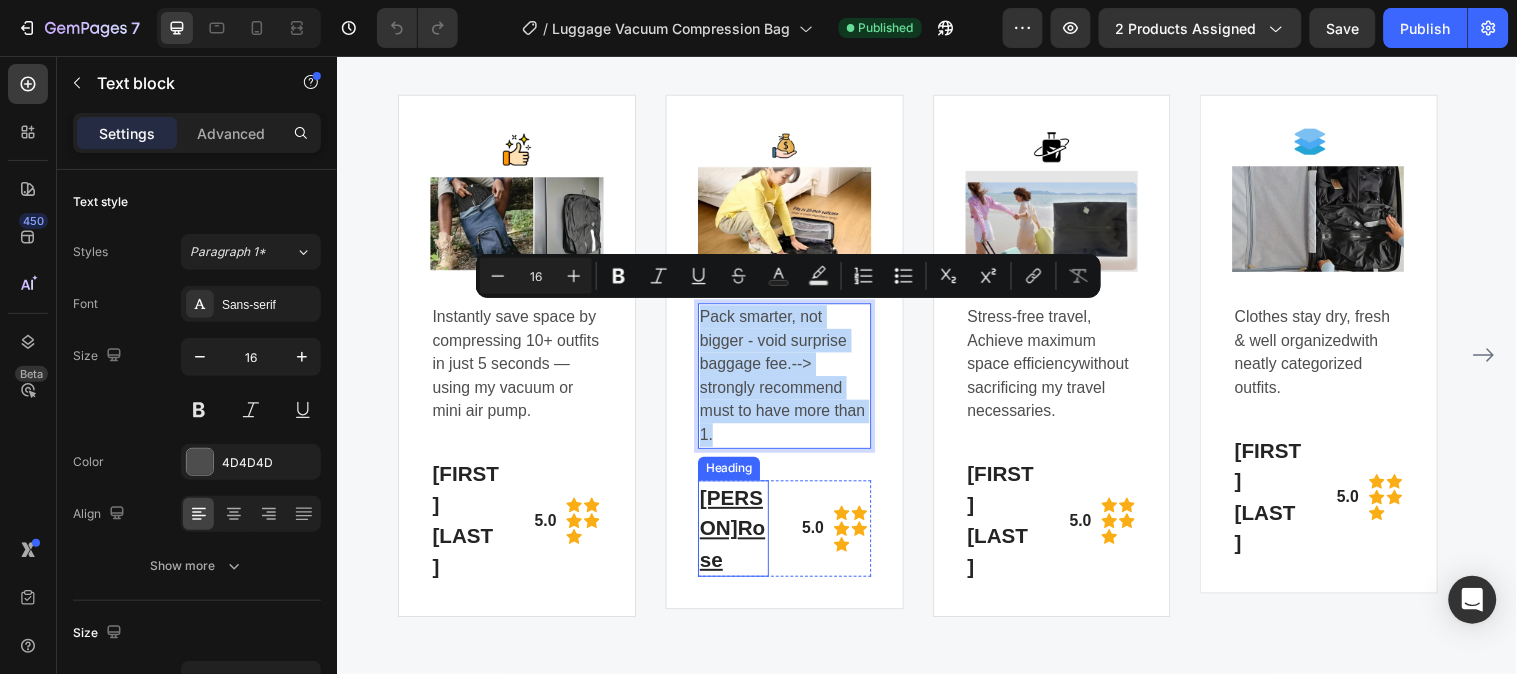 click on "Rose" at bounding box center (739, 550) 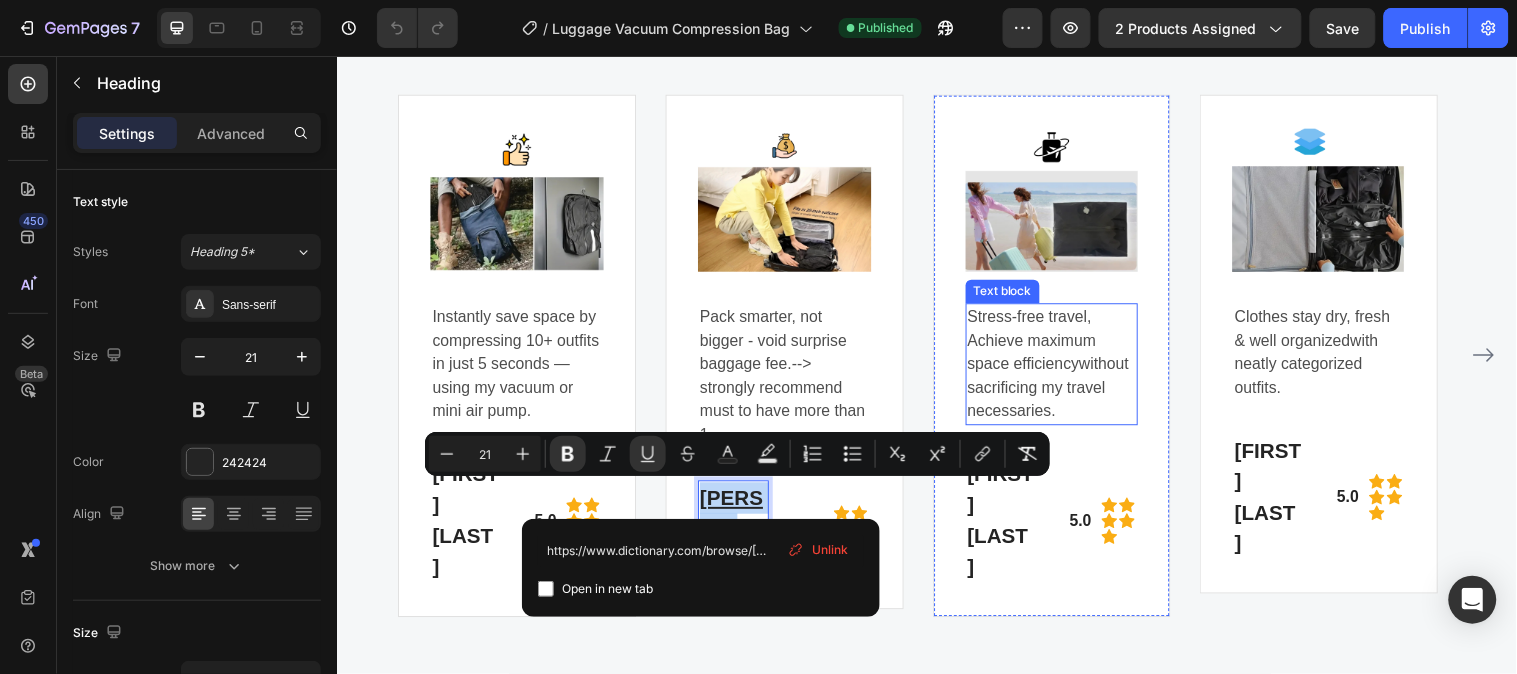 click on "Stress-free travel, Achieve maximum space efficiency  without sacrificing my travel necessaries." at bounding box center [1064, 368] 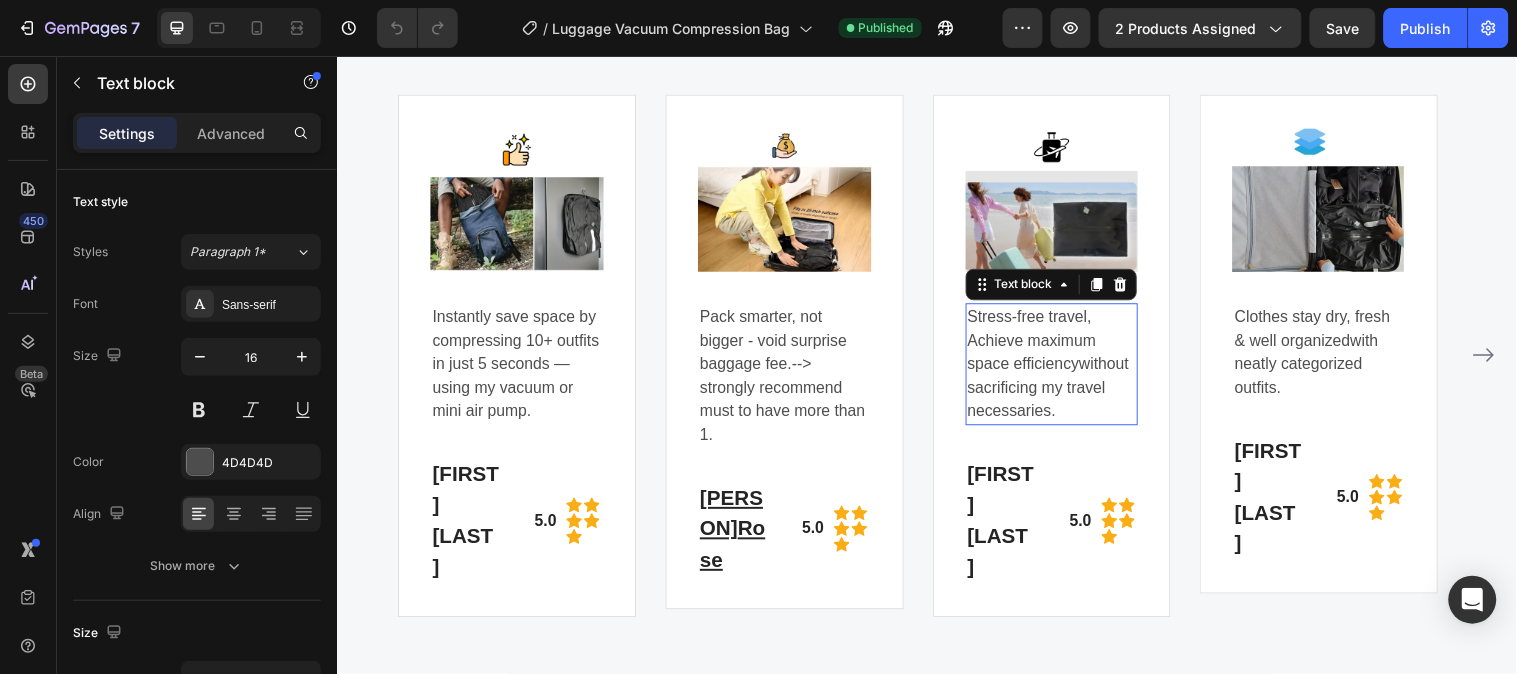 click on "Stress-free travel, Achieve maximum space efficiency  without sacrificing my travel necessaries." at bounding box center [1064, 368] 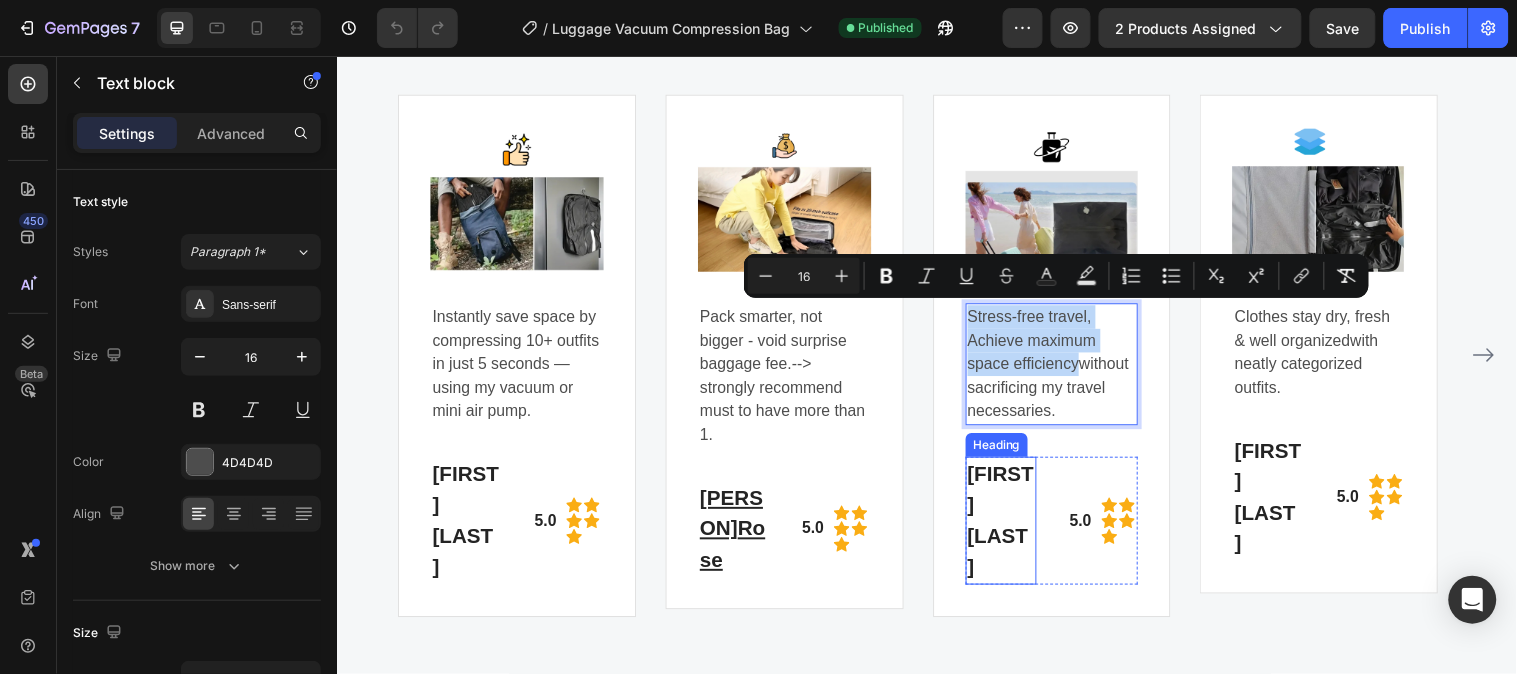 click on "Maria Susan" at bounding box center (1012, 527) 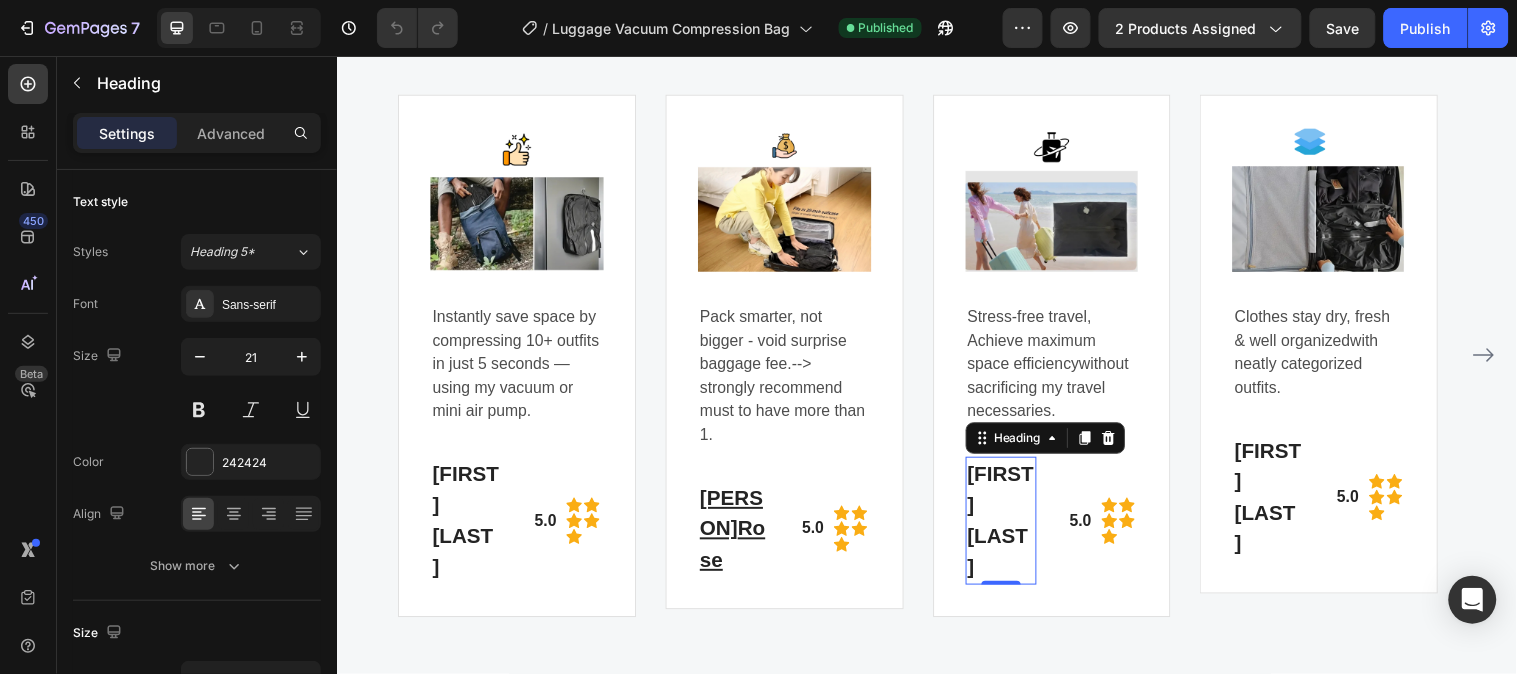 click on "Maria Susan" at bounding box center [1012, 527] 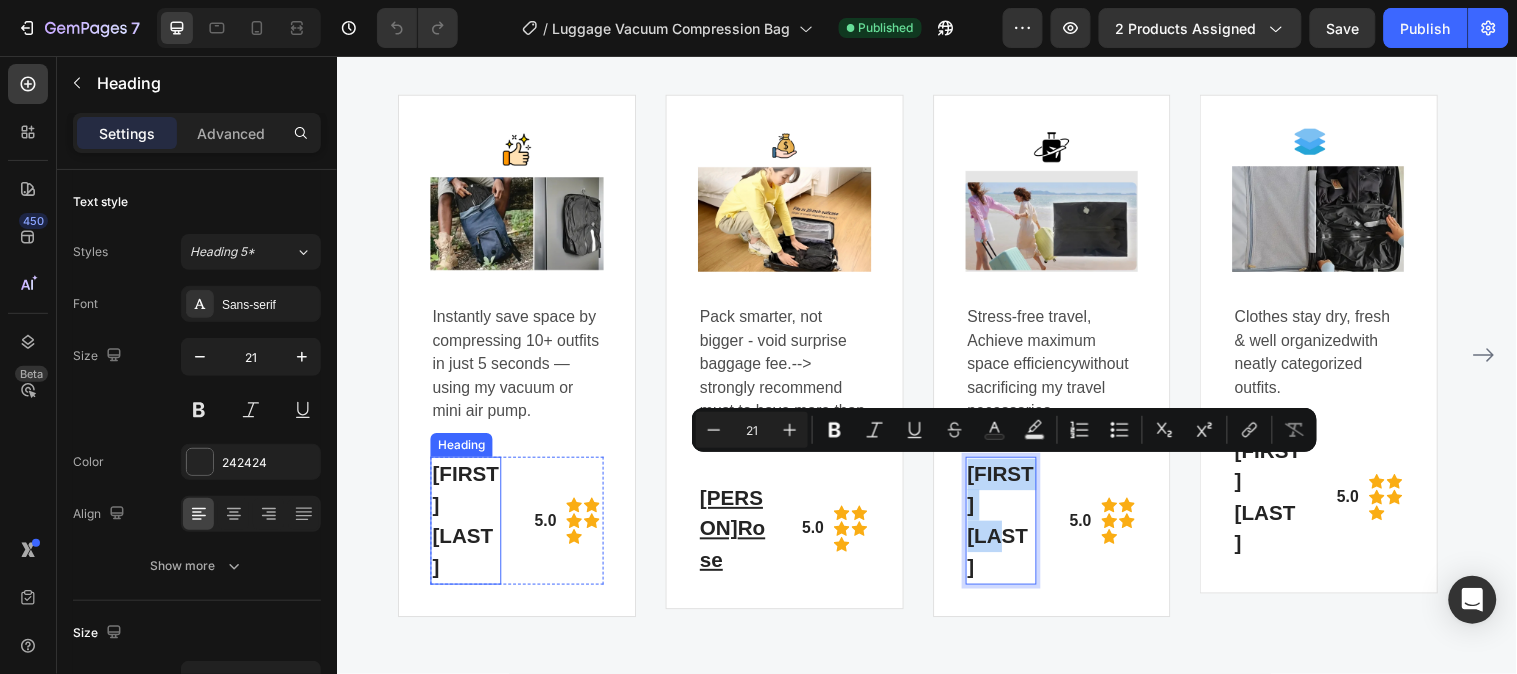click on "Henry Lucas" at bounding box center (468, 527) 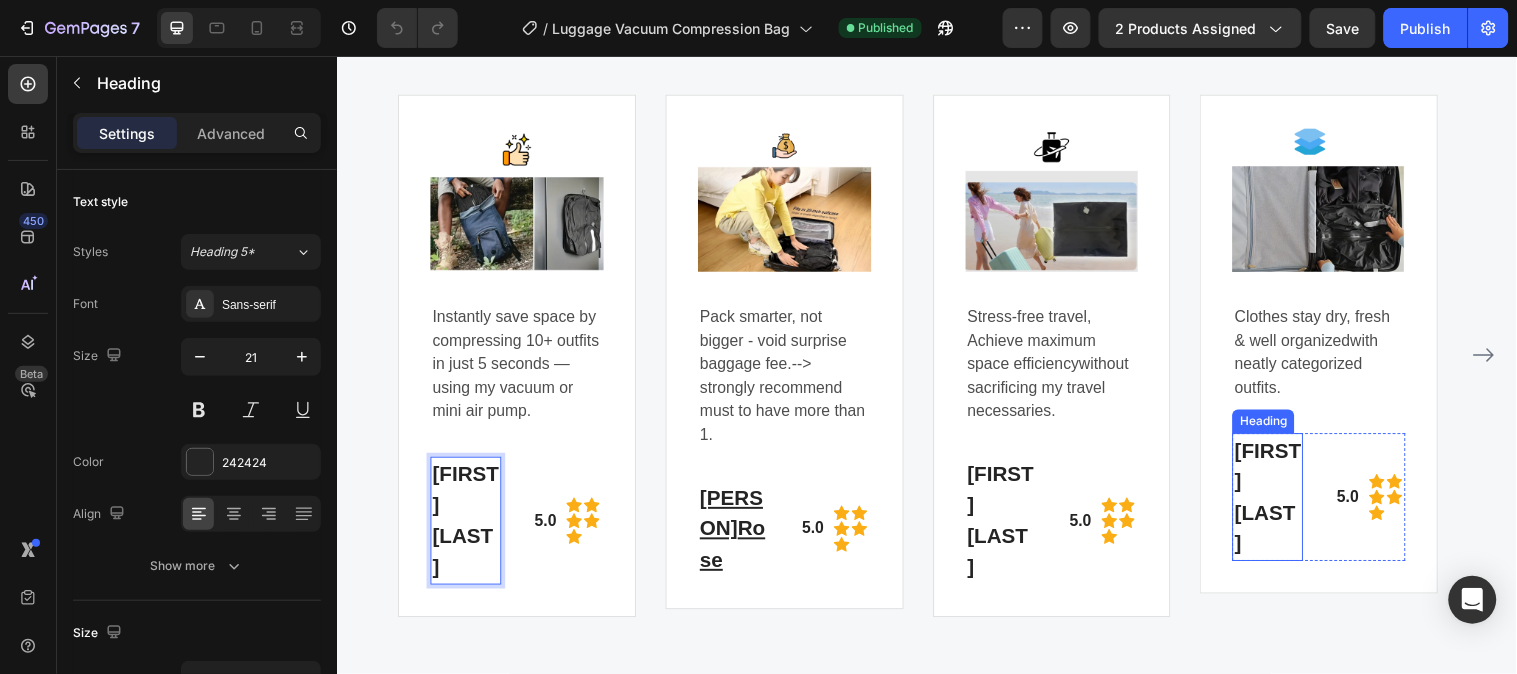click on "[FIRST] [LAST]" at bounding box center [1283, 503] 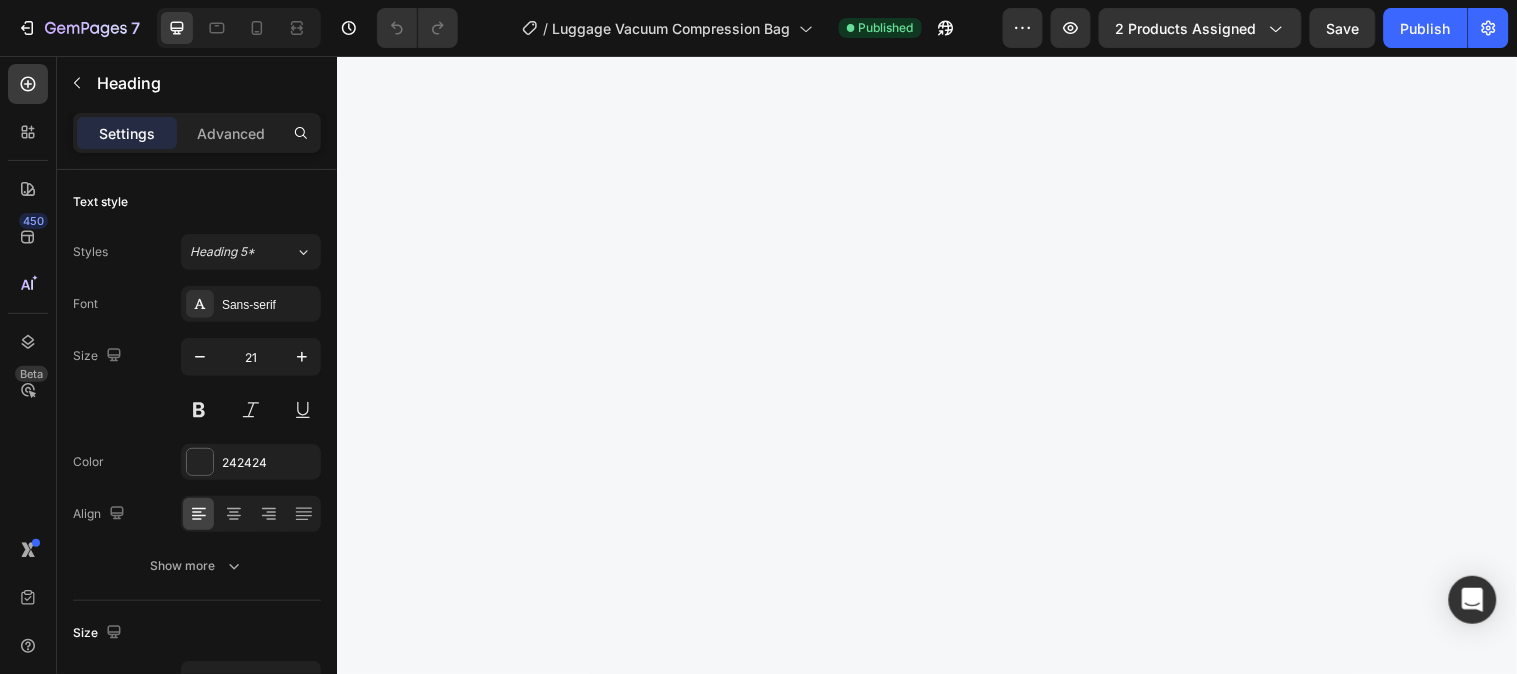 type on "20" 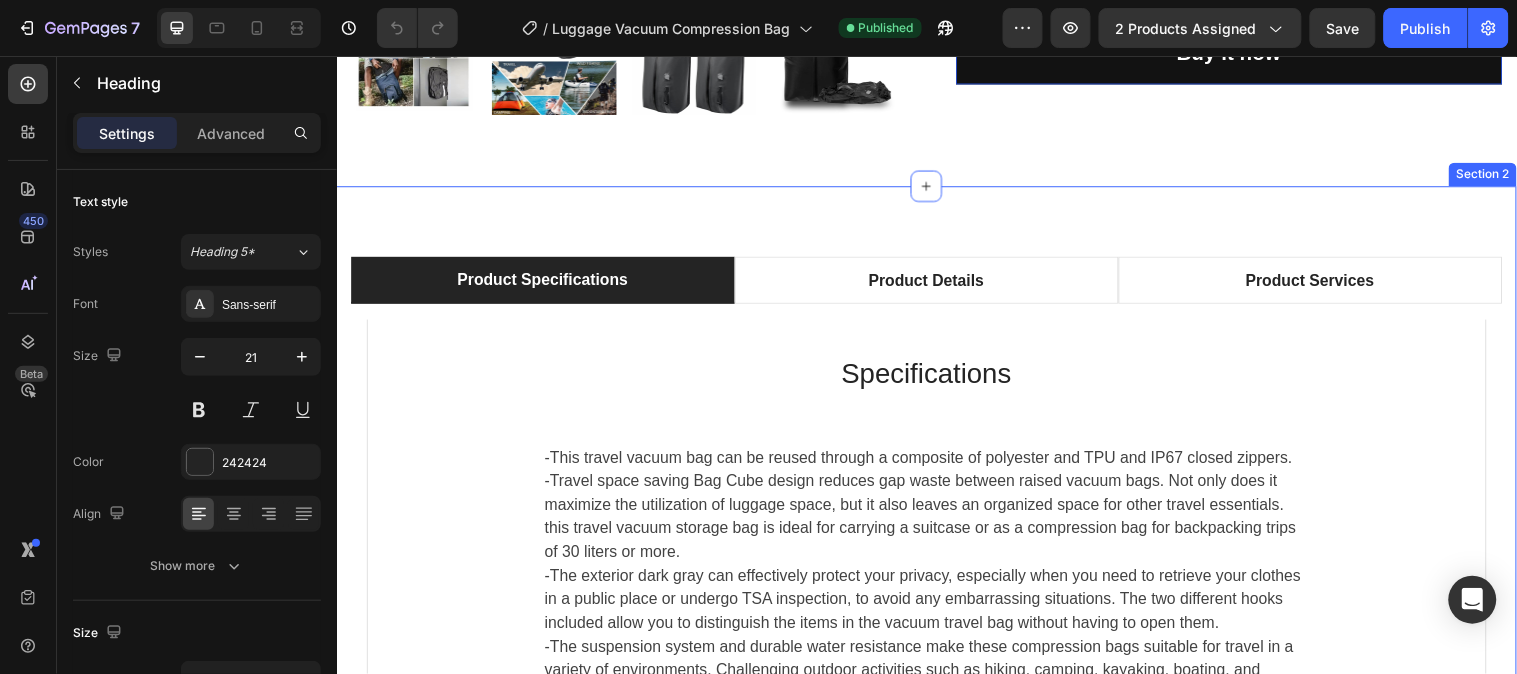 scroll, scrollTop: 0, scrollLeft: 0, axis: both 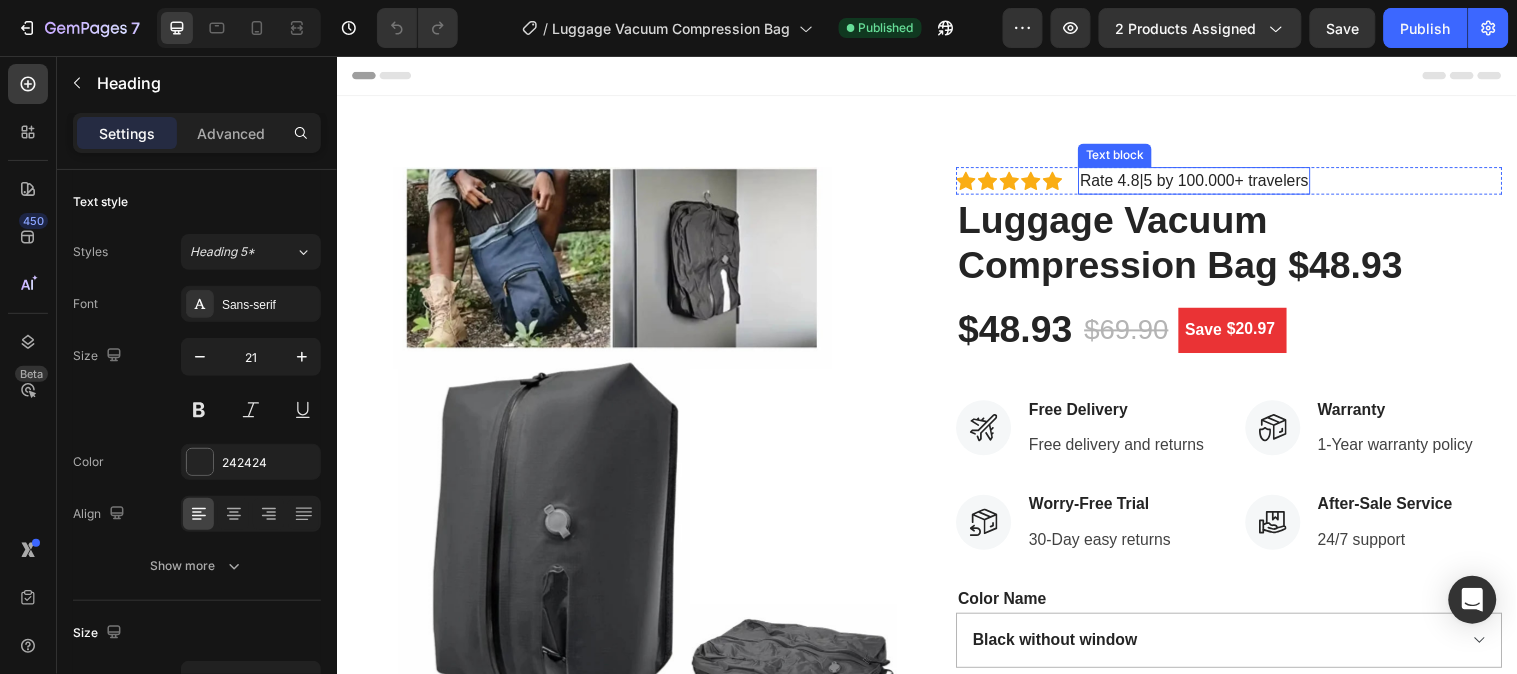 click on "Rate 4.8|5 by 100.000+ travelers" at bounding box center (1208, 182) 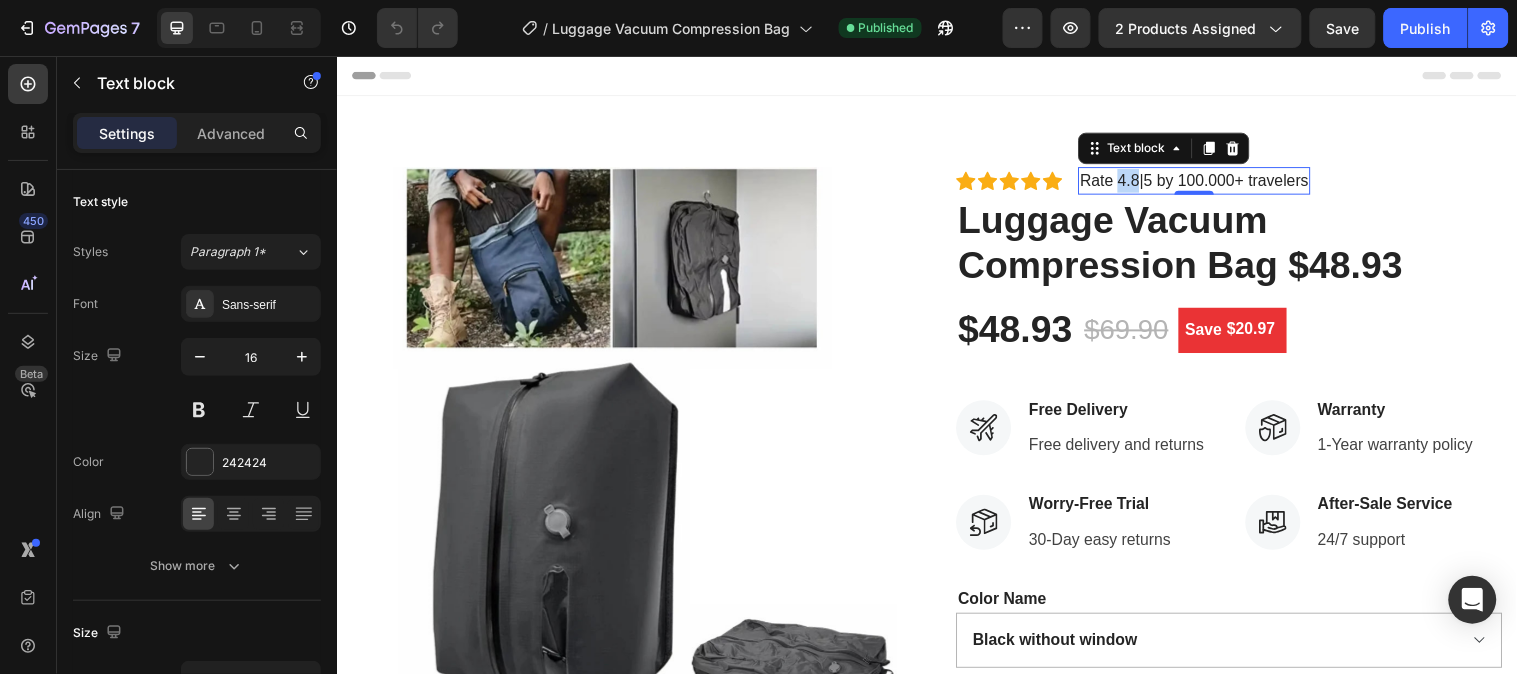 click on "Rate 4.8|5 by 100.000+ travelers" at bounding box center [1208, 182] 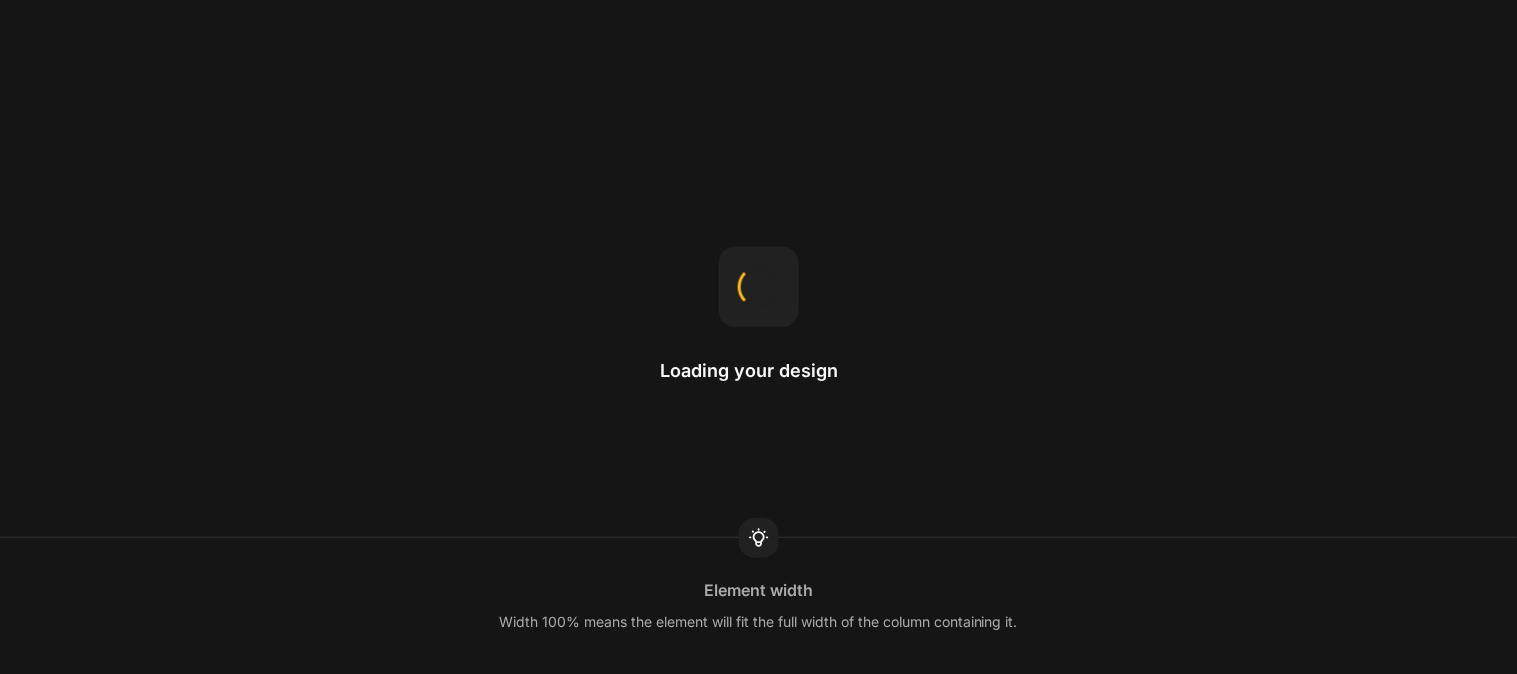 scroll, scrollTop: 0, scrollLeft: 0, axis: both 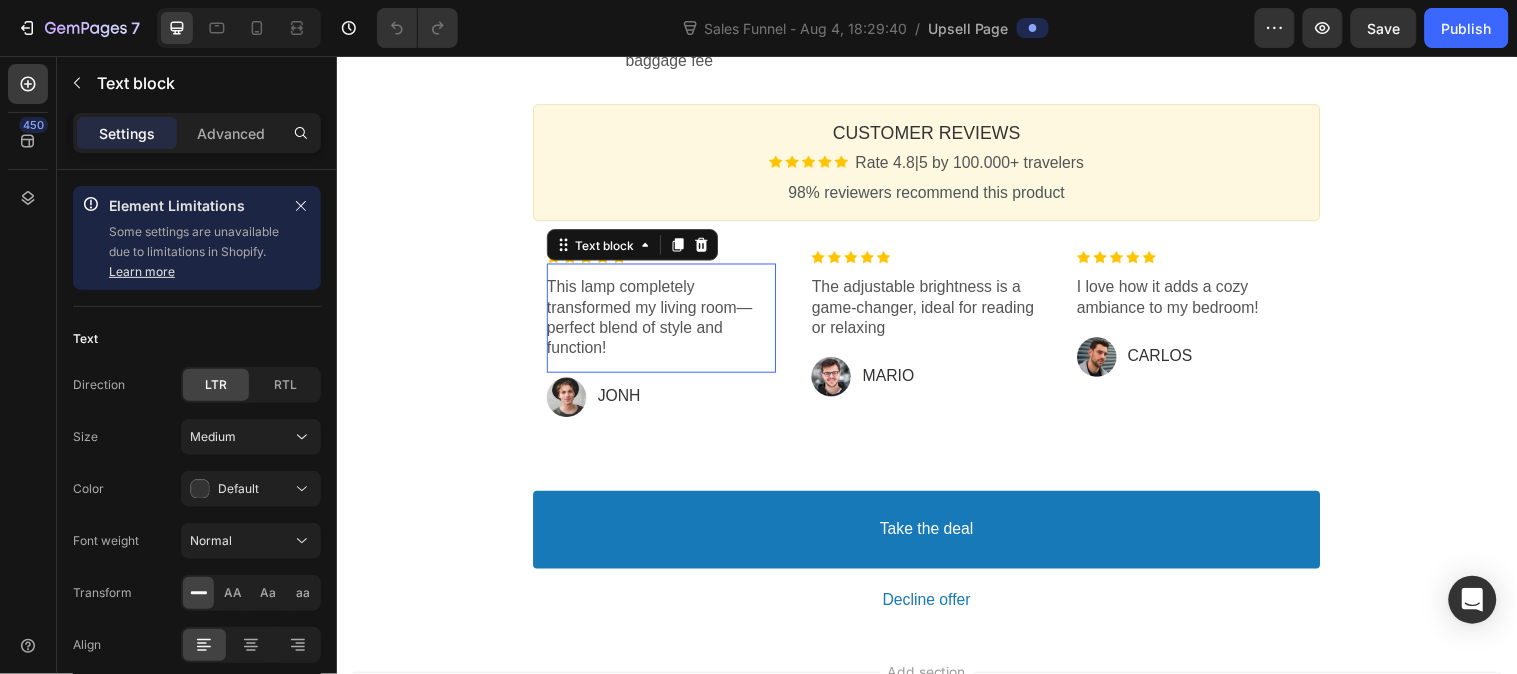 click on "This lamp completely transformed my living room—perfect blend of style and function!" at bounding box center [666, 321] 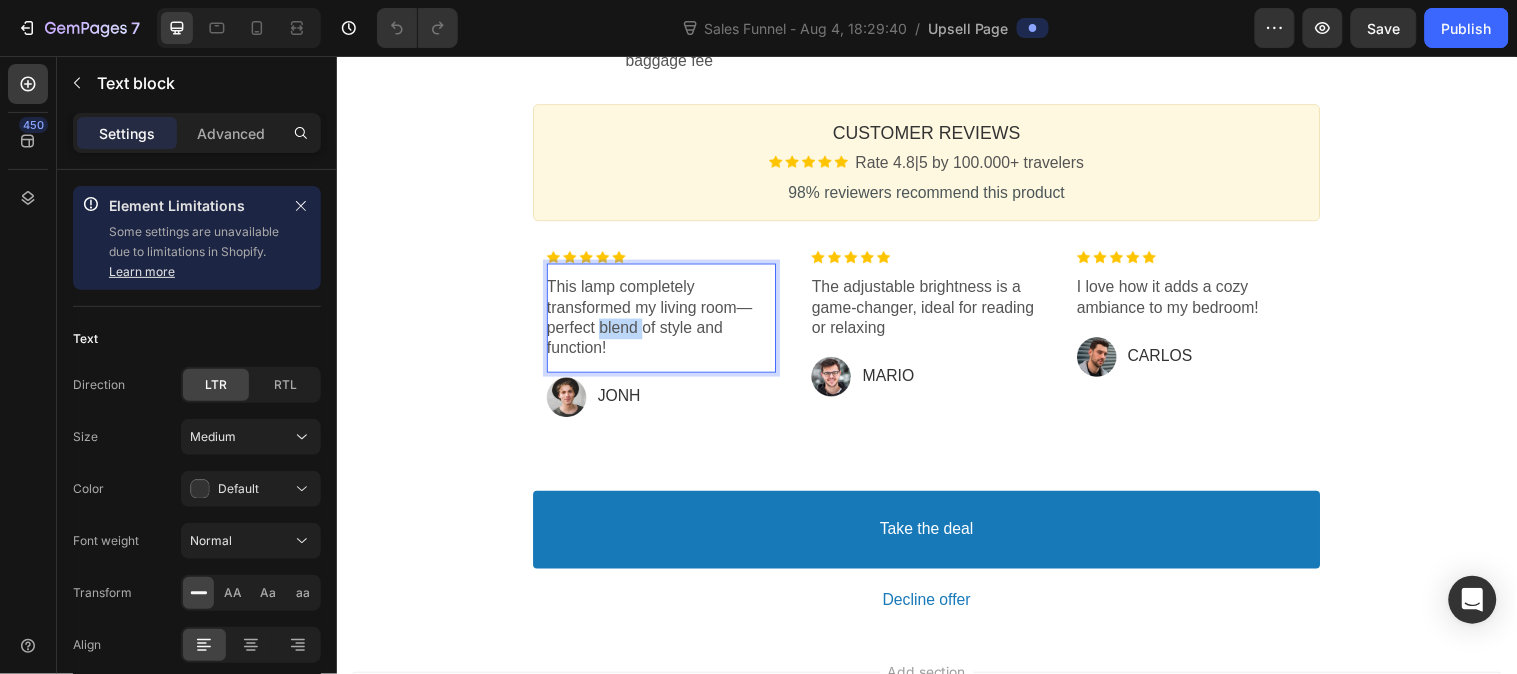 click on "This lamp completely transformed my living room—perfect blend of style and function!" at bounding box center [666, 321] 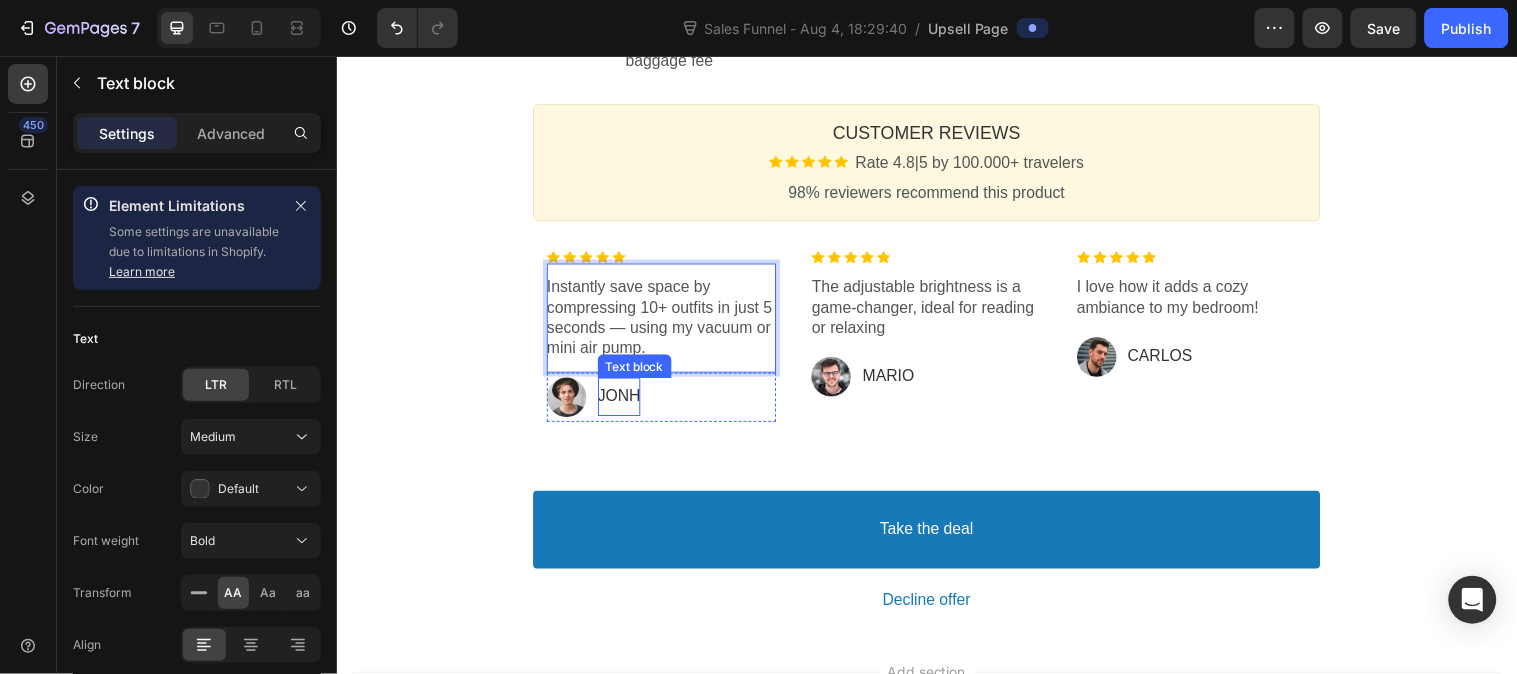 click on "Jonh" at bounding box center [624, 401] 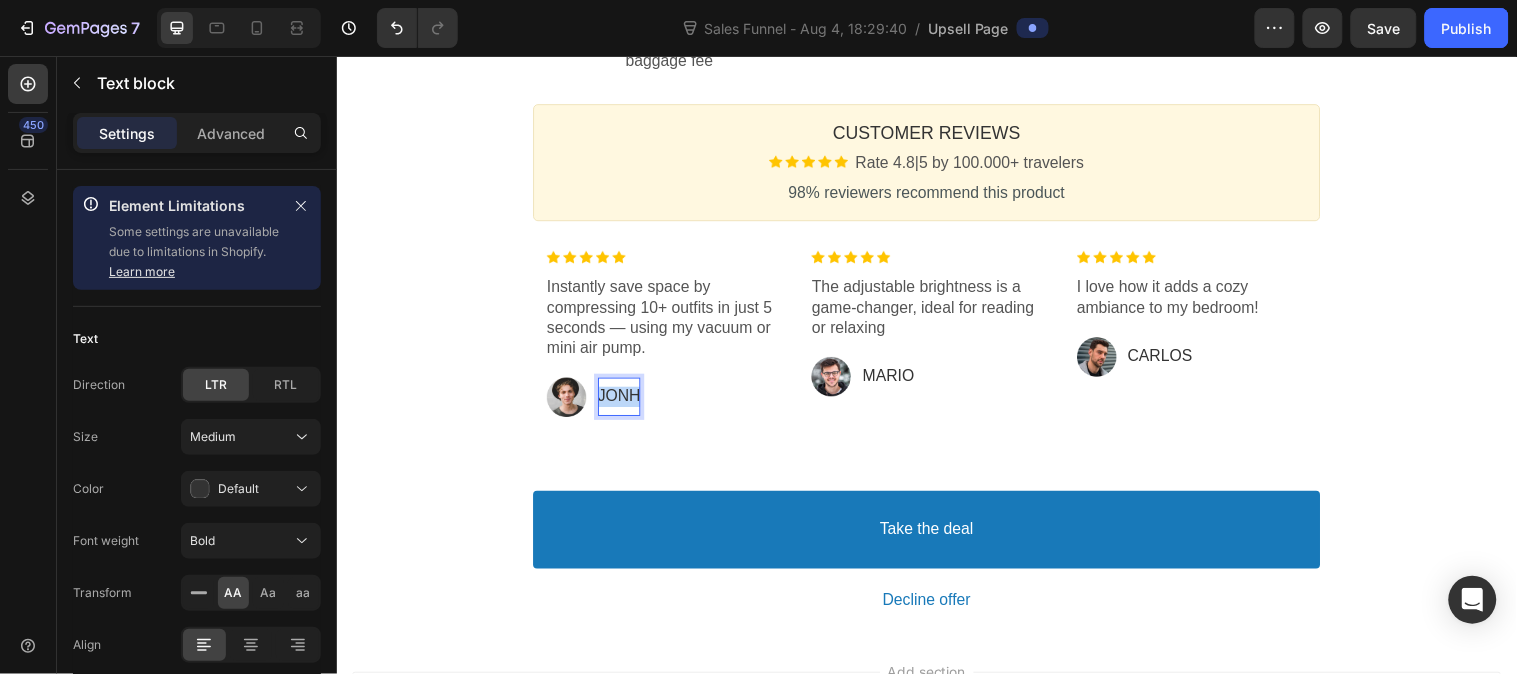 click on "Jonh" at bounding box center (624, 401) 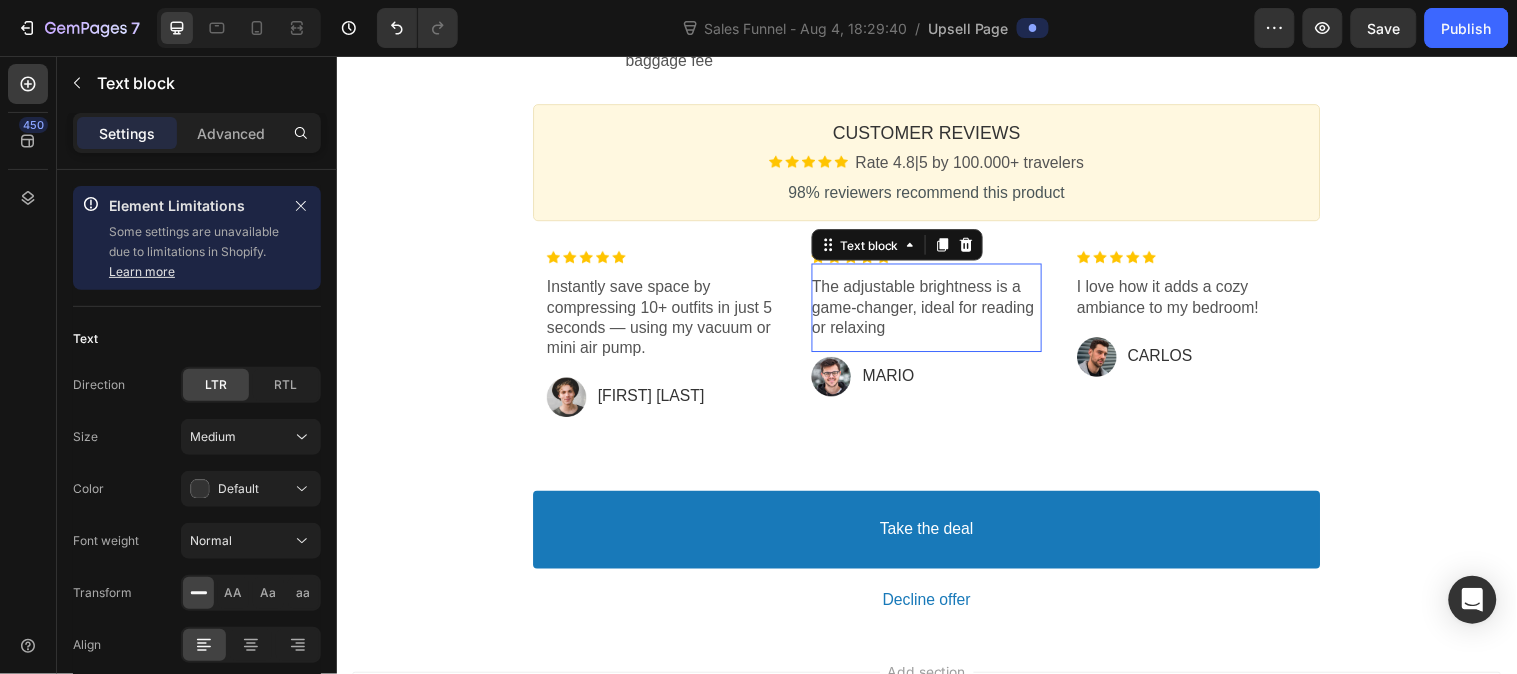 click on "The adjustable brightness is a game-changer, ideal for reading or relaxing" at bounding box center [935, 311] 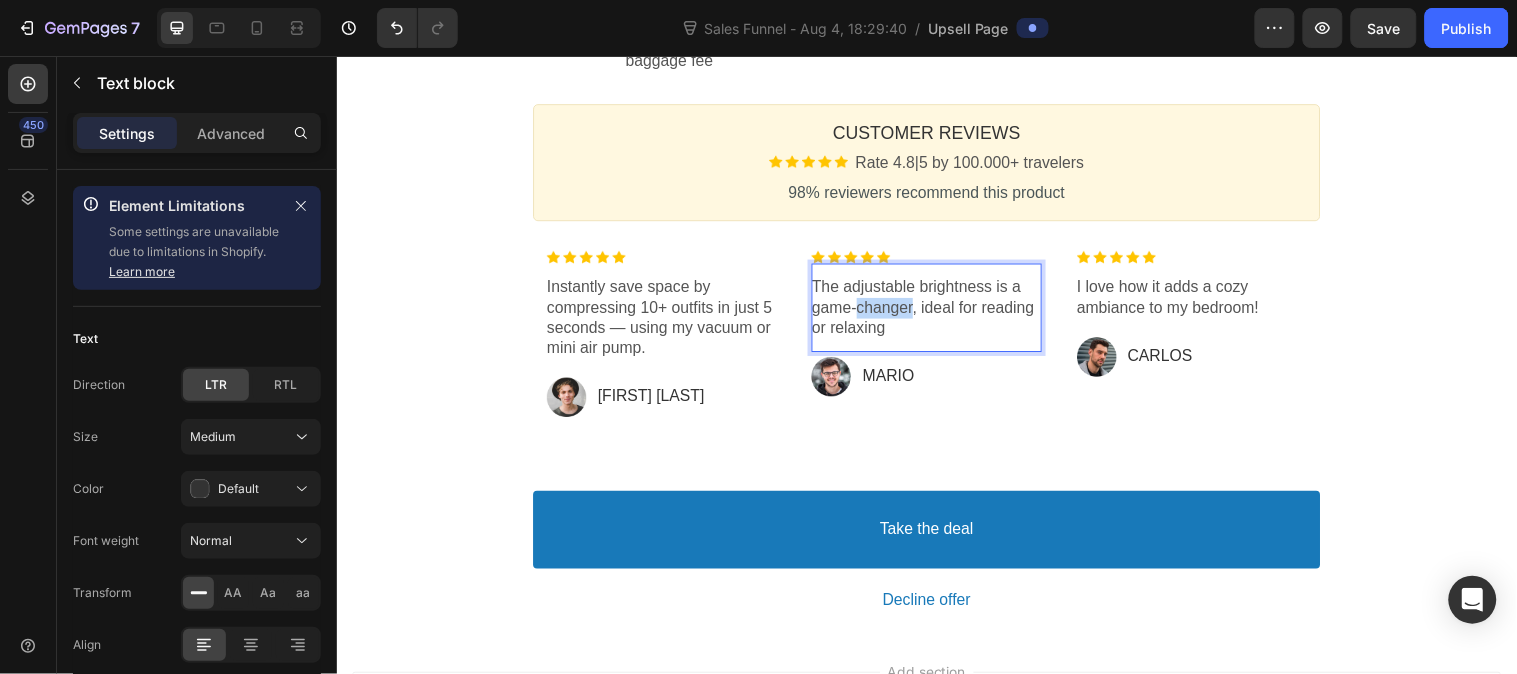 click on "The adjustable brightness is a game-changer, ideal for reading or relaxing" at bounding box center (935, 311) 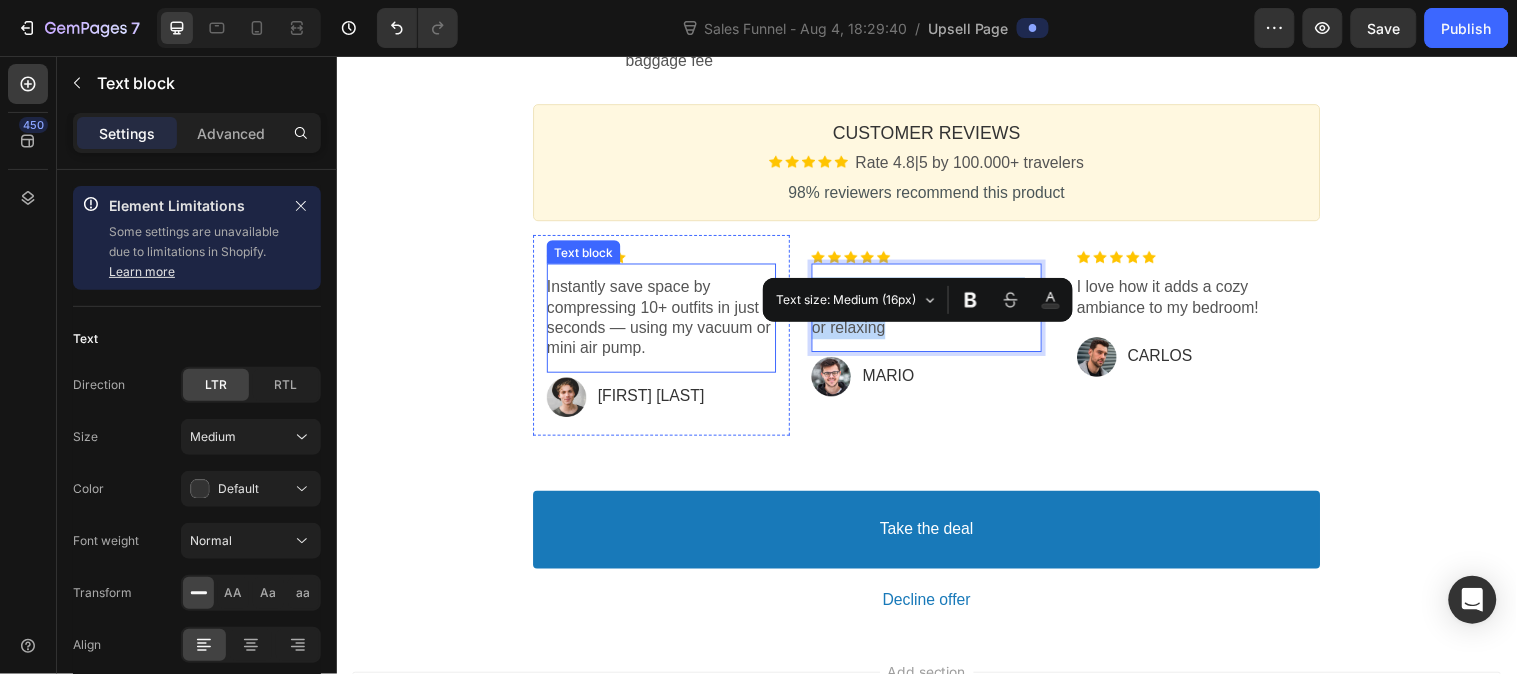 click on "Instantly save space by compressing 10+ outfits in just 5 seconds — using my vacuum or mini air pump." at bounding box center (666, 321) 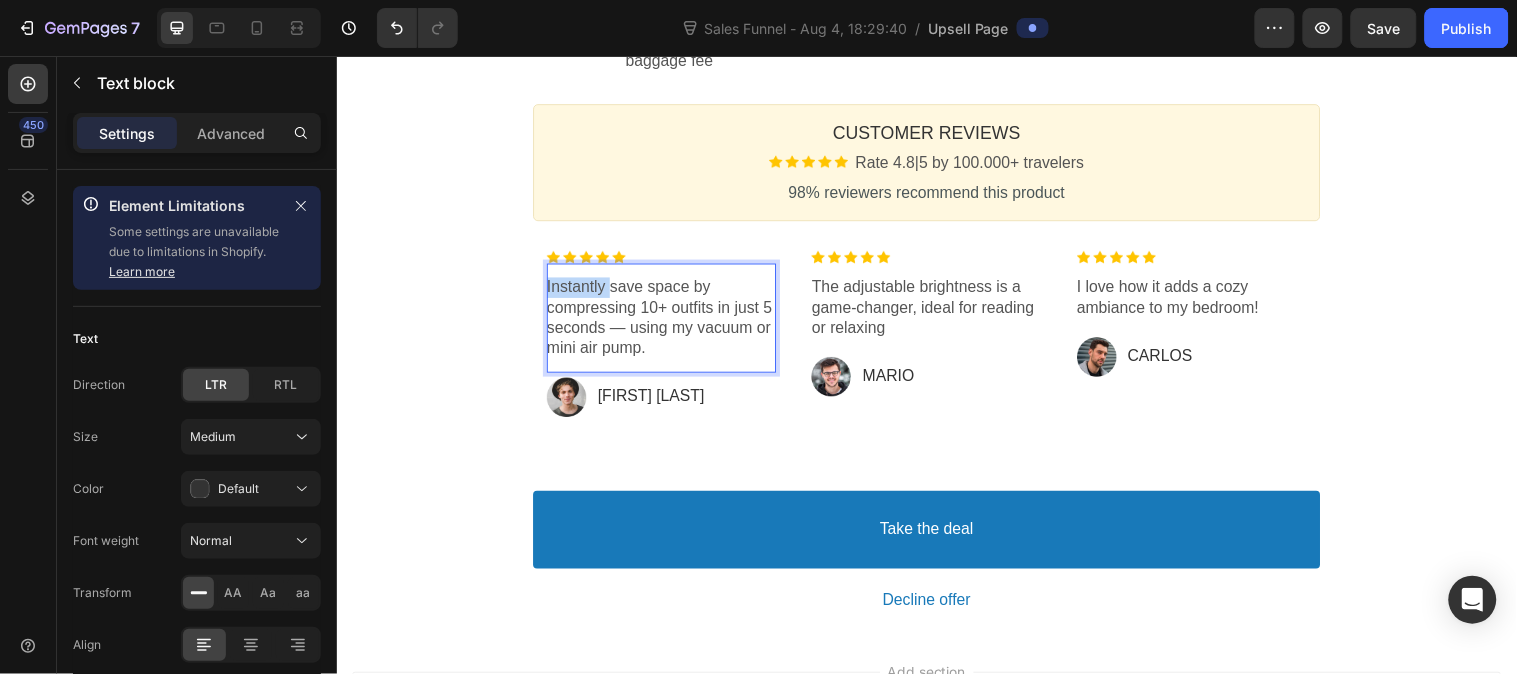 click on "Instantly save space by compressing 10+ outfits in just 5 seconds — using my vacuum or mini air pump." at bounding box center [666, 321] 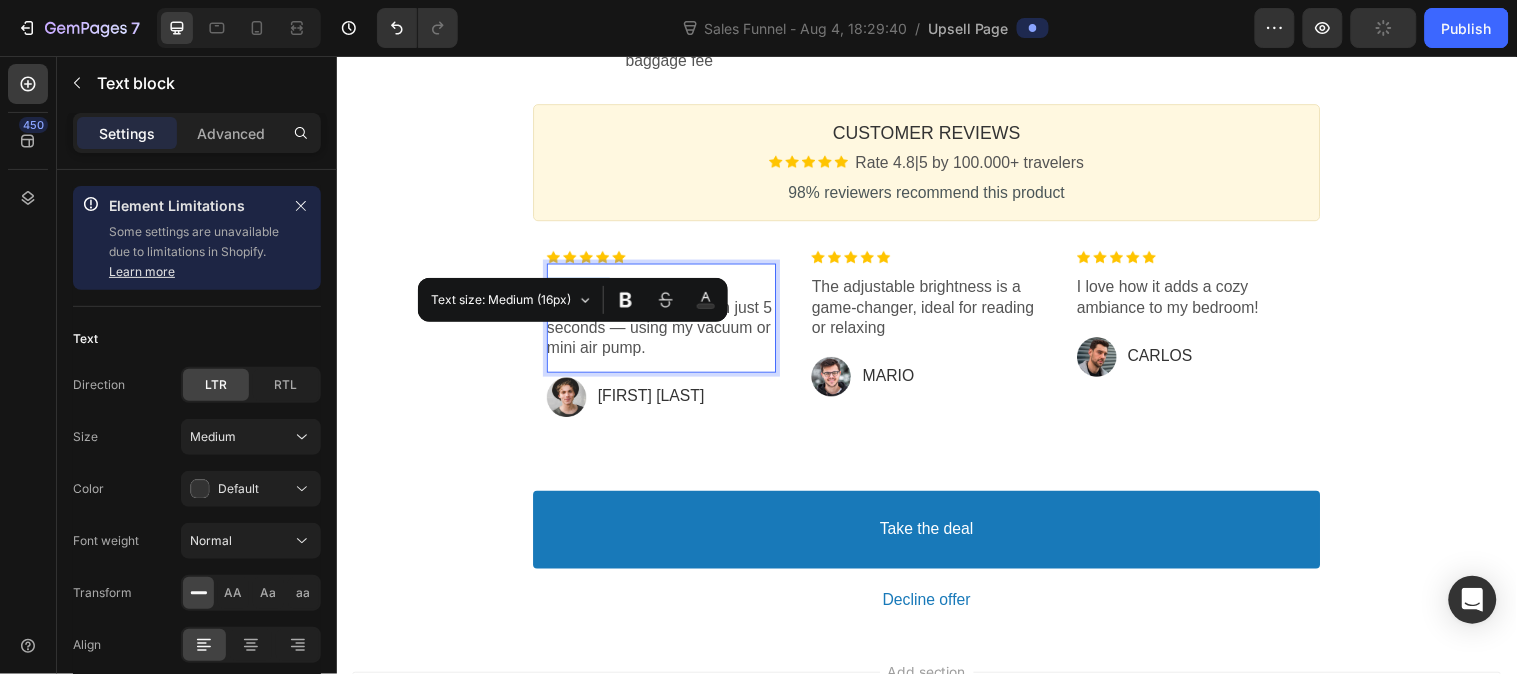 click on "Instantly save space by compressing 10+ outfits in just 5 seconds — using my vacuum or mini air pump." at bounding box center (666, 321) 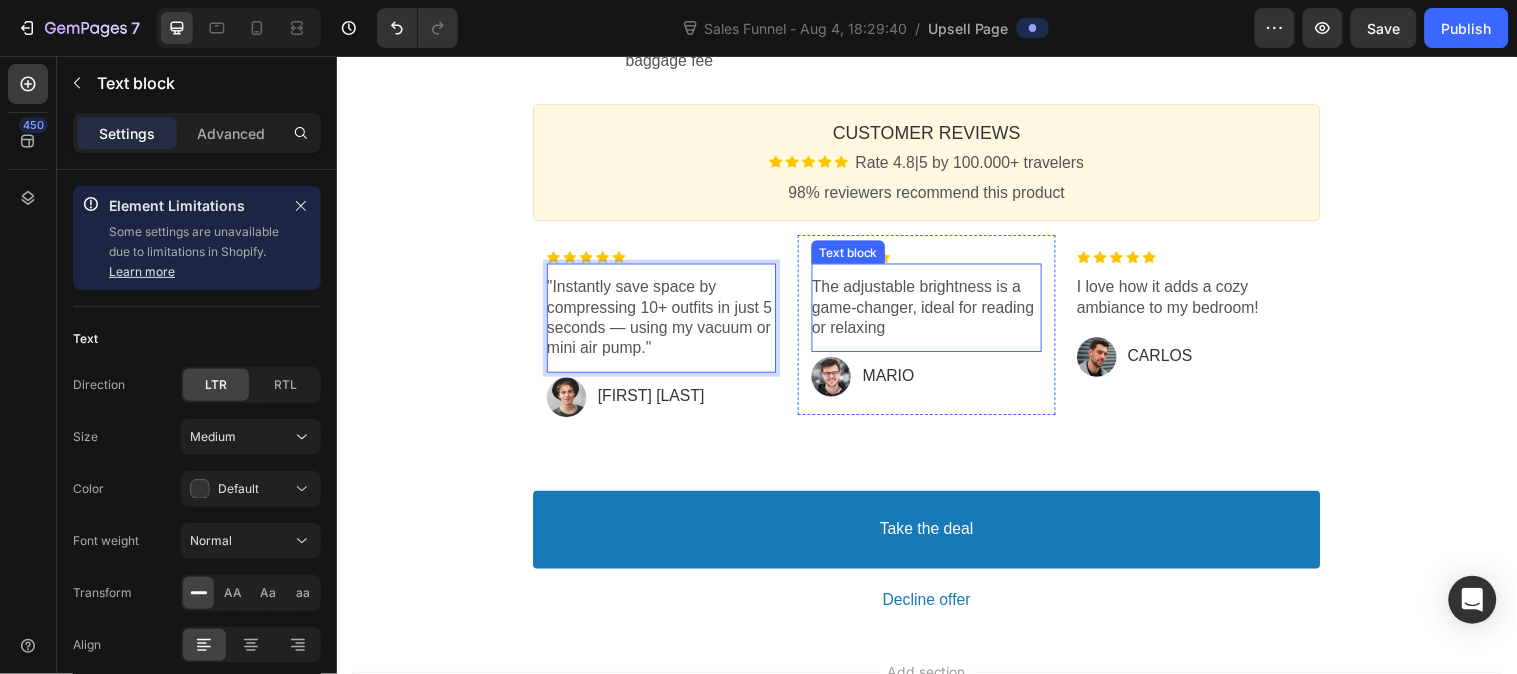 click on "The adjustable brightness is a game-changer, ideal for reading or relaxing" at bounding box center (935, 311) 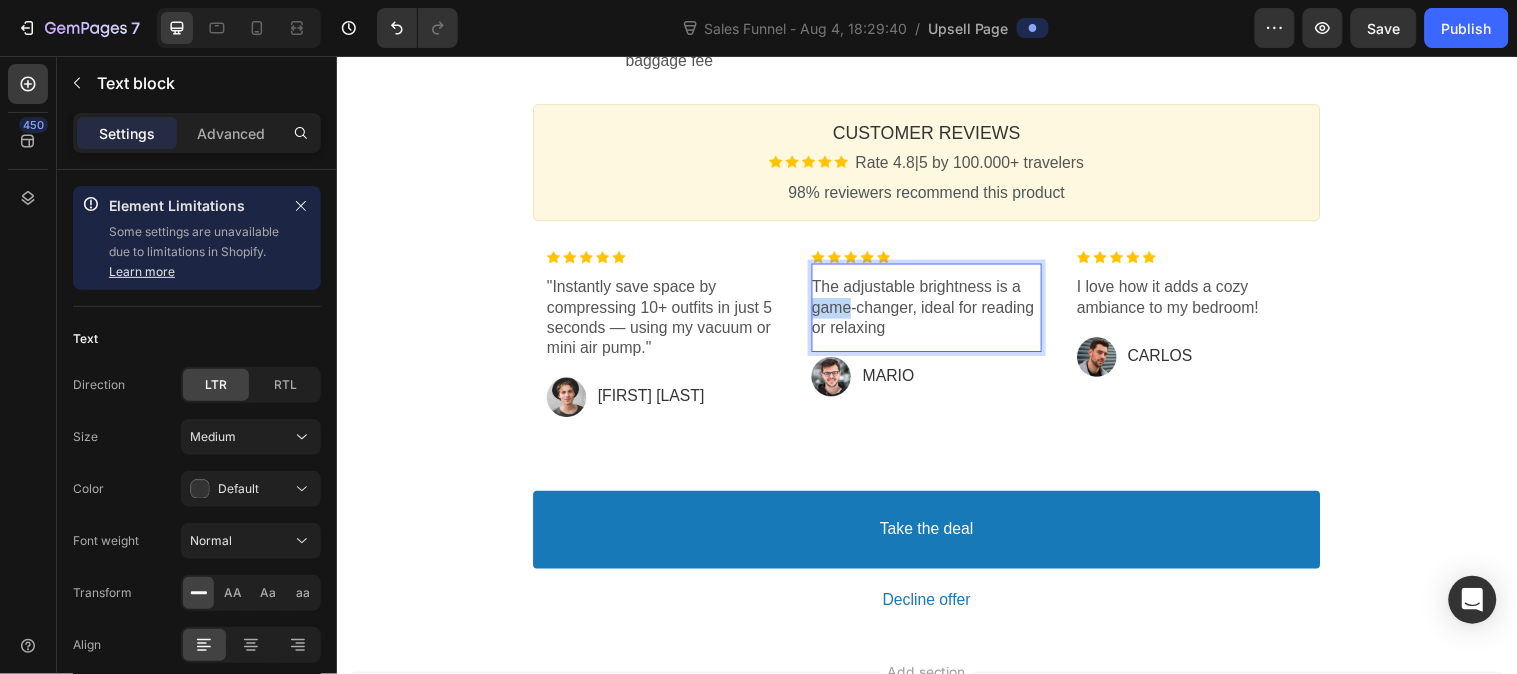 click on "The adjustable brightness is a game-changer, ideal for reading or relaxing" at bounding box center [935, 311] 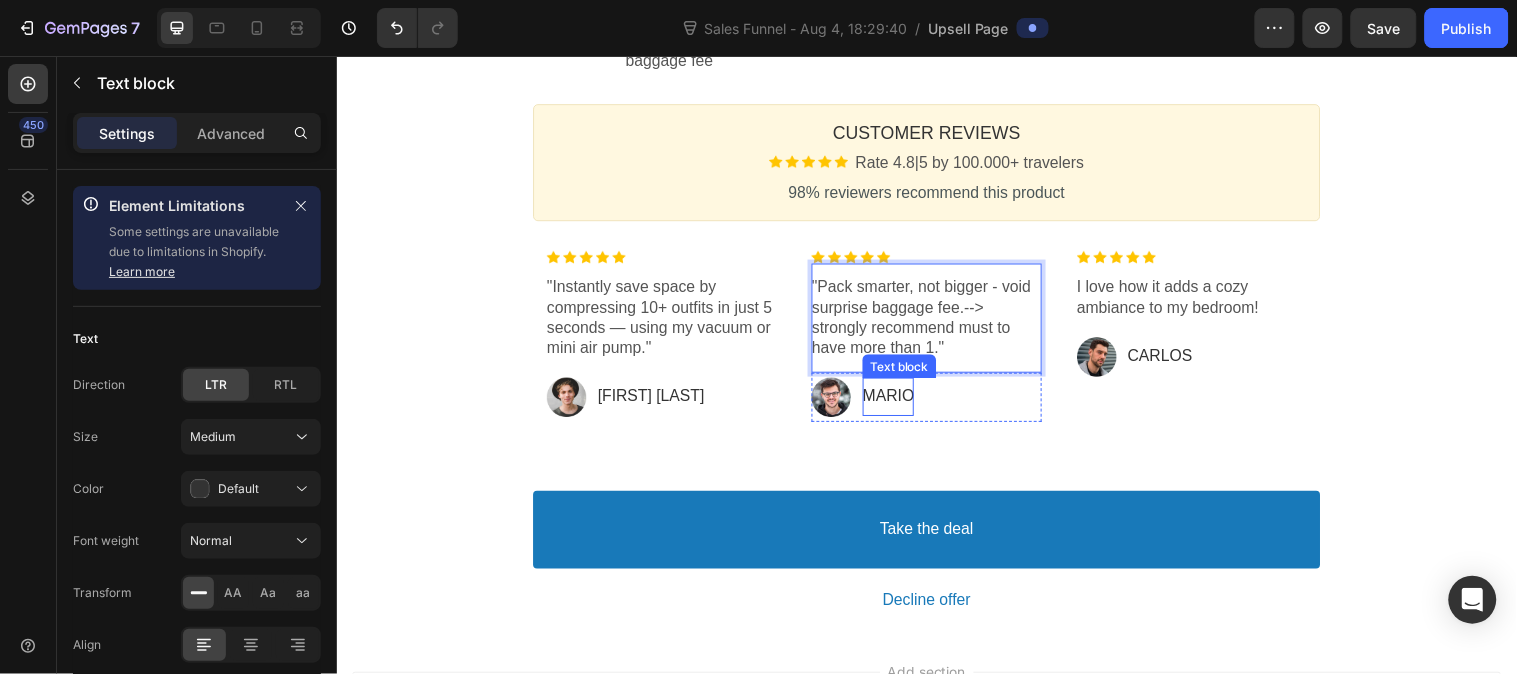 click on "MARIO" at bounding box center (897, 401) 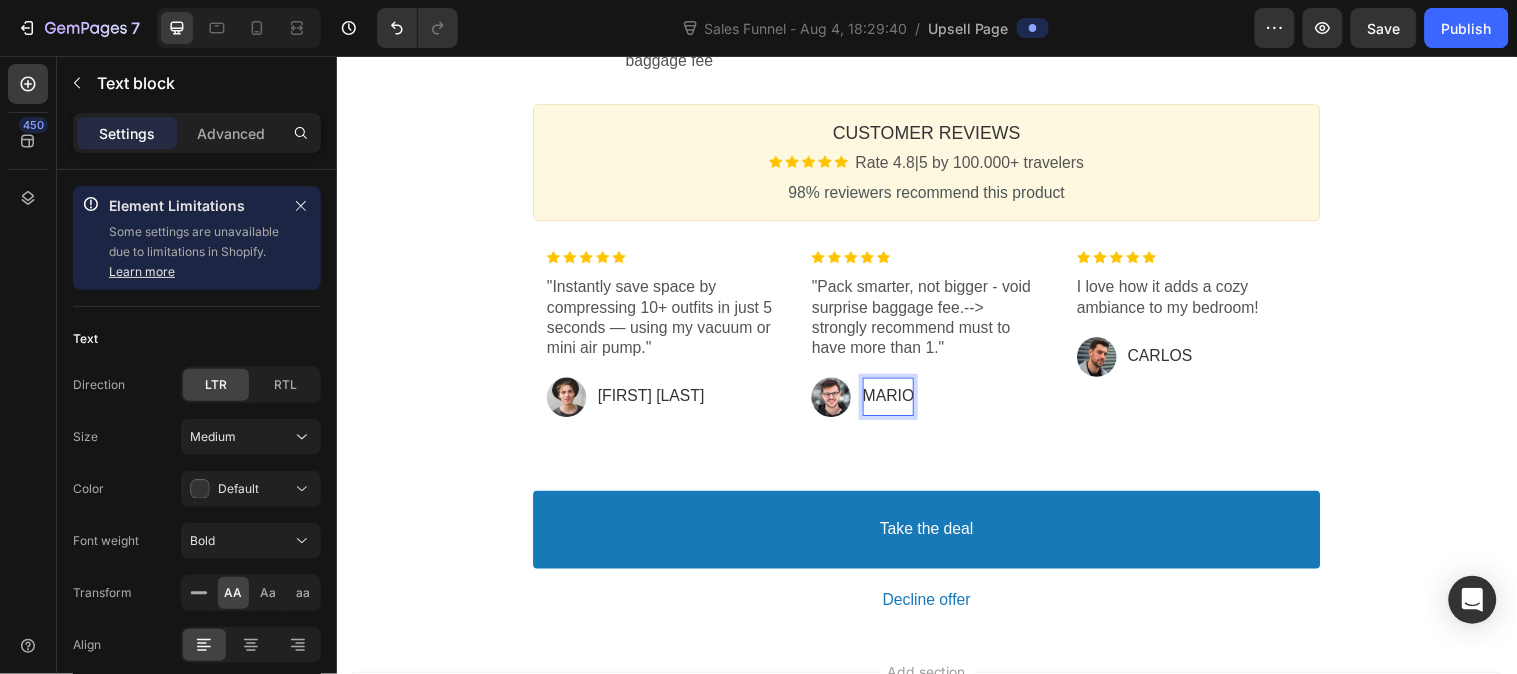 click on "MARIO" at bounding box center (897, 401) 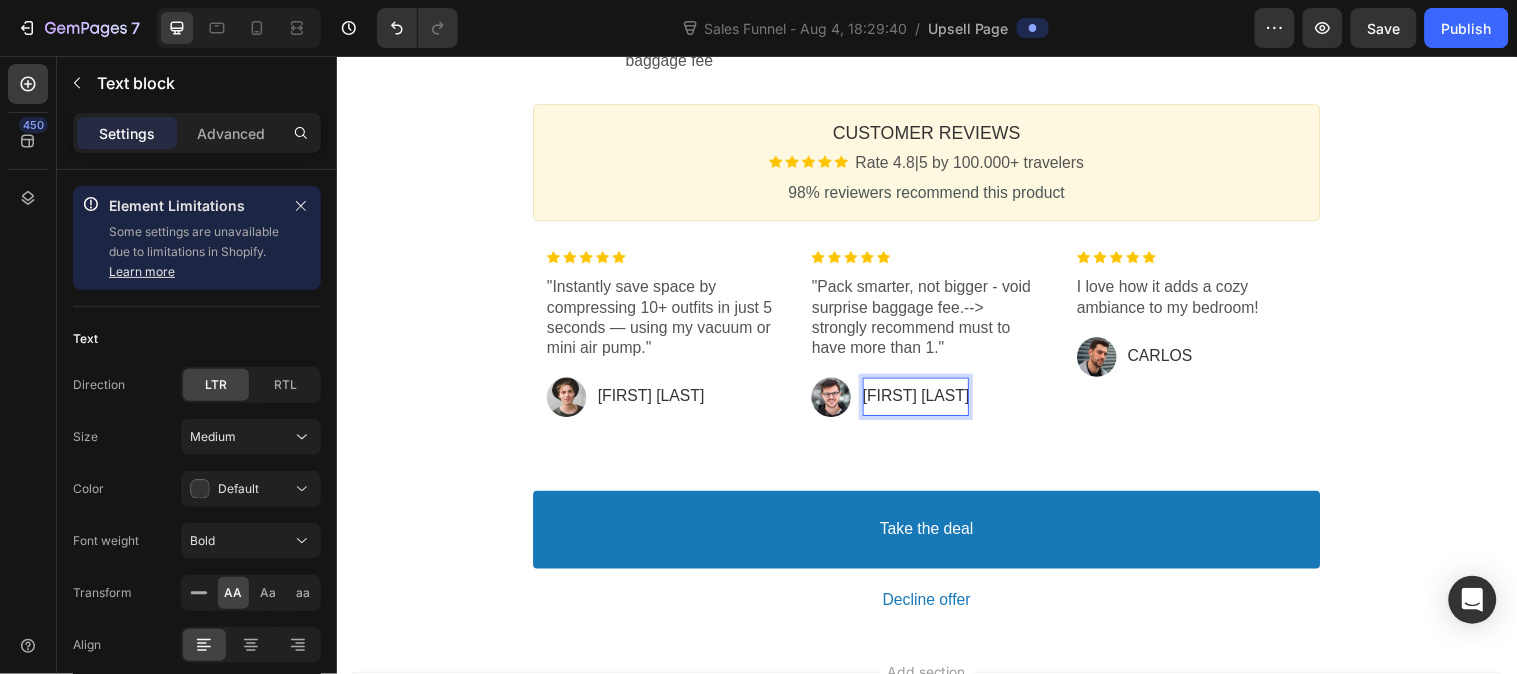 click on "[FIRST] [LAST]" at bounding box center [925, 401] 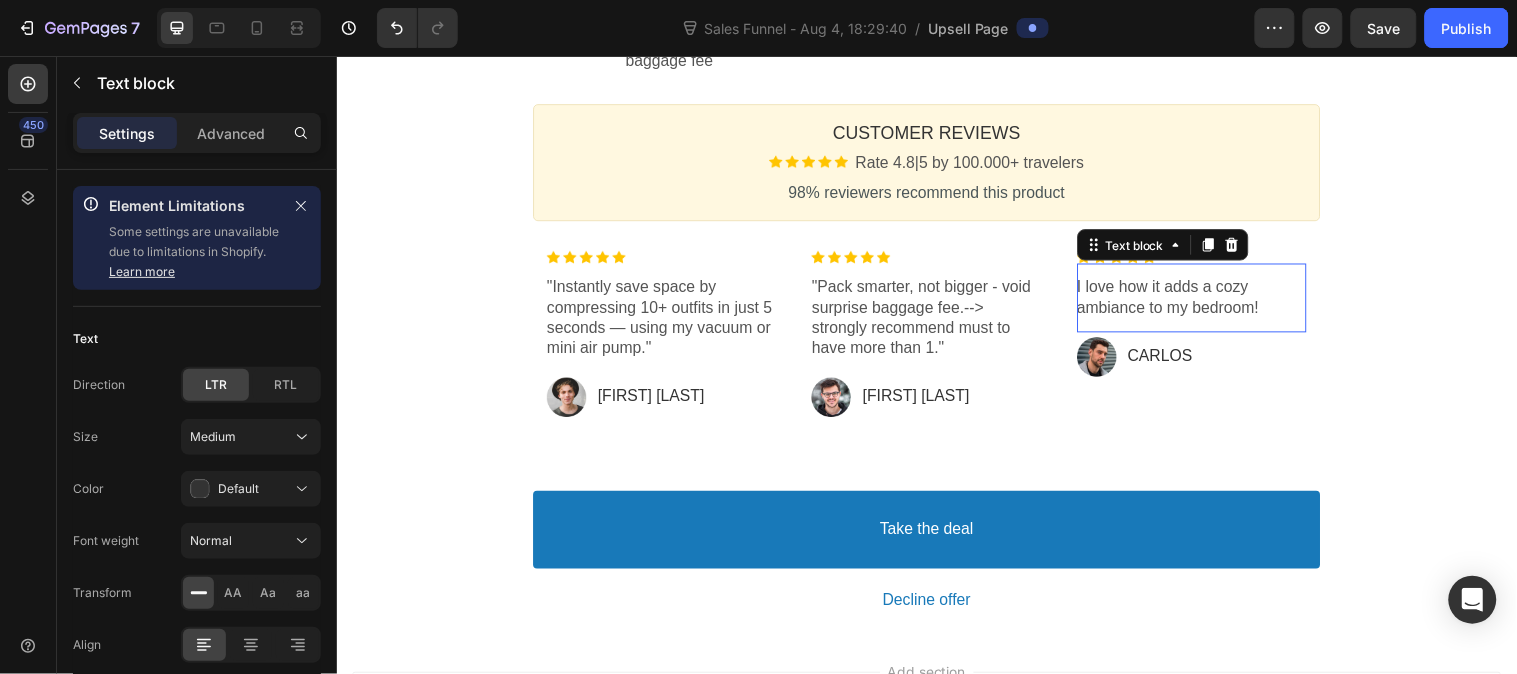 click on "I love how it adds a cozy ambiance to my bedroom!" at bounding box center [1205, 301] 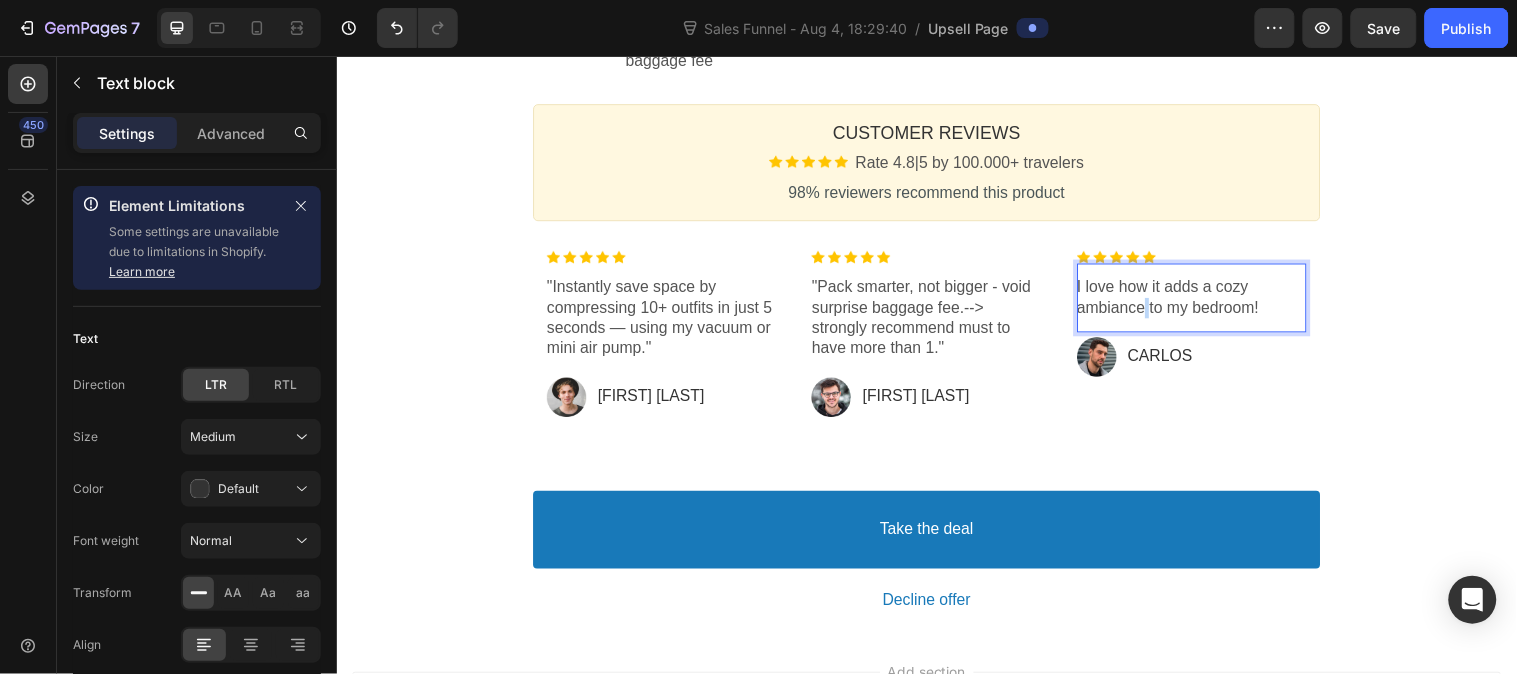 click on "I love how it adds a cozy ambiance to my bedroom!" at bounding box center [1205, 301] 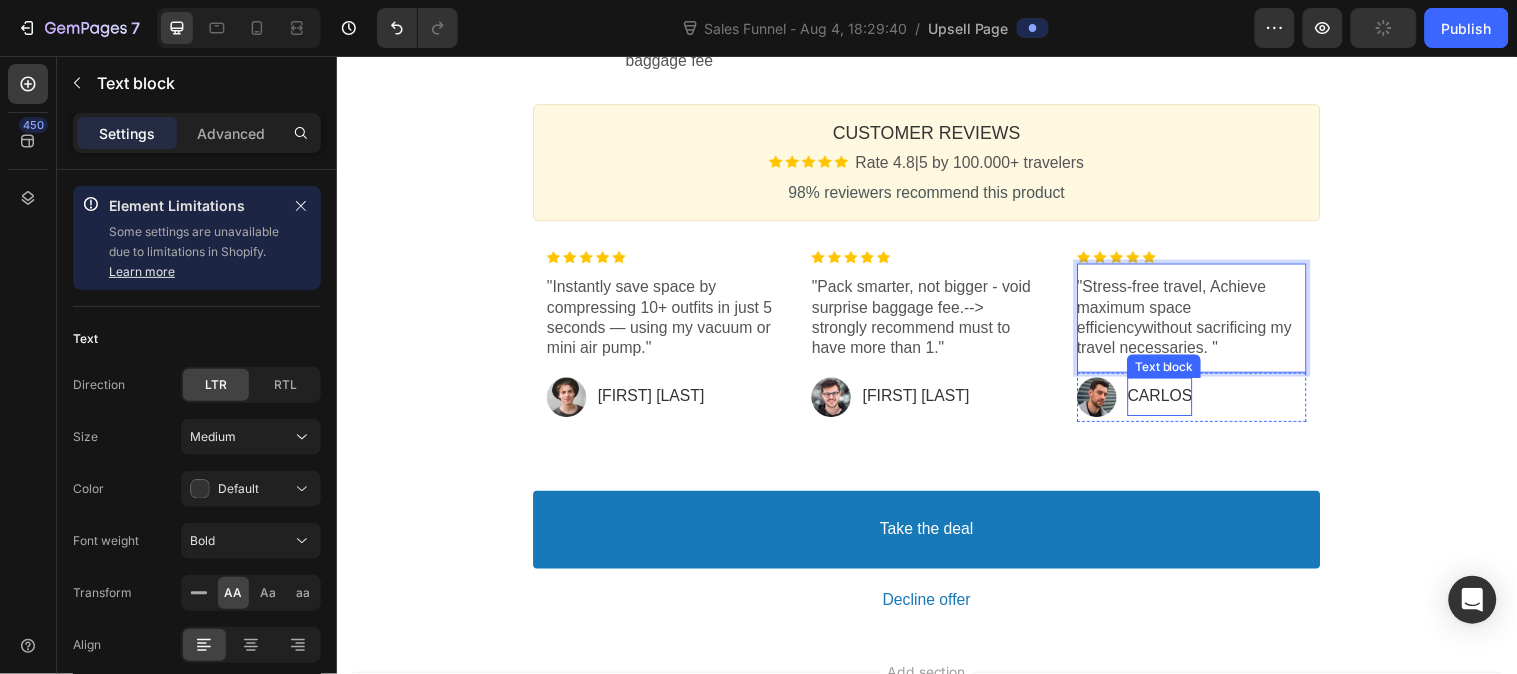 click on "CARLOS" at bounding box center [1173, 401] 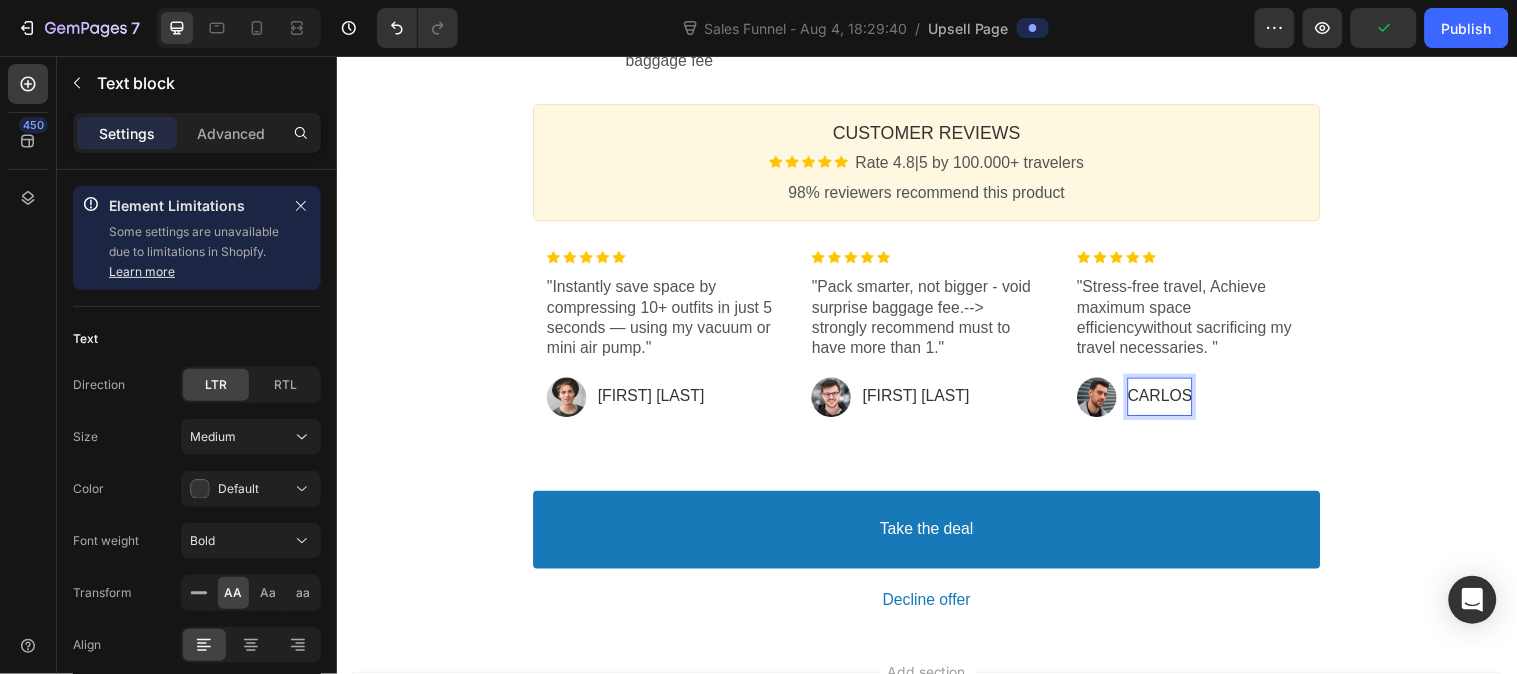 click on "CARLOS" at bounding box center [1173, 401] 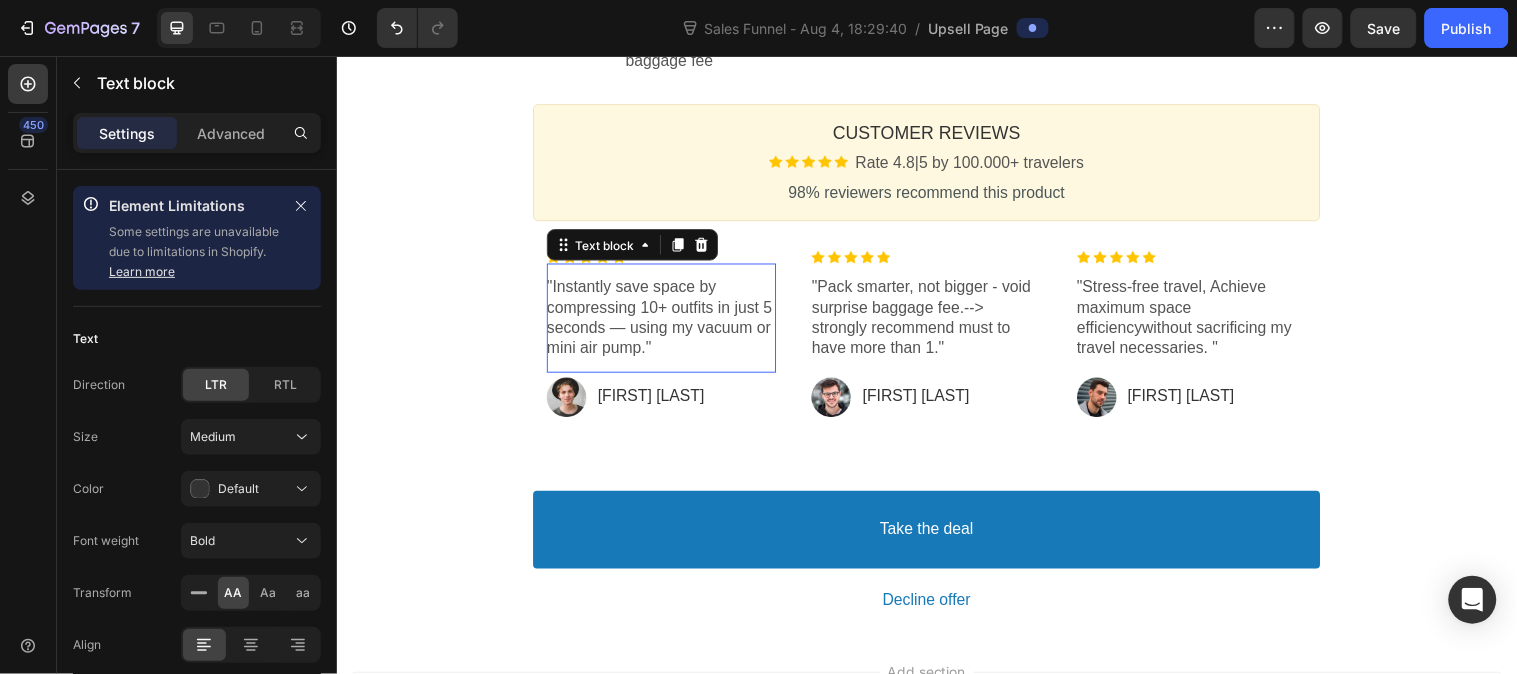 click on ""Instantly save space by compressing 10+ outfits in just 5 seconds — using my vacuum or mini air pump."" at bounding box center (666, 321) 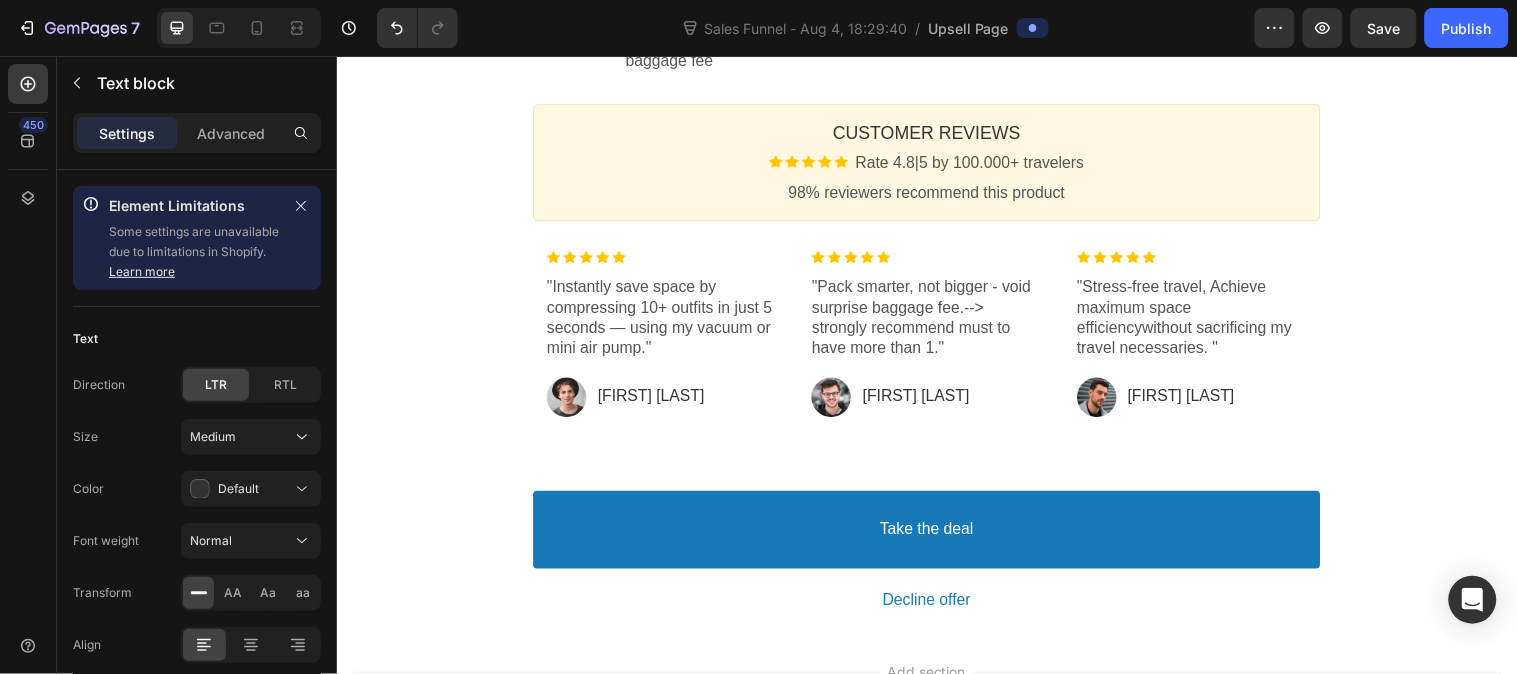 click on "One-time Offer Callout Text Grab another for {{30%}} OFF Callout Text Offer expires in: 02:19 Countdown Timer Callout Box Section 1 Product Images Luggage Vacuum Compression Bag $48.93 Product Title Image Rate 4.8|5 by 100.000+ travelers Text block Row You can bring everything you need for your trip without worrying about overpacking. Text block ✔ Text block One-way air valve Text block Row ✔ Text block Visible widow Text block Row ✔ Text block Waterproof fabric seal Text block Row $34.25 Price $48.93 Price (Save {Discount}) Discount Tag Row Show price breakdown Price Breakdown Take the deal Accept Button Decline offer Decline Button Row Product Offer Section 2 WHAT'S THE BENEFIT ? Heading Callout Box Image ✔ Text block Save suitcase space Text block Row ✔ Text block Keep clothes clean and dry in any weather Text block Row ✔ Text block Bring more without paying extra baggage fee Text block Row Image ✔ Text block Fits Into Any Travel Bag Text block Row ✔ Text block Text block Row ✔ Text block" at bounding box center [936, -272] 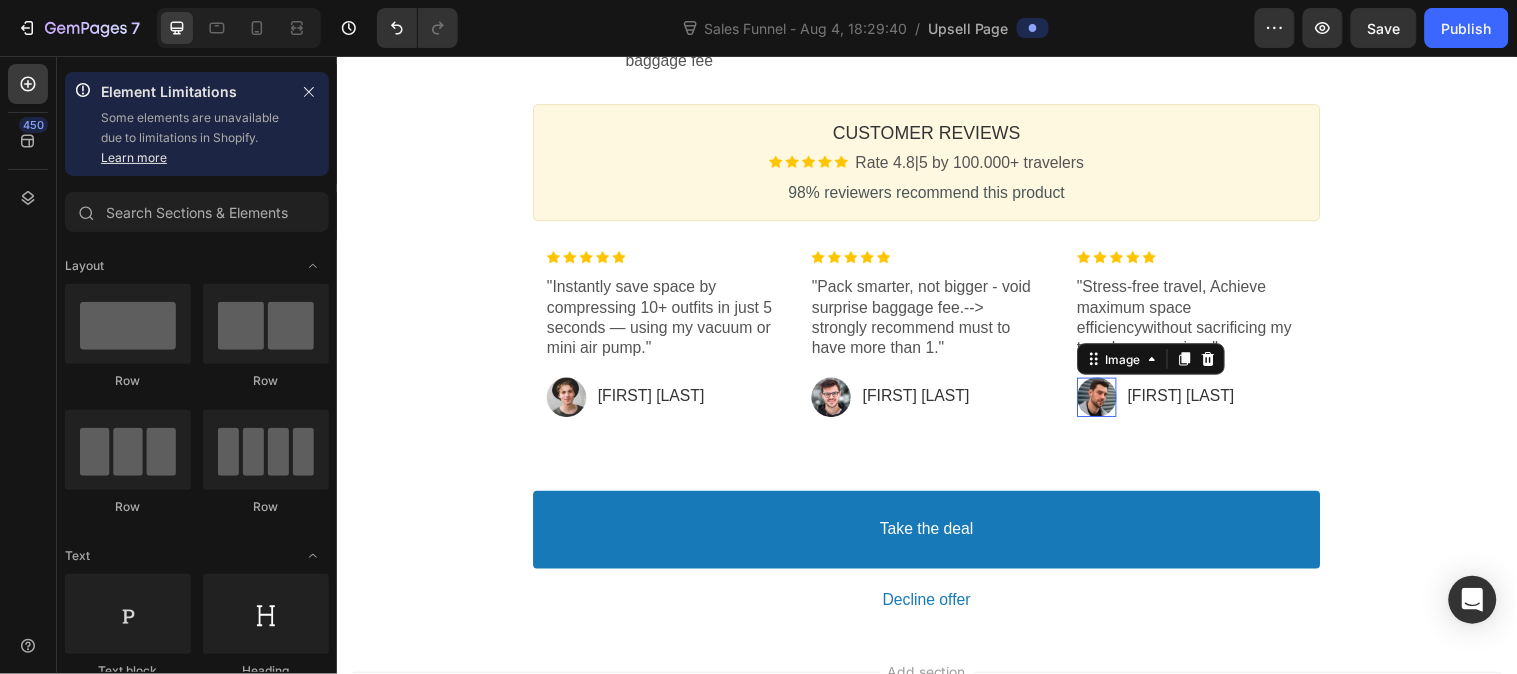 click at bounding box center [1109, 402] 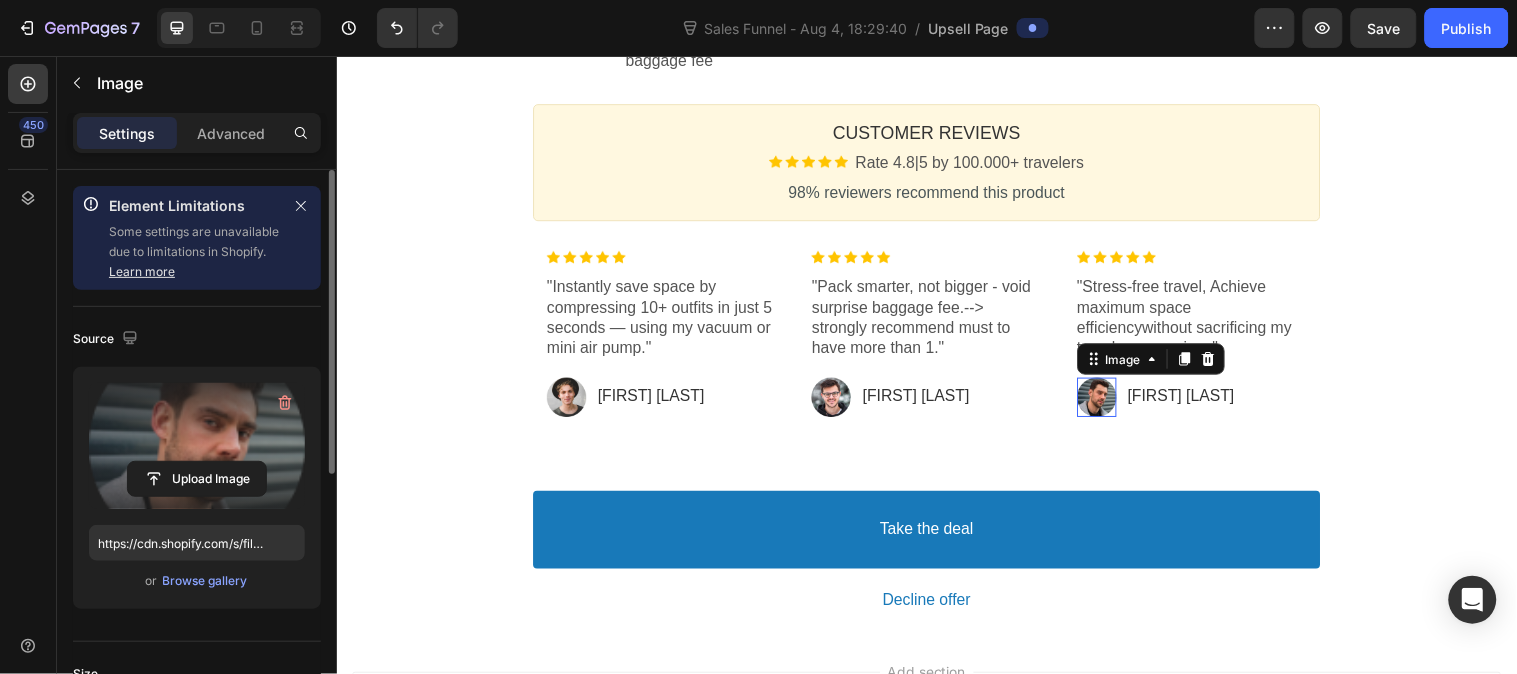 click at bounding box center [197, 446] 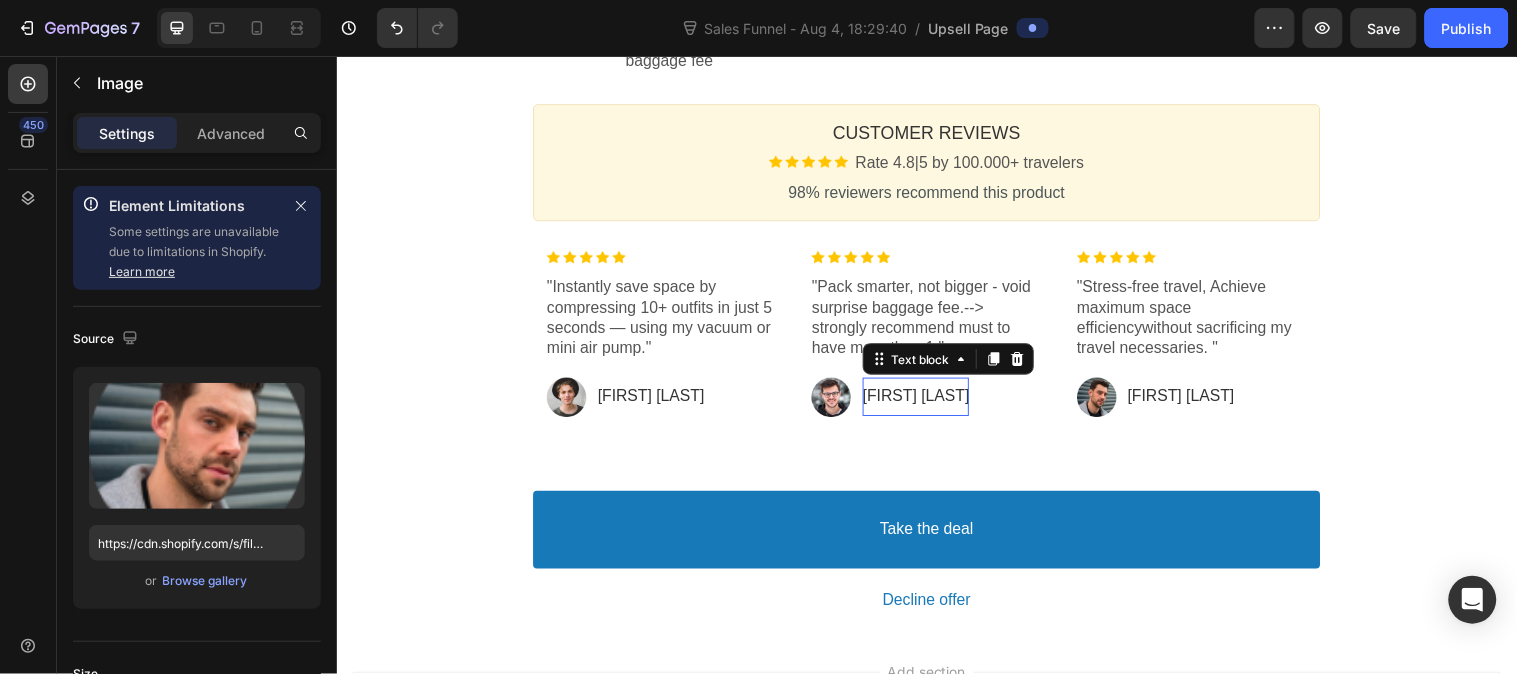 click on "[FIRST] [LAST]" at bounding box center (925, 401) 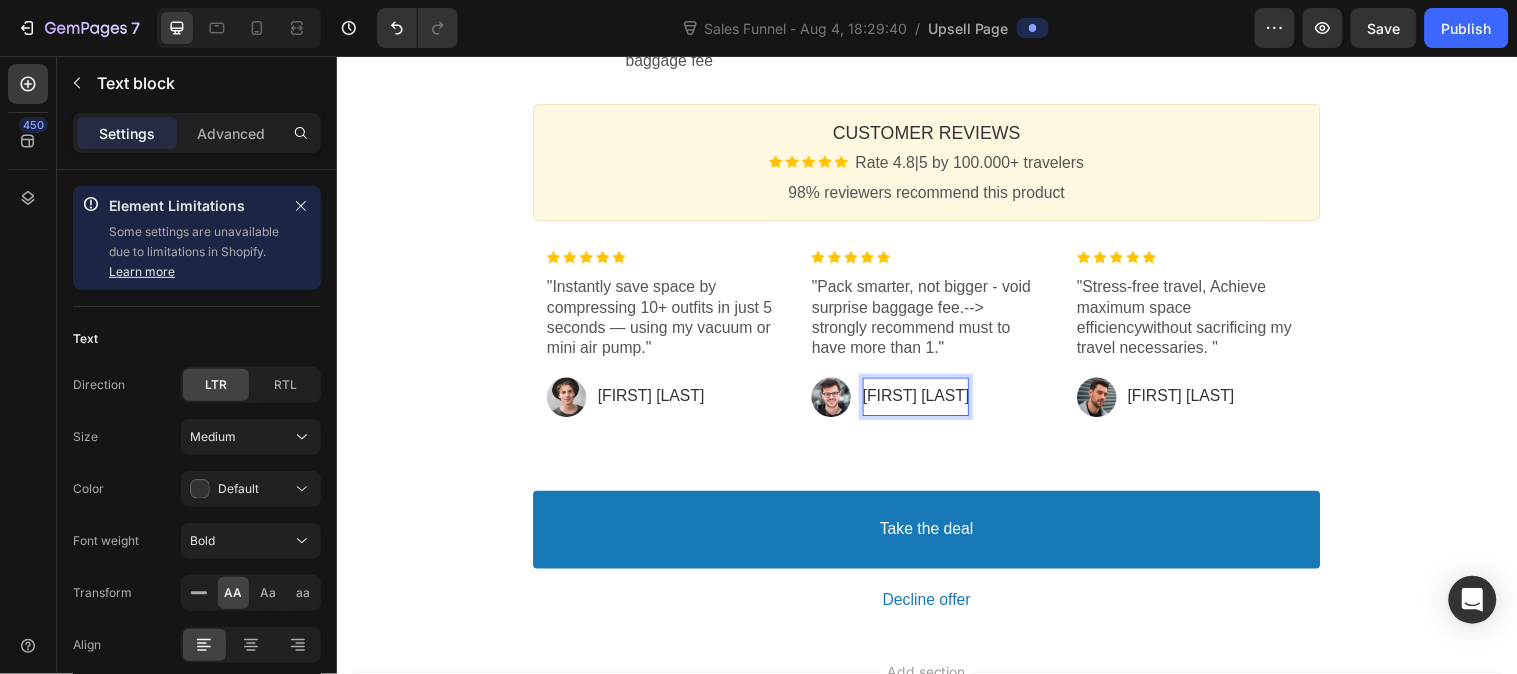 click on "[FIRST] [LAST]" at bounding box center (925, 401) 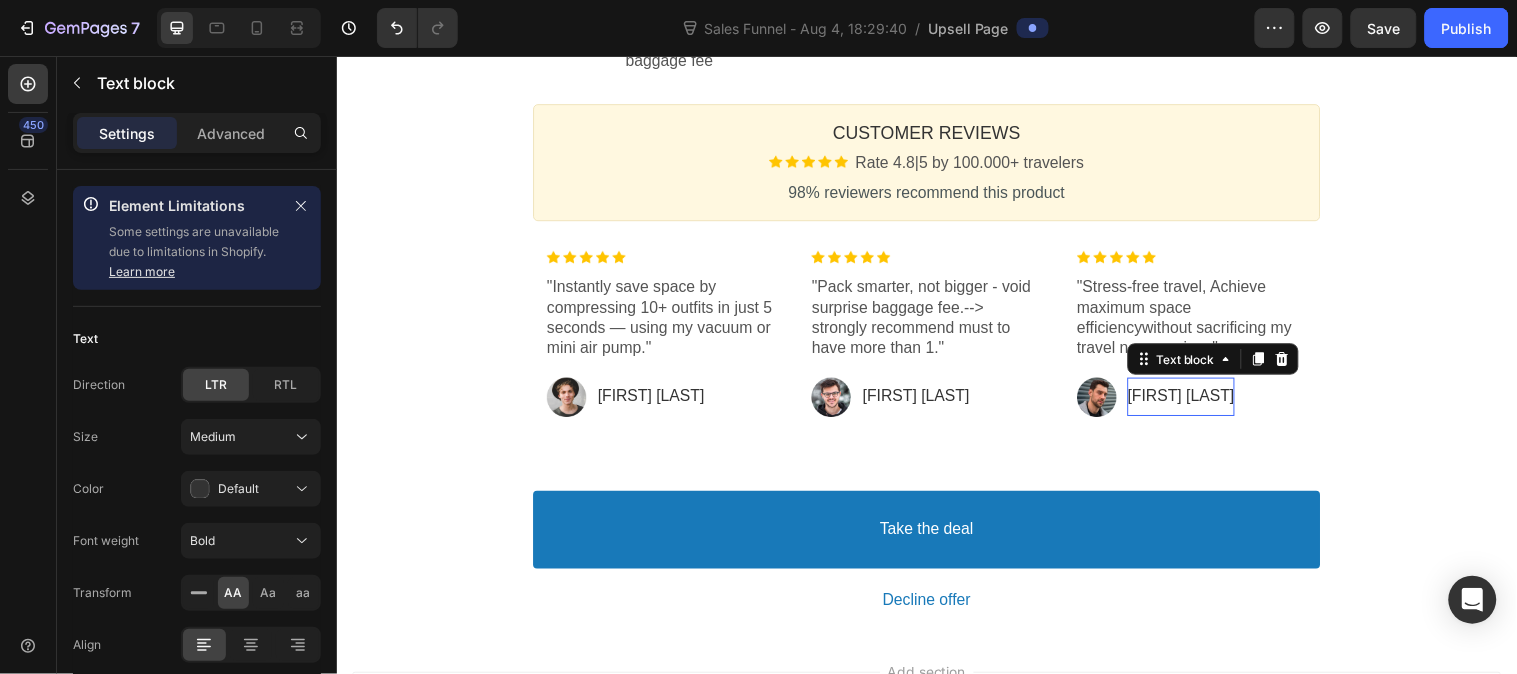 click on "[FIRST] [LAST]" at bounding box center [1194, 401] 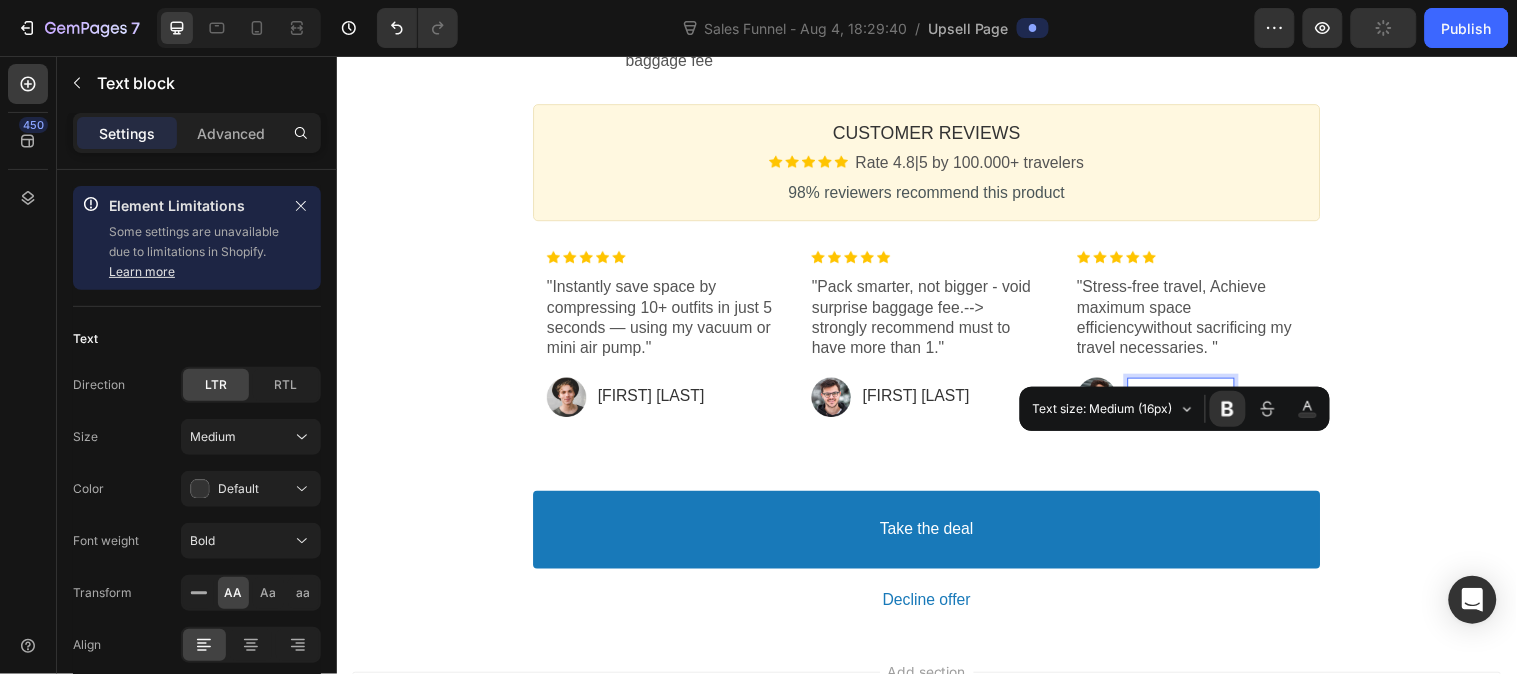 click on "[FIRST] [LAST]" at bounding box center (1194, 401) 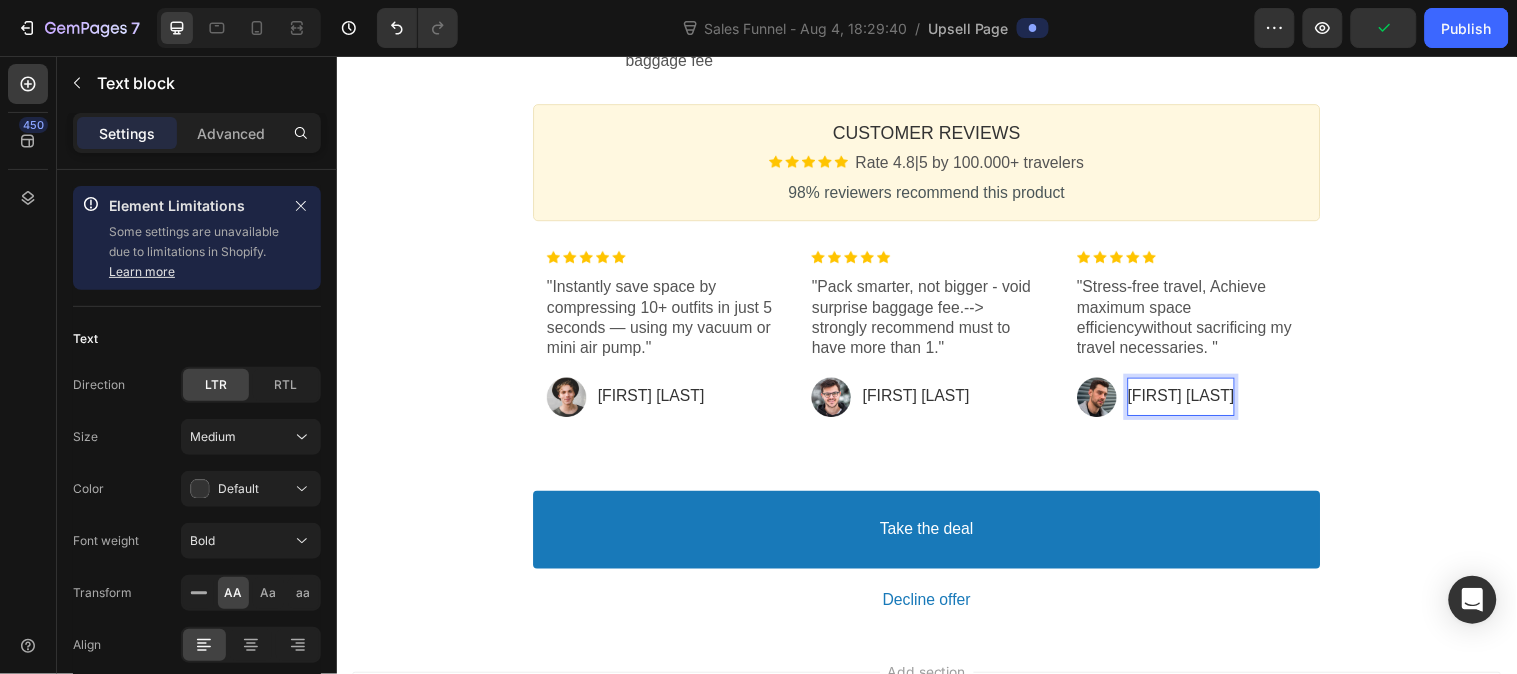 scroll, scrollTop: 0, scrollLeft: 0, axis: both 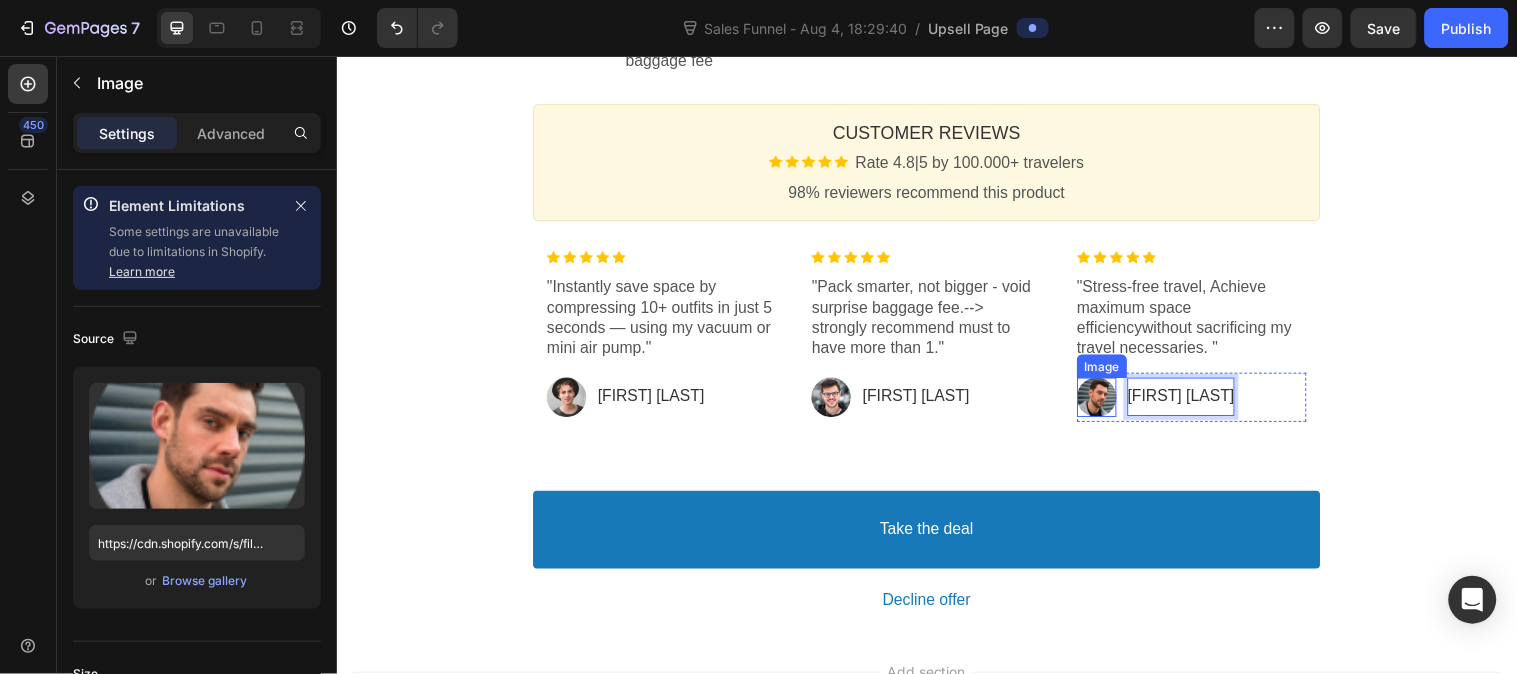click at bounding box center [1109, 402] 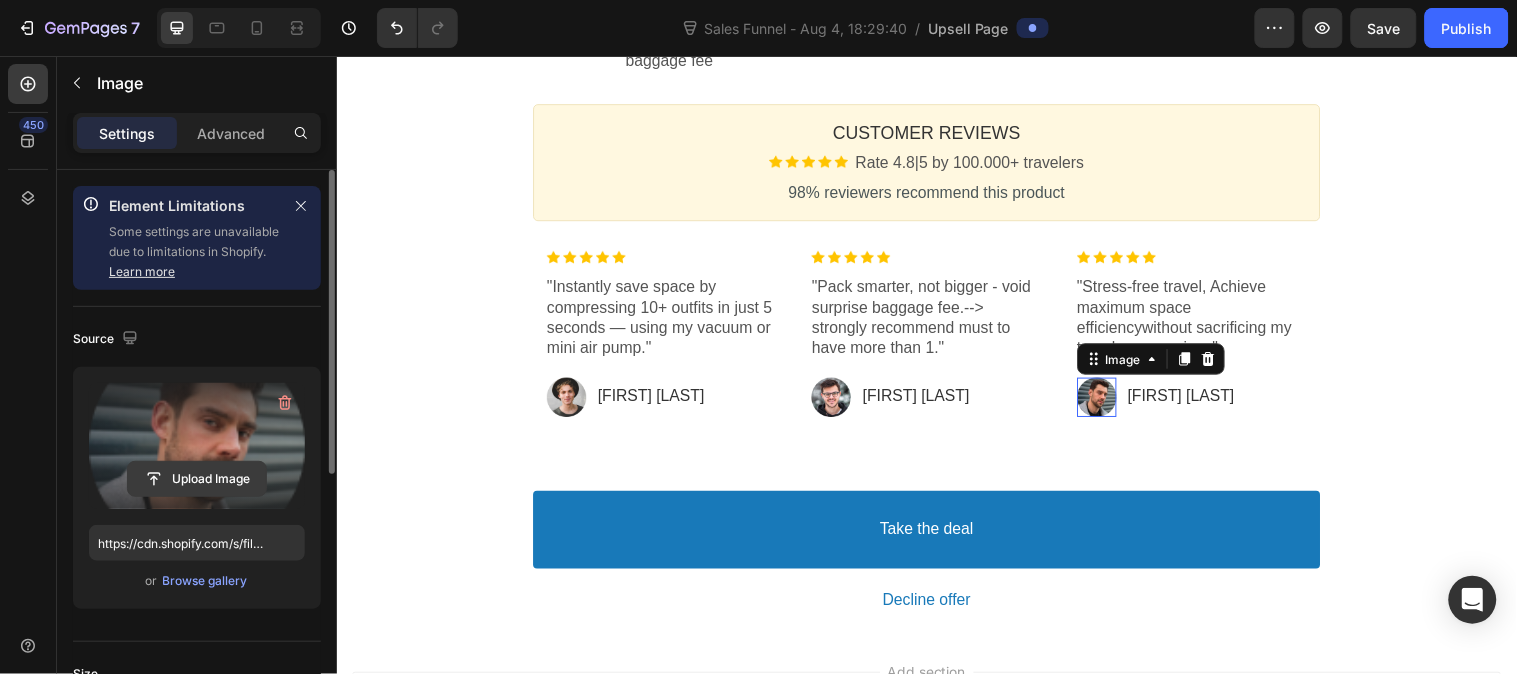 click 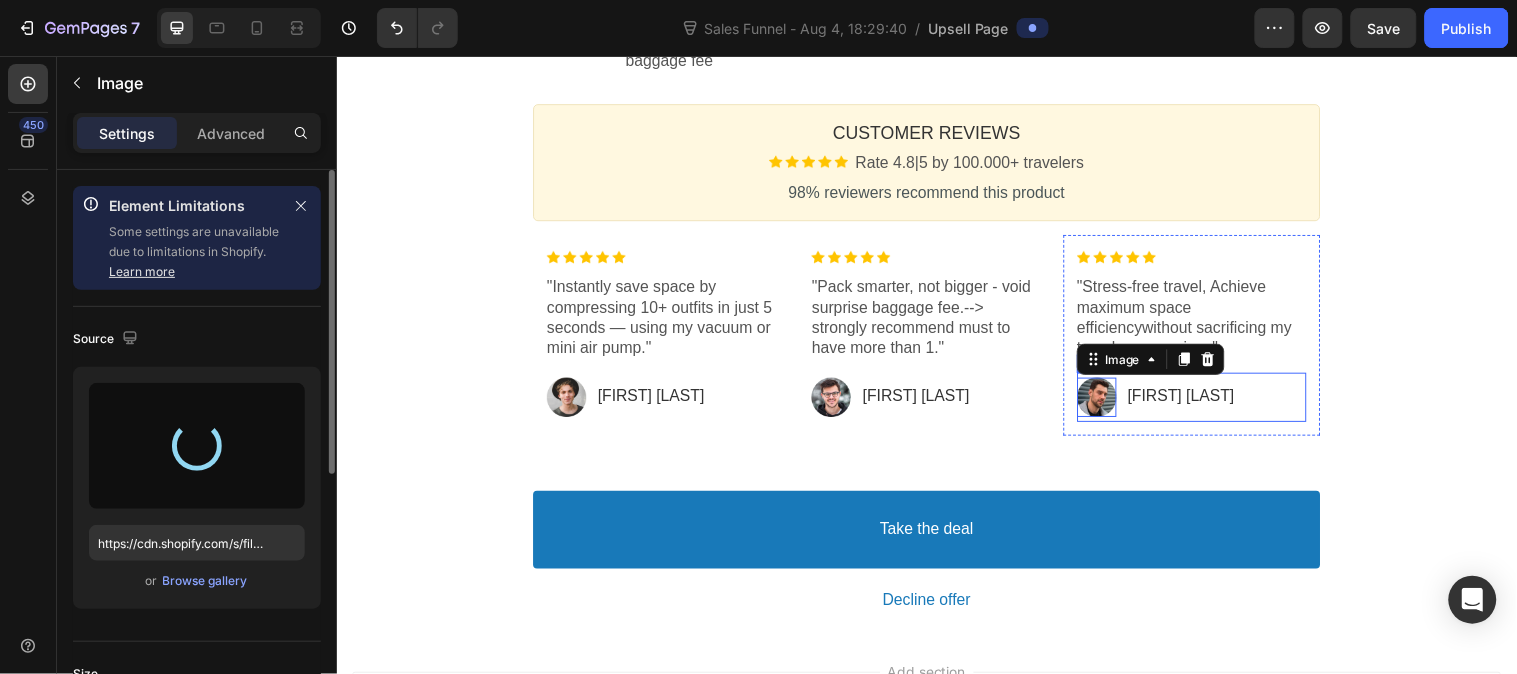 type on "https://cdn.shopify.com/s/files/1/0641/3543/0253/files/gempages_575700525207520195-c60b73da-aaba-4111-8e73-4005ceb8150f.jpg" 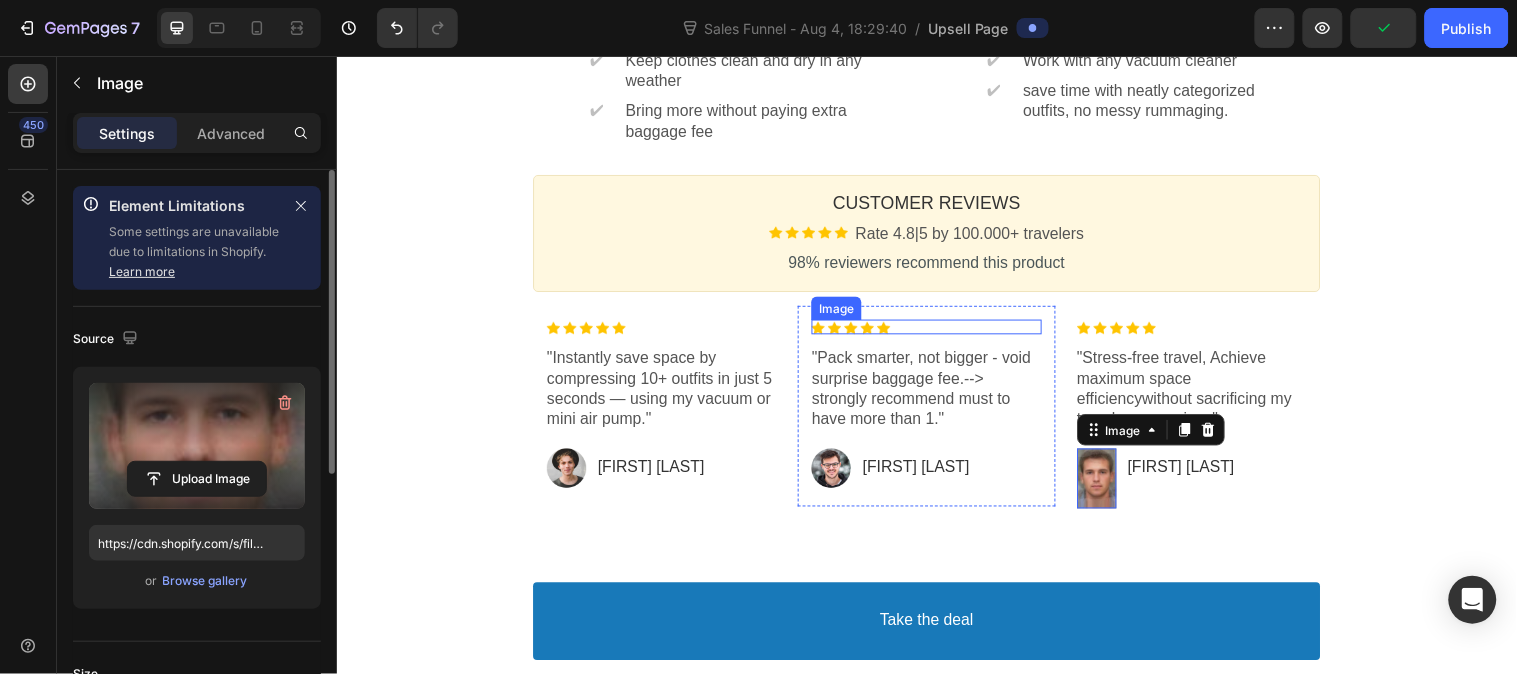 scroll, scrollTop: 1222, scrollLeft: 0, axis: vertical 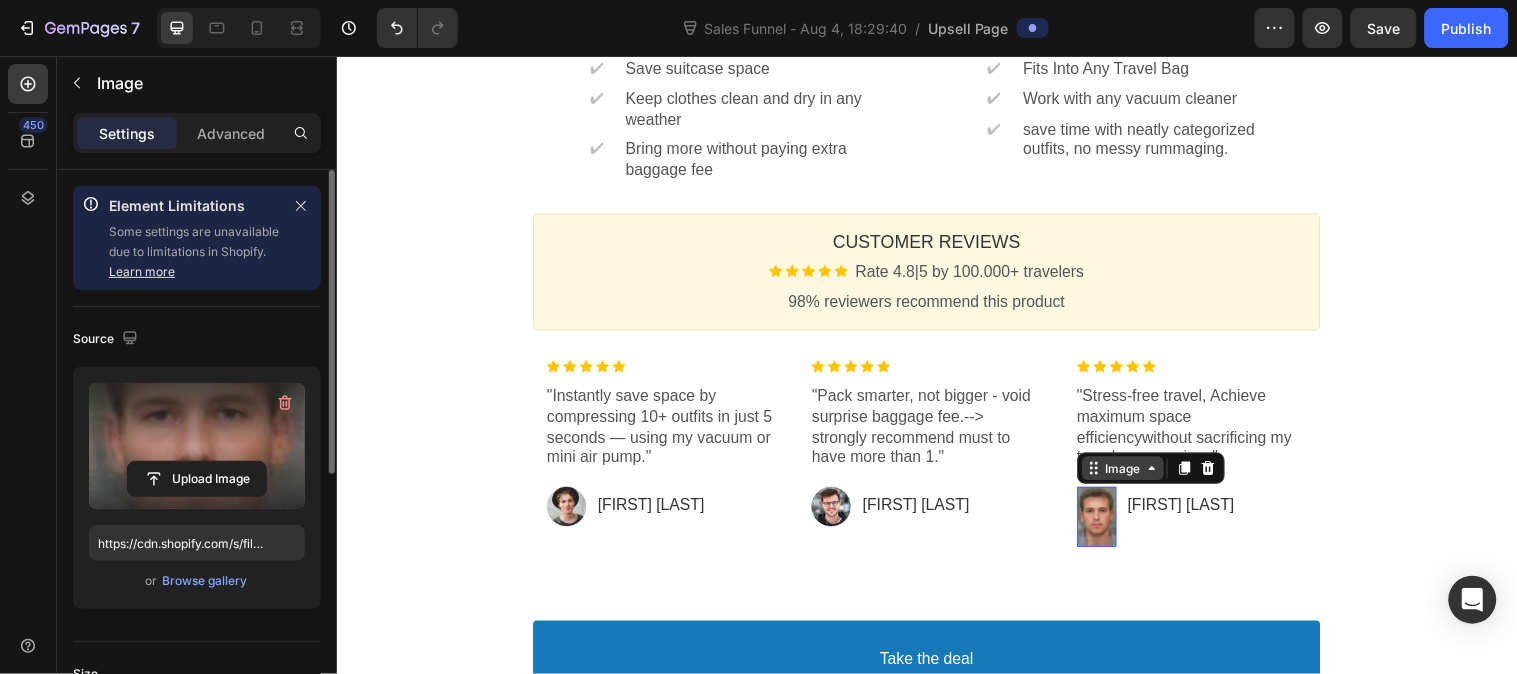 click on "Image" at bounding box center [1135, 474] 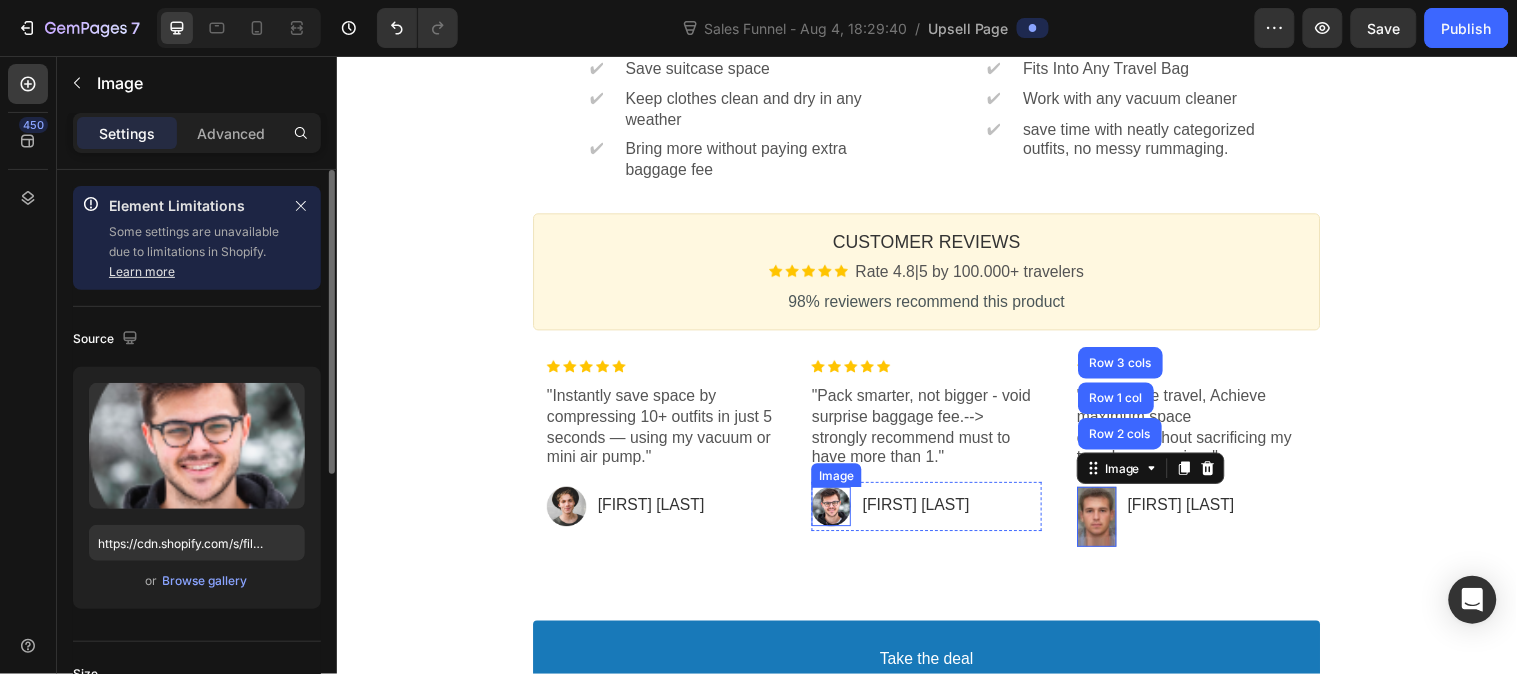 click at bounding box center (839, 513) 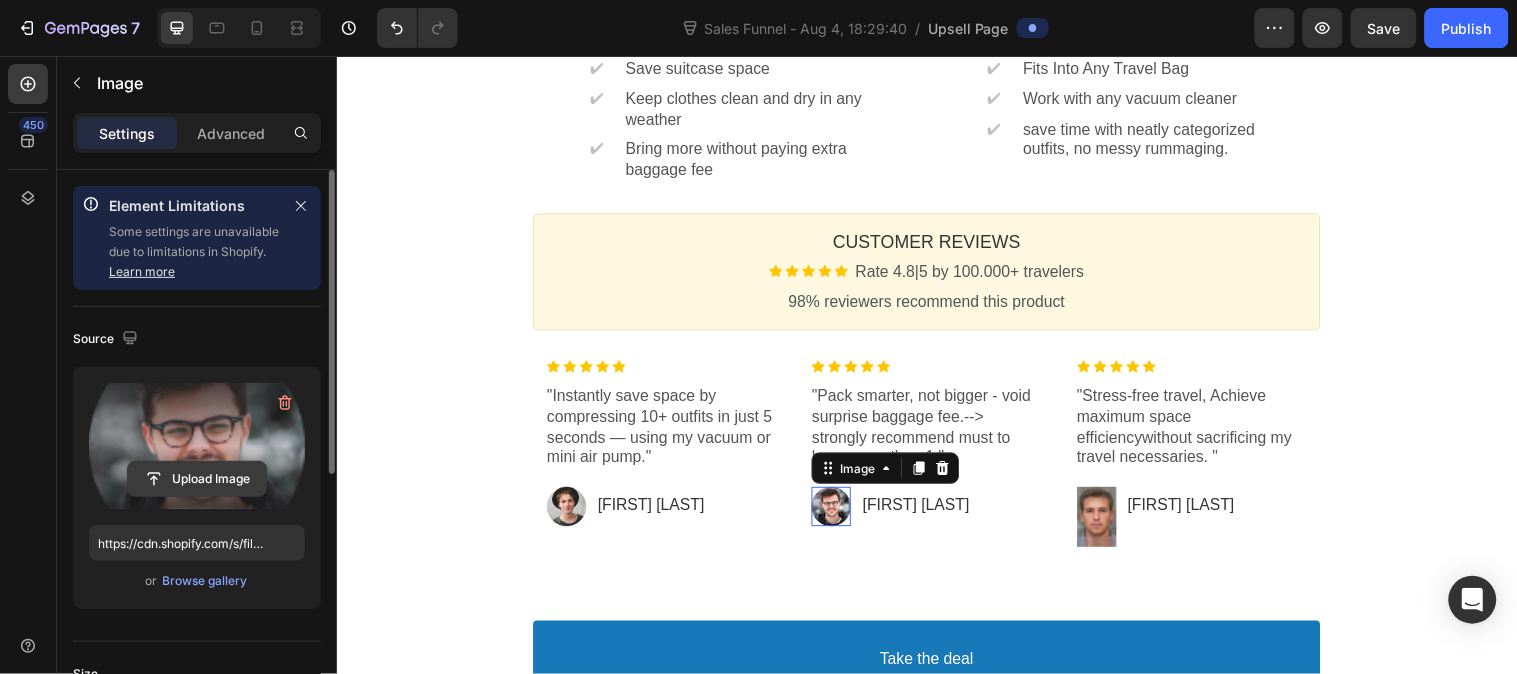 click 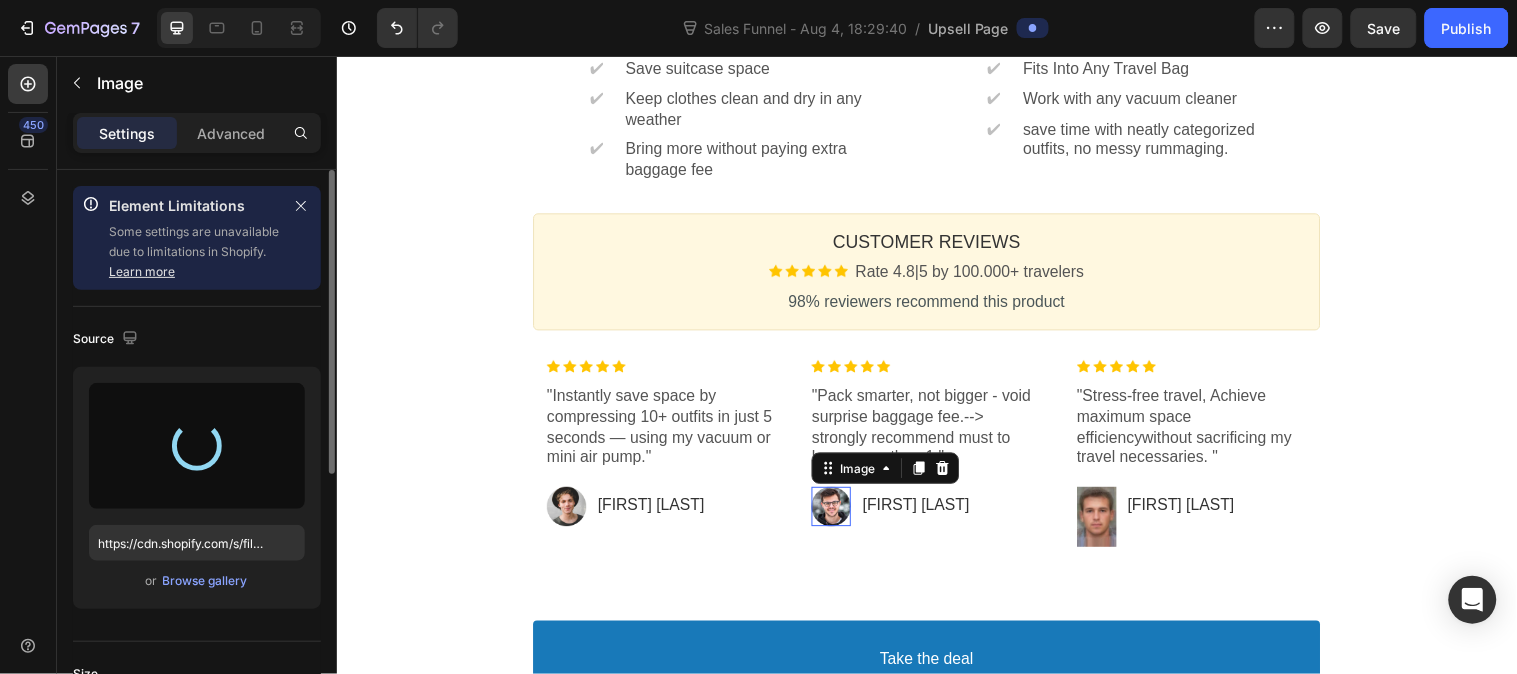 type on "https://cdn.shopify.com/s/files/1/0641/3543/0253/files/gempages_575700525207520195-bca5aa90-33ac-49b8-8003-98435865926b.jpg" 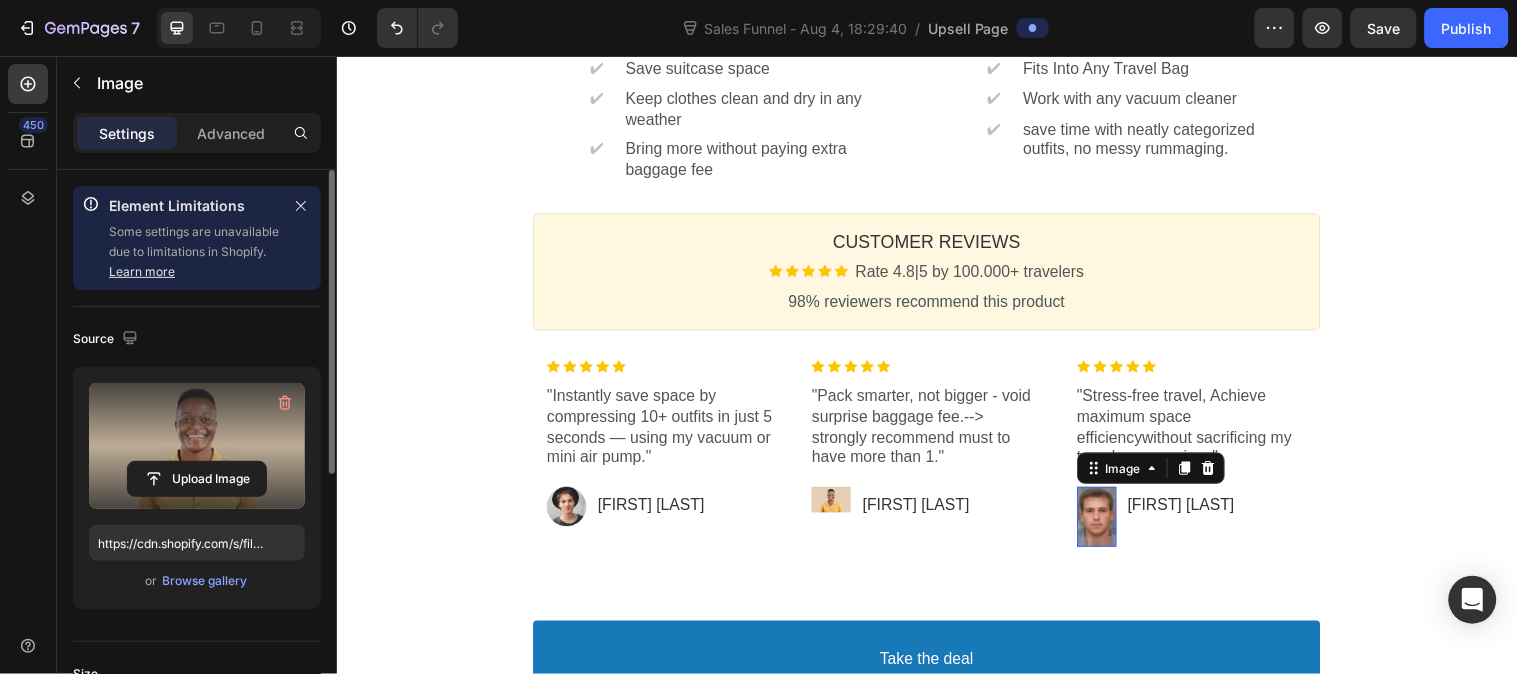 click at bounding box center (1109, 523) 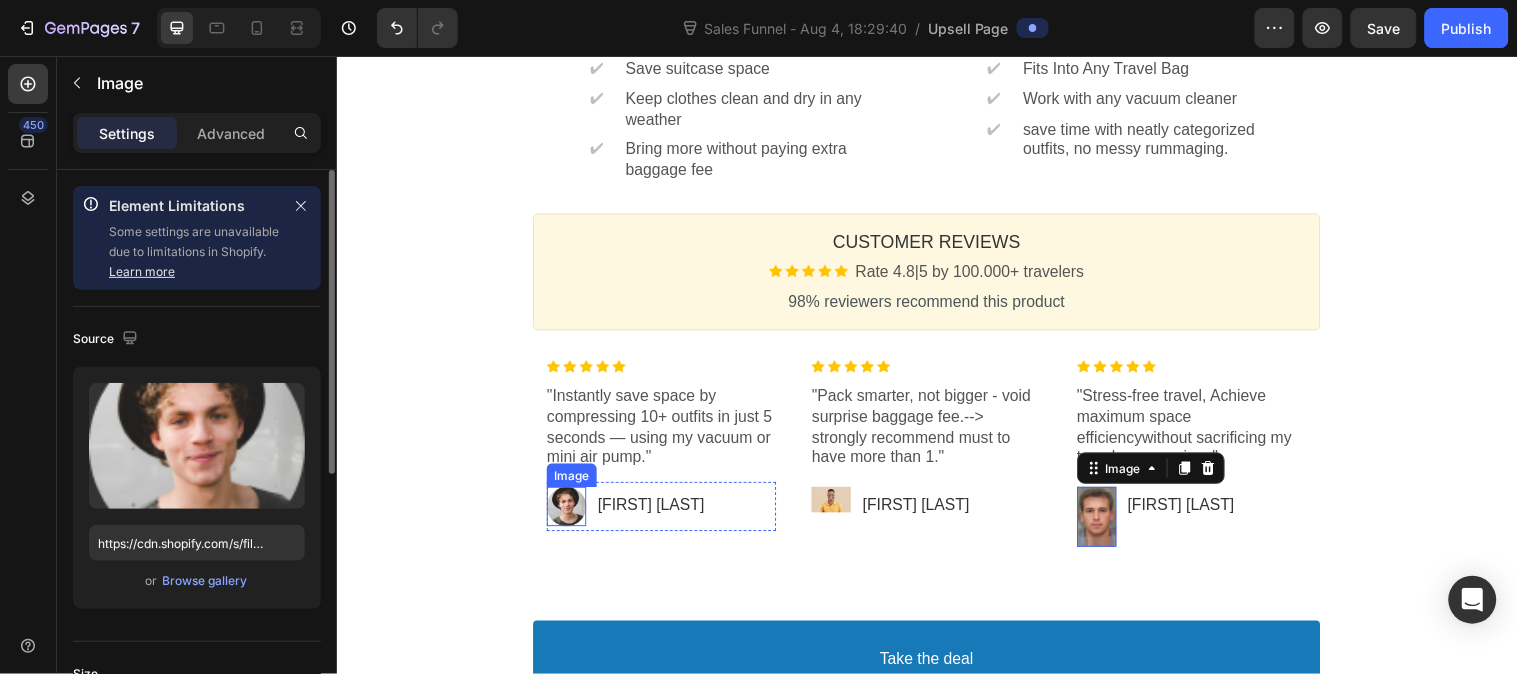 click at bounding box center [570, 513] 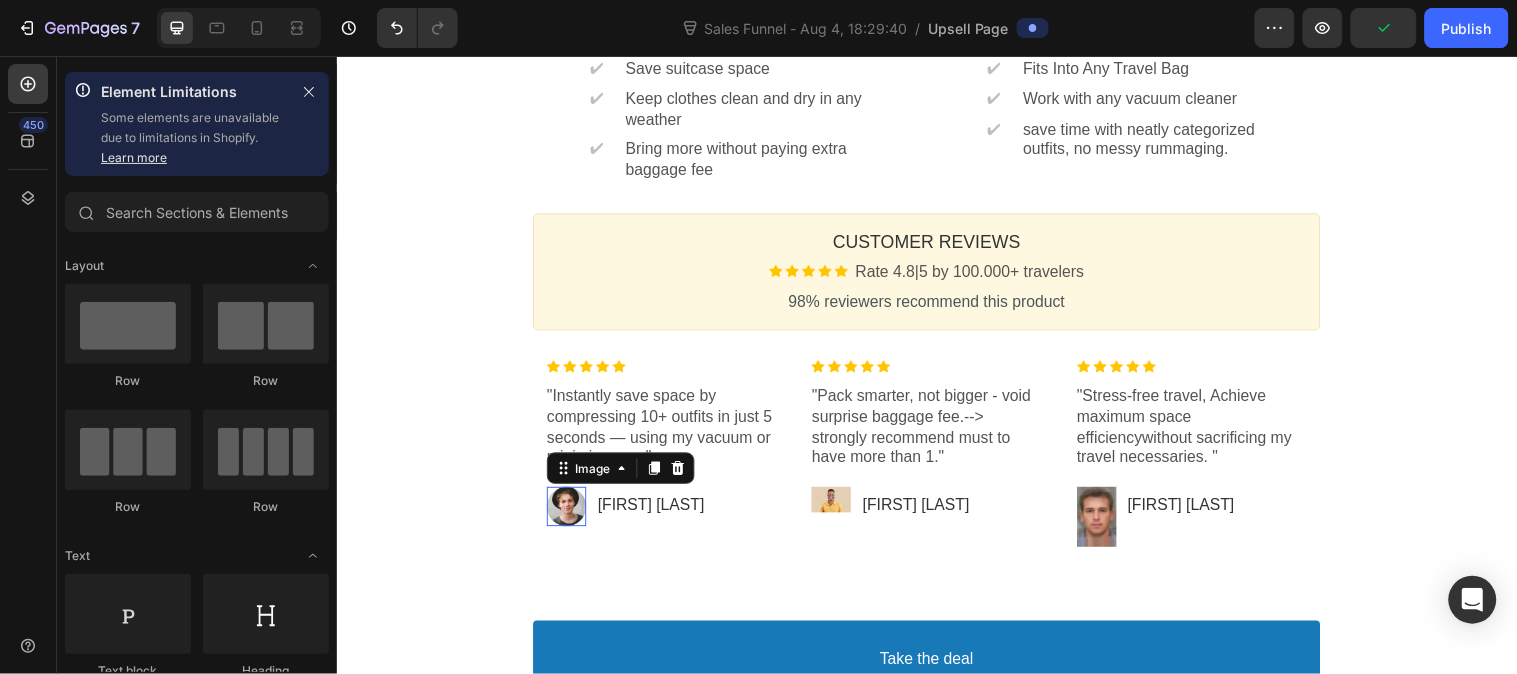 click on "One-time Offer Callout Text Grab another for {{30%}} OFF Callout Text Offer expired Countdown Timer Callout Box Section 1 Product Images Luggage Vacuum Compression Bag $48.93 Product Title Image Rate 4.8|5 by 100.000+ travelers Text block Row You can bring everything you need for your trip without worrying about overpacking. Text block ✔ Text block One-way air valve Text block Row ✔ Text block Visible widow Text block Row ✔ Text block Waterproof fabric seal Text block Row $34.25 Price $48.93 Price (Save {Discount}) Discount Tag Row Show price breakdown Price Breakdown Take the deal Accept Button Decline offer Decline Button Row Product Offer Section 2 WHAT'S THE BENEFIT ? Heading Callout Box Image ✔ Text block Save suitcase space Text block Row ✔ Text block Keep clothes clean and dry in any weather Text block Row ✔ Text block Bring more without paying extra baggage fee Text block Row Image ✔ Text block Fits Into Any Travel Bag Text block Row ✔ Text block Work with any vacuum cleaner  Row ✔" at bounding box center (936, -151) 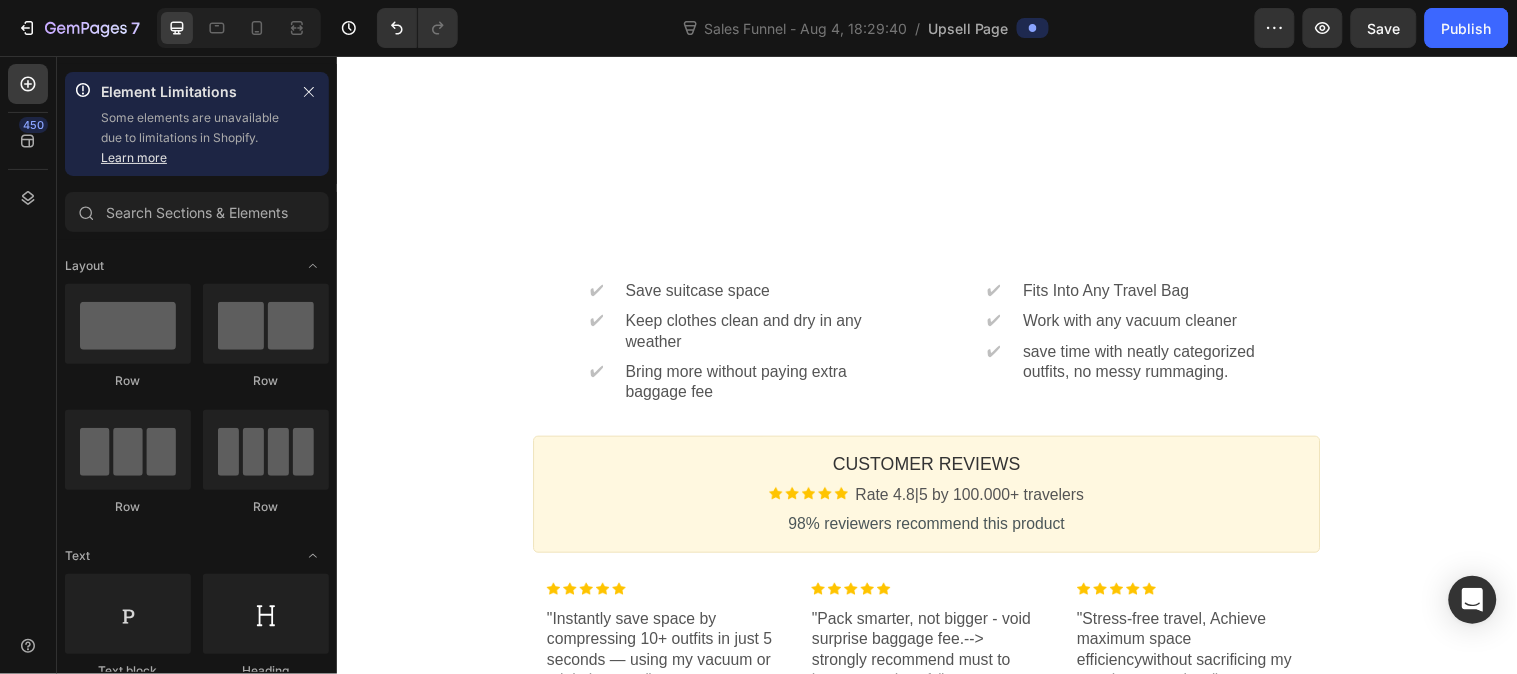 scroll, scrollTop: 1000, scrollLeft: 0, axis: vertical 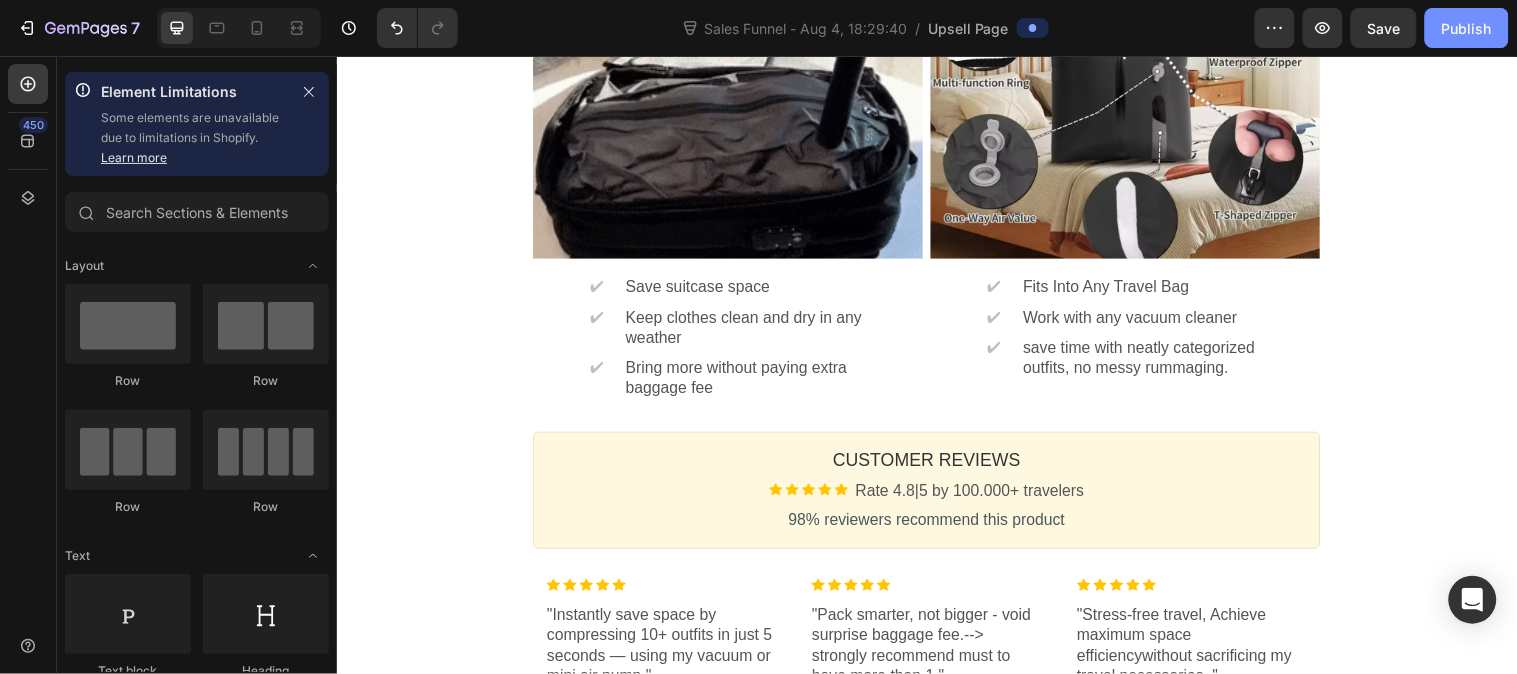 click on "Publish" at bounding box center [1467, 28] 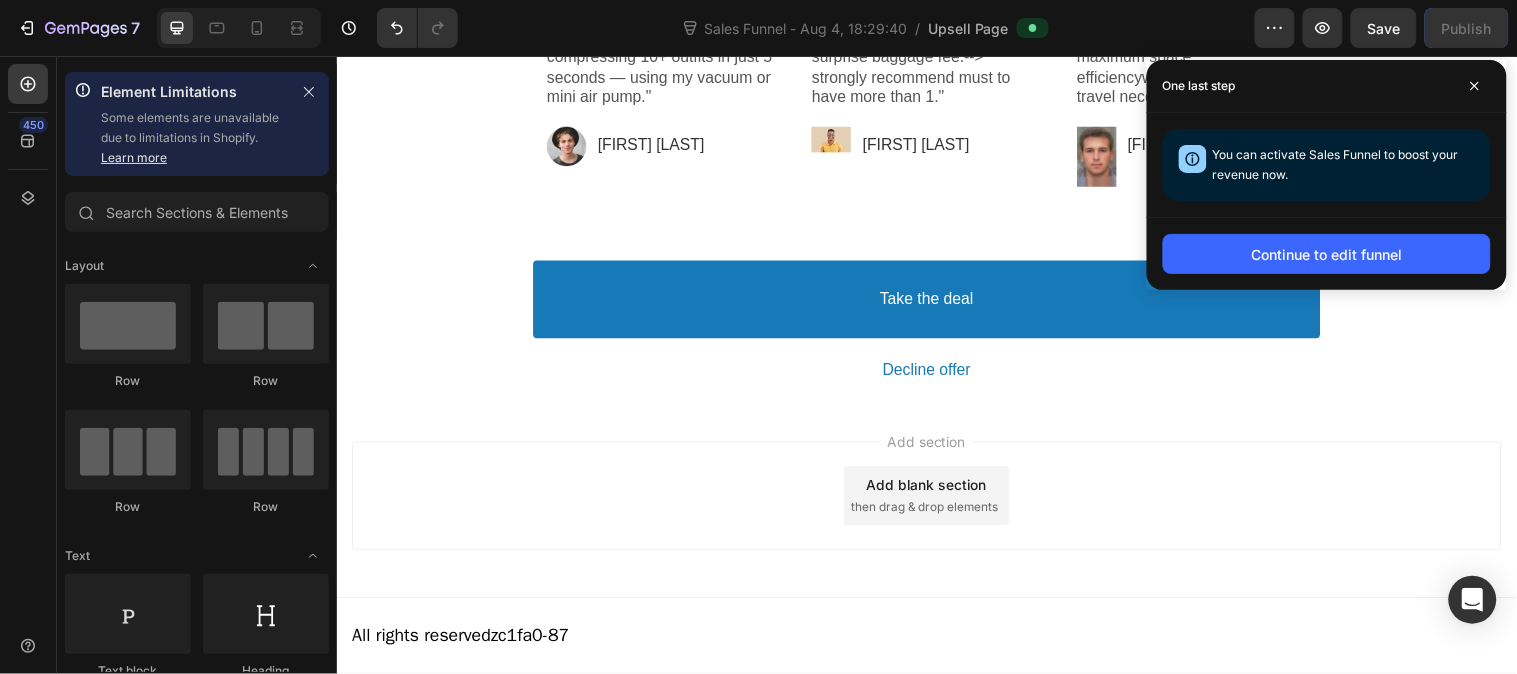 scroll, scrollTop: 1672, scrollLeft: 0, axis: vertical 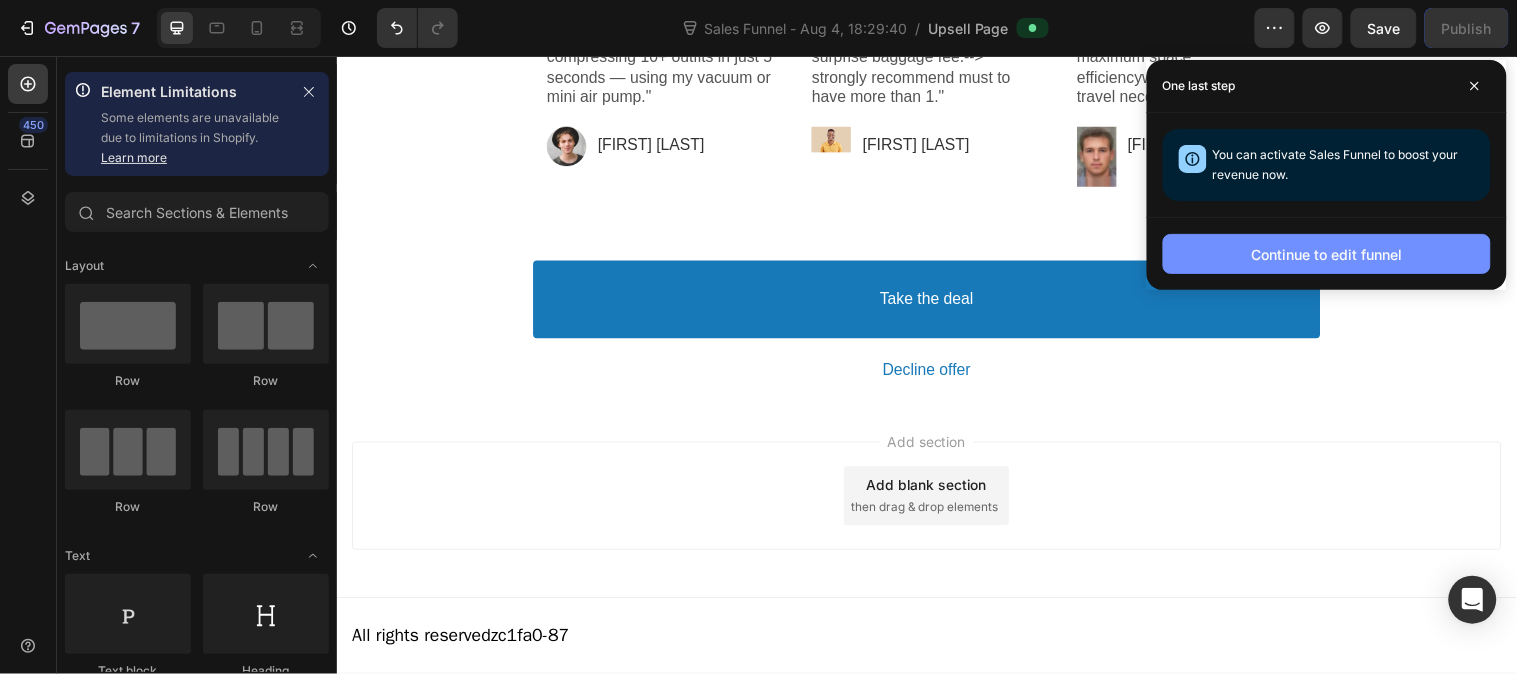 click on "Continue to edit funnel" at bounding box center [1327, 254] 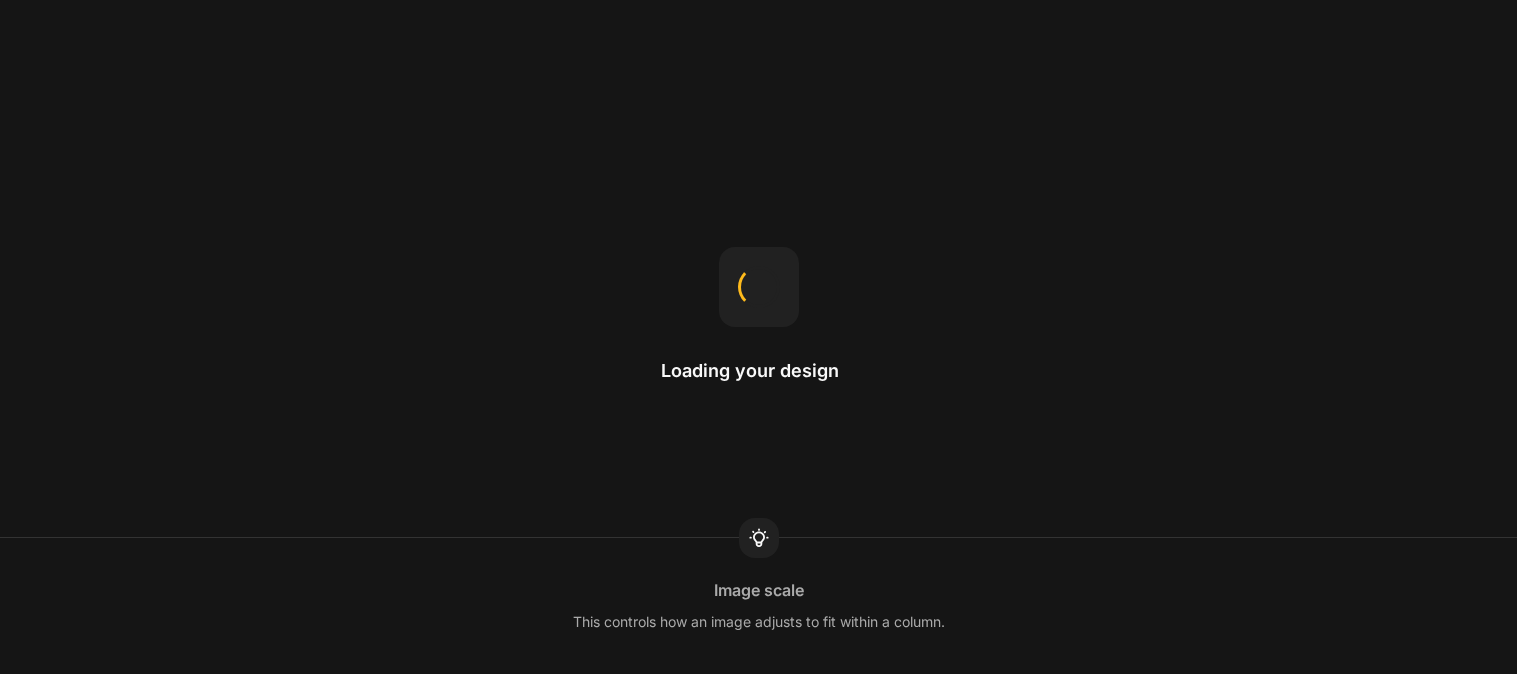 scroll, scrollTop: 0, scrollLeft: 0, axis: both 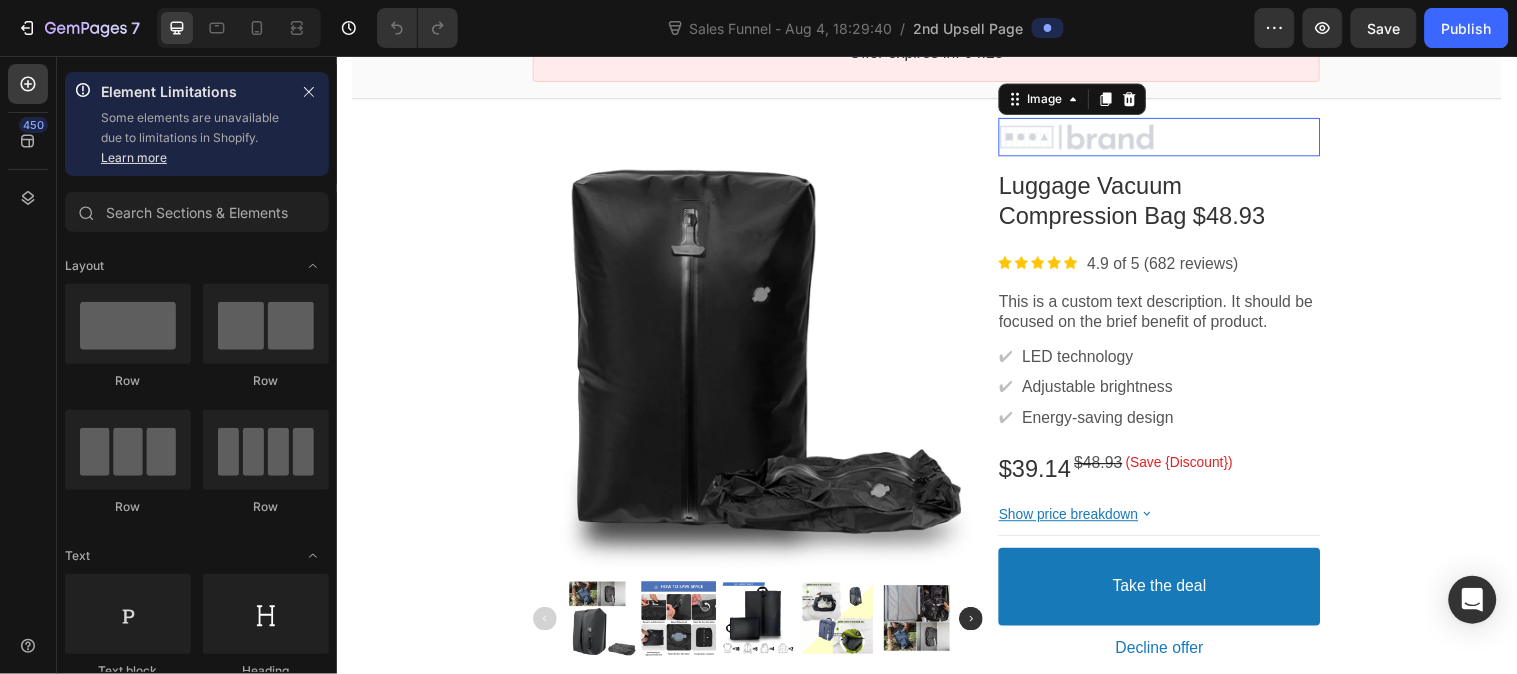click at bounding box center (1172, 138) 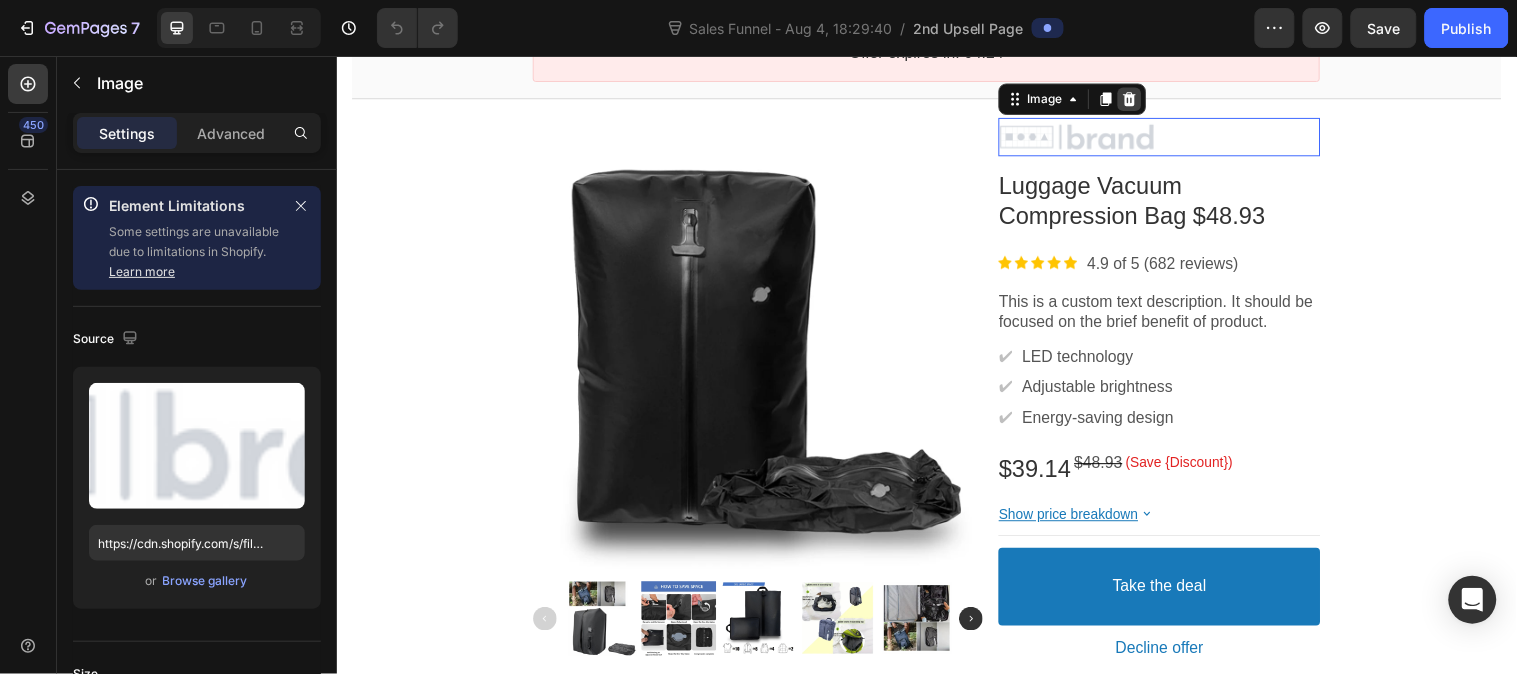 click 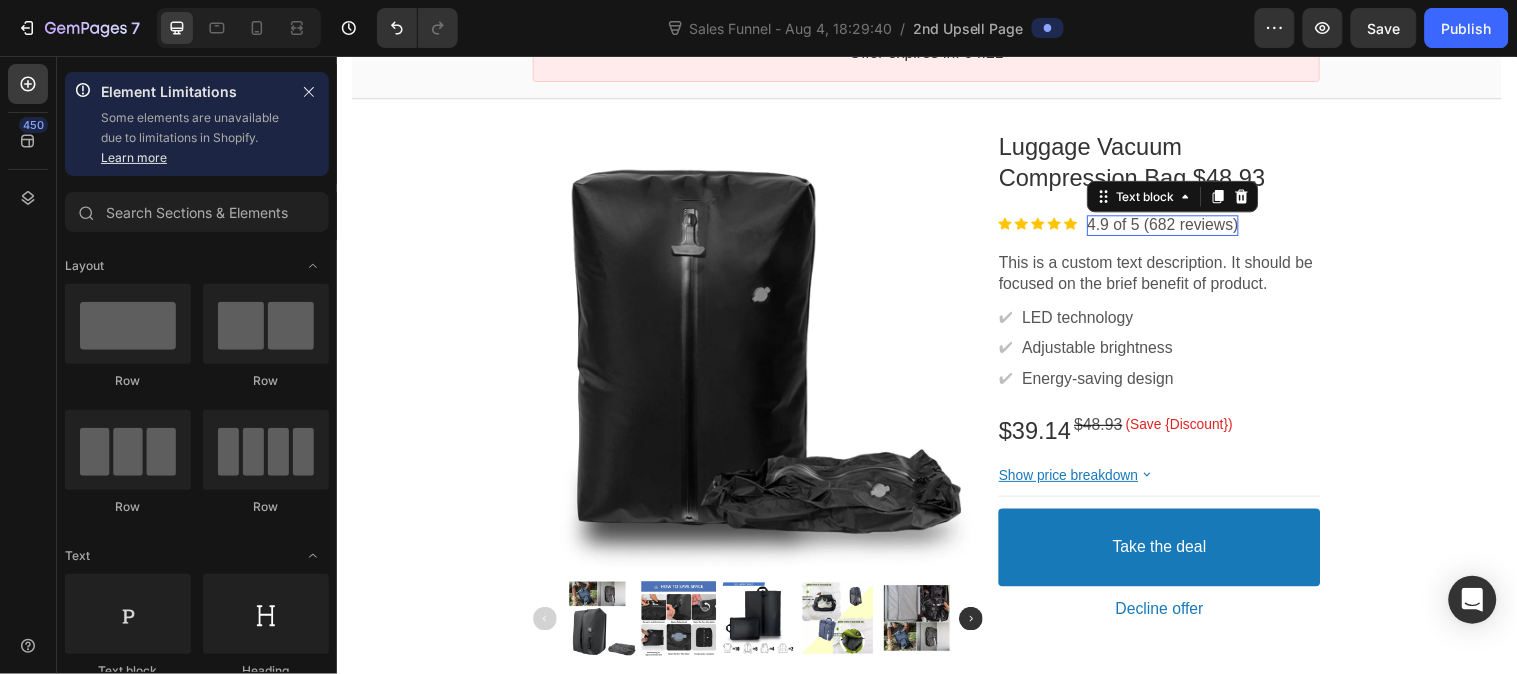 click on "4.9 of 5 (682 reviews)" at bounding box center [1176, 227] 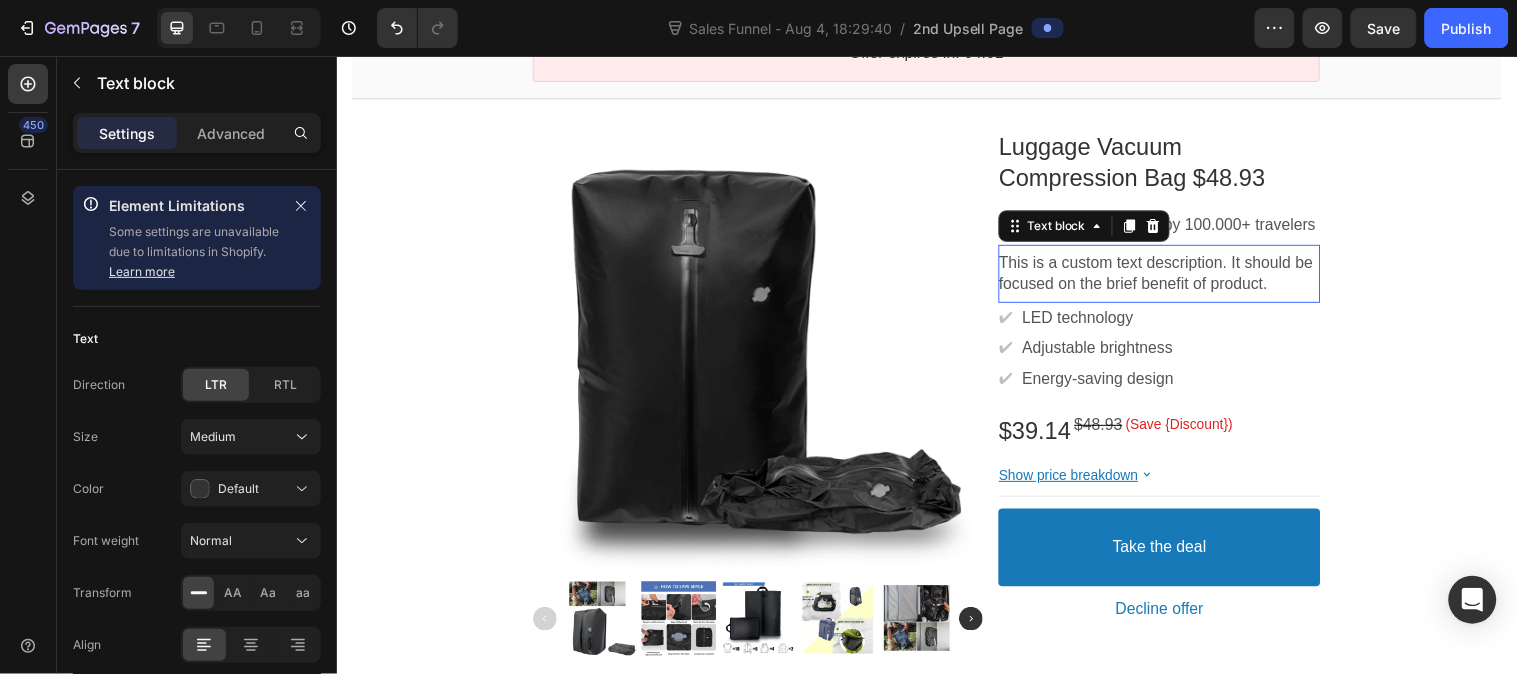 click on "This is a custom text description. It should be focused on the brief benefit of product." at bounding box center (1172, 277) 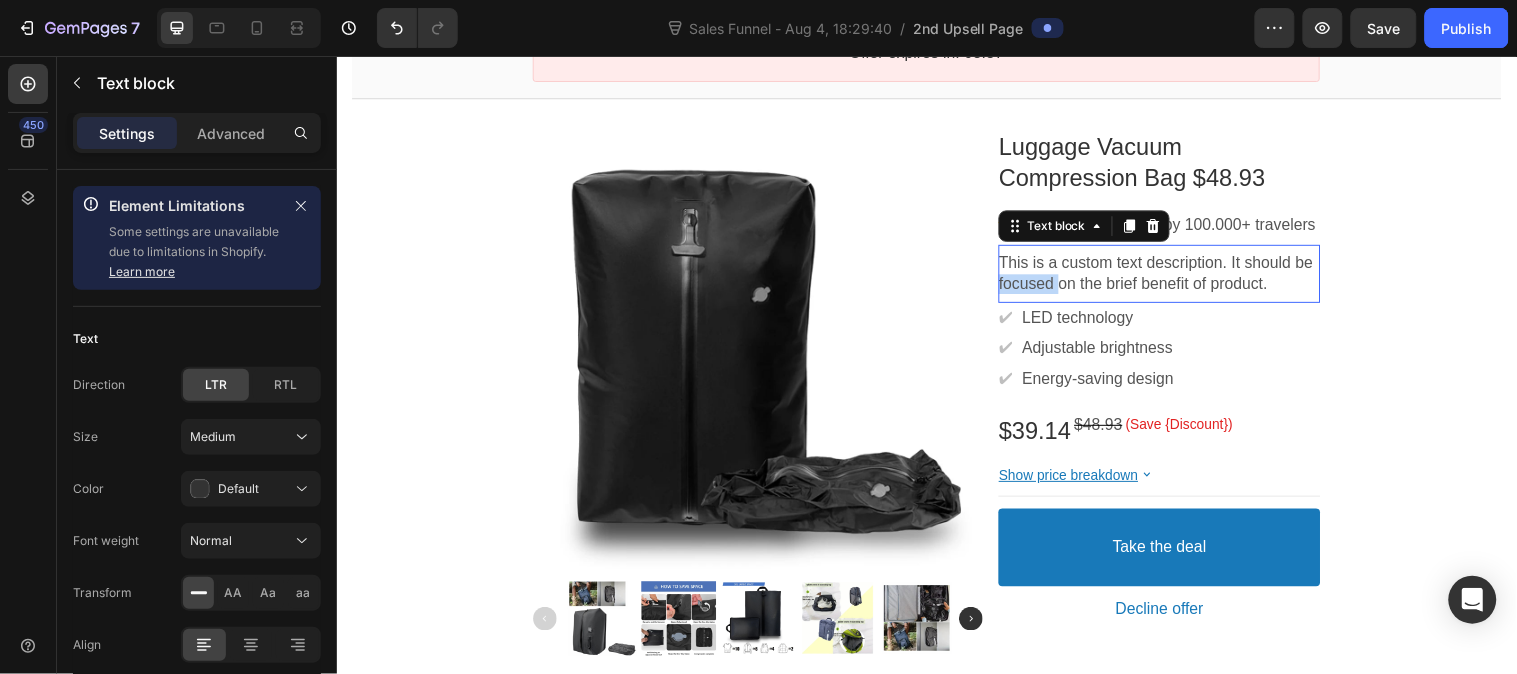 click on "This is a custom text description. It should be focused on the brief benefit of product." at bounding box center (1172, 277) 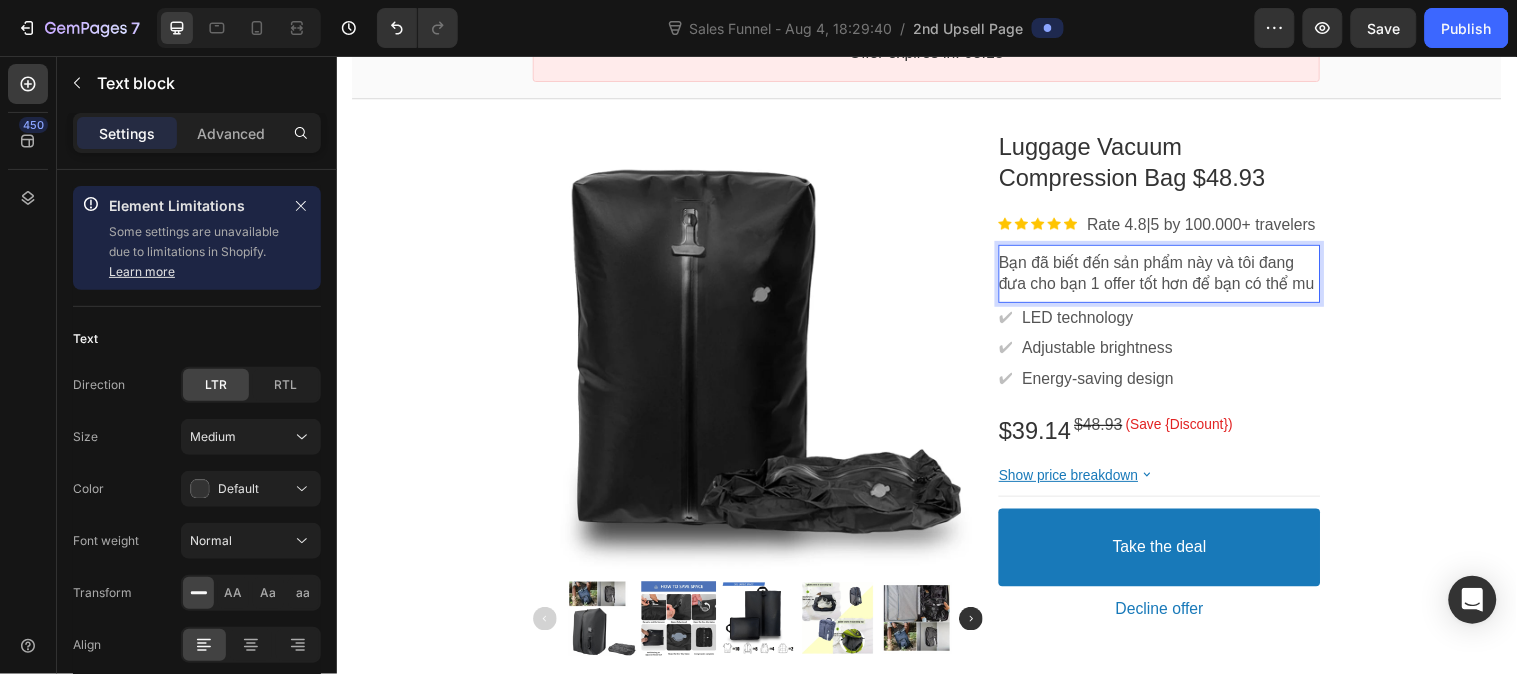 scroll, scrollTop: 0, scrollLeft: 0, axis: both 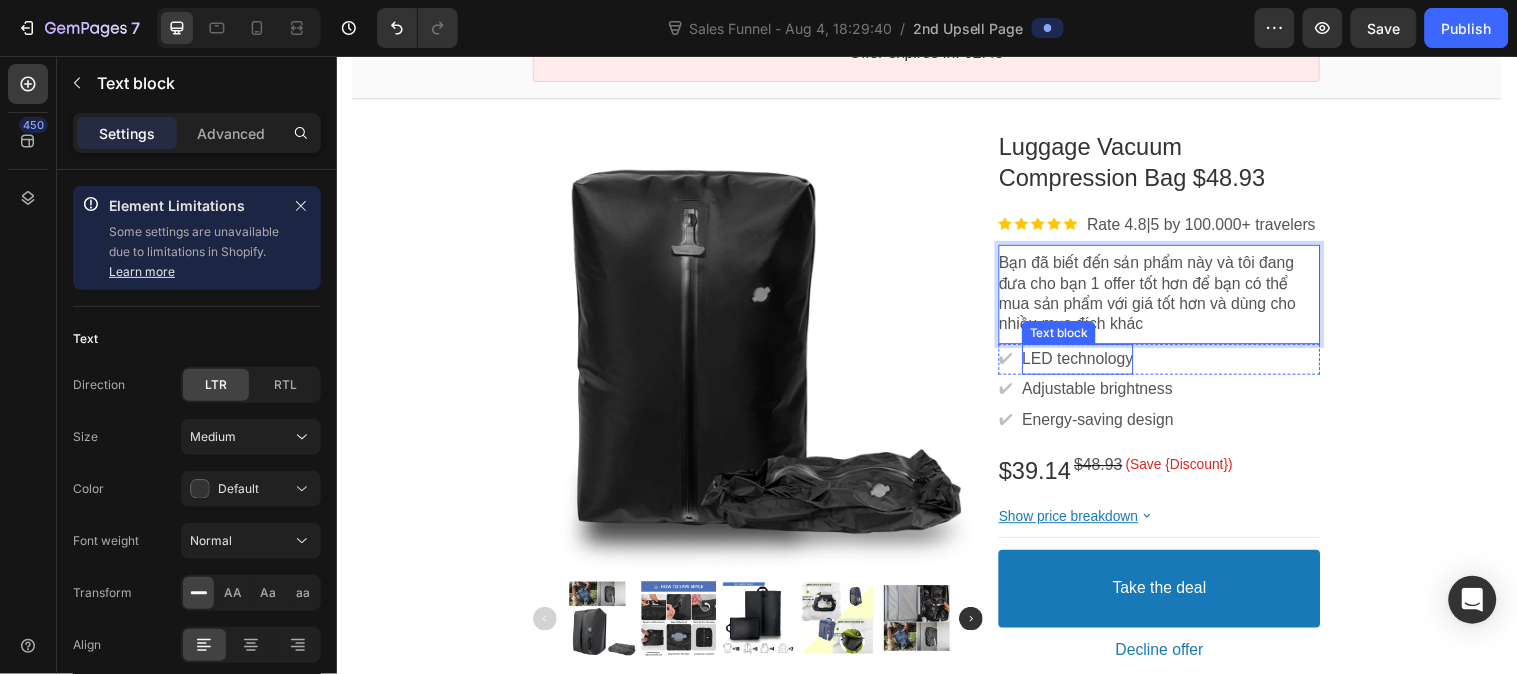 click on "LED technology" at bounding box center [1089, 363] 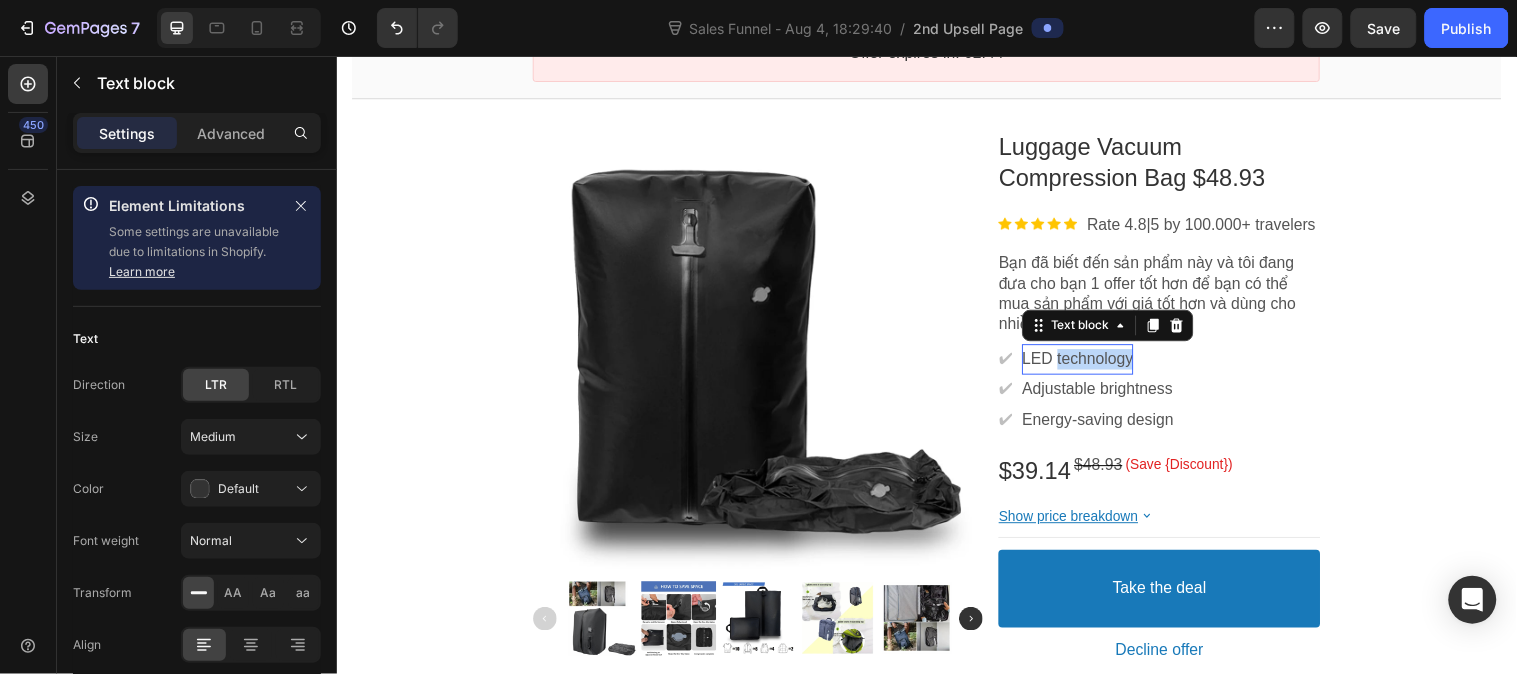 click on "LED technology" at bounding box center (1089, 363) 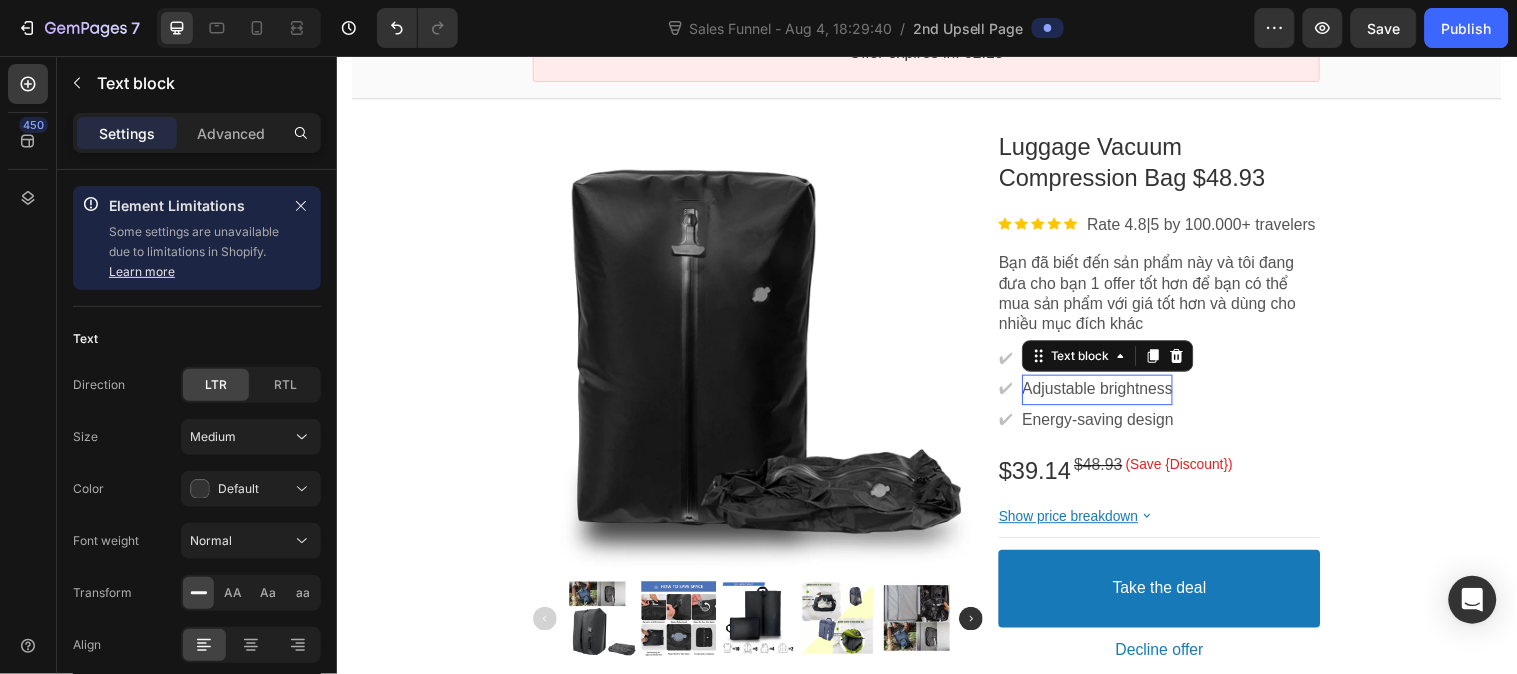 click on "Adjustable brightness" at bounding box center (1109, 394) 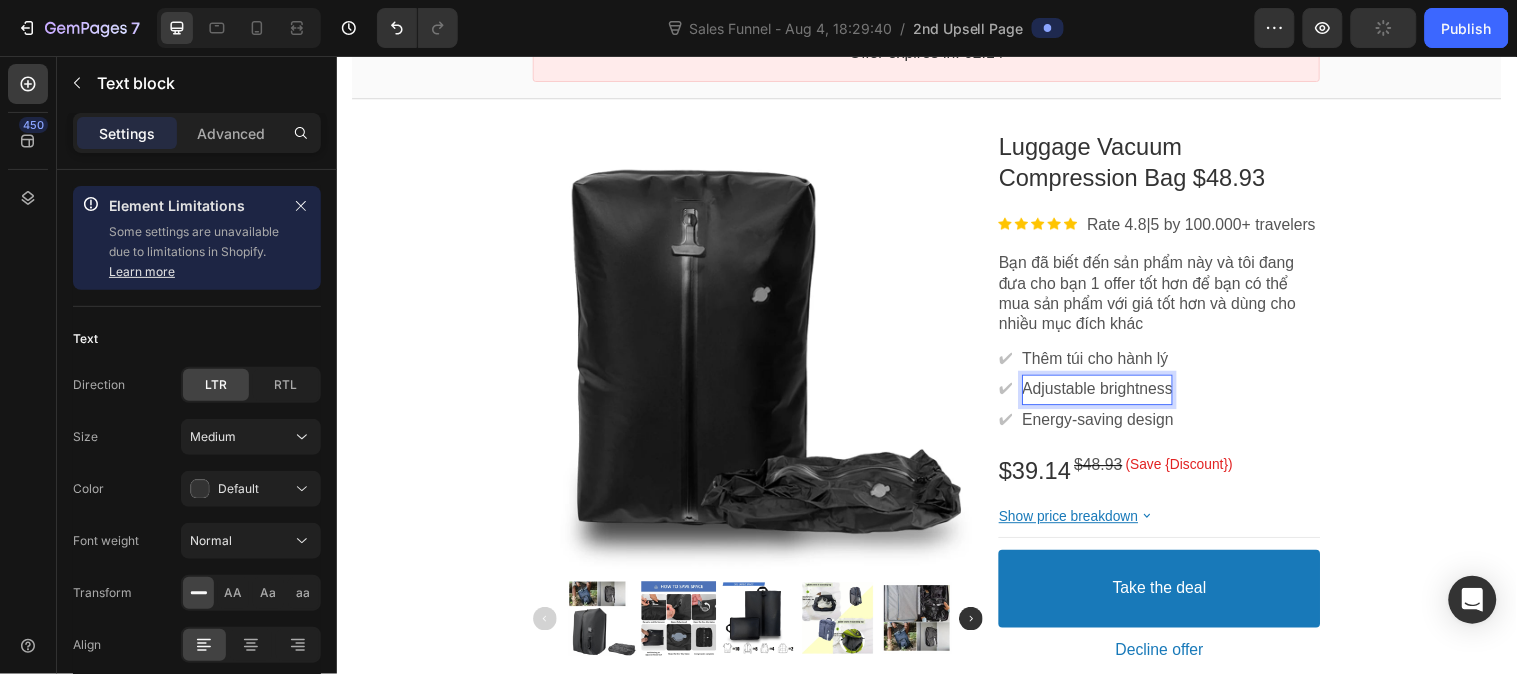 click on "Adjustable brightness" at bounding box center (1109, 394) 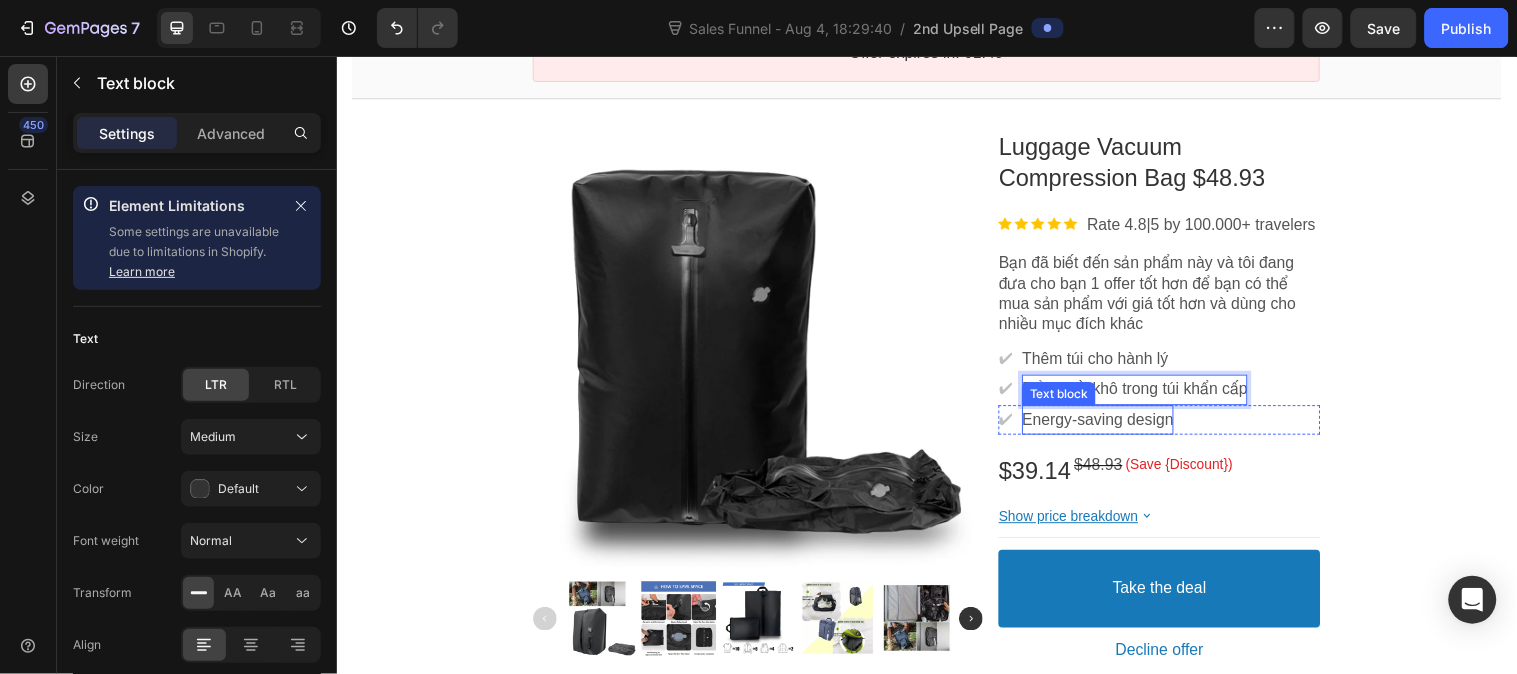click on "Energy-saving design" at bounding box center [1110, 425] 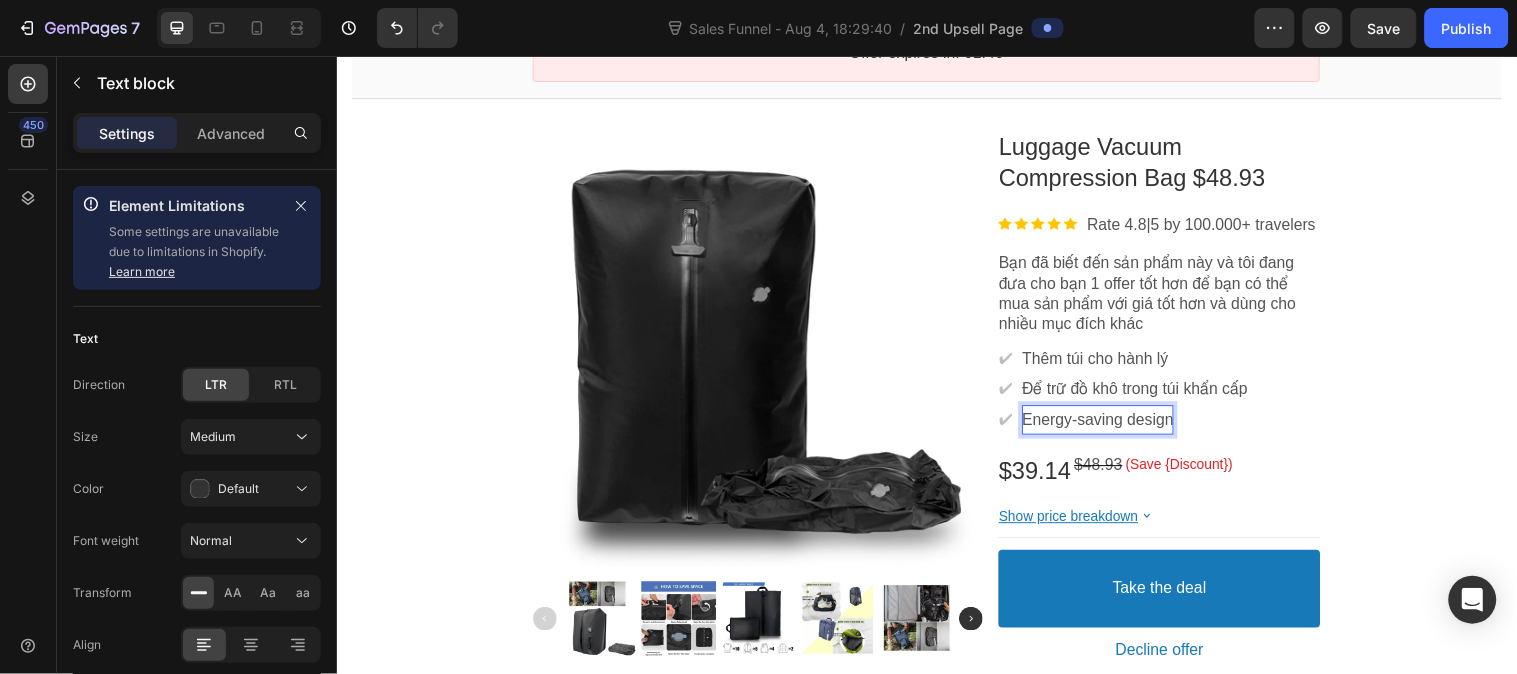 click on "Energy-saving design" at bounding box center [1110, 425] 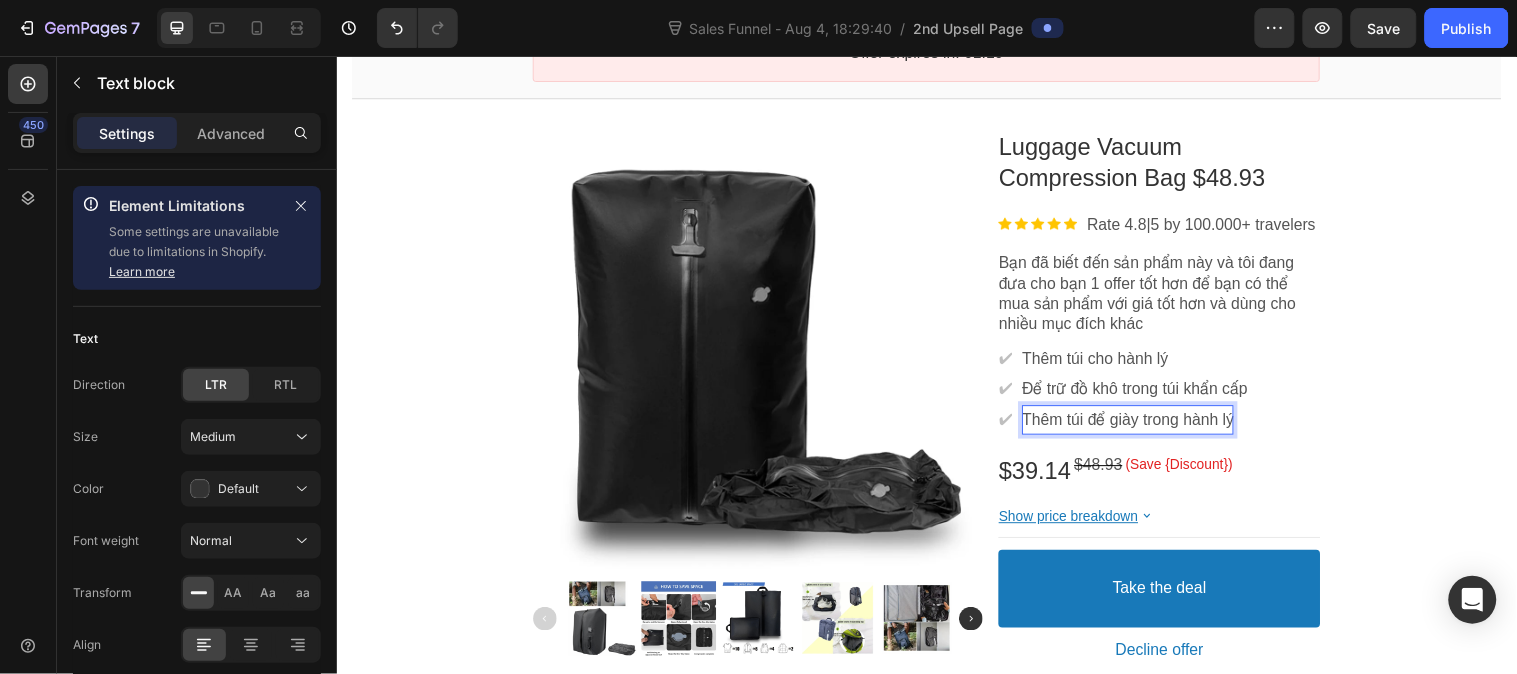 click on "Thêm túi để giày trong hành lý" at bounding box center (1140, 425) 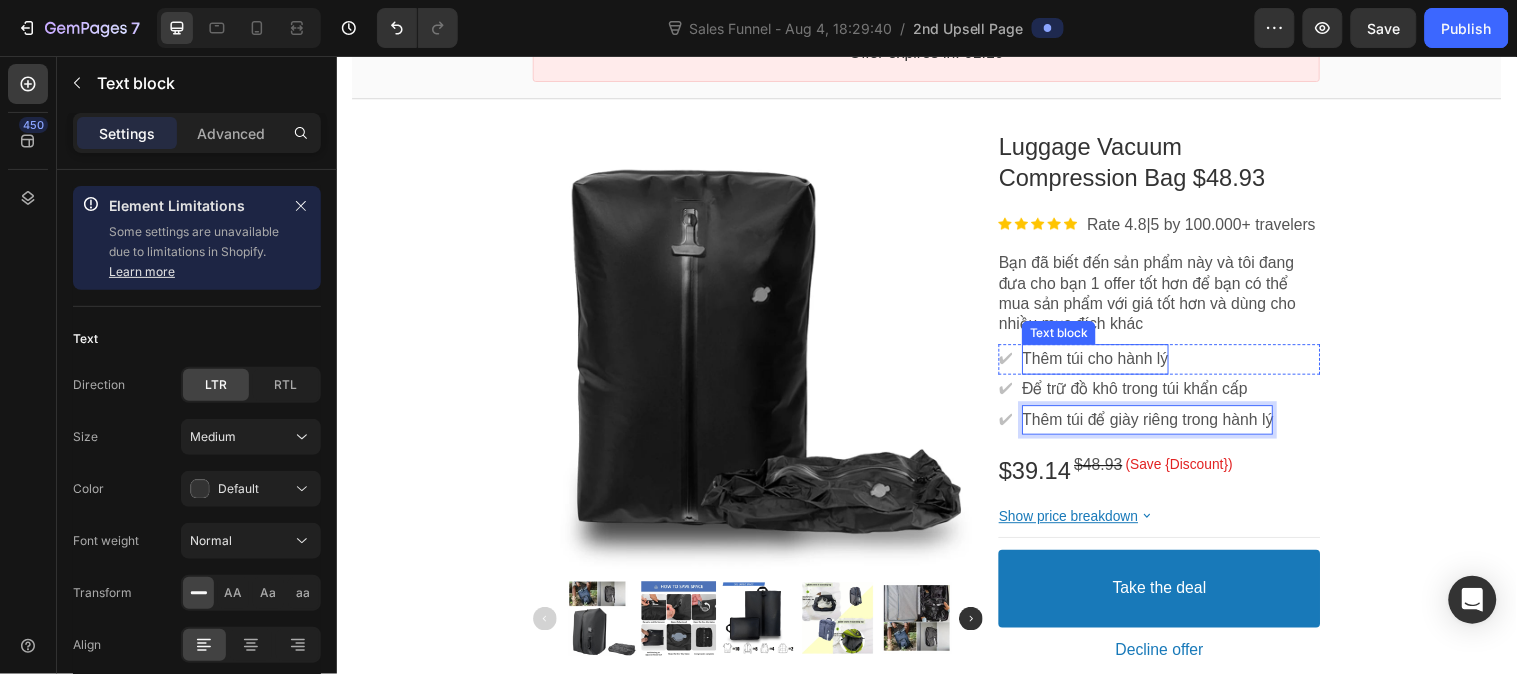 click on "Thêm túi cho hành lý" at bounding box center (1107, 363) 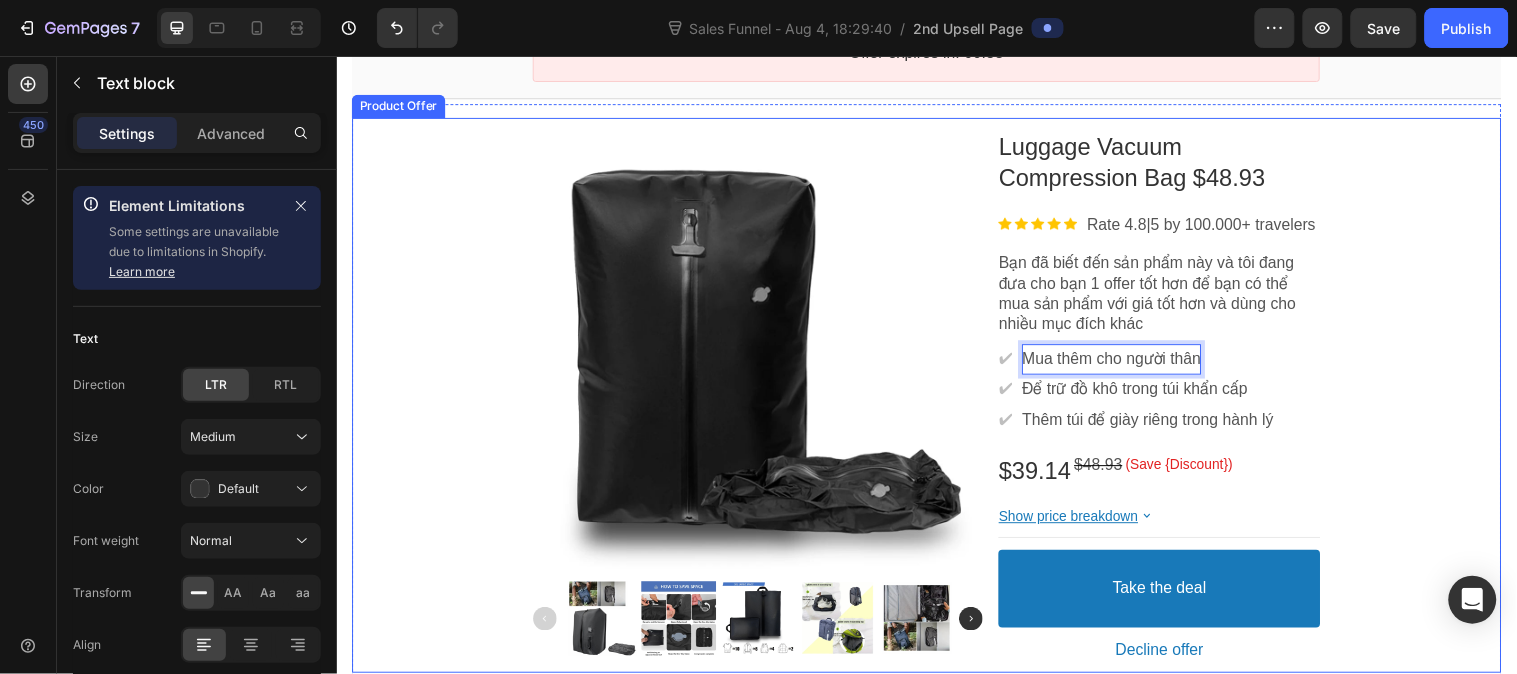 click on "Product Images Luggage Vacuum Compression Bag $48.93 Product Title Image Rate 4.8|5 by 100.000+ travelers Text block Row Bạn đã biết đến sản phẩm này và tôi đang đưa cho bạn 1 offer tốt hơn để bạn có thể mua sản phẩm với giá tốt hơn và dùng cho nhiều mục đích khác Text block ✔ Text block Mua thêm cho người thân Text block   Row ✔ Text block Để trữ đồ khô trong túi khẩn cấp Text block Row ✔ Text block Thêm túi để giày riêng trong hành lý Text block Row $39.14 Price $48.93 Price (Save {Discount}) Discount Tag Row Show price breakdown Price Breakdown Take the deal Accept Button Decline offer Decline Button Row" at bounding box center (936, 400) 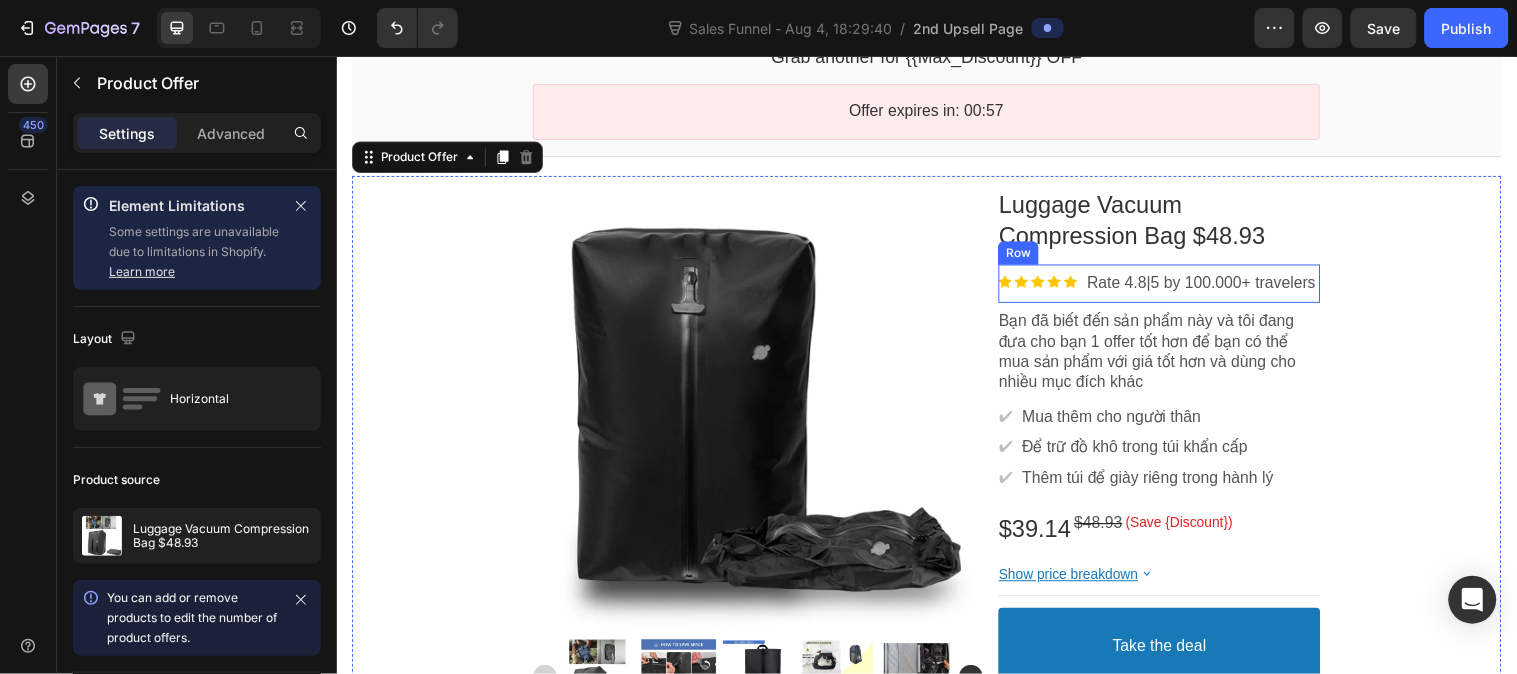 scroll, scrollTop: 0, scrollLeft: 0, axis: both 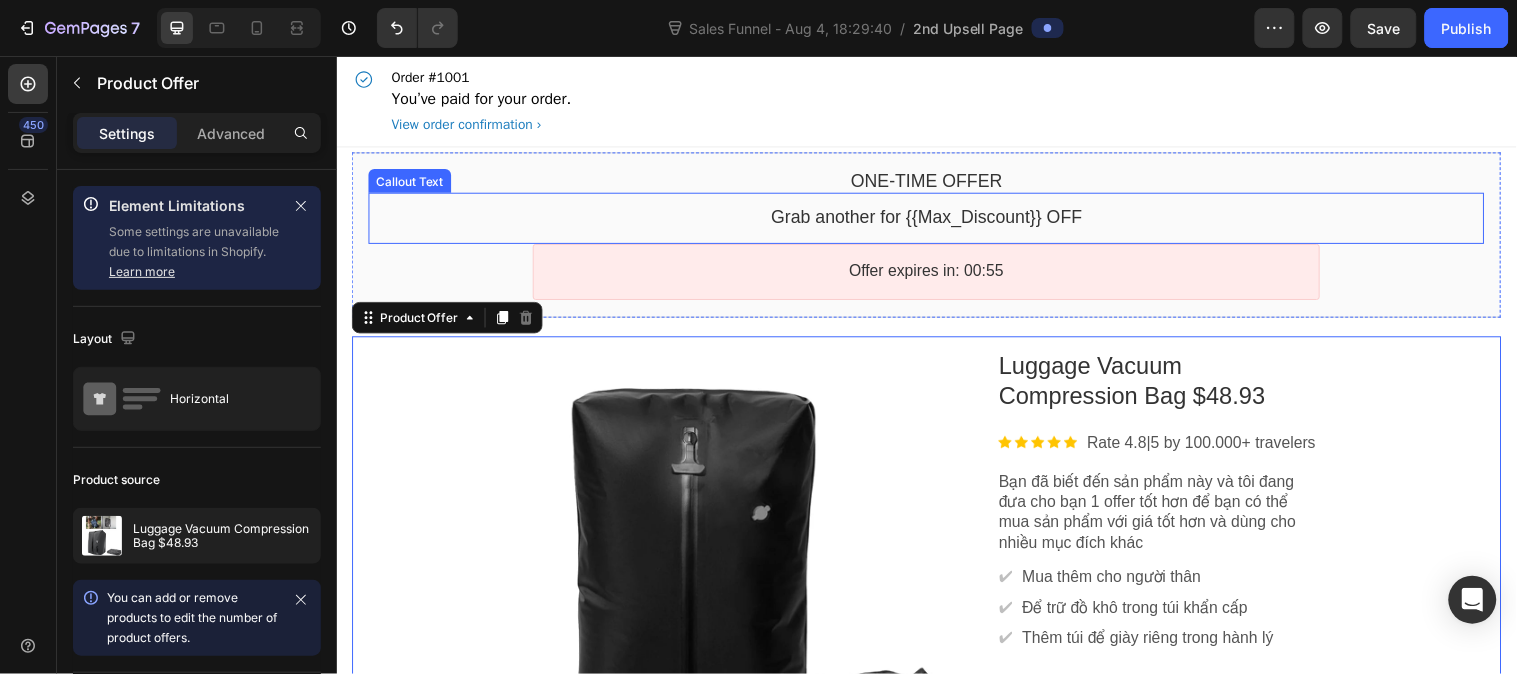 click on "Grab another for {{Max_Discount}} OFF" at bounding box center [936, 219] 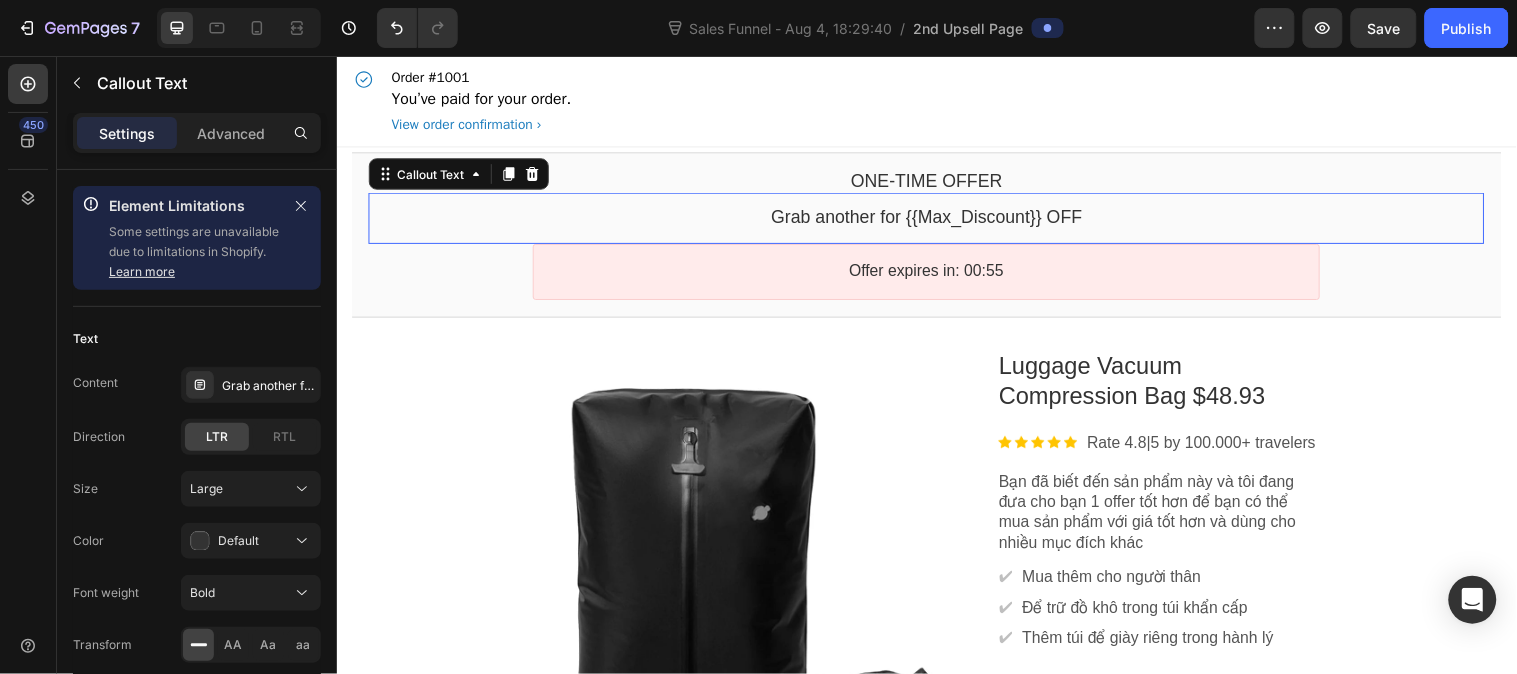 click on "Grab another for {{Max_Discount}} OFF" at bounding box center (936, 219) 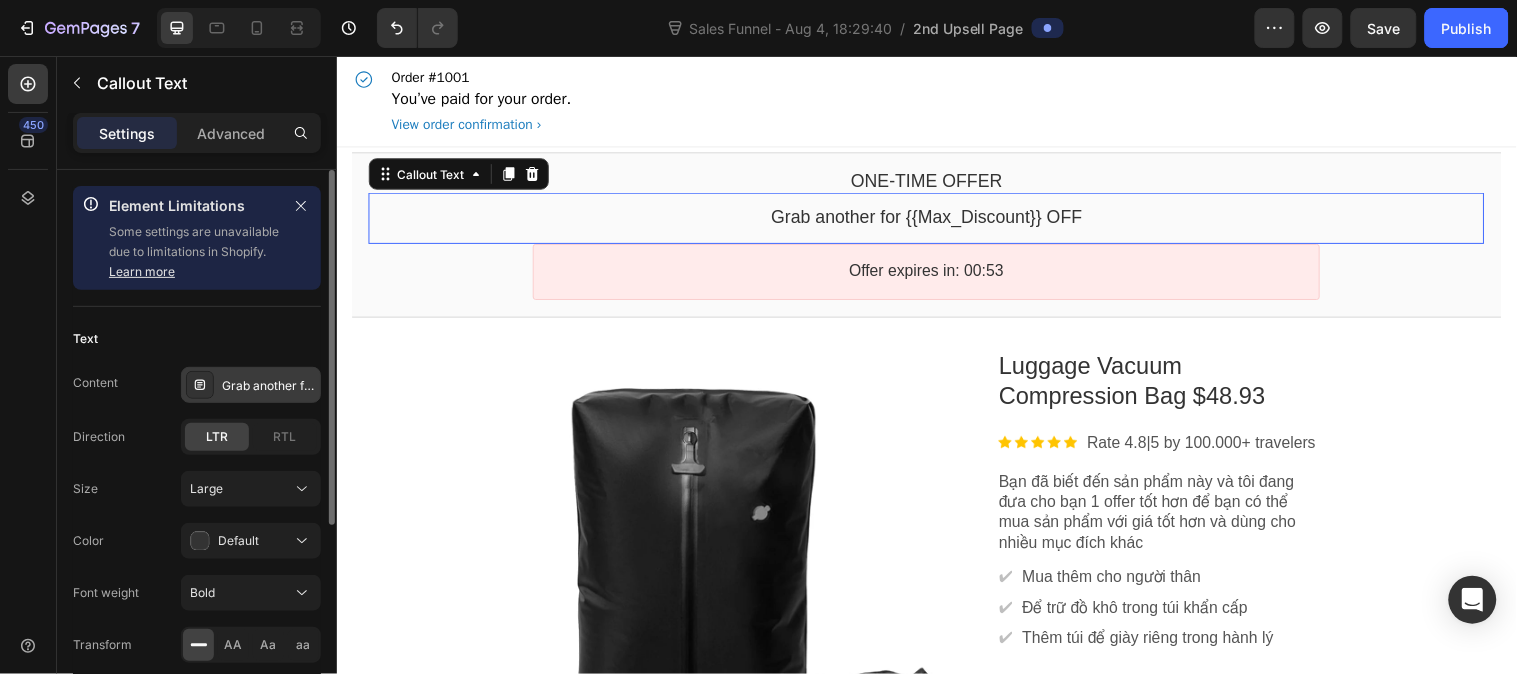 click on "Grab another for {{Max_Discount}} OFF" at bounding box center (269, 386) 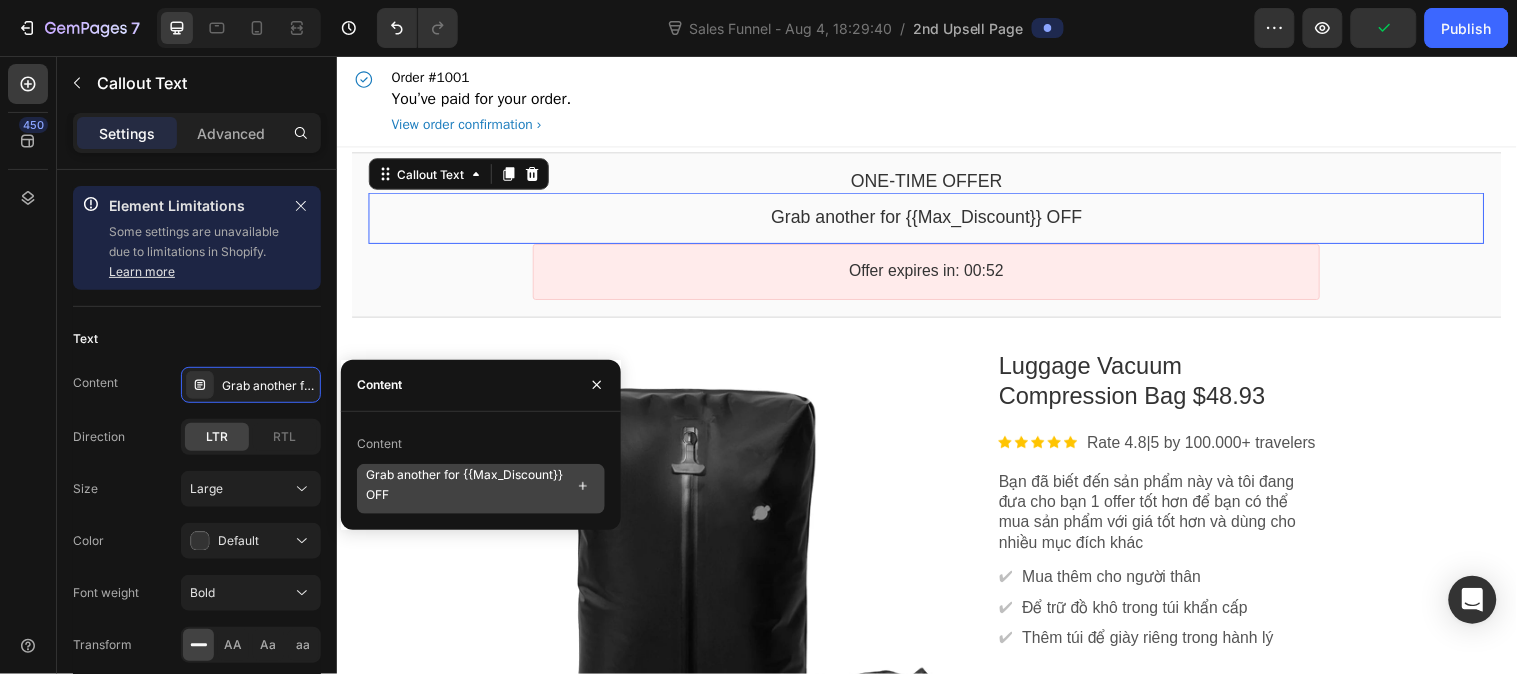 scroll, scrollTop: 17, scrollLeft: 0, axis: vertical 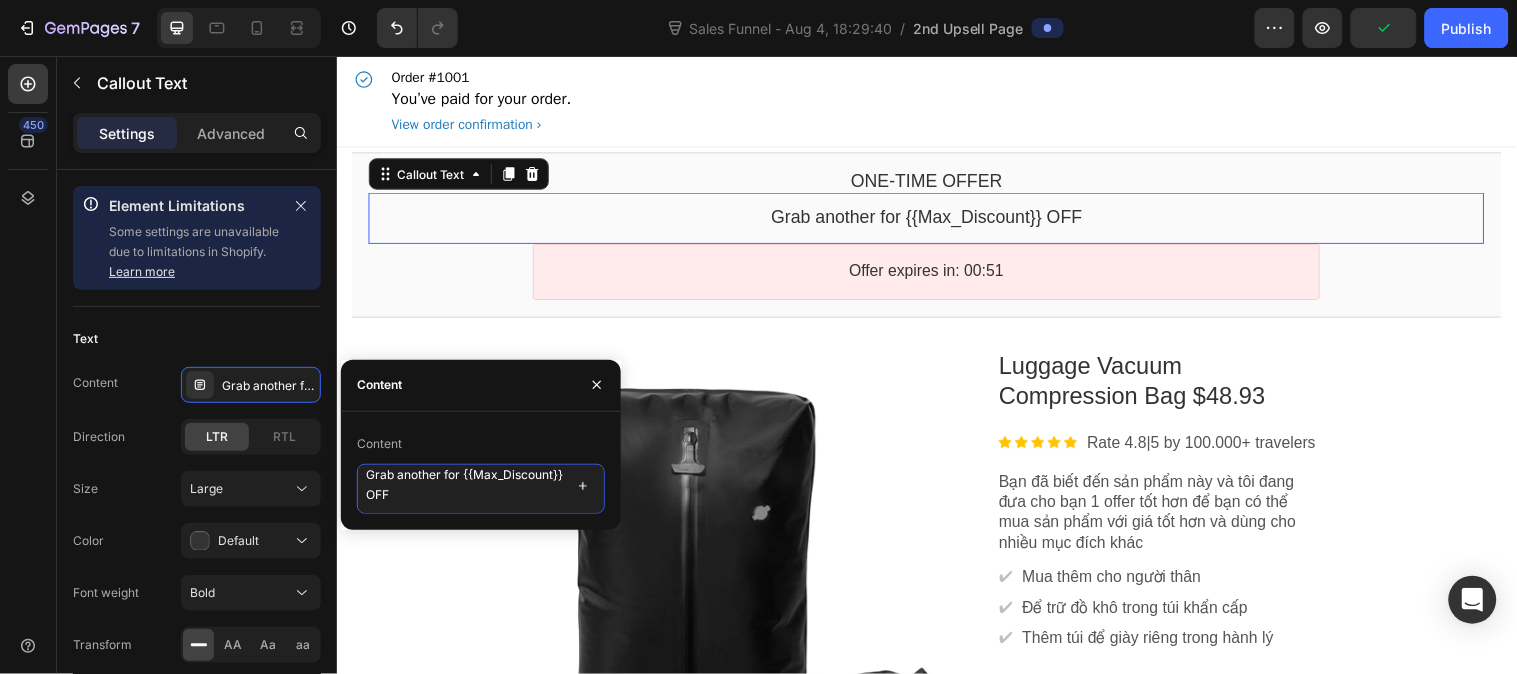 click on "Grab another for {{Max_Discount}} OFF" at bounding box center (481, 489) 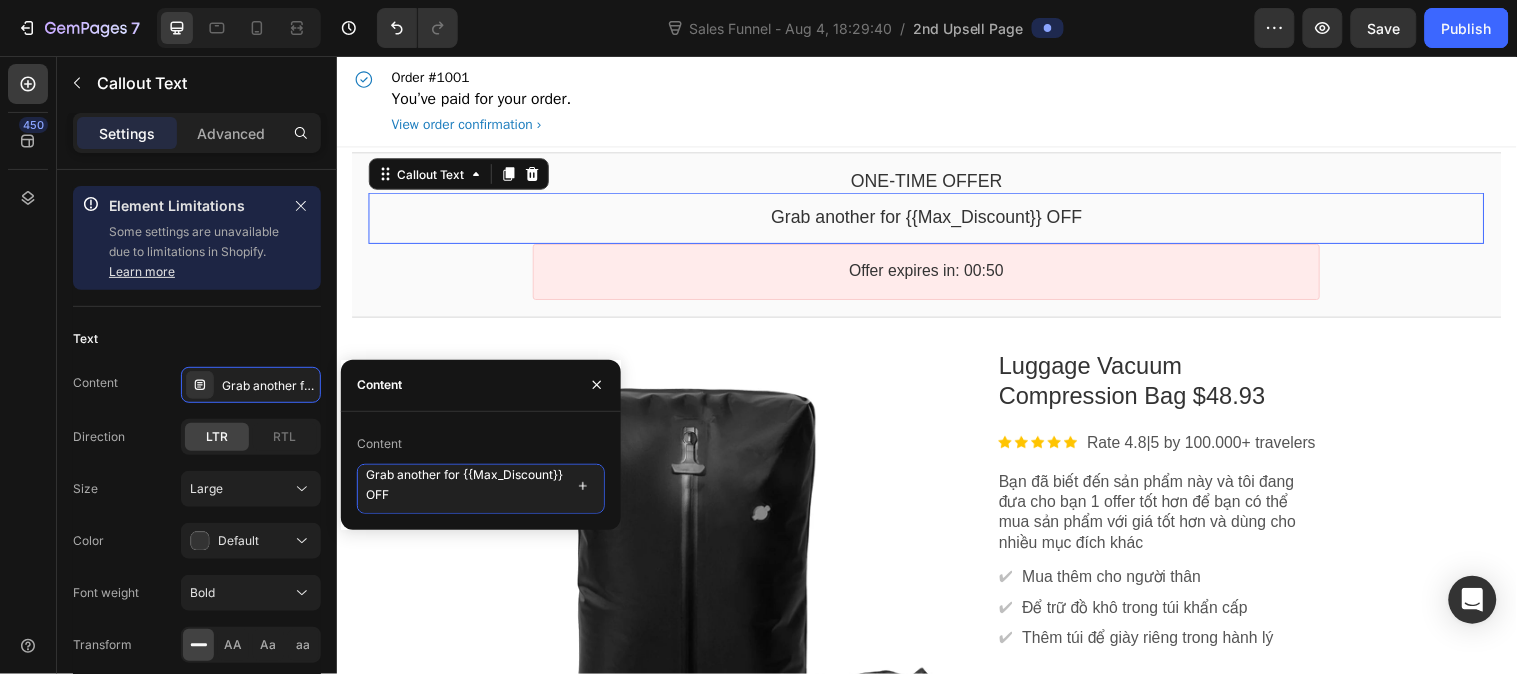 click on "Grab another for {{Max_Discount}} OFF" at bounding box center [481, 489] 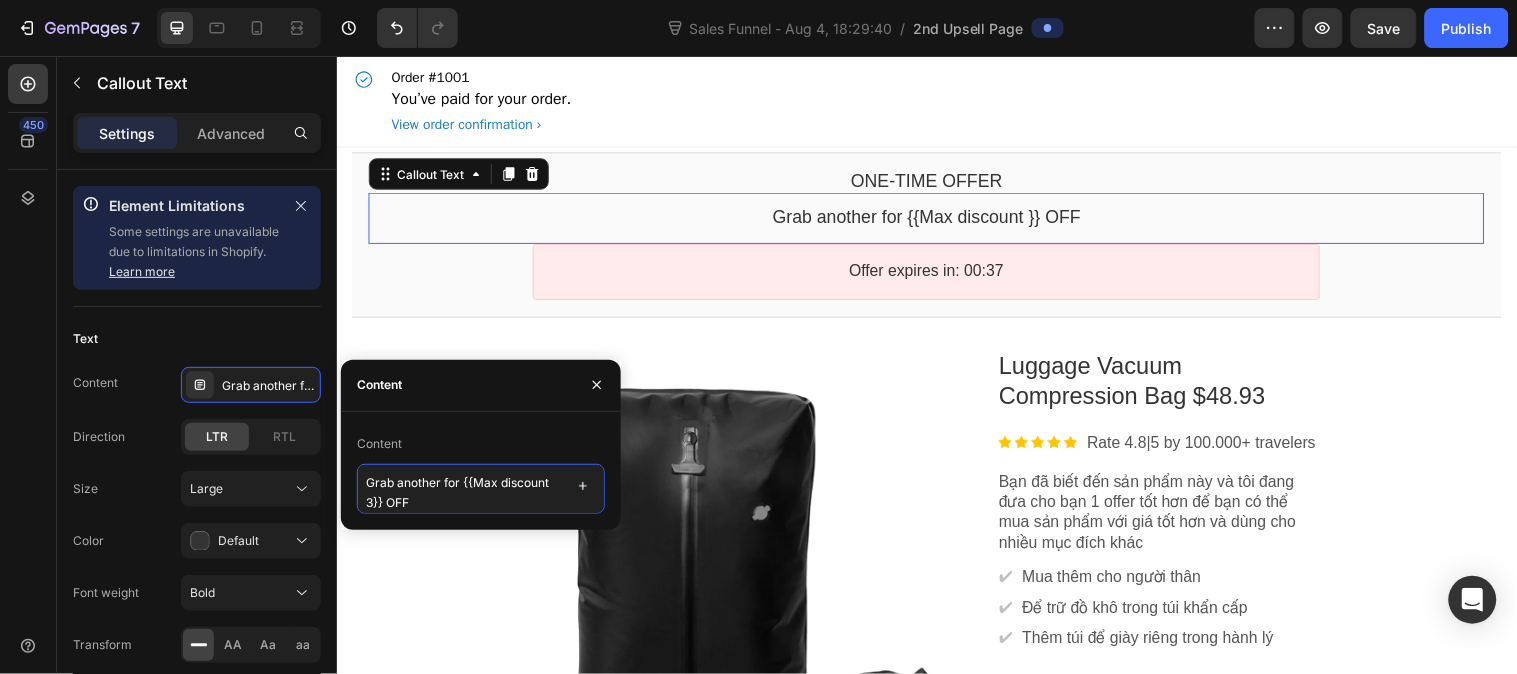 scroll, scrollTop: 4, scrollLeft: 0, axis: vertical 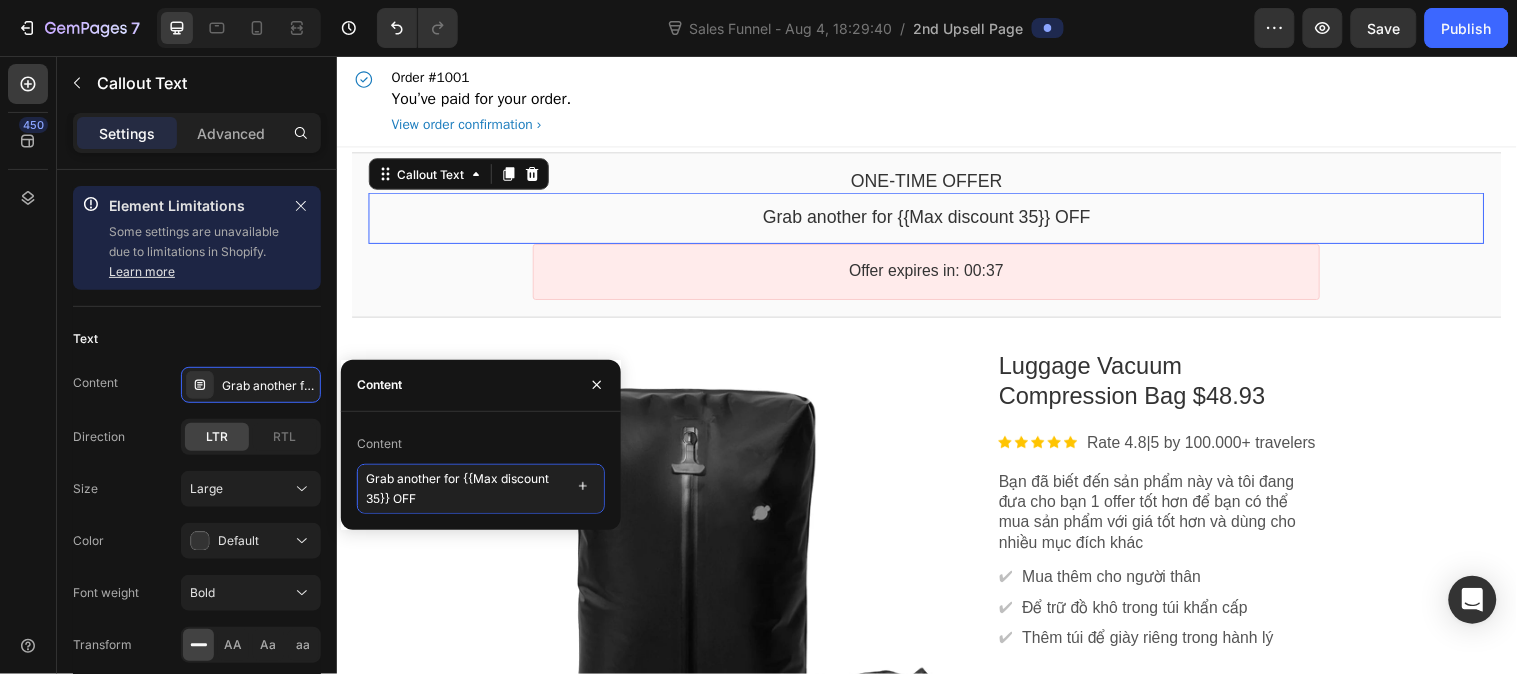 type on "Grab another for {{Max discount 35%}} OFF" 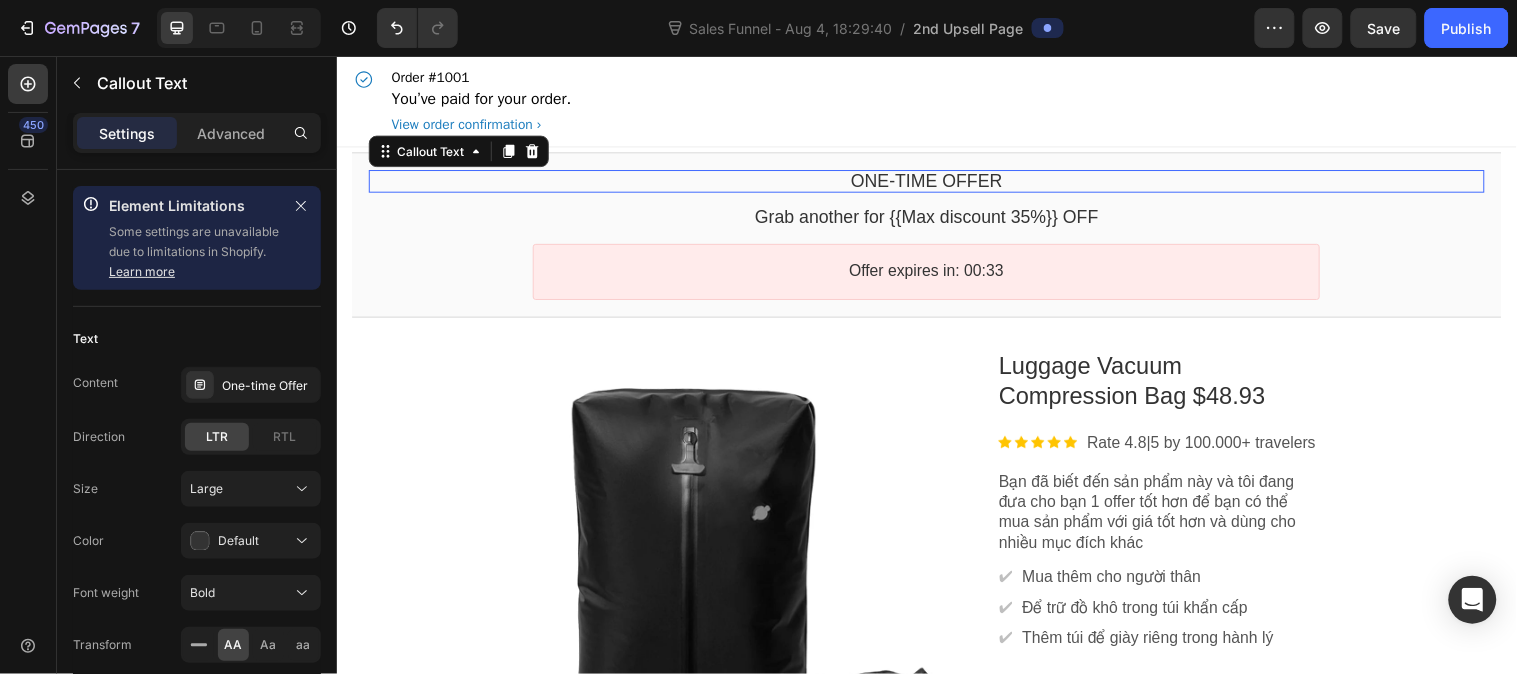 click on "One-time Offer" at bounding box center (936, 182) 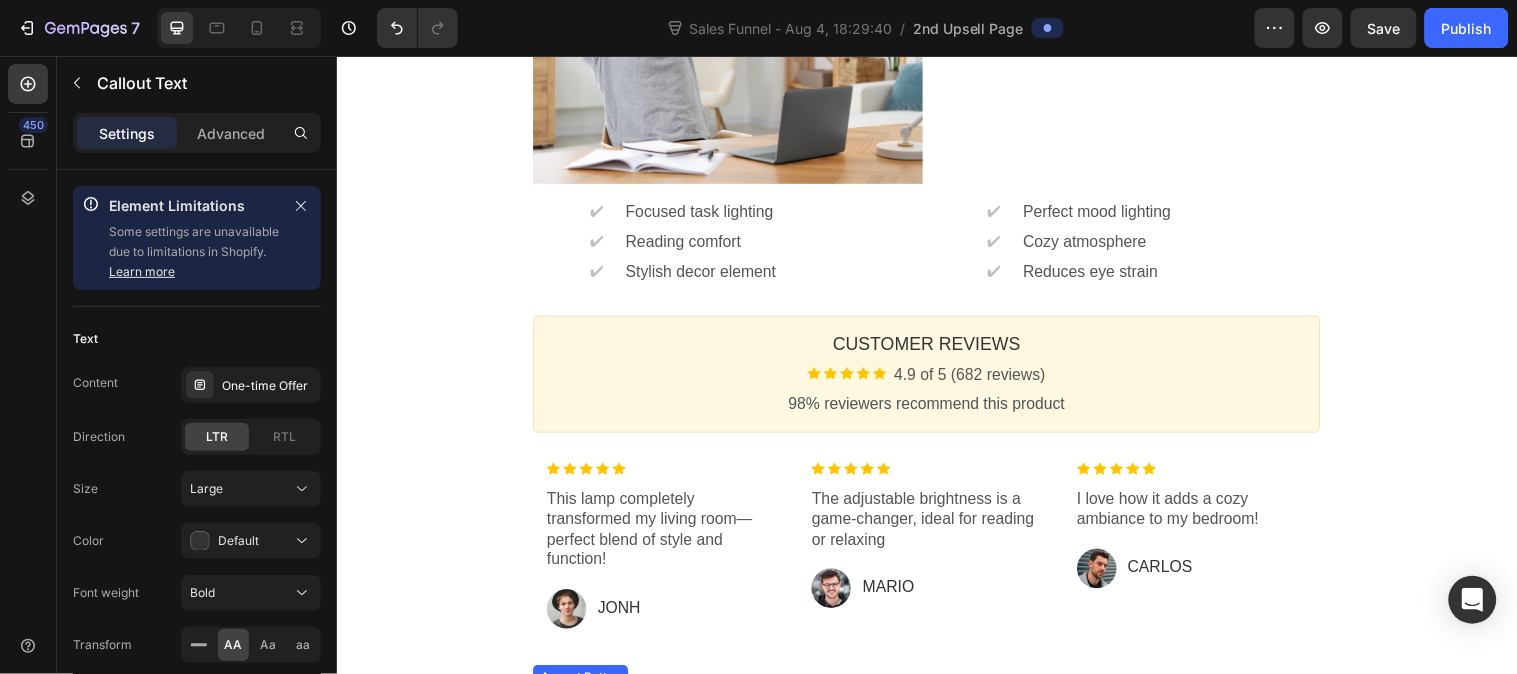 scroll, scrollTop: 1111, scrollLeft: 0, axis: vertical 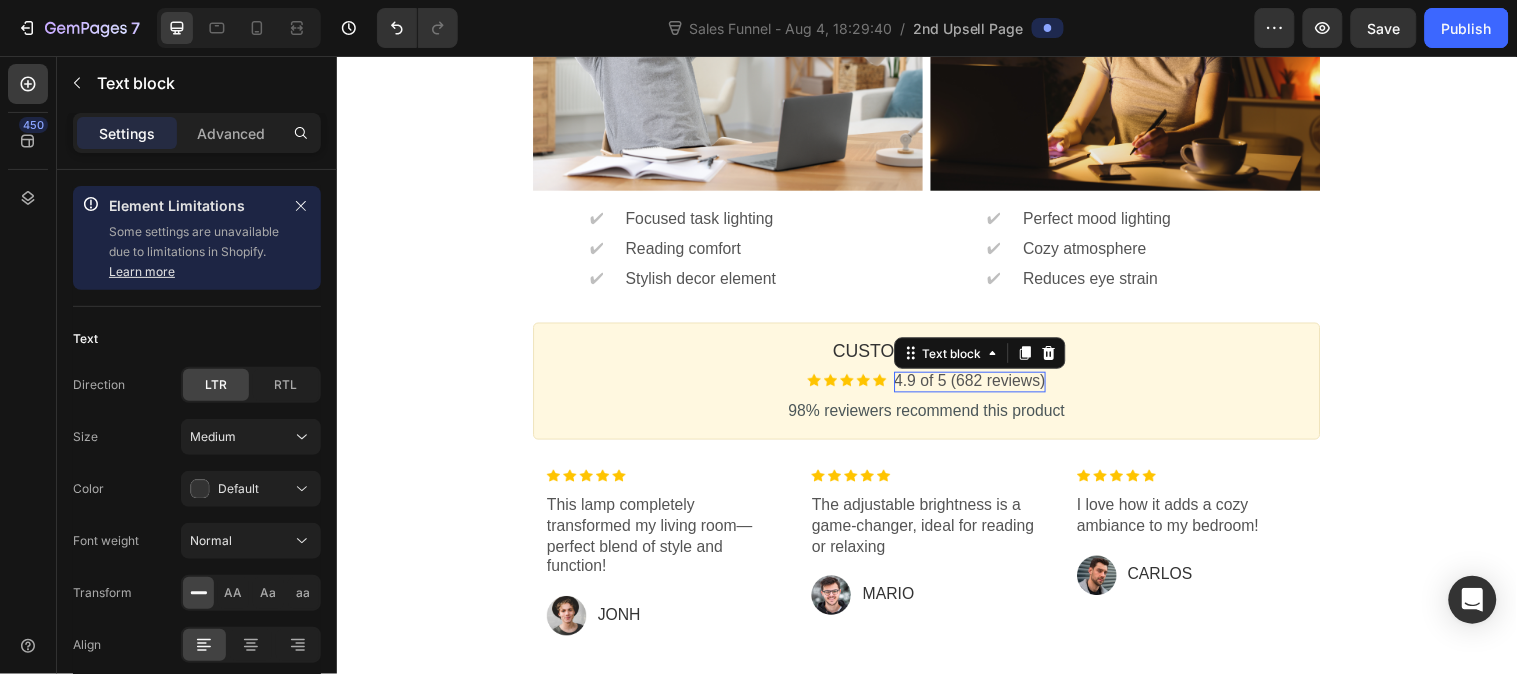 click on "4.9 of 5 (682 reviews)" at bounding box center (980, 386) 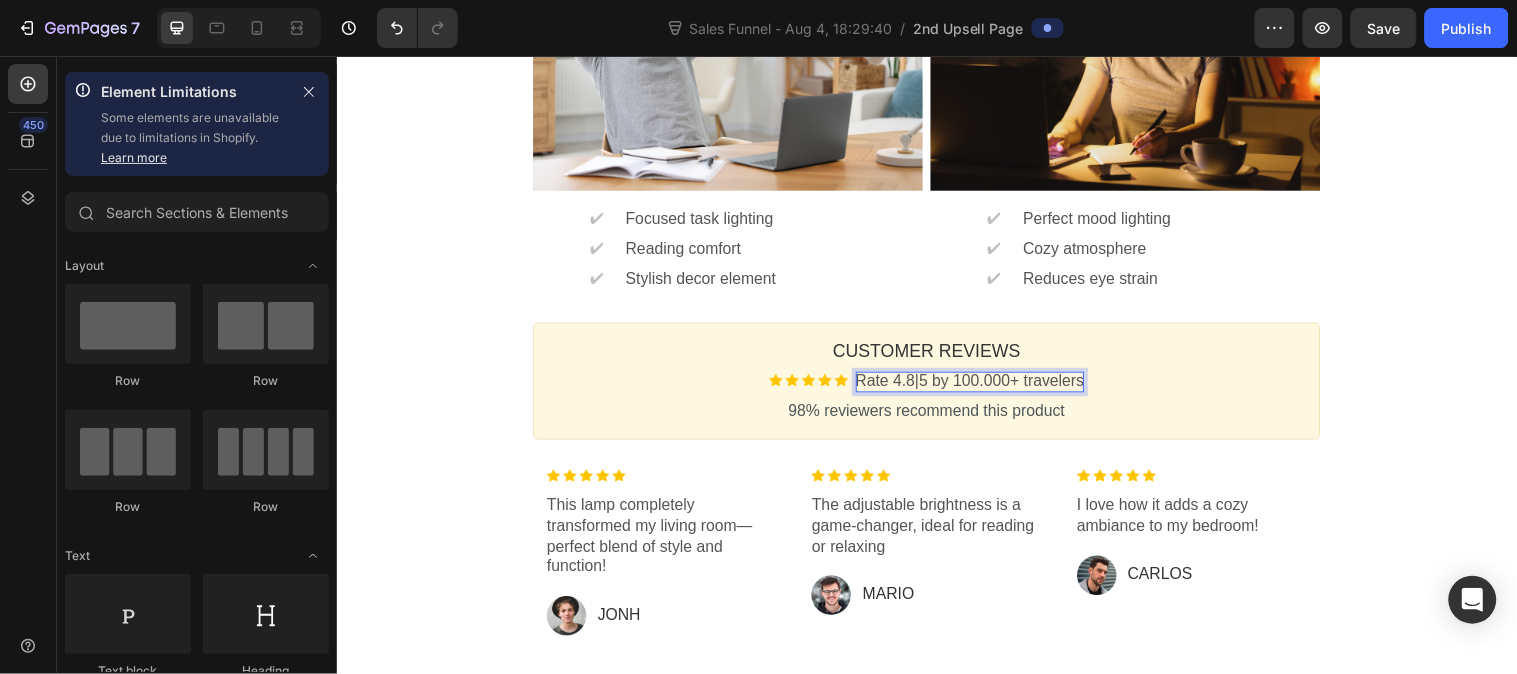 click on "One-time Offer Callout Text Grab another for {{Max discount 35%}} OFF Callout Text Offer expires in: 00:11 Countdown Timer Callout Box Section 1 Product Images Luggage Vacuum Compression Bag $48.93 Product Title Image Rate 4.8|5 by 100.000+ travelers Text block Row Bạn đã biết đến sản phẩm này và tôi đang đưa cho bạn 1 offer tốt hơn để bạn có thể mua sản phẩm với giá tốt hơn và dùng cho nhiều mục đích khác Text block ✔ Text block Mua thêm cho người thân Text block Row ✔ Text block Để trữ đồ khô trong túi khẩn cấp Text block Row ✔ Text block Thêm túi để giày riêng trong hành lý Text block Row $39.14 Price $48.93 Price (Save {Discount}) Discount Tag Row Show price breakdown Price Breakdown Take the deal Accept Button Decline offer Decline Button Row Product Offer Section 2 WHAT'S THE BENEFIT ? Heading Callout Box Image ✔ Text block Focused task lighting Text block Row ✔ Text block Reading comfort Text block Row ✔ Row ✔" at bounding box center [936, -50] 